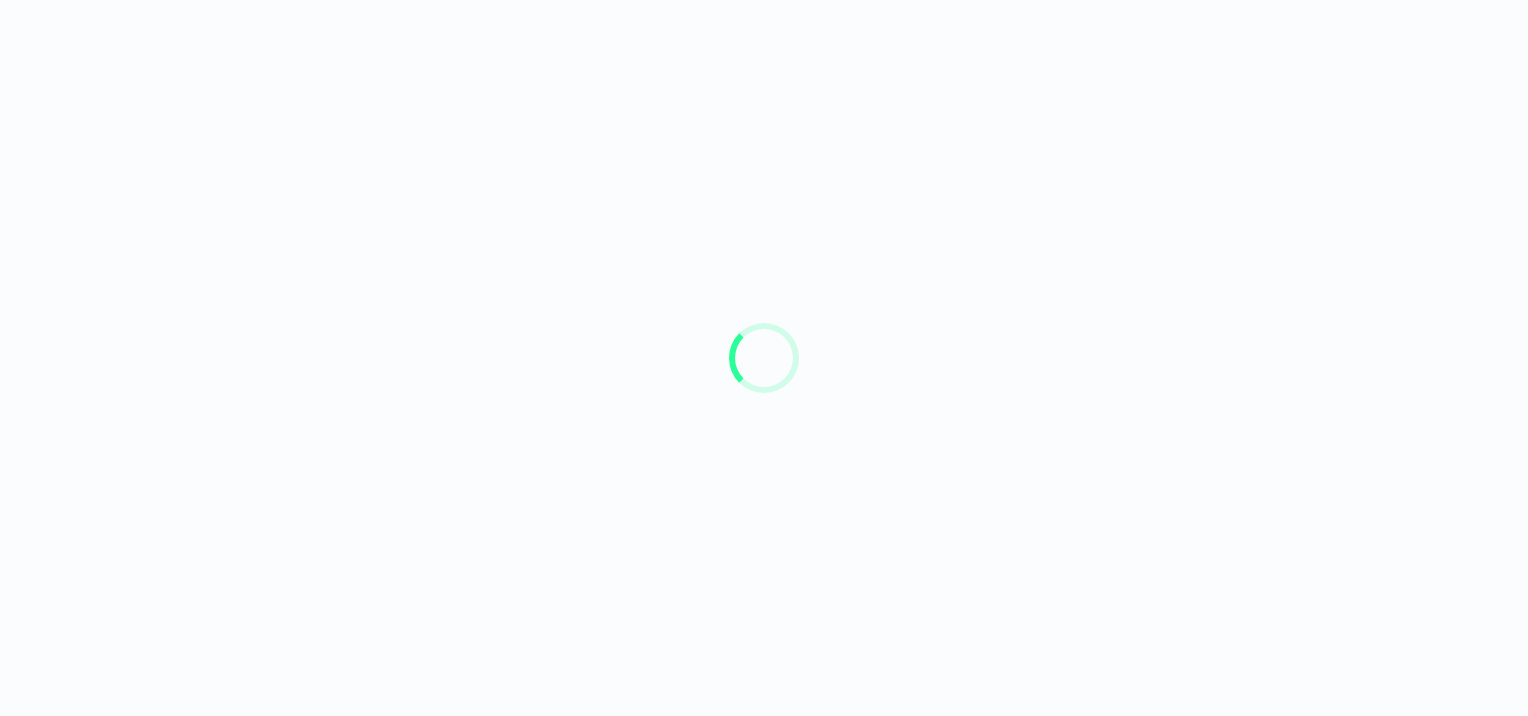 scroll, scrollTop: 0, scrollLeft: 0, axis: both 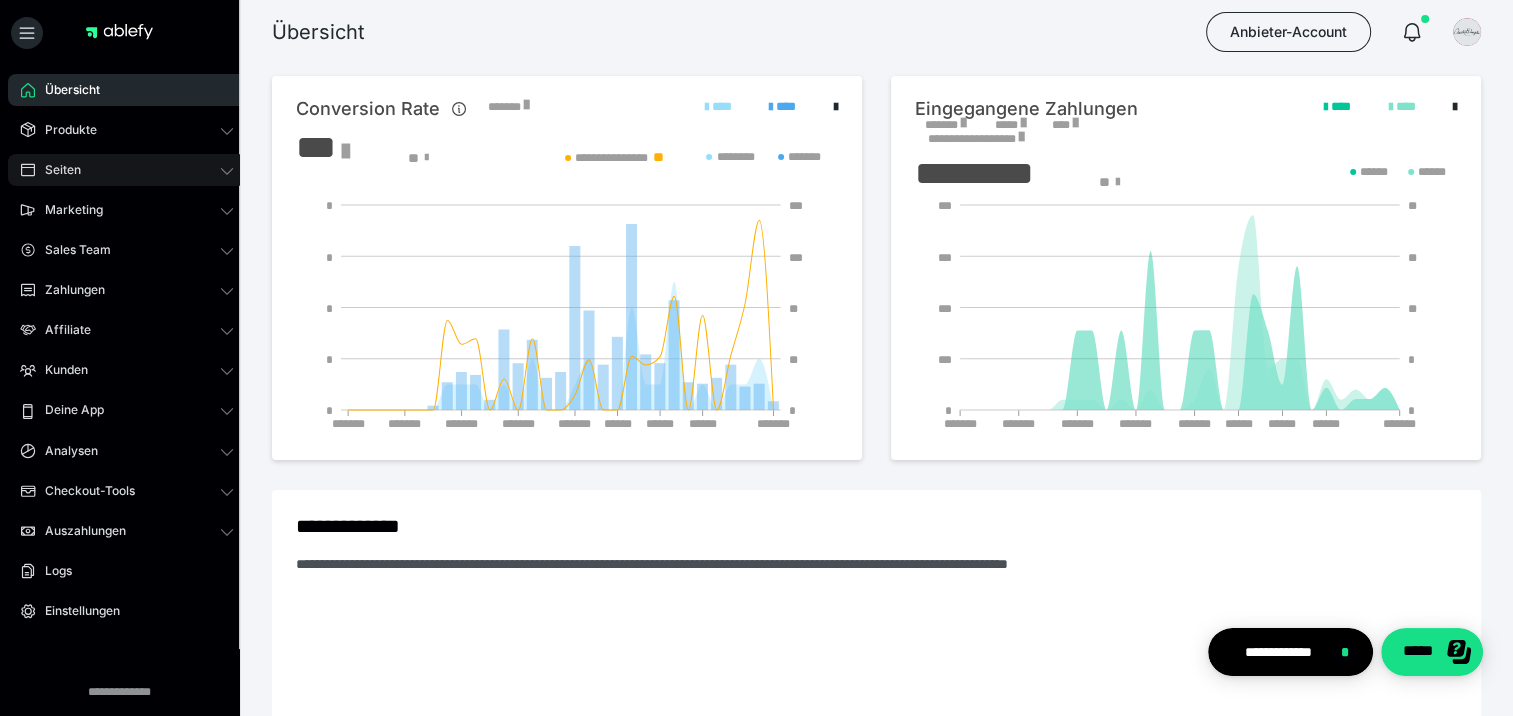 click on "Seiten" at bounding box center (56, 170) 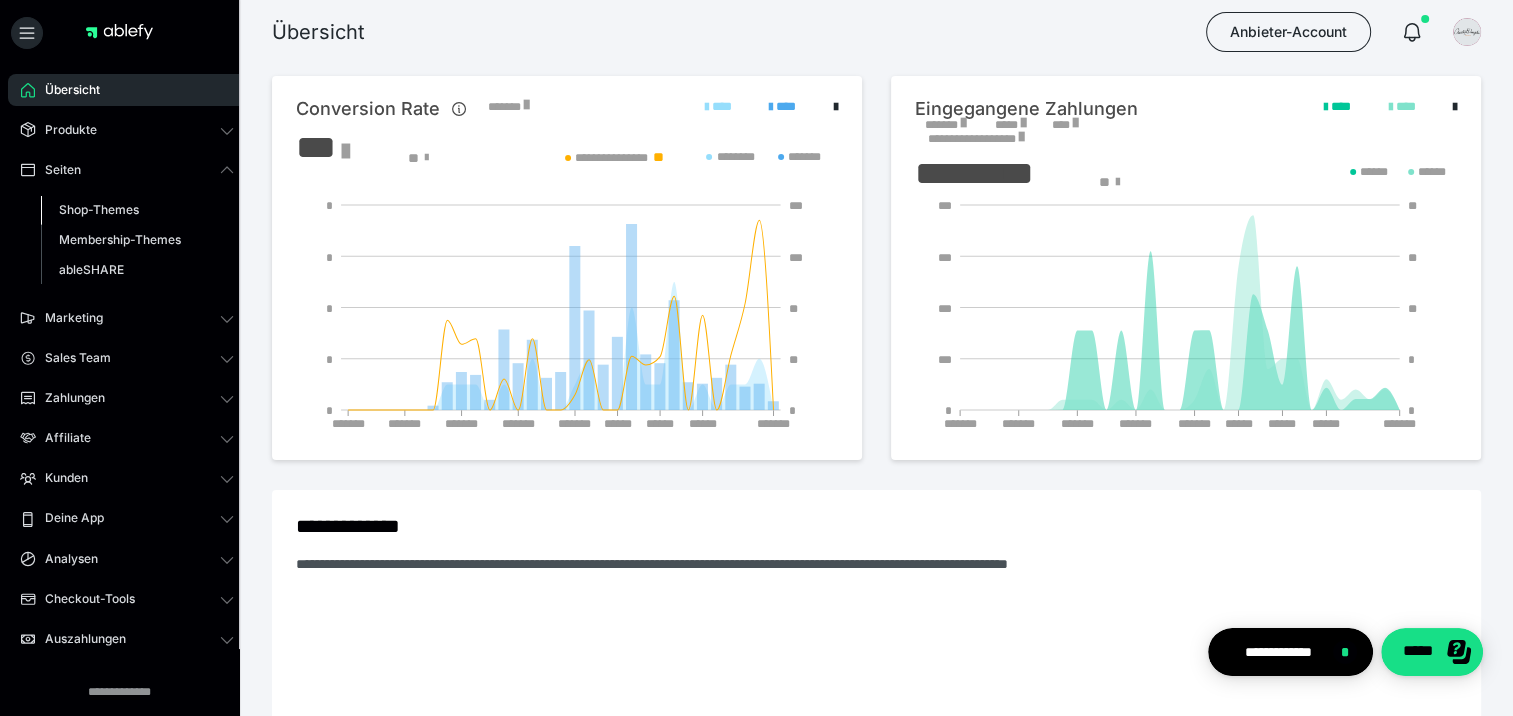 click on "Shop-Themes" at bounding box center [99, 209] 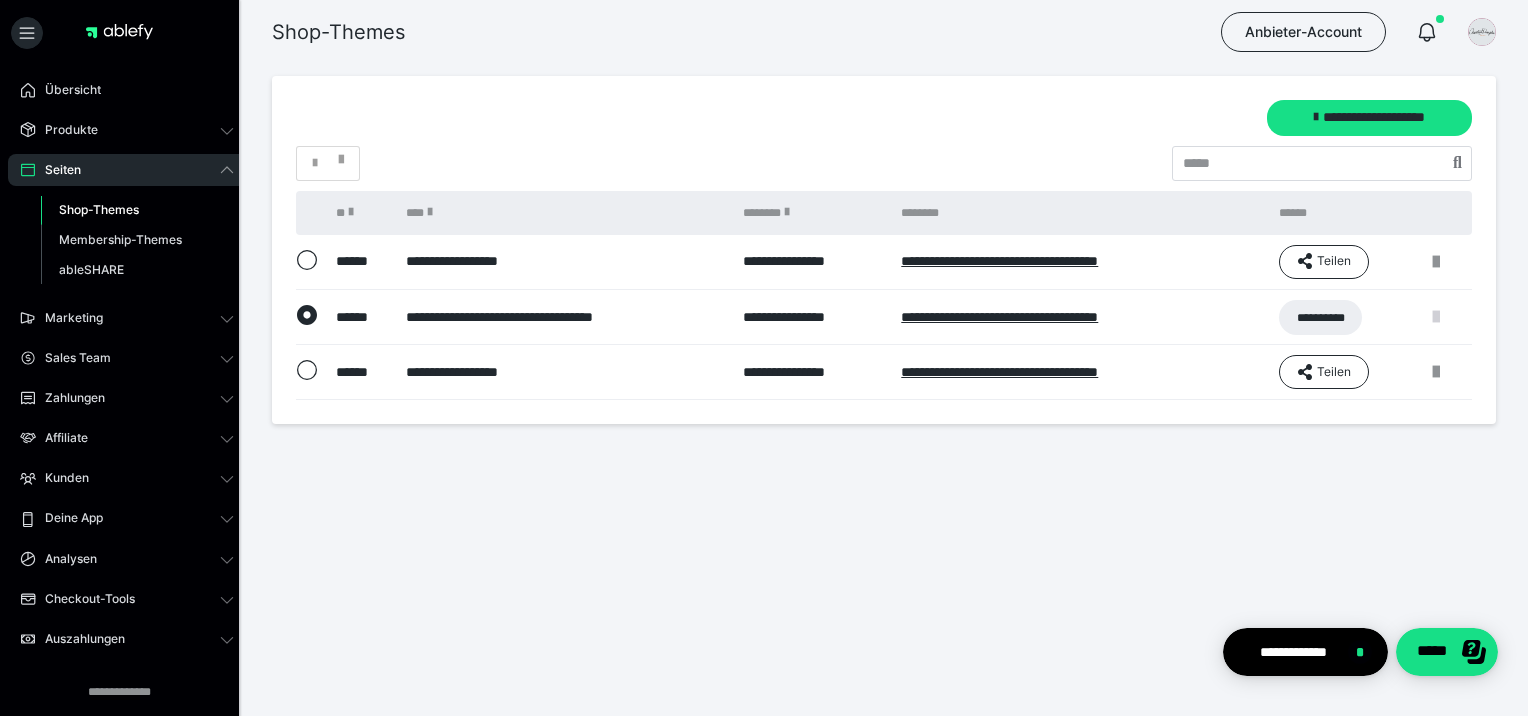 click at bounding box center [1436, 317] 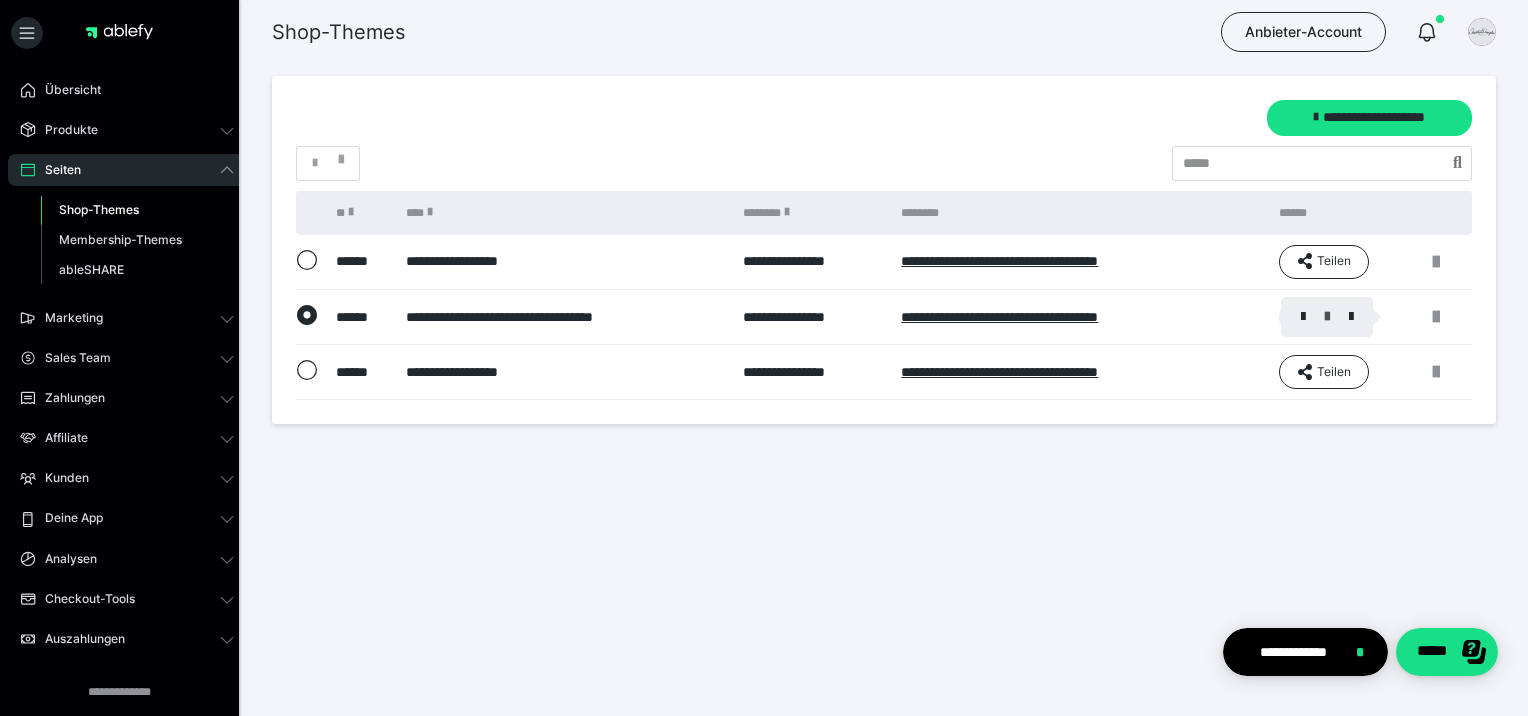 click at bounding box center [1327, 317] 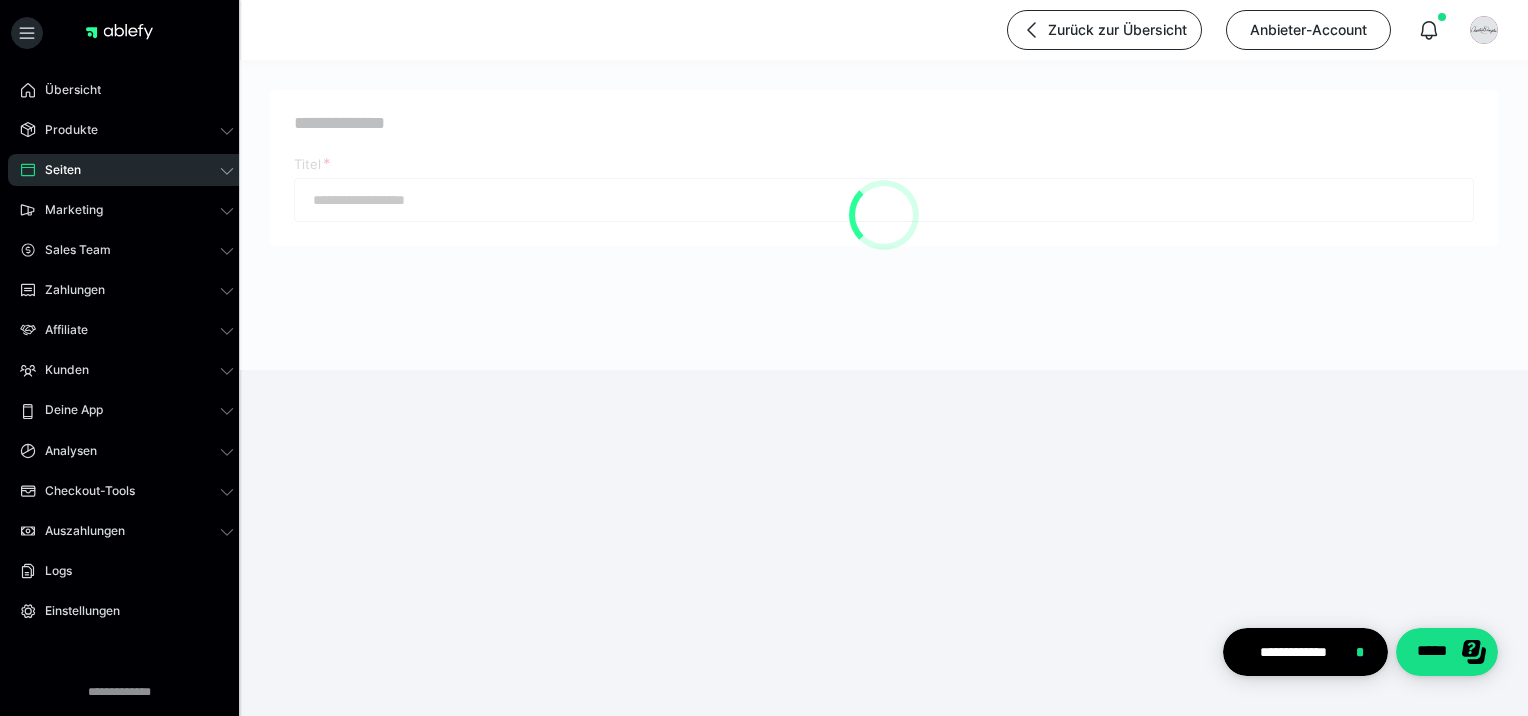 type on "**********" 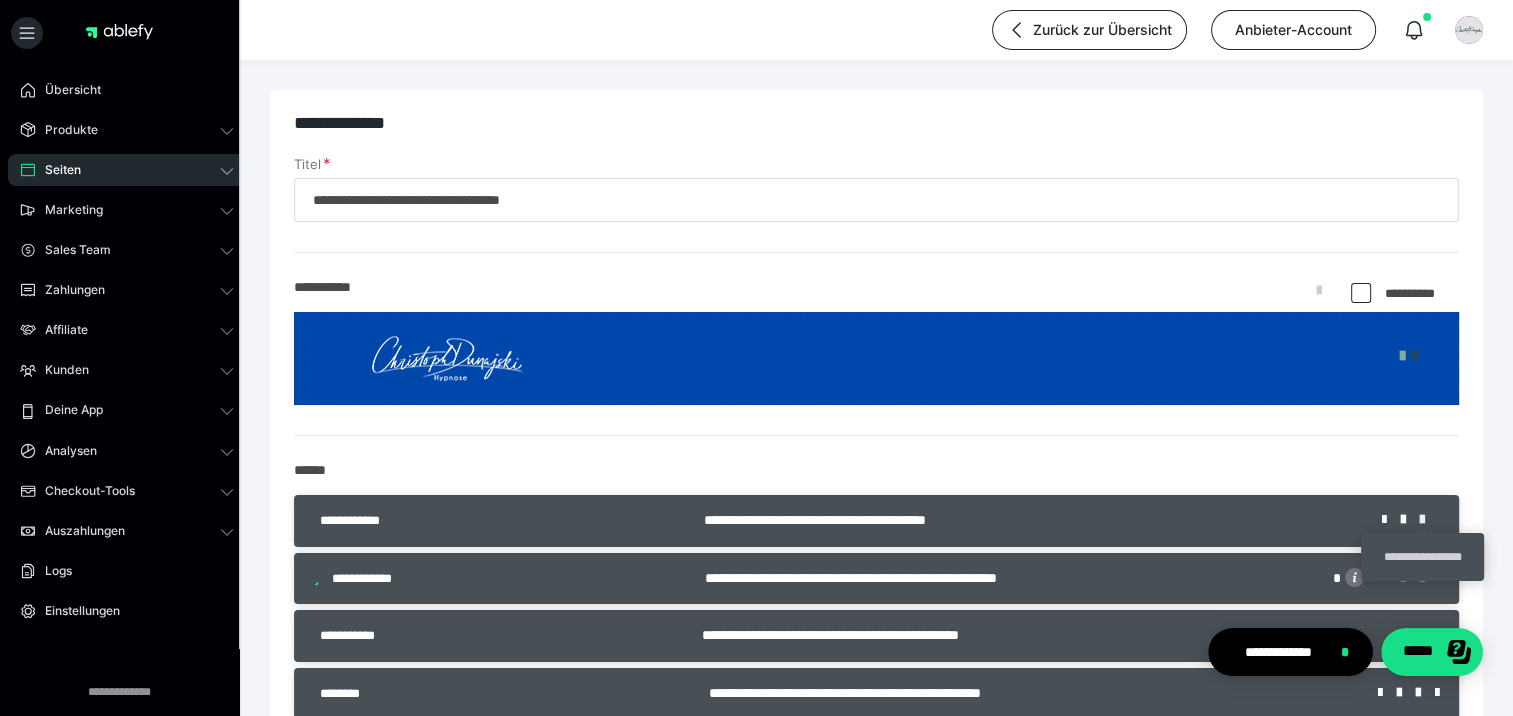 click at bounding box center [1429, 520] 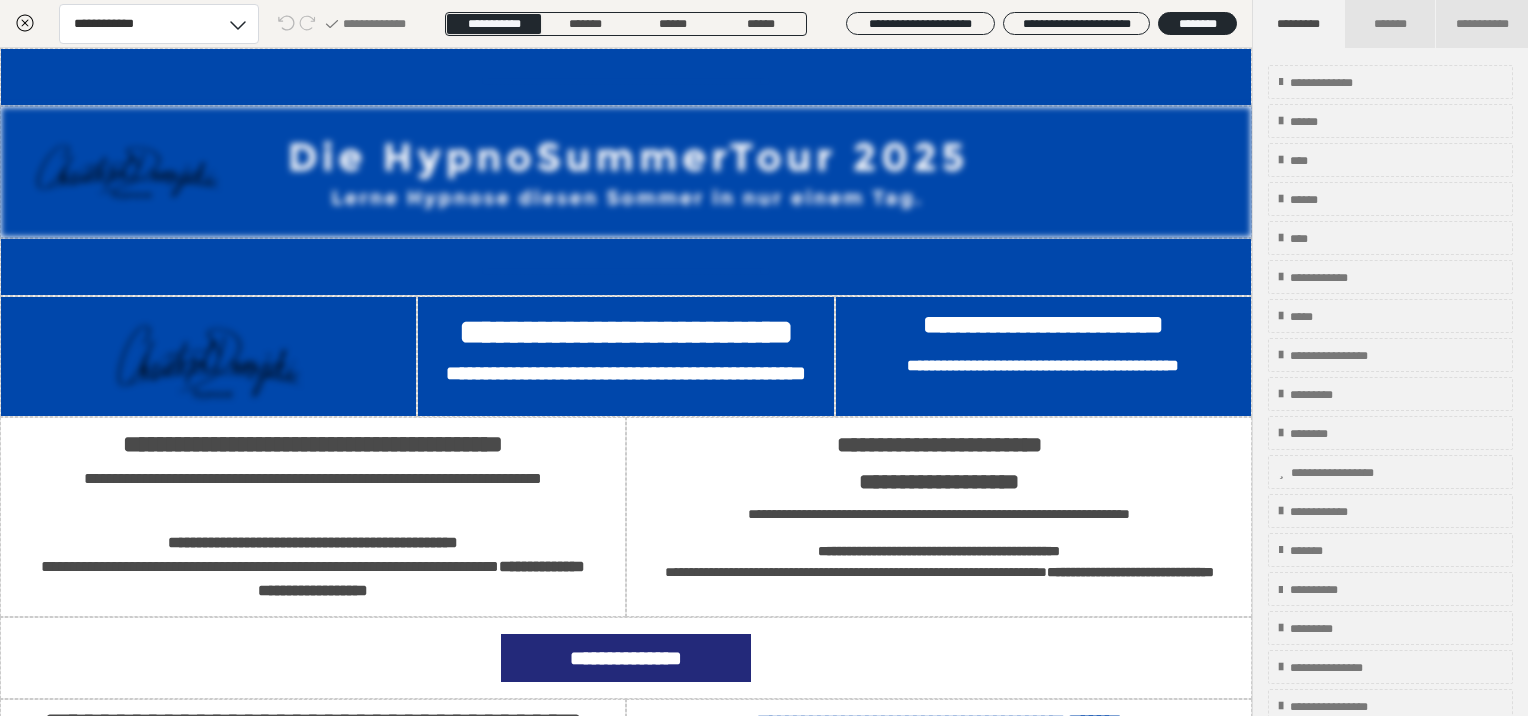 click on "**********" at bounding box center (1043, 356) 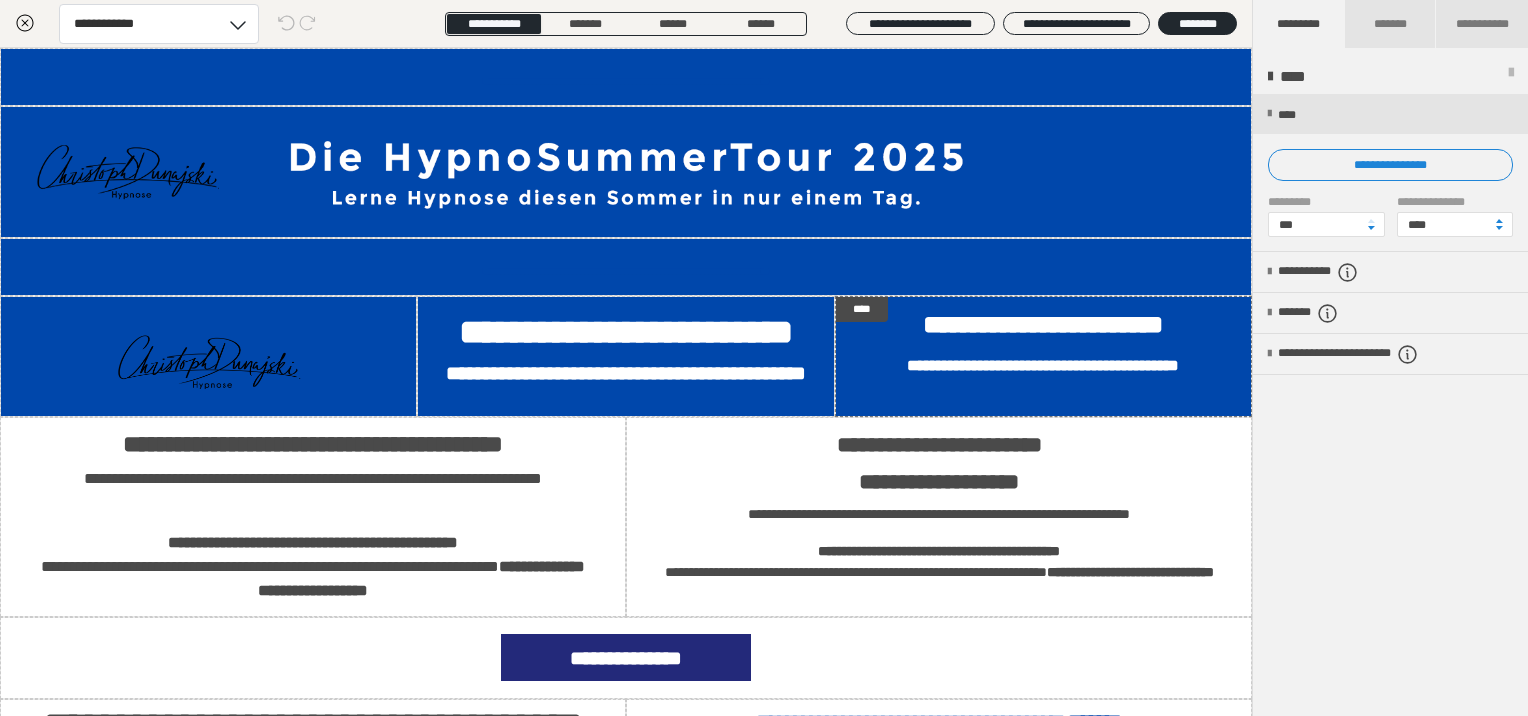 click 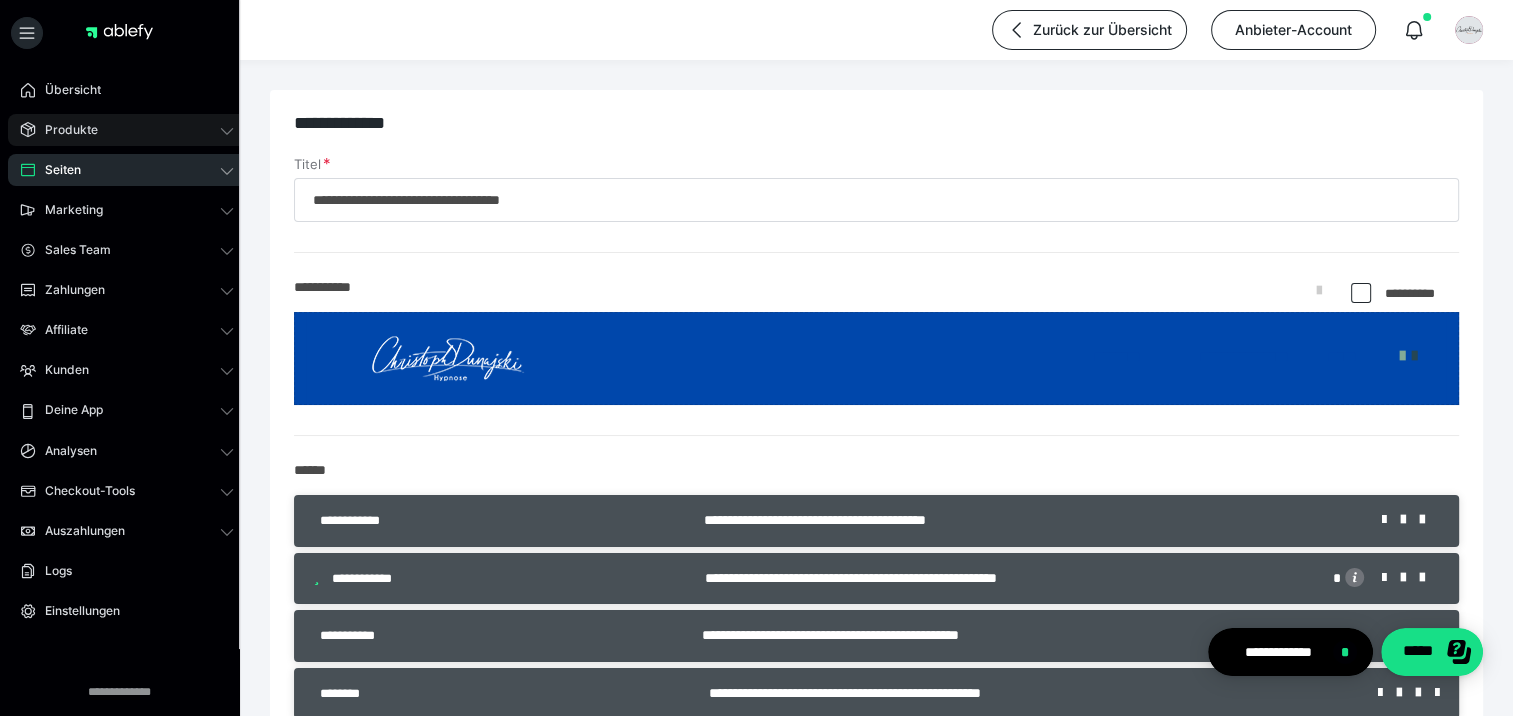 click on "Produkte" at bounding box center [64, 130] 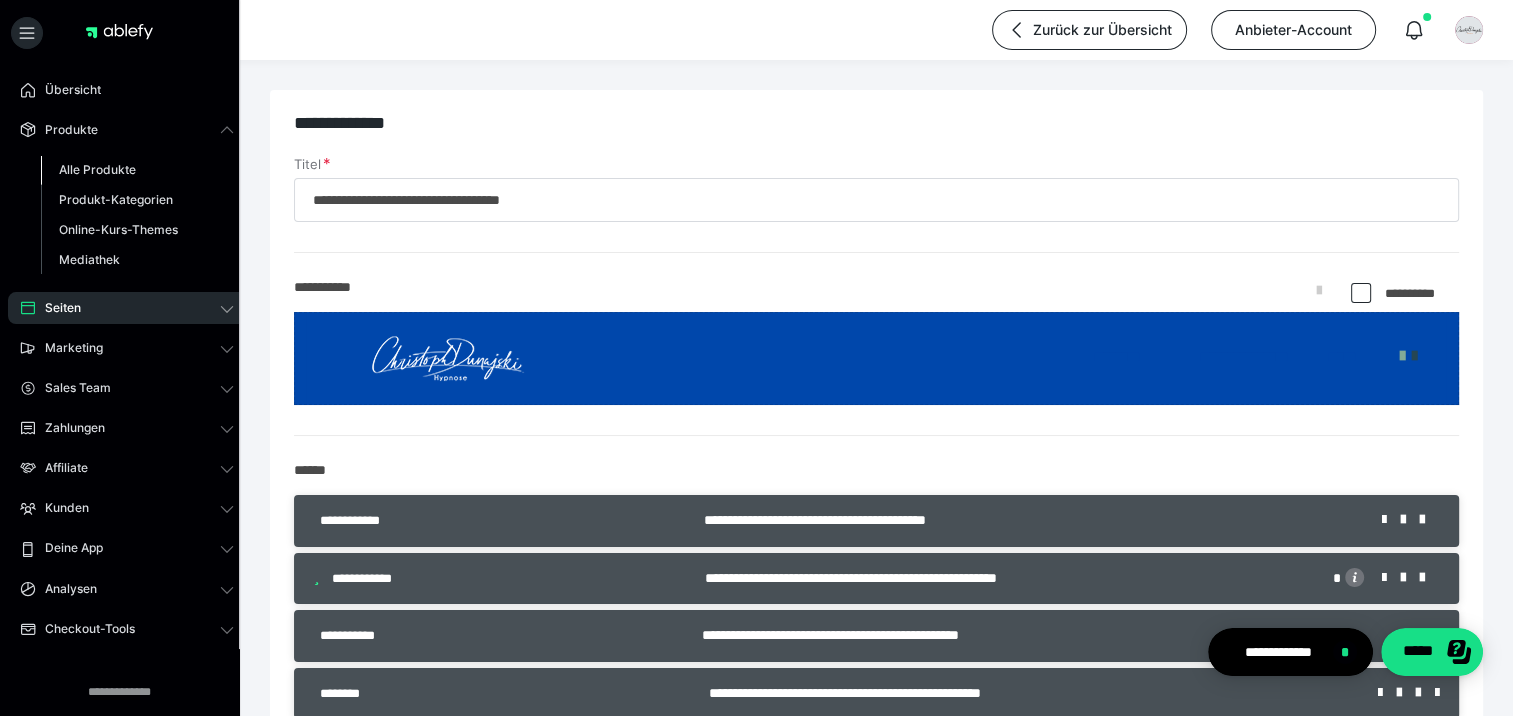 click on "Alle Produkte" at bounding box center [97, 169] 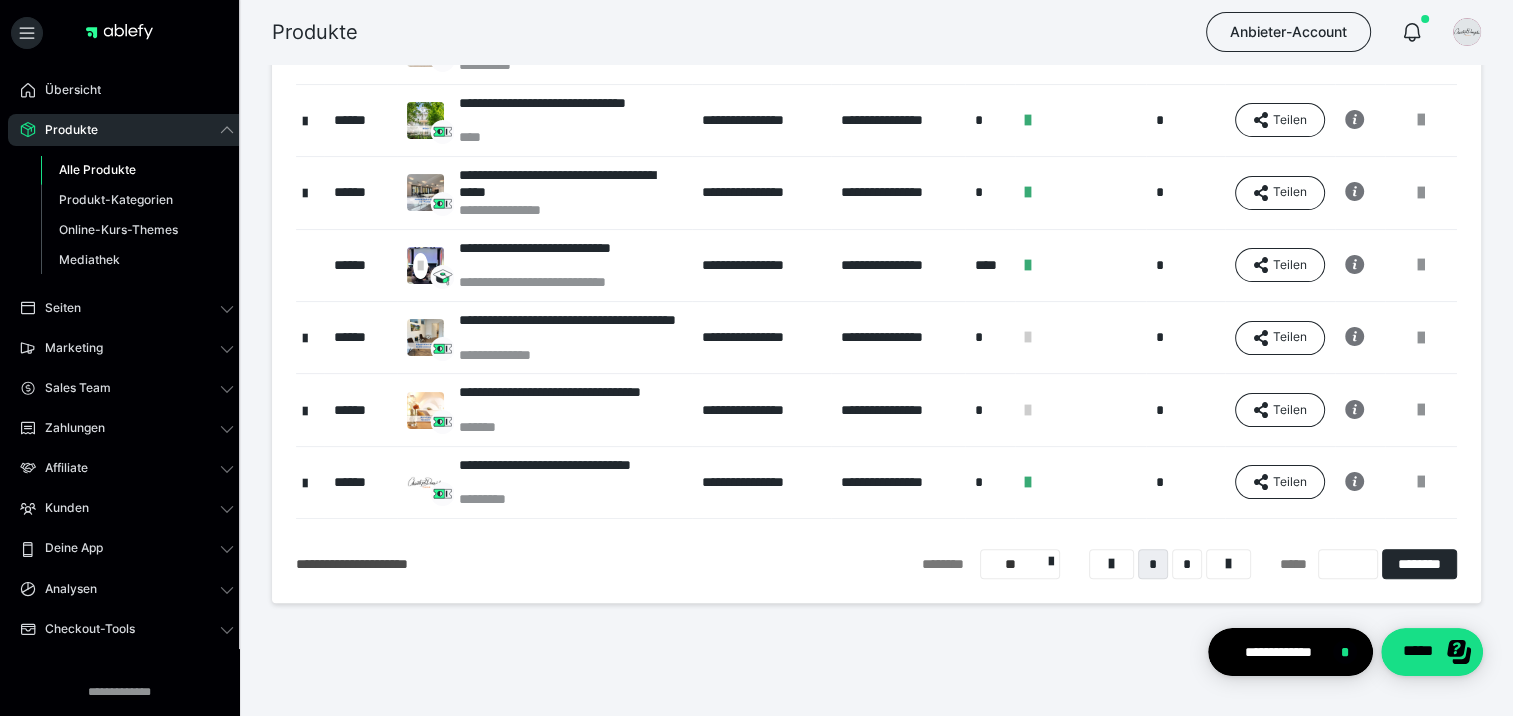 scroll, scrollTop: 455, scrollLeft: 0, axis: vertical 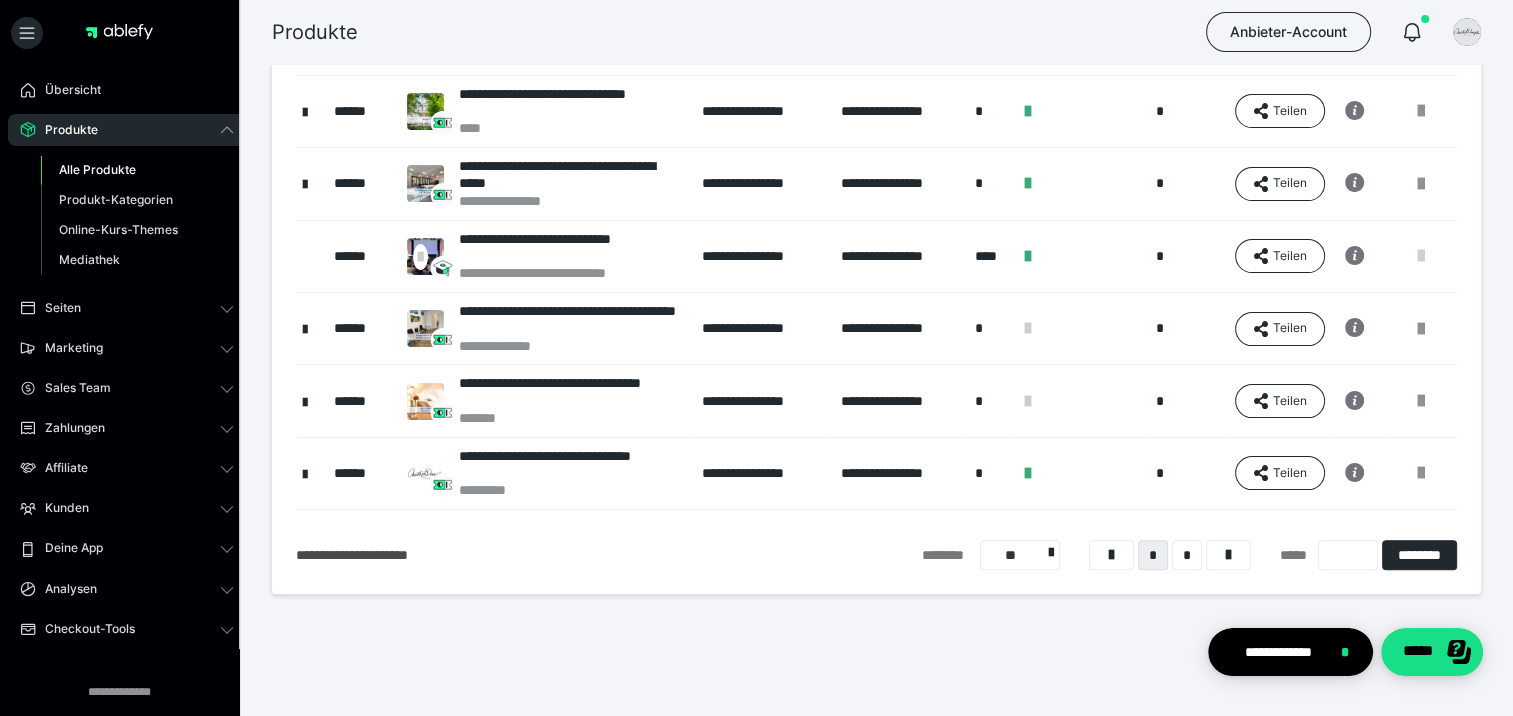 click at bounding box center (1421, 256) 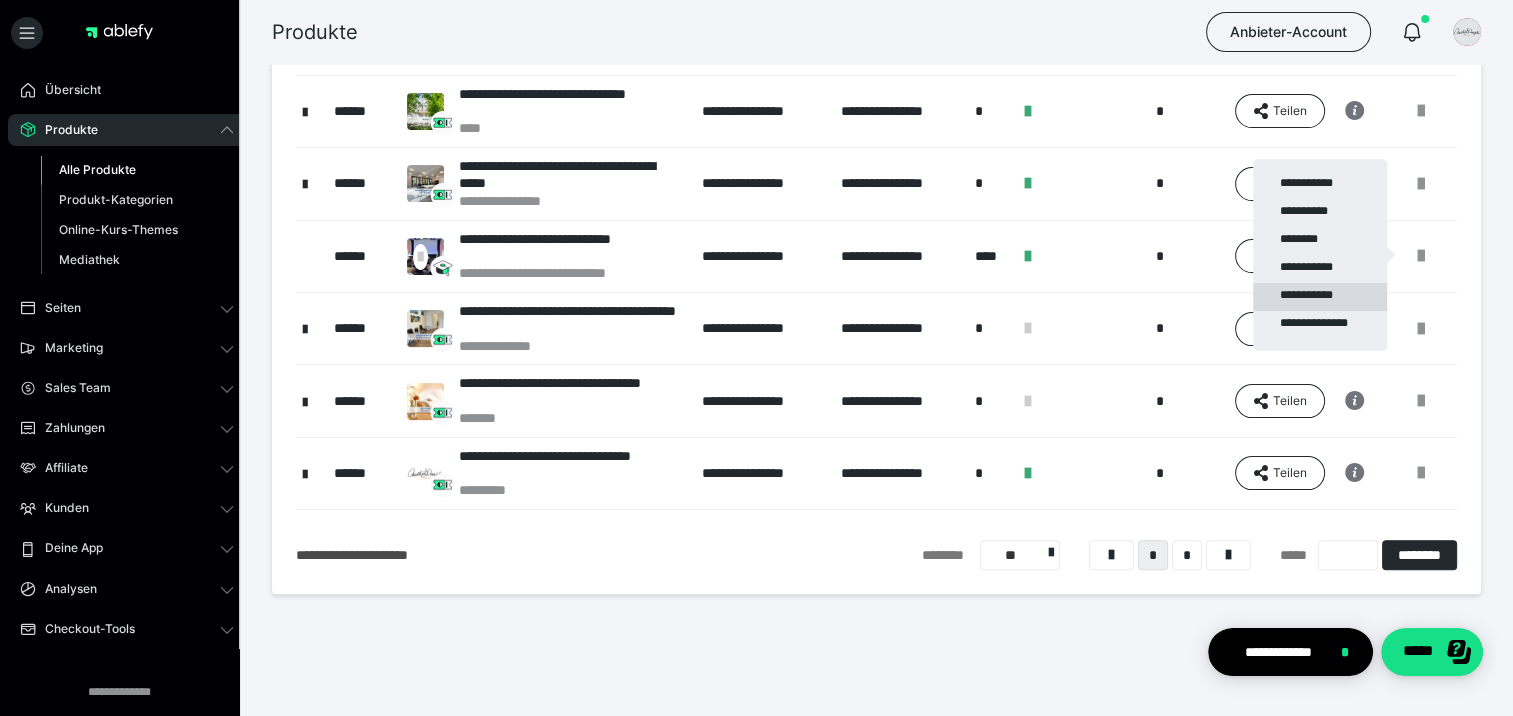 click on "**********" at bounding box center (1320, 297) 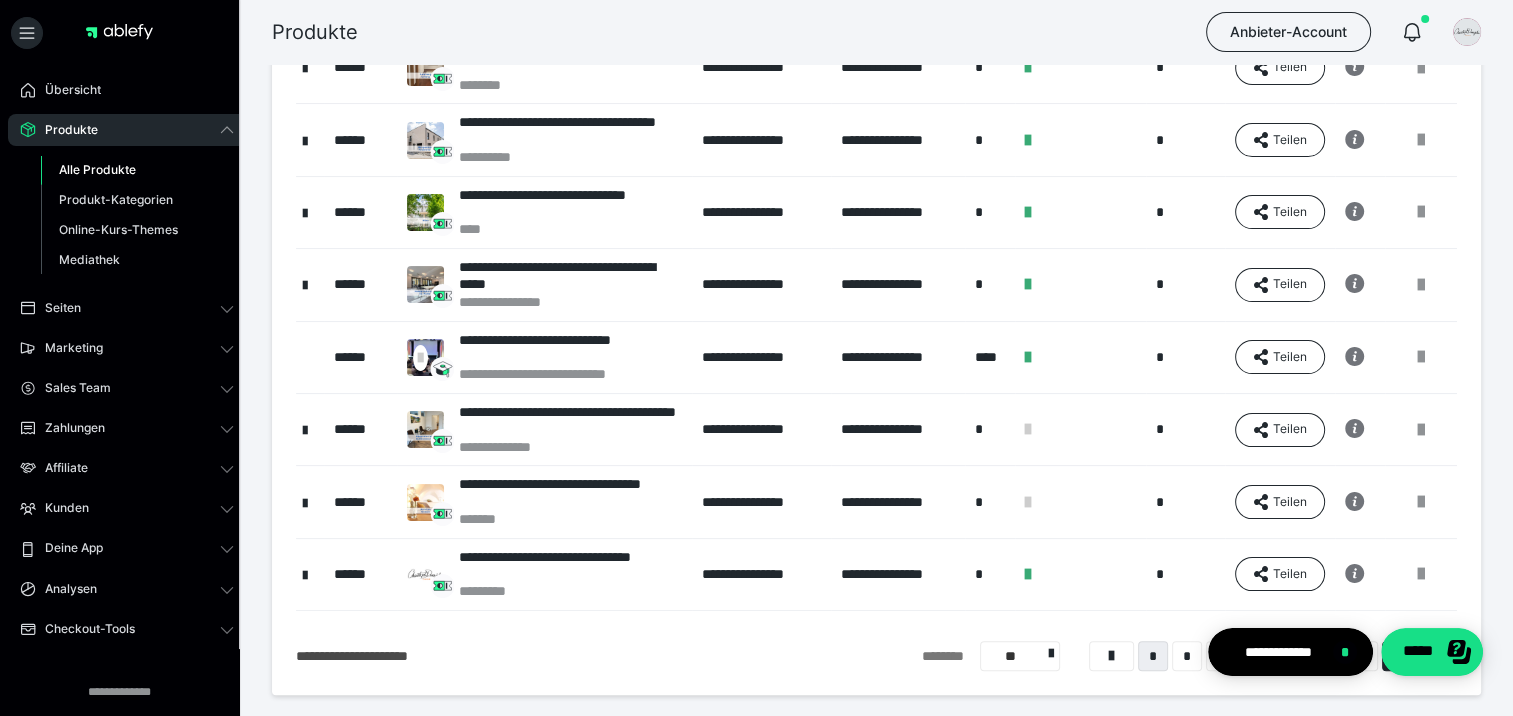scroll, scrollTop: 355, scrollLeft: 0, axis: vertical 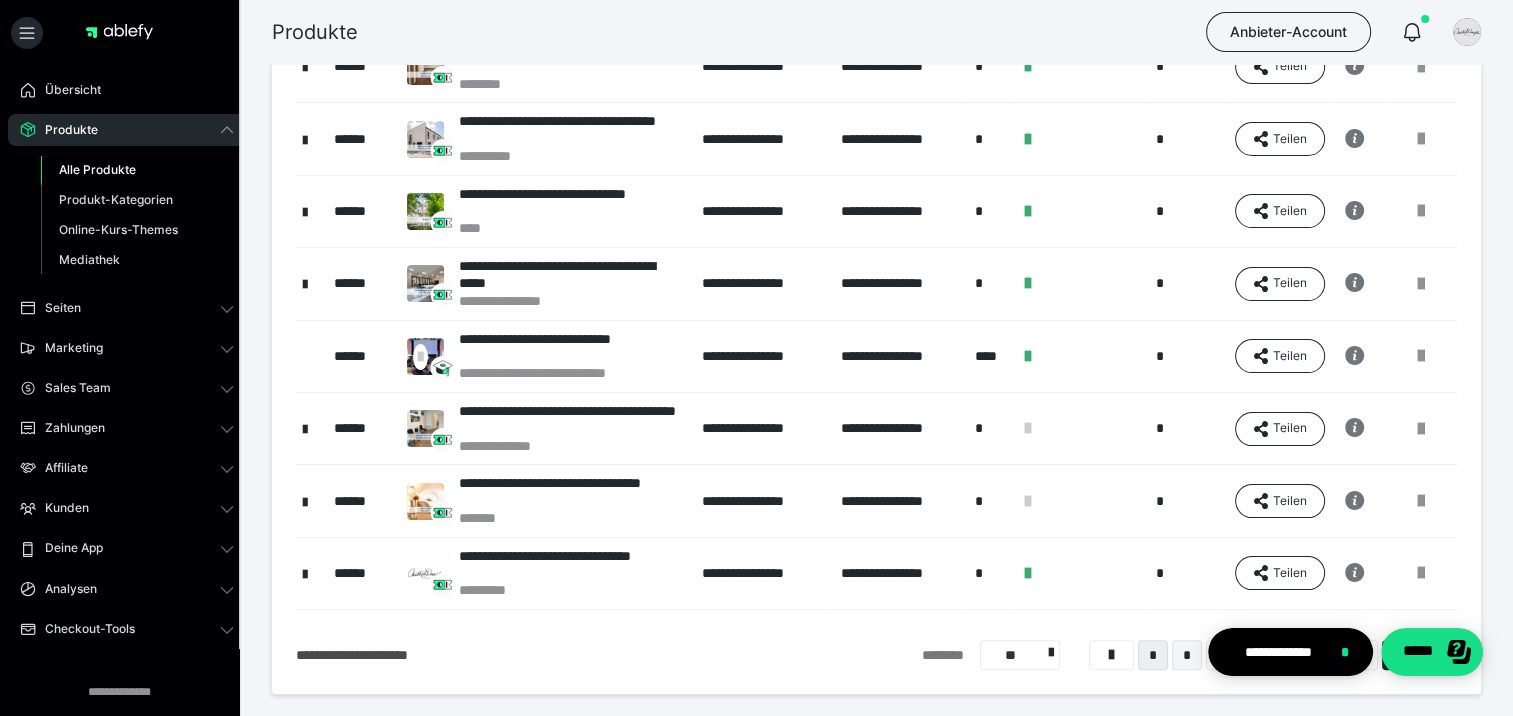 click on "*" at bounding box center (1187, 655) 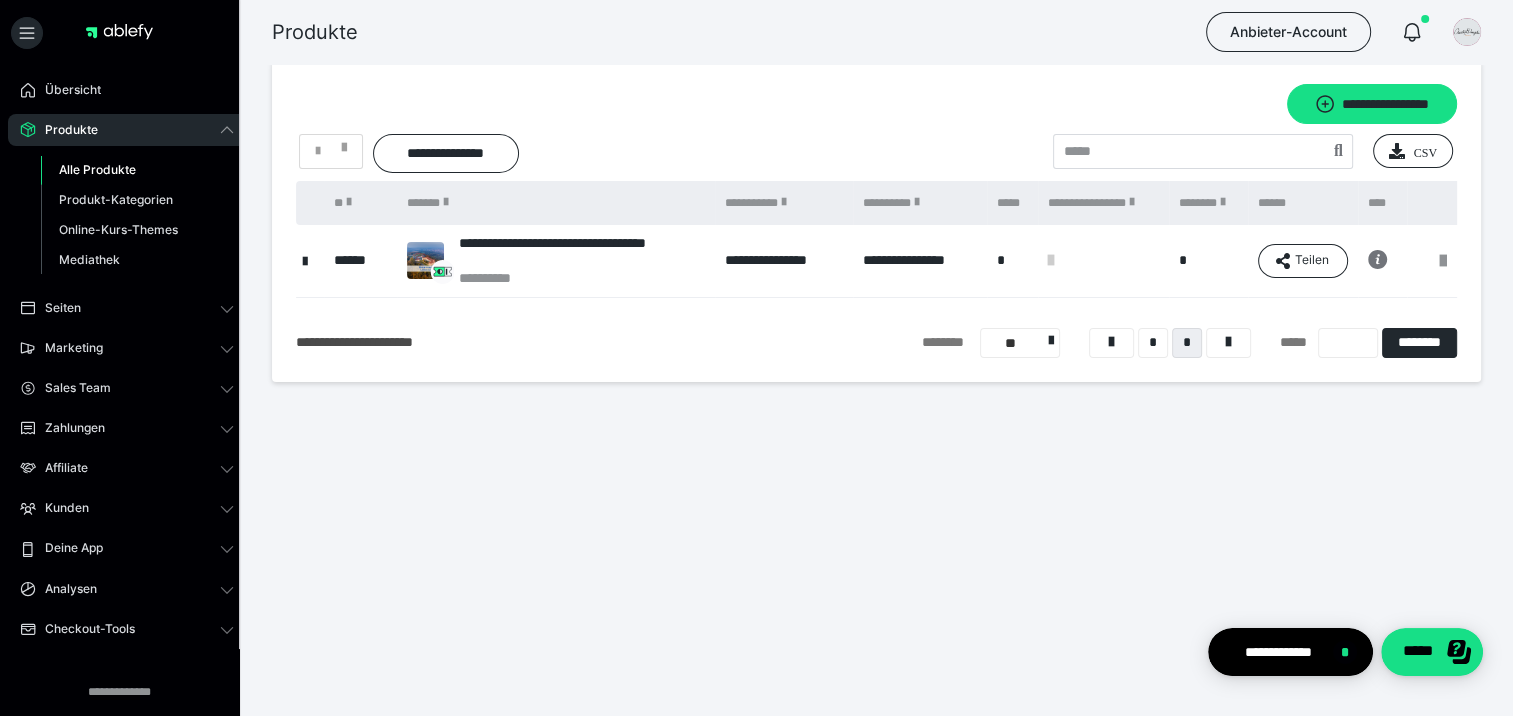 scroll, scrollTop: 0, scrollLeft: 0, axis: both 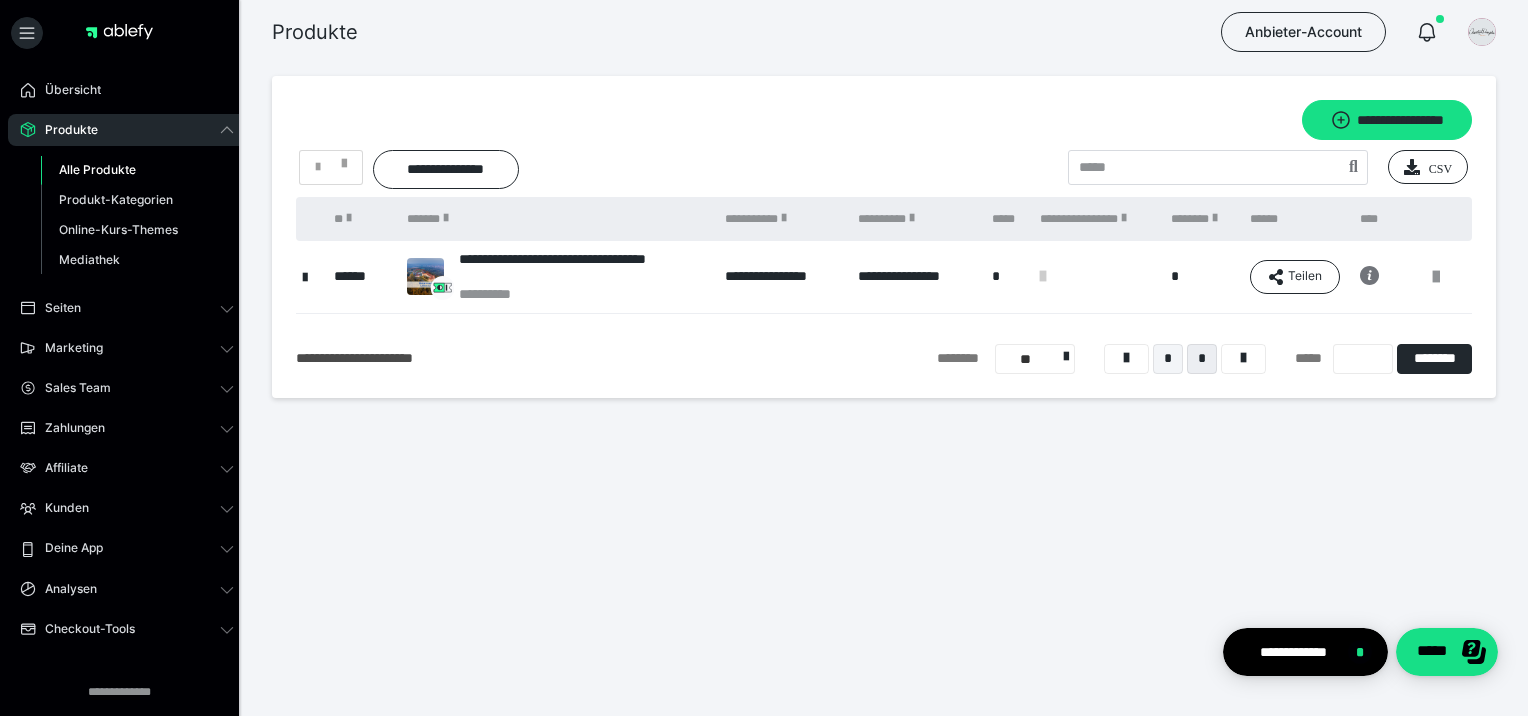click on "*" at bounding box center (1168, 359) 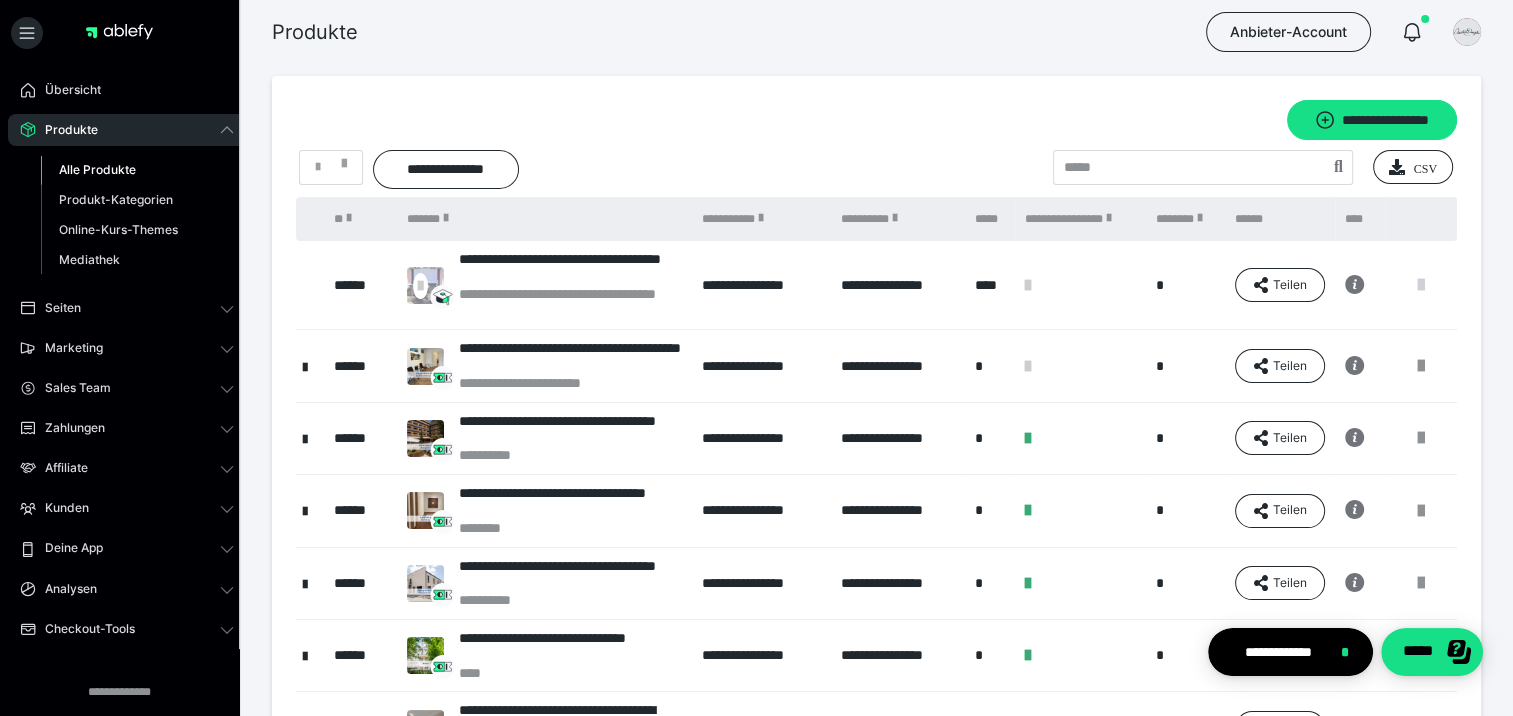 click at bounding box center (1421, 285) 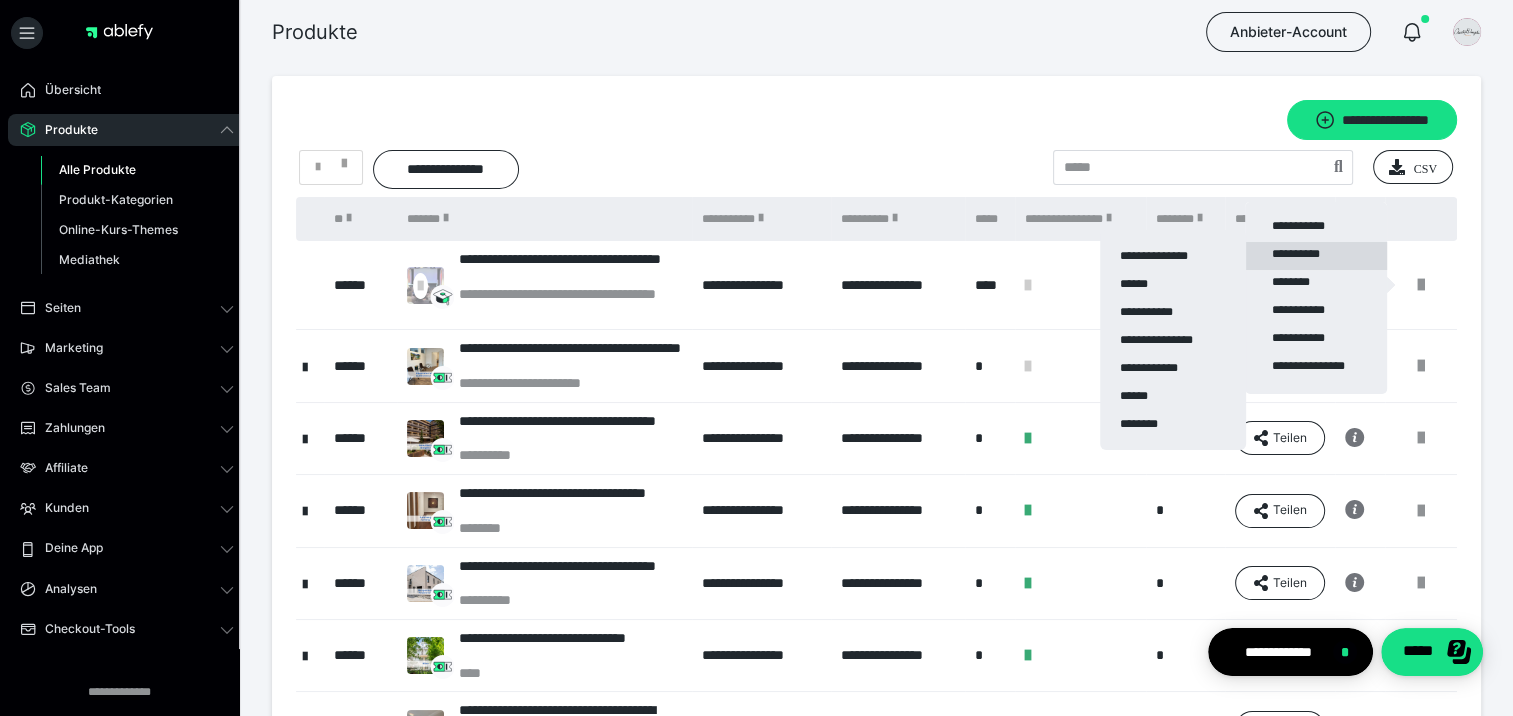 click on "**********" at bounding box center (1316, 256) 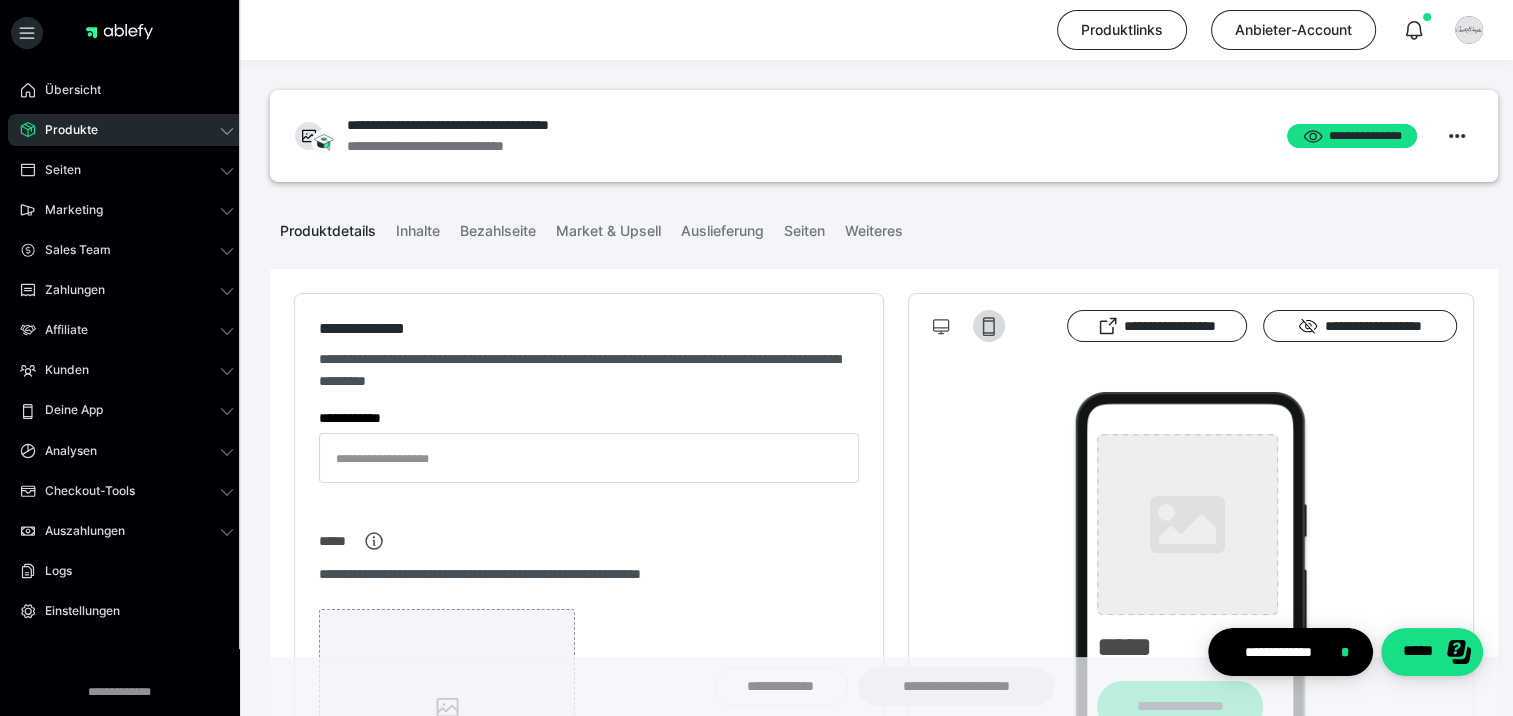 type on "**********" 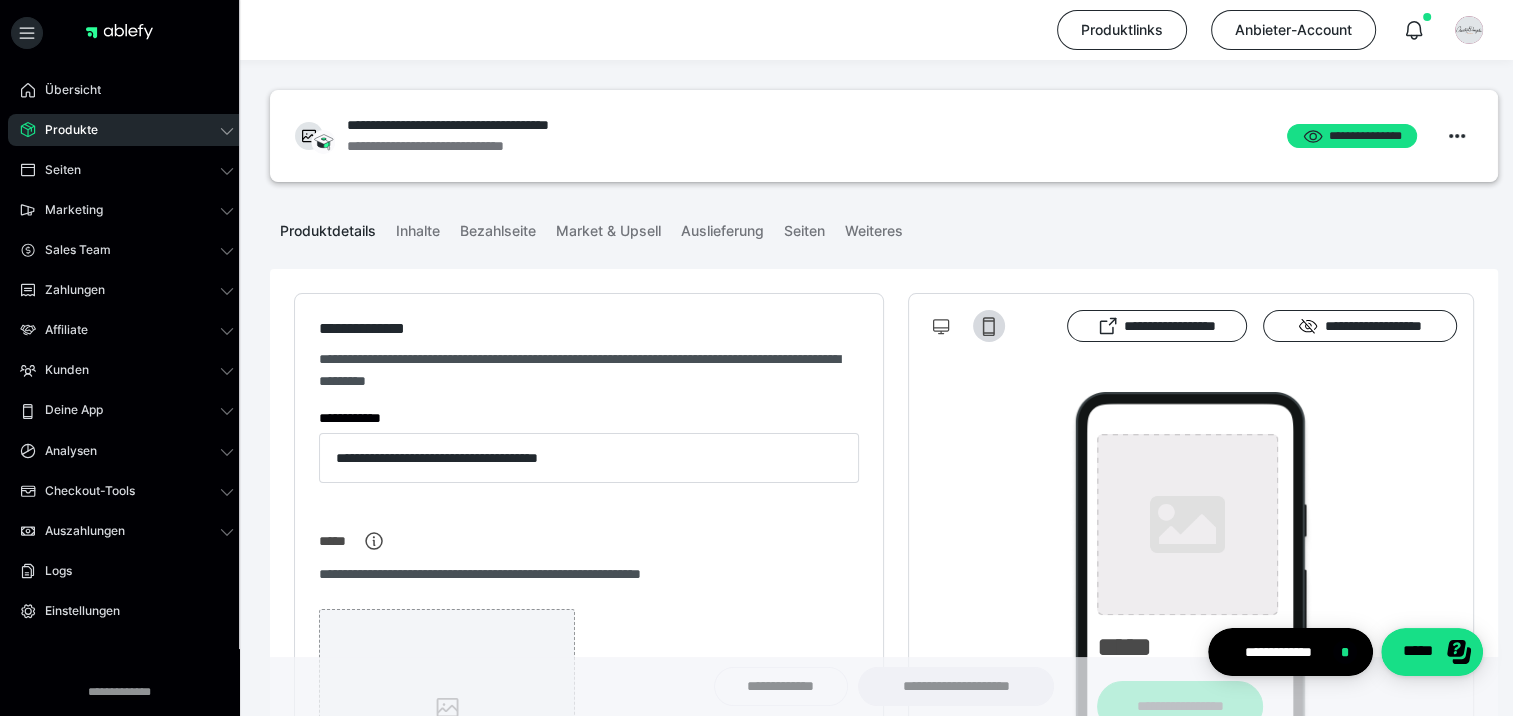 type on "**********" 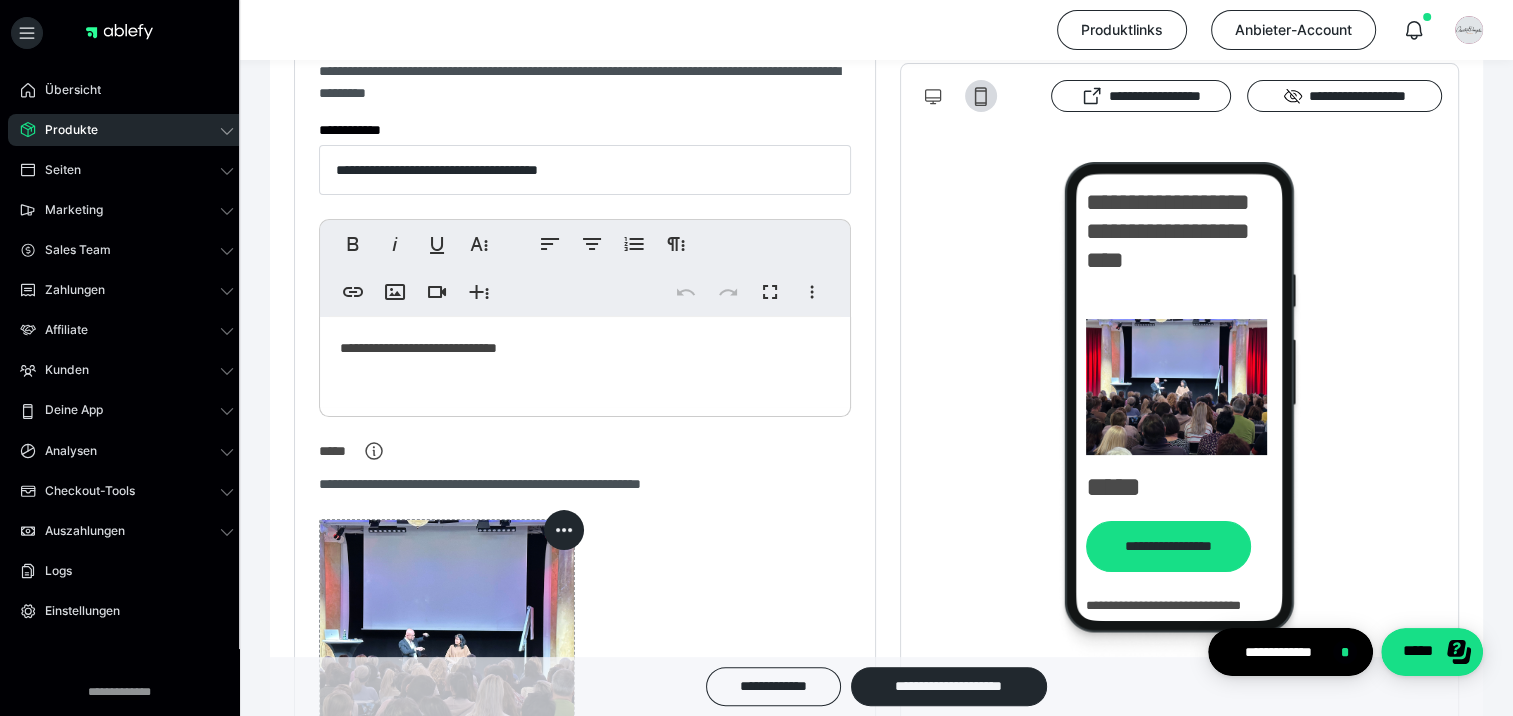 scroll, scrollTop: 300, scrollLeft: 0, axis: vertical 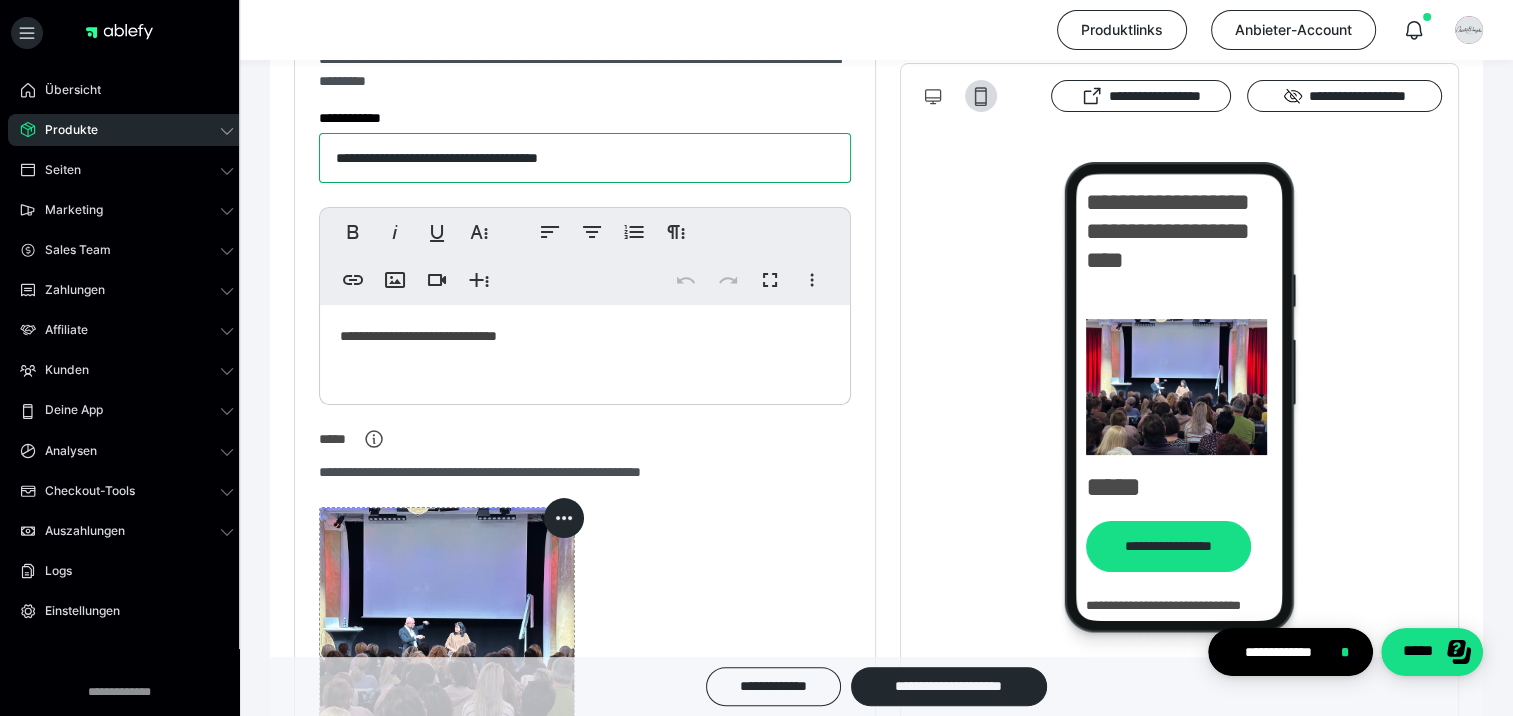 drag, startPoint x: 404, startPoint y: 149, endPoint x: 128, endPoint y: 144, distance: 276.0453 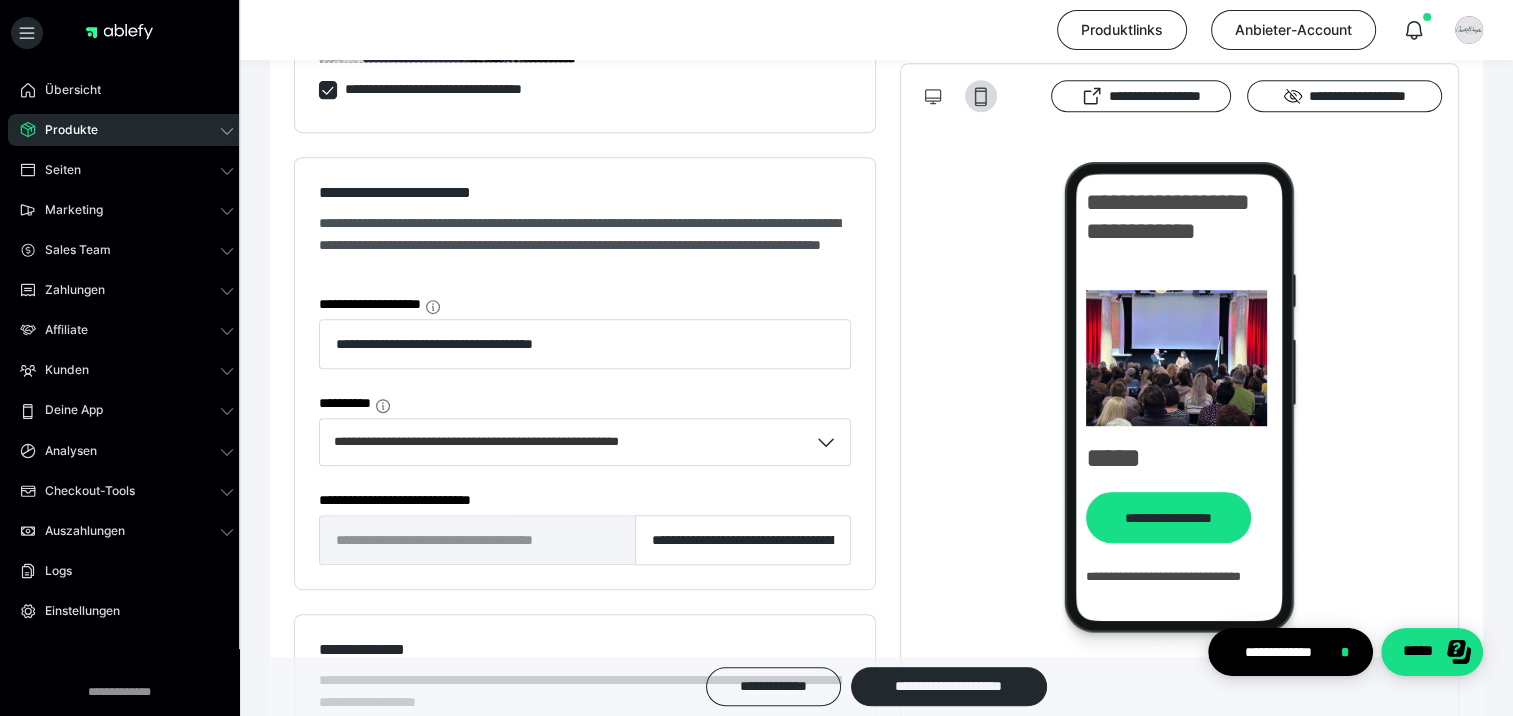 scroll, scrollTop: 1100, scrollLeft: 0, axis: vertical 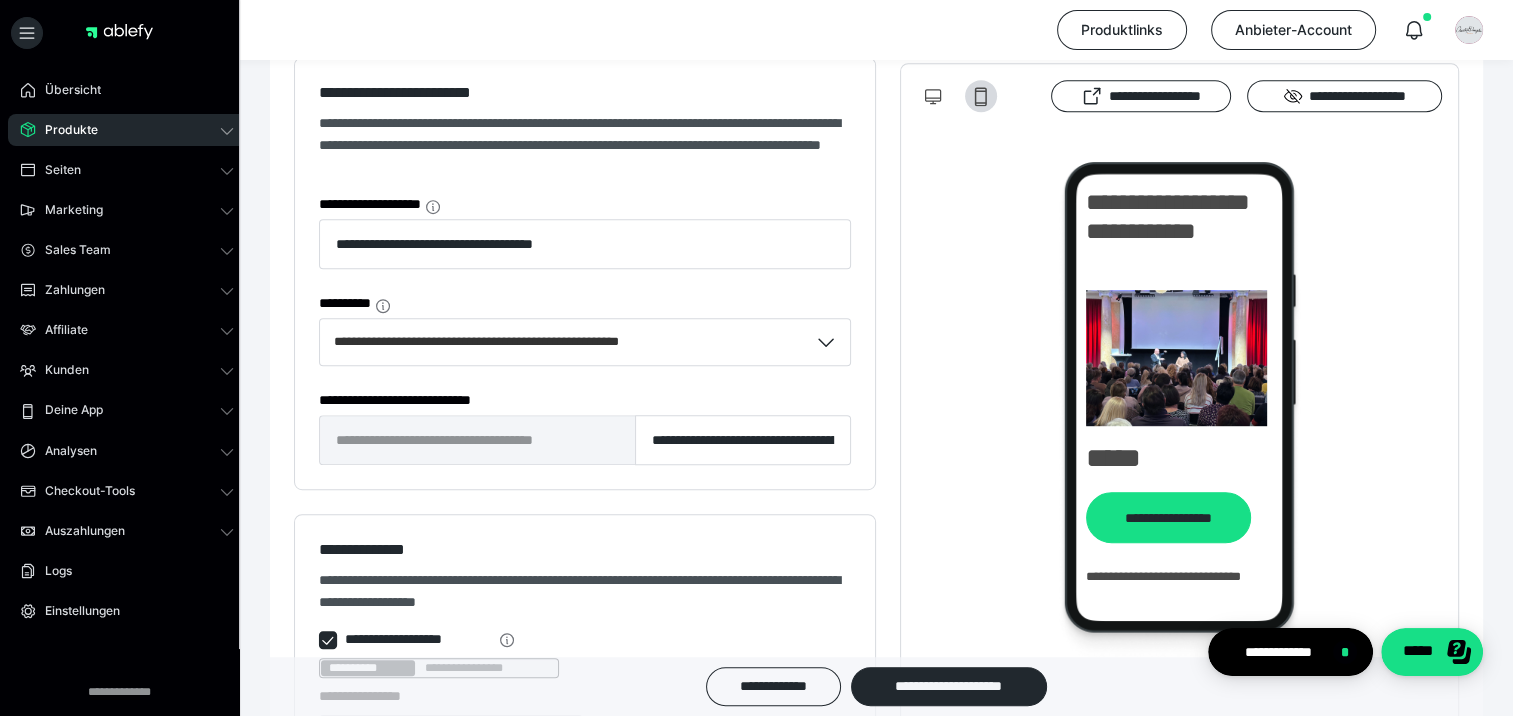 type on "**********" 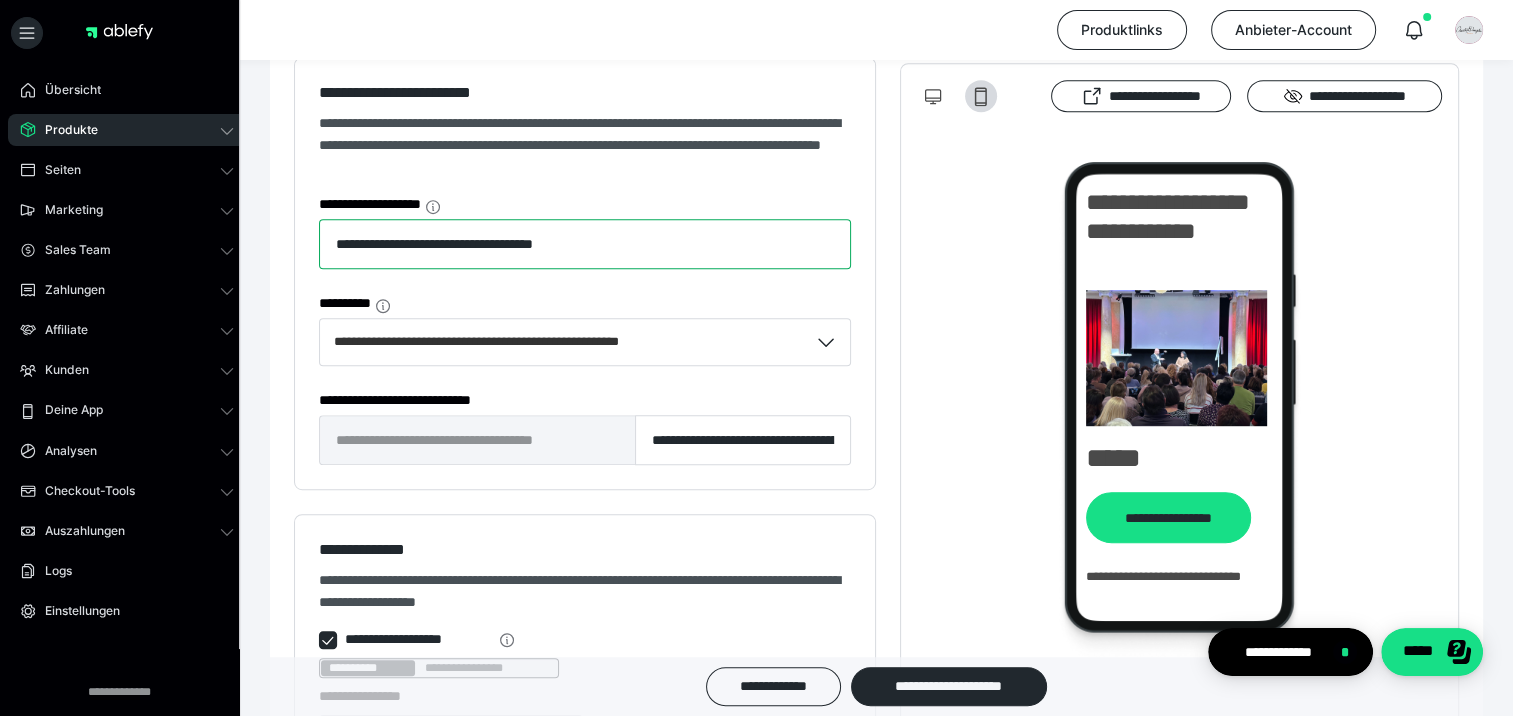 drag, startPoint x: 404, startPoint y: 242, endPoint x: 299, endPoint y: 240, distance: 105.01904 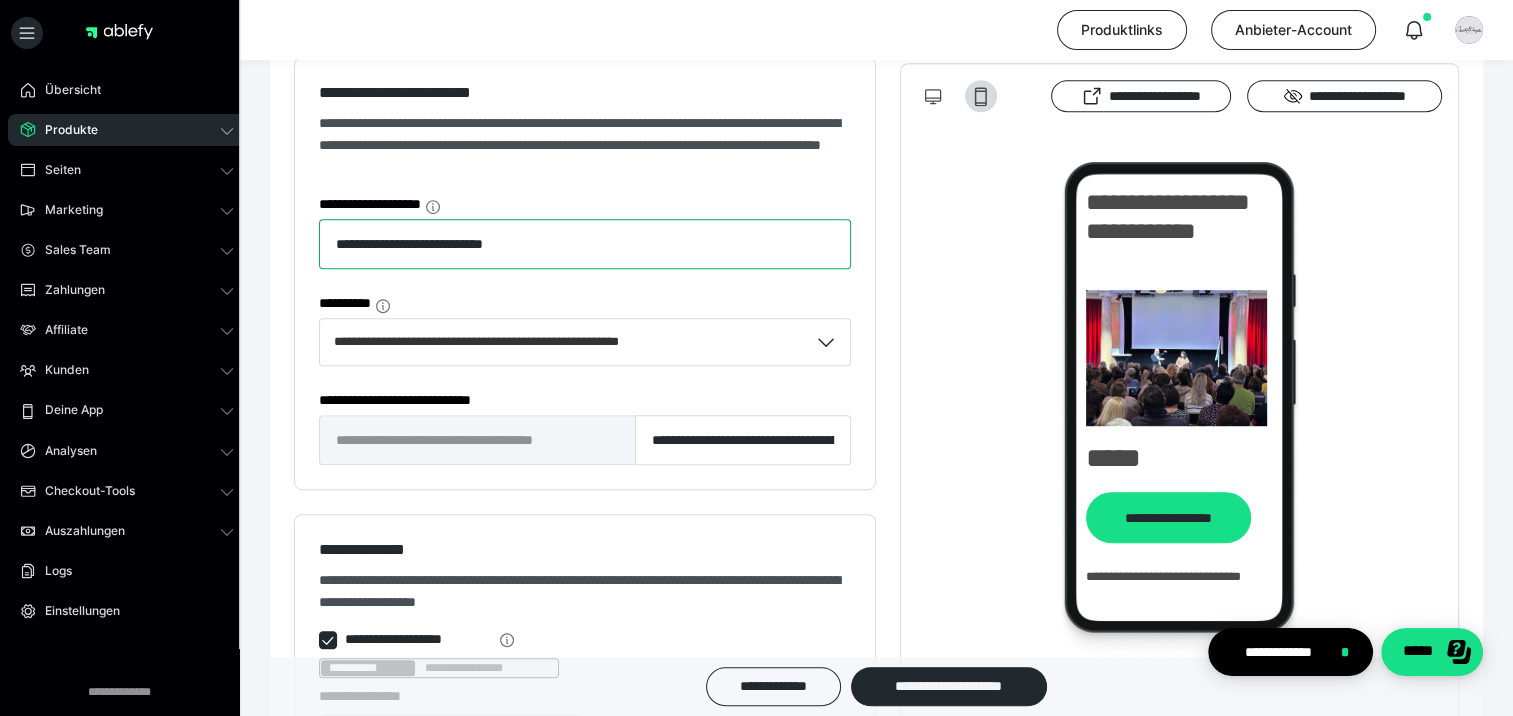 click on "**********" at bounding box center [585, 244] 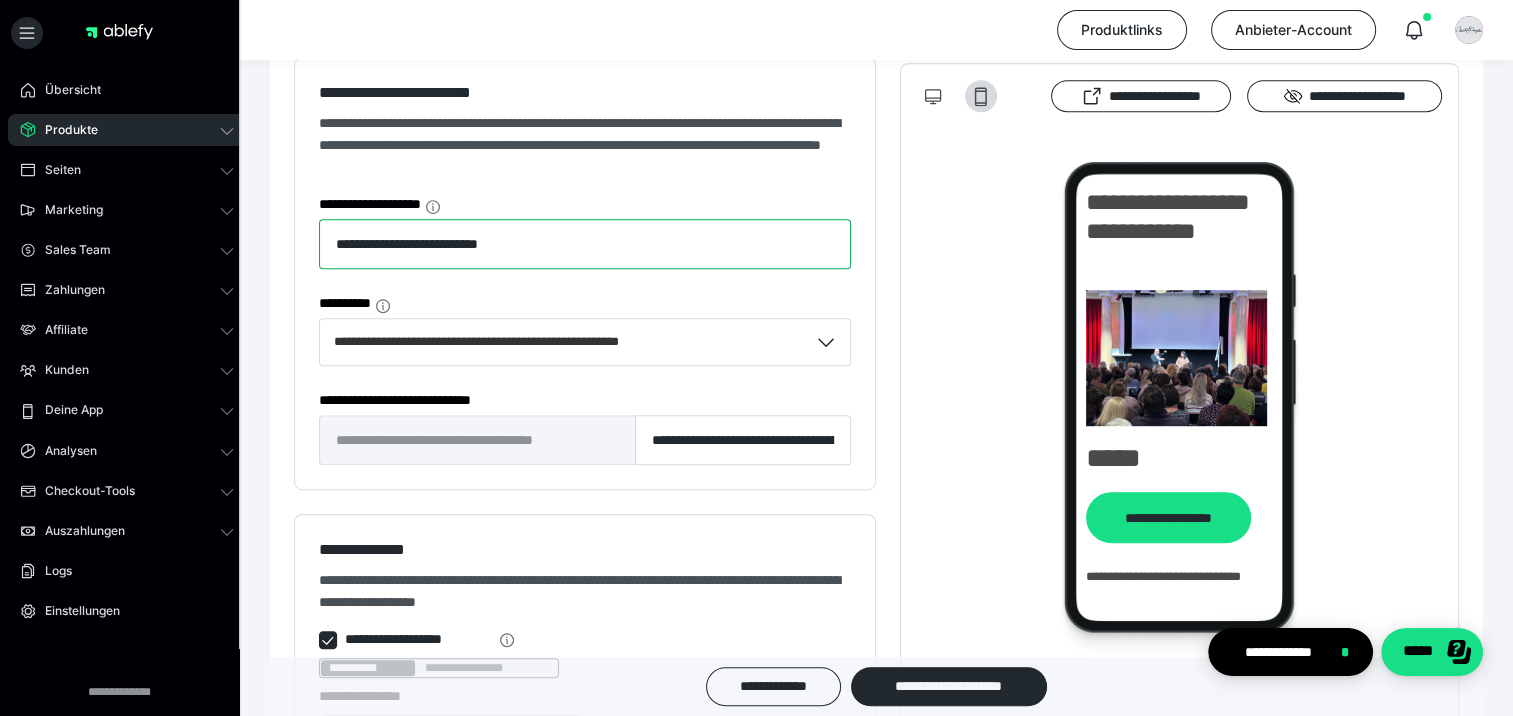 click on "**********" at bounding box center (585, 244) 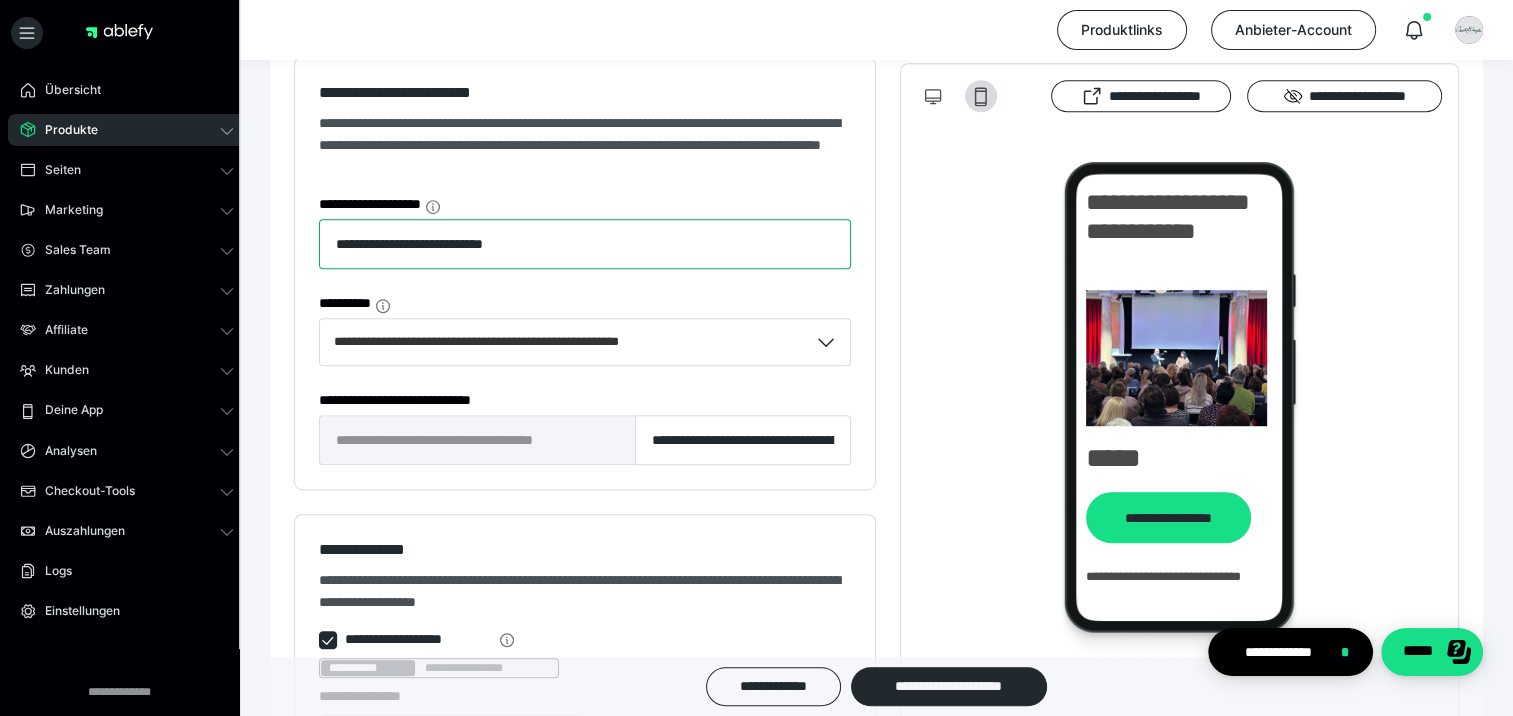 click on "**********" at bounding box center [585, 244] 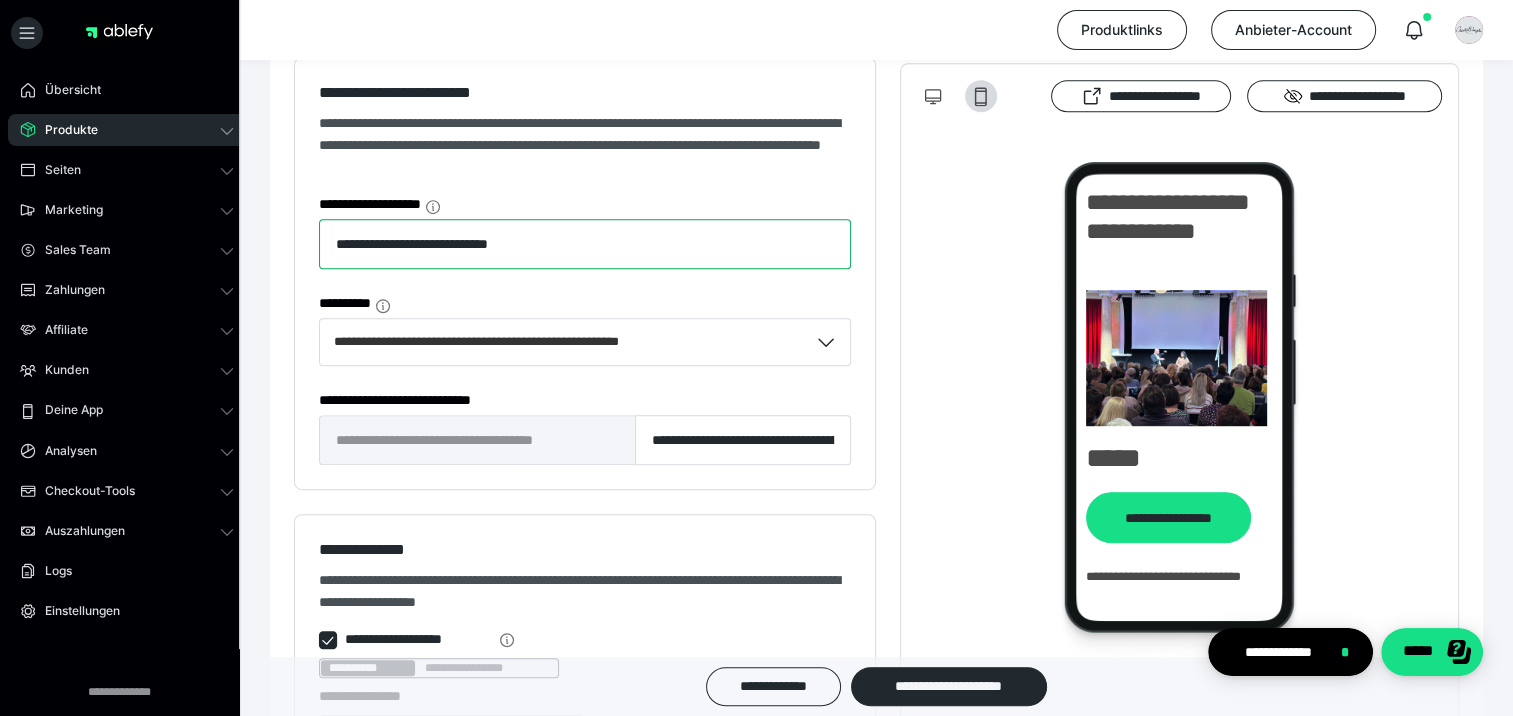 click on "**********" at bounding box center [585, 244] 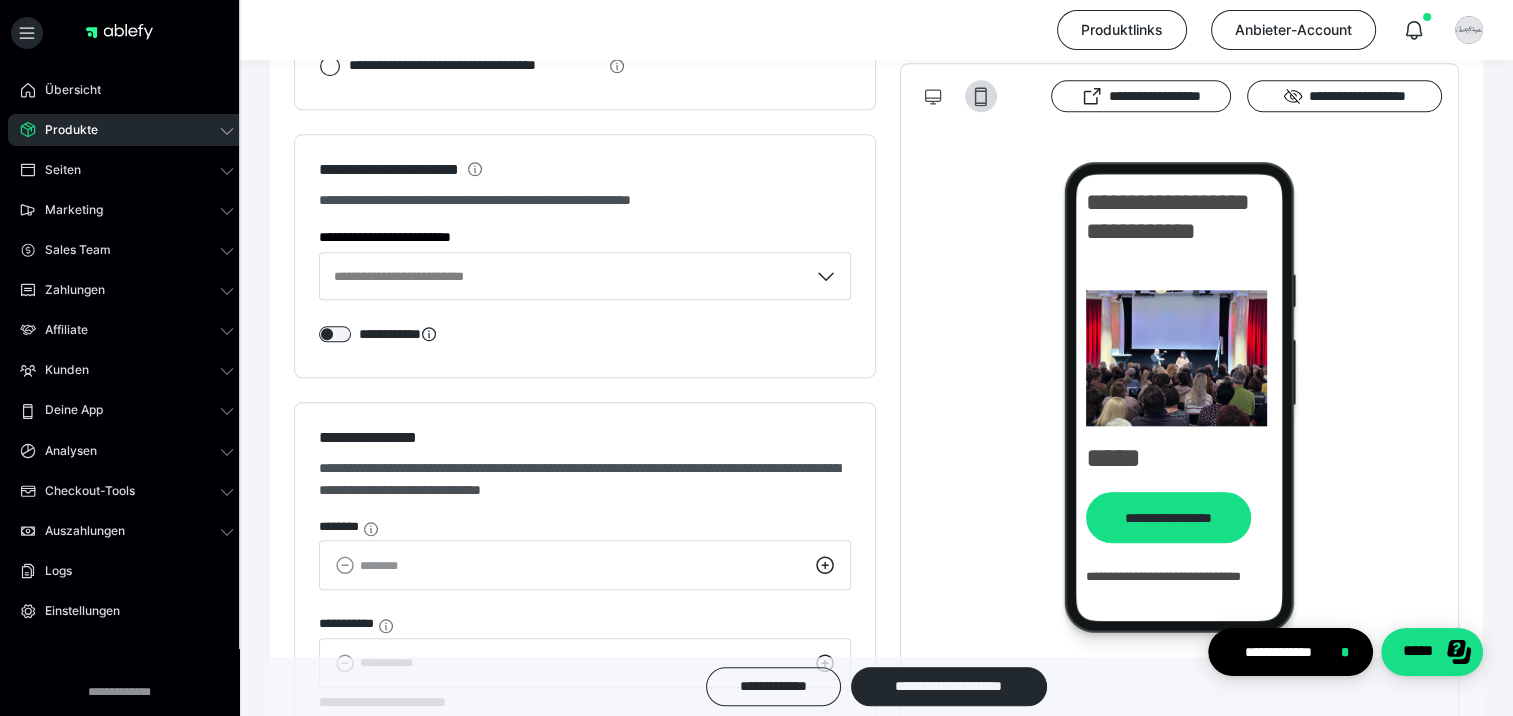 scroll, scrollTop: 2251, scrollLeft: 0, axis: vertical 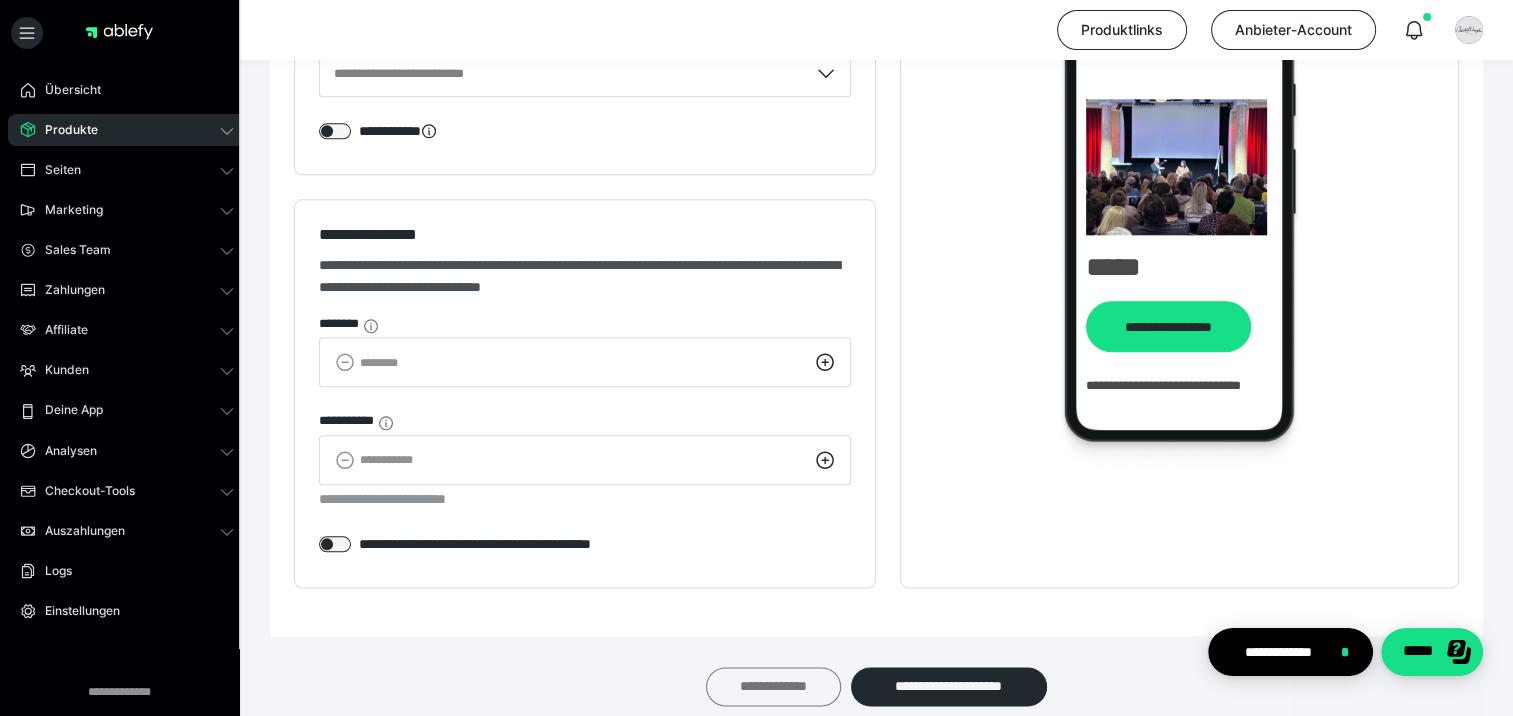 type on "**********" 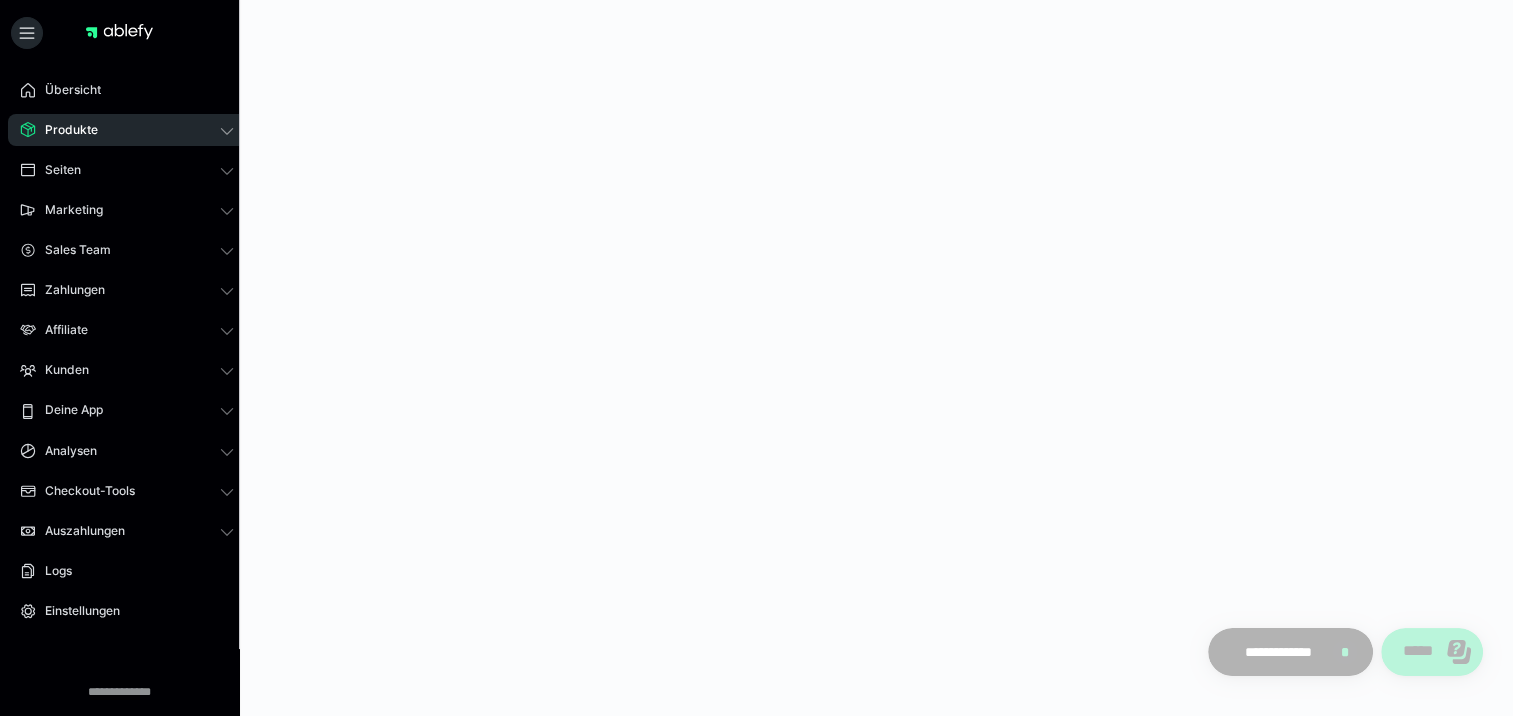 scroll, scrollTop: 0, scrollLeft: 0, axis: both 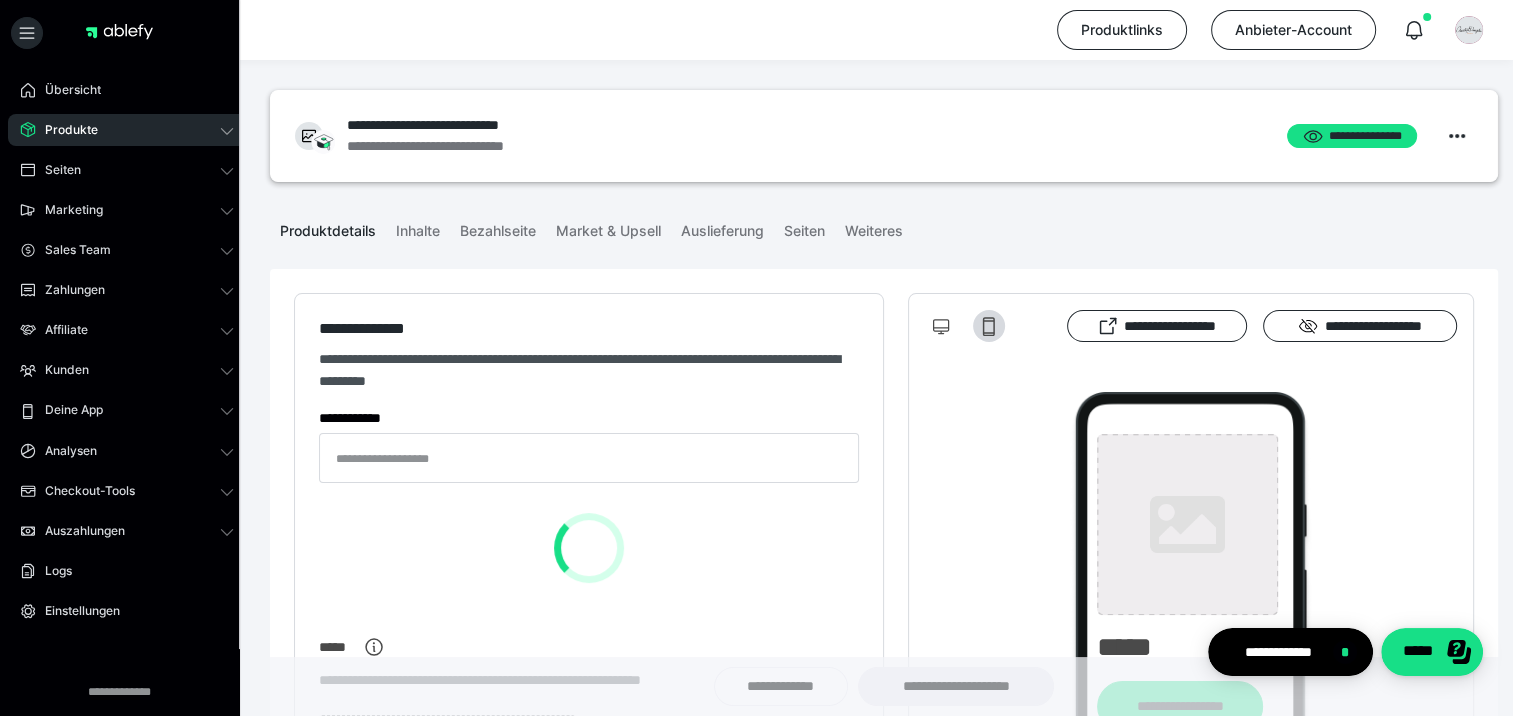 type on "**********" 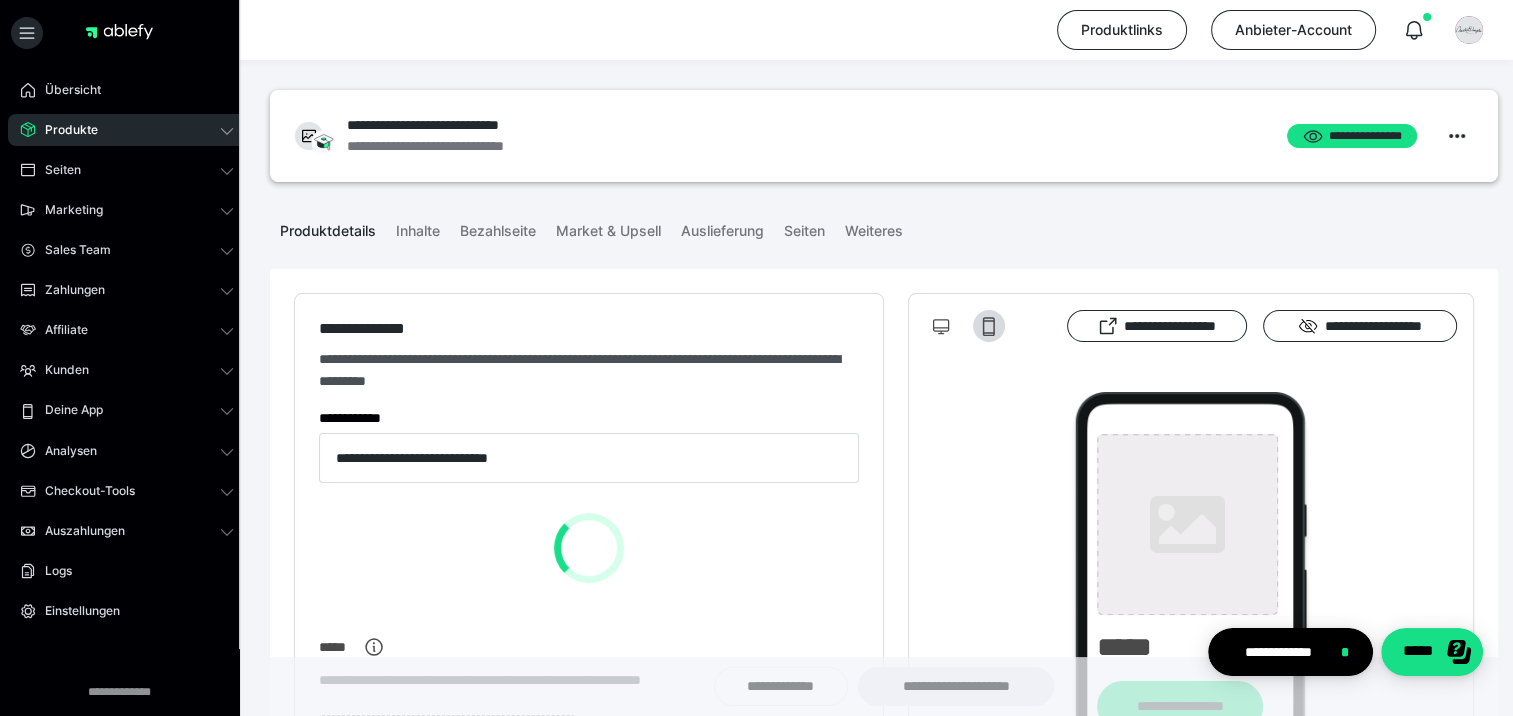 type on "**********" 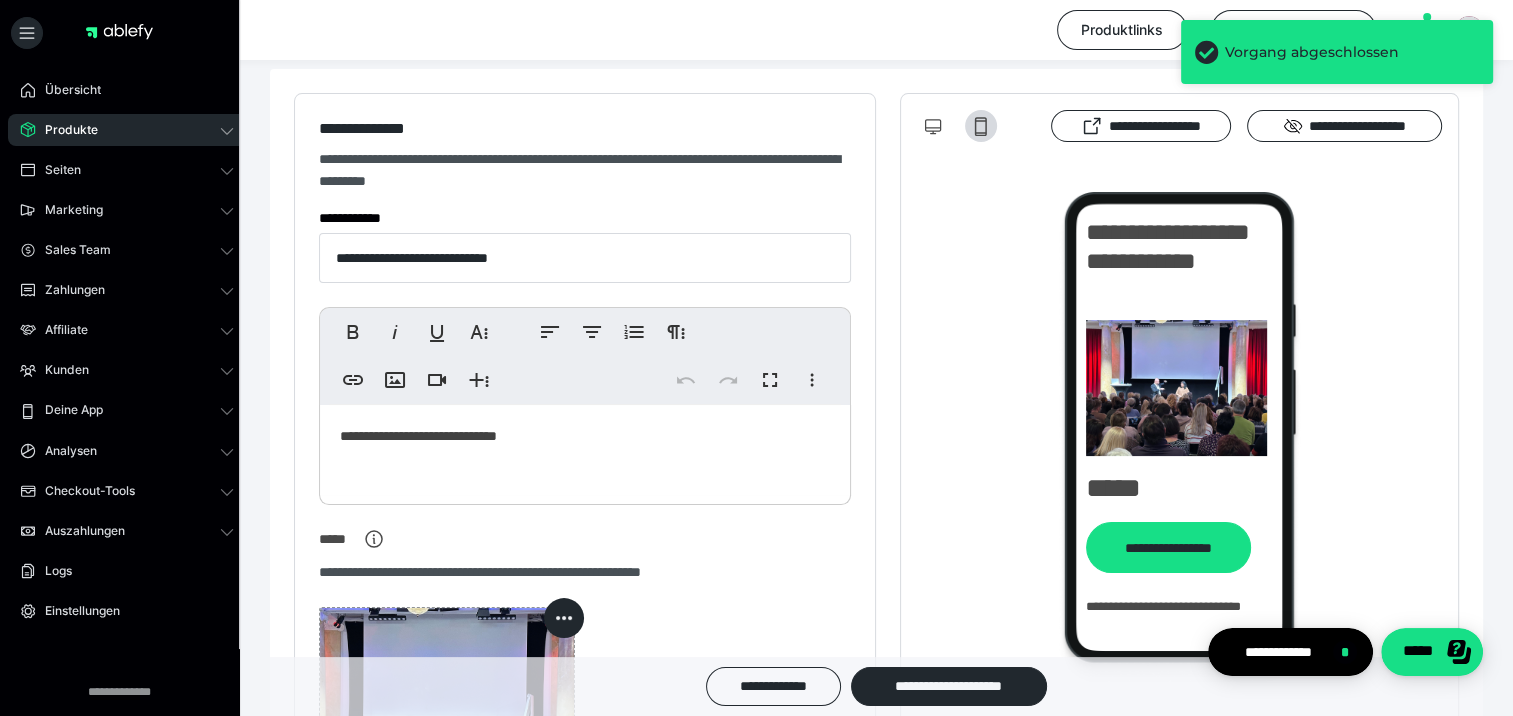 scroll, scrollTop: 0, scrollLeft: 0, axis: both 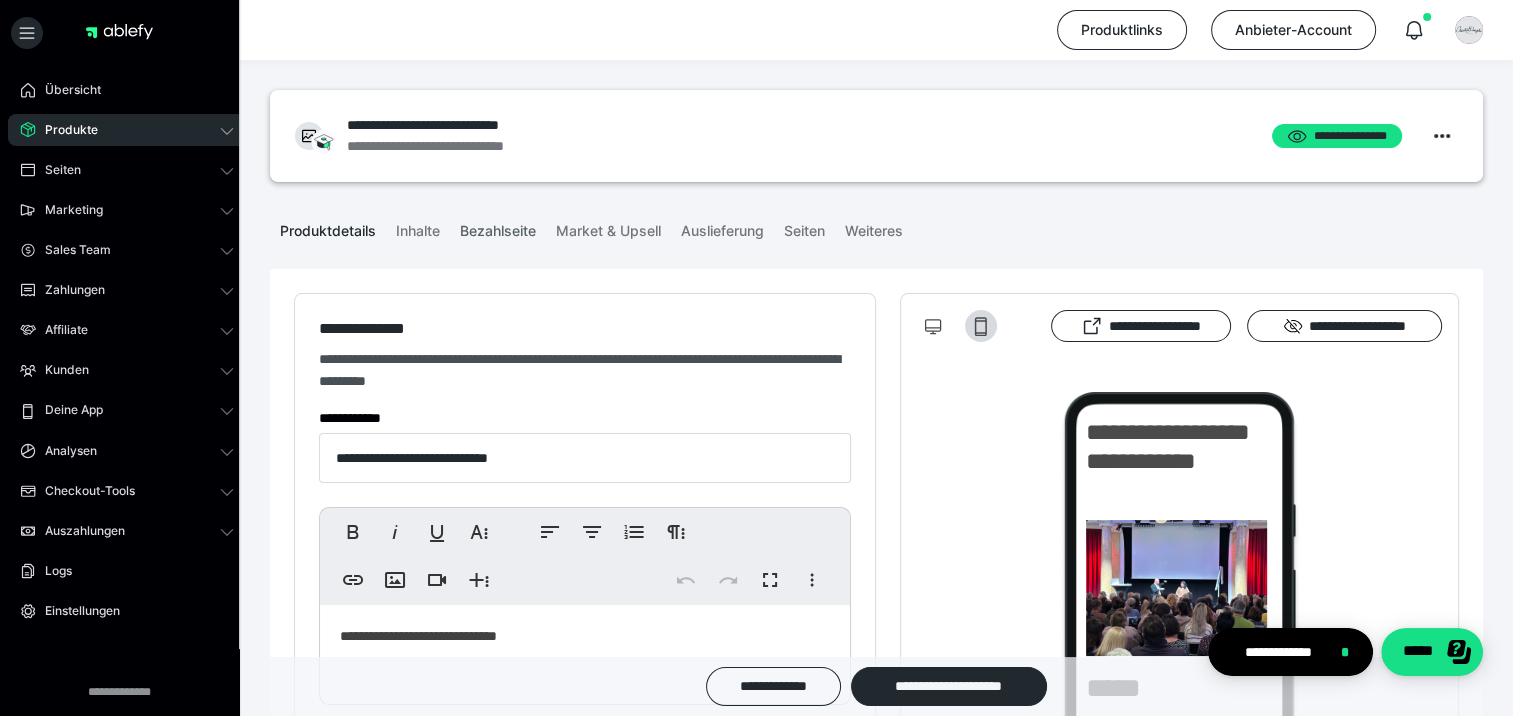 click on "Bezahlseite" at bounding box center [498, 227] 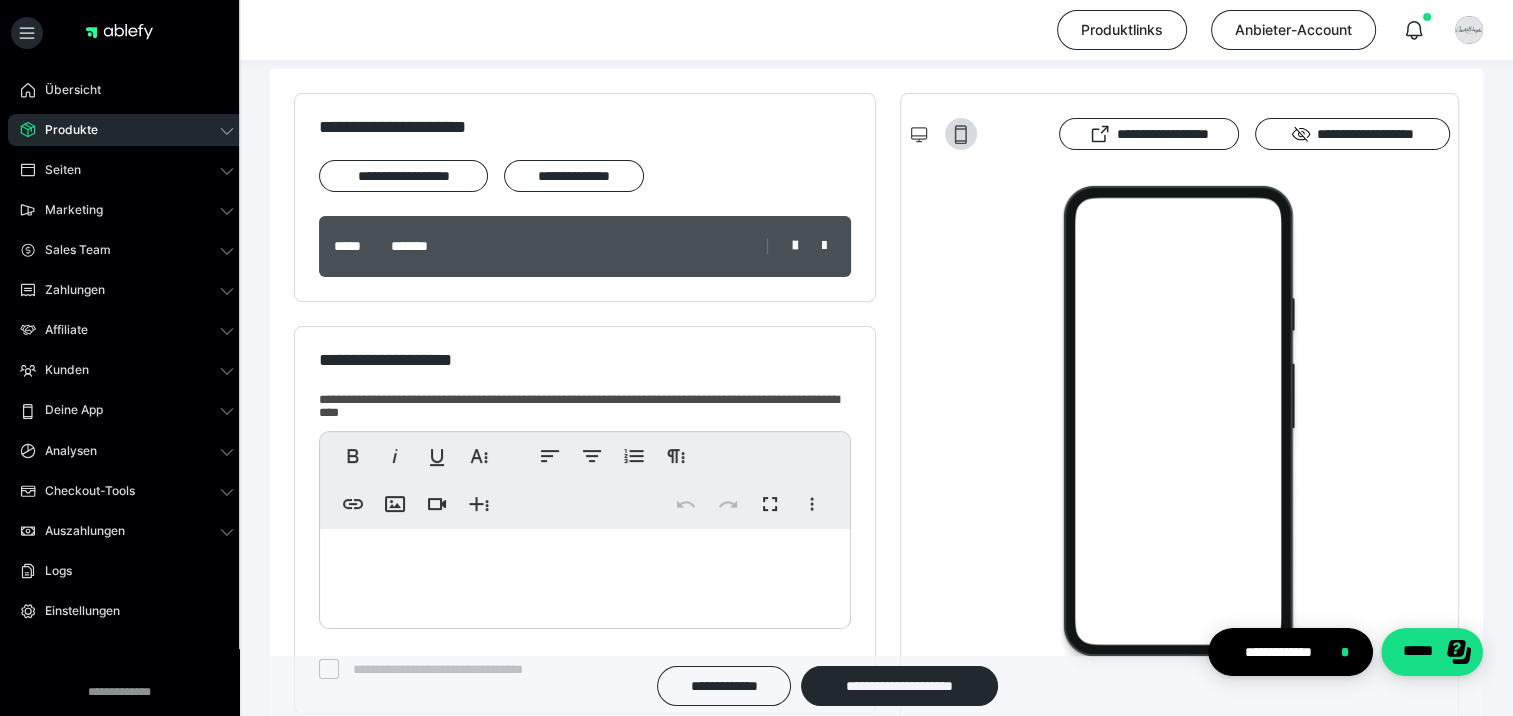 scroll, scrollTop: 0, scrollLeft: 0, axis: both 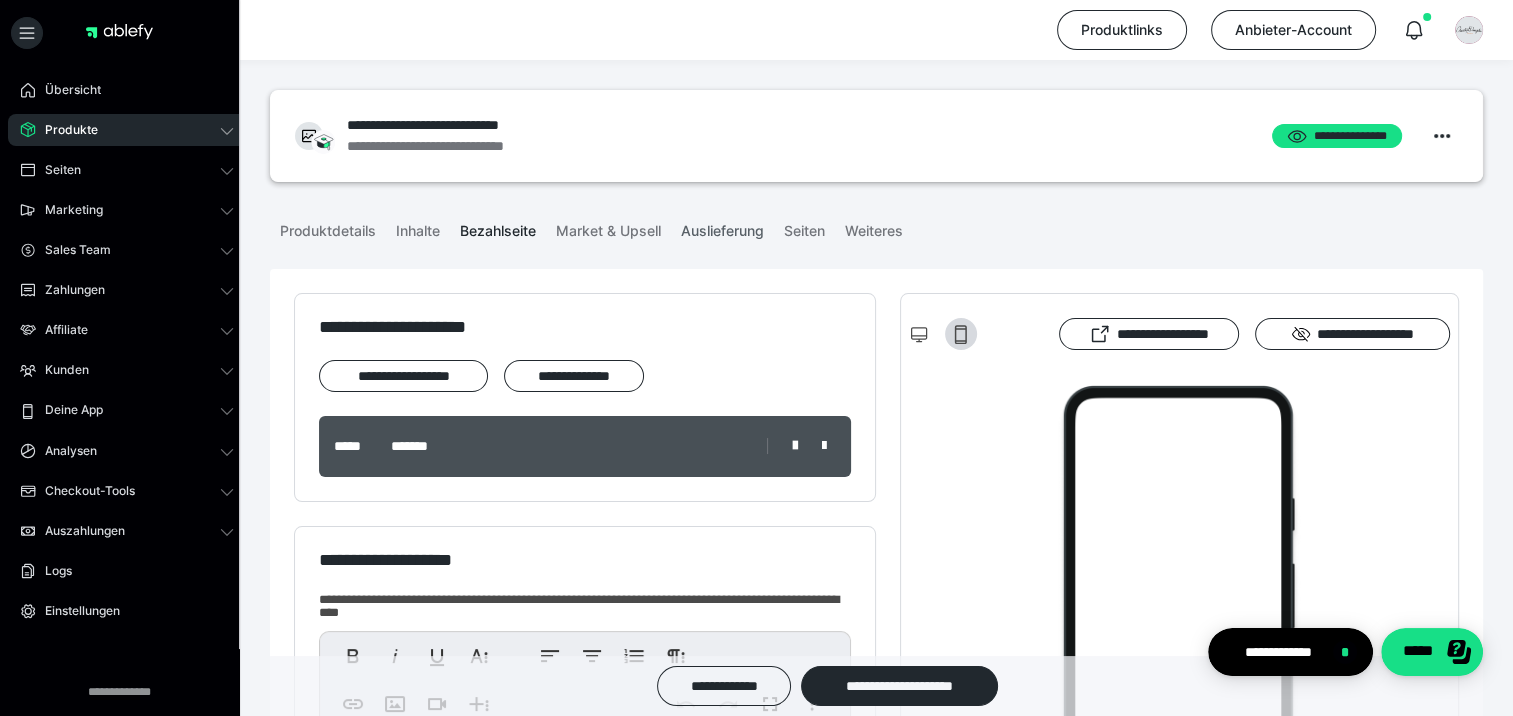 click on "Auslieferung" at bounding box center [722, 227] 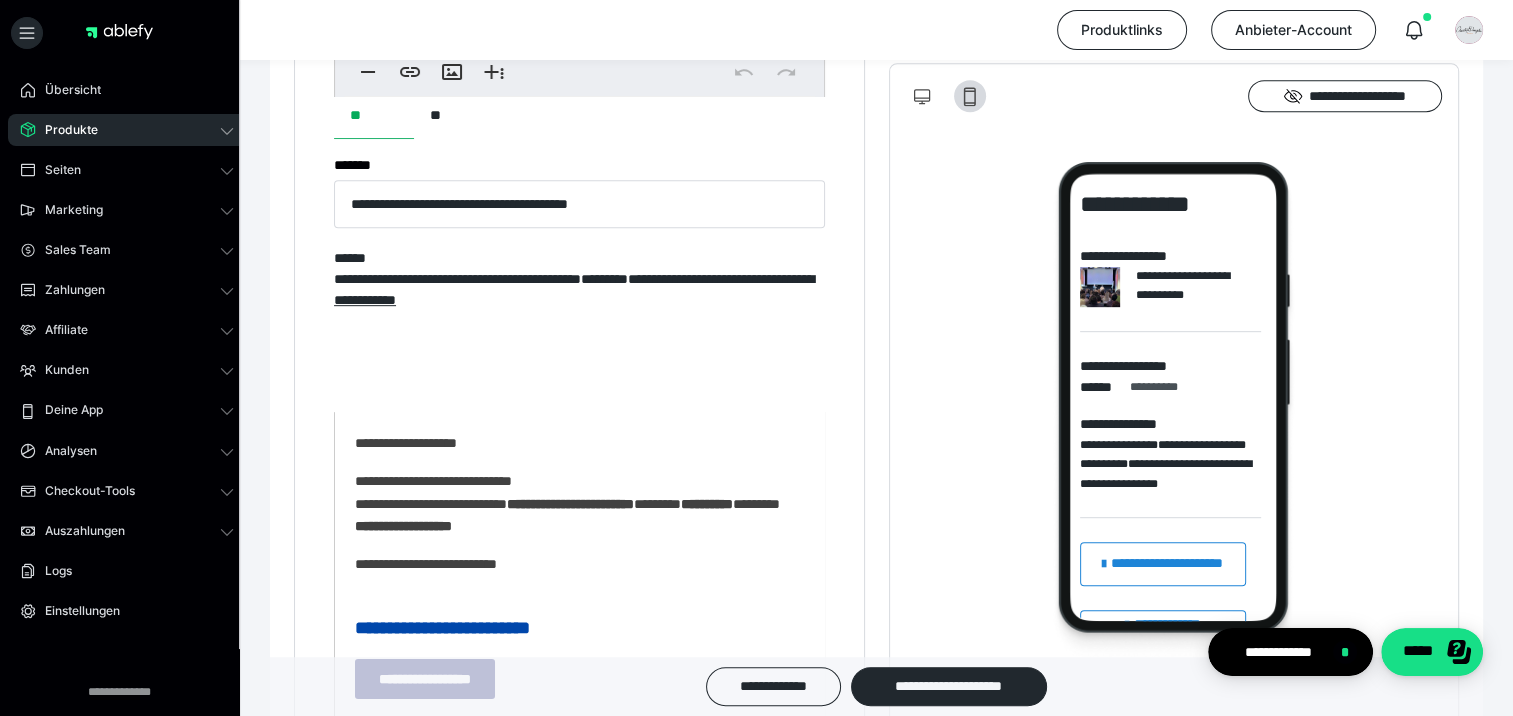 scroll, scrollTop: 1300, scrollLeft: 0, axis: vertical 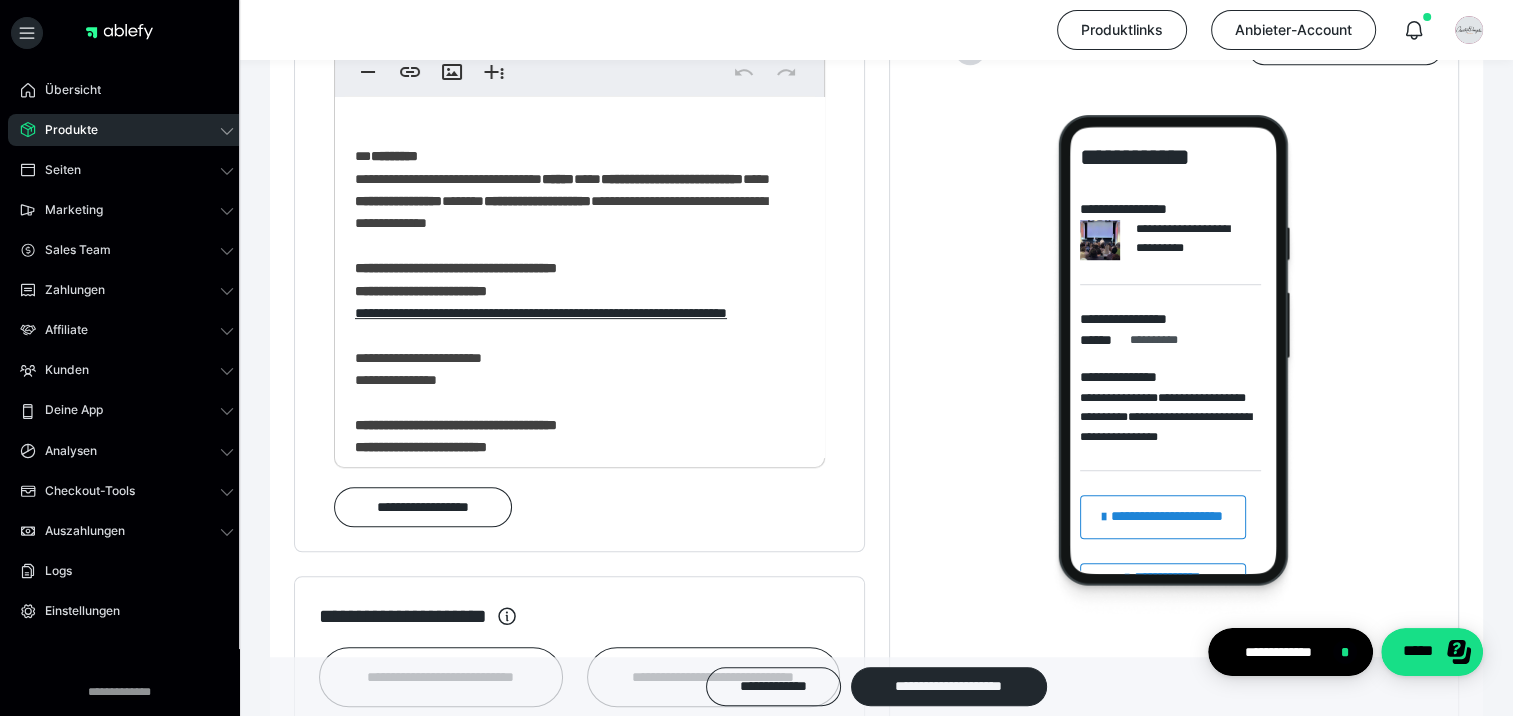 click on "**********" at bounding box center (421, 291) 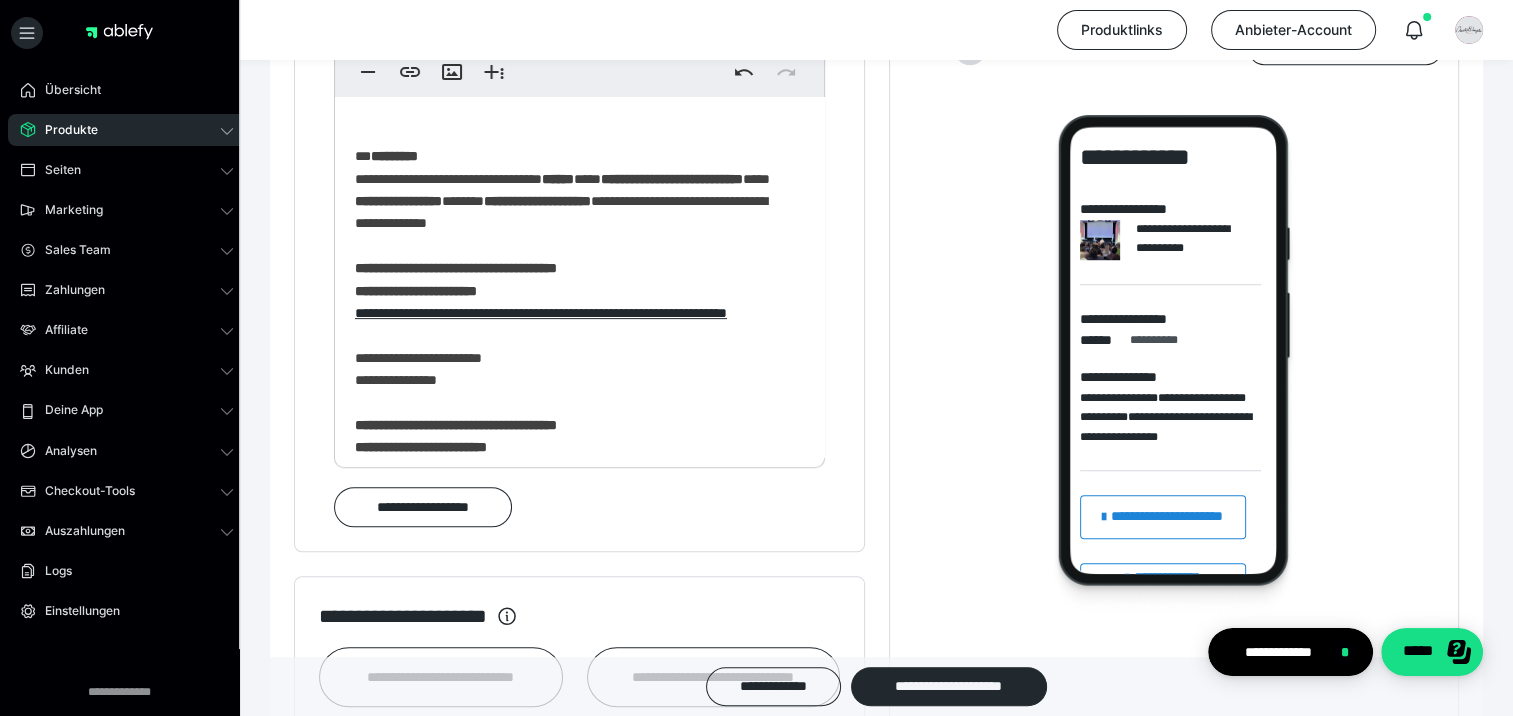 type 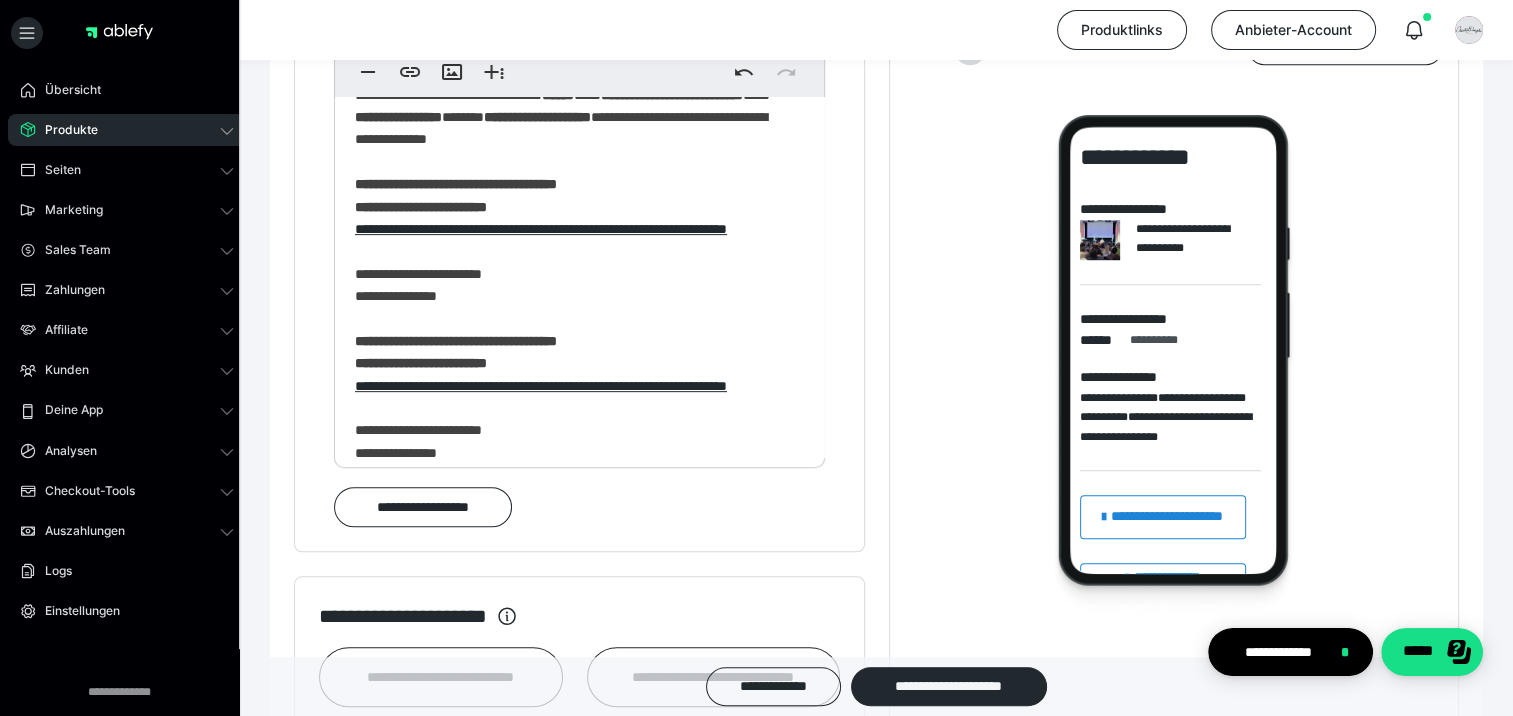 scroll, scrollTop: 900, scrollLeft: 0, axis: vertical 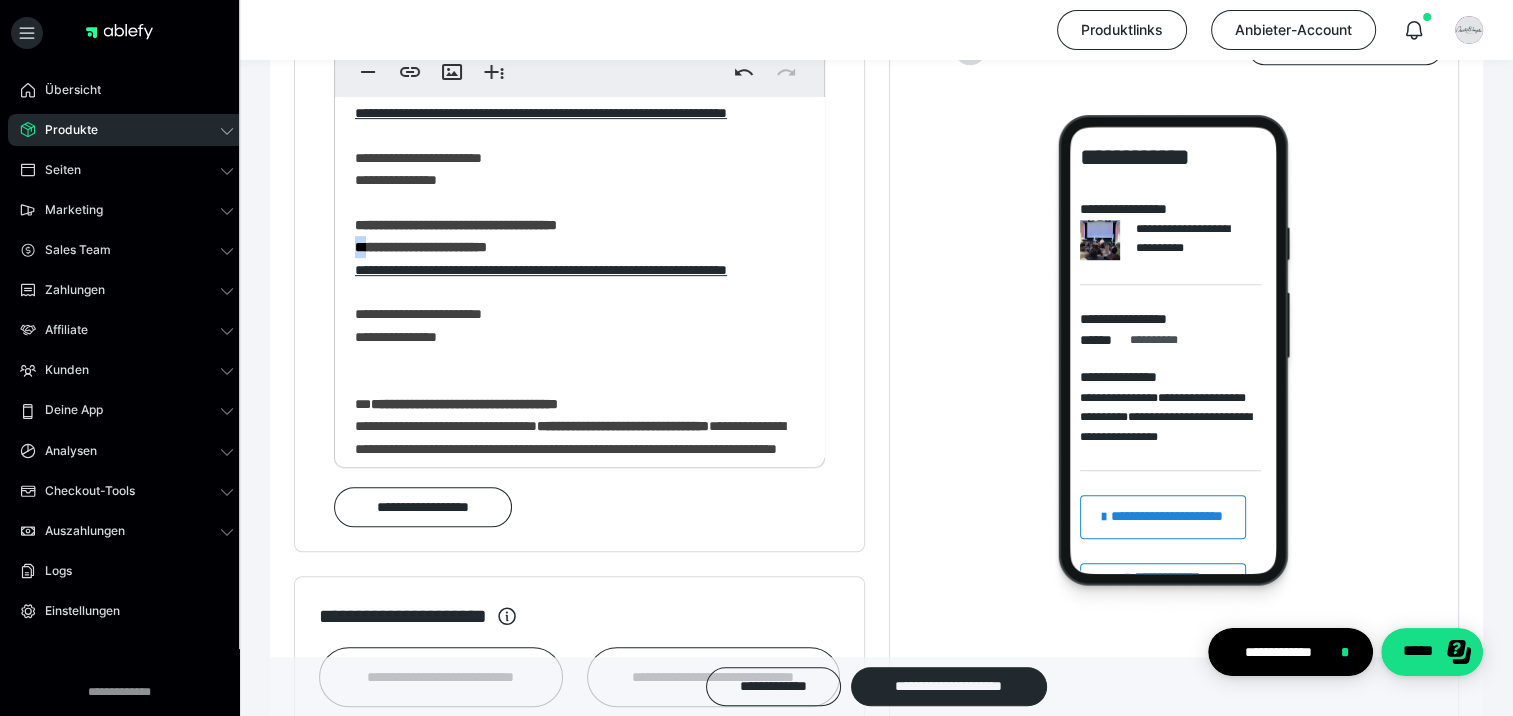drag, startPoint x: 369, startPoint y: 280, endPoint x: 344, endPoint y: 281, distance: 25.019993 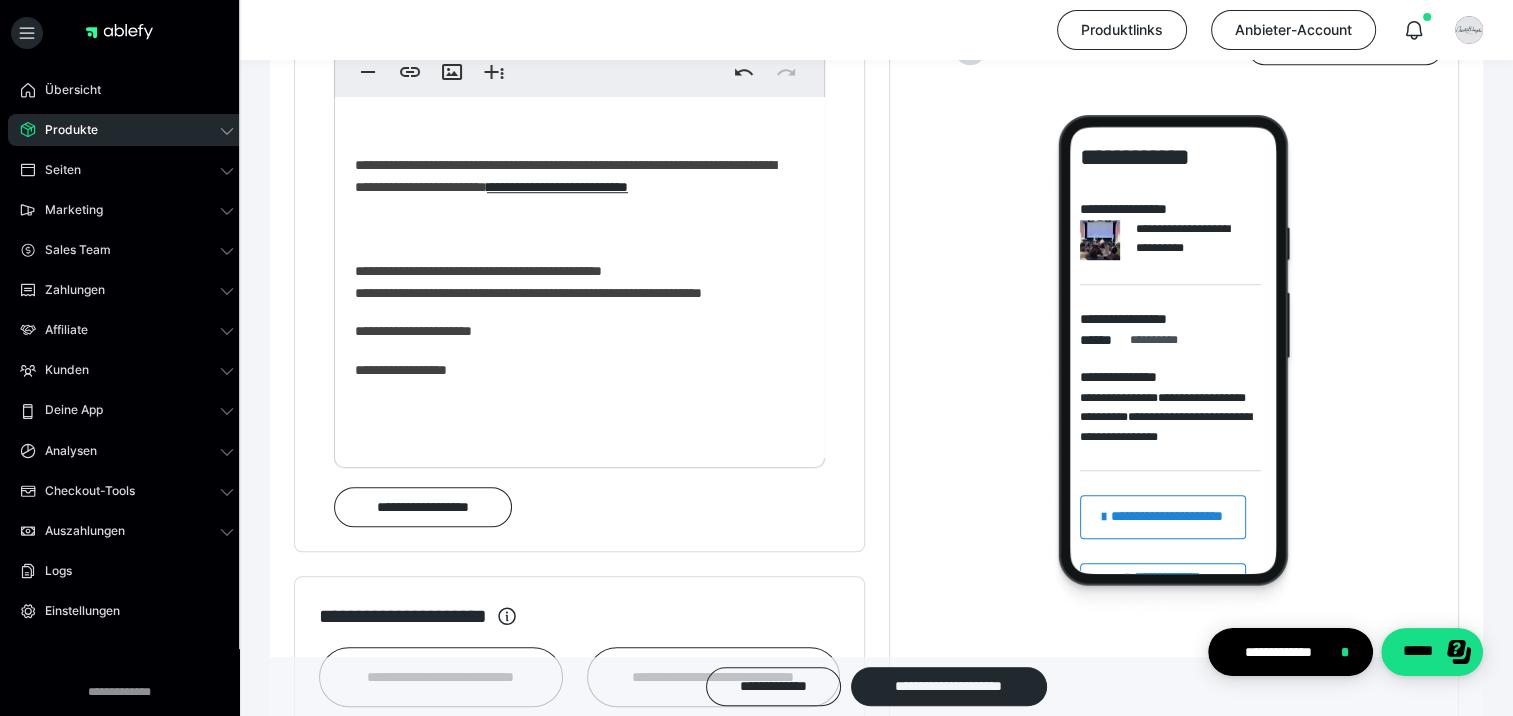 scroll, scrollTop: 1405, scrollLeft: 0, axis: vertical 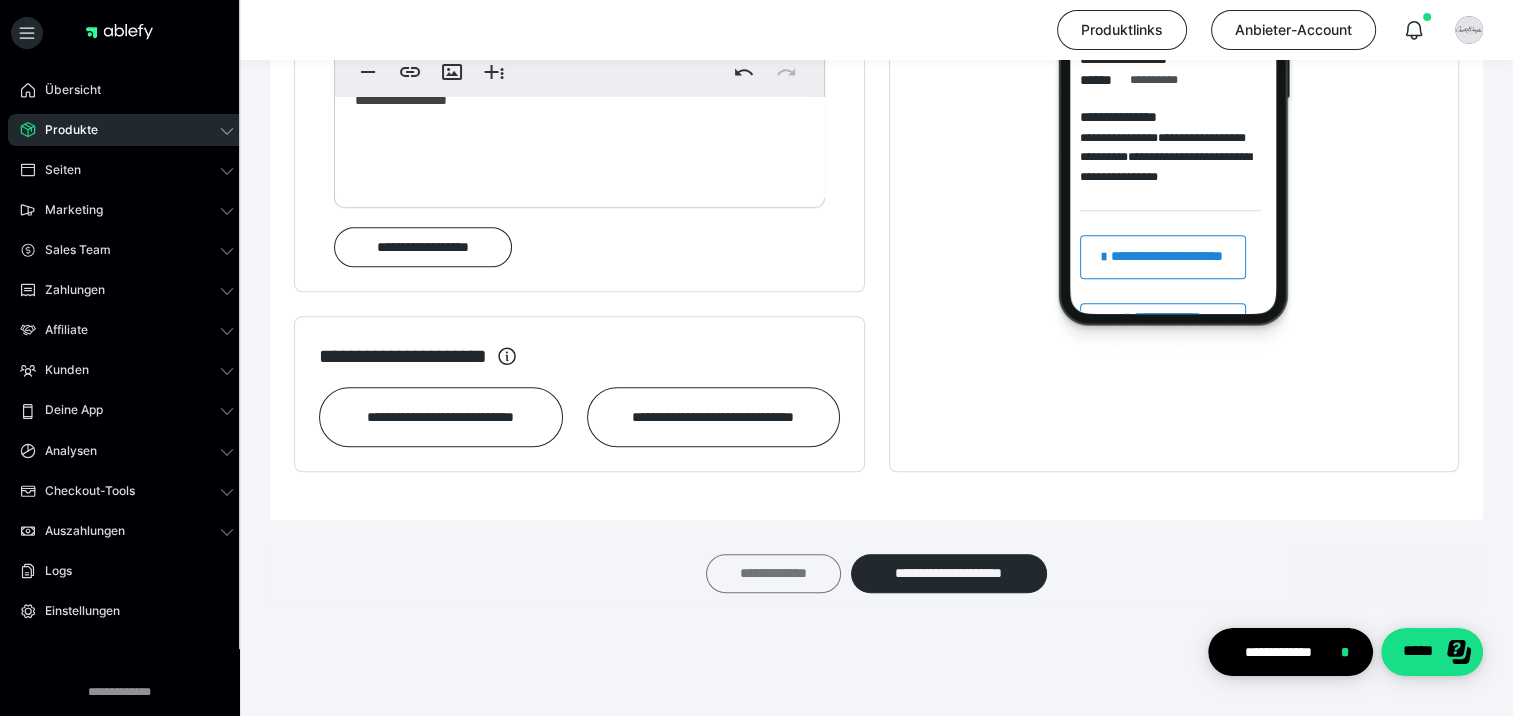 click on "**********" at bounding box center (773, 574) 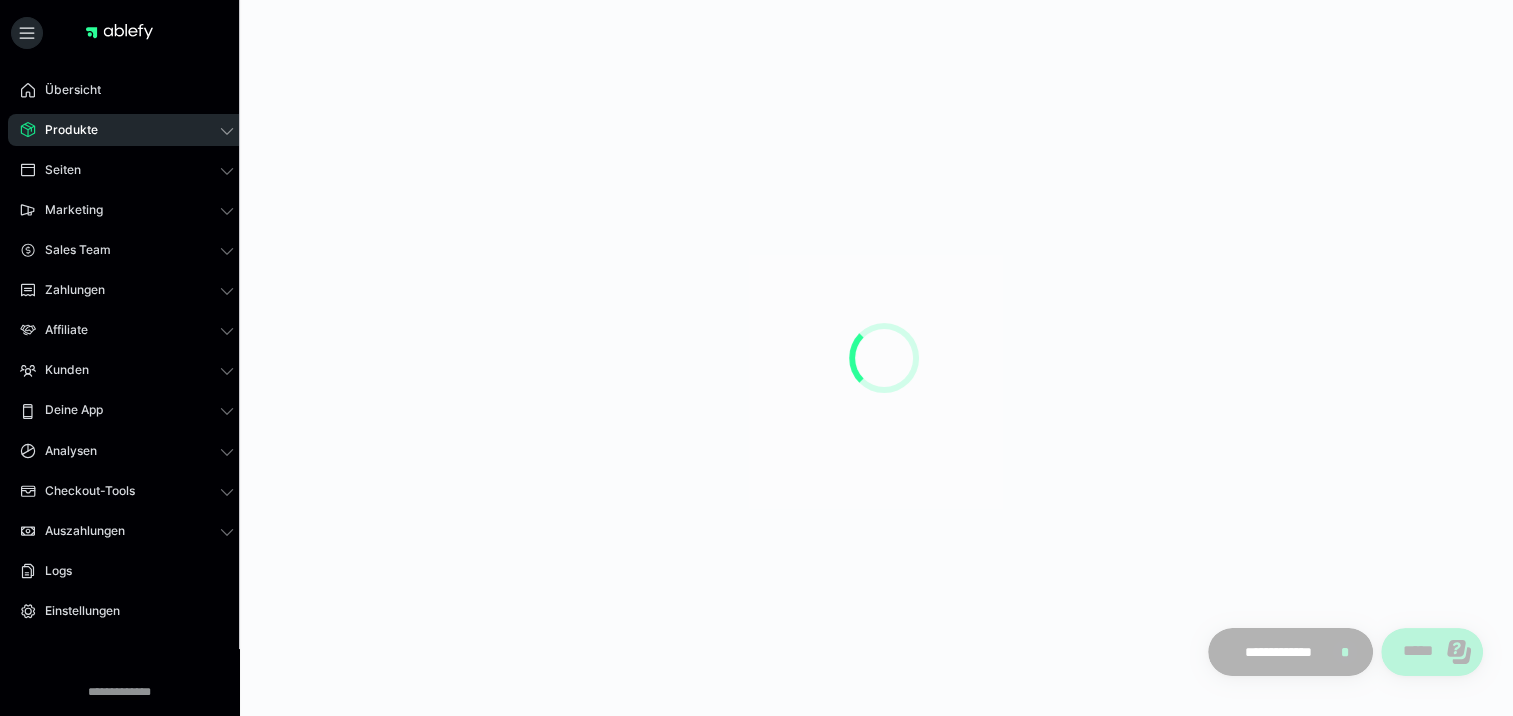 scroll, scrollTop: 0, scrollLeft: 0, axis: both 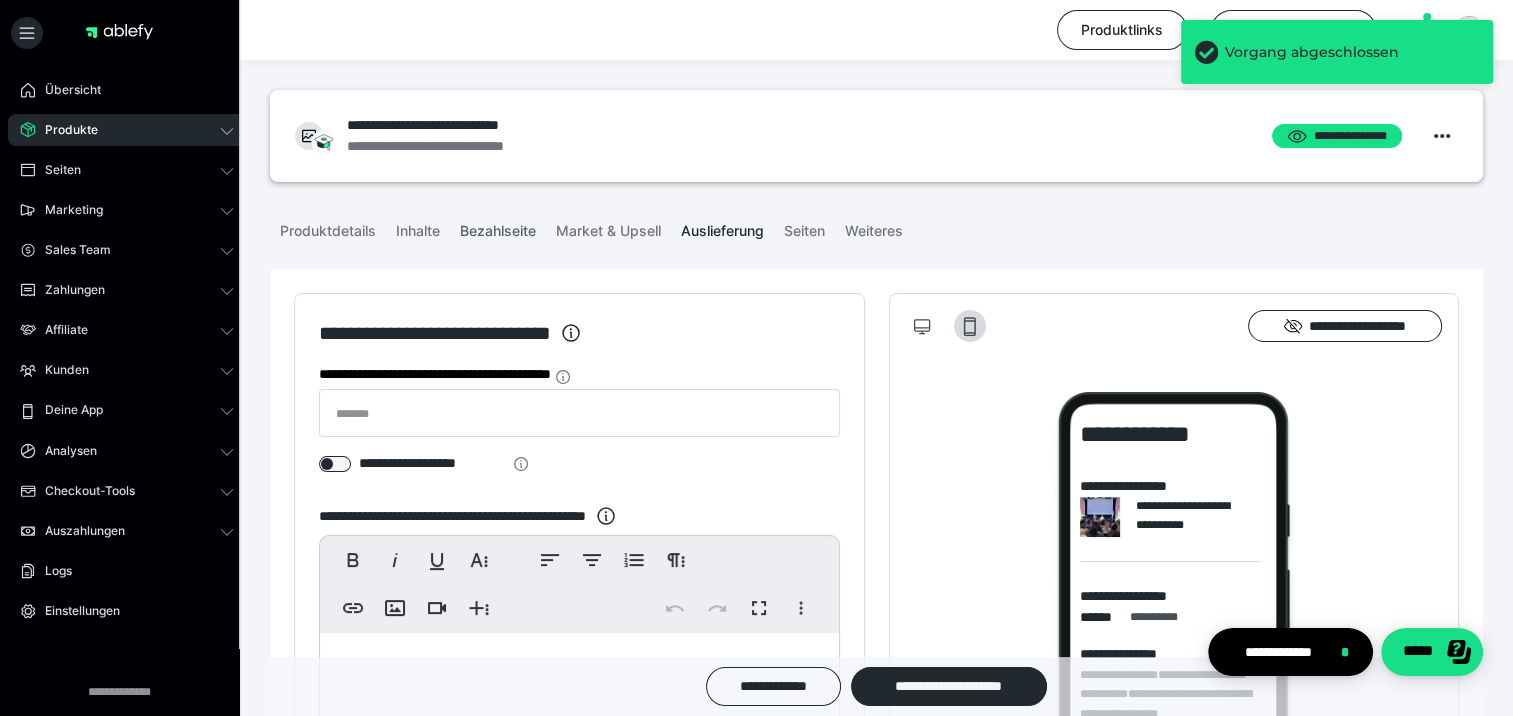 click on "Bezahlseite" at bounding box center [498, 227] 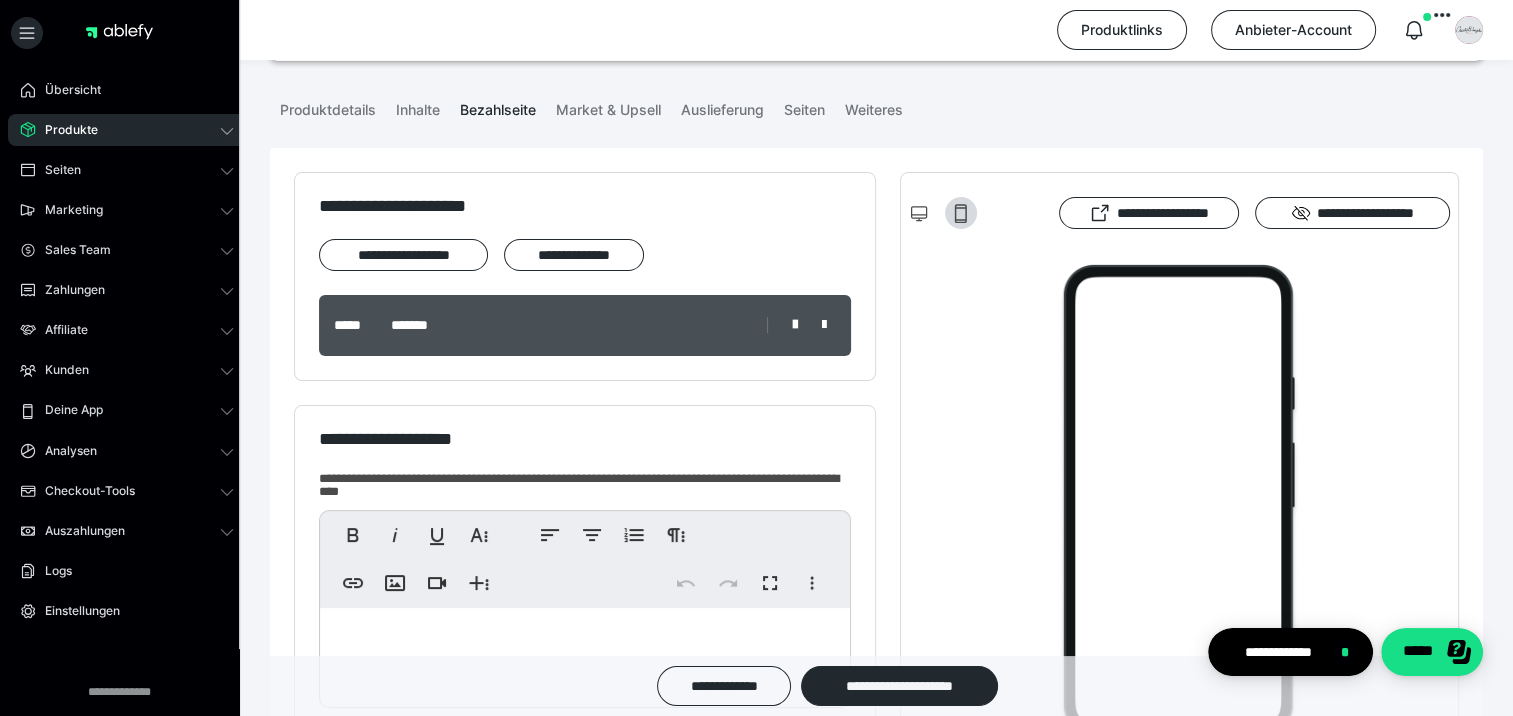 scroll, scrollTop: 100, scrollLeft: 0, axis: vertical 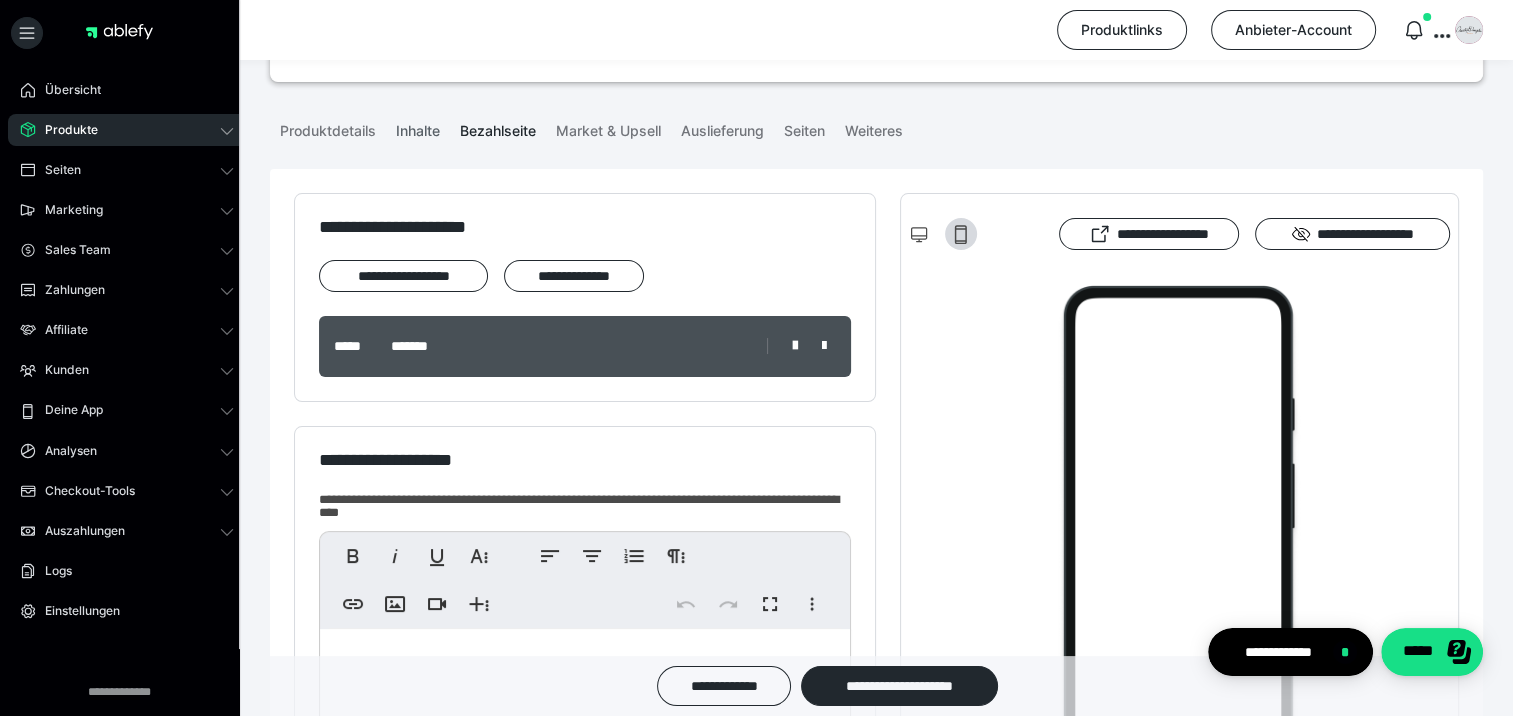 click on "Inhalte" at bounding box center (418, 127) 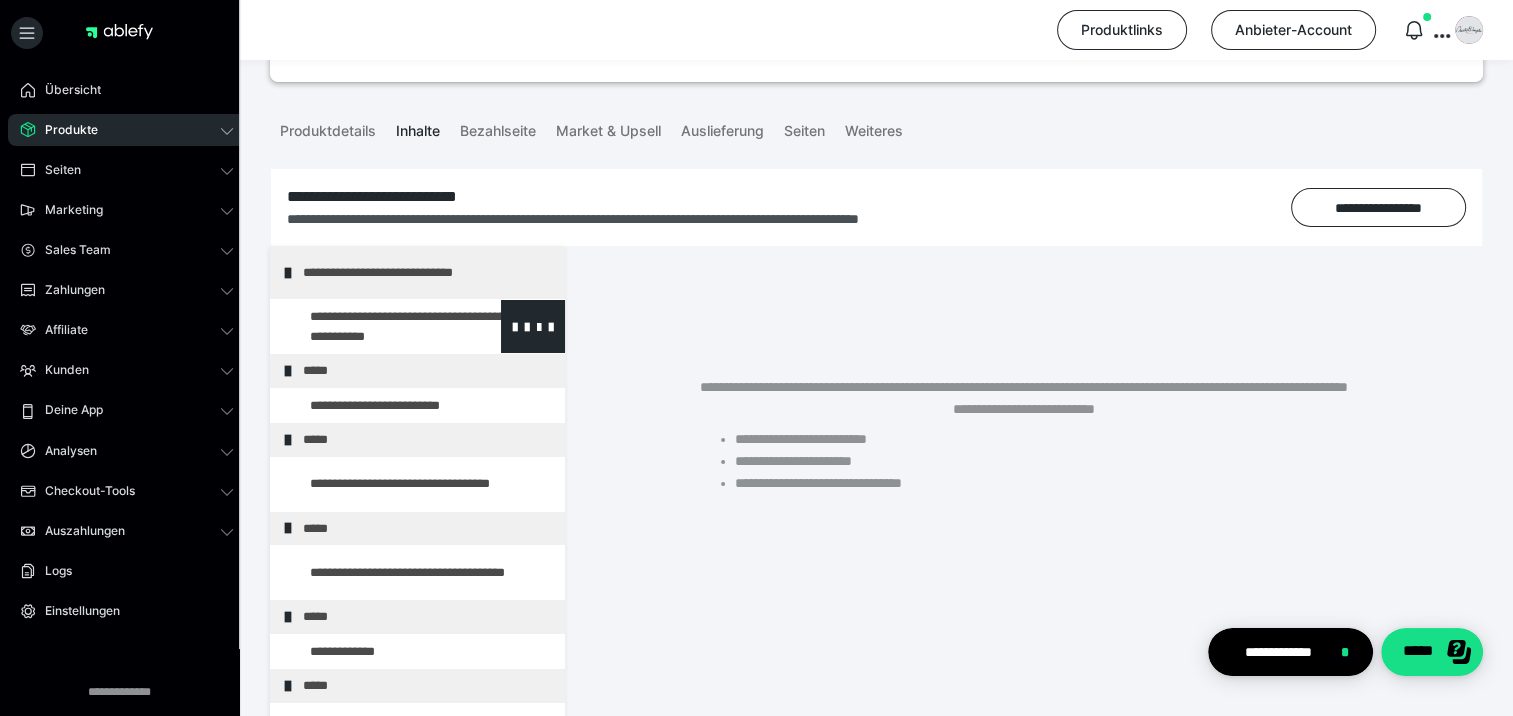 click at bounding box center (375, 326) 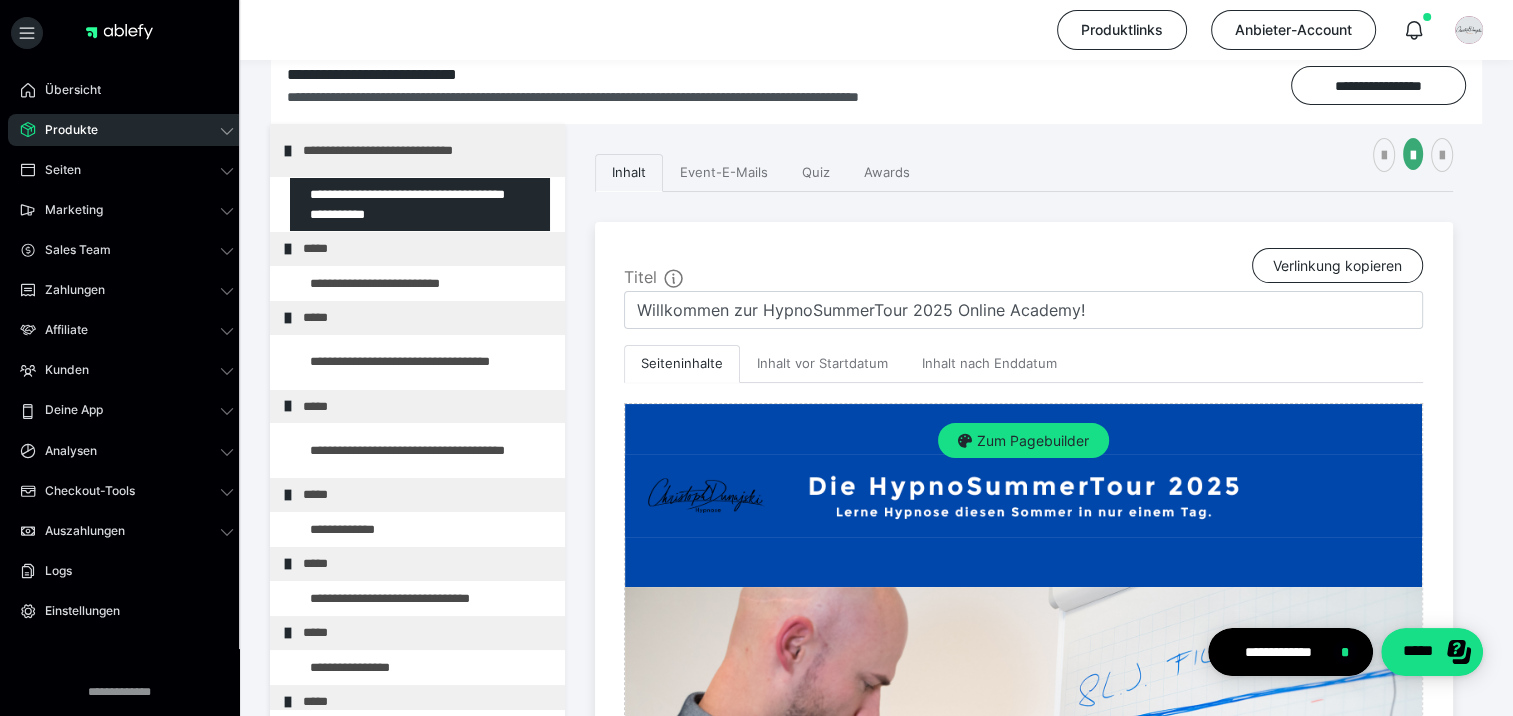 scroll, scrollTop: 200, scrollLeft: 0, axis: vertical 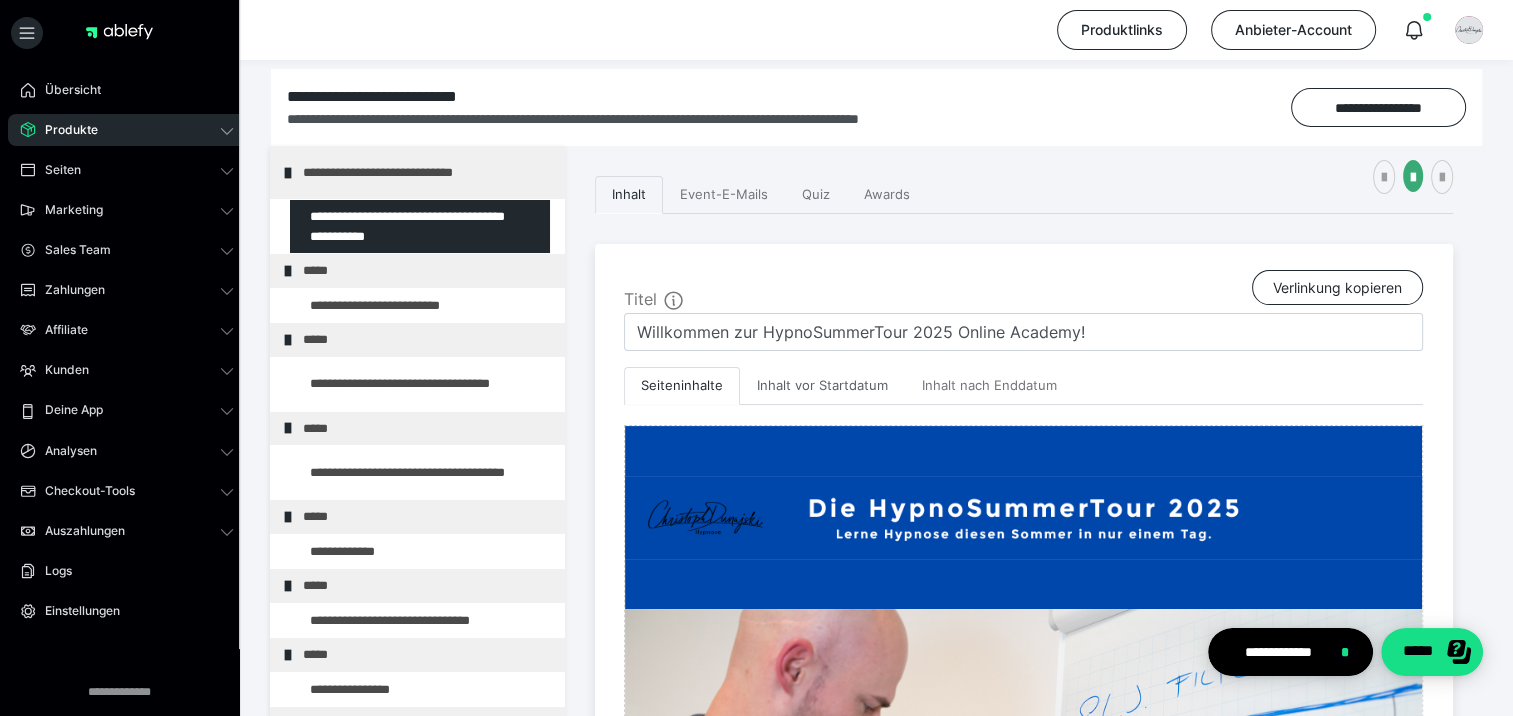 click on "Inhalt vor Startdatum" at bounding box center (822, 386) 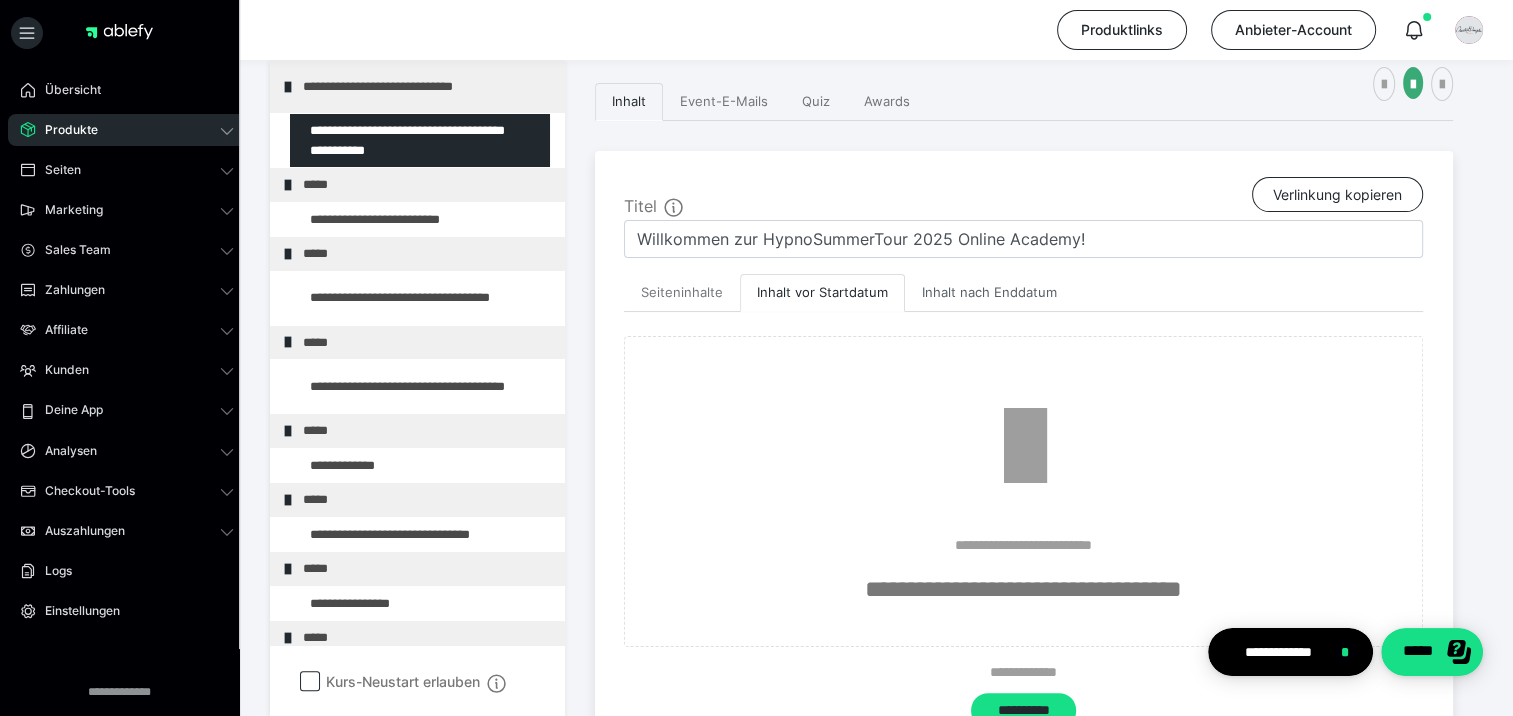 scroll, scrollTop: 200, scrollLeft: 0, axis: vertical 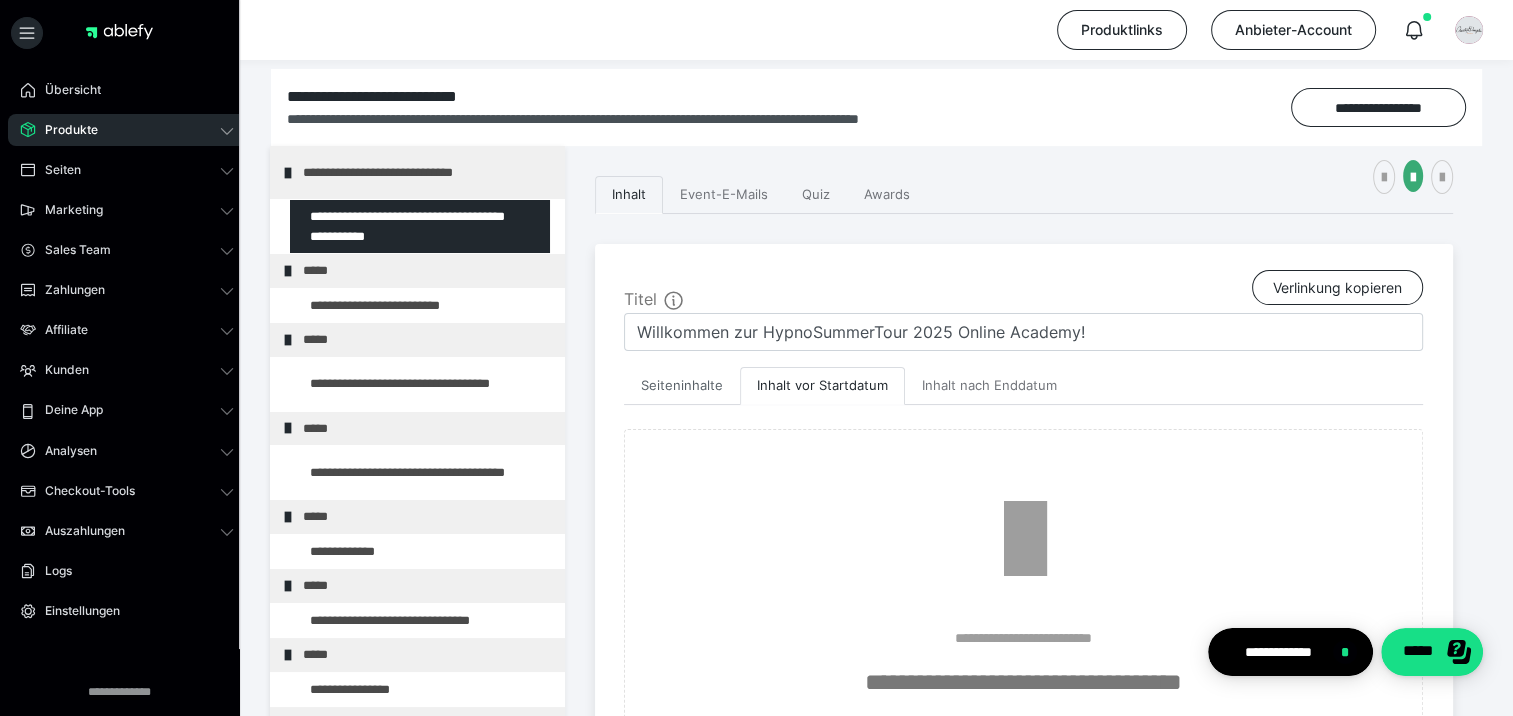 click on "Seiteninhalte" at bounding box center (682, 386) 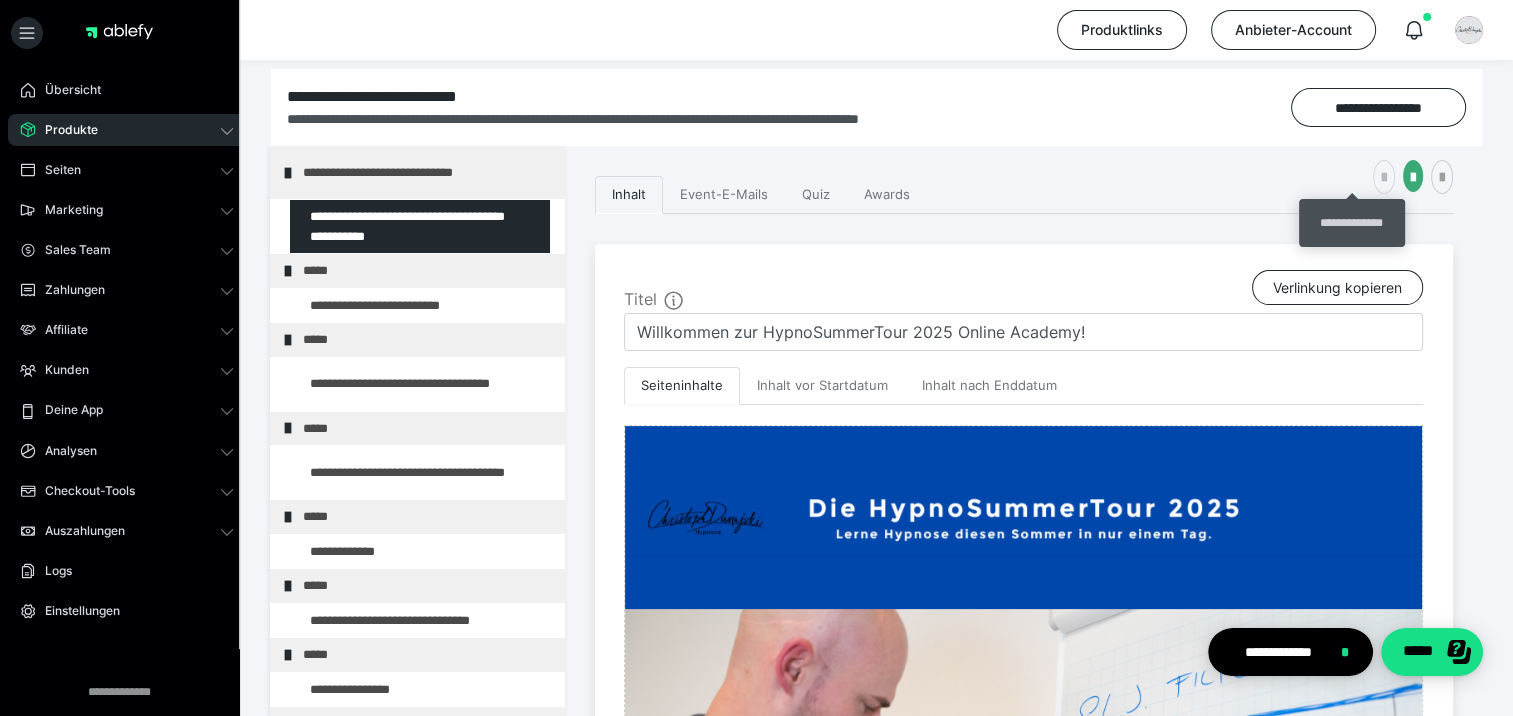 click at bounding box center (1384, 178) 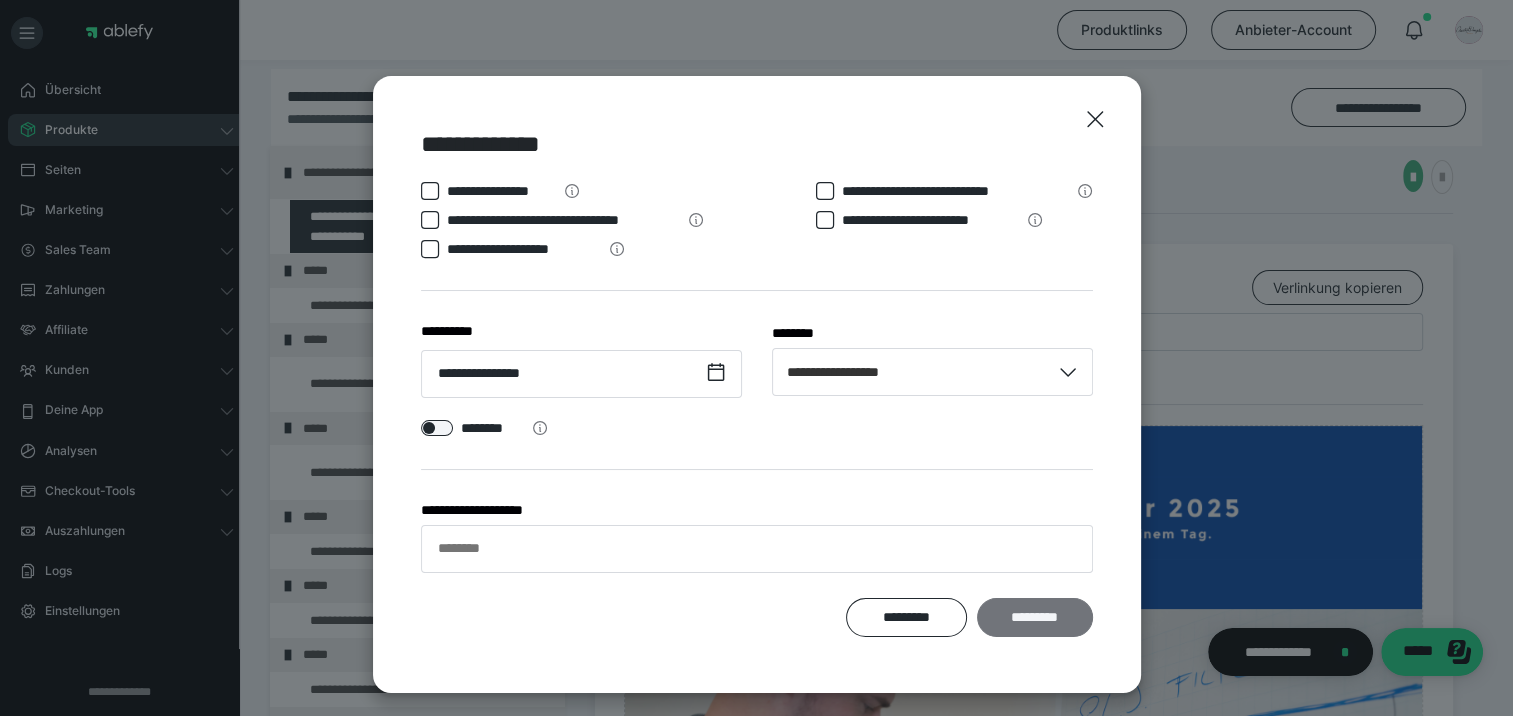 click on "*********" at bounding box center [1034, 618] 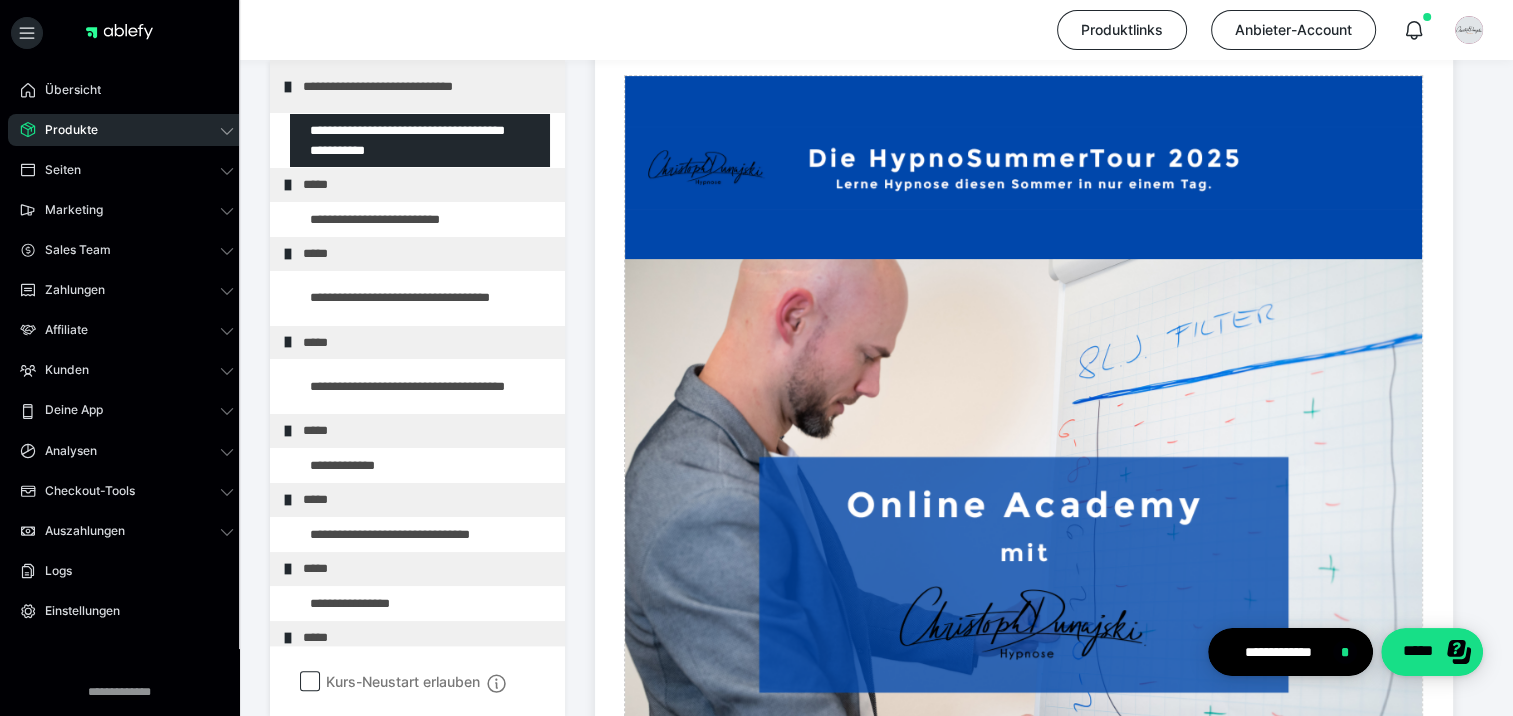 scroll, scrollTop: 600, scrollLeft: 0, axis: vertical 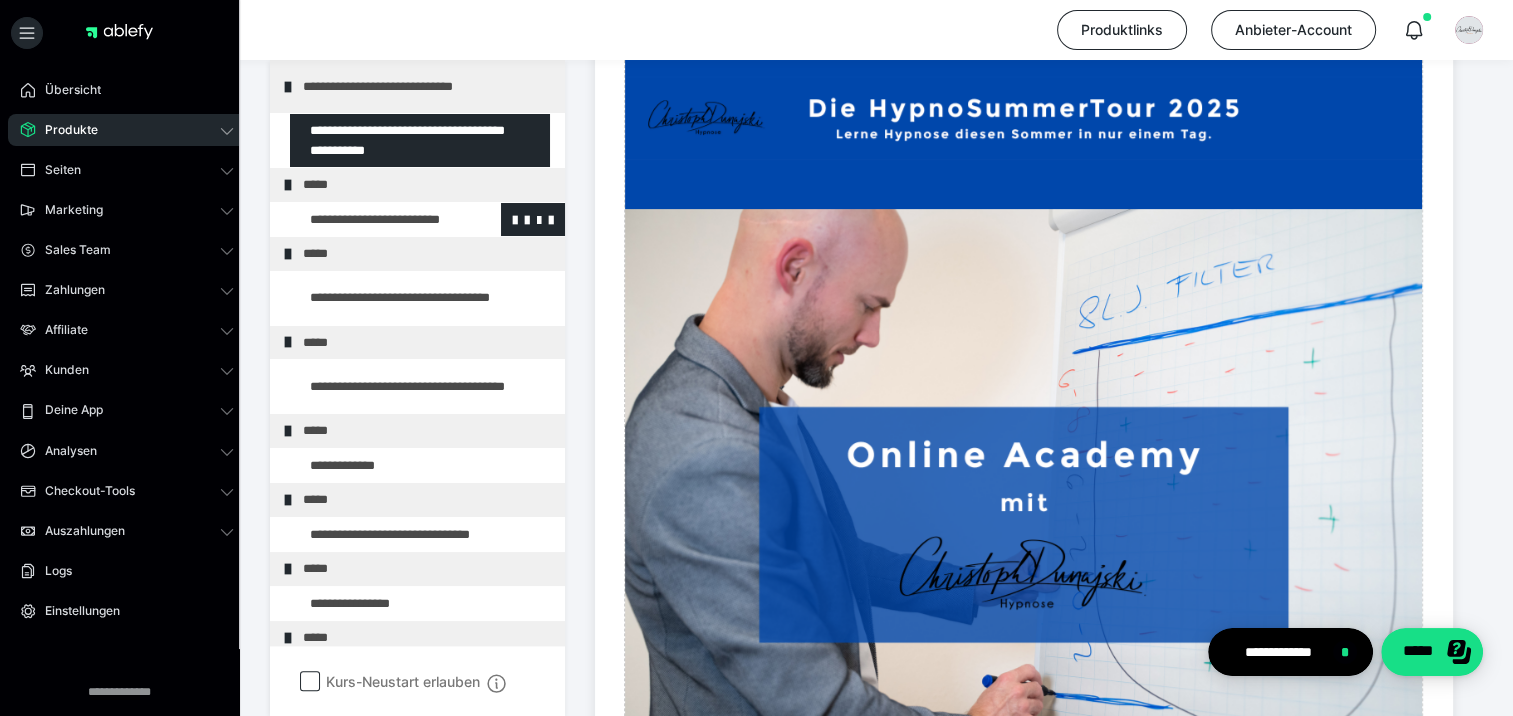 click at bounding box center (375, 220) 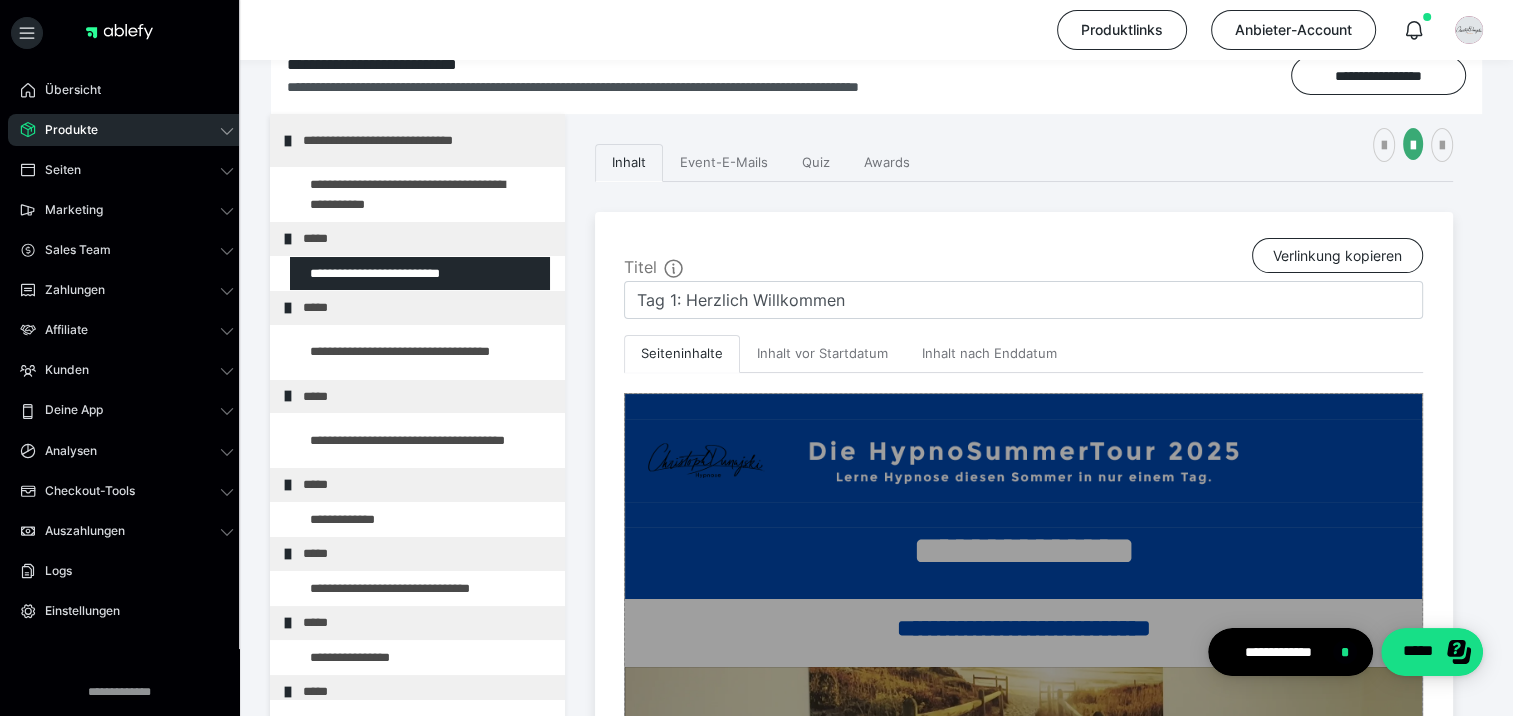 scroll, scrollTop: 300, scrollLeft: 0, axis: vertical 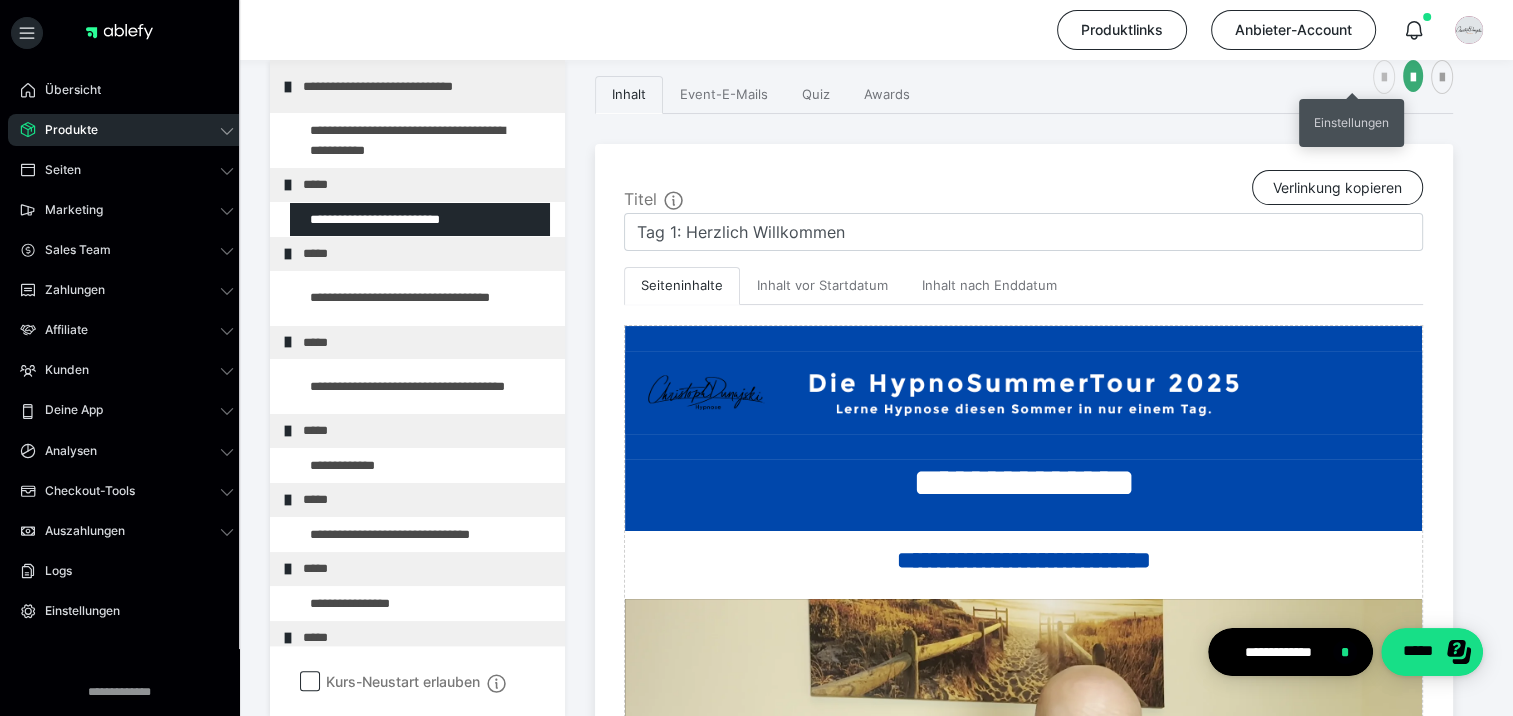 click at bounding box center (1384, 78) 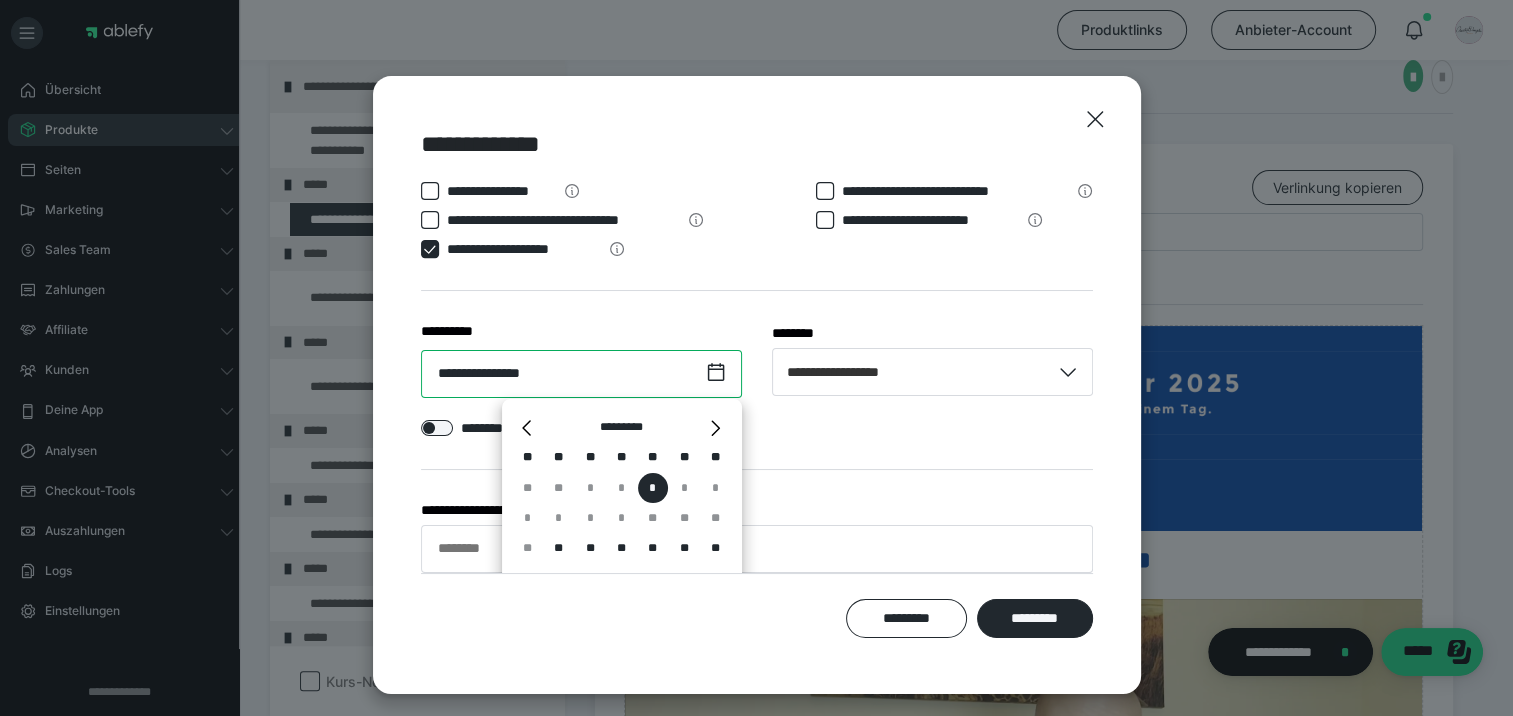click on "**********" at bounding box center (581, 374) 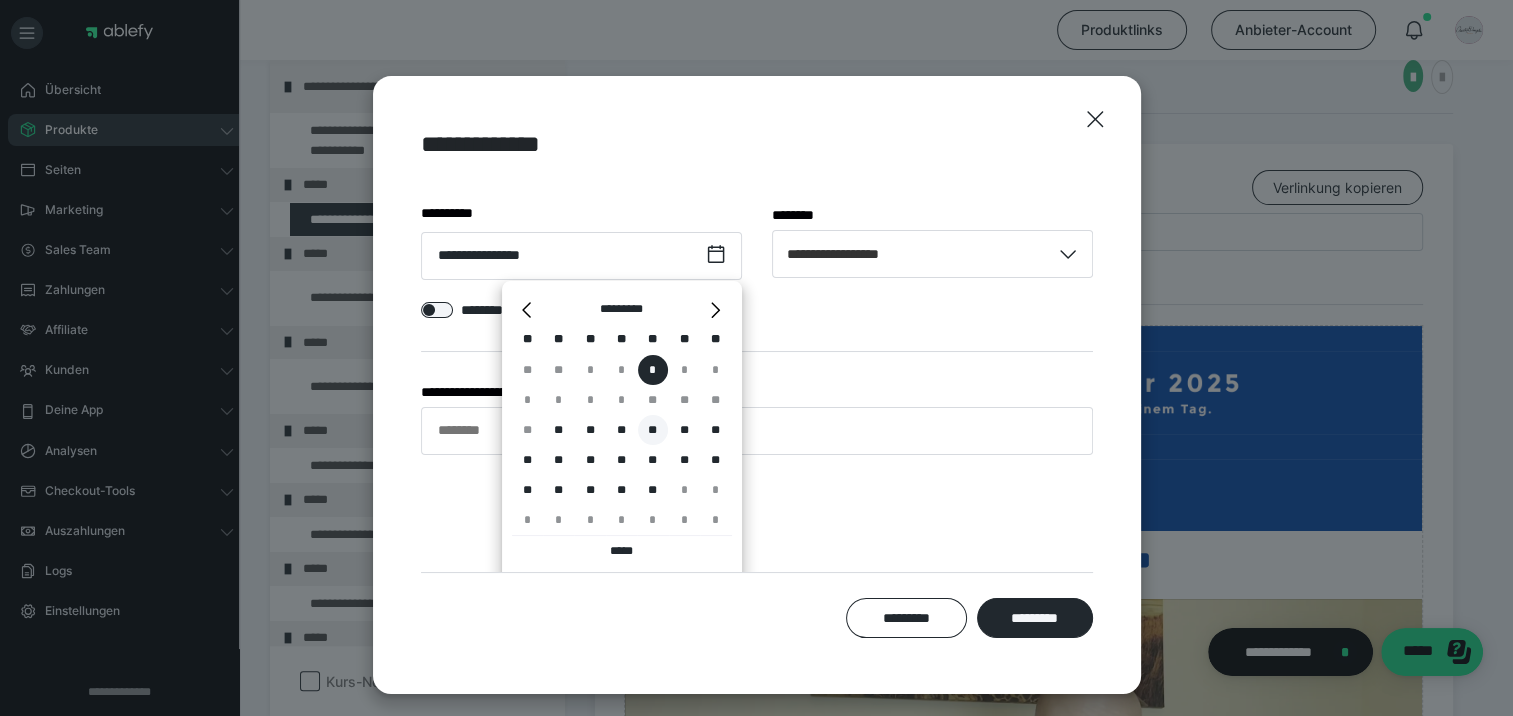 click on "**" at bounding box center (653, 430) 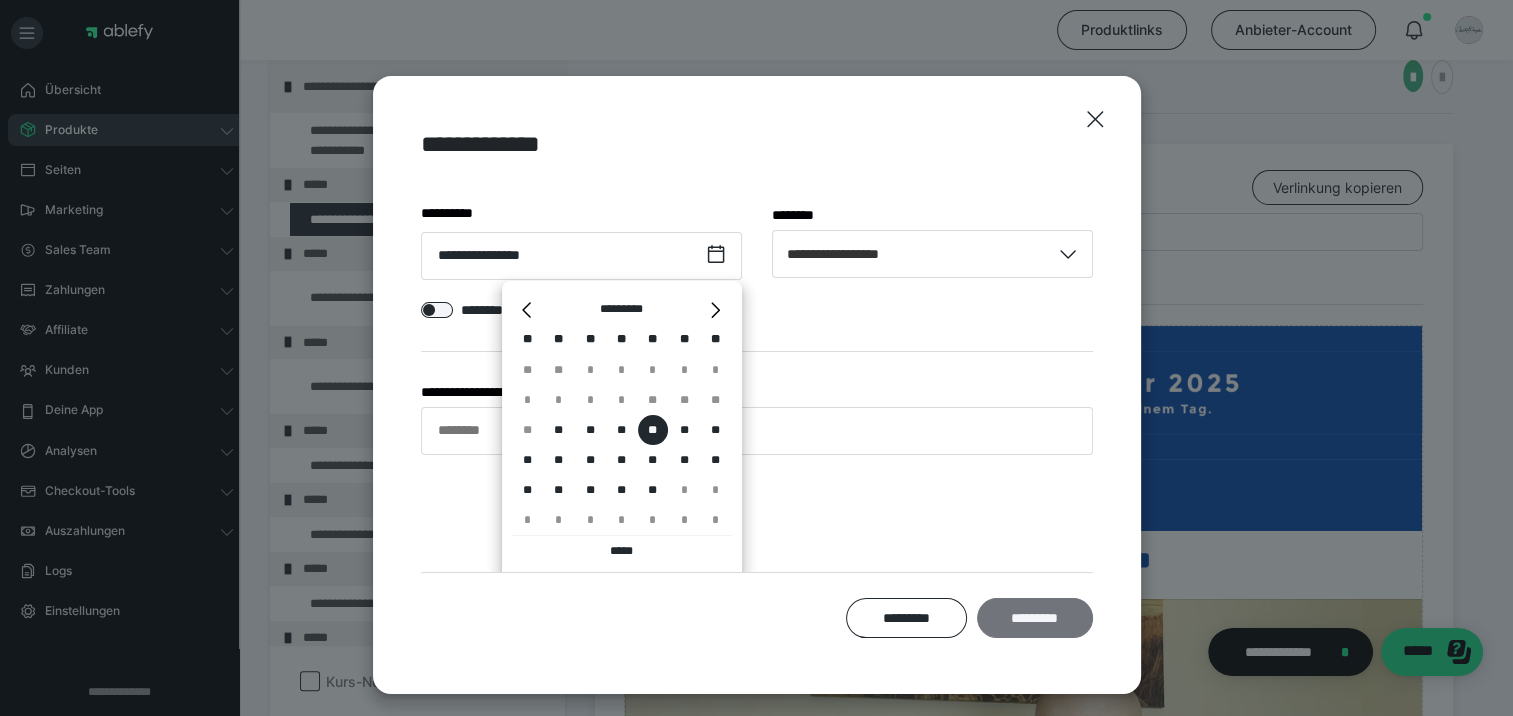 click on "*********" at bounding box center [1034, 618] 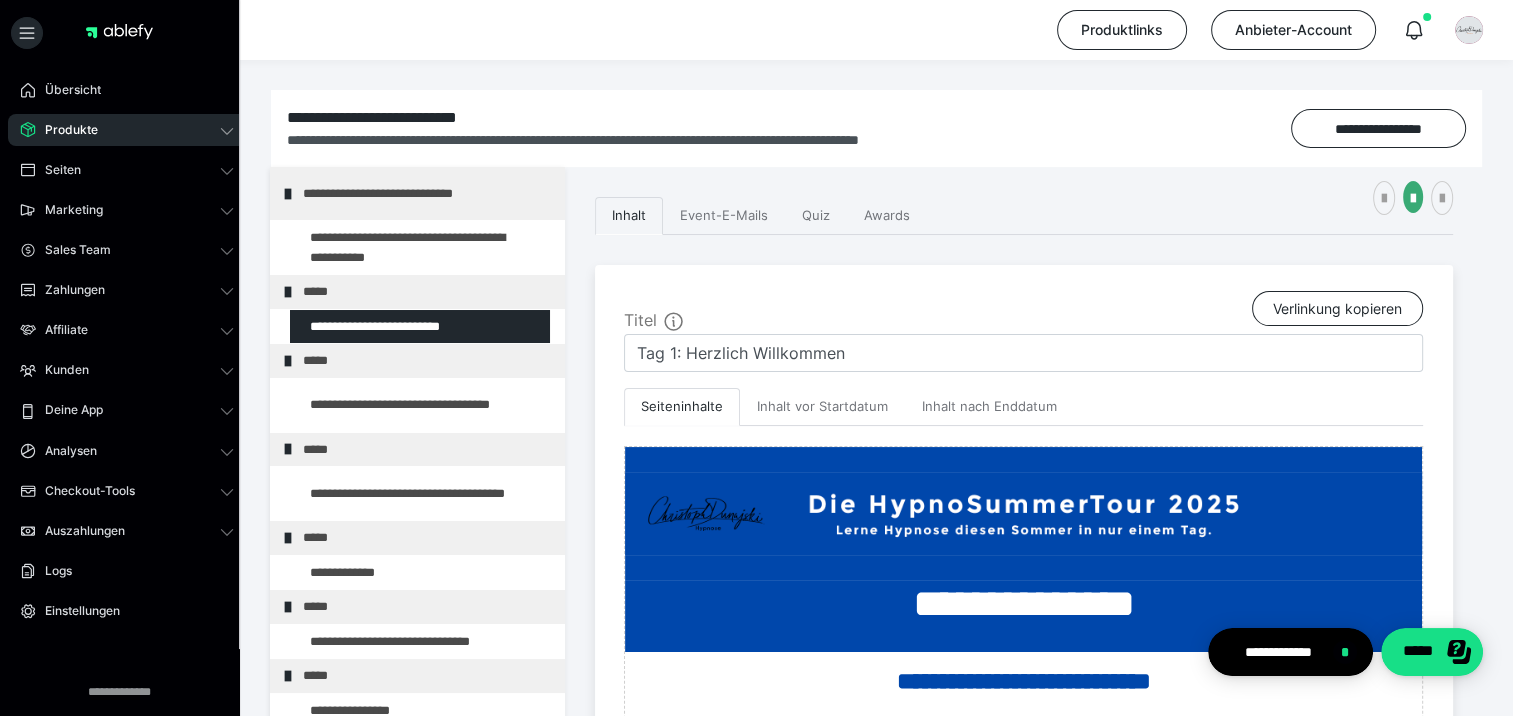scroll, scrollTop: 300, scrollLeft: 0, axis: vertical 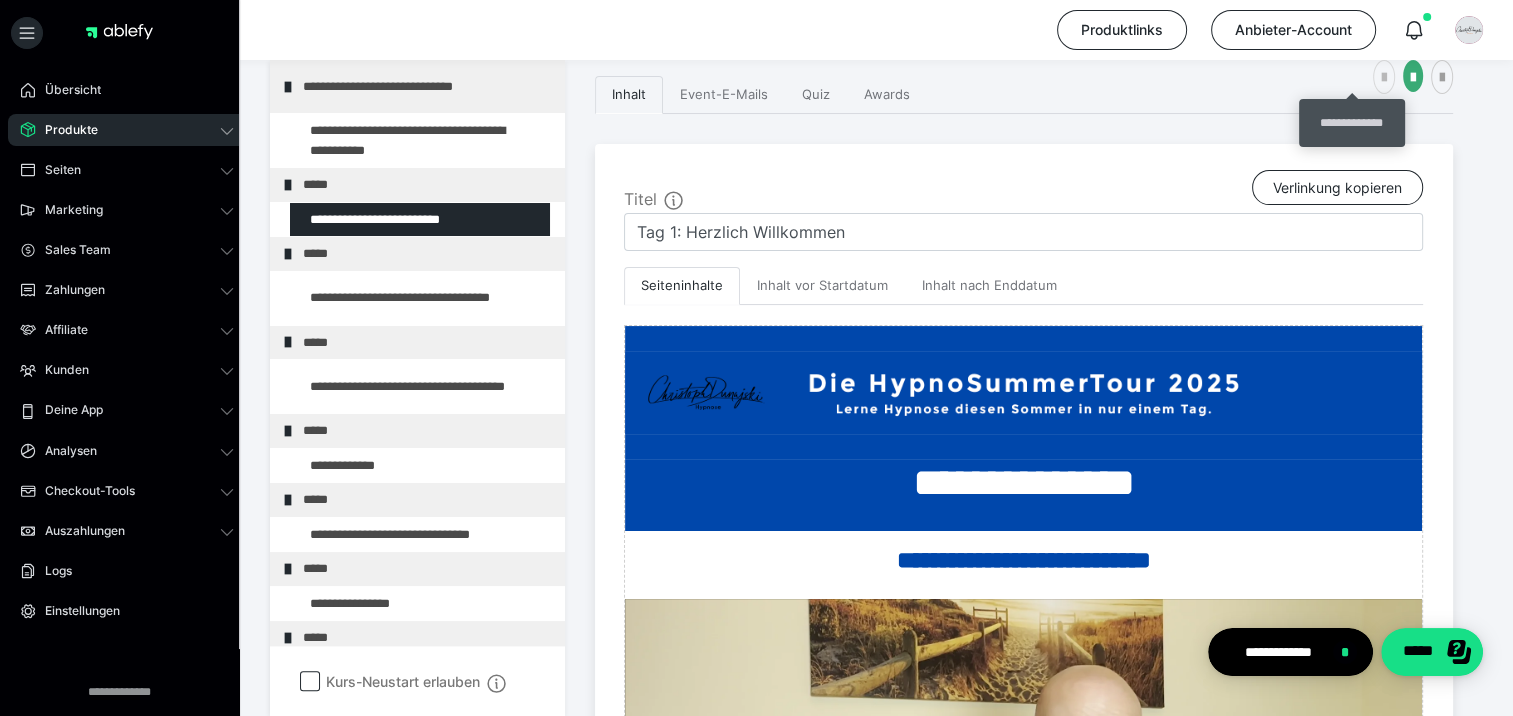 click at bounding box center (1384, 78) 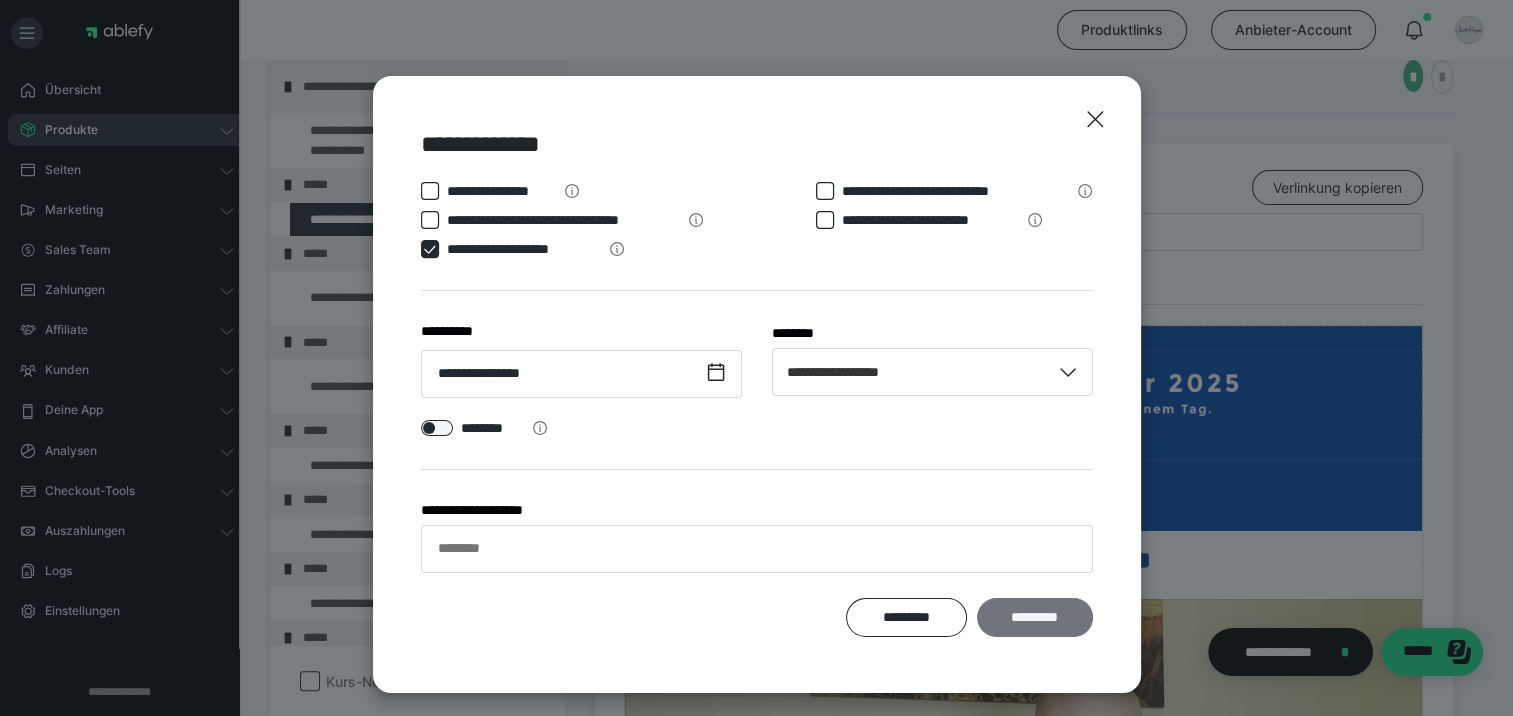 click on "*********" at bounding box center (1034, 618) 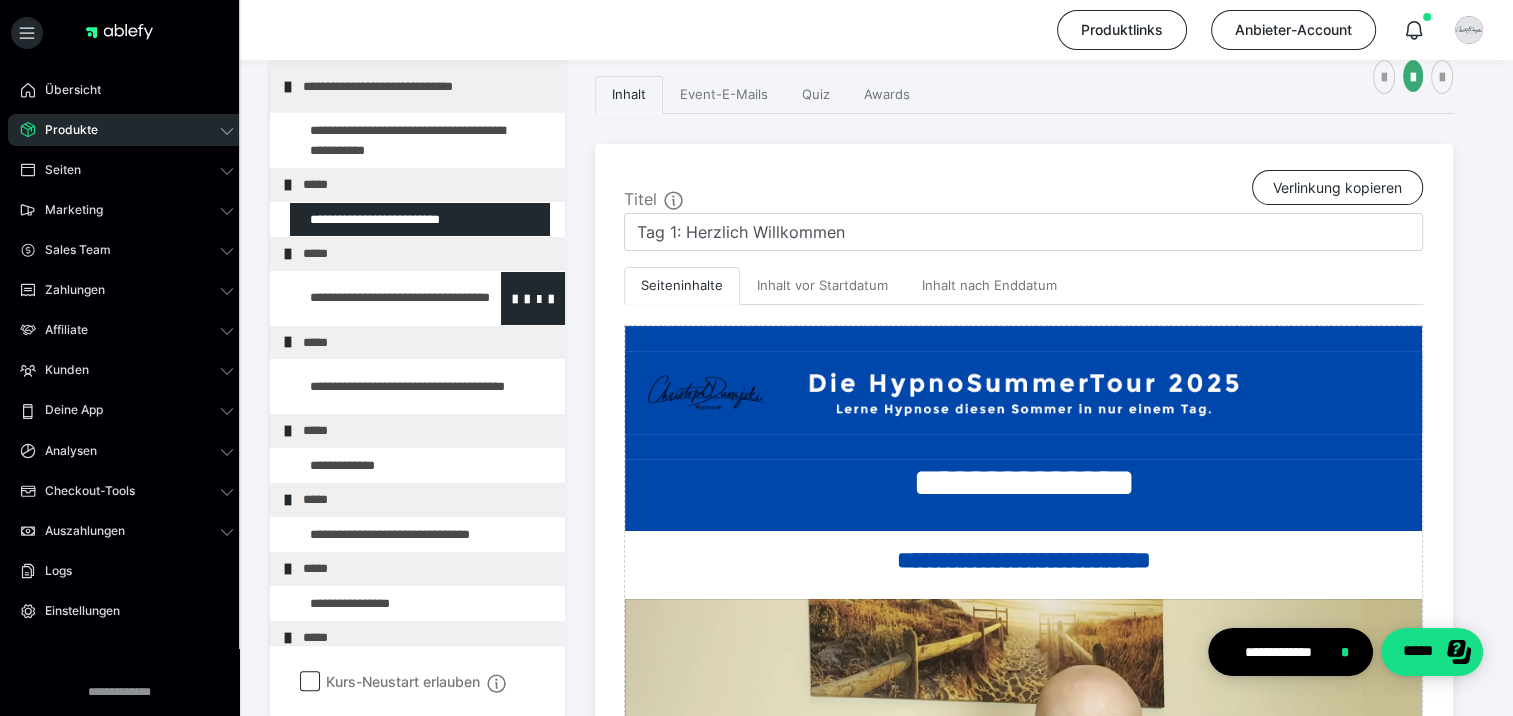 click at bounding box center (375, 298) 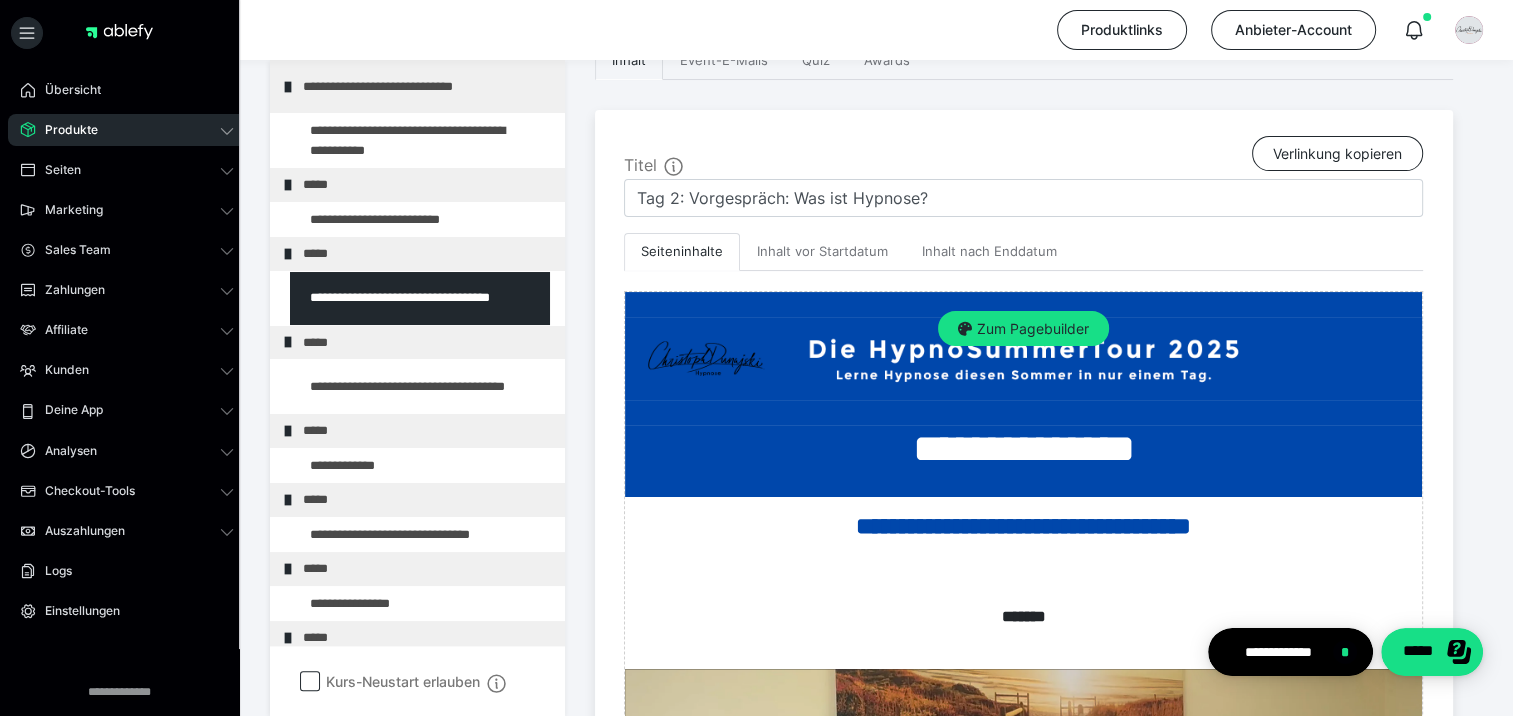 scroll, scrollTop: 300, scrollLeft: 0, axis: vertical 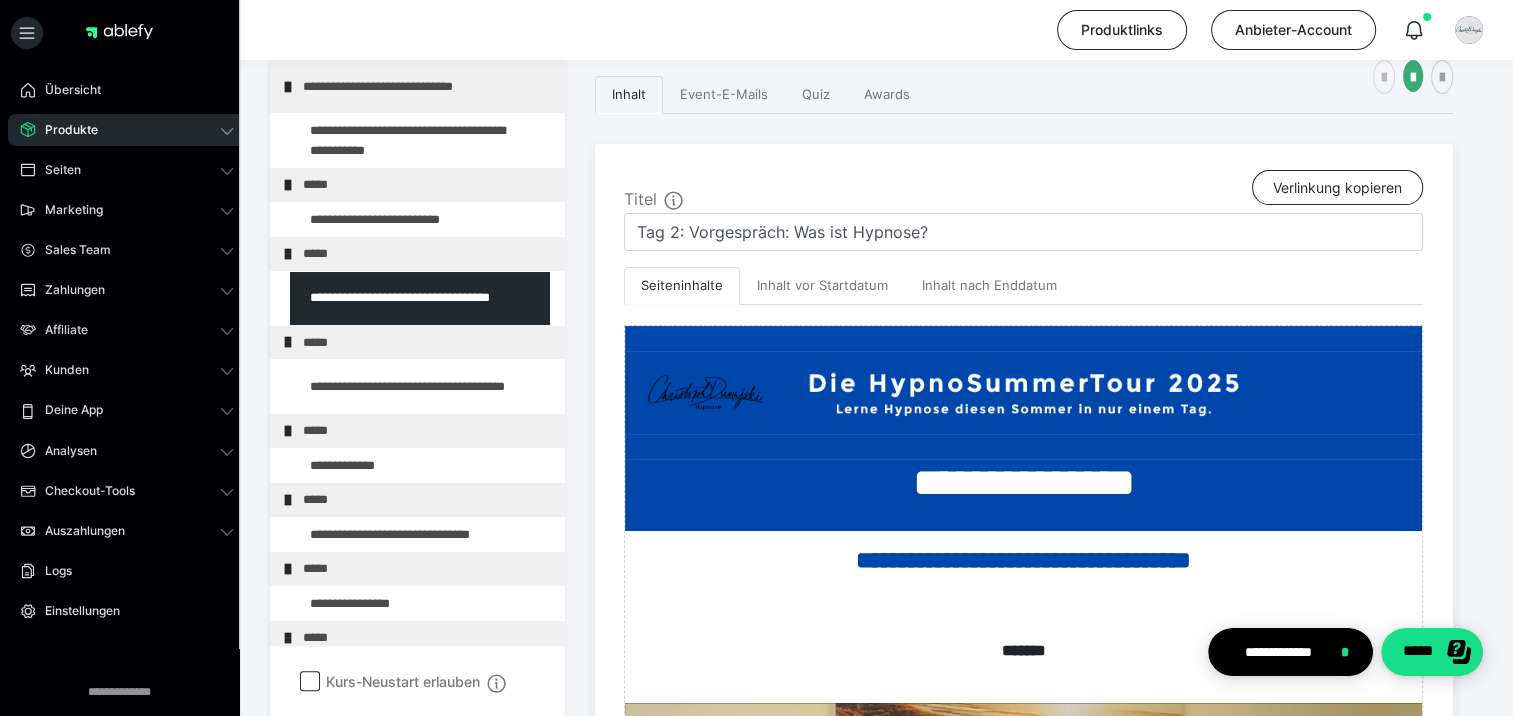 click at bounding box center (1384, 78) 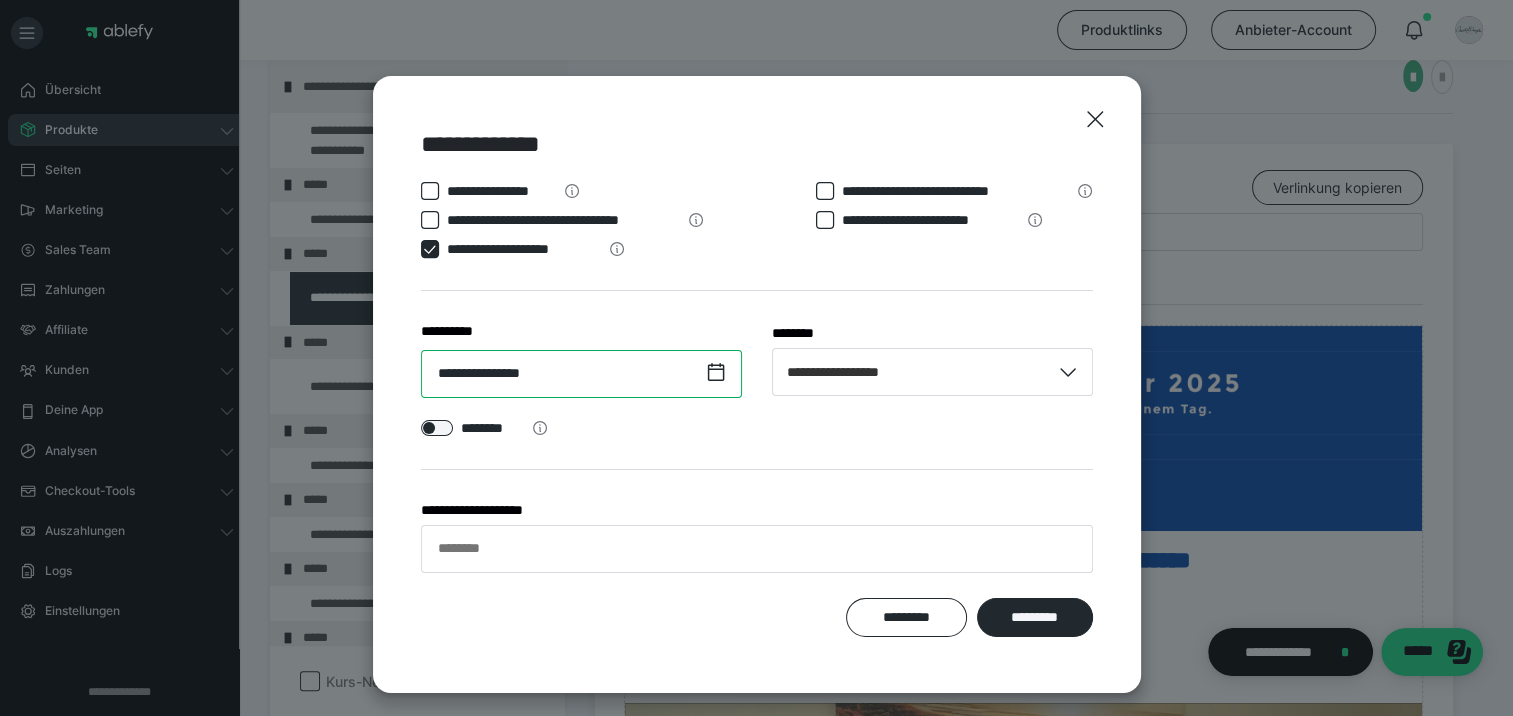 click on "**********" at bounding box center (581, 374) 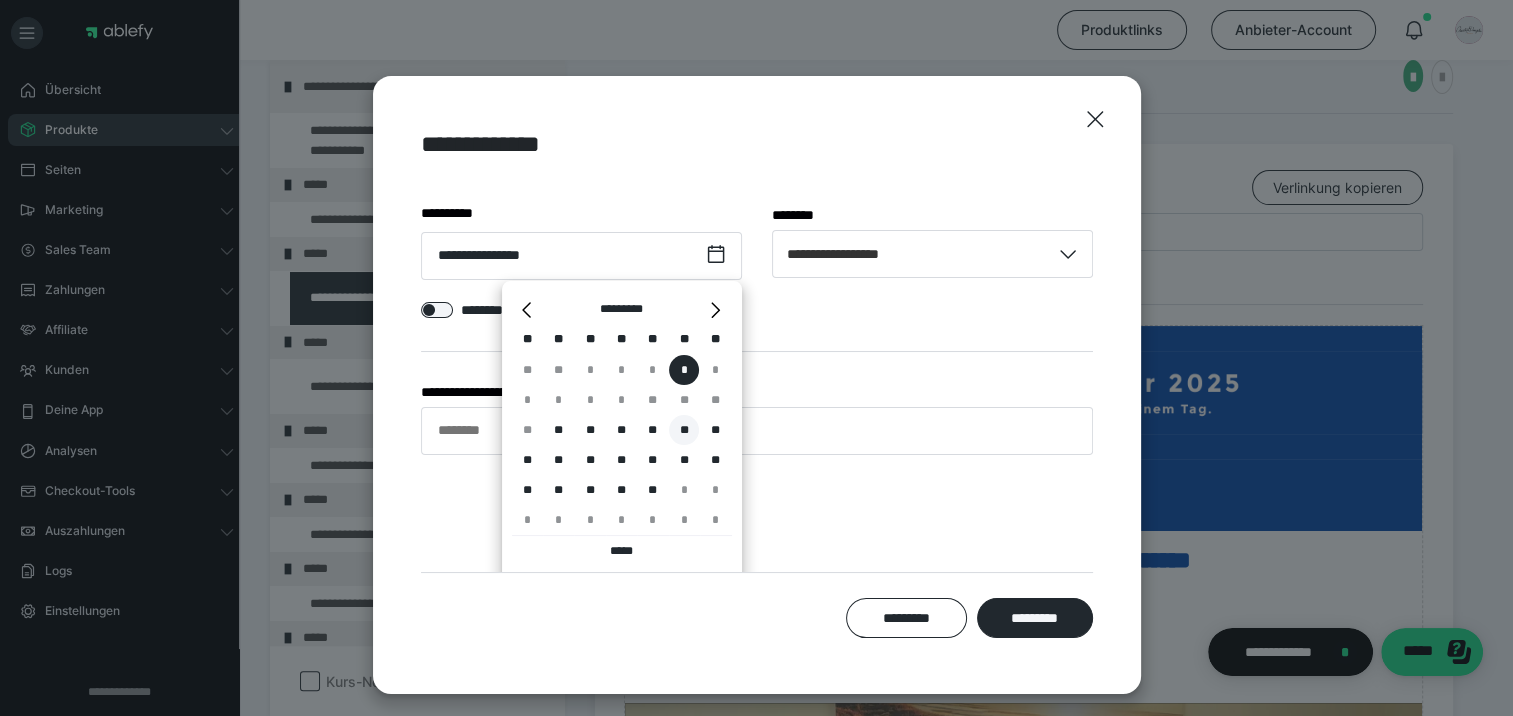 click on "**" at bounding box center (684, 430) 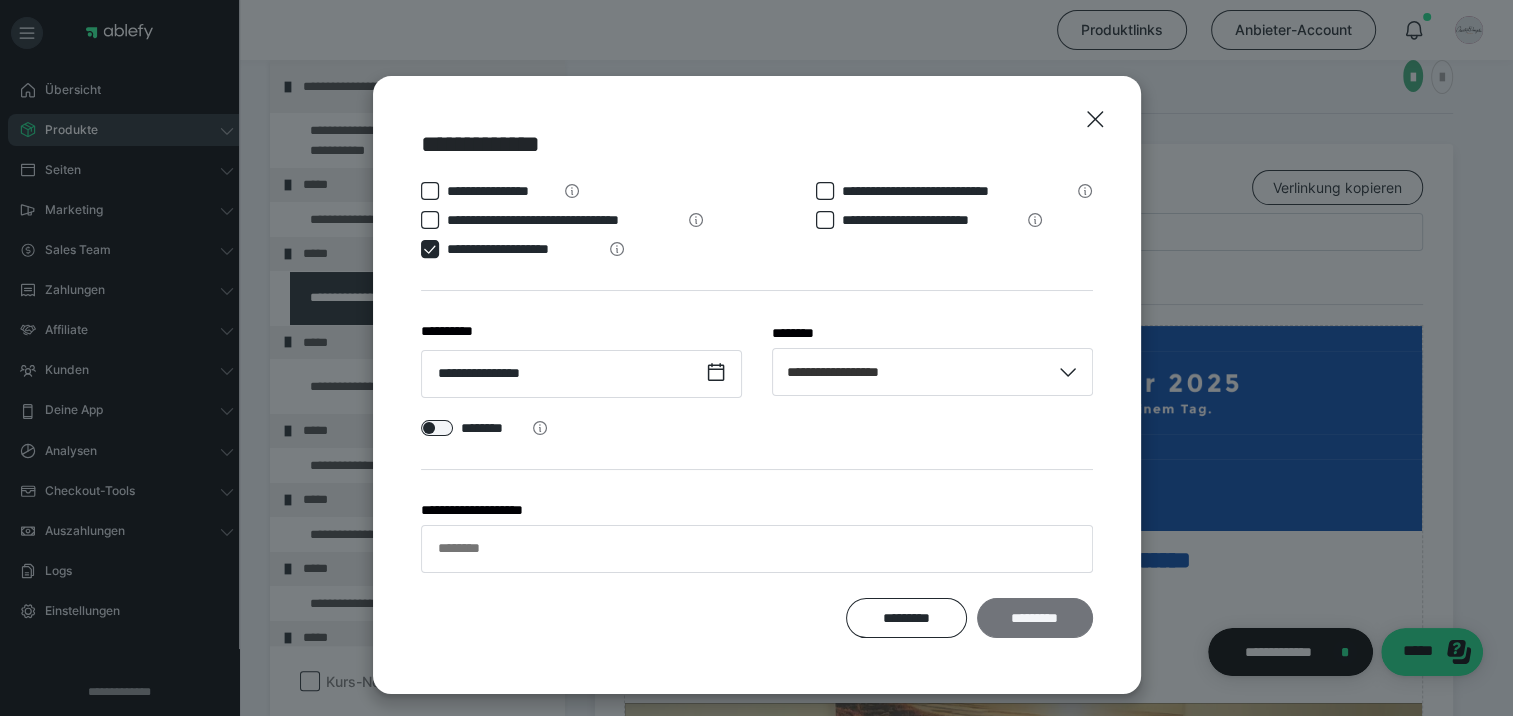 click on "*********" at bounding box center (1034, 618) 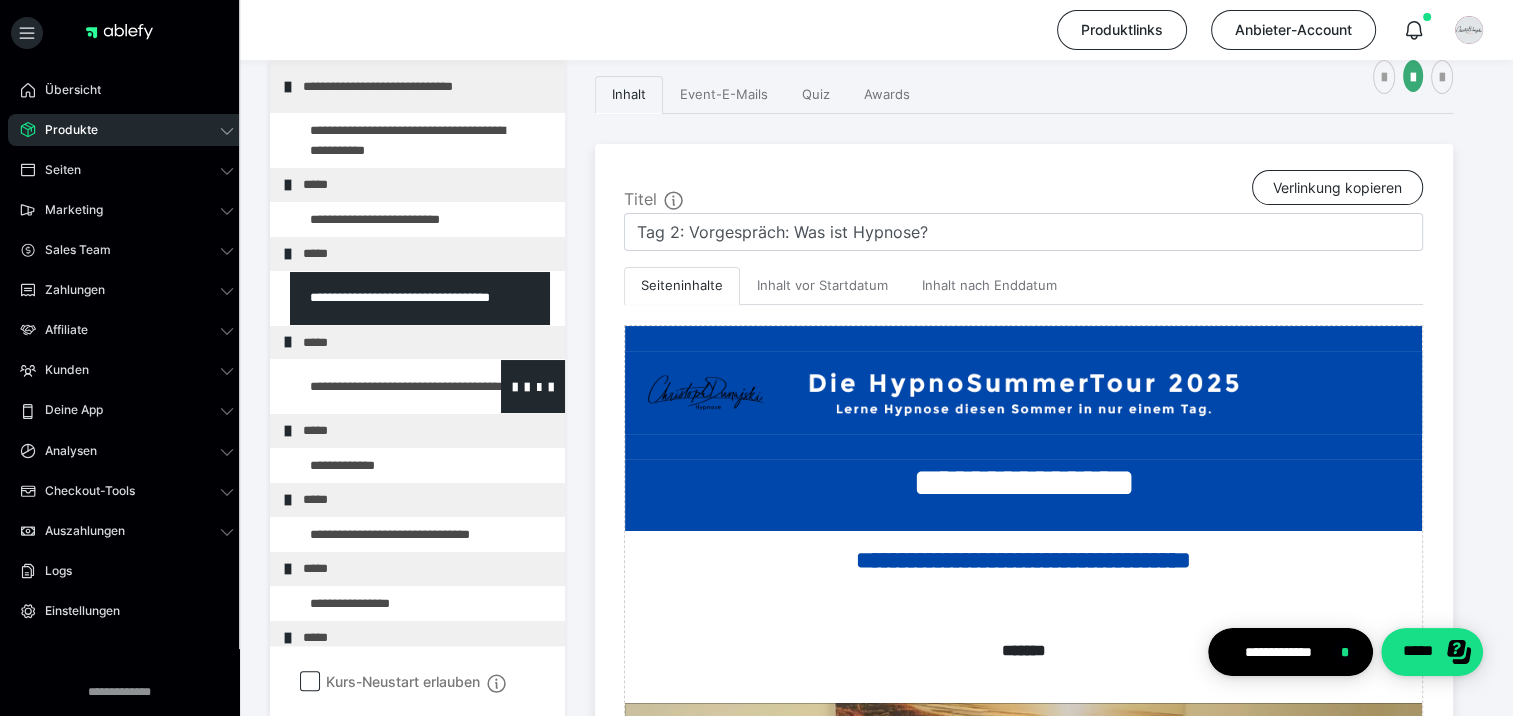 click at bounding box center (375, 386) 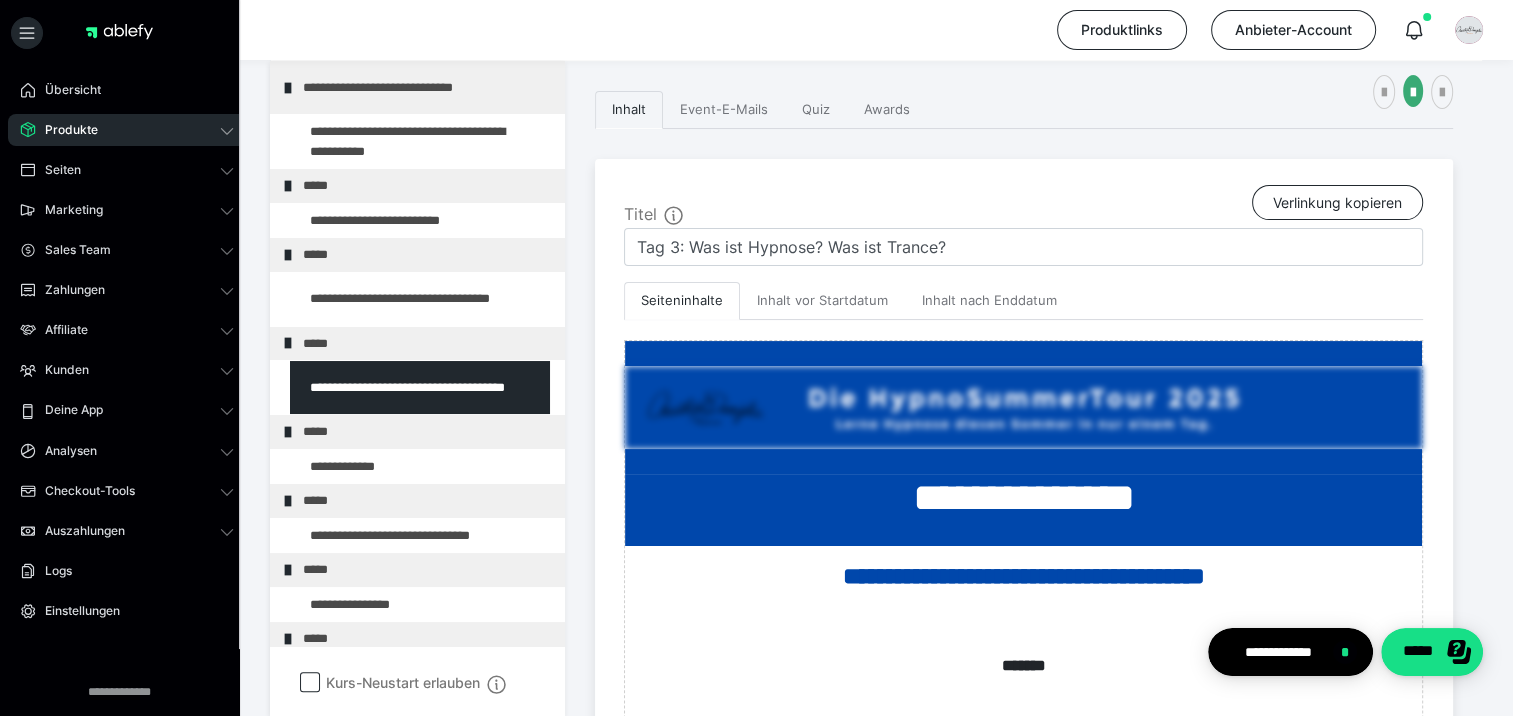 scroll, scrollTop: 300, scrollLeft: 0, axis: vertical 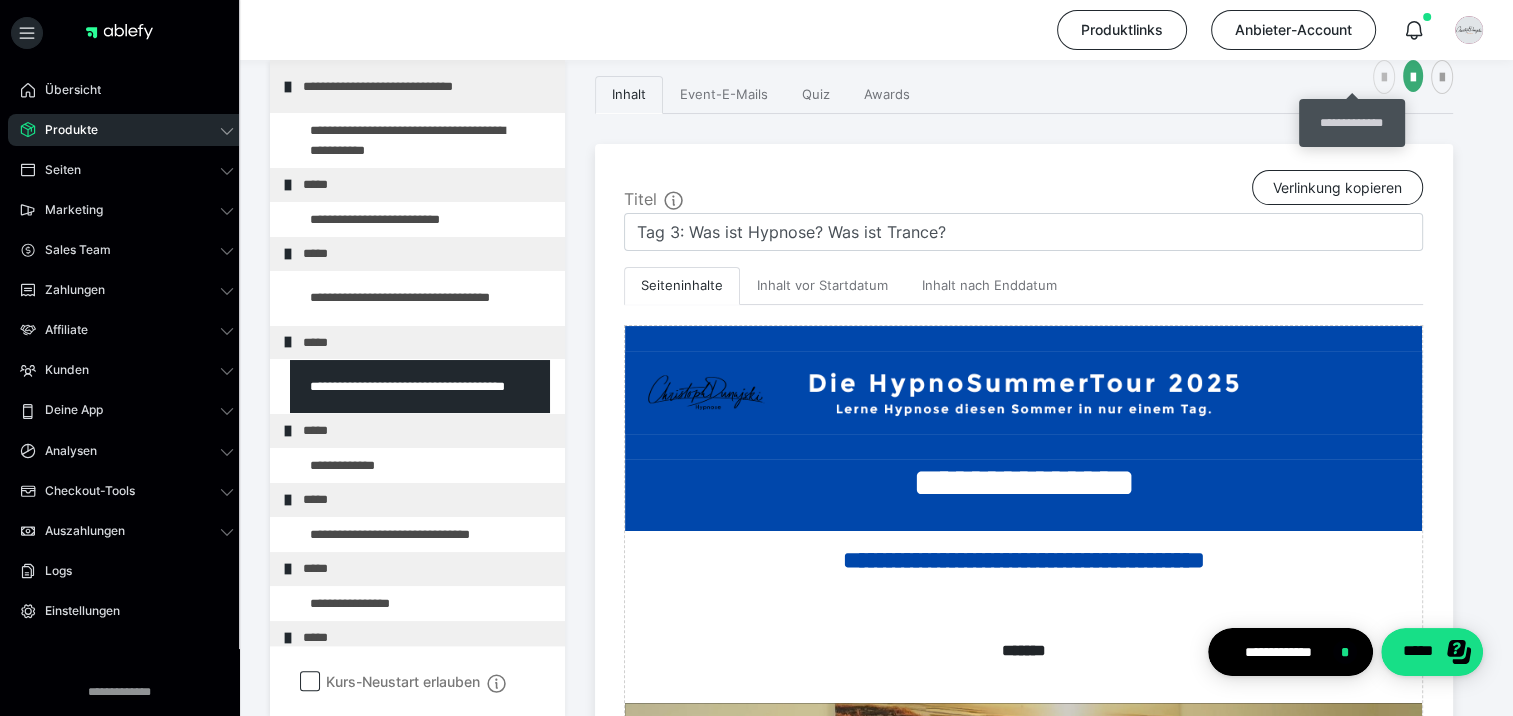 click at bounding box center (1384, 78) 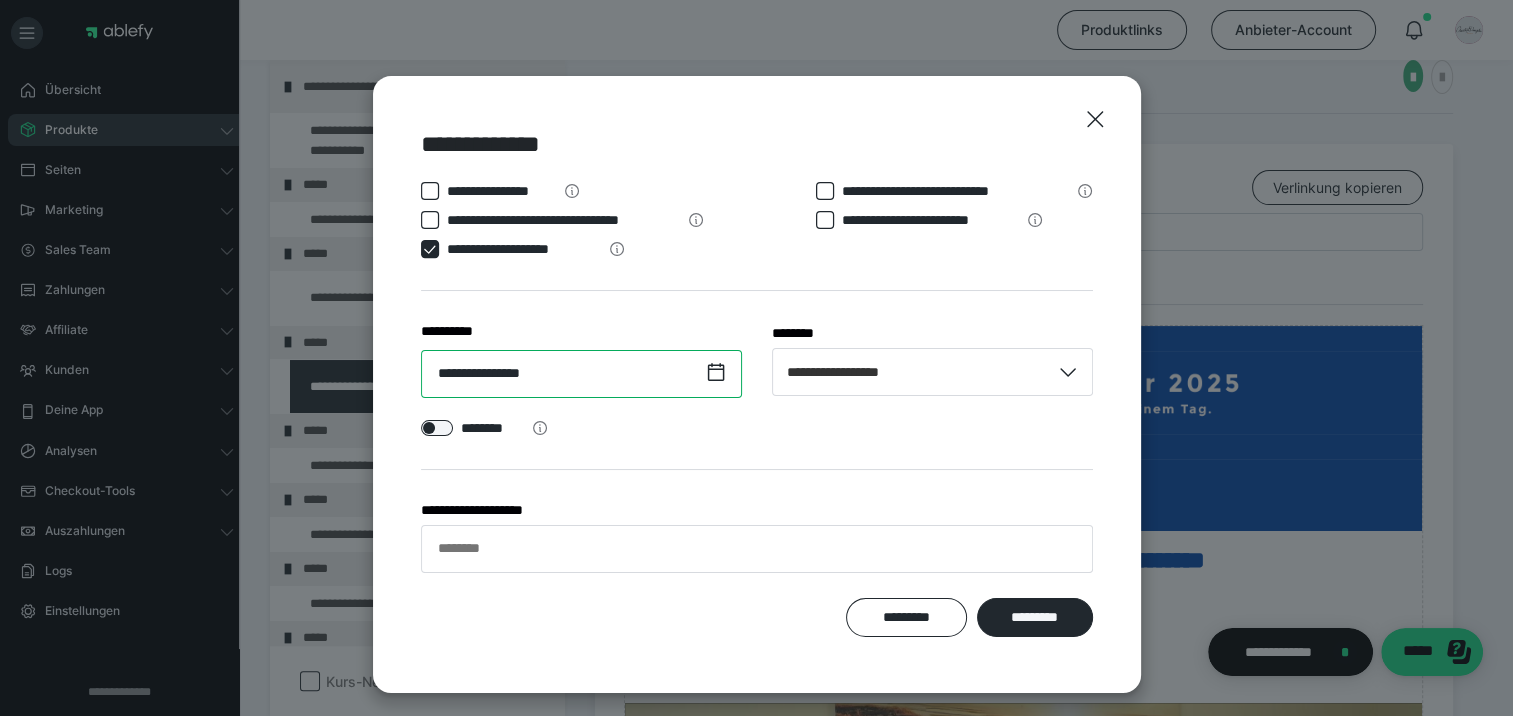 click on "**********" at bounding box center (581, 374) 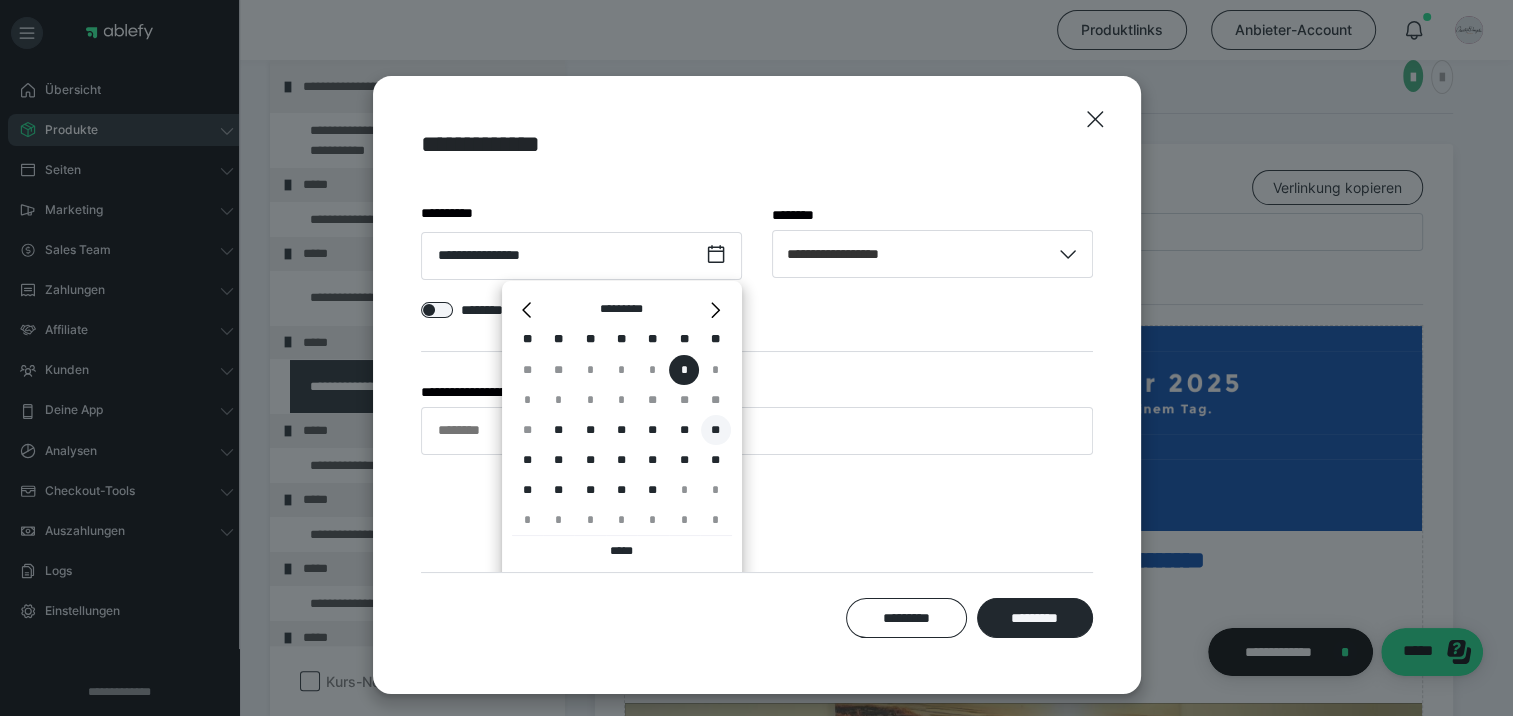 click on "**" at bounding box center [716, 430] 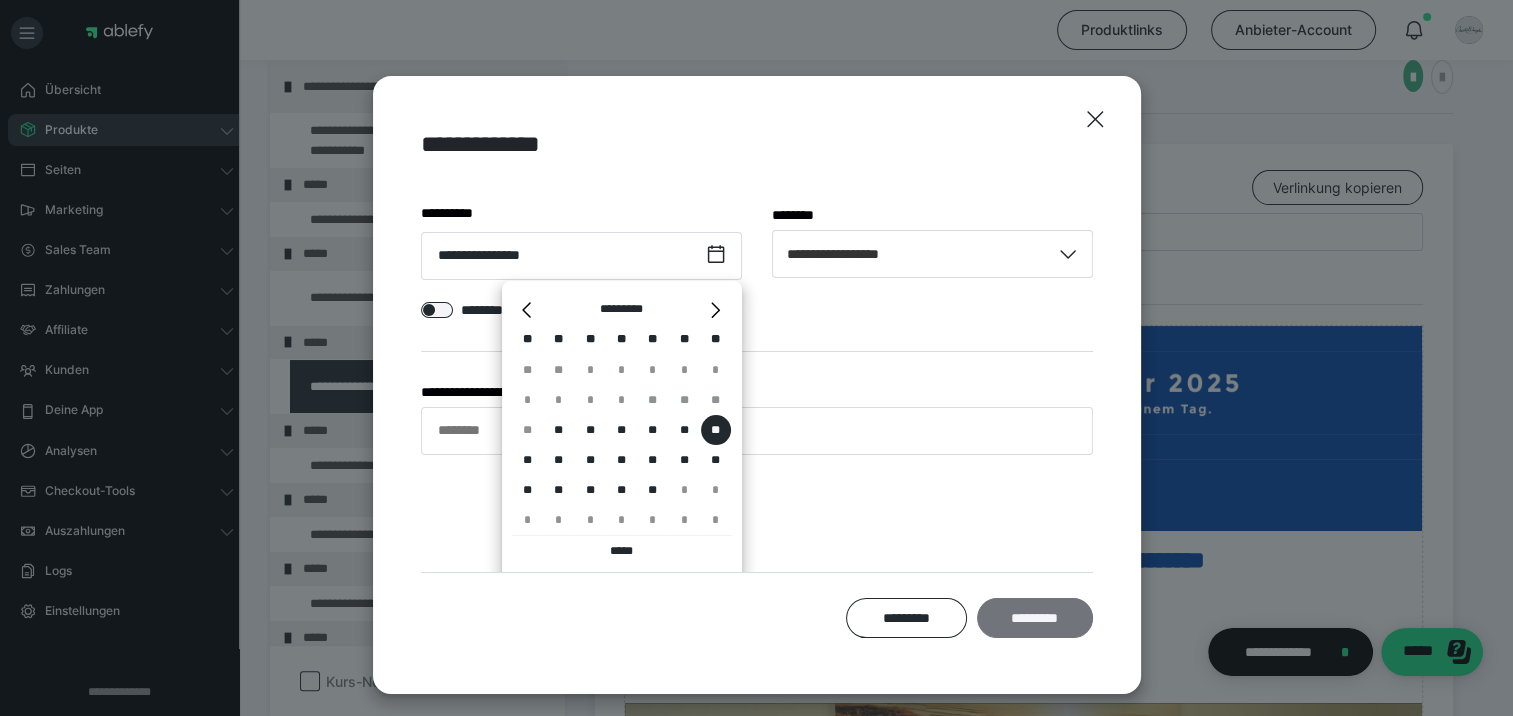 click on "*********" at bounding box center [1034, 618] 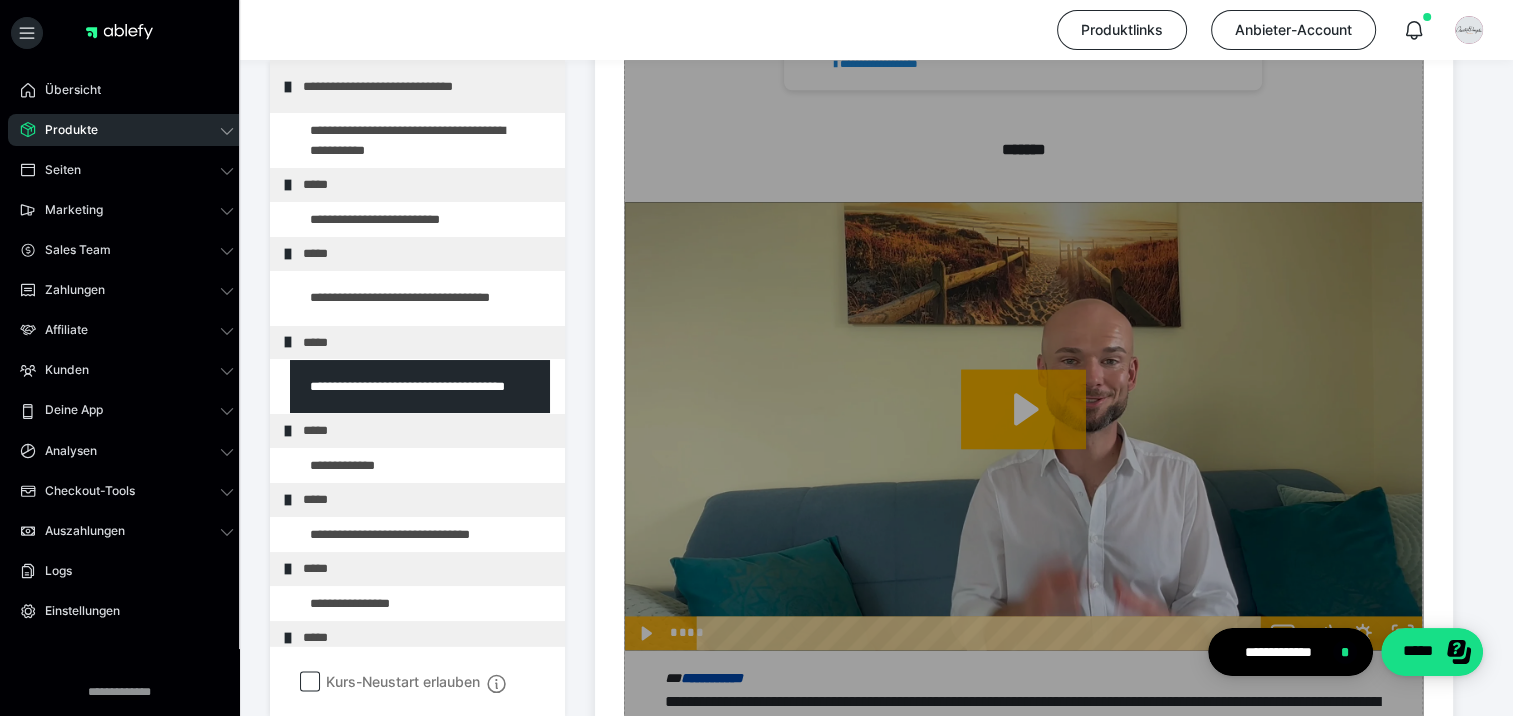 scroll, scrollTop: 2859, scrollLeft: 0, axis: vertical 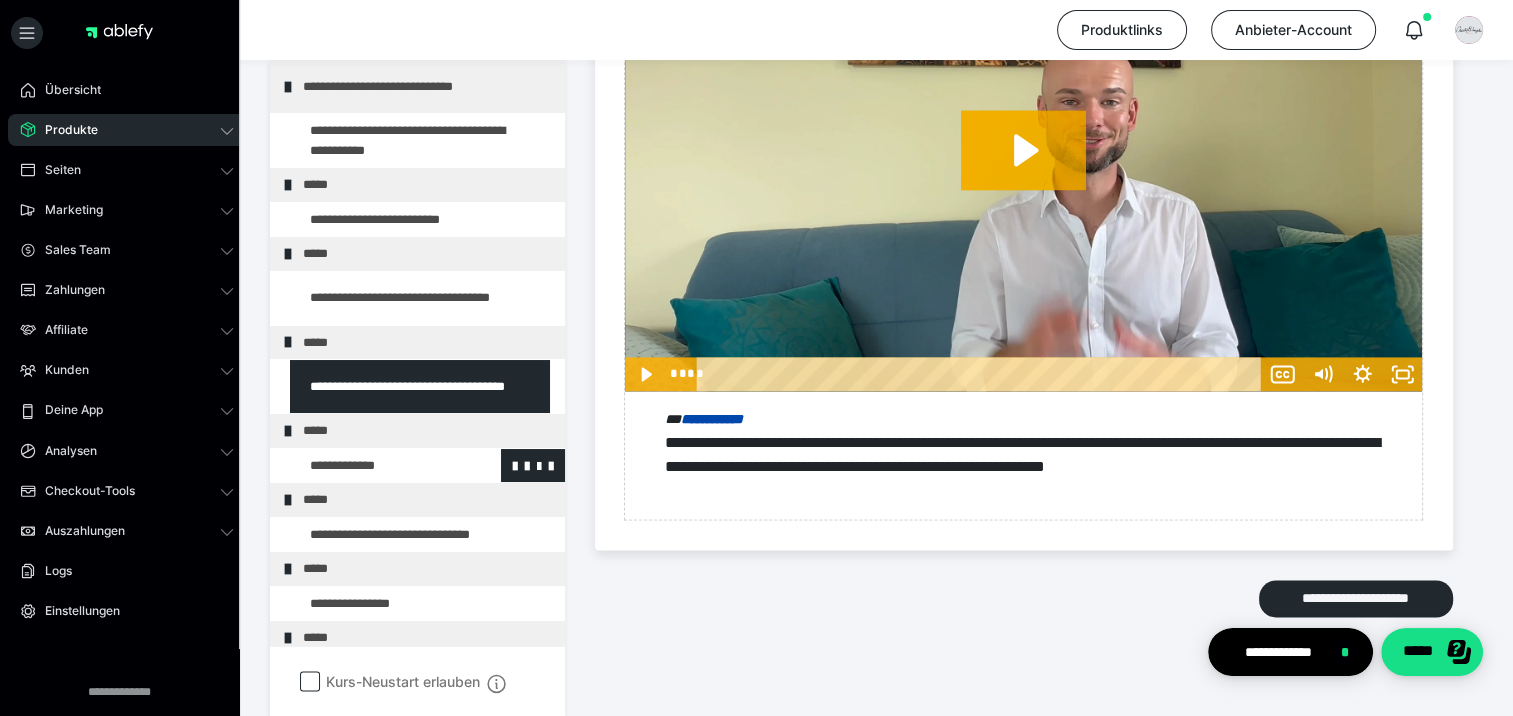 click at bounding box center [375, 466] 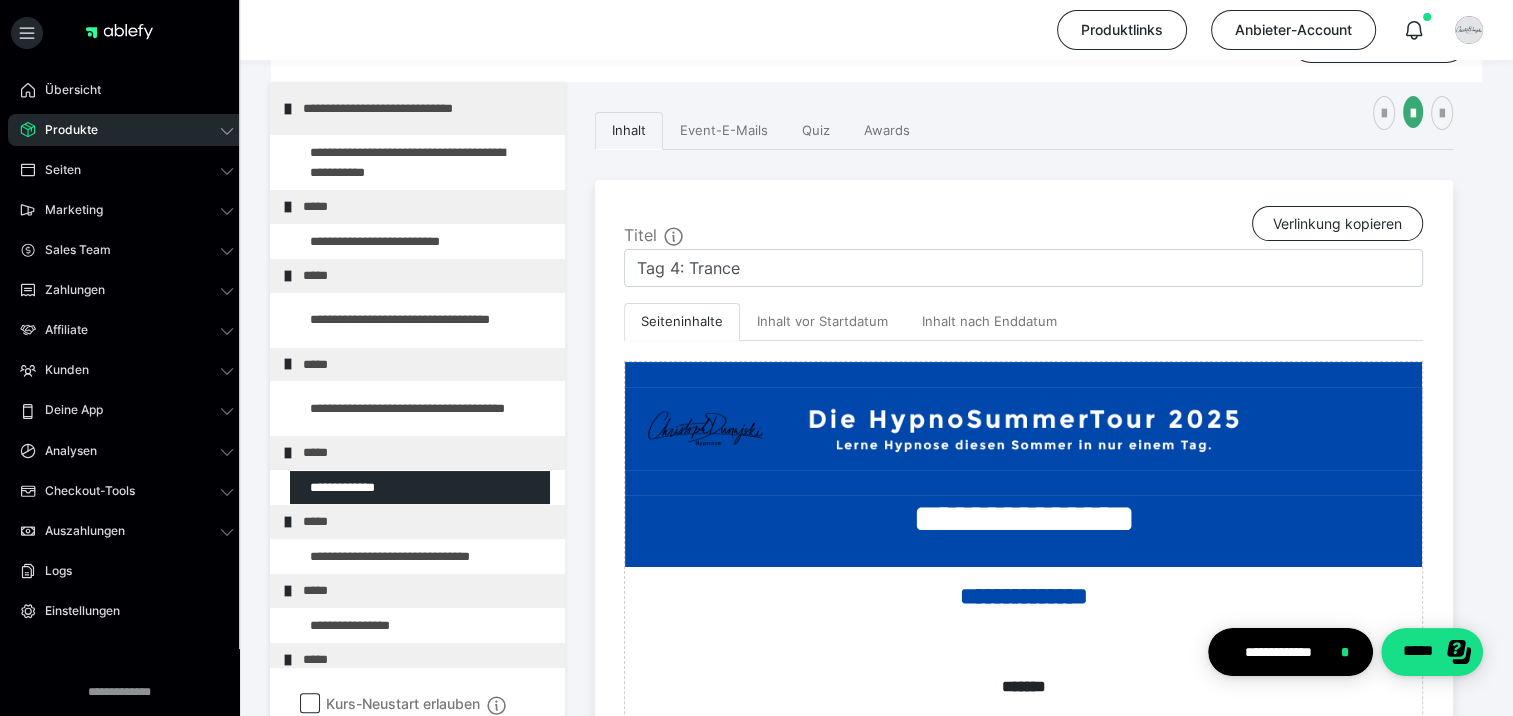 scroll, scrollTop: 228, scrollLeft: 0, axis: vertical 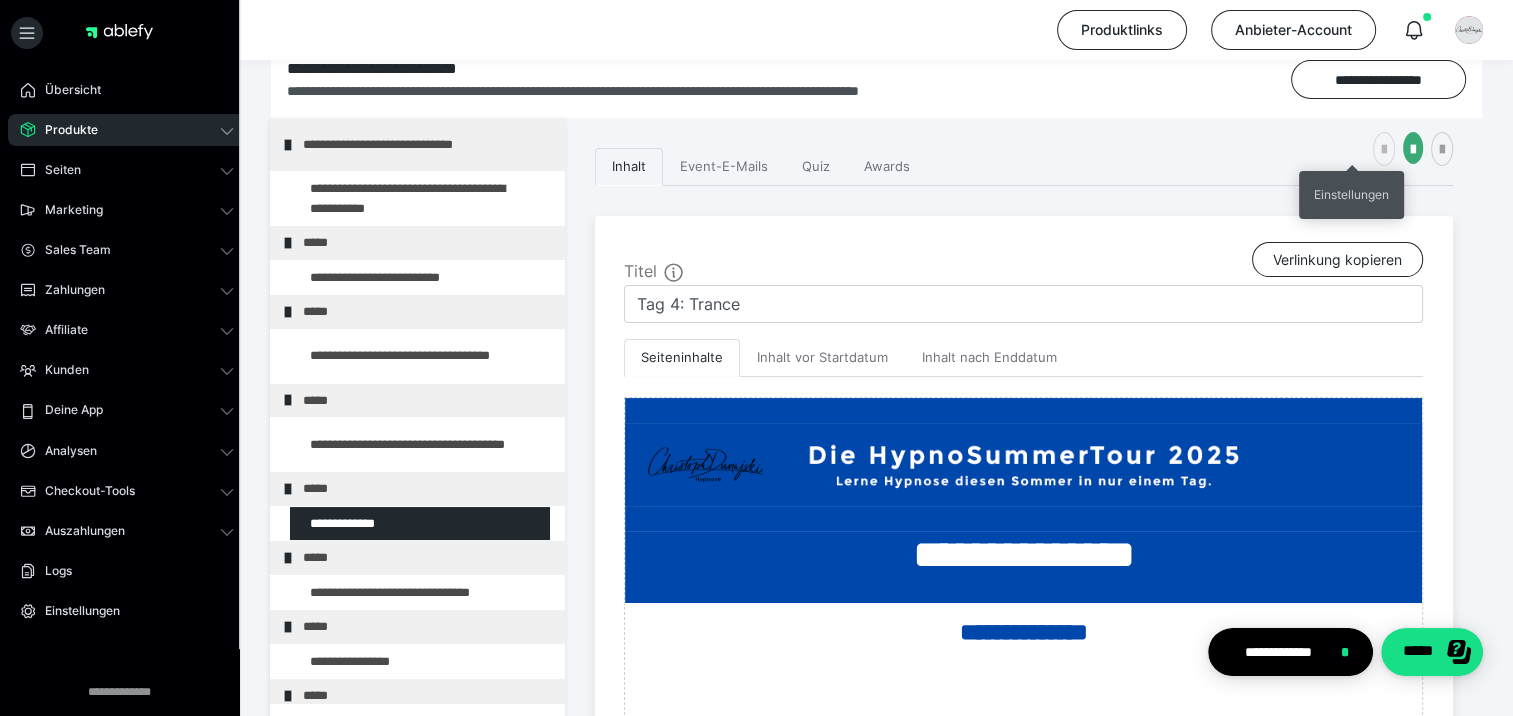 click at bounding box center [1384, 150] 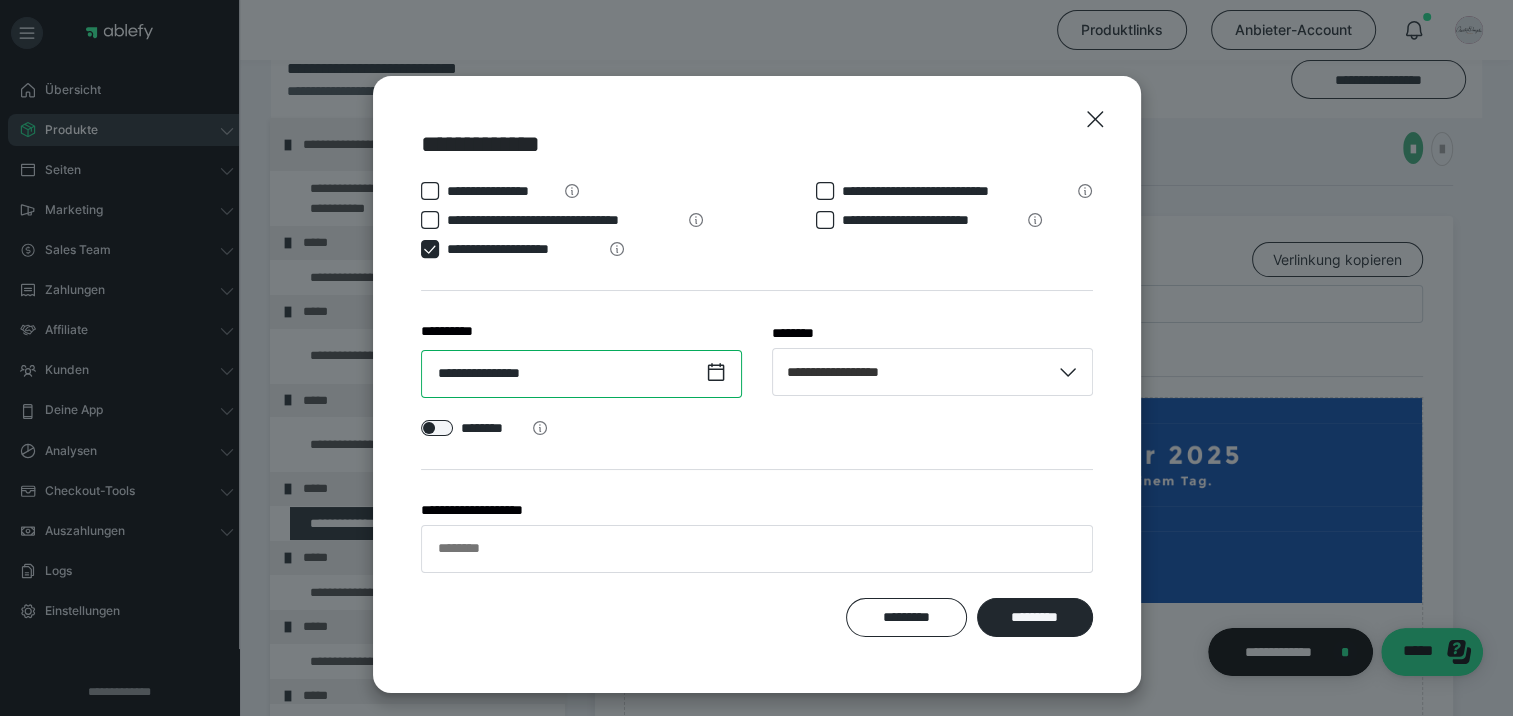 click on "**********" at bounding box center (581, 374) 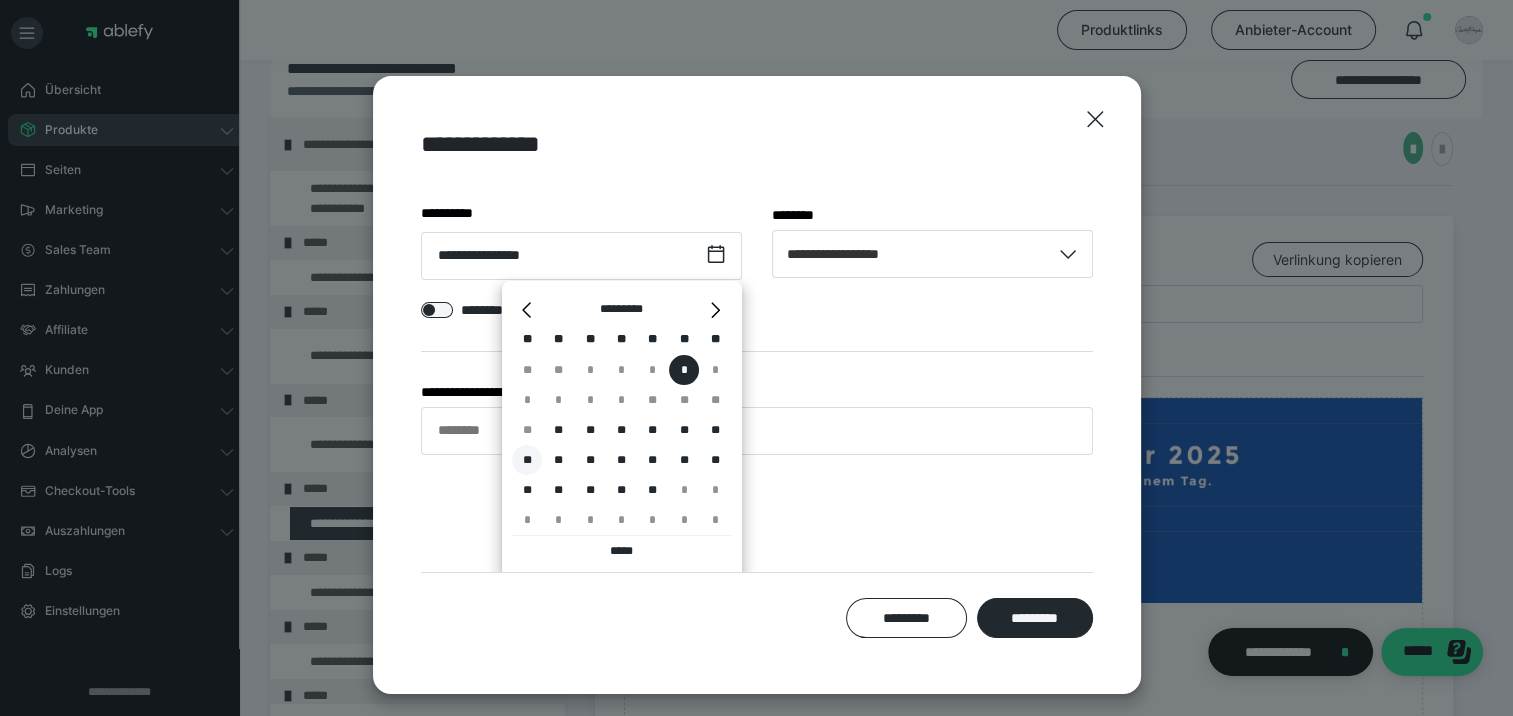 click on "**" at bounding box center [527, 460] 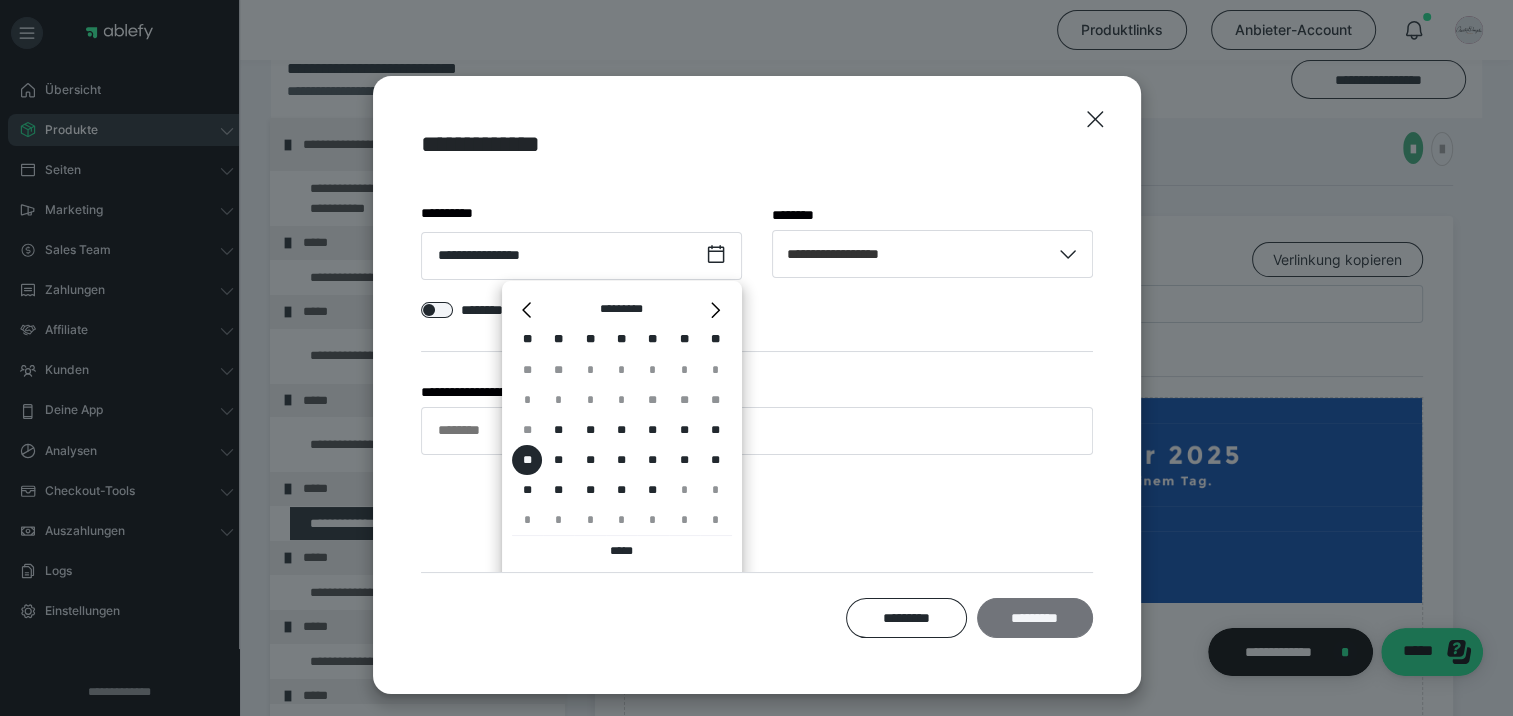 click on "*********" at bounding box center [1034, 618] 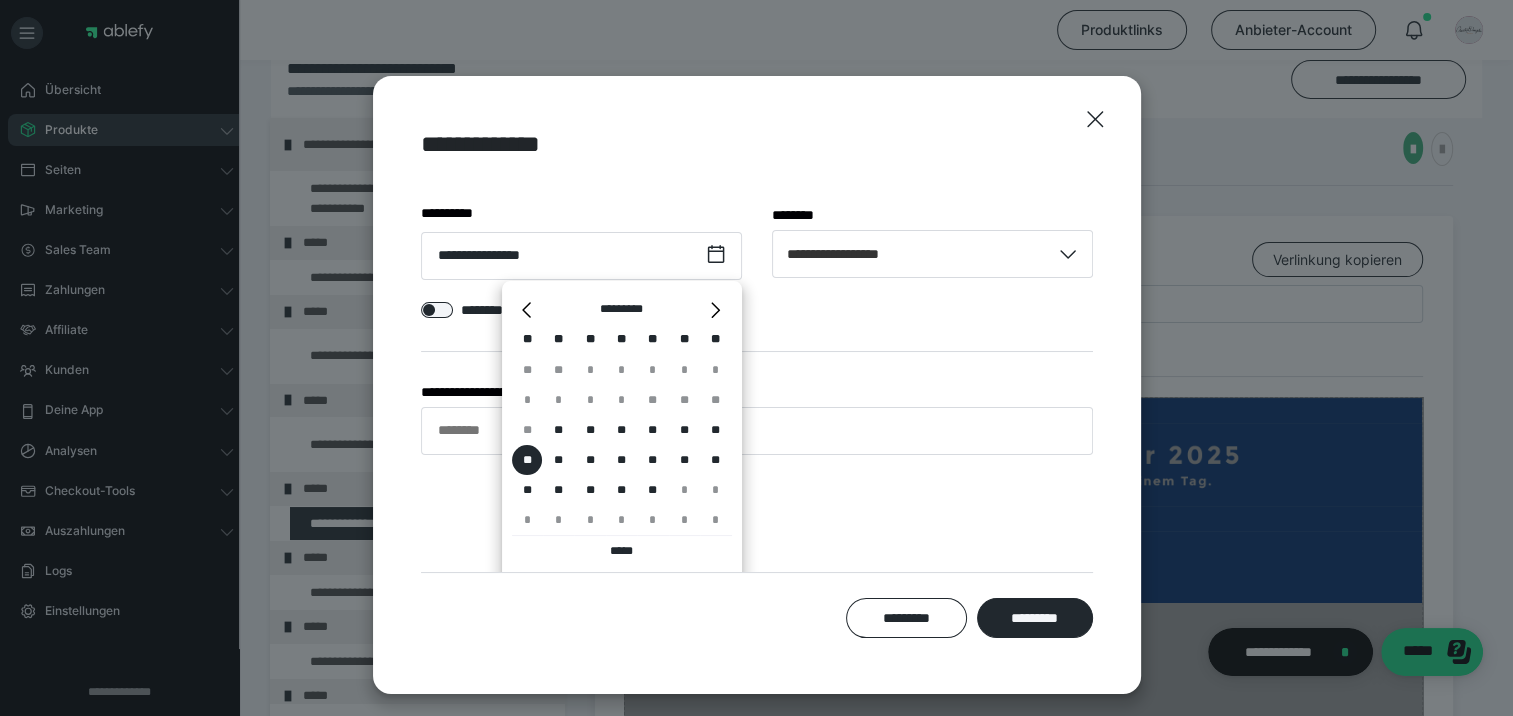 scroll, scrollTop: 0, scrollLeft: 0, axis: both 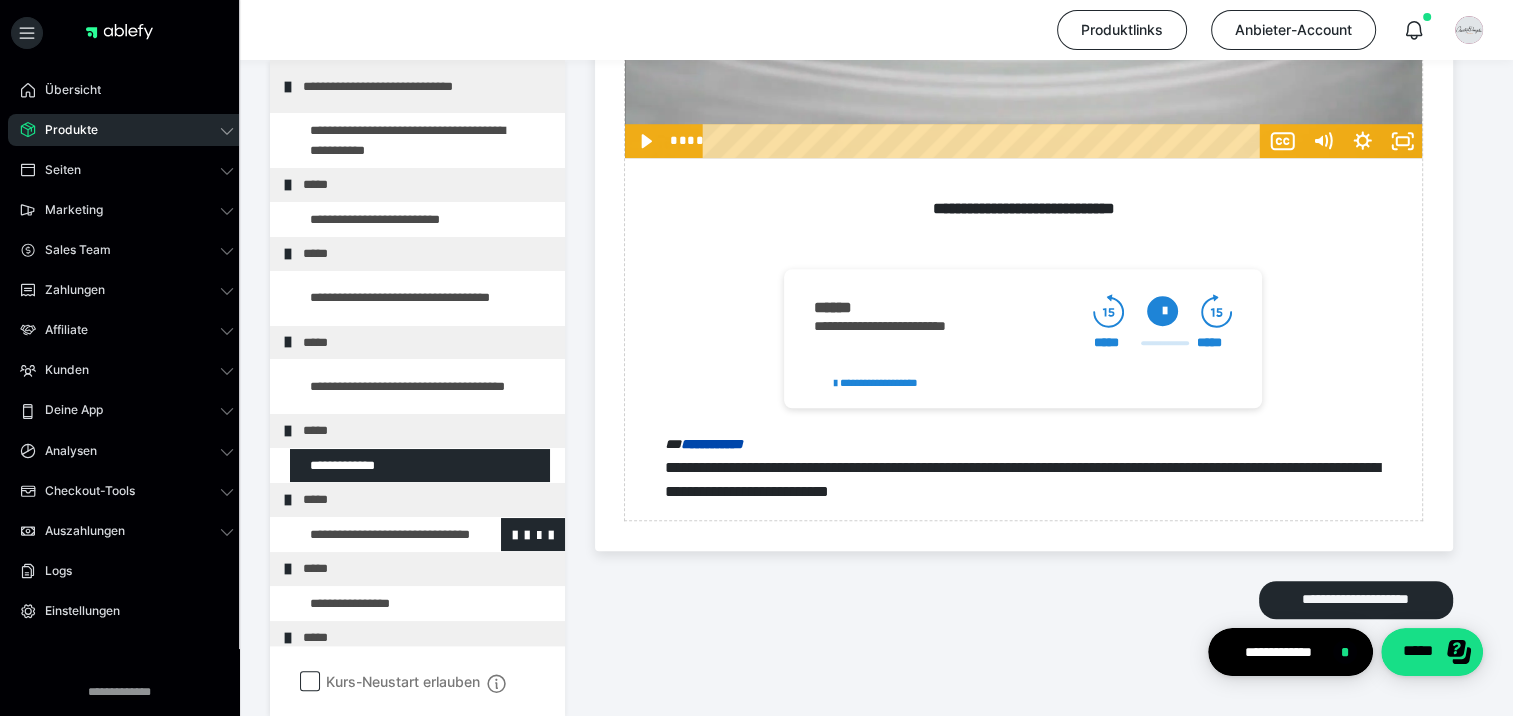 click at bounding box center (375, 535) 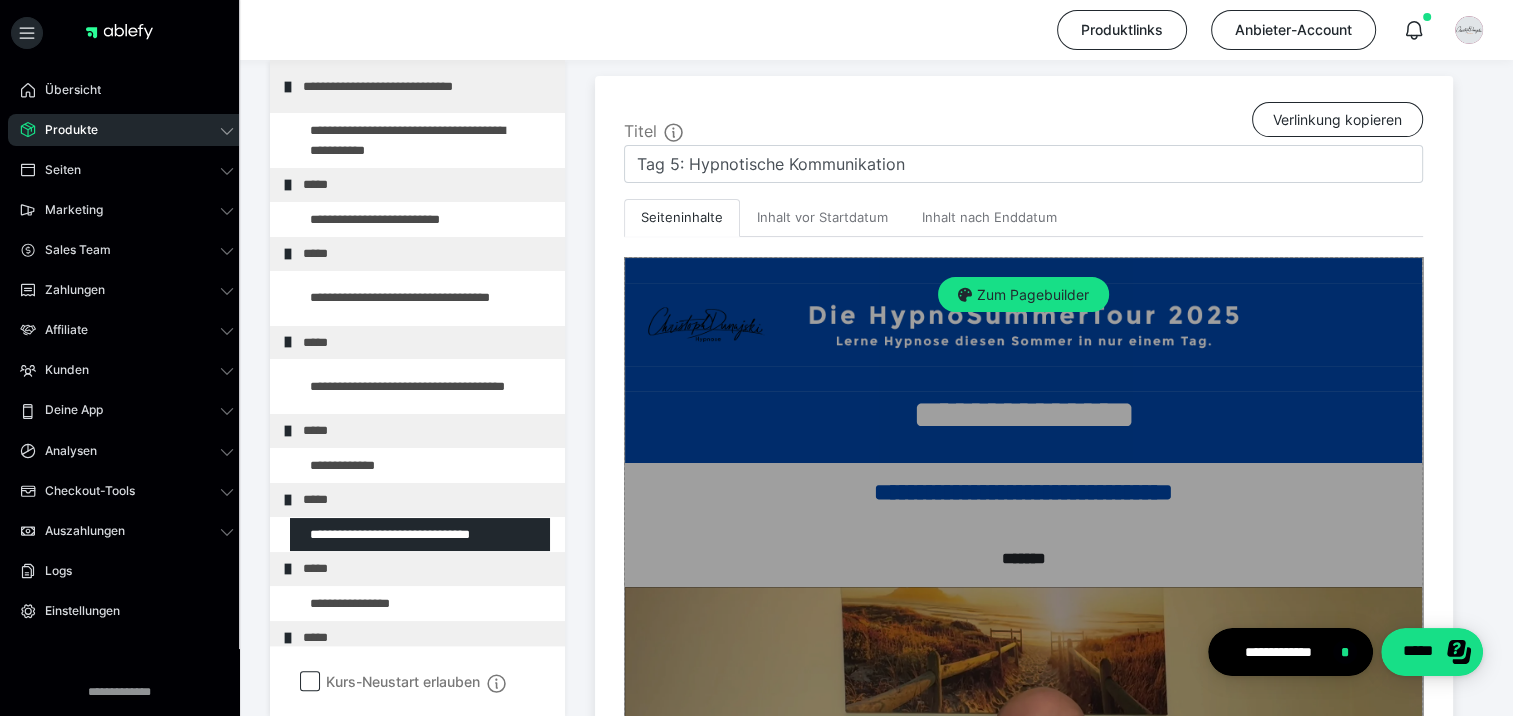 scroll, scrollTop: 312, scrollLeft: 0, axis: vertical 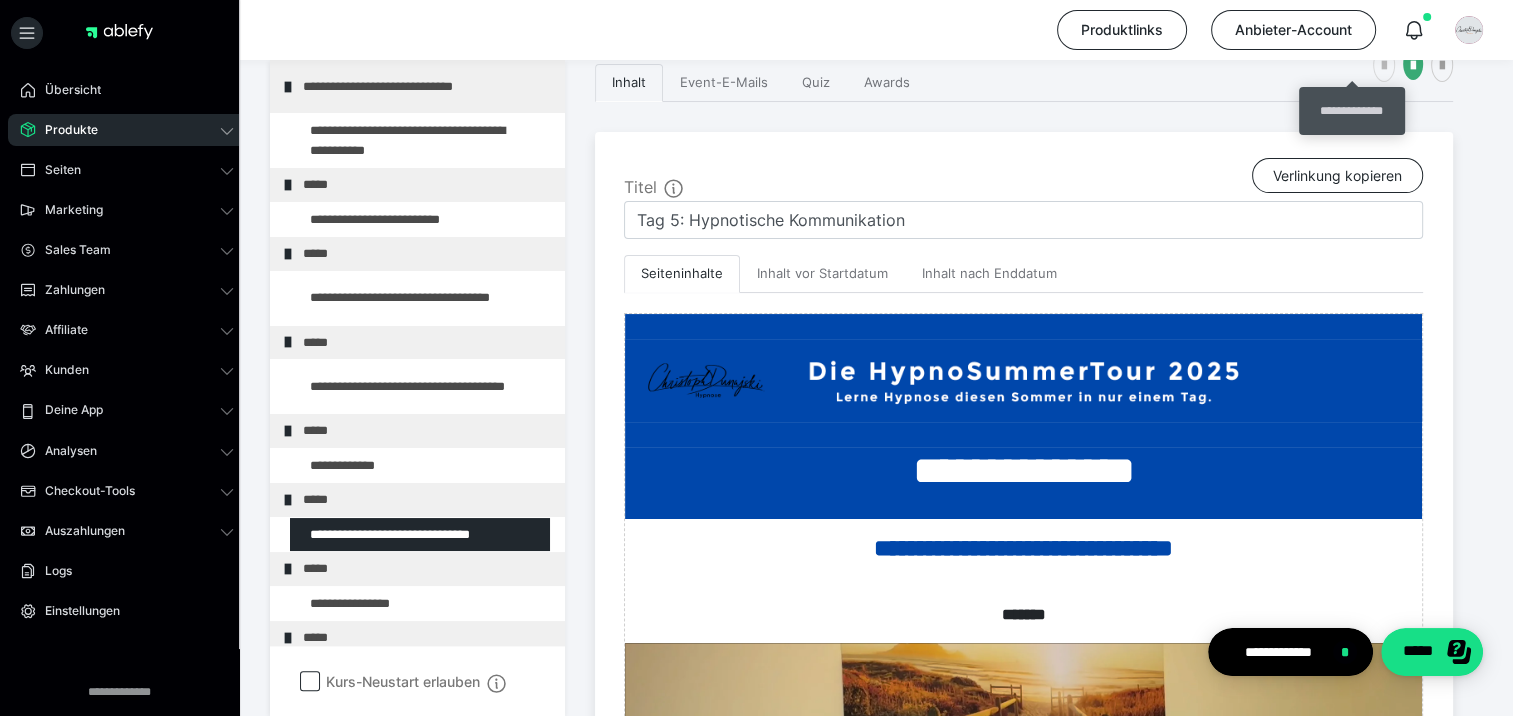 click at bounding box center [1384, 66] 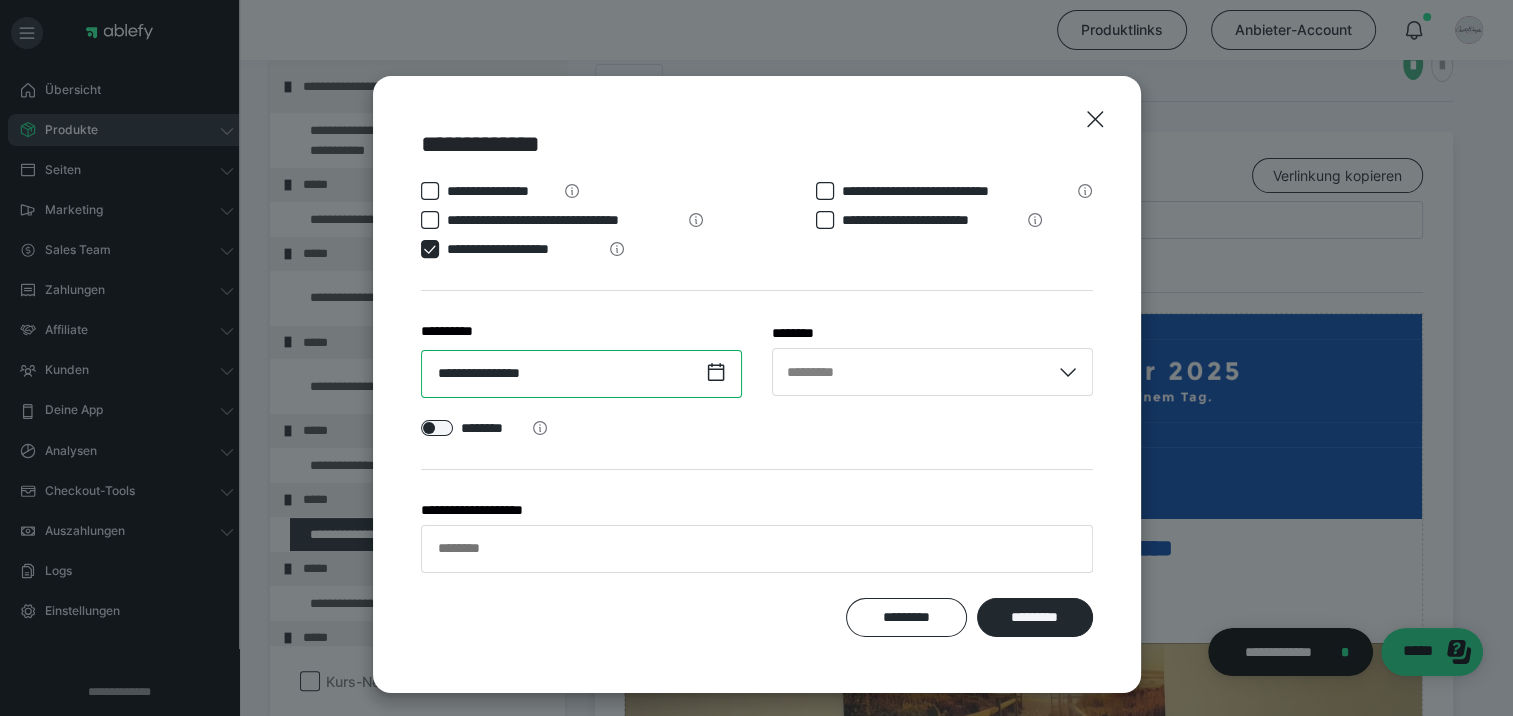 click on "**********" at bounding box center (581, 374) 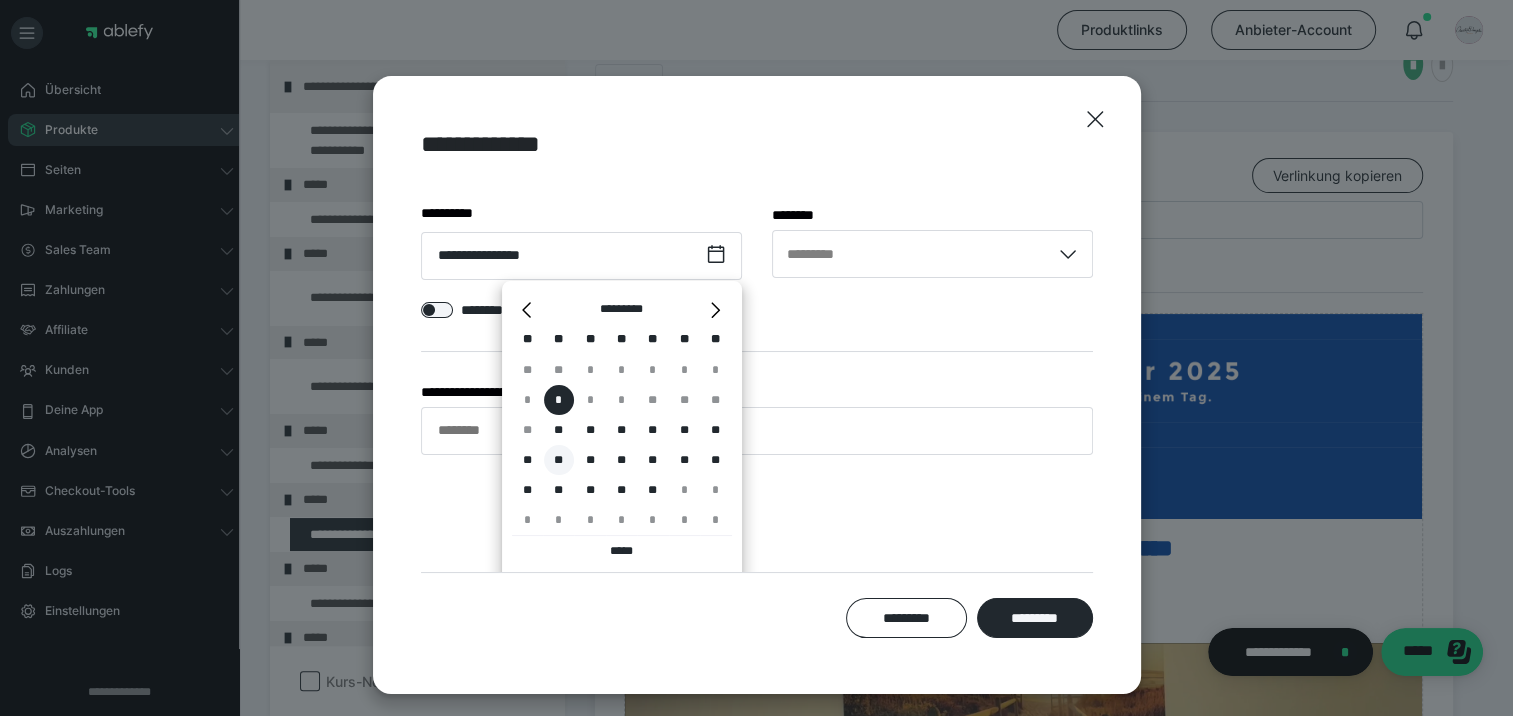 click on "**" at bounding box center [559, 460] 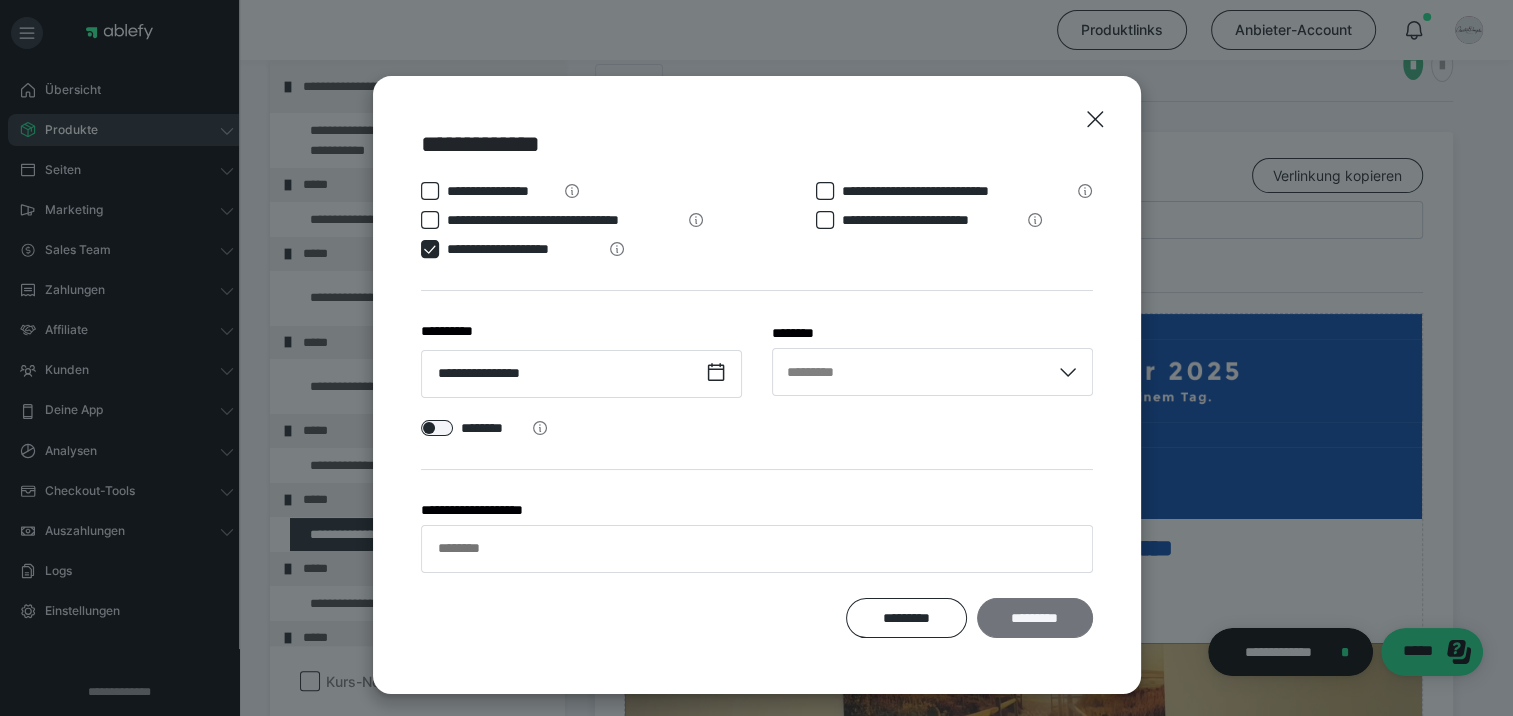 click on "*********" at bounding box center [1034, 618] 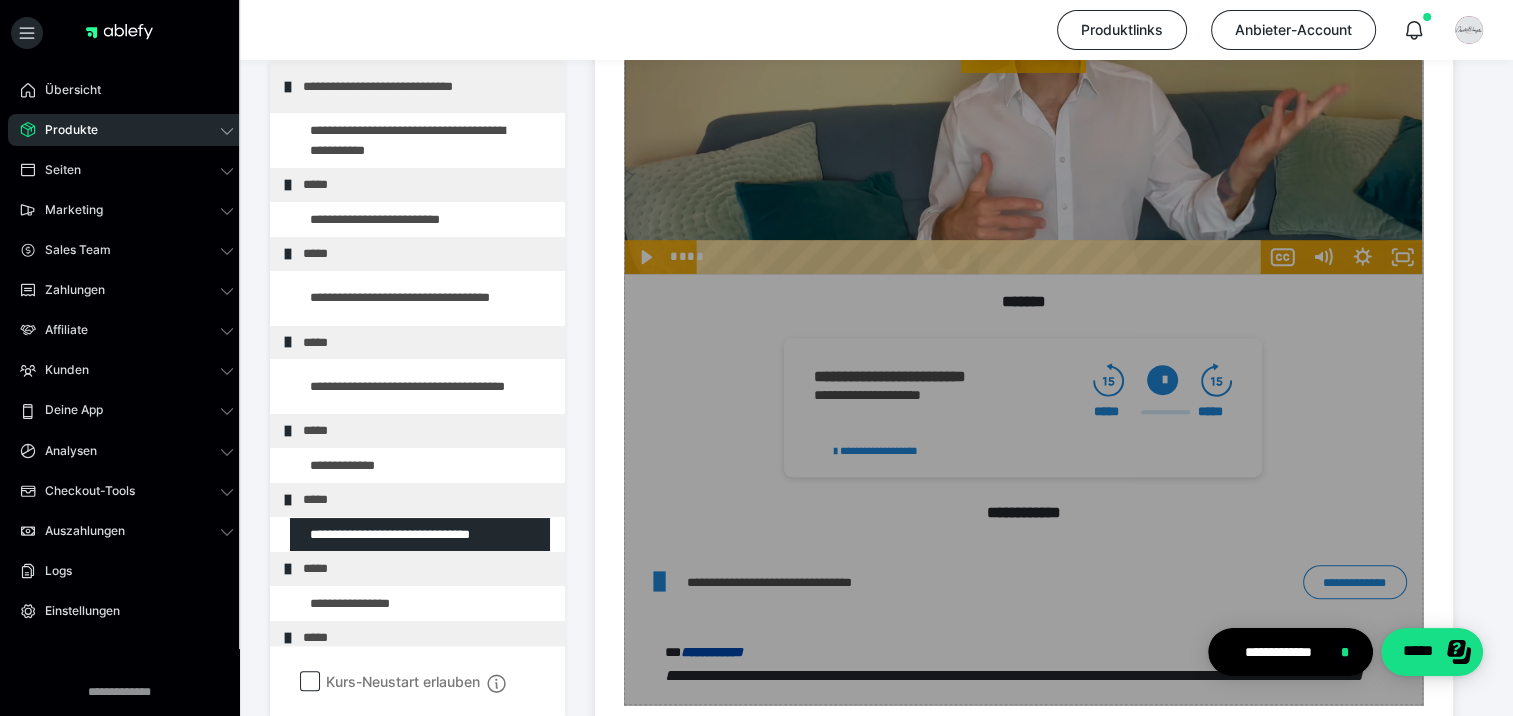 scroll, scrollTop: 1337, scrollLeft: 0, axis: vertical 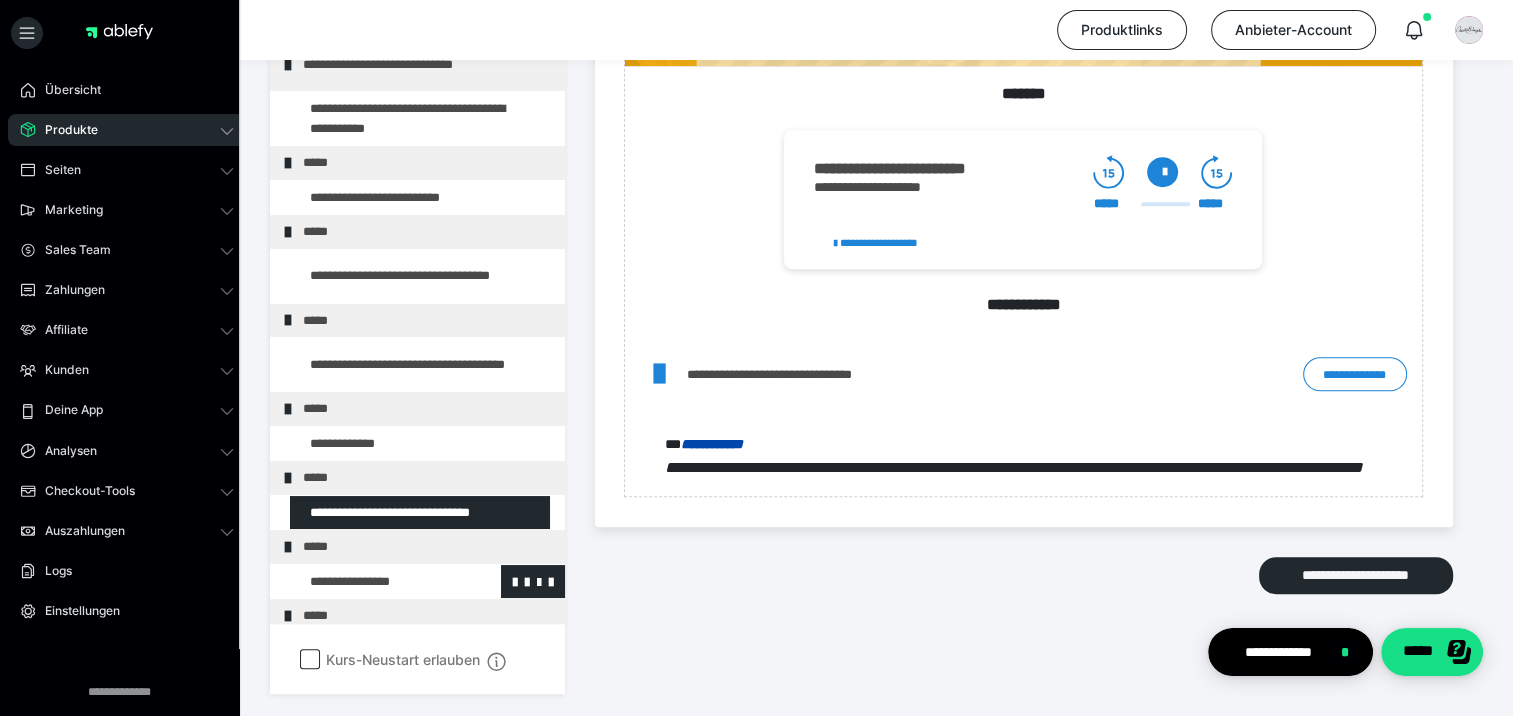 click at bounding box center (375, 582) 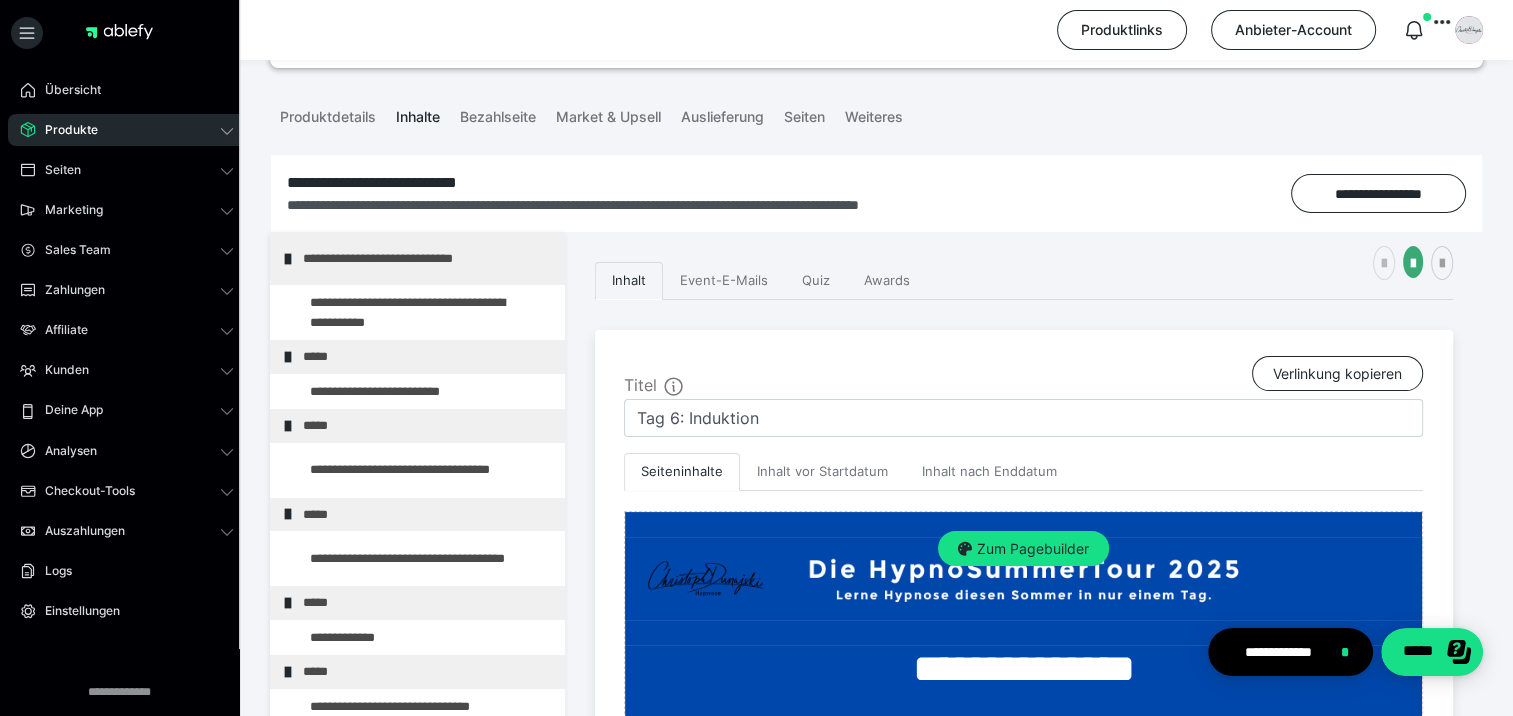 scroll, scrollTop: 100, scrollLeft: 0, axis: vertical 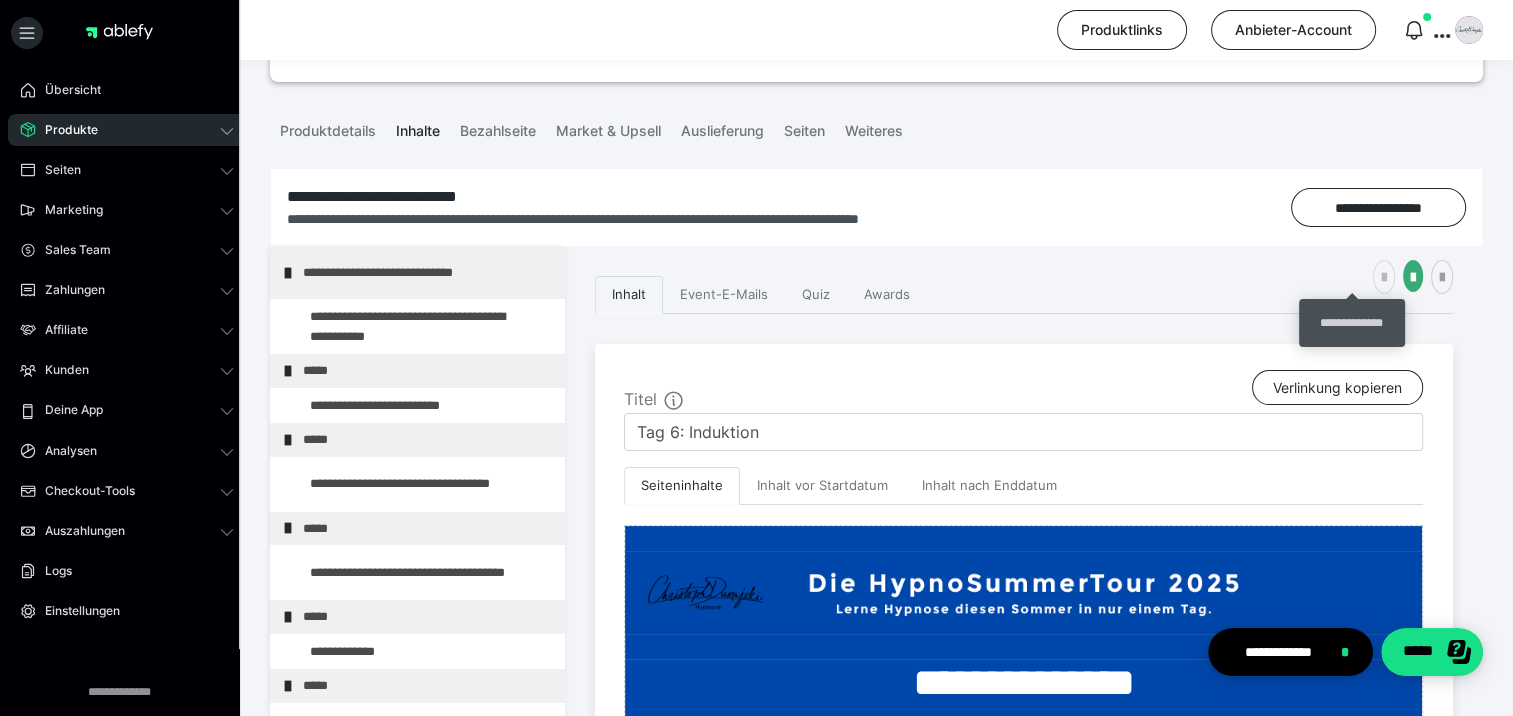 click at bounding box center (1384, 278) 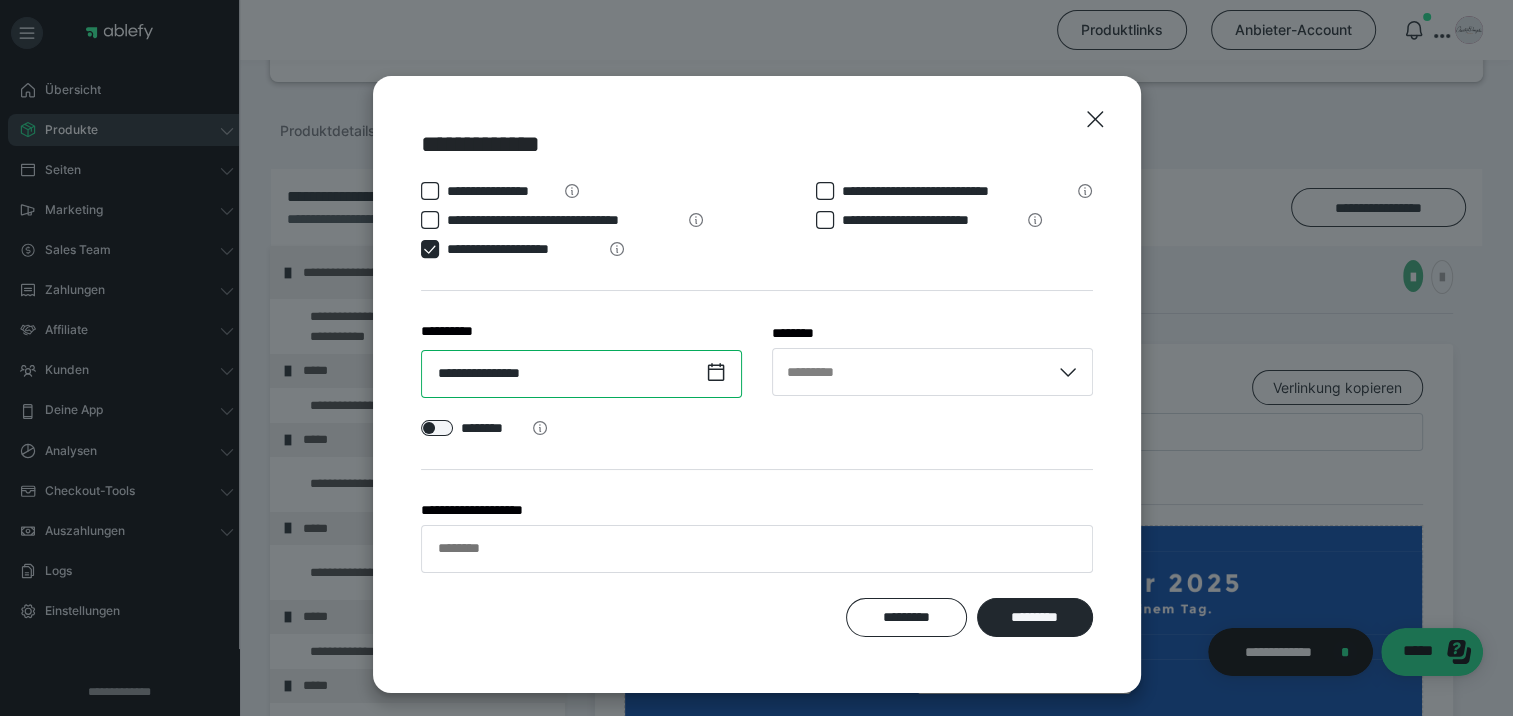 click on "**********" at bounding box center (581, 374) 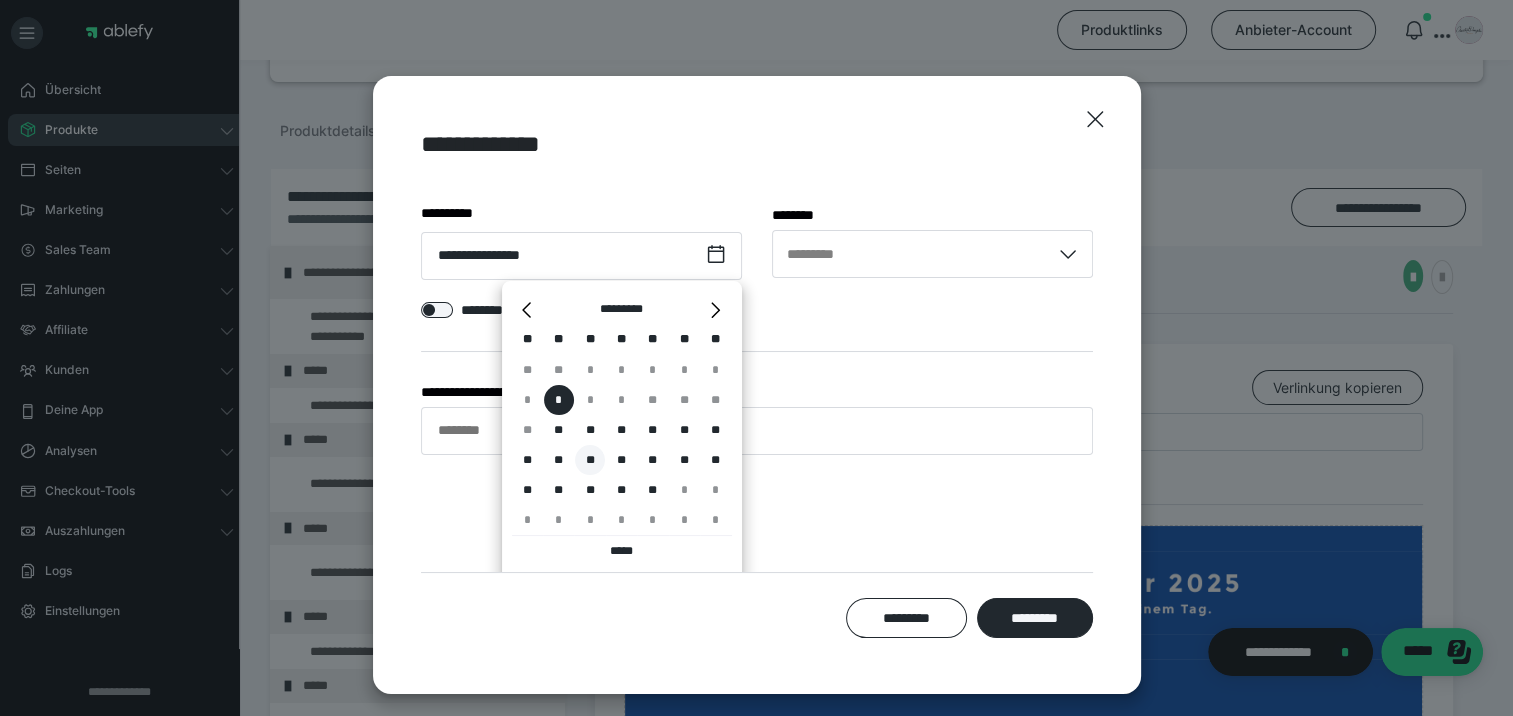 click on "**" at bounding box center (590, 460) 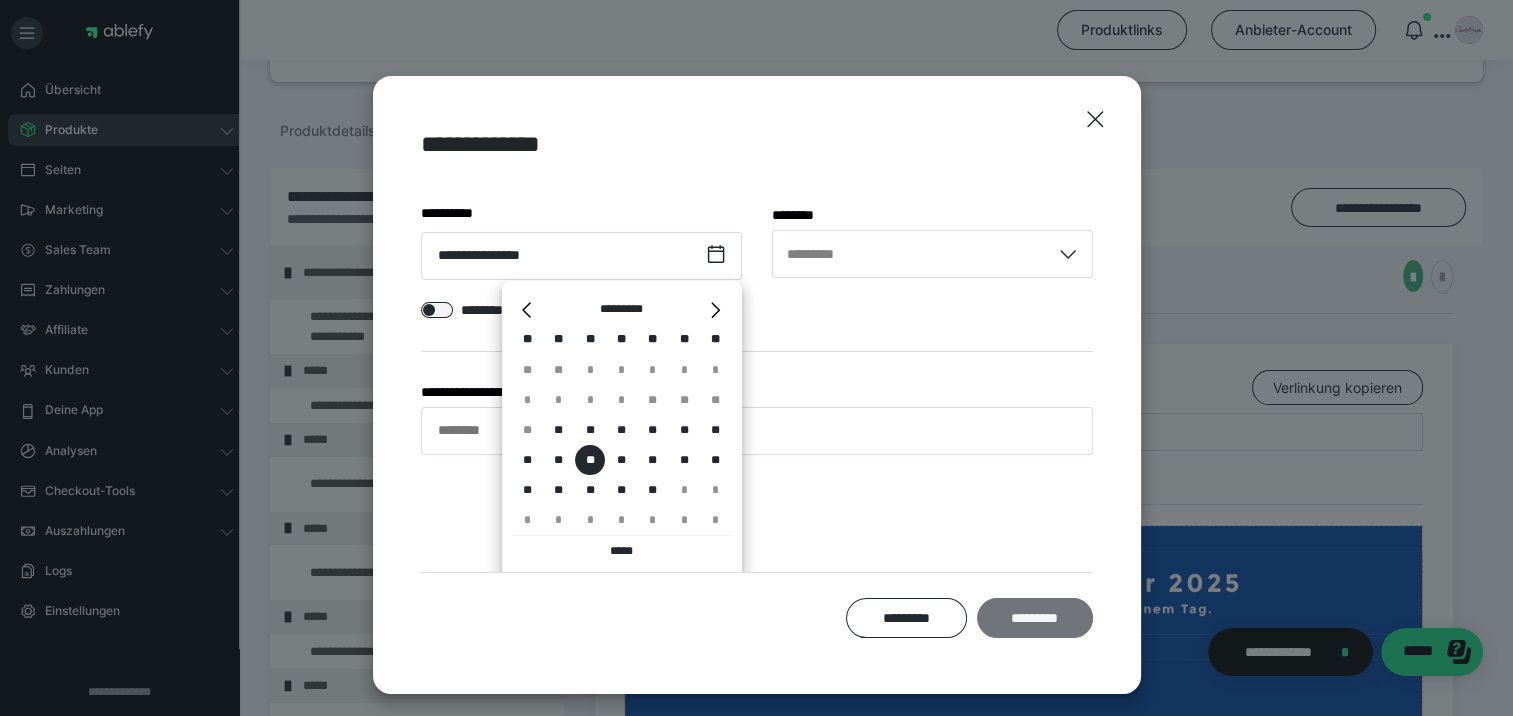 click on "*********" at bounding box center (1034, 618) 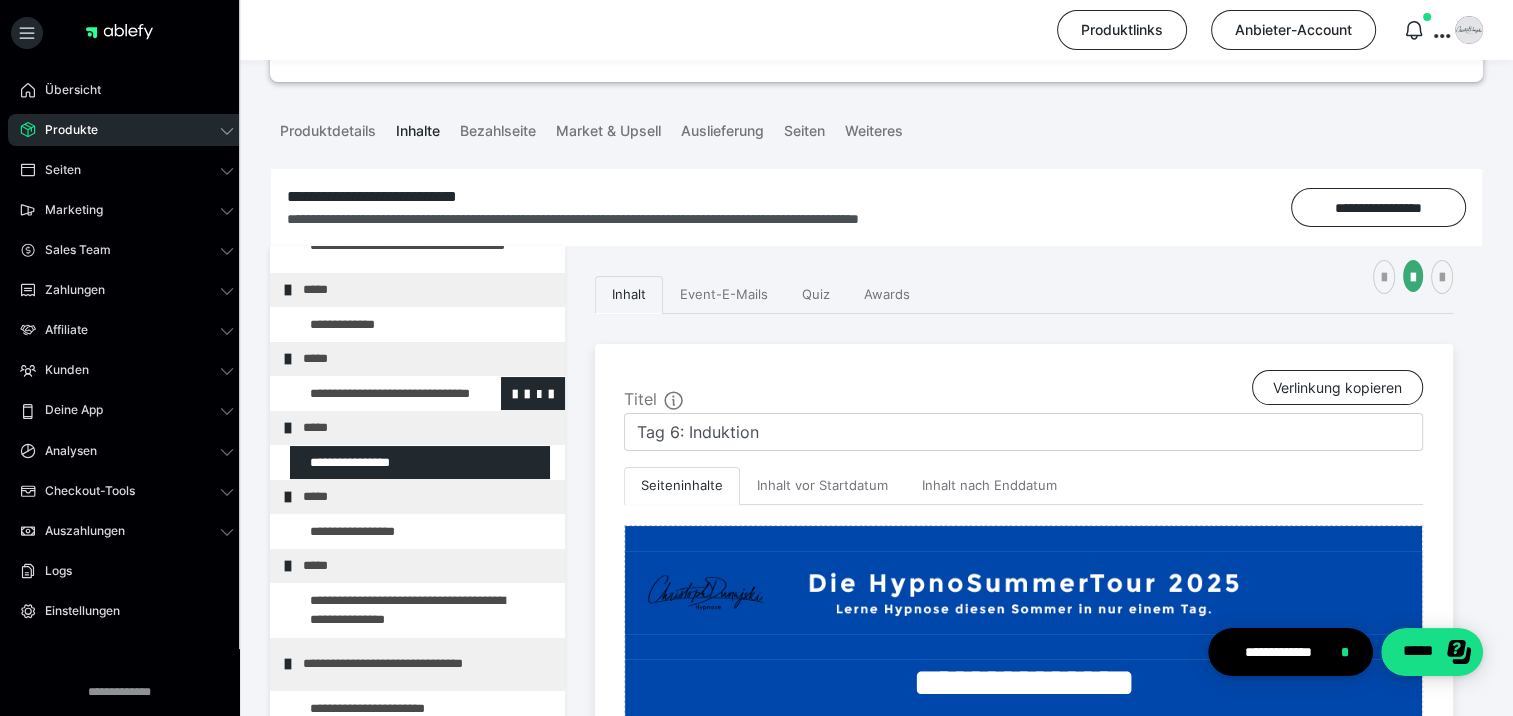 scroll, scrollTop: 361, scrollLeft: 0, axis: vertical 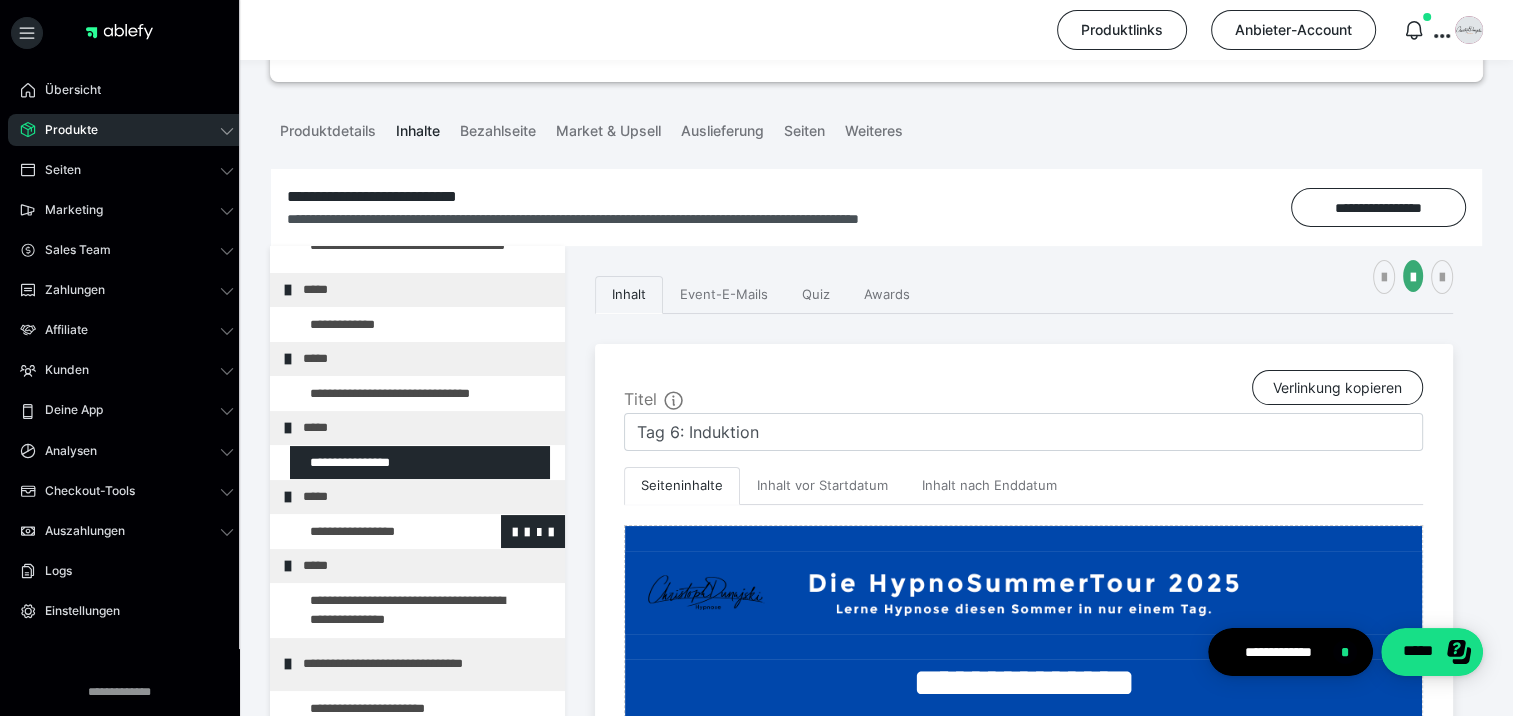 click at bounding box center (375, 532) 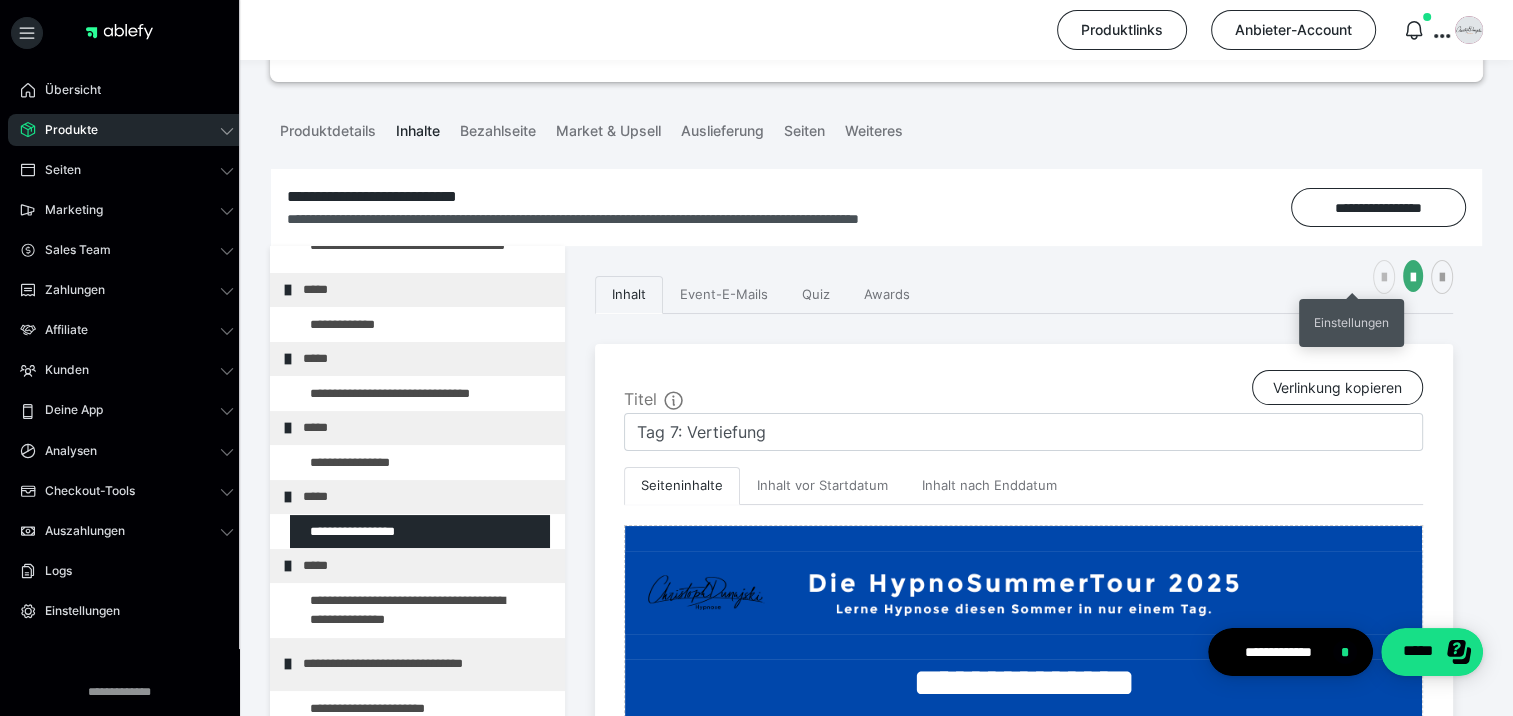 click at bounding box center [1384, 278] 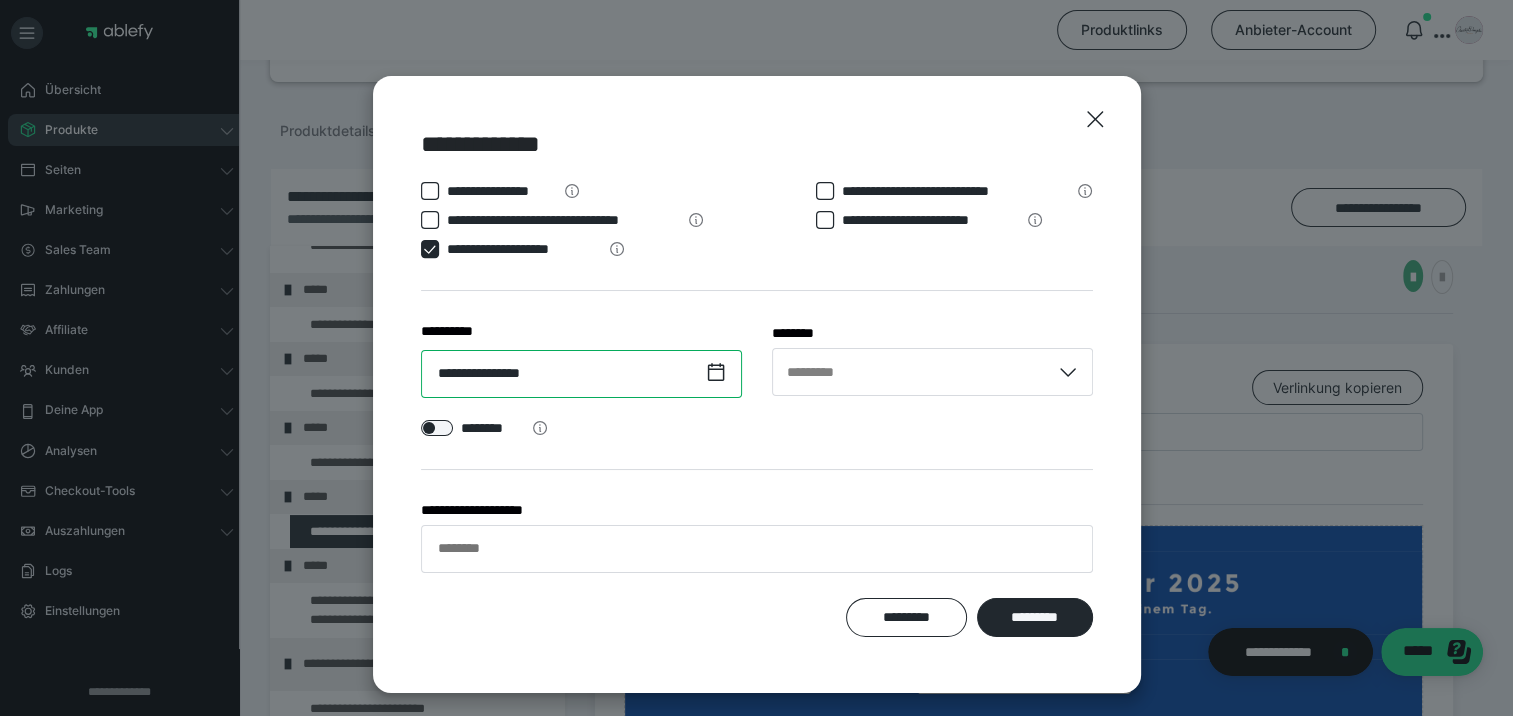 click on "**********" at bounding box center (581, 374) 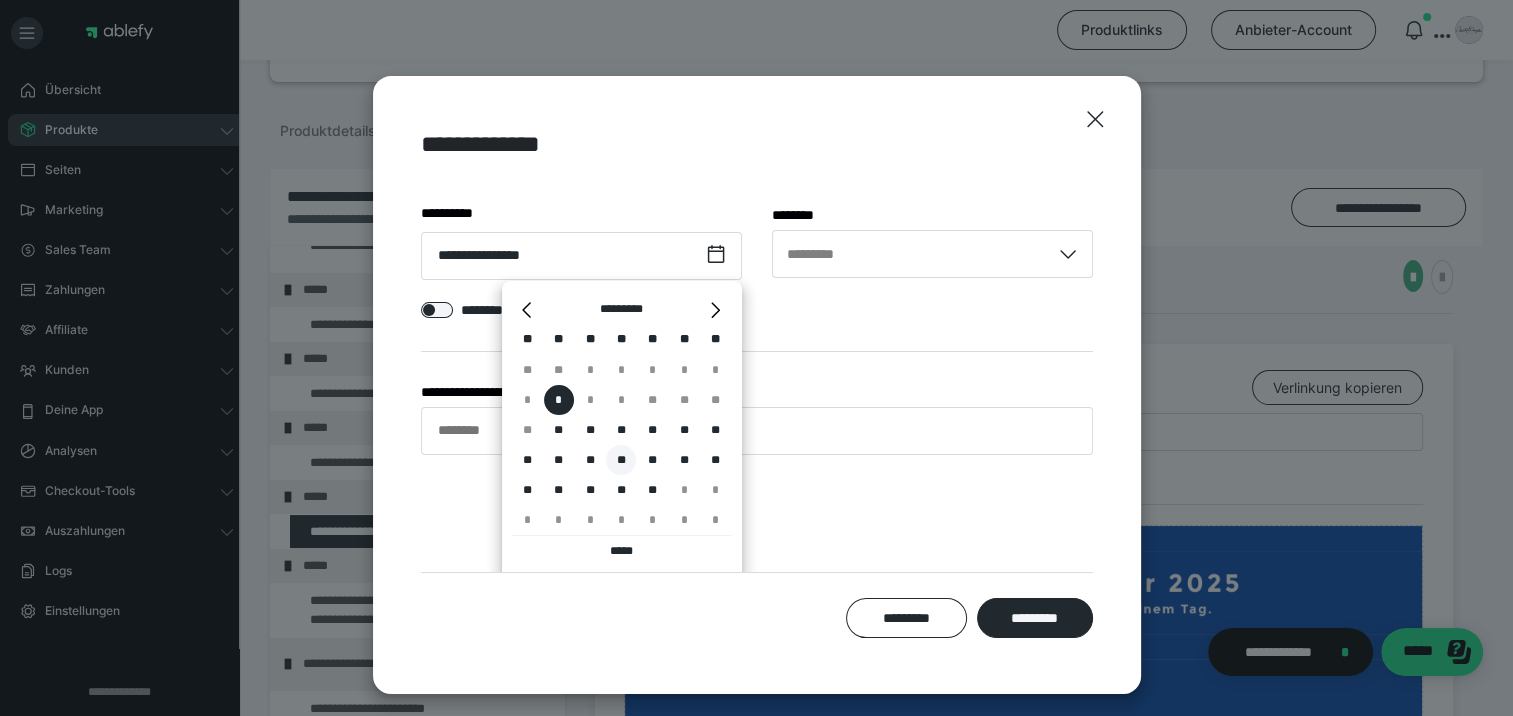 click on "**" at bounding box center [621, 460] 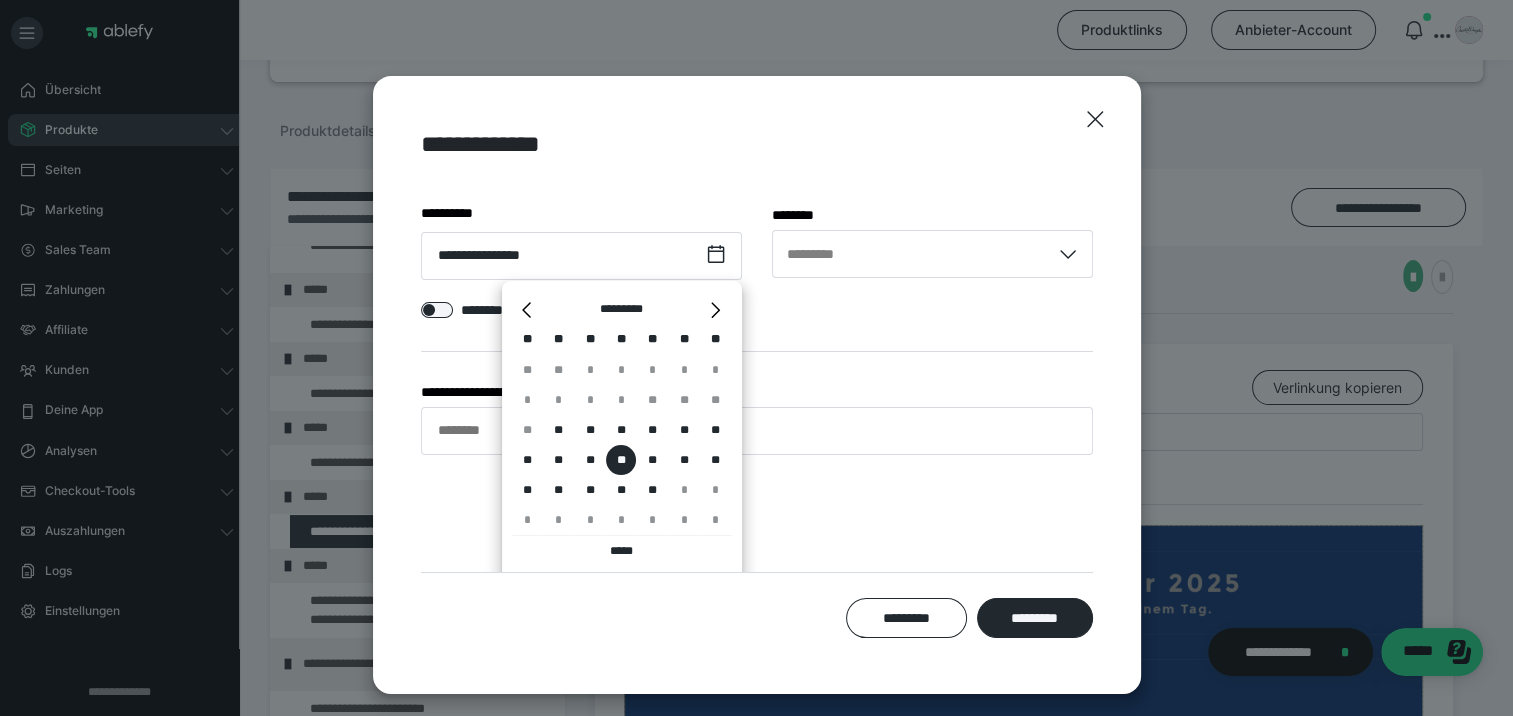 click on "*********" at bounding box center (1034, 618) 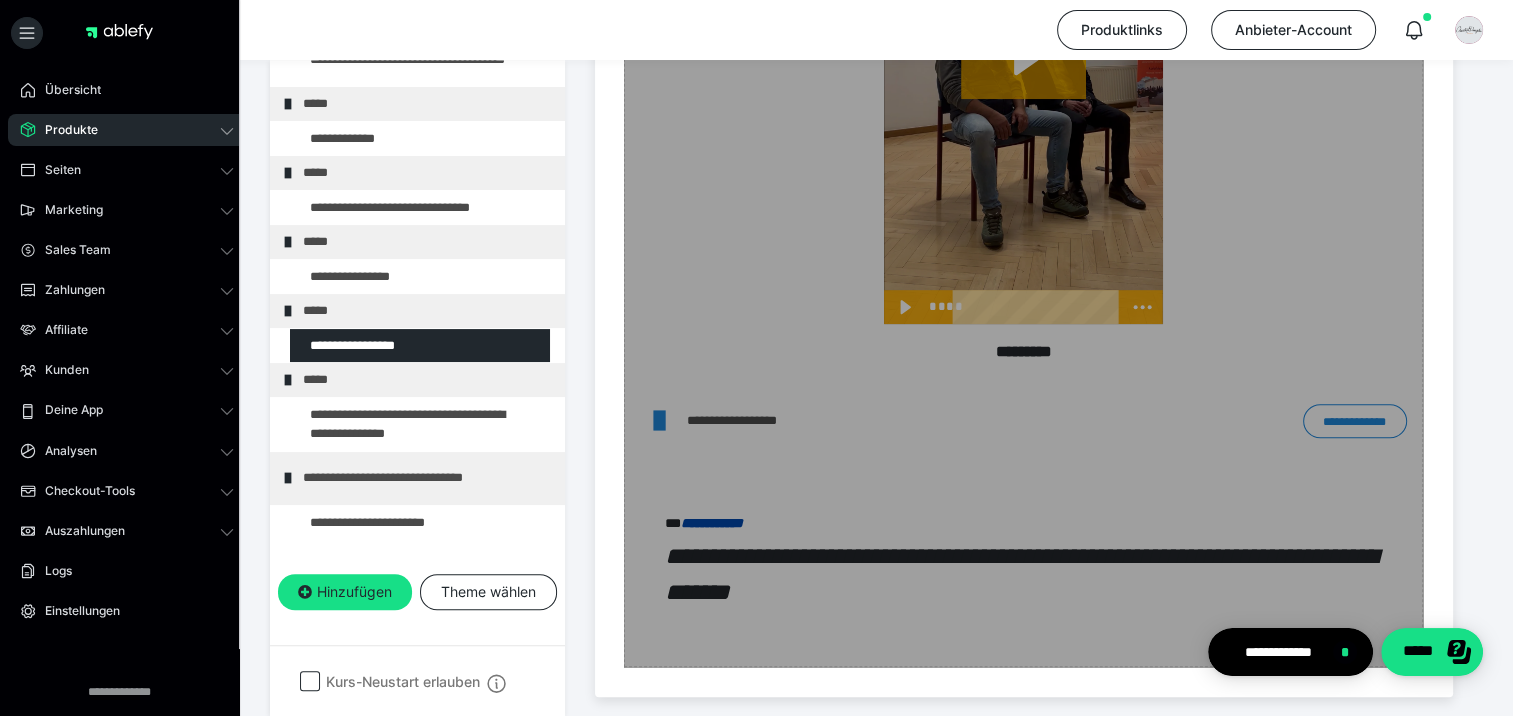 scroll, scrollTop: 1273, scrollLeft: 0, axis: vertical 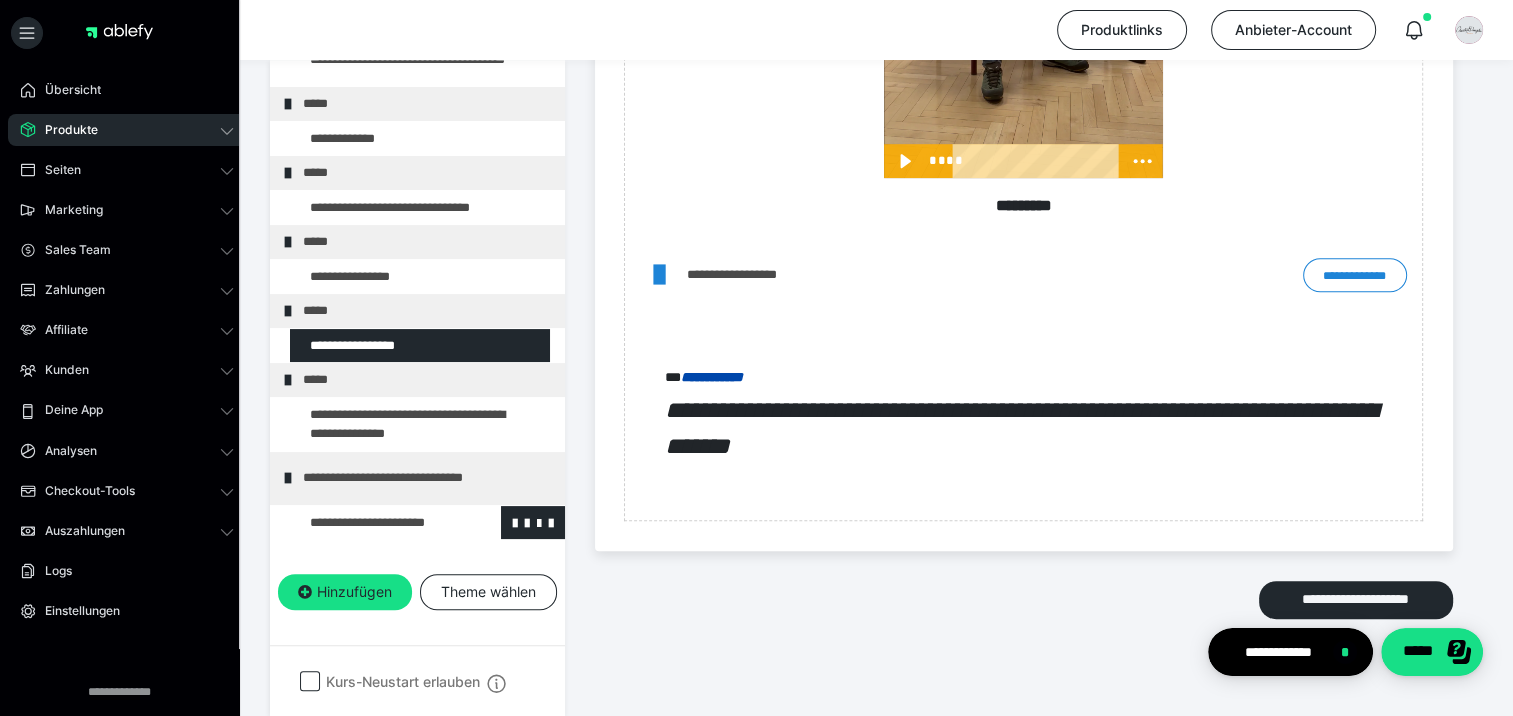 click at bounding box center (375, 523) 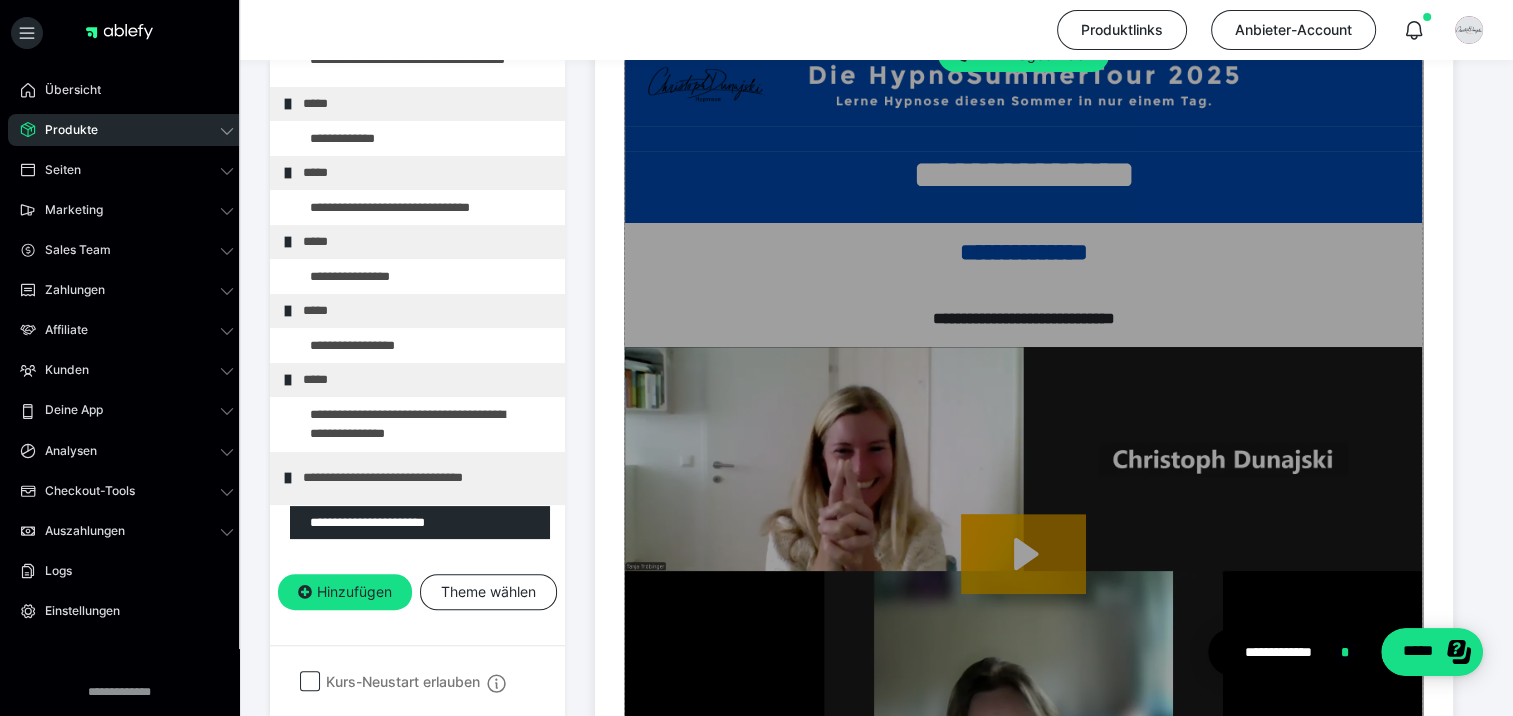 scroll, scrollTop: 588, scrollLeft: 0, axis: vertical 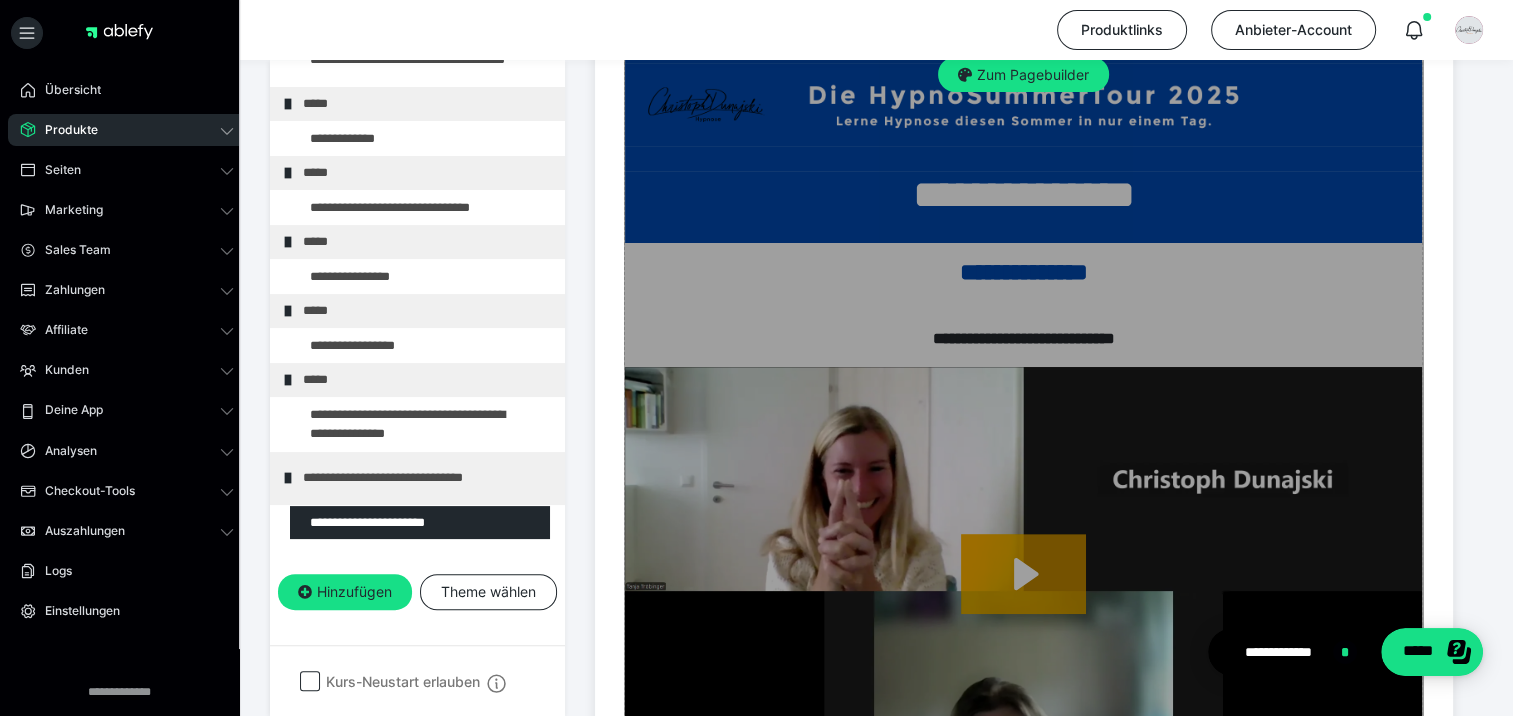 click on "Zum Pagebuilder" at bounding box center (1023, 679) 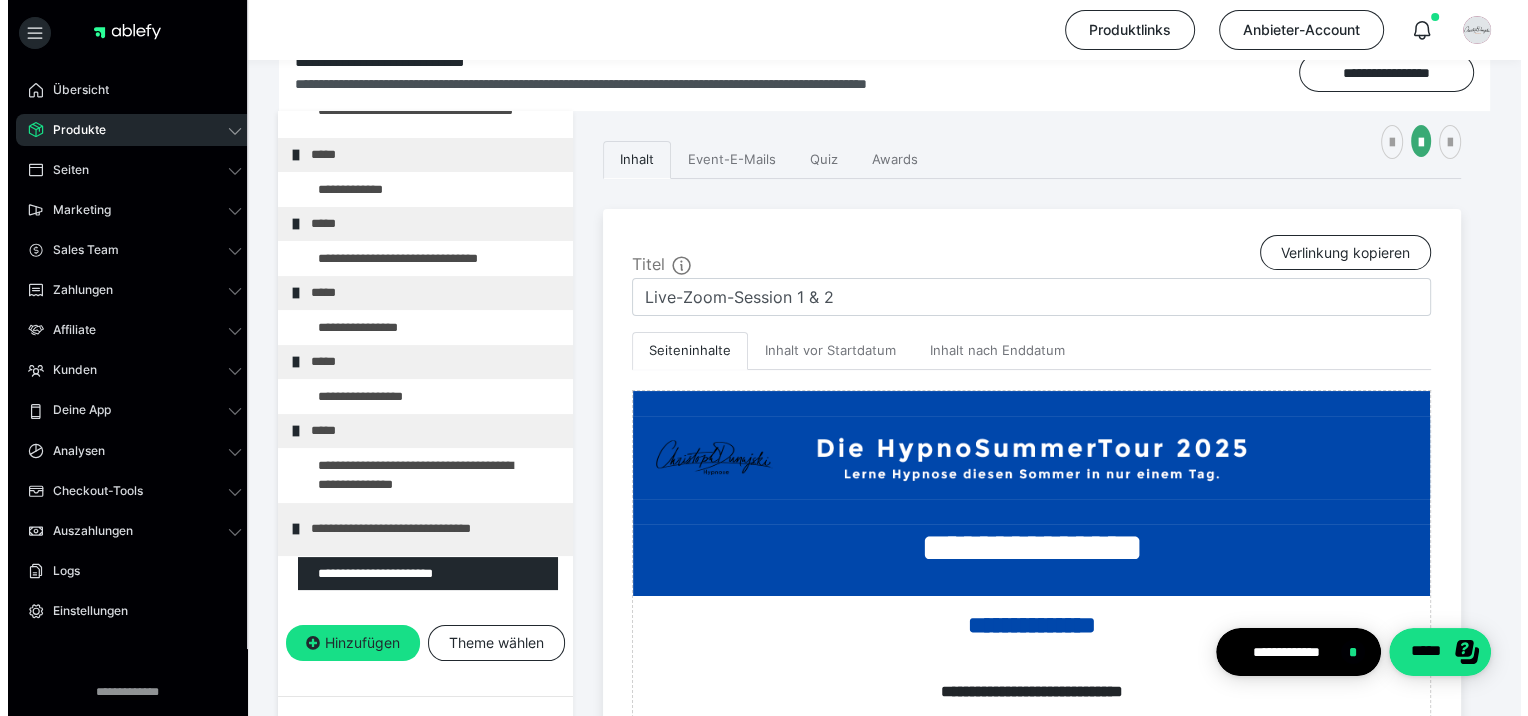 scroll, scrollTop: 188, scrollLeft: 0, axis: vertical 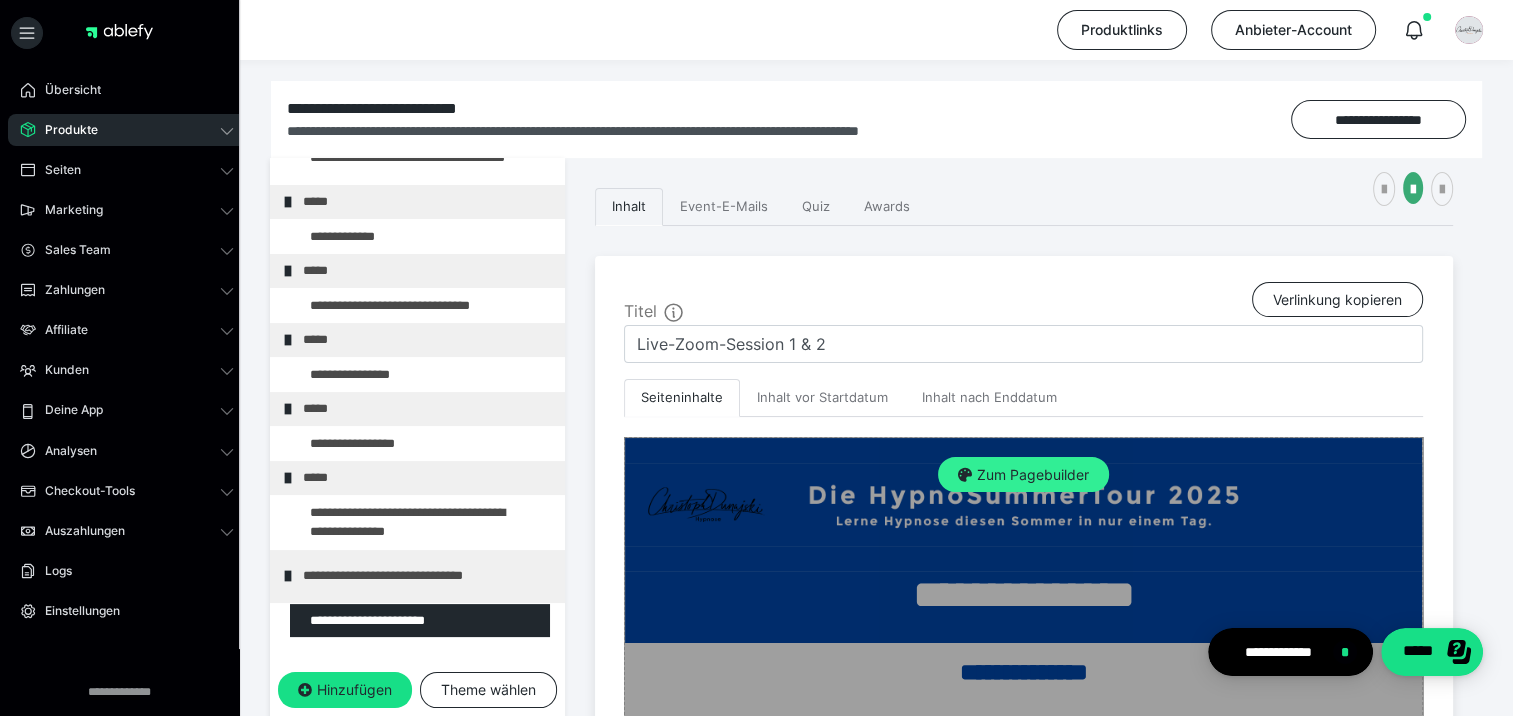 click on "Zum Pagebuilder" at bounding box center [1023, 475] 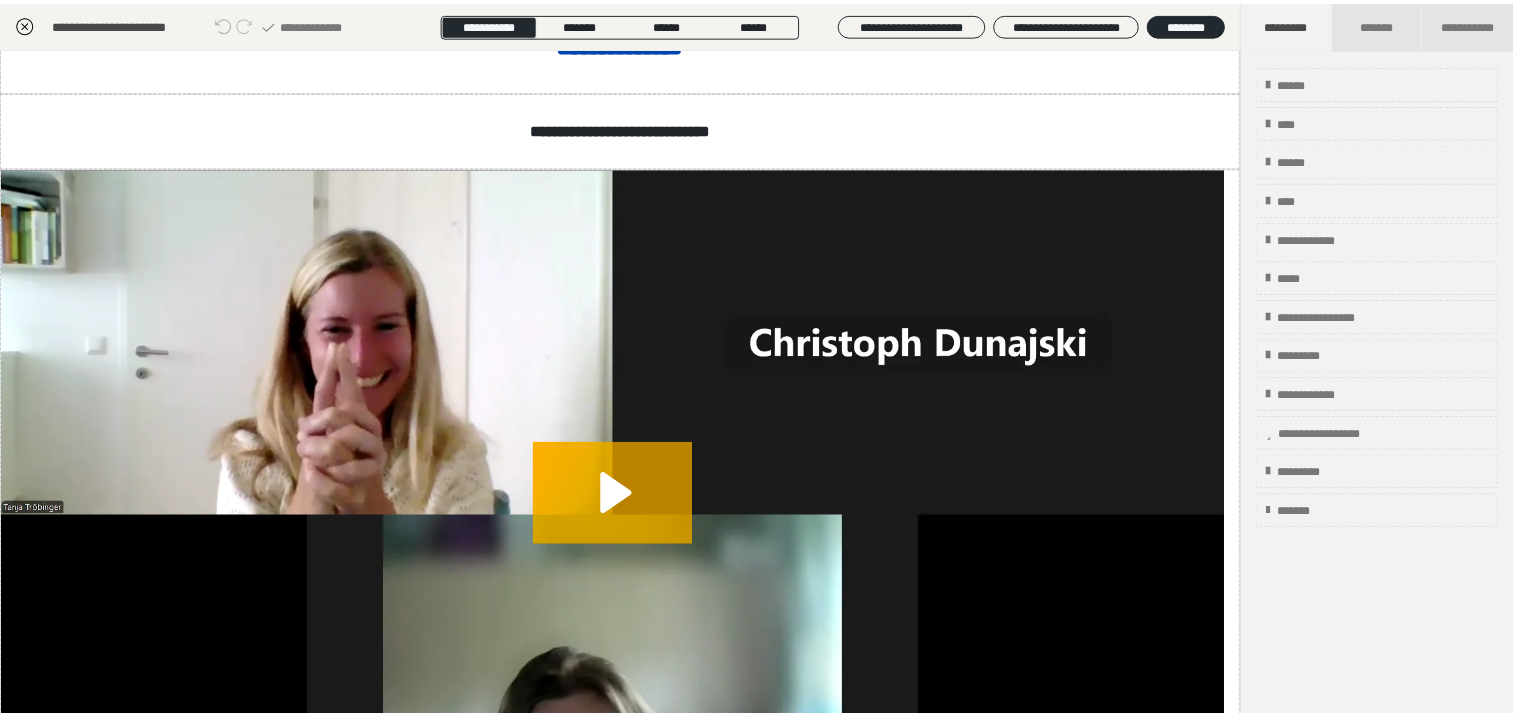 scroll, scrollTop: 500, scrollLeft: 0, axis: vertical 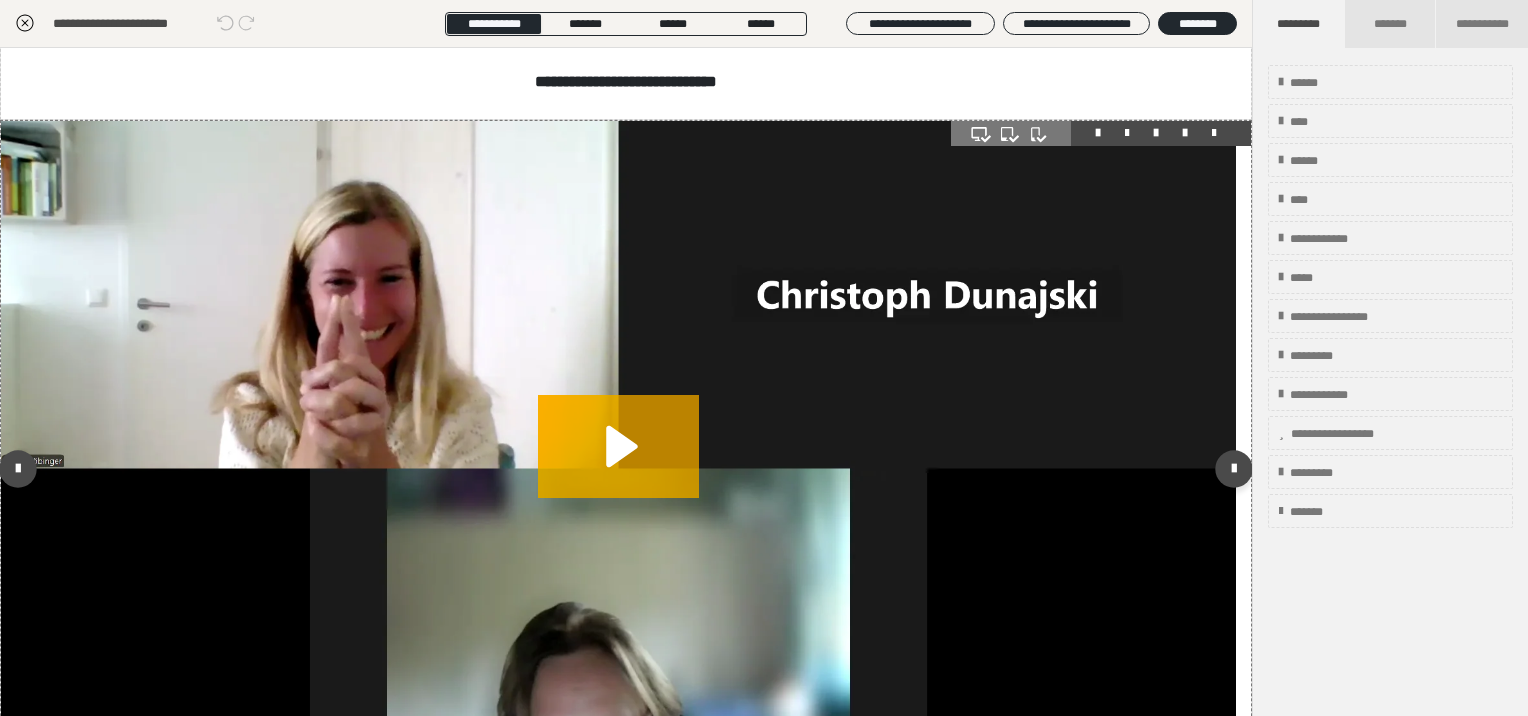 click at bounding box center [618, 468] 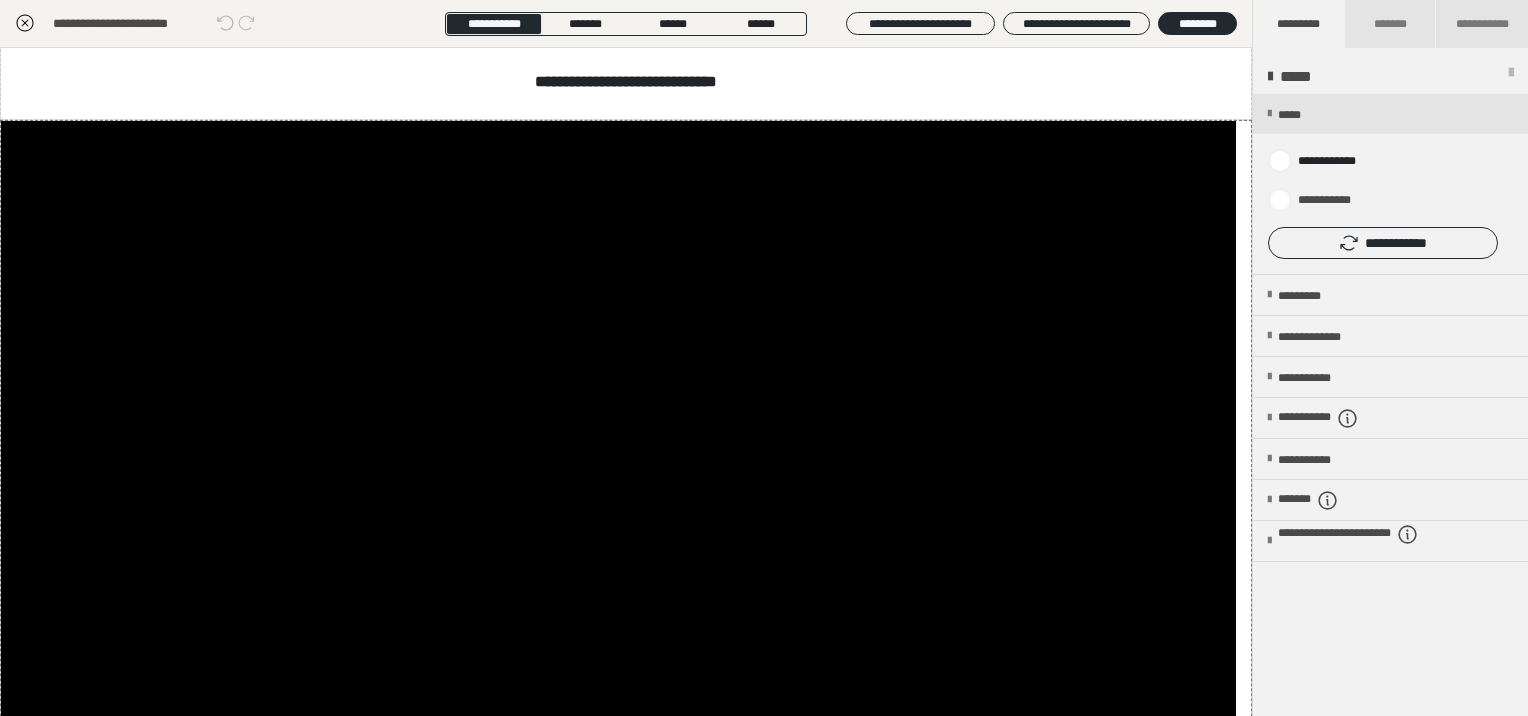click 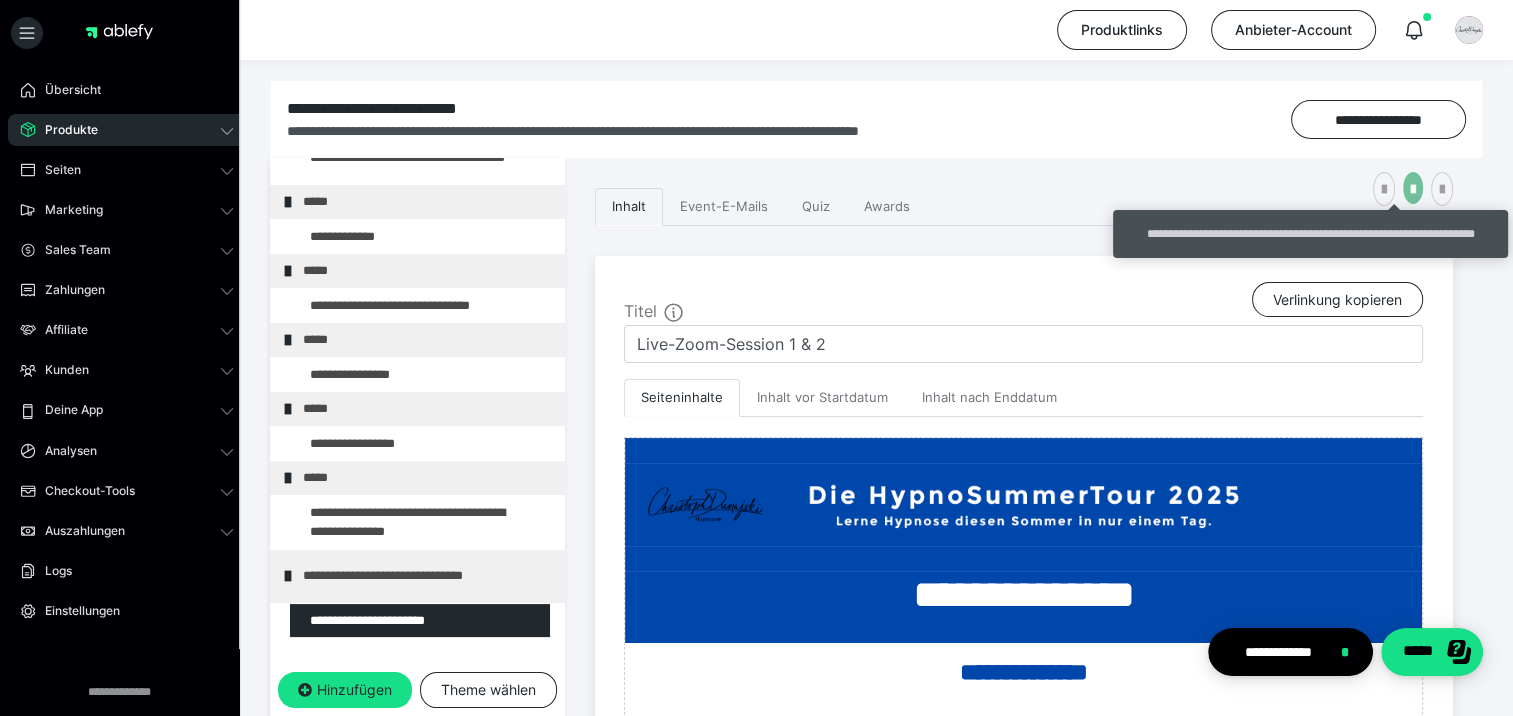 click at bounding box center (1413, 190) 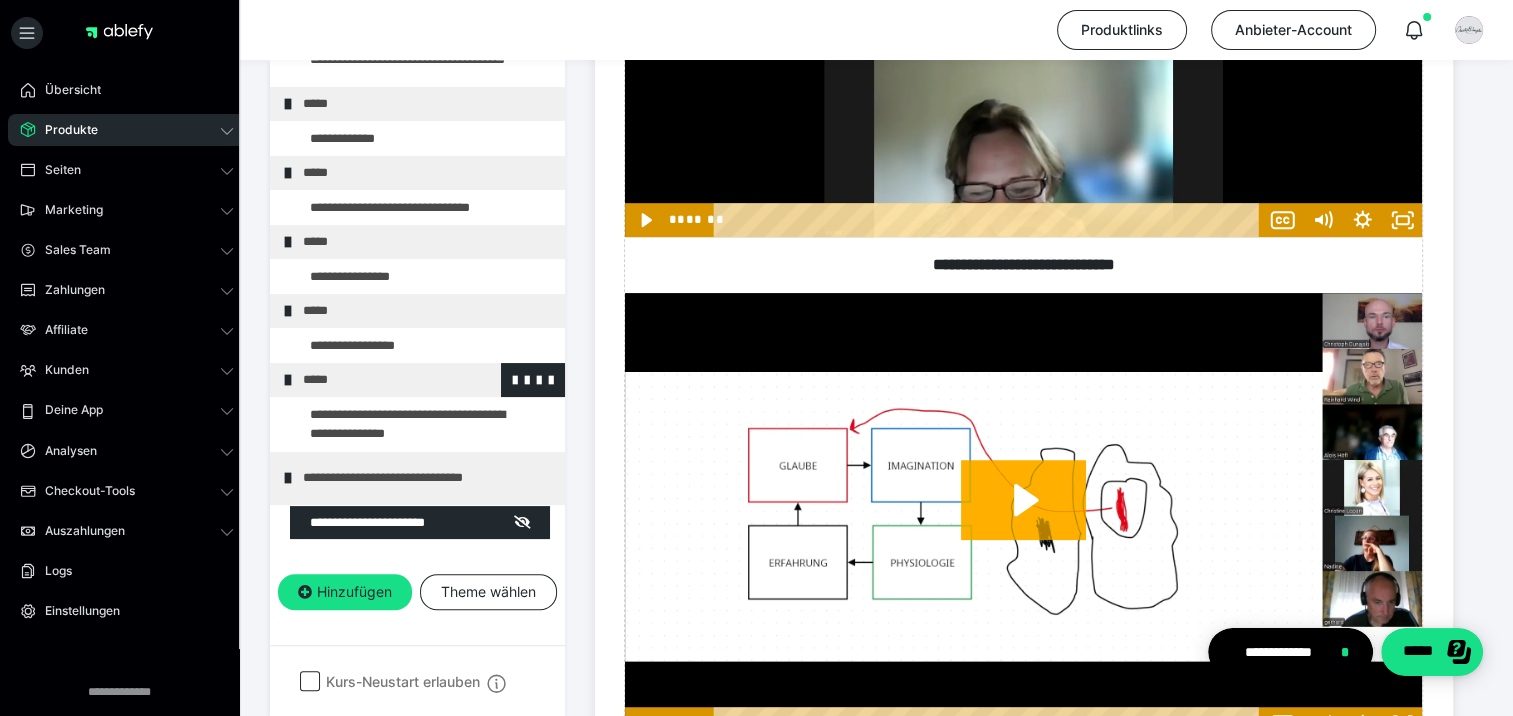 scroll, scrollTop: 1388, scrollLeft: 0, axis: vertical 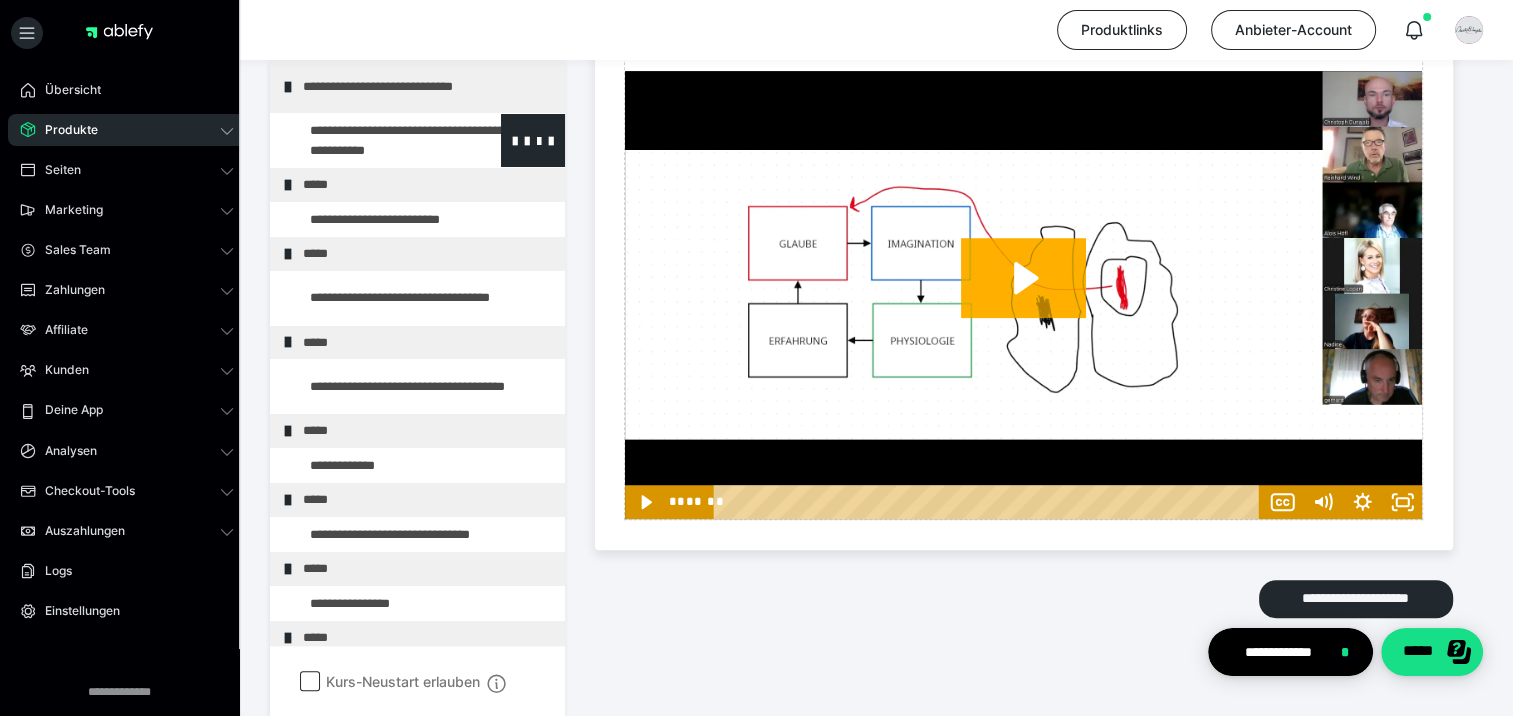 click at bounding box center [375, 140] 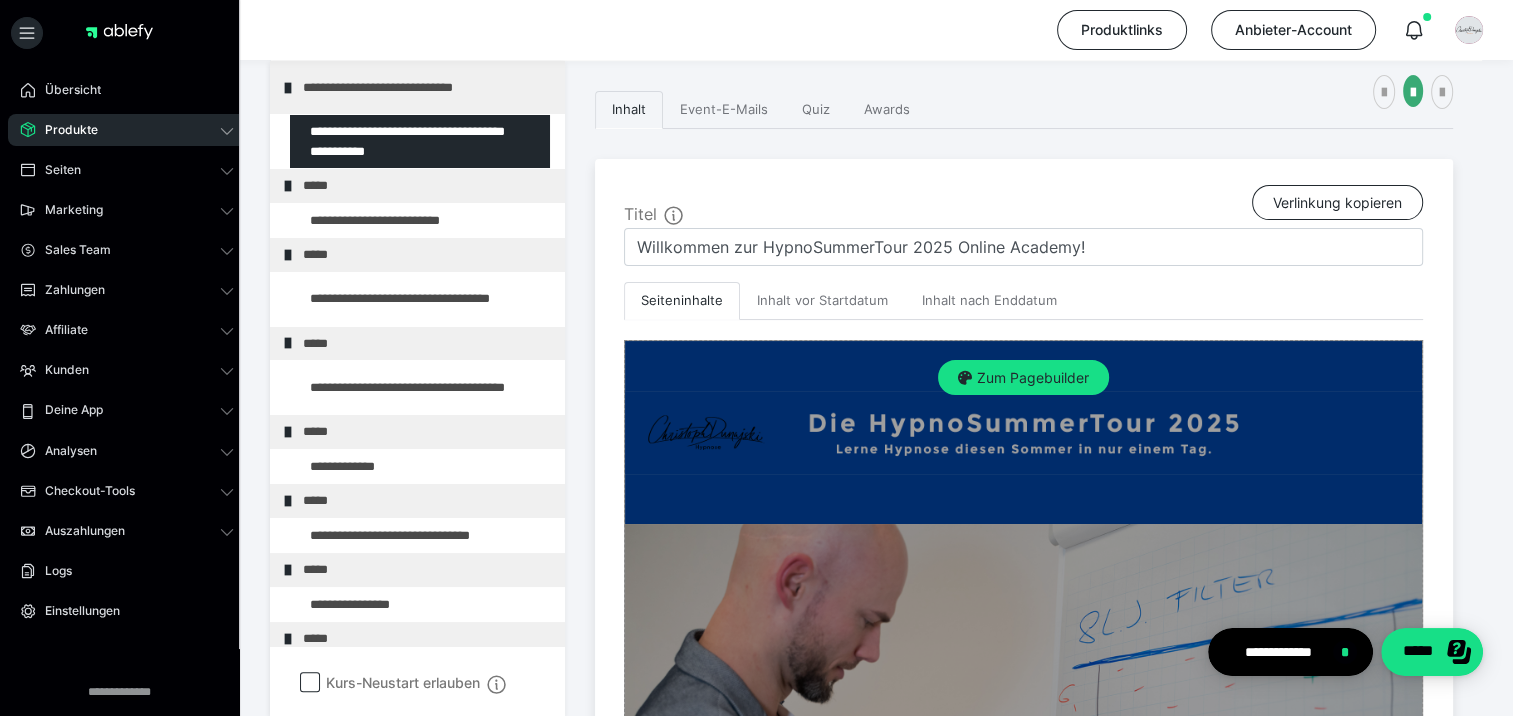 scroll, scrollTop: 820, scrollLeft: 0, axis: vertical 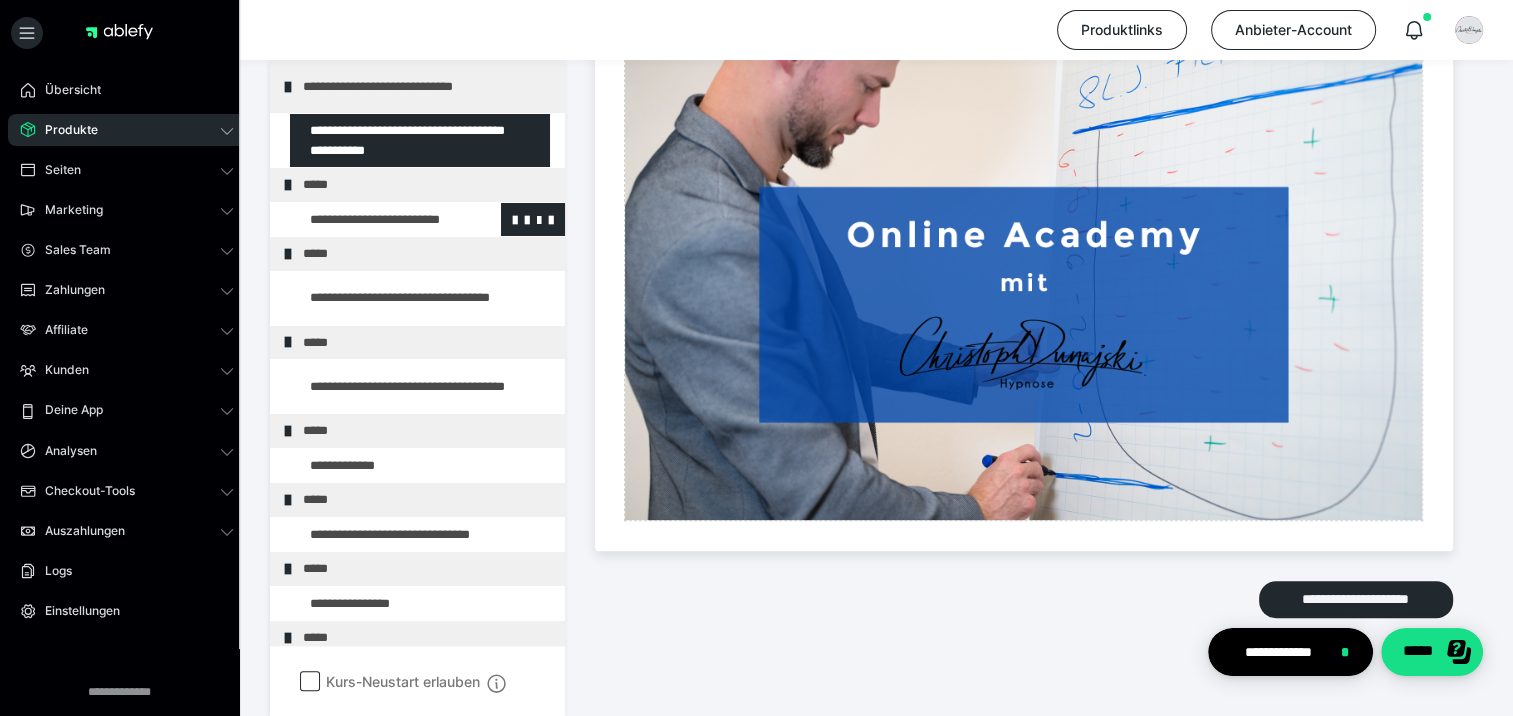 click at bounding box center (375, 220) 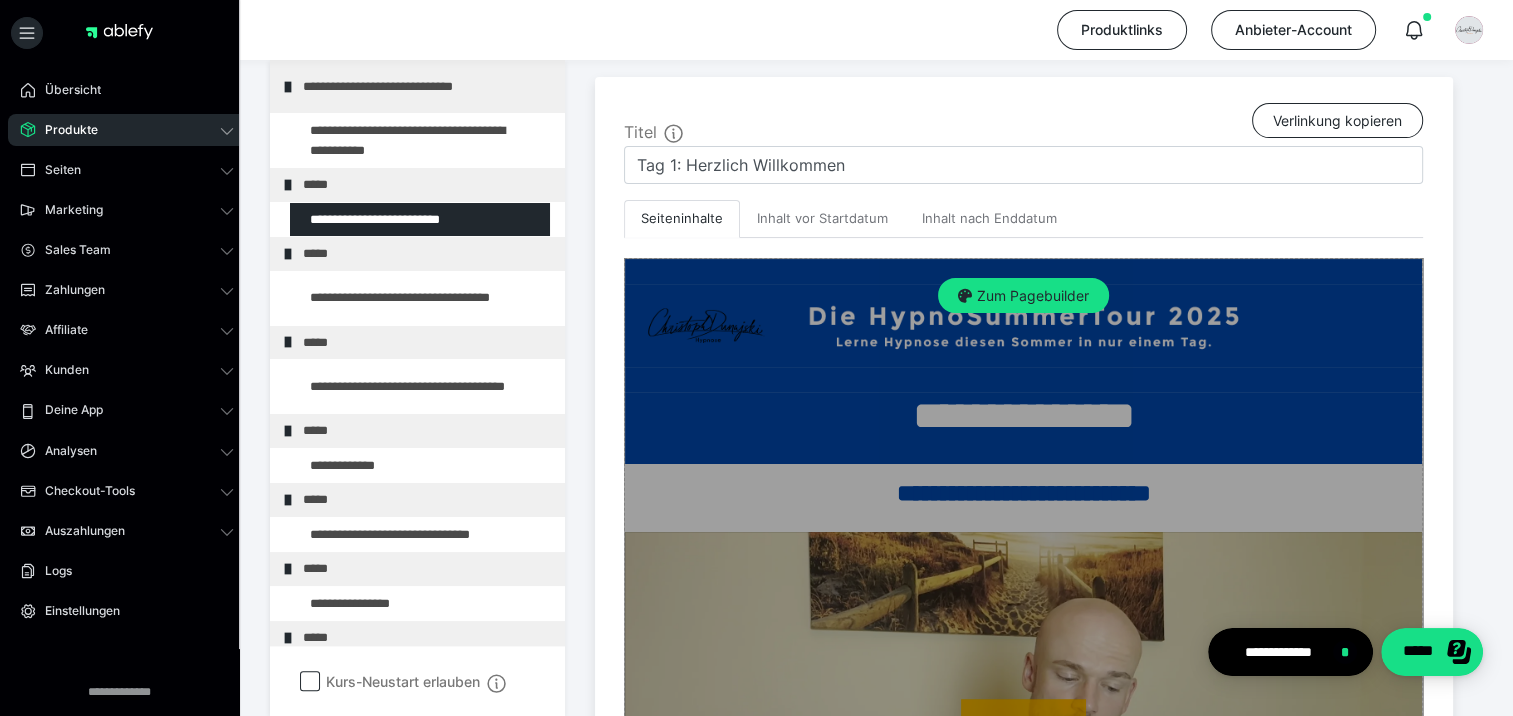 scroll, scrollTop: 127, scrollLeft: 0, axis: vertical 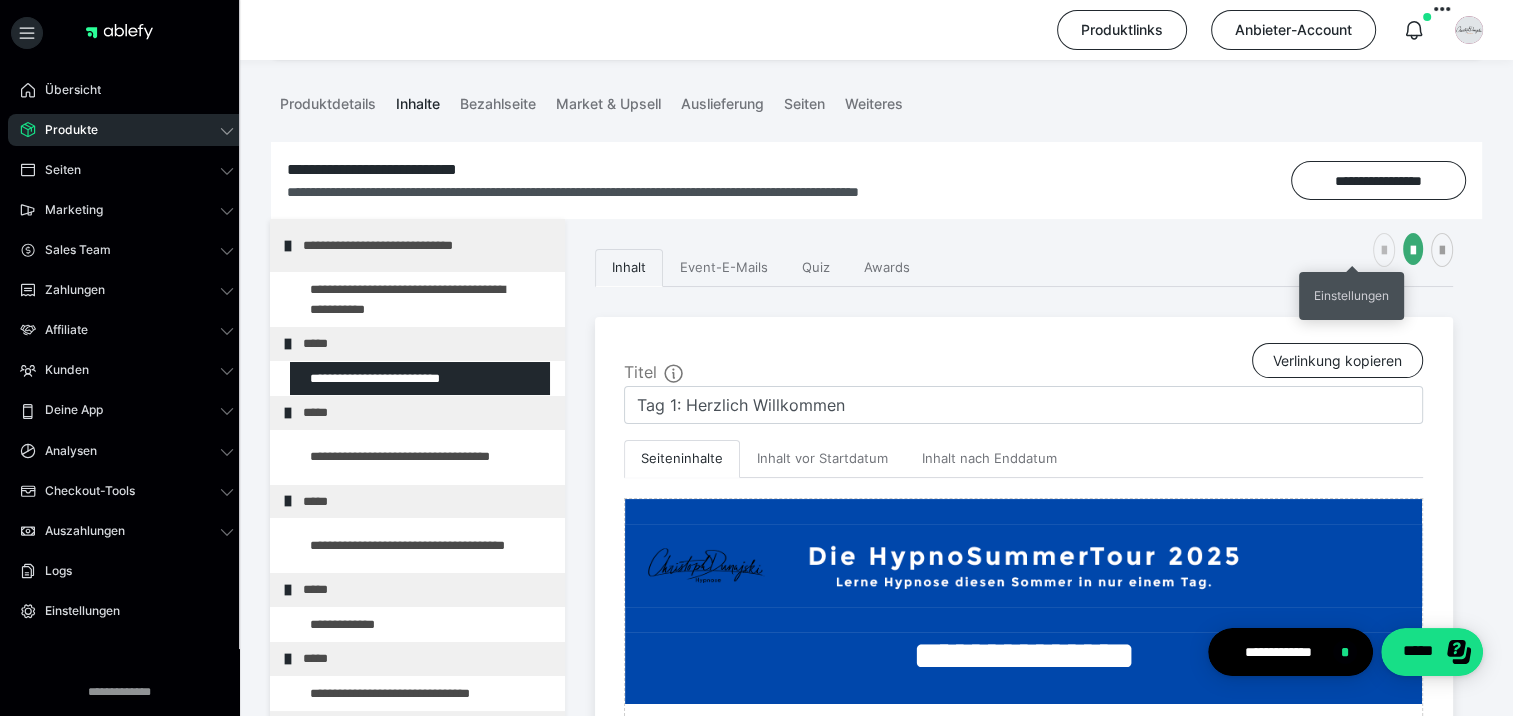 click at bounding box center (1384, 250) 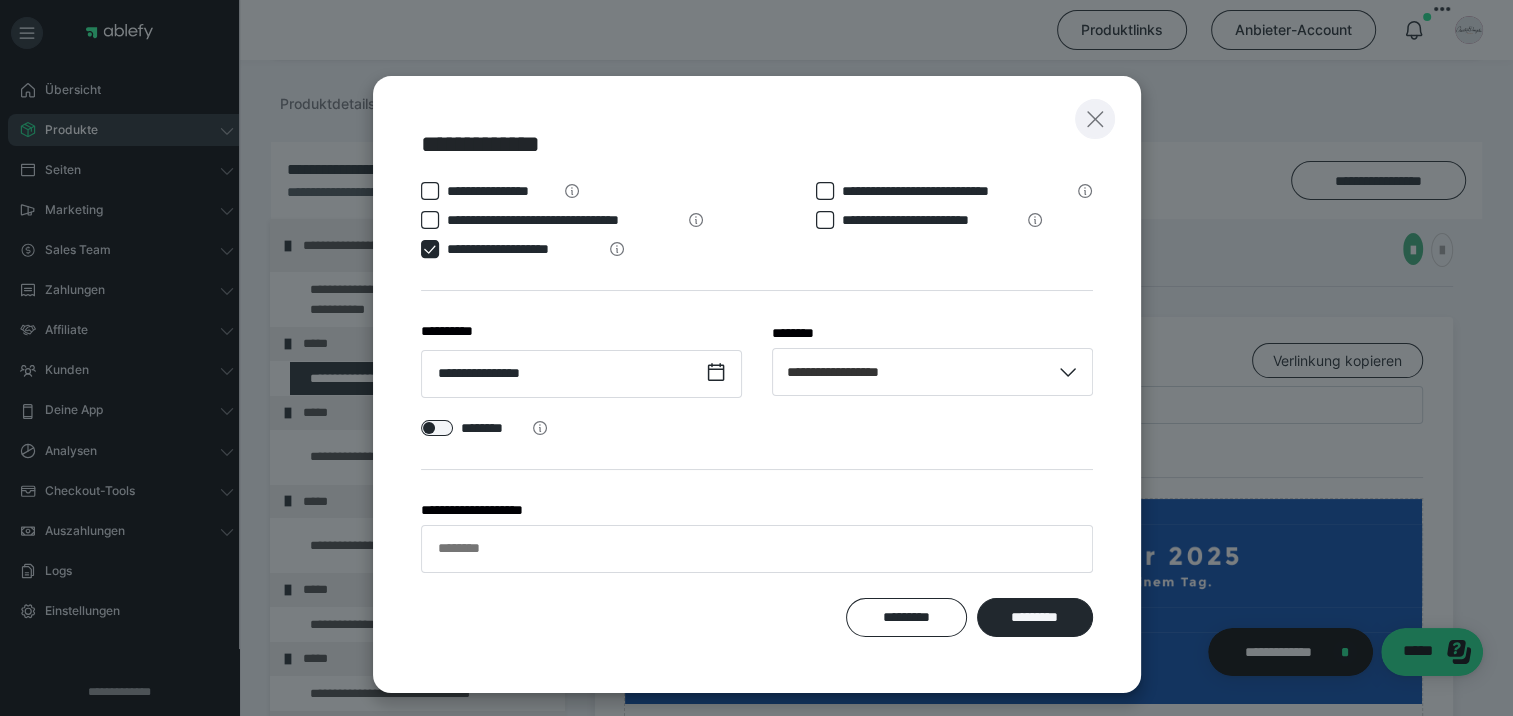 click 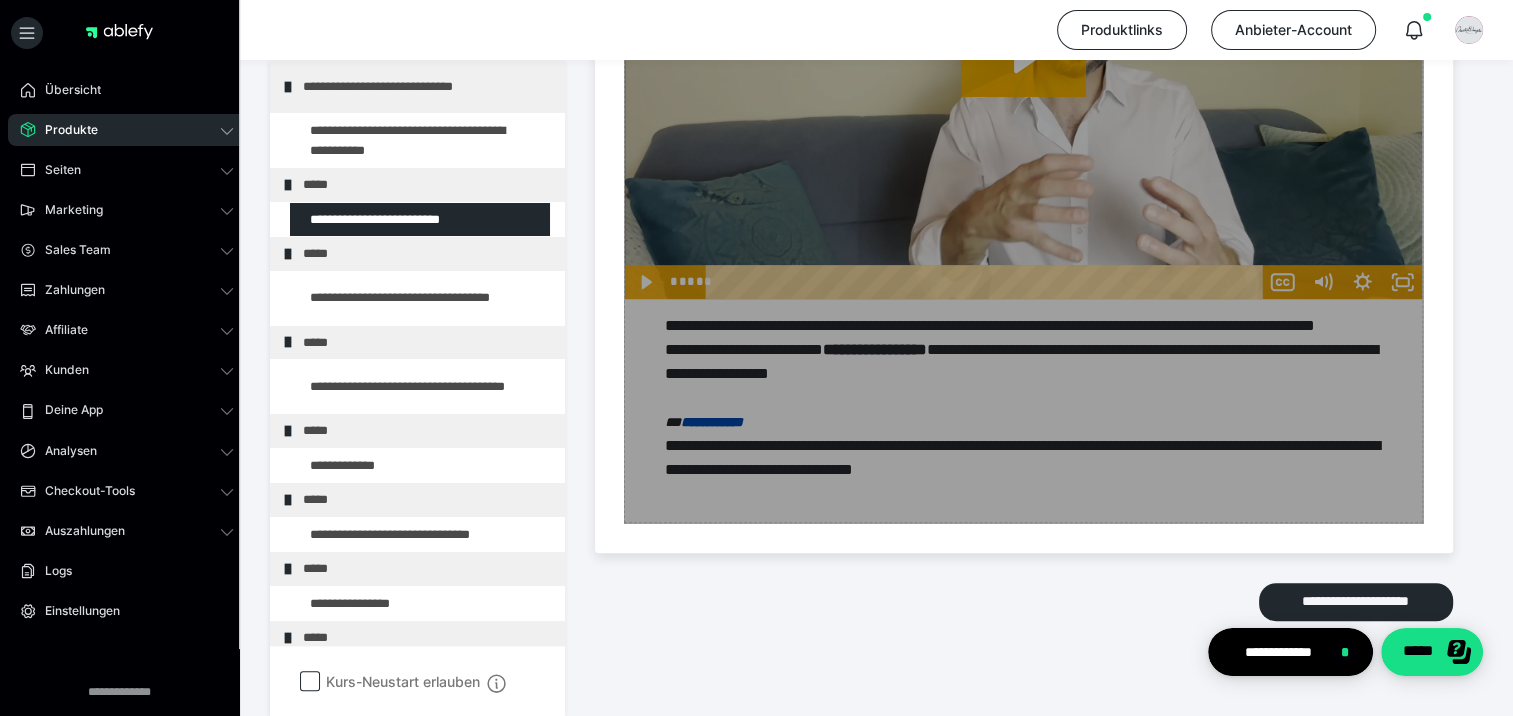 scroll, scrollTop: 1052, scrollLeft: 0, axis: vertical 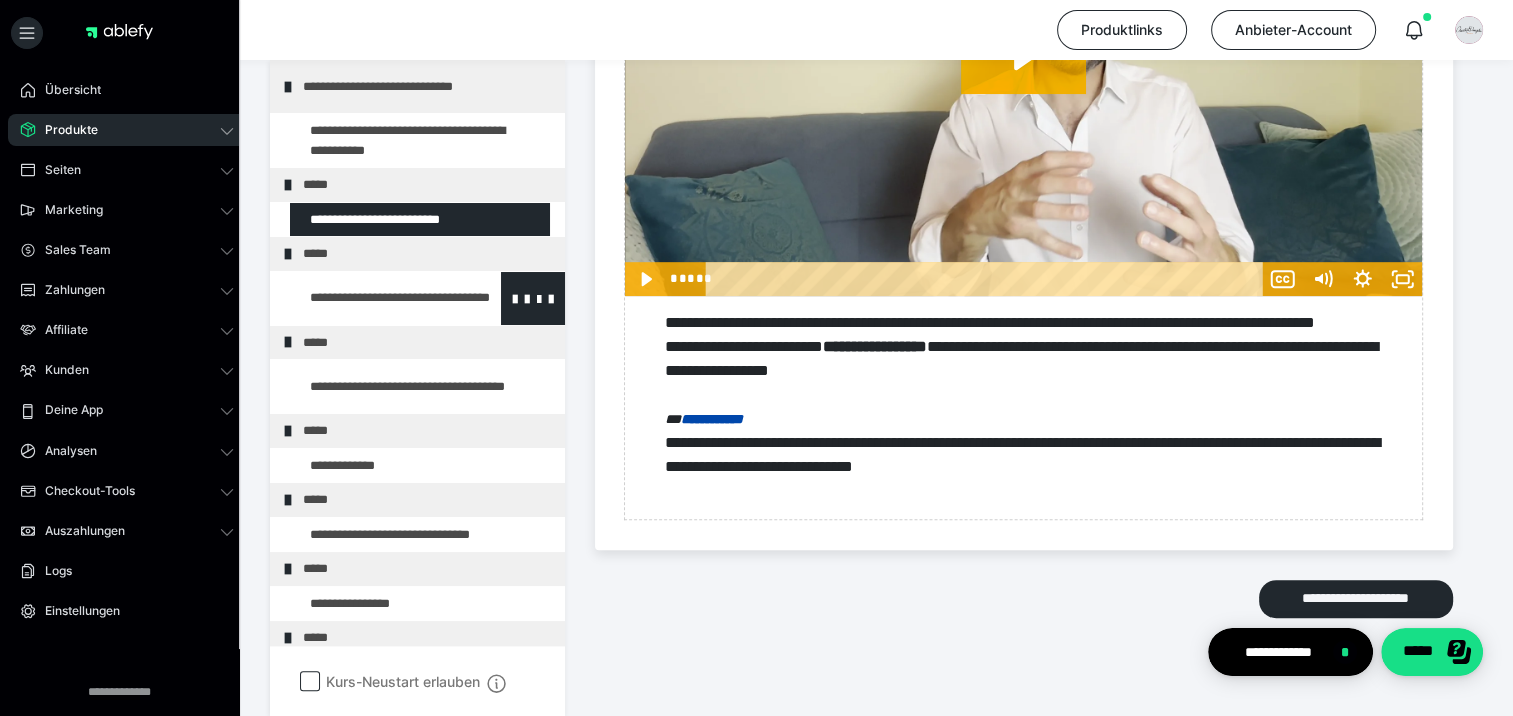 click at bounding box center [375, 298] 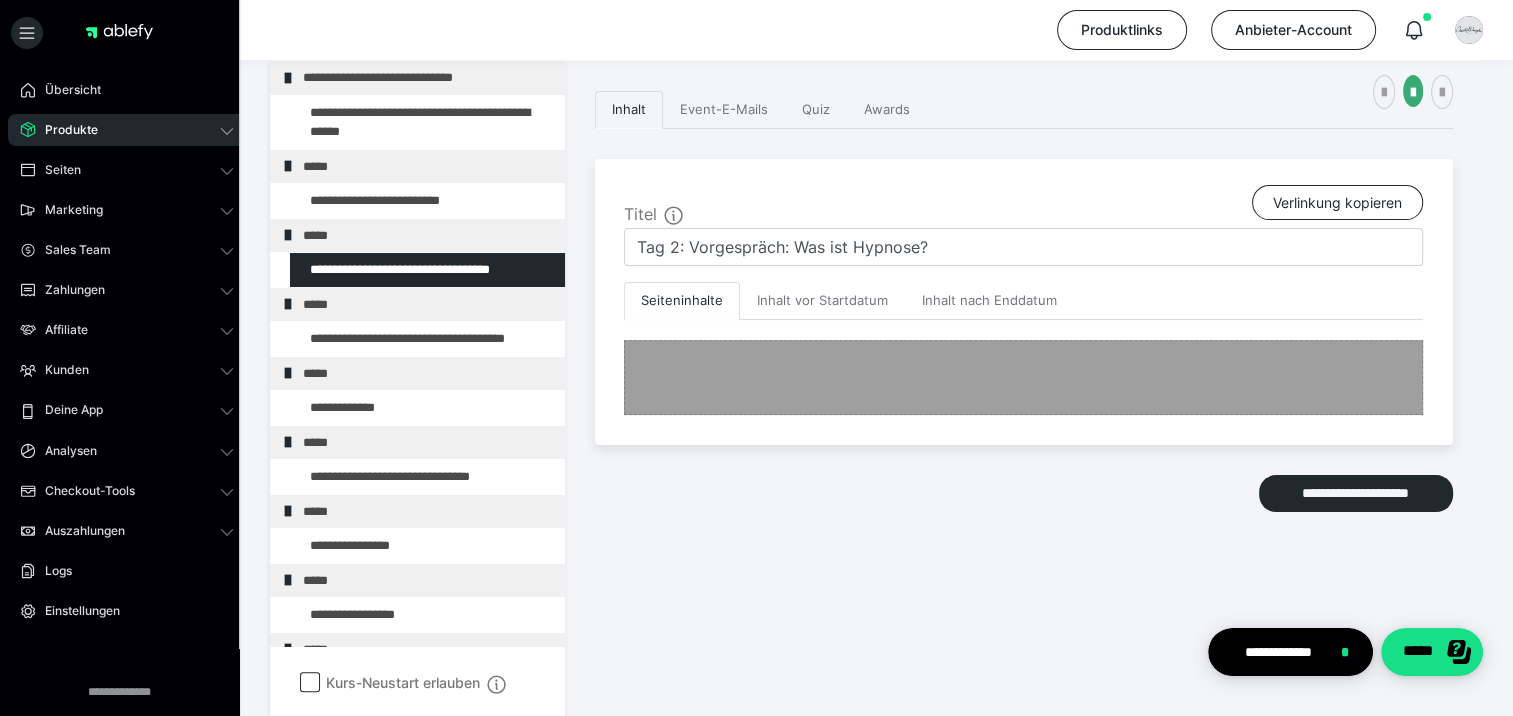 scroll, scrollTop: 1018, scrollLeft: 0, axis: vertical 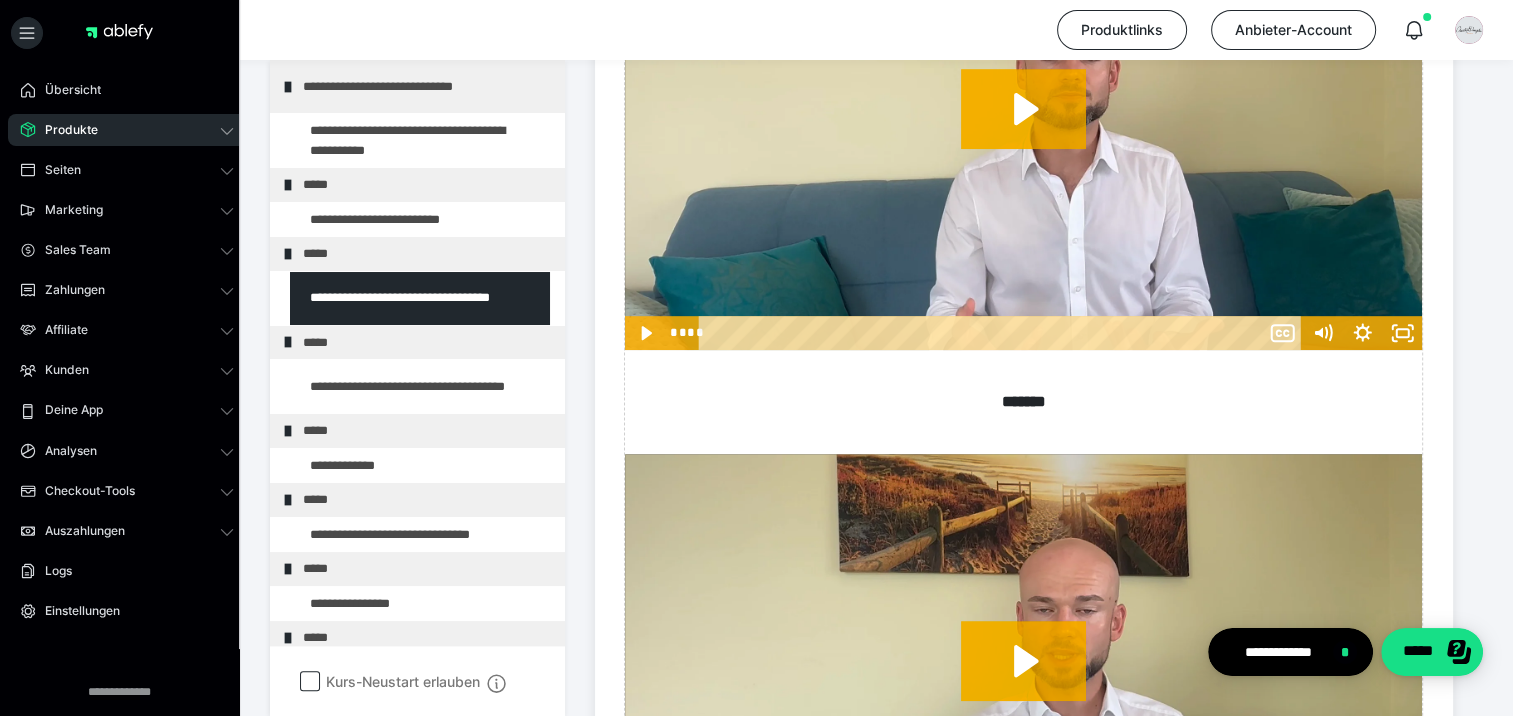 click at bounding box center [1384, -641] 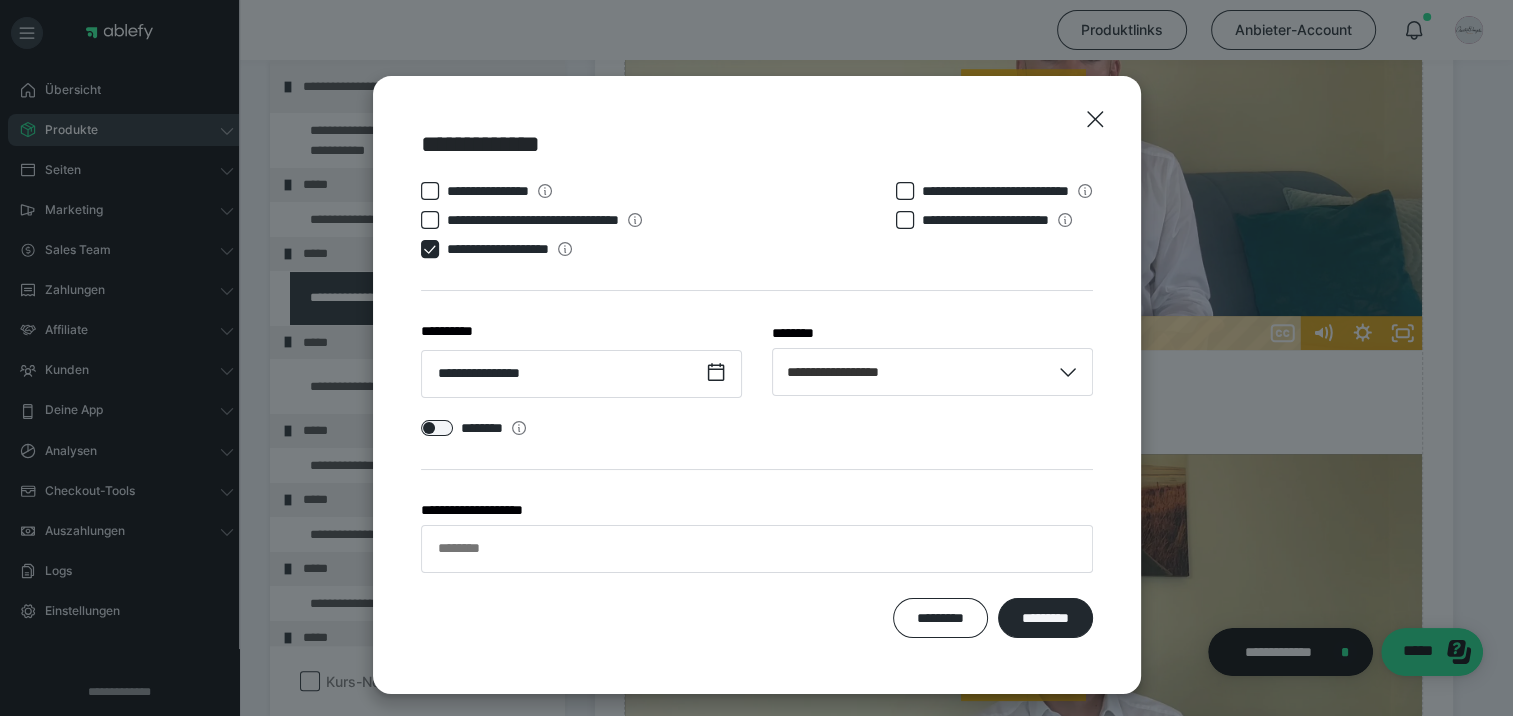 scroll, scrollTop: 218, scrollLeft: 0, axis: vertical 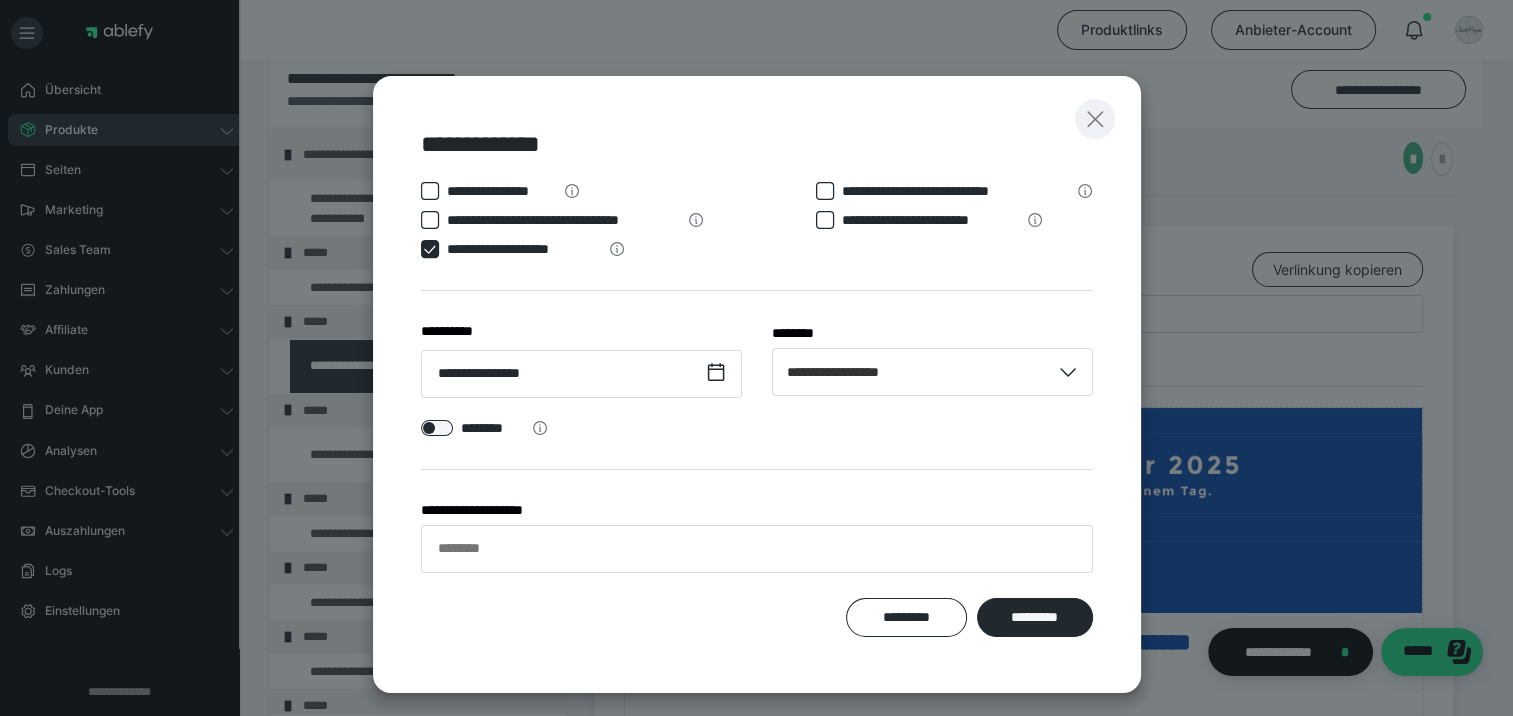 click 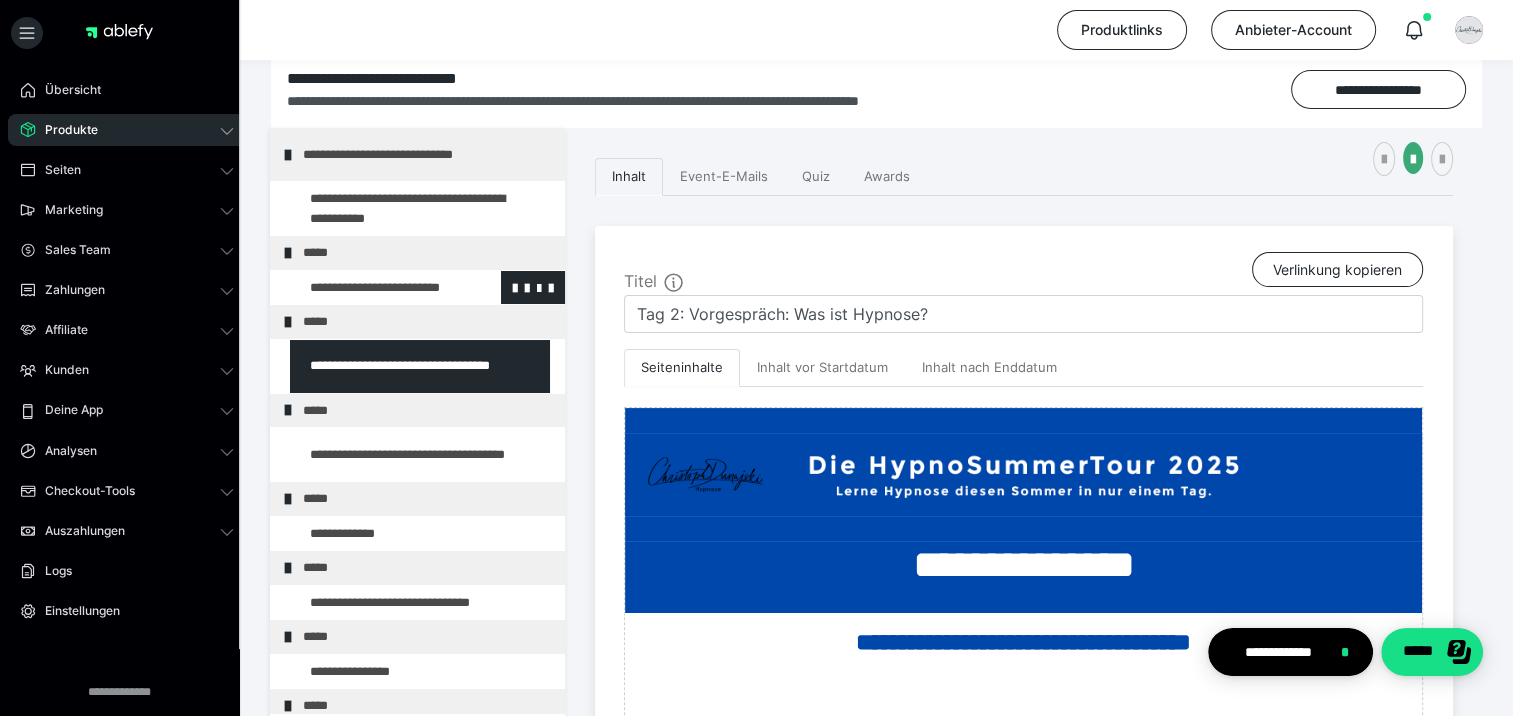 click at bounding box center (375, 288) 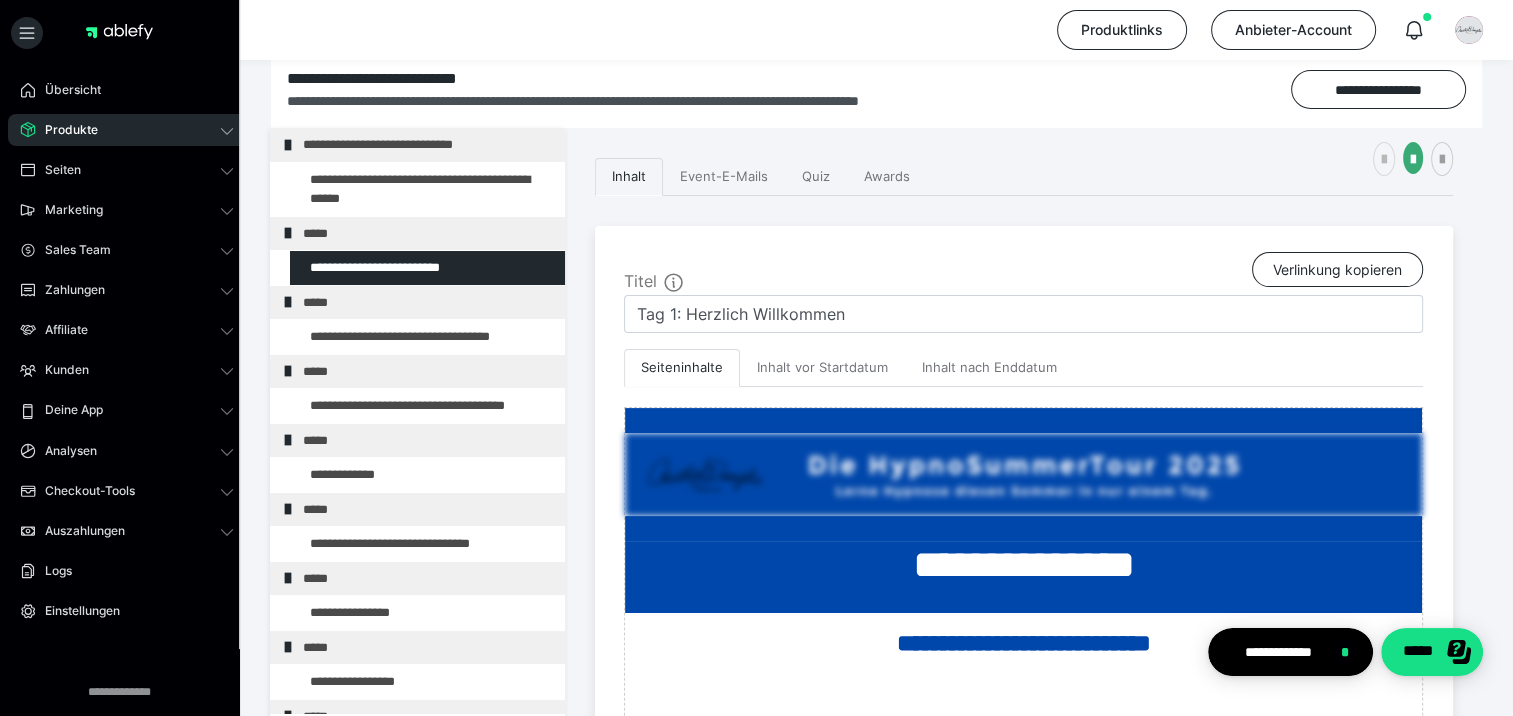 click at bounding box center [1384, 160] 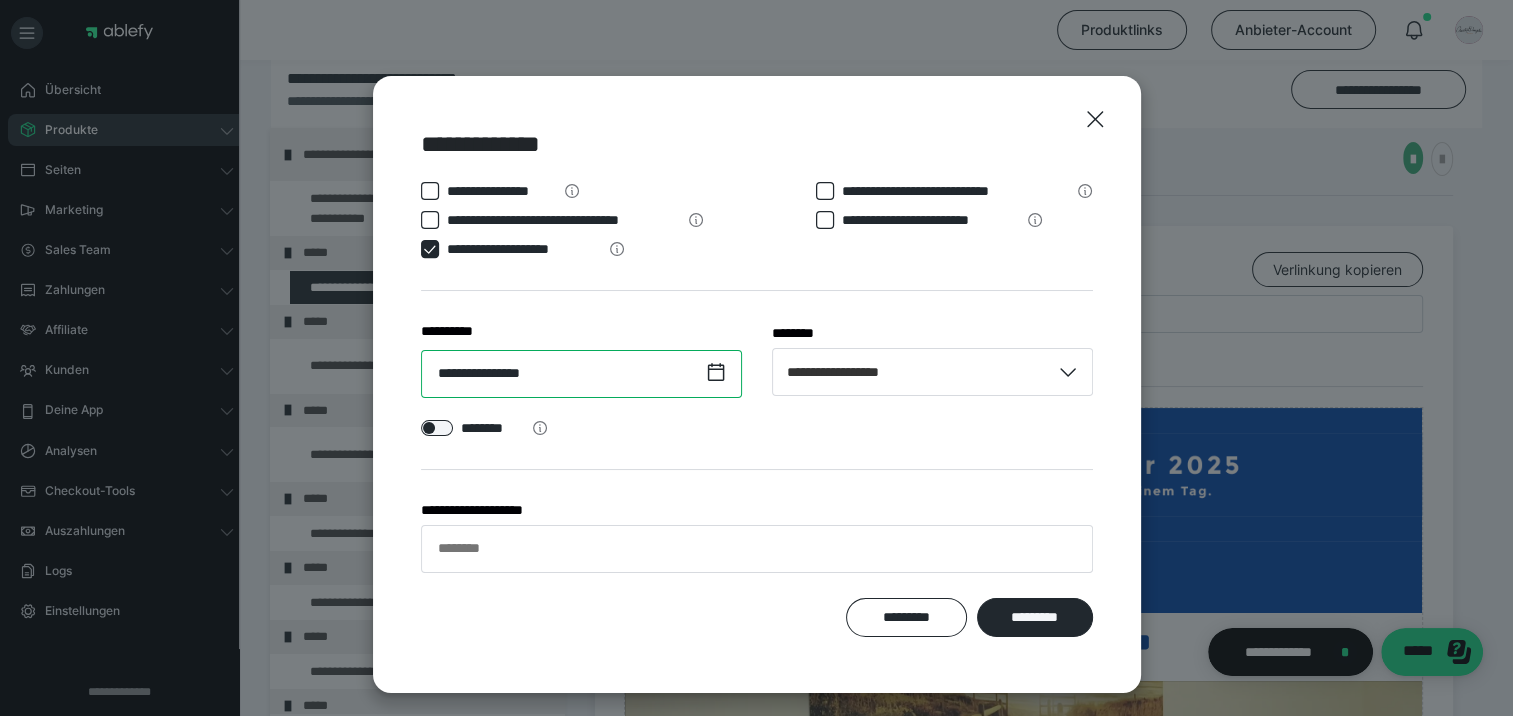 click on "**********" at bounding box center [581, 374] 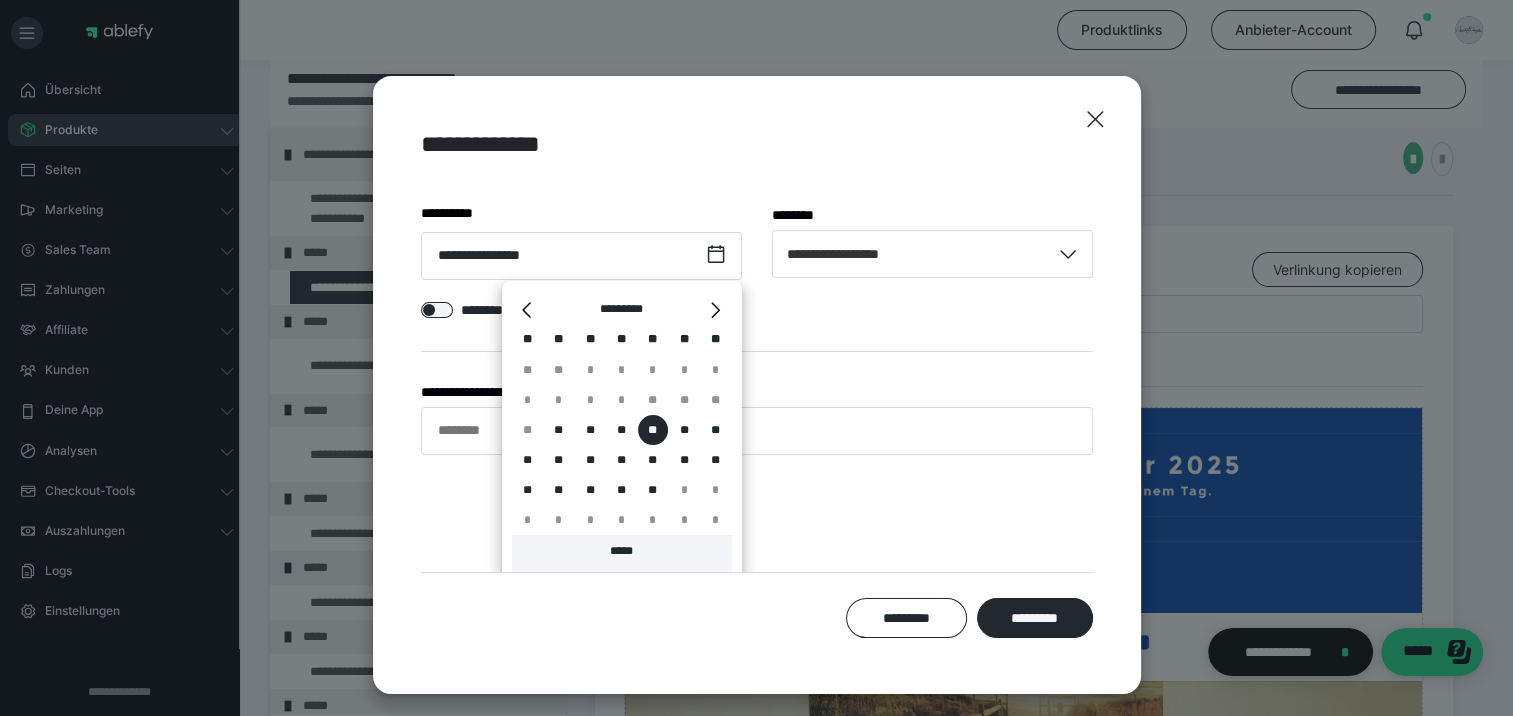 click on "*****" at bounding box center [622, 554] 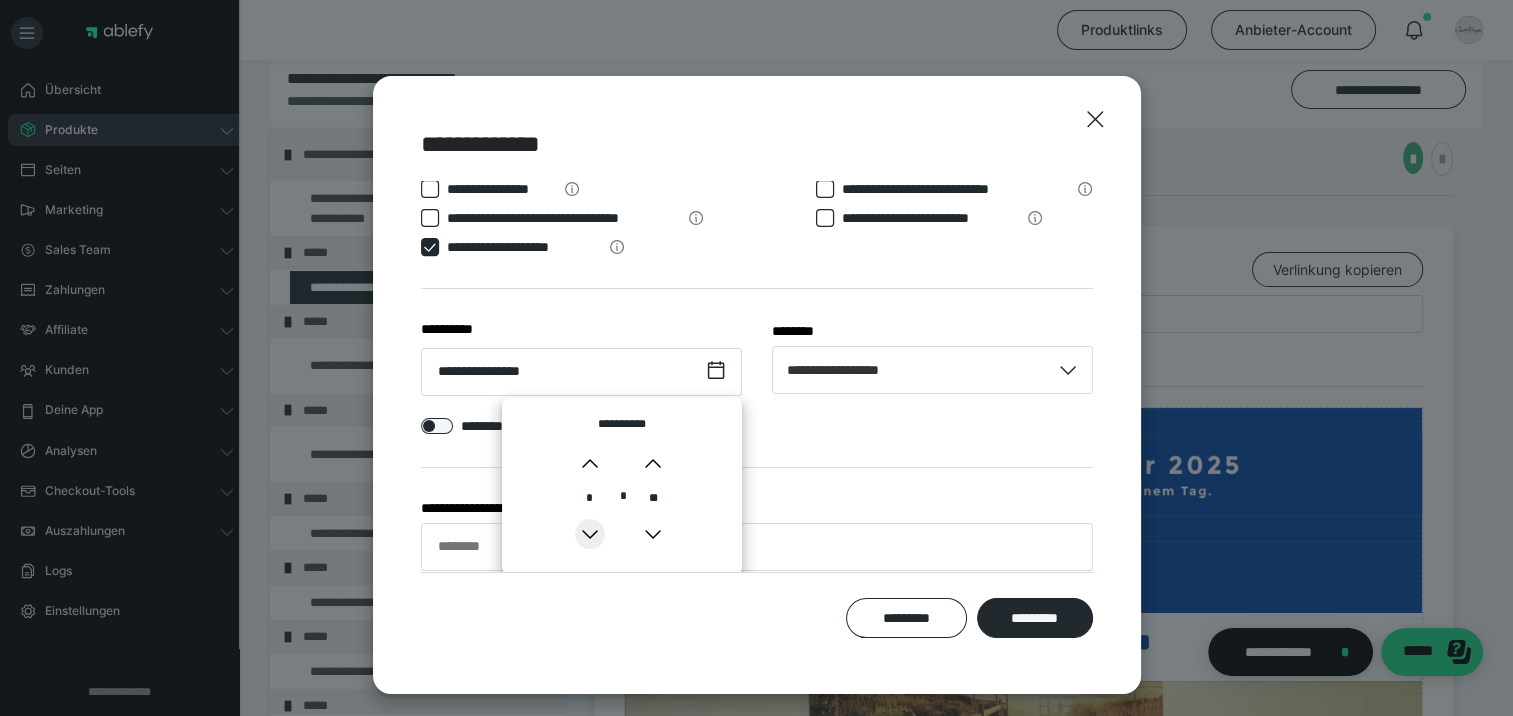 click on "*" at bounding box center (590, 534) 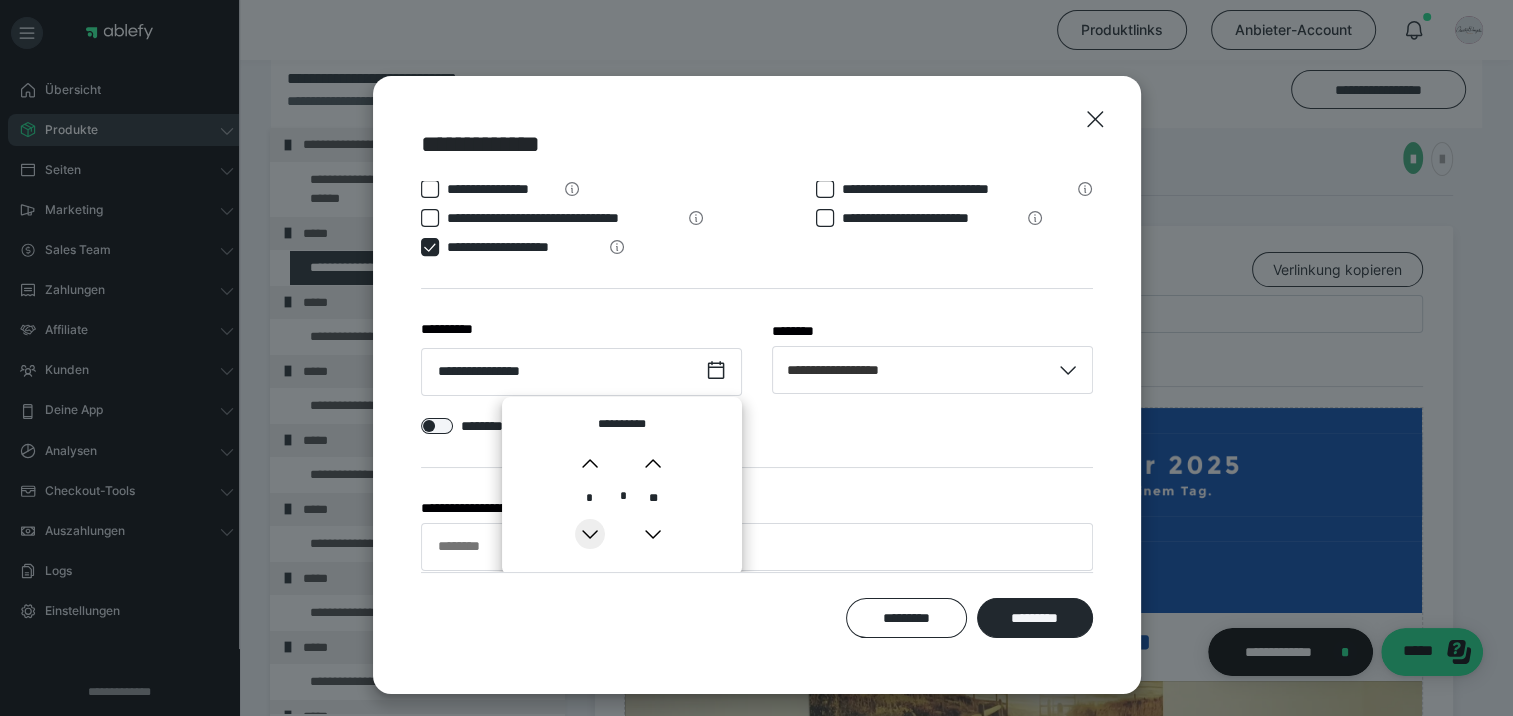 click on "*" at bounding box center [590, 534] 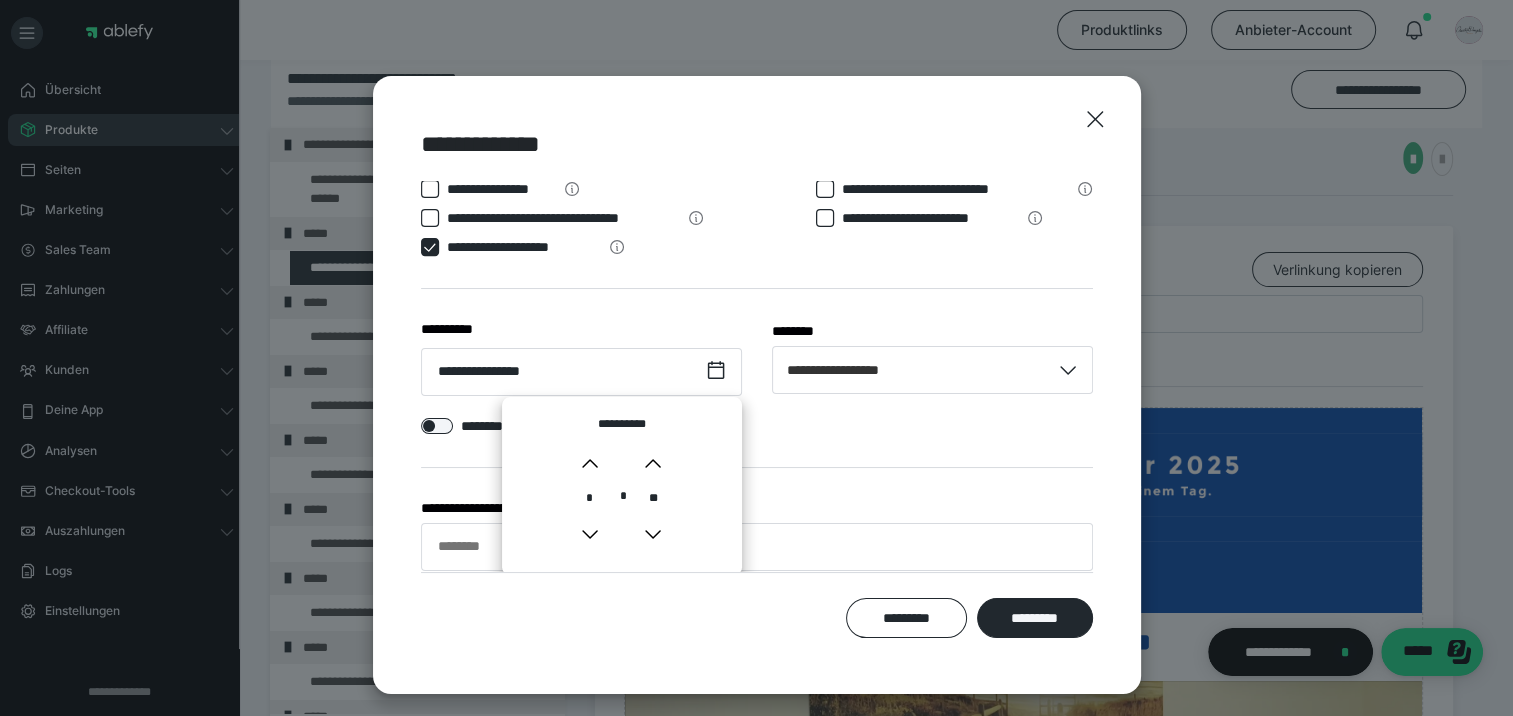 click on "********" at bounding box center (757, 430) 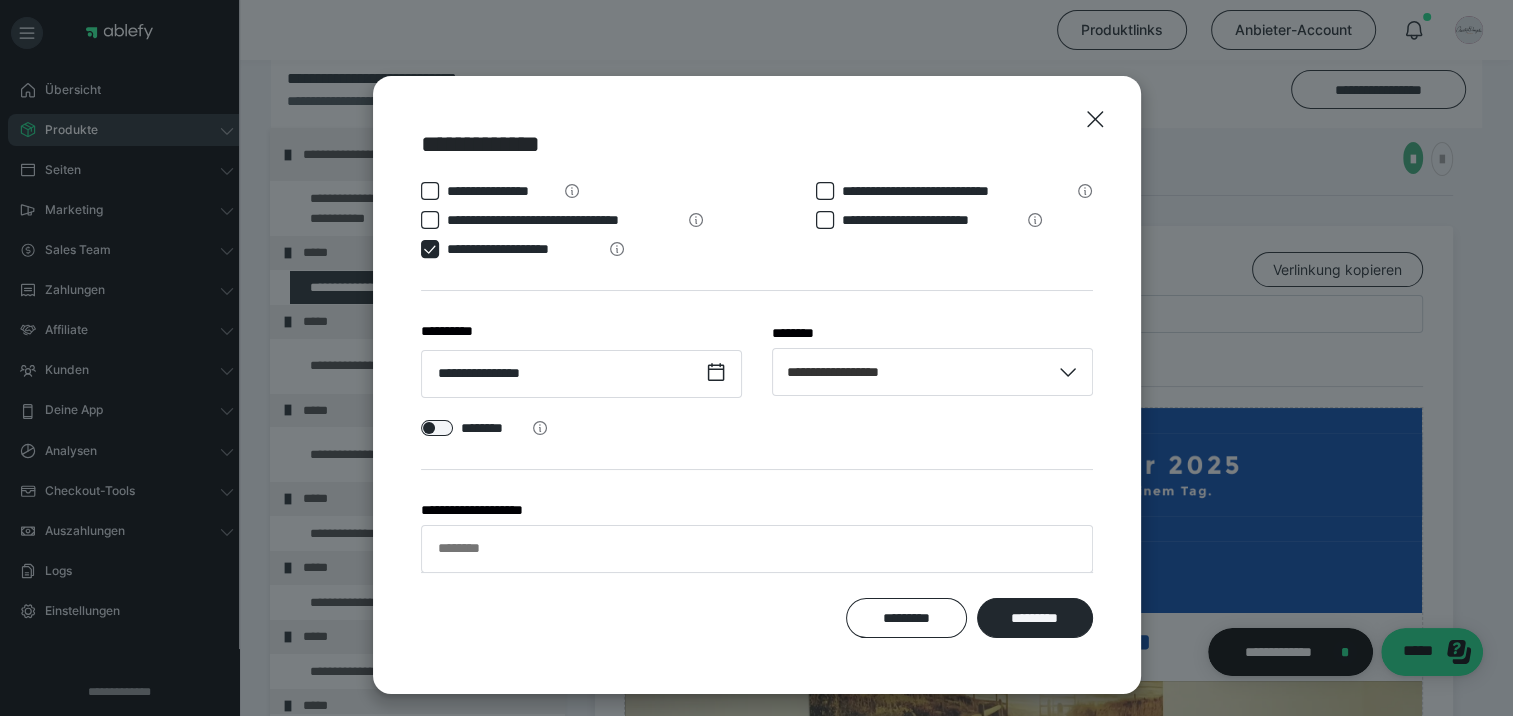 scroll, scrollTop: 0, scrollLeft: 0, axis: both 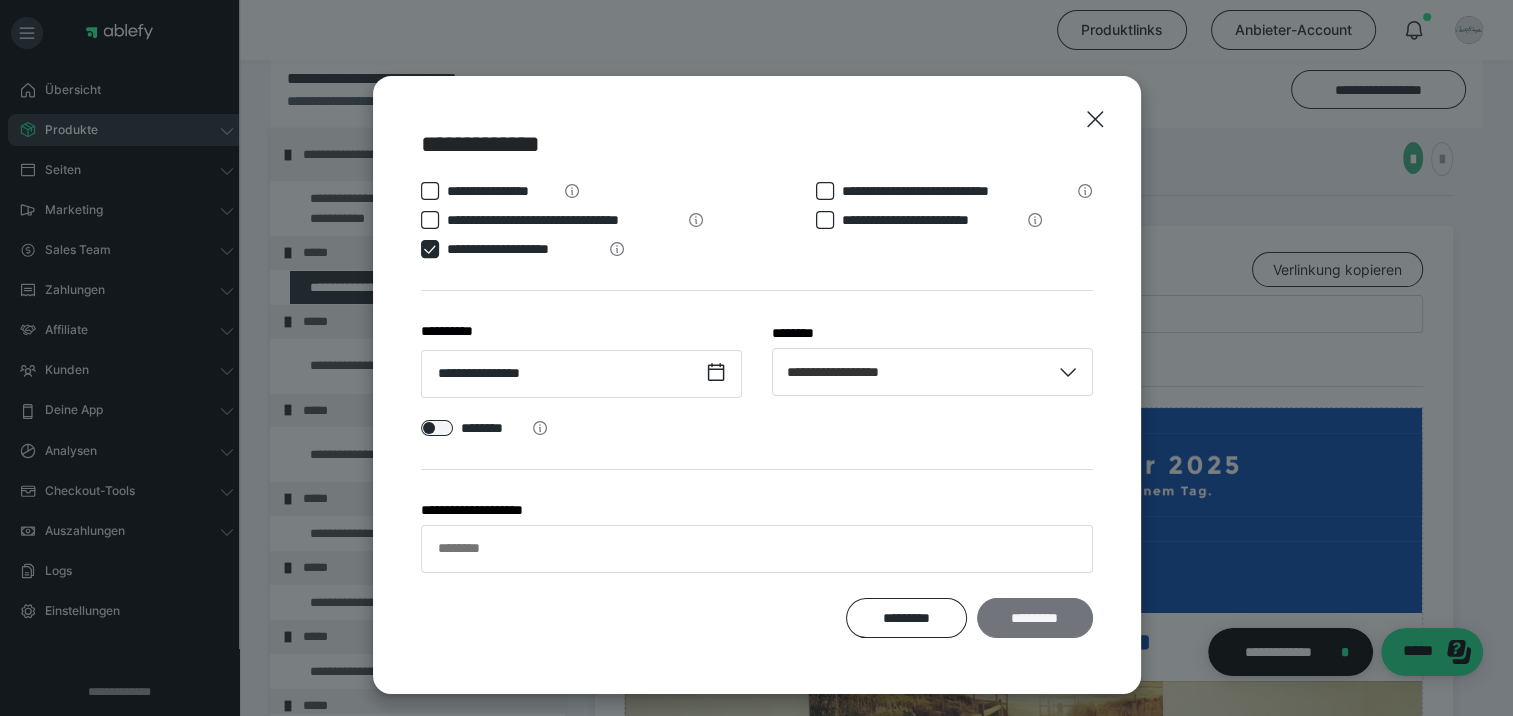 click on "*********" at bounding box center [1034, 618] 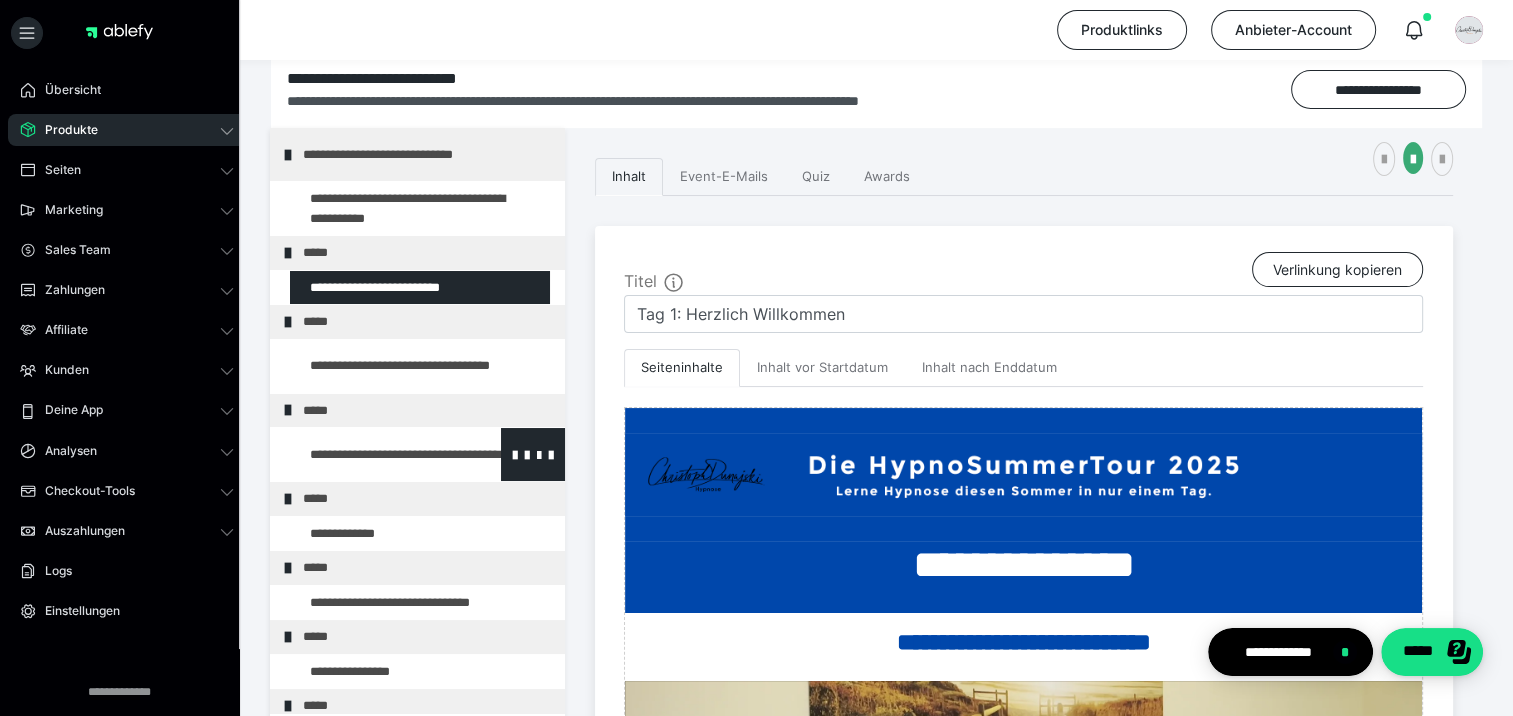 click at bounding box center [375, 454] 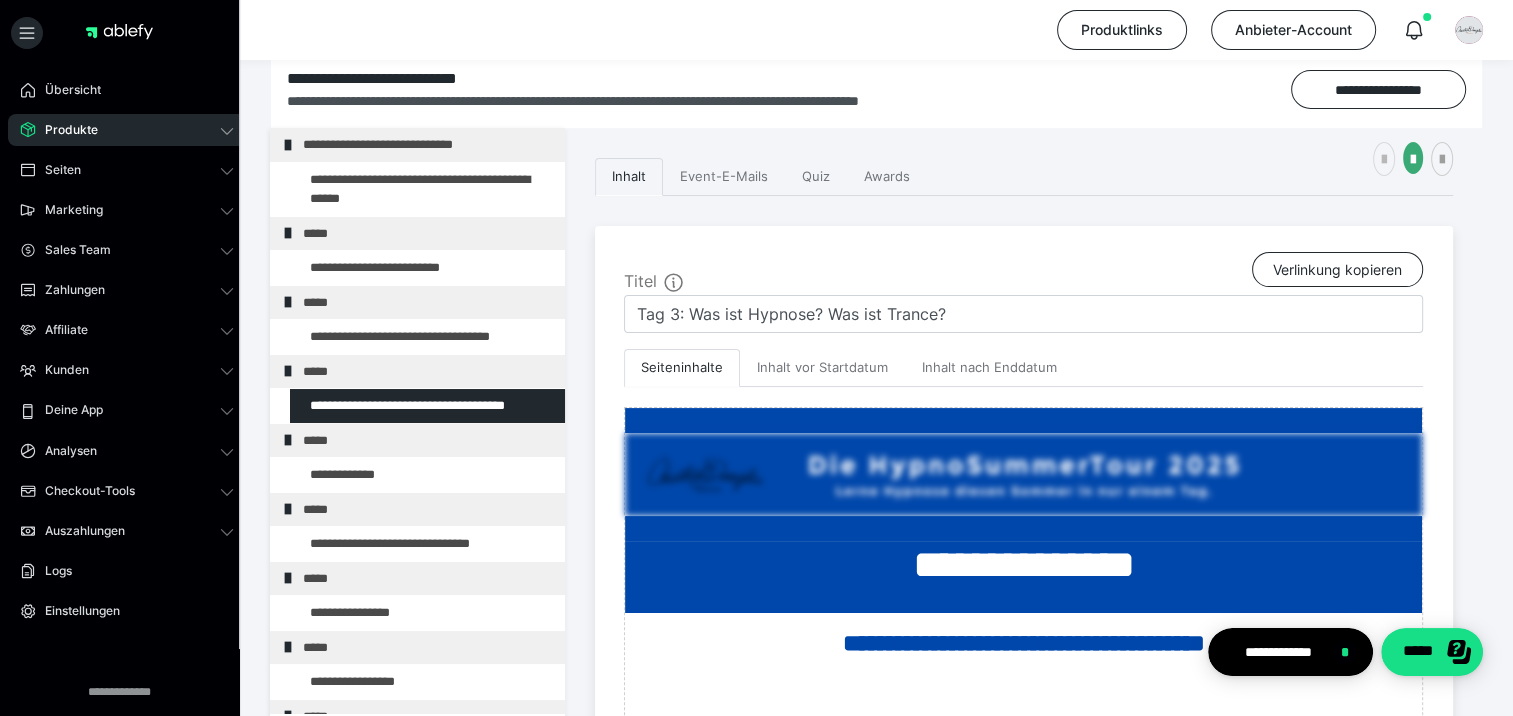 click at bounding box center (1384, 160) 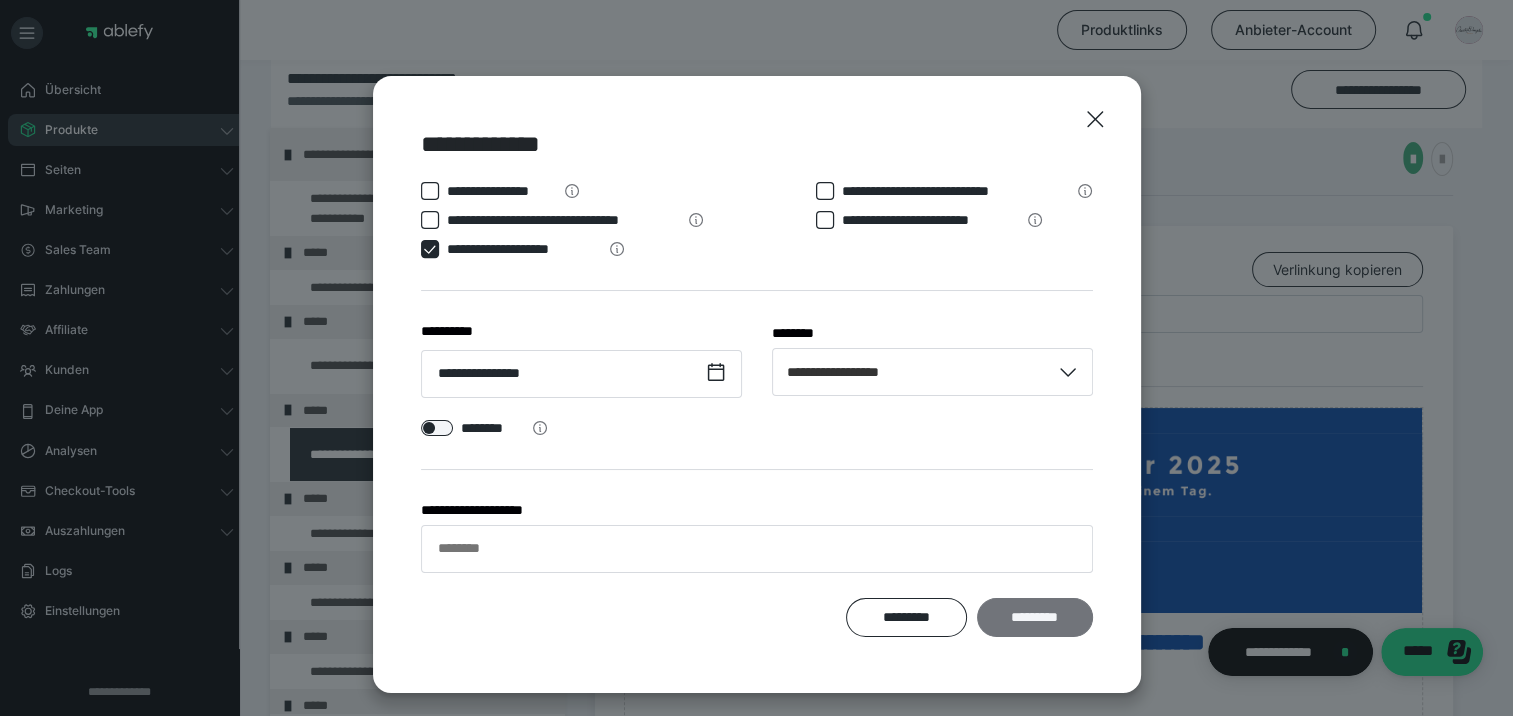 click on "*********" at bounding box center (1034, 618) 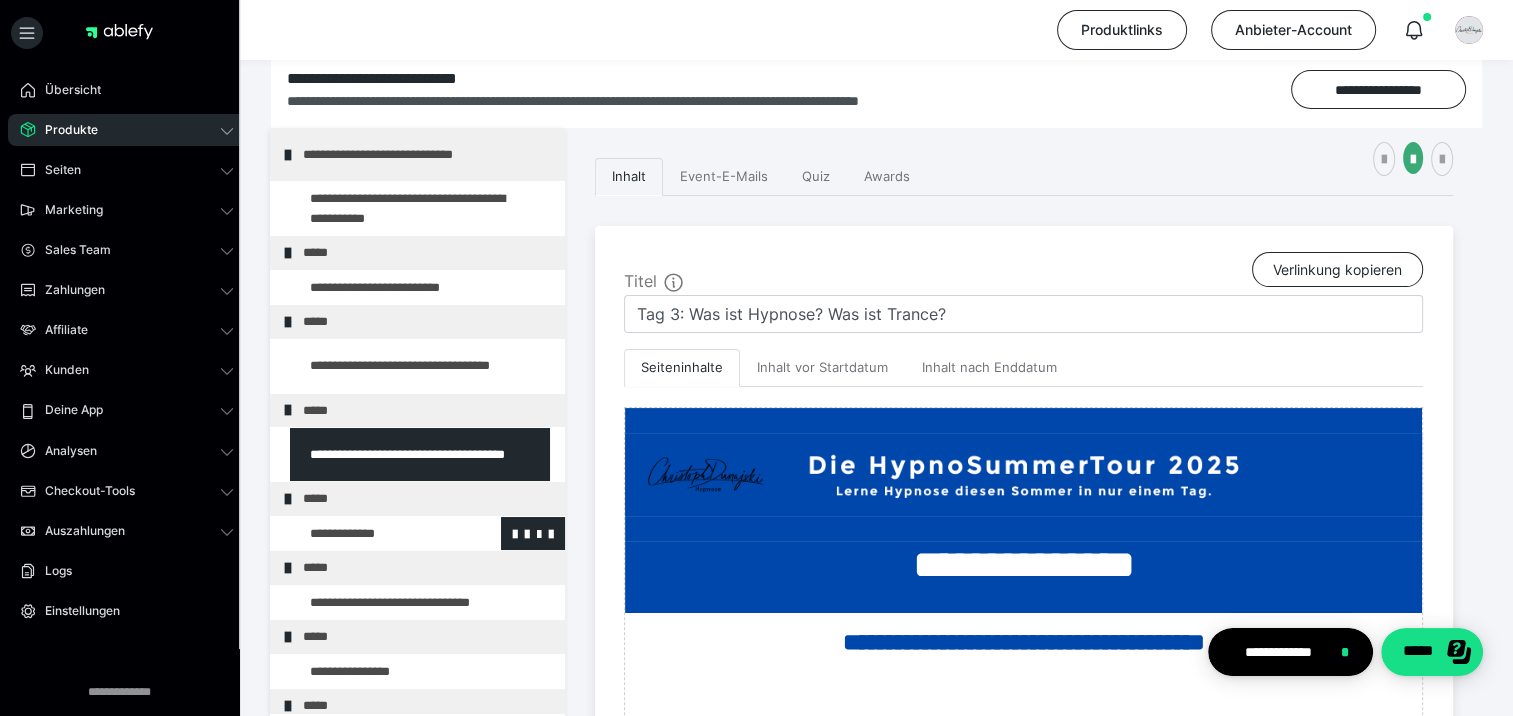 click at bounding box center (375, 534) 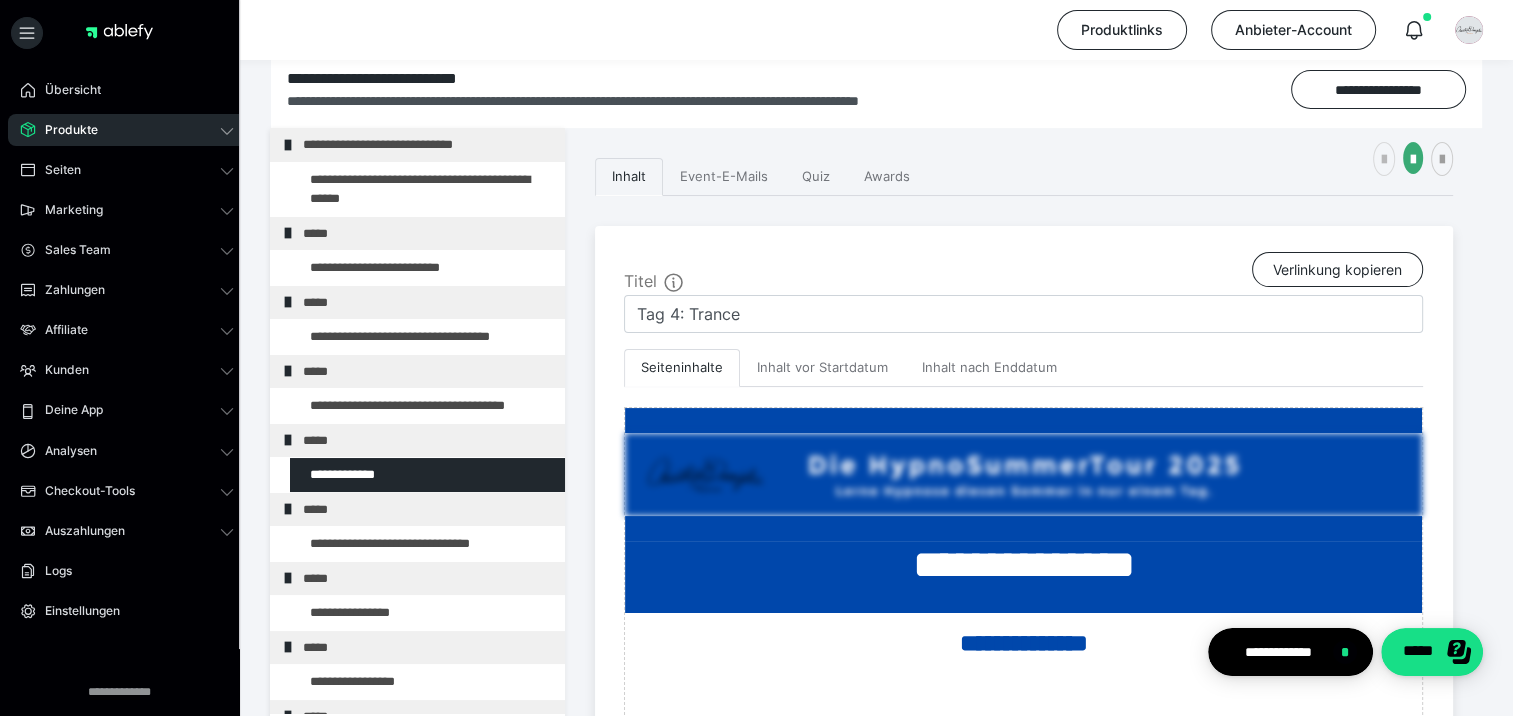 click at bounding box center [1384, 160] 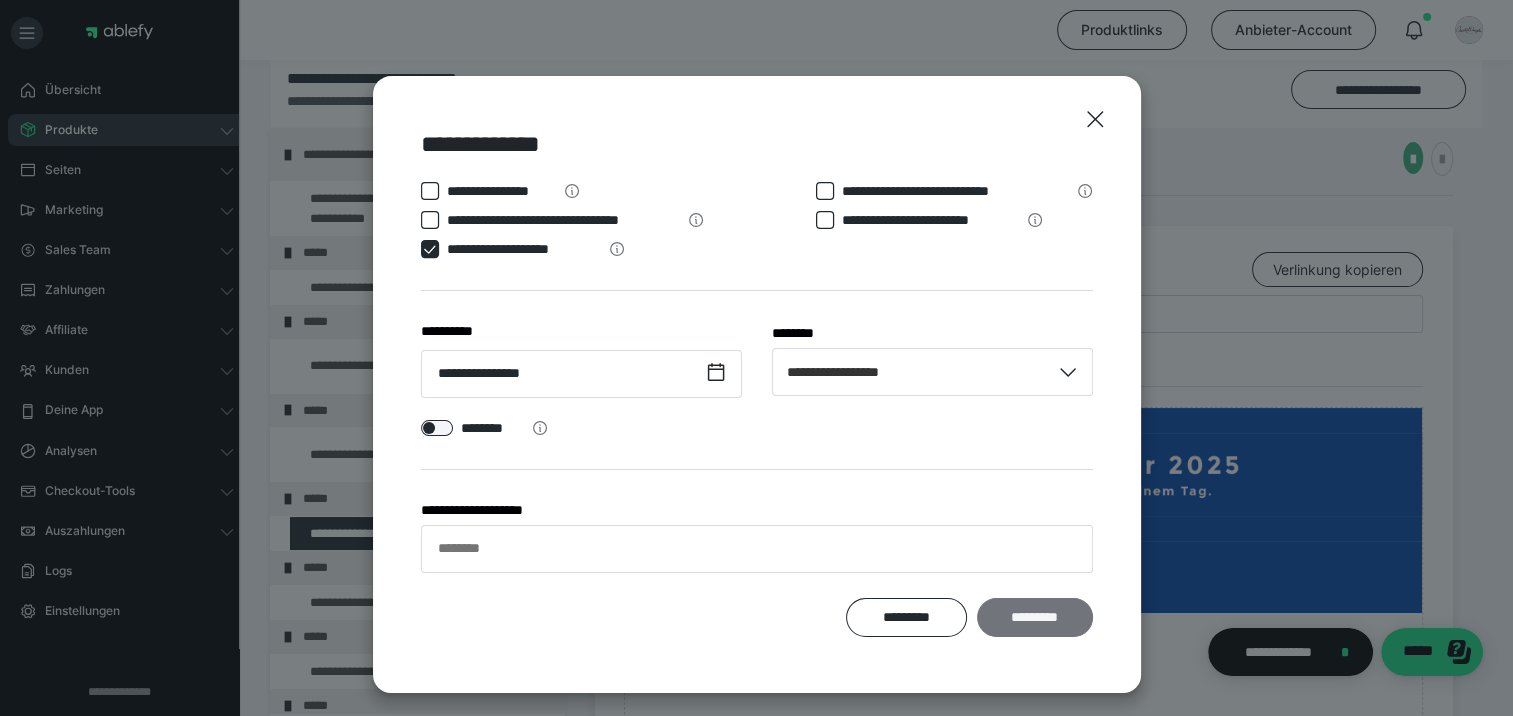 click on "*********" at bounding box center [1034, 618] 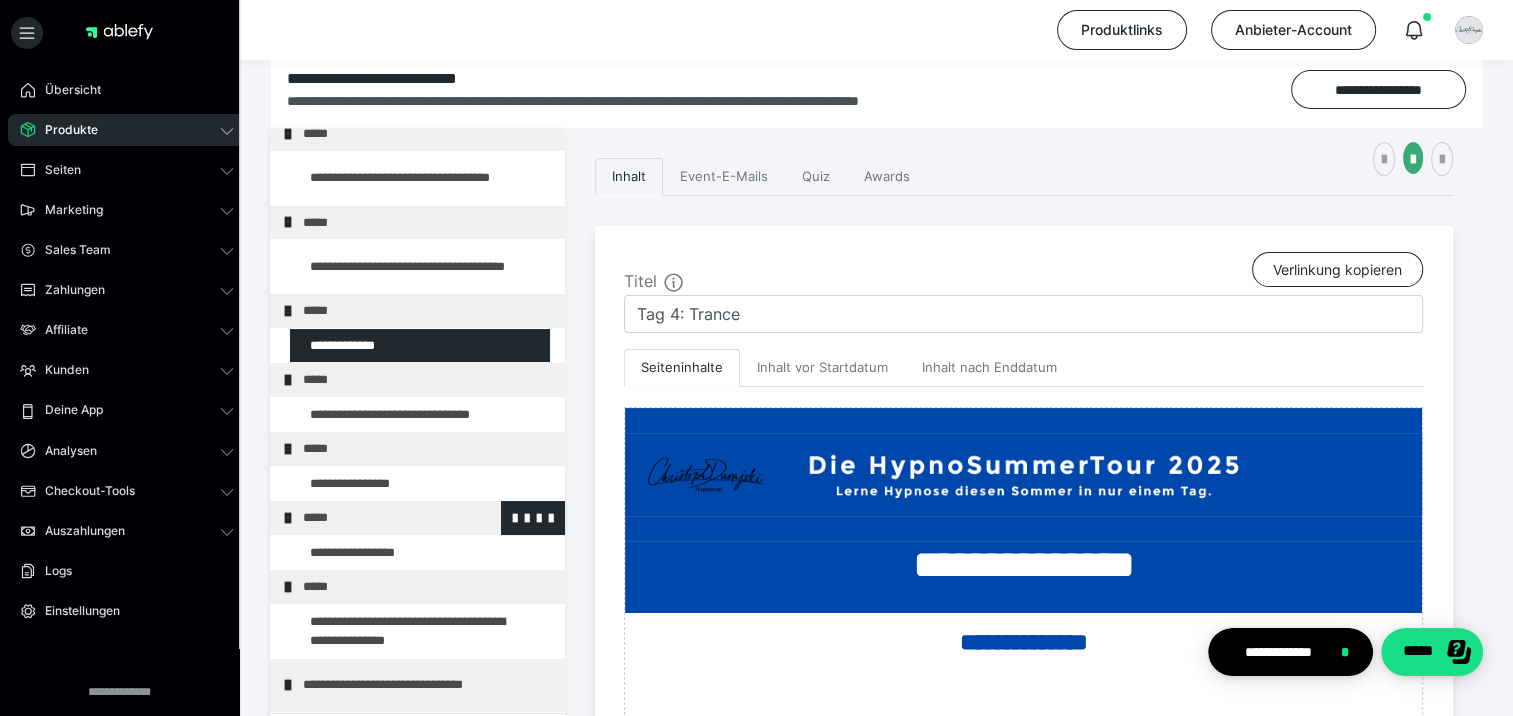 scroll, scrollTop: 200, scrollLeft: 0, axis: vertical 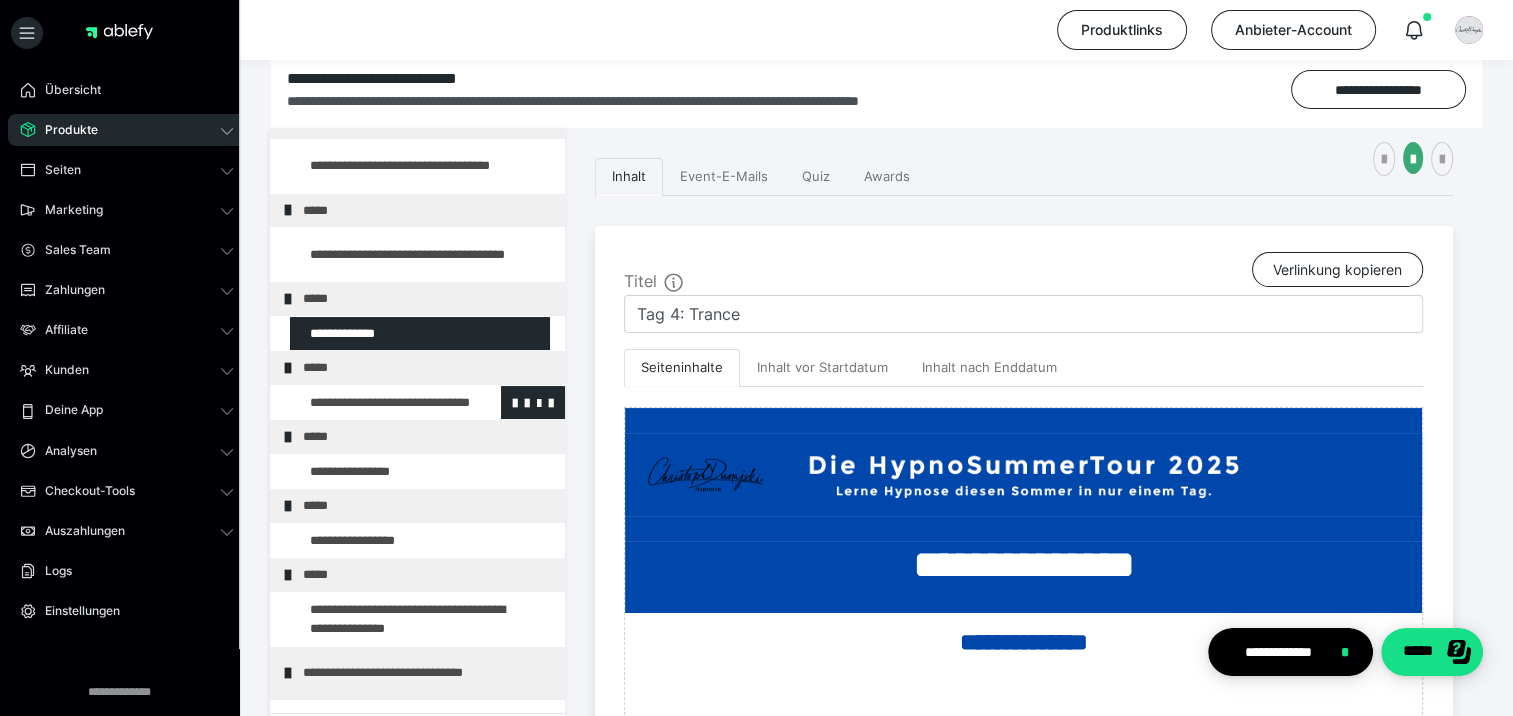 click at bounding box center [375, 403] 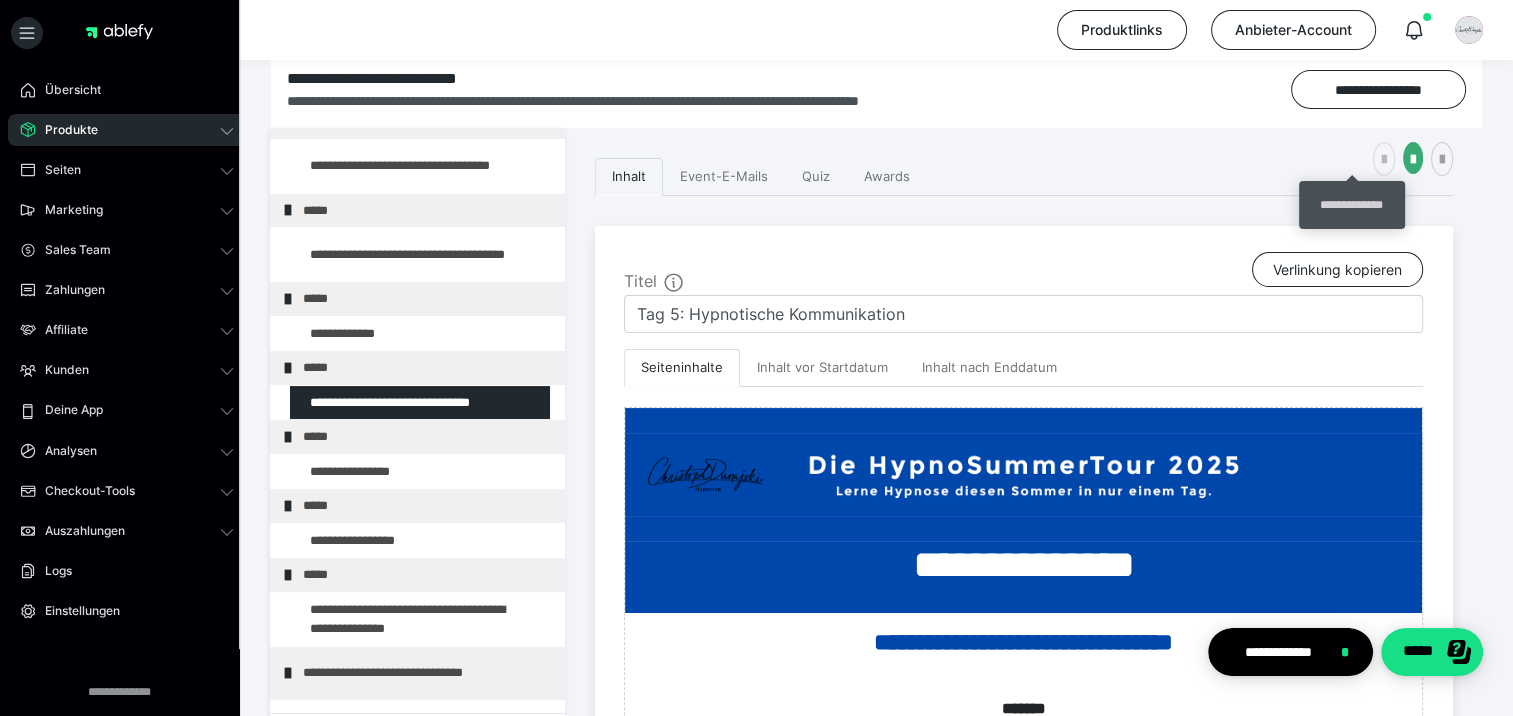 click at bounding box center (1384, 160) 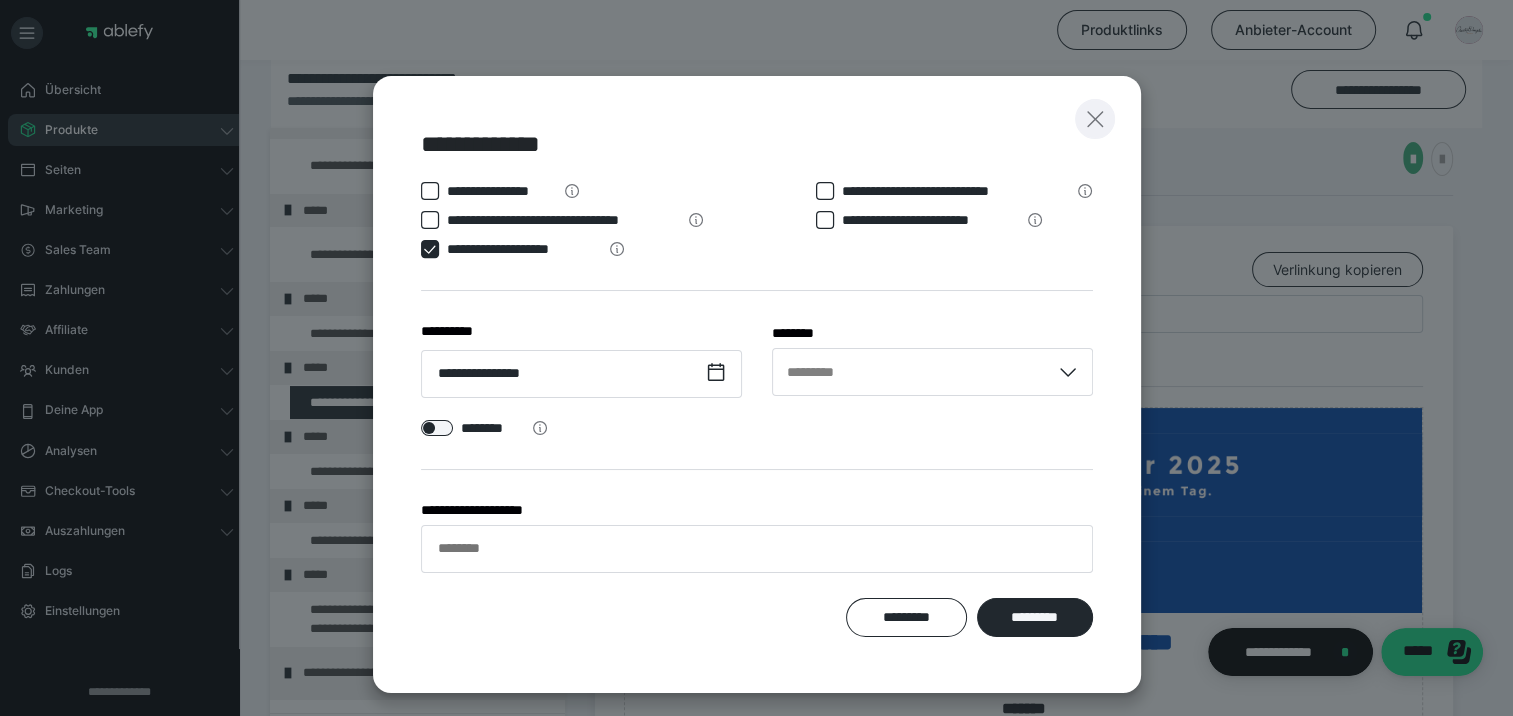 click 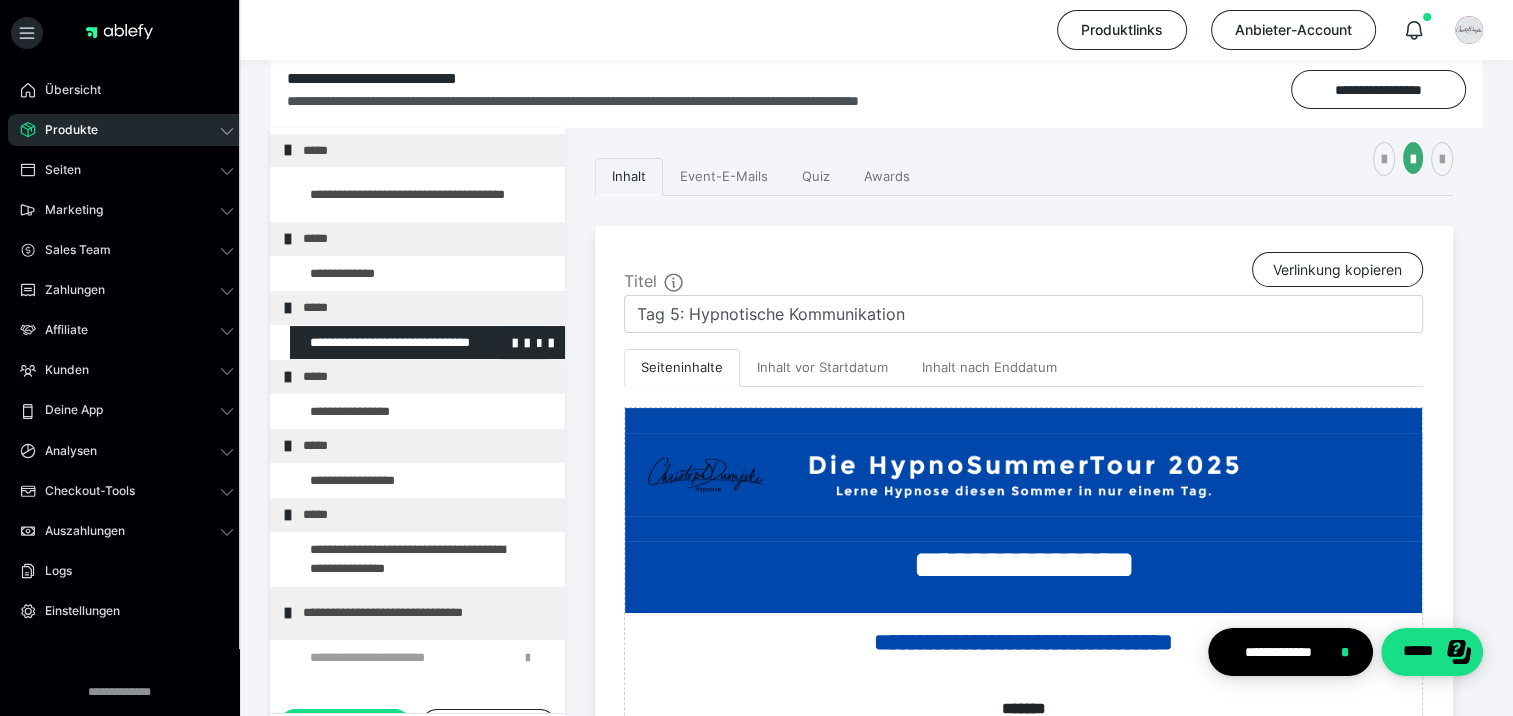 scroll, scrollTop: 361, scrollLeft: 0, axis: vertical 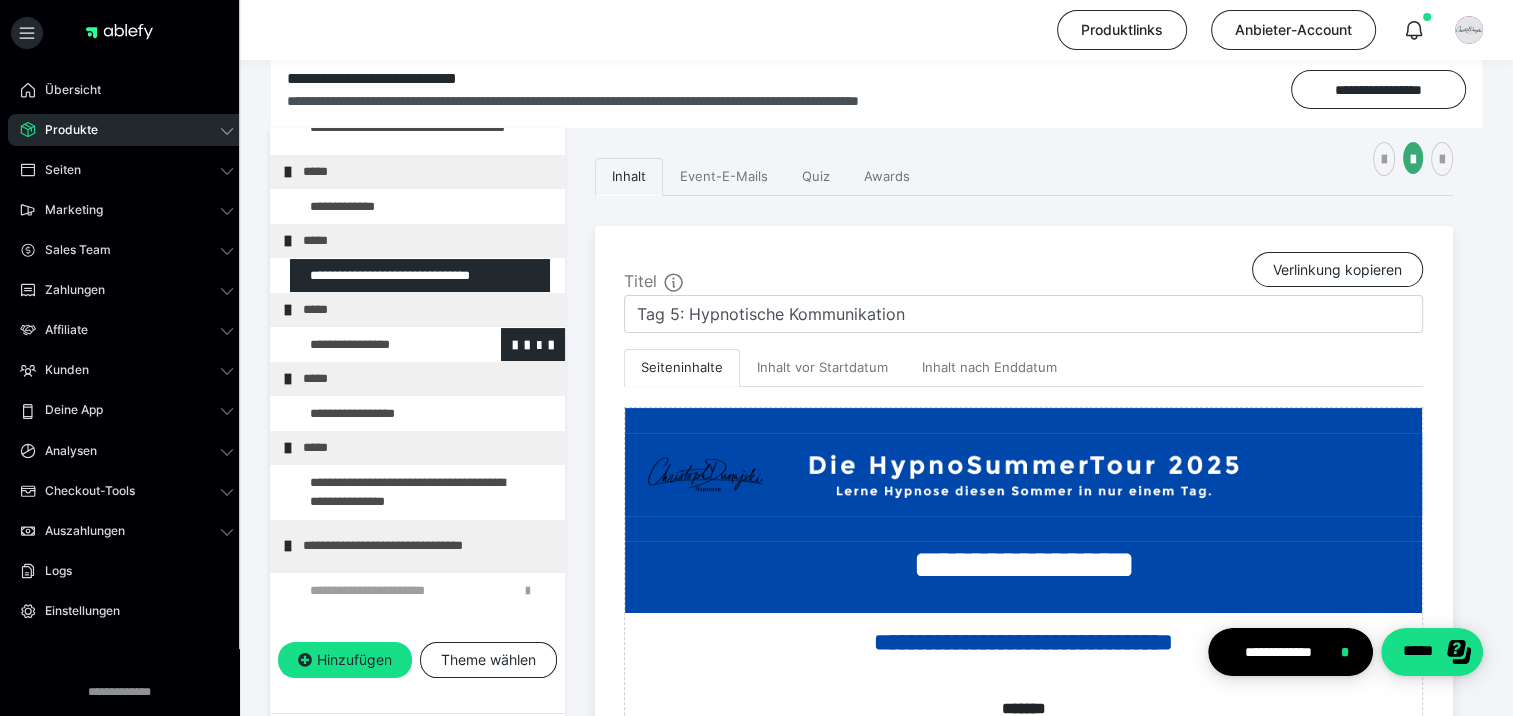 click at bounding box center (375, 345) 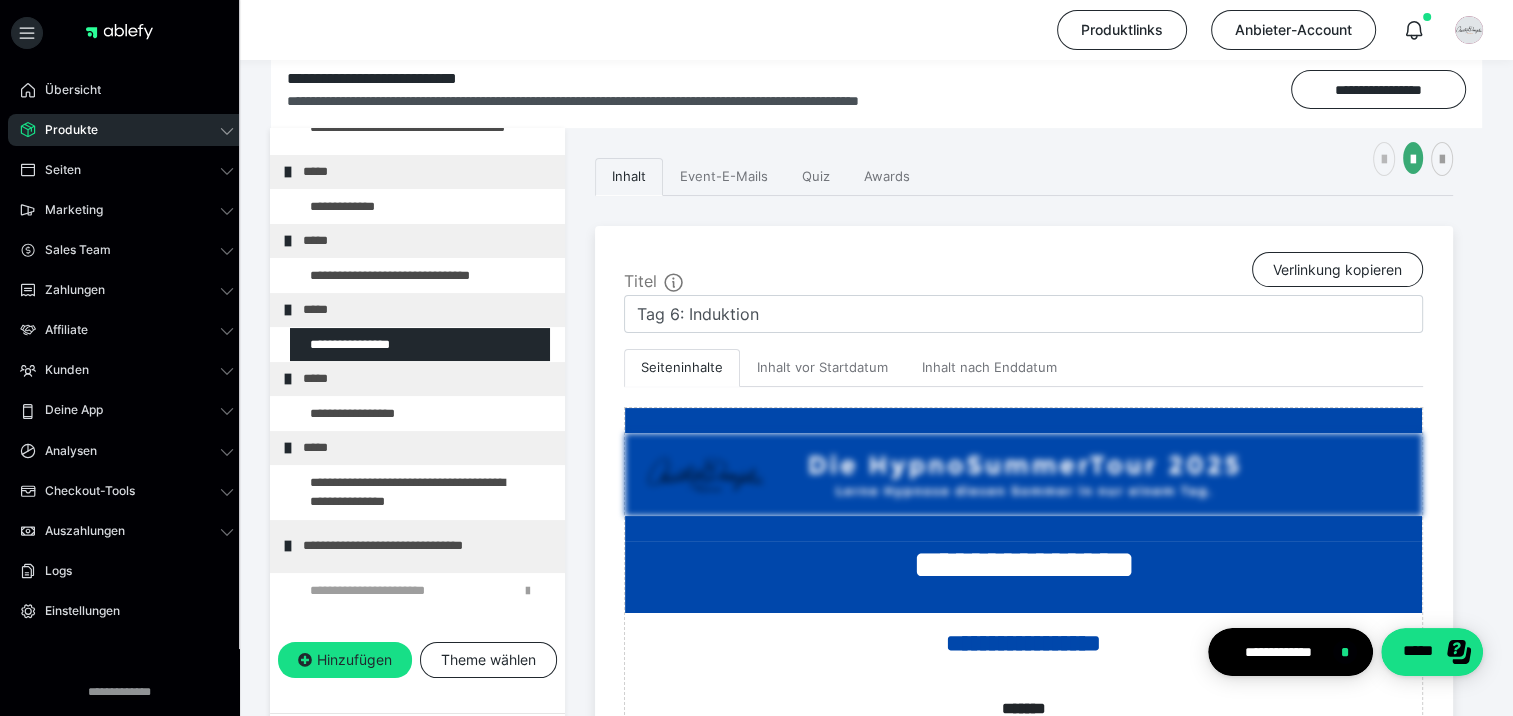 click at bounding box center (1384, 159) 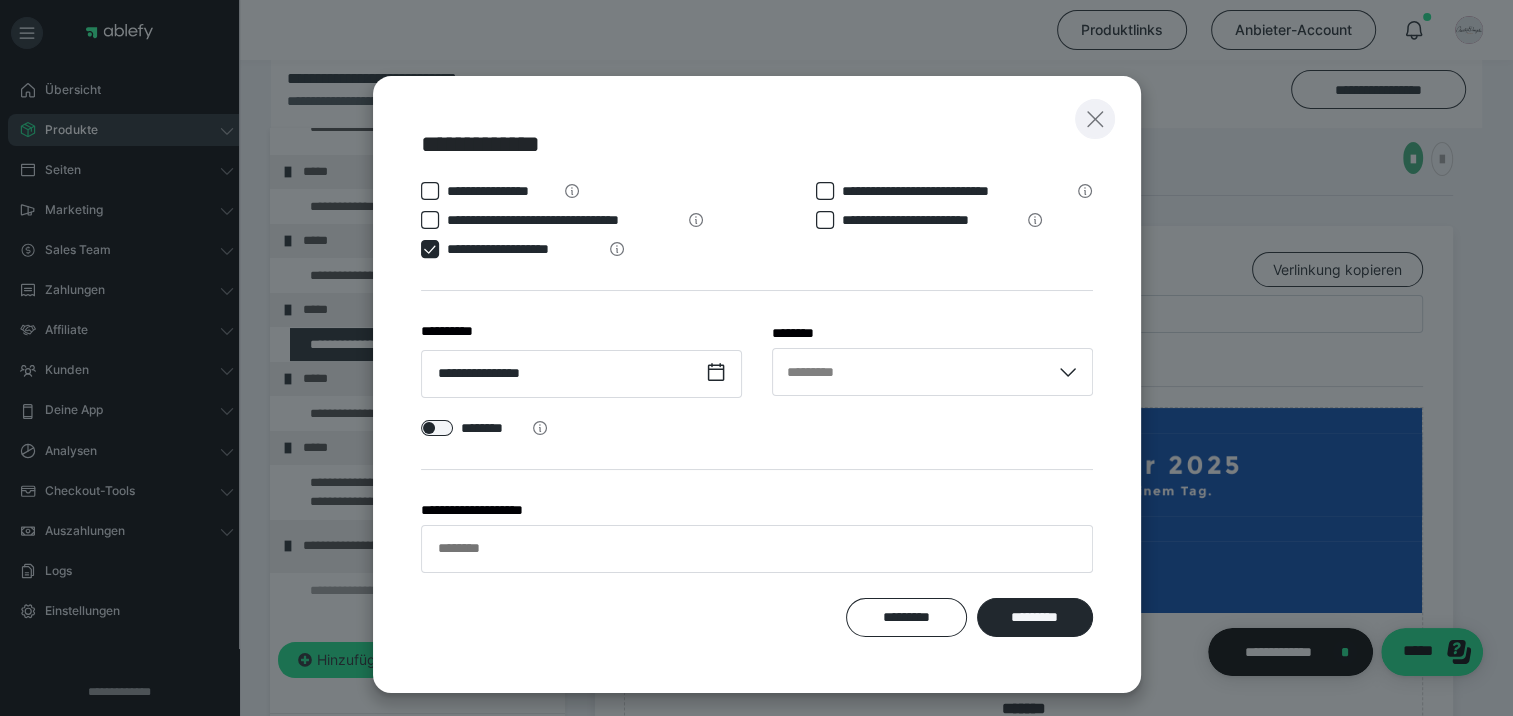 click 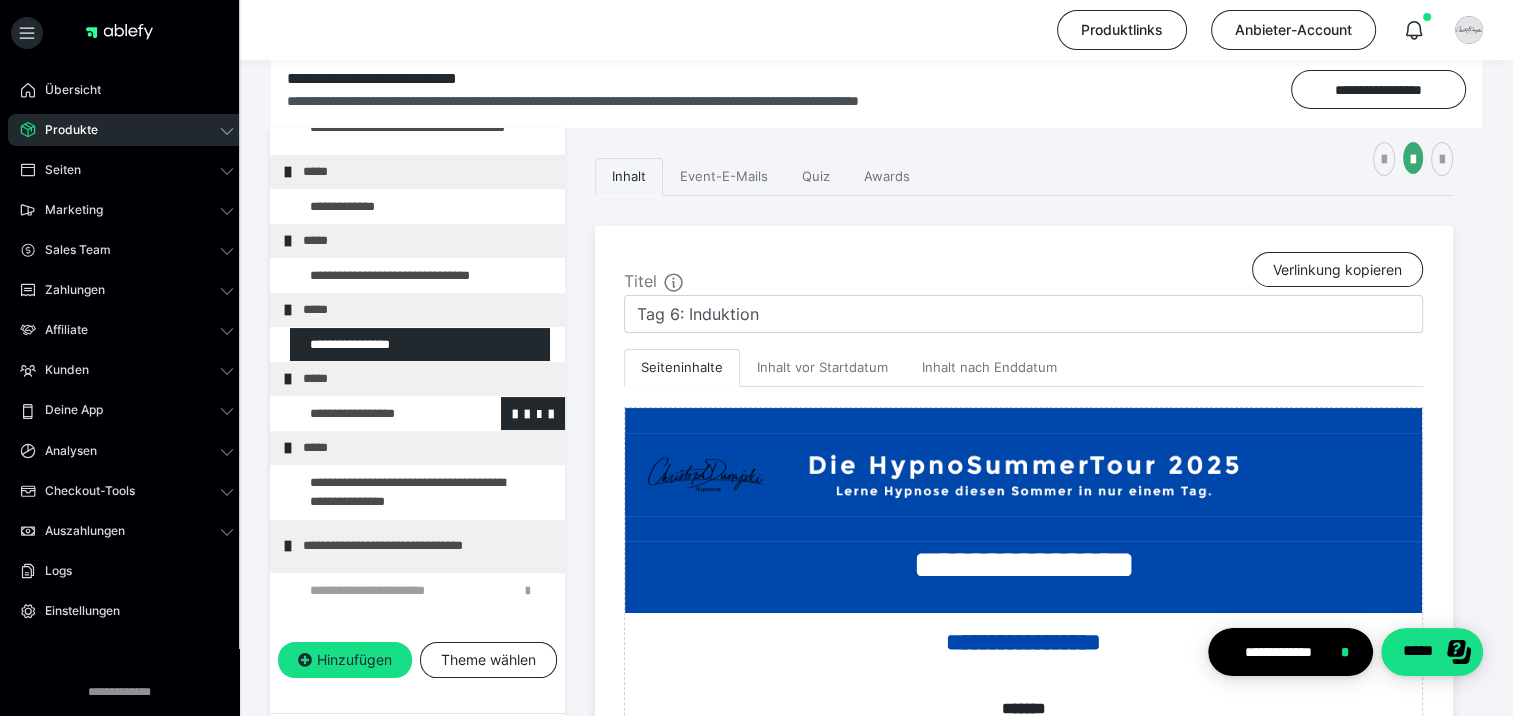 click at bounding box center [375, 414] 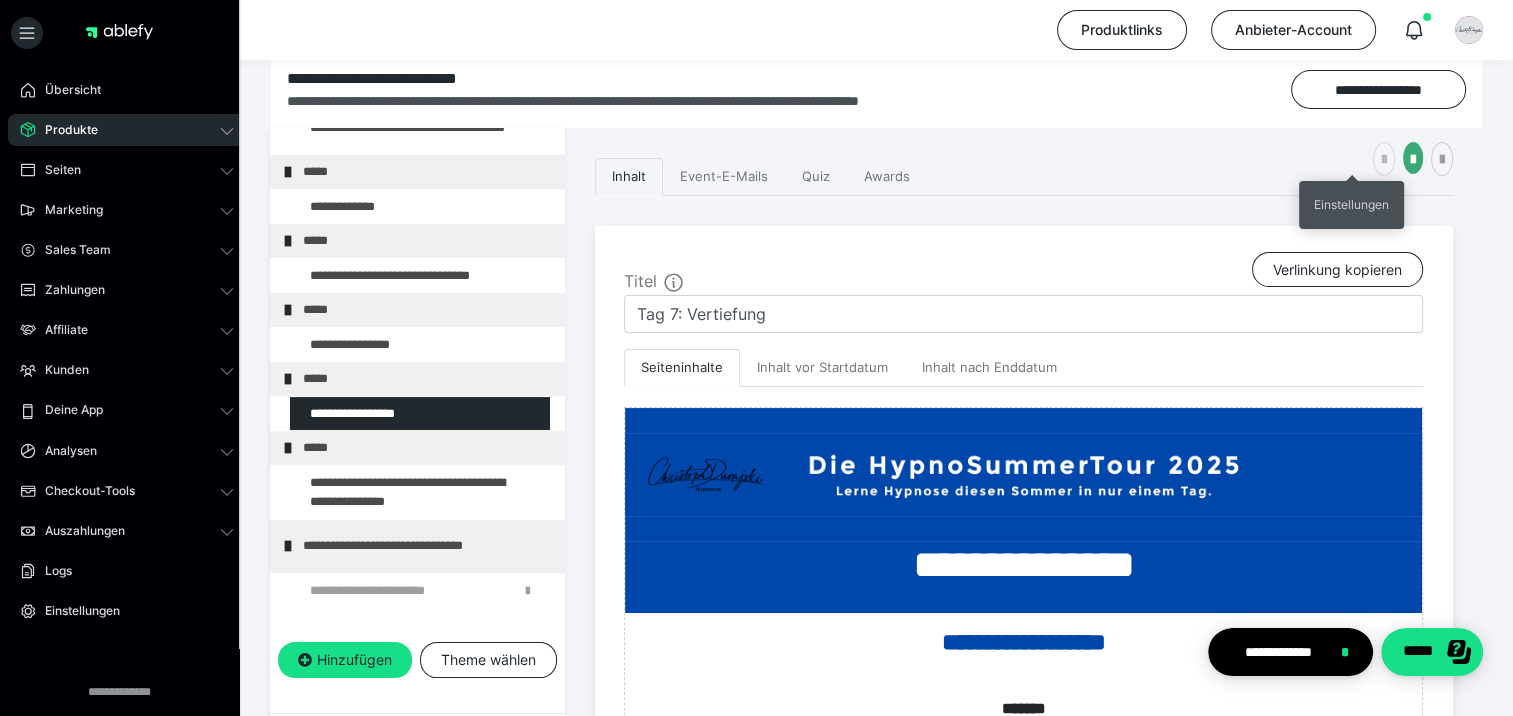 click at bounding box center (1384, 160) 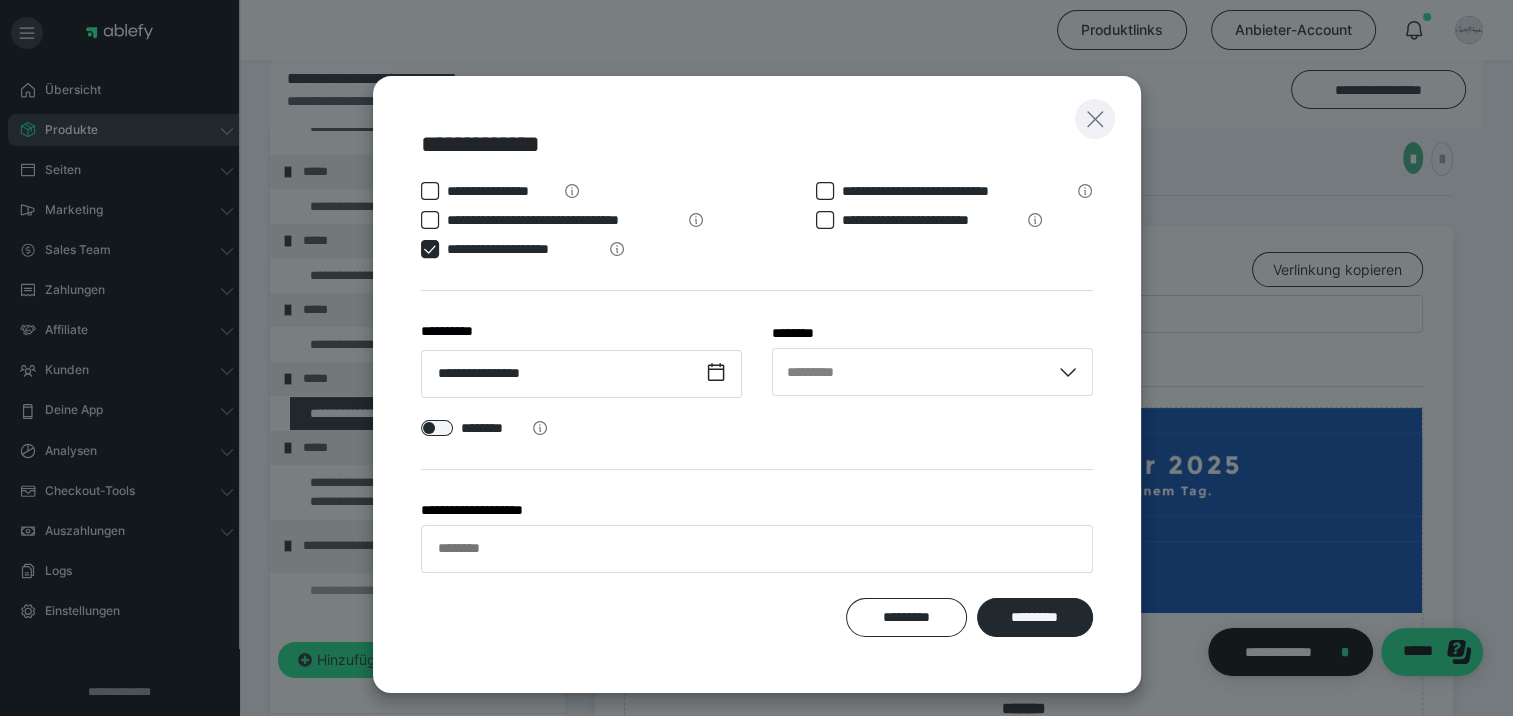 click at bounding box center [1095, 119] 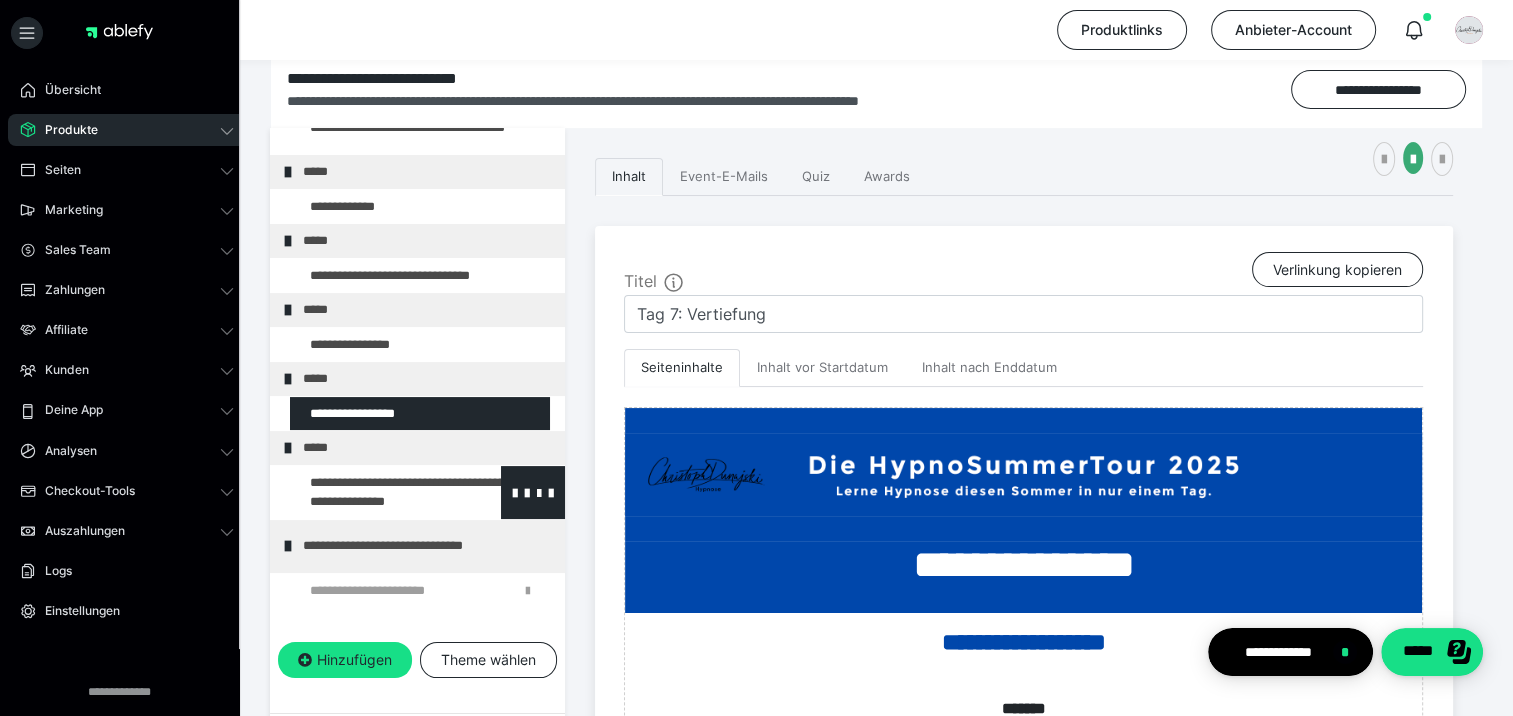 click at bounding box center (375, 492) 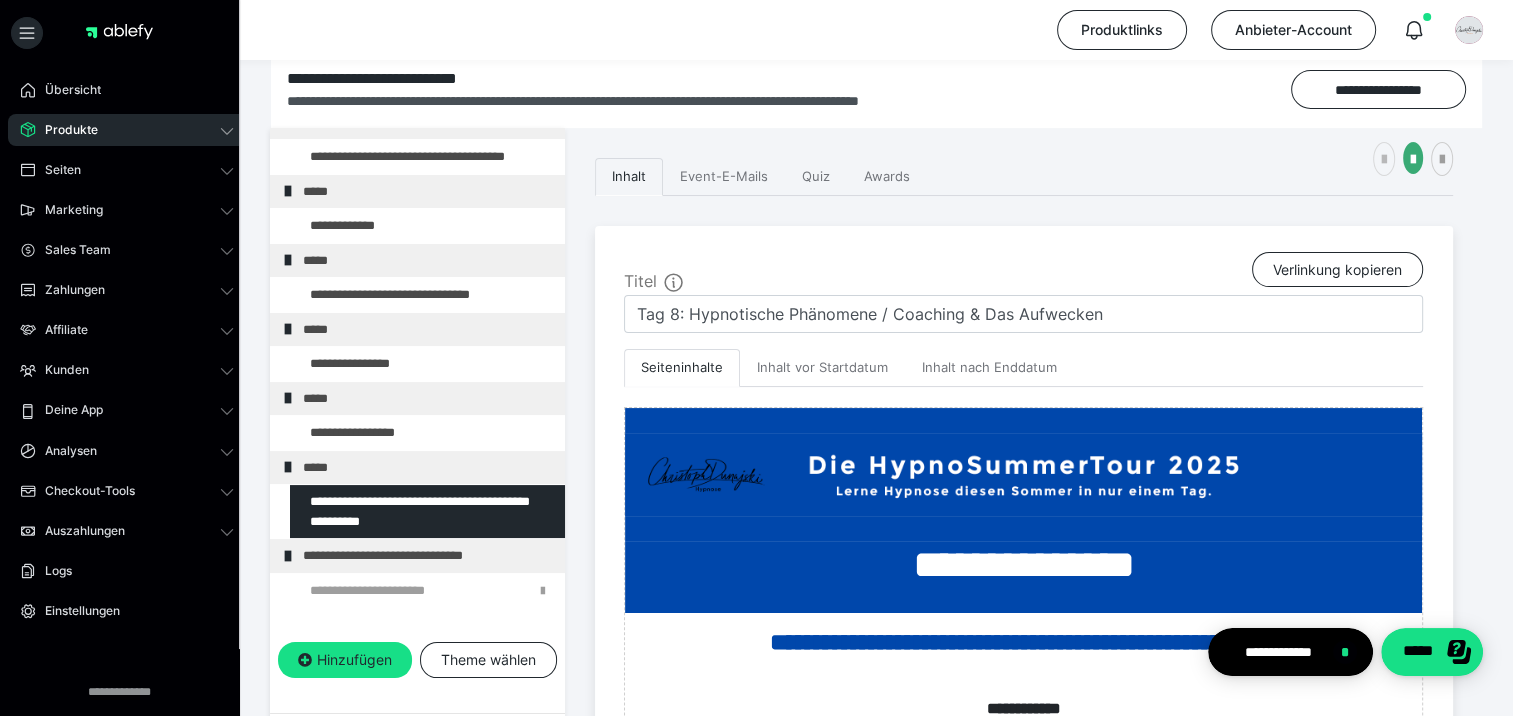 click at bounding box center (1384, 159) 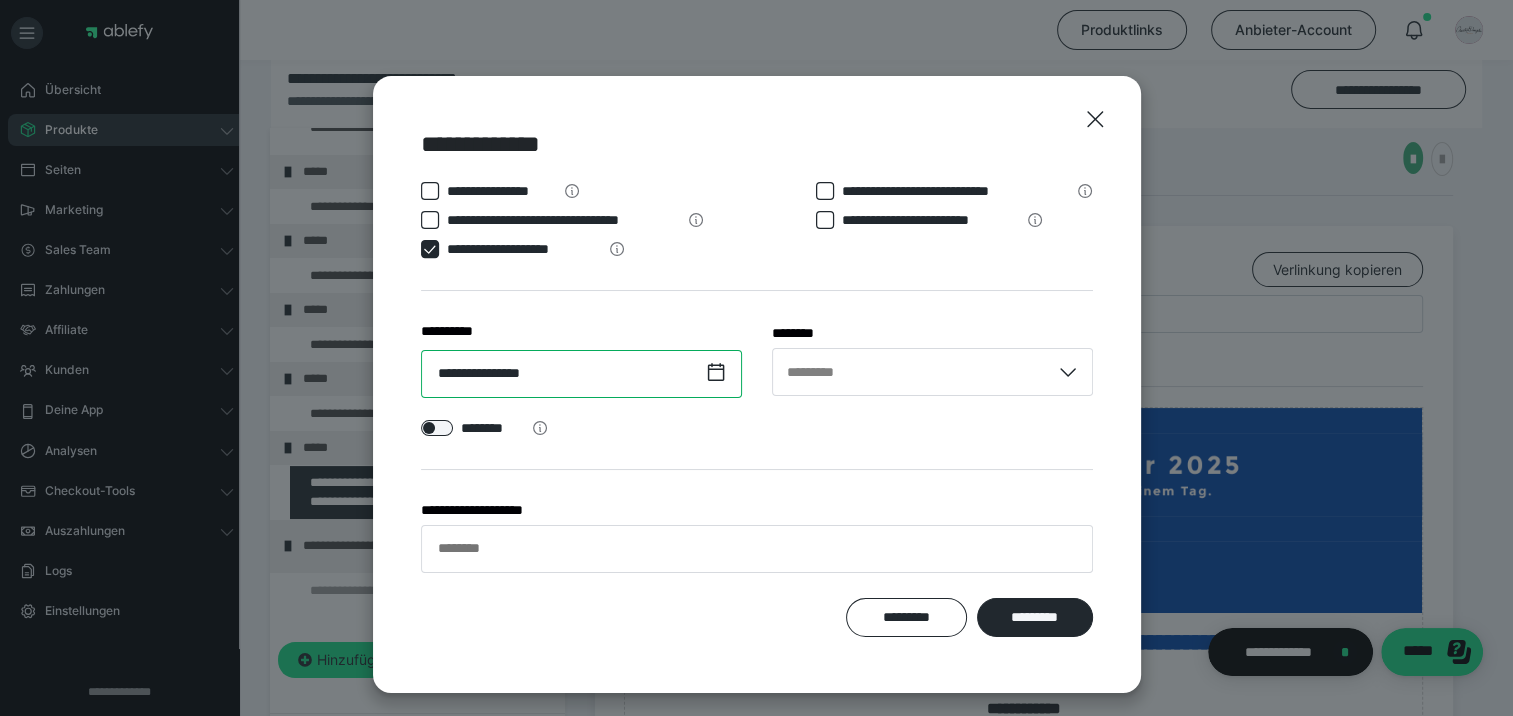 click on "**********" at bounding box center (581, 374) 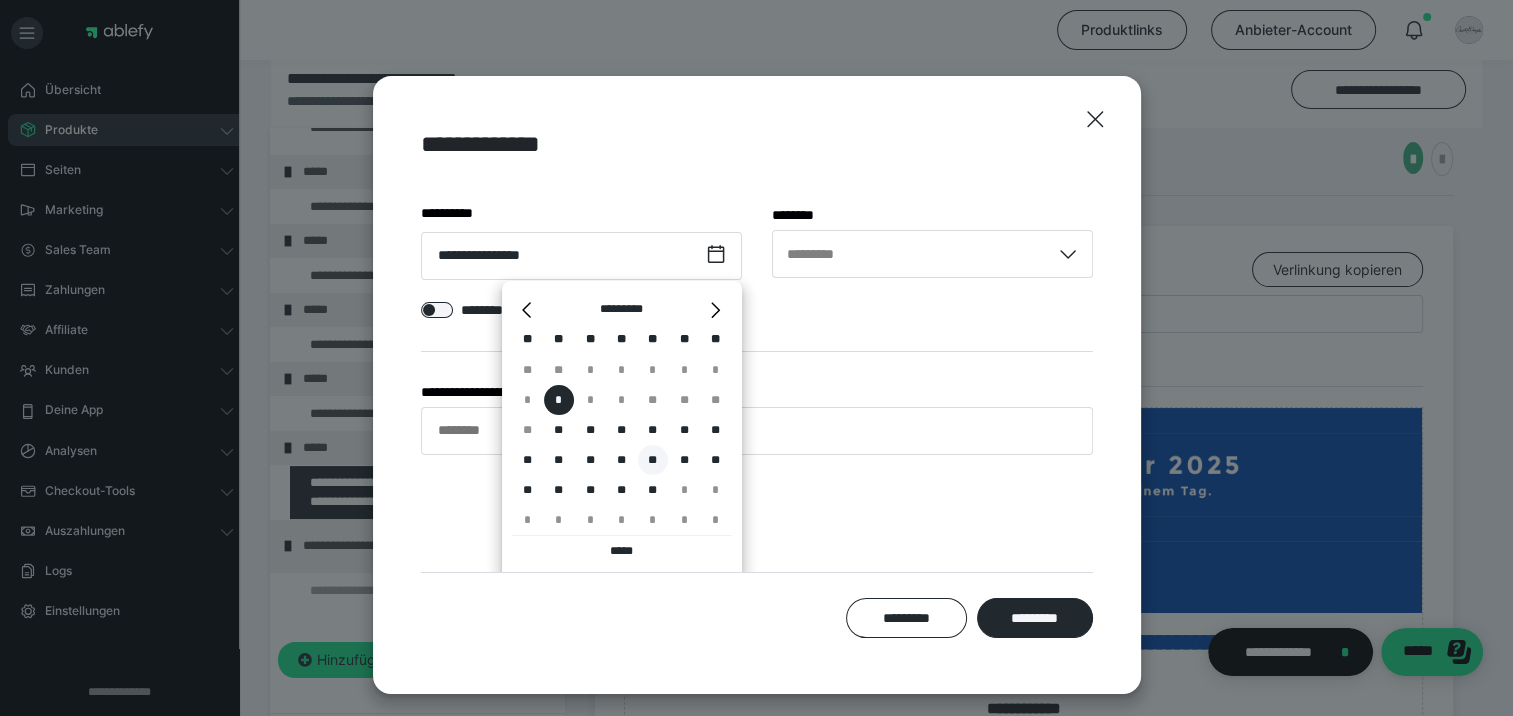 click on "**" at bounding box center (653, 460) 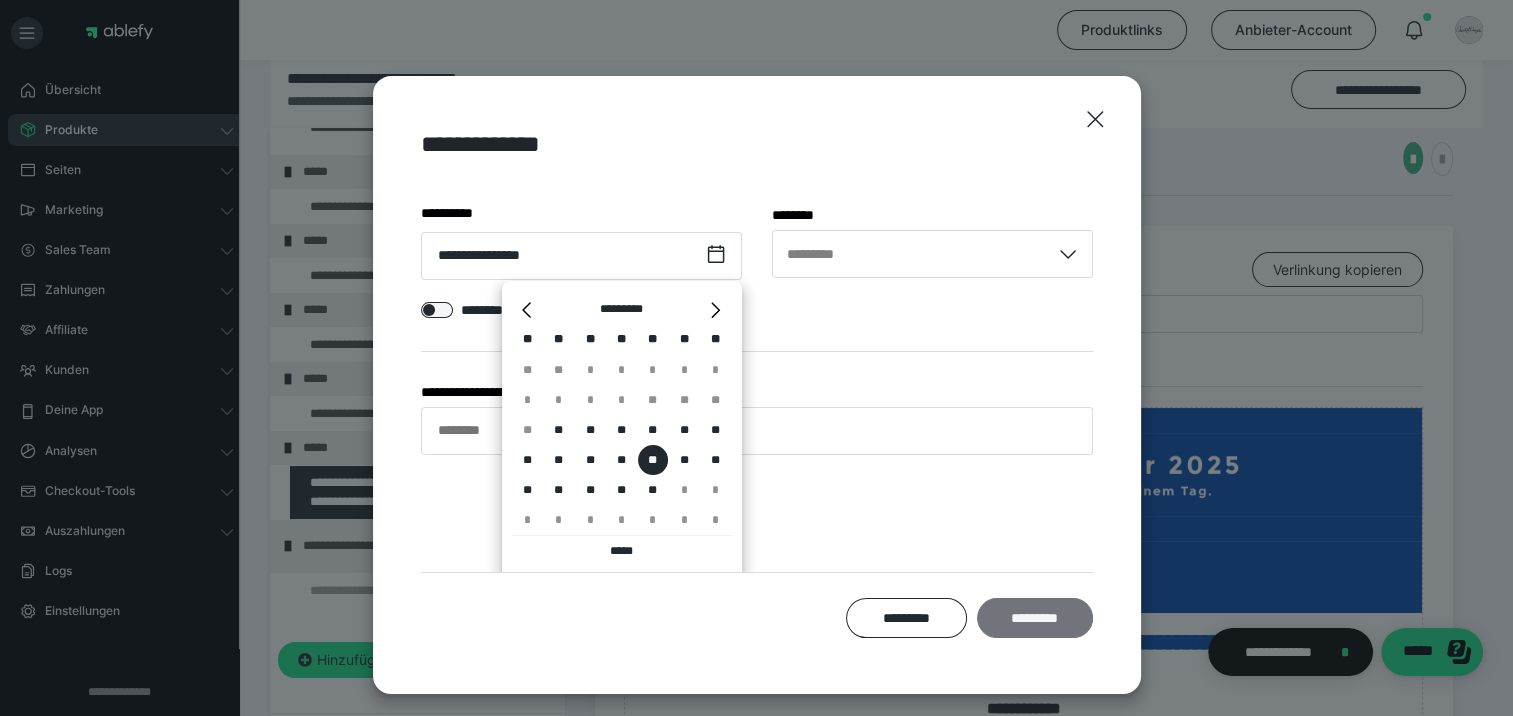 scroll, scrollTop: 0, scrollLeft: 0, axis: both 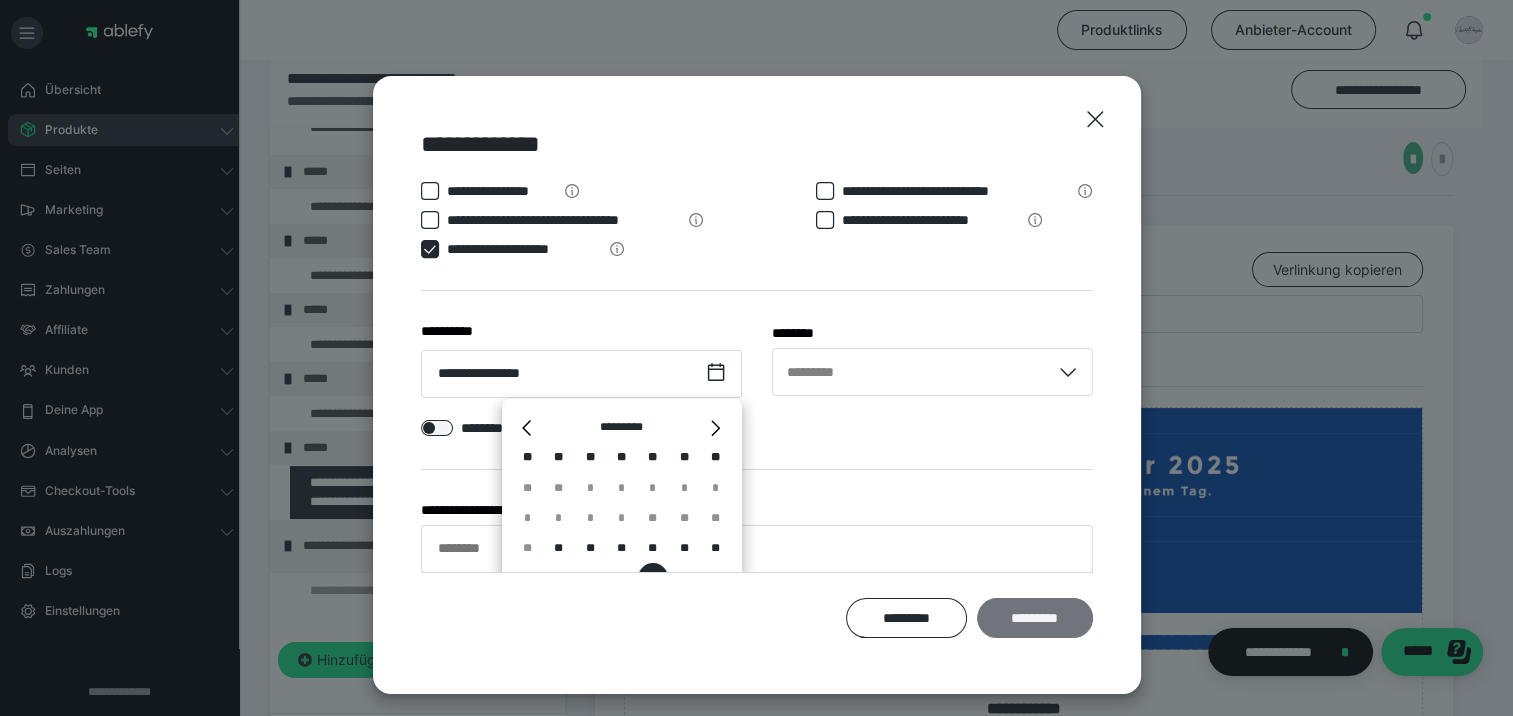 click on "*********" at bounding box center [1034, 618] 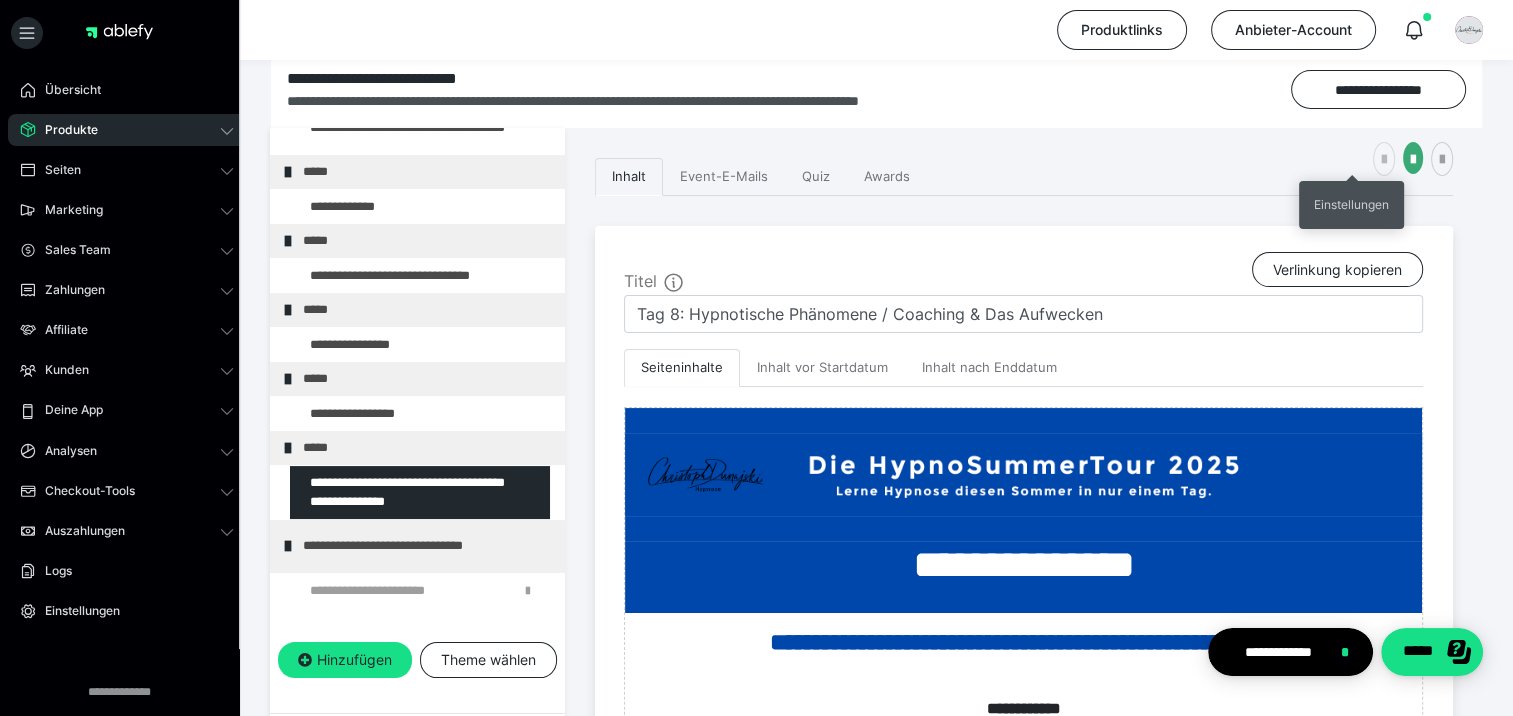 click at bounding box center [1384, 159] 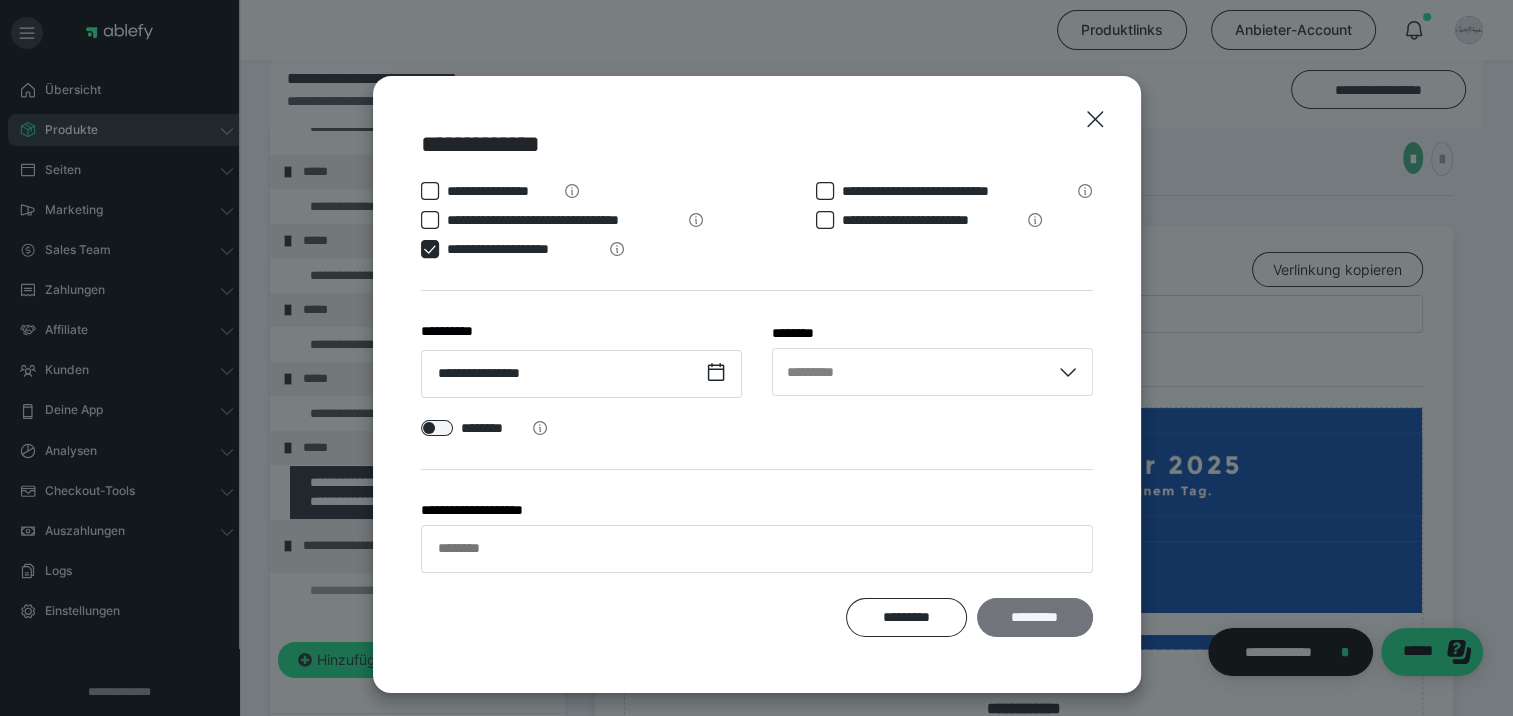 click on "*********" at bounding box center (1034, 618) 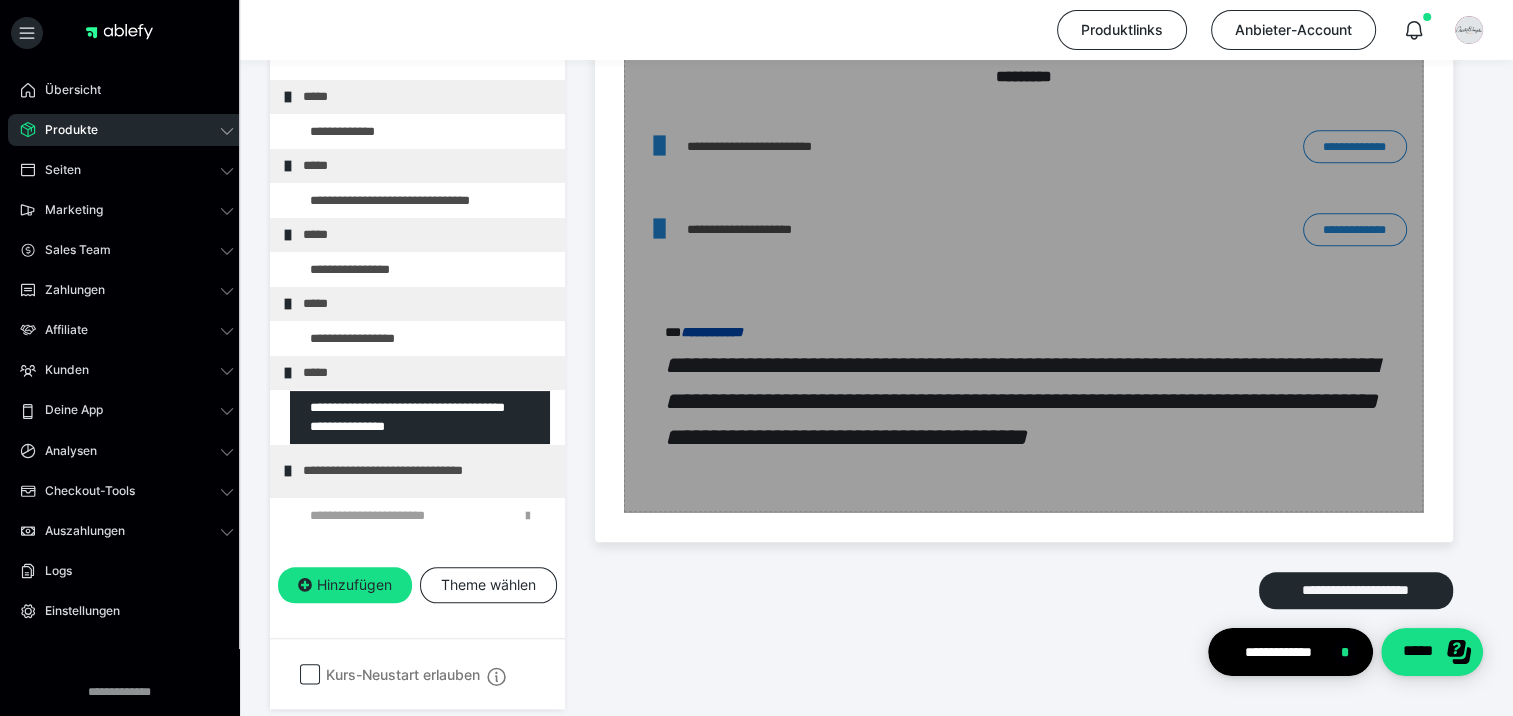 scroll, scrollTop: 2256, scrollLeft: 0, axis: vertical 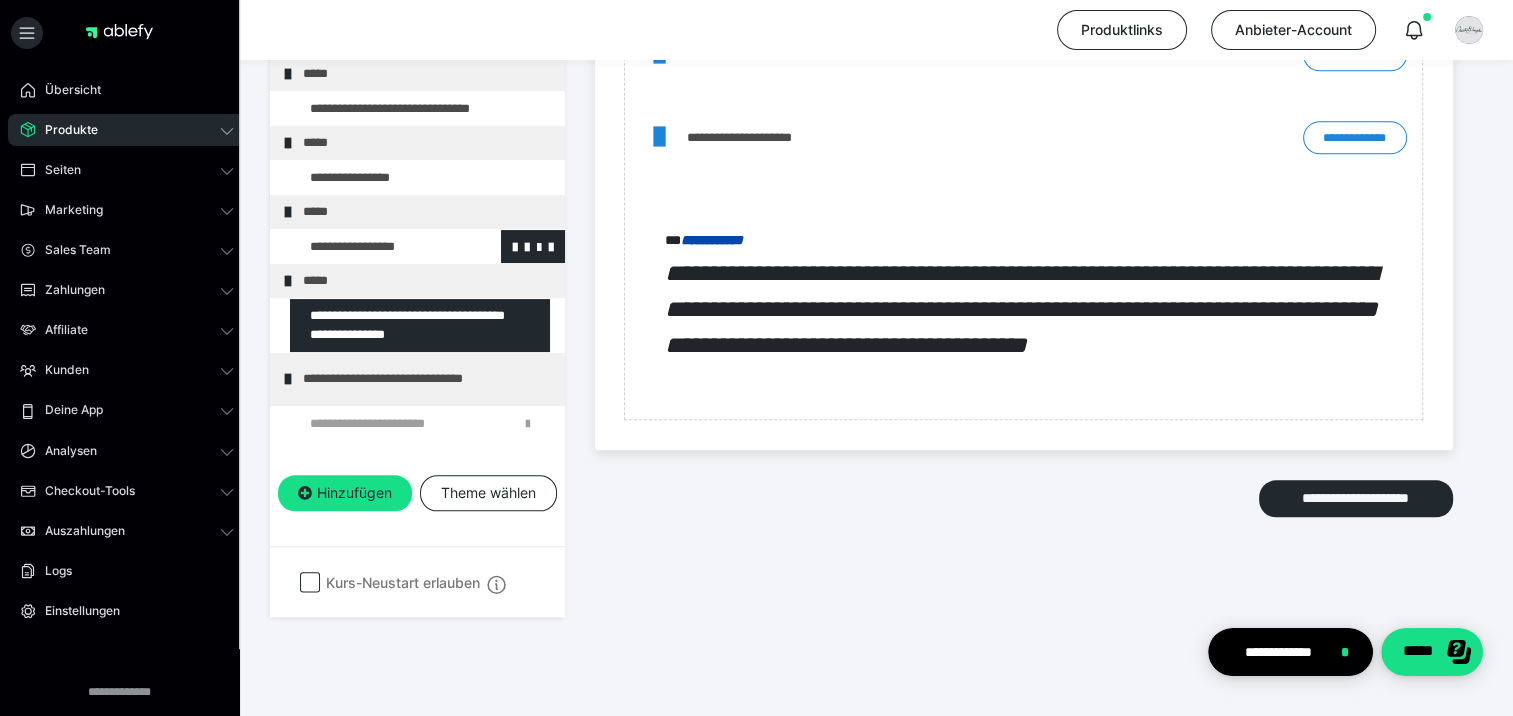 click at bounding box center [375, 247] 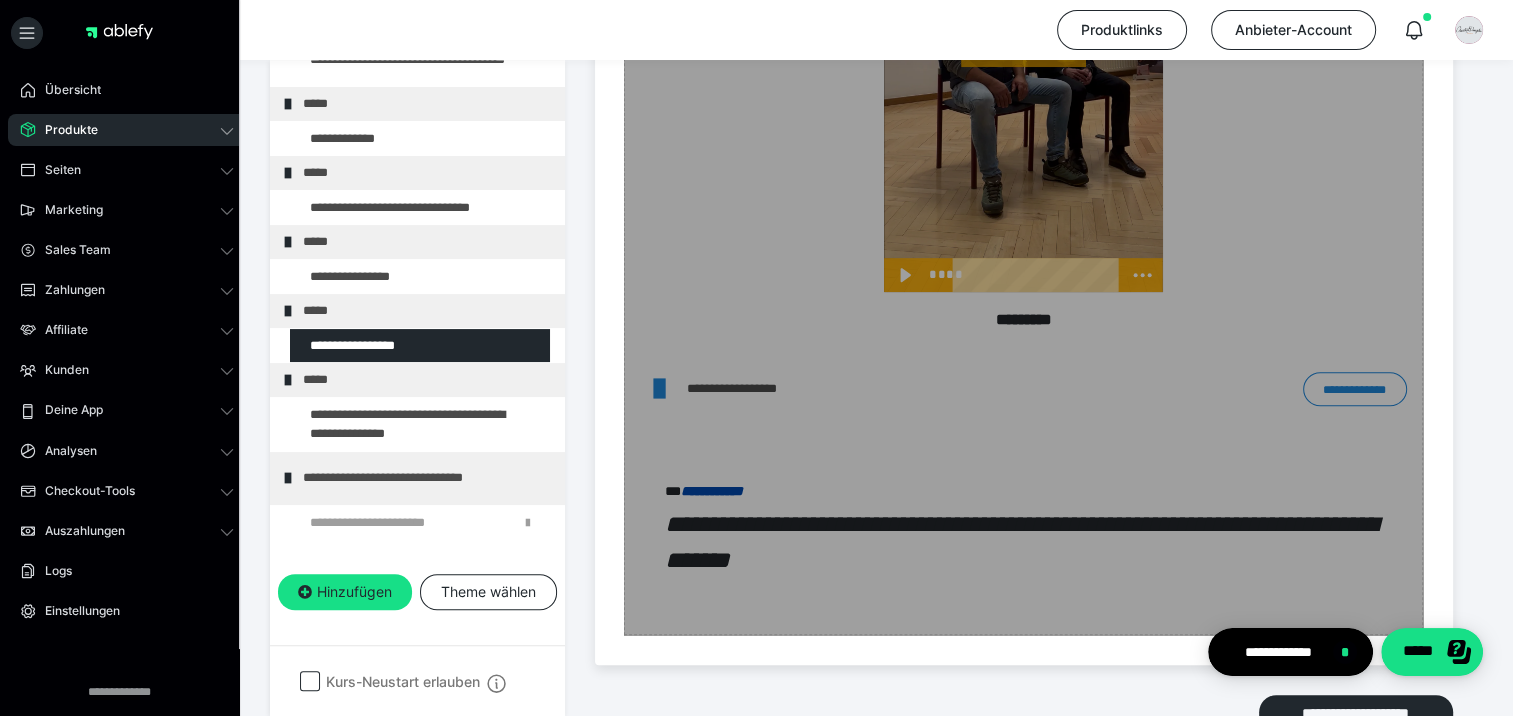 scroll, scrollTop: 1274, scrollLeft: 0, axis: vertical 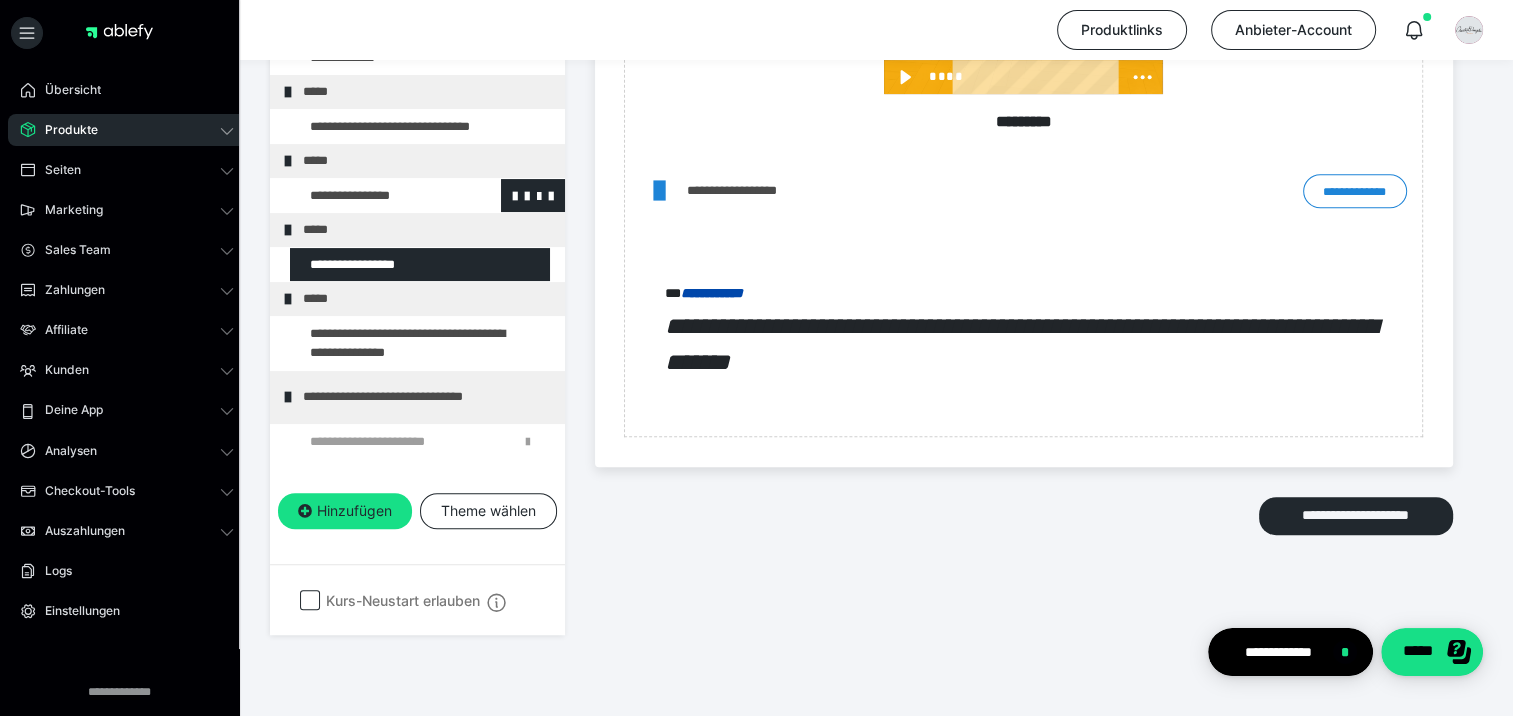 click at bounding box center [375, 195] 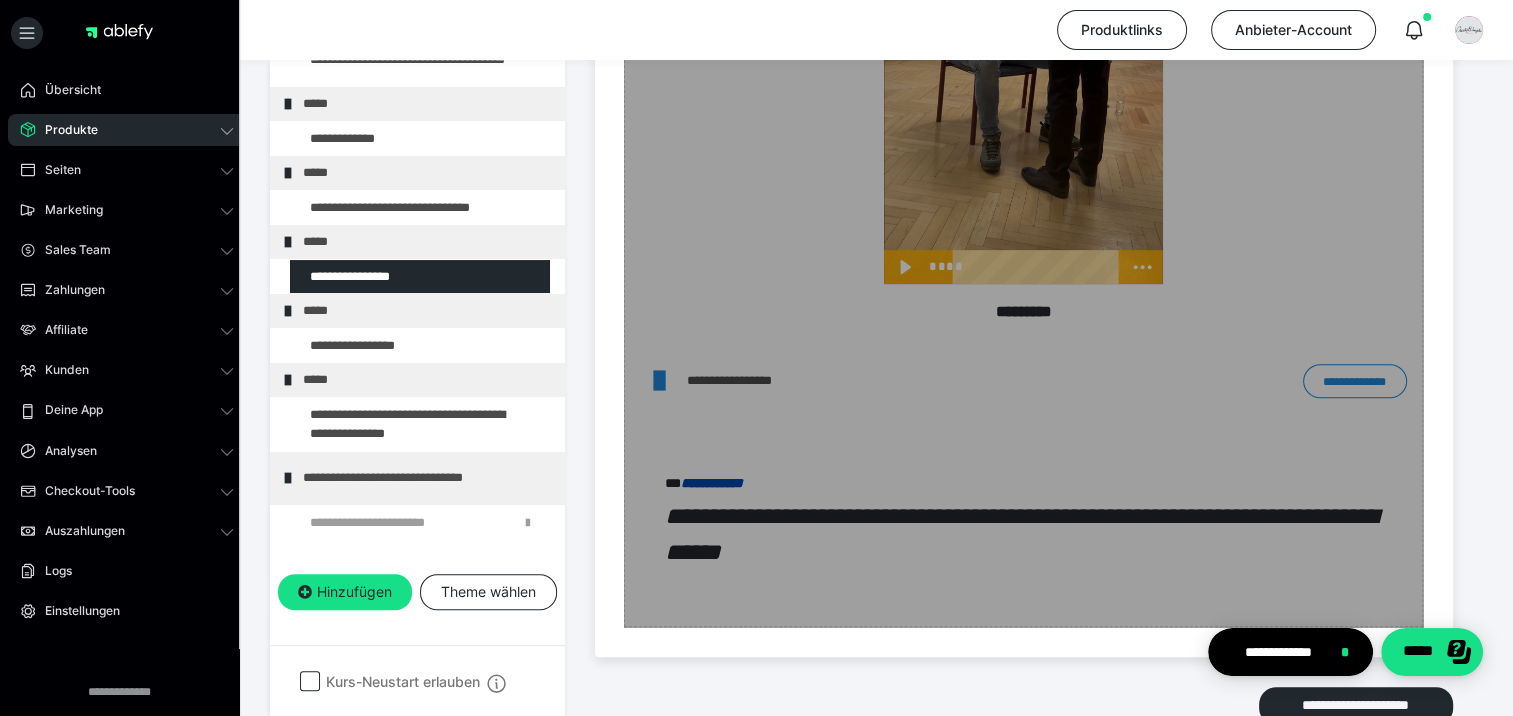scroll, scrollTop: 1274, scrollLeft: 0, axis: vertical 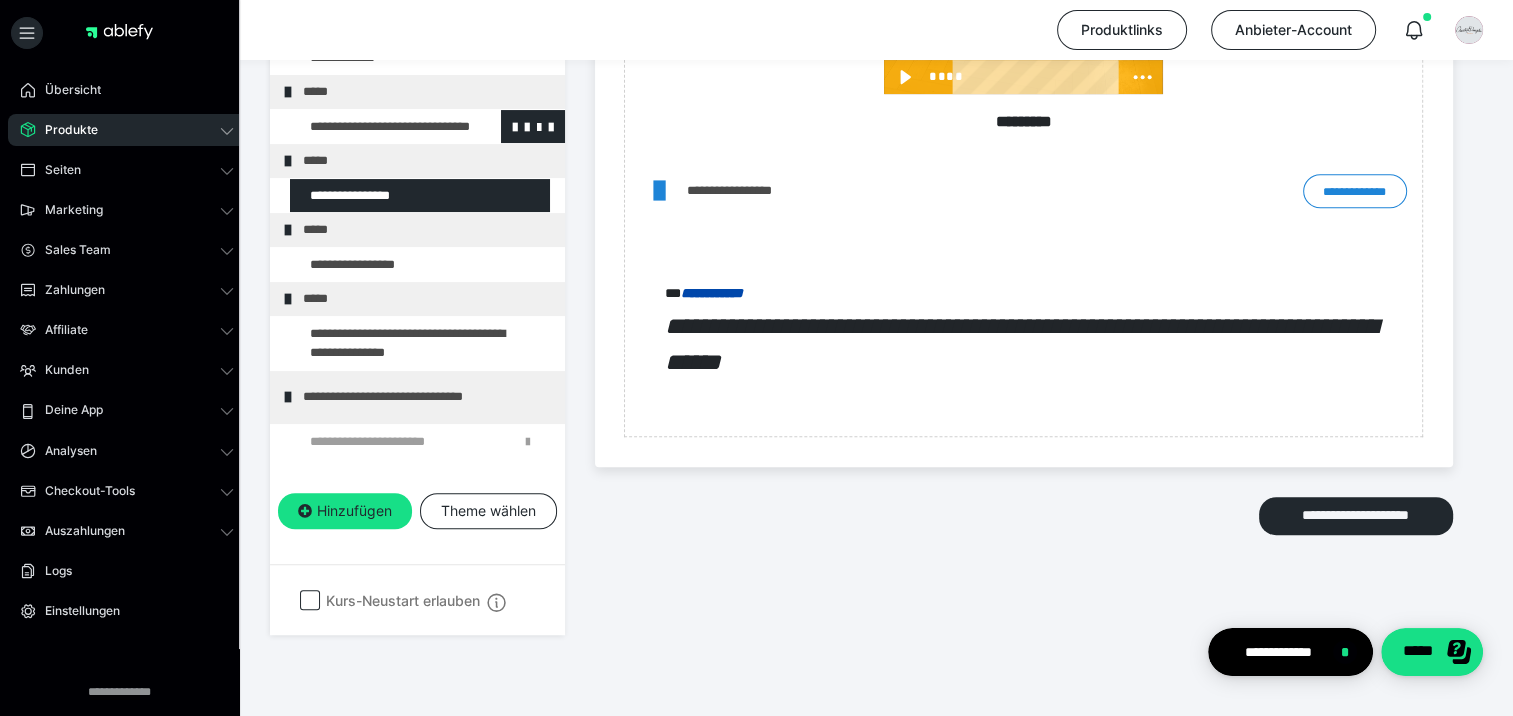 click at bounding box center (375, 126) 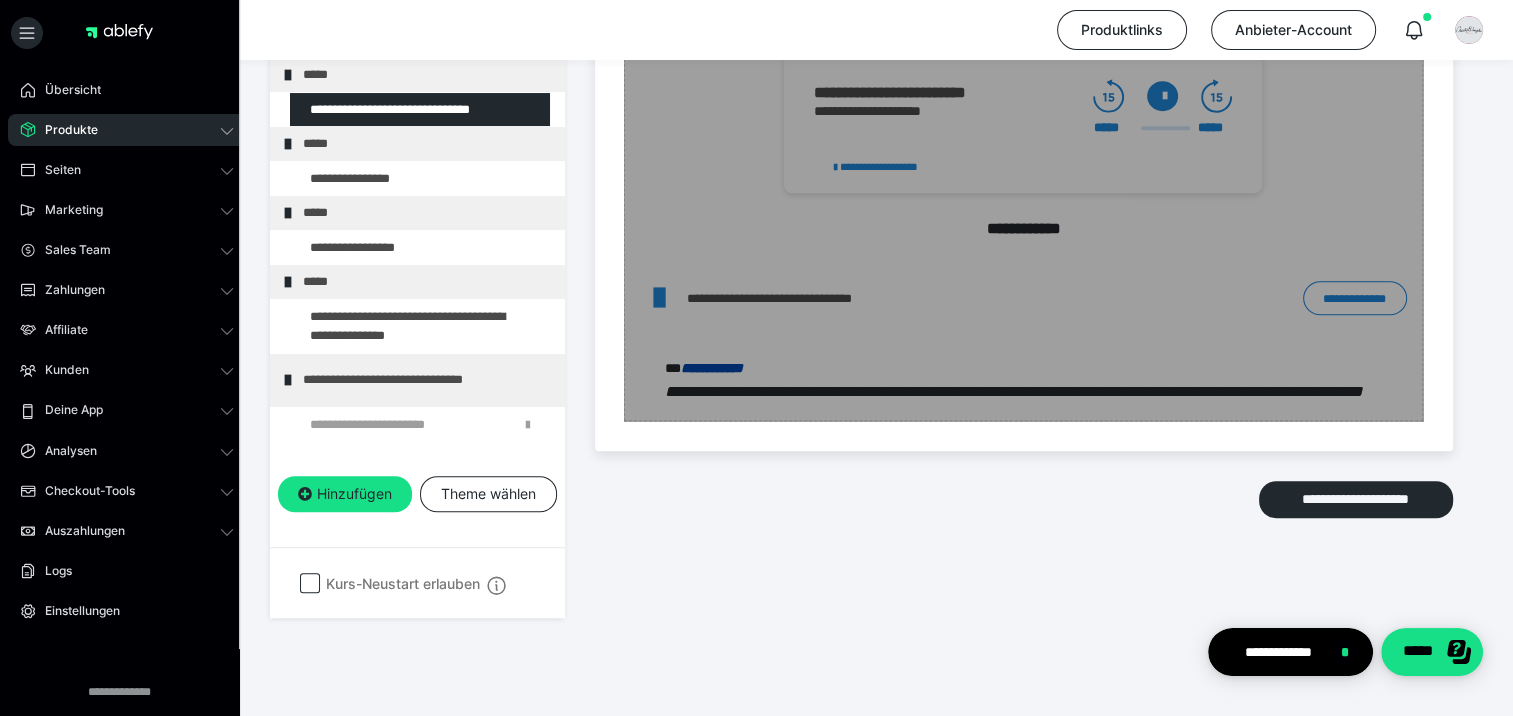 scroll, scrollTop: 1337, scrollLeft: 0, axis: vertical 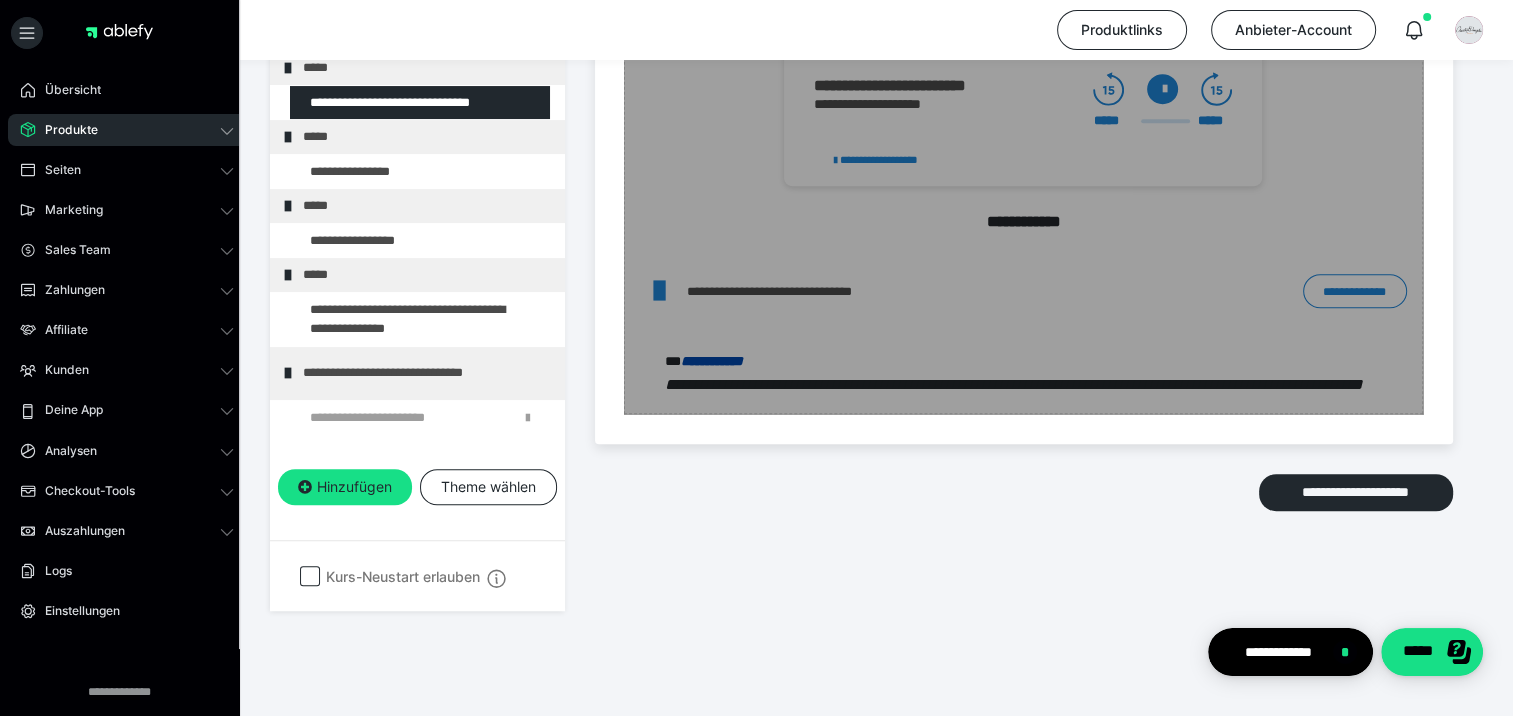 click on "Zum Pagebuilder" at bounding box center [1023, -149] 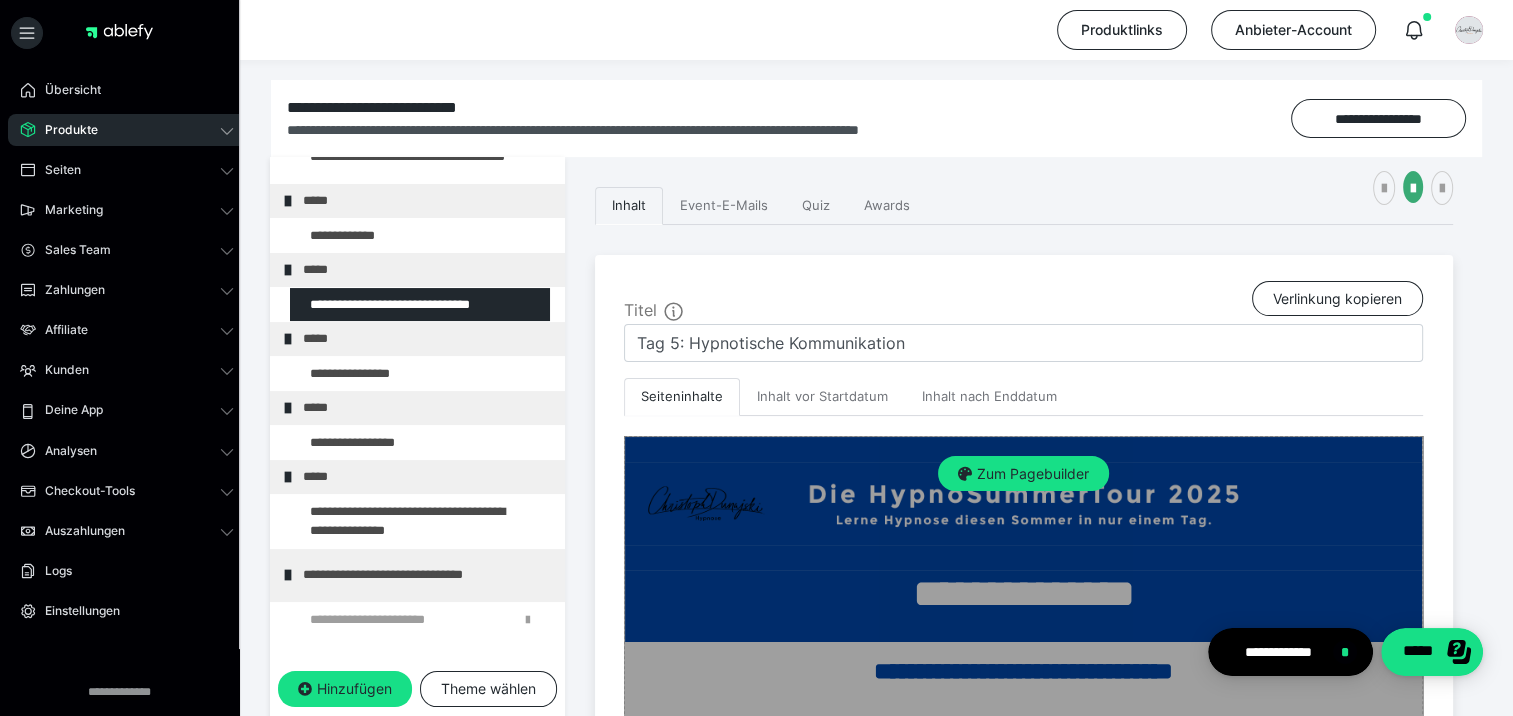 scroll, scrollTop: 400, scrollLeft: 0, axis: vertical 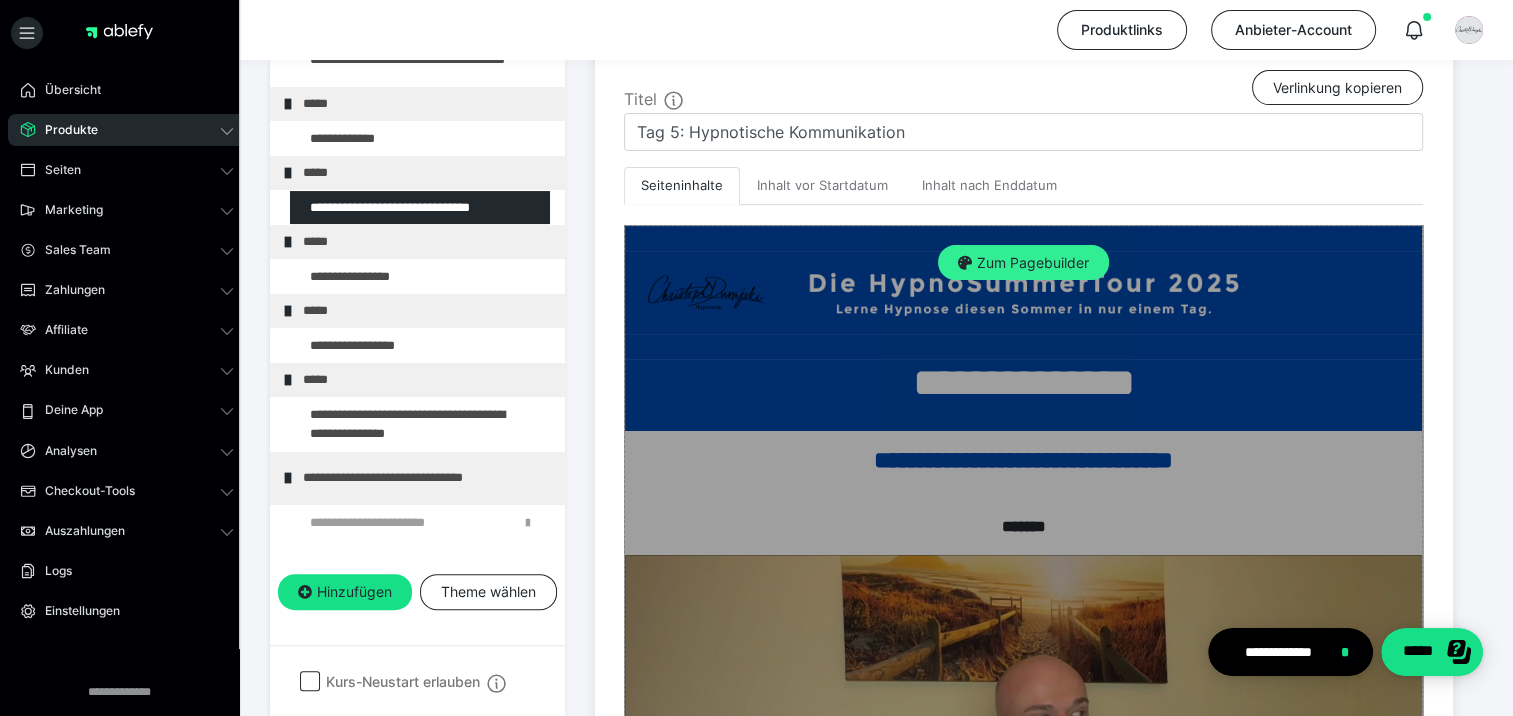 click on "Zum Pagebuilder" at bounding box center (1023, 263) 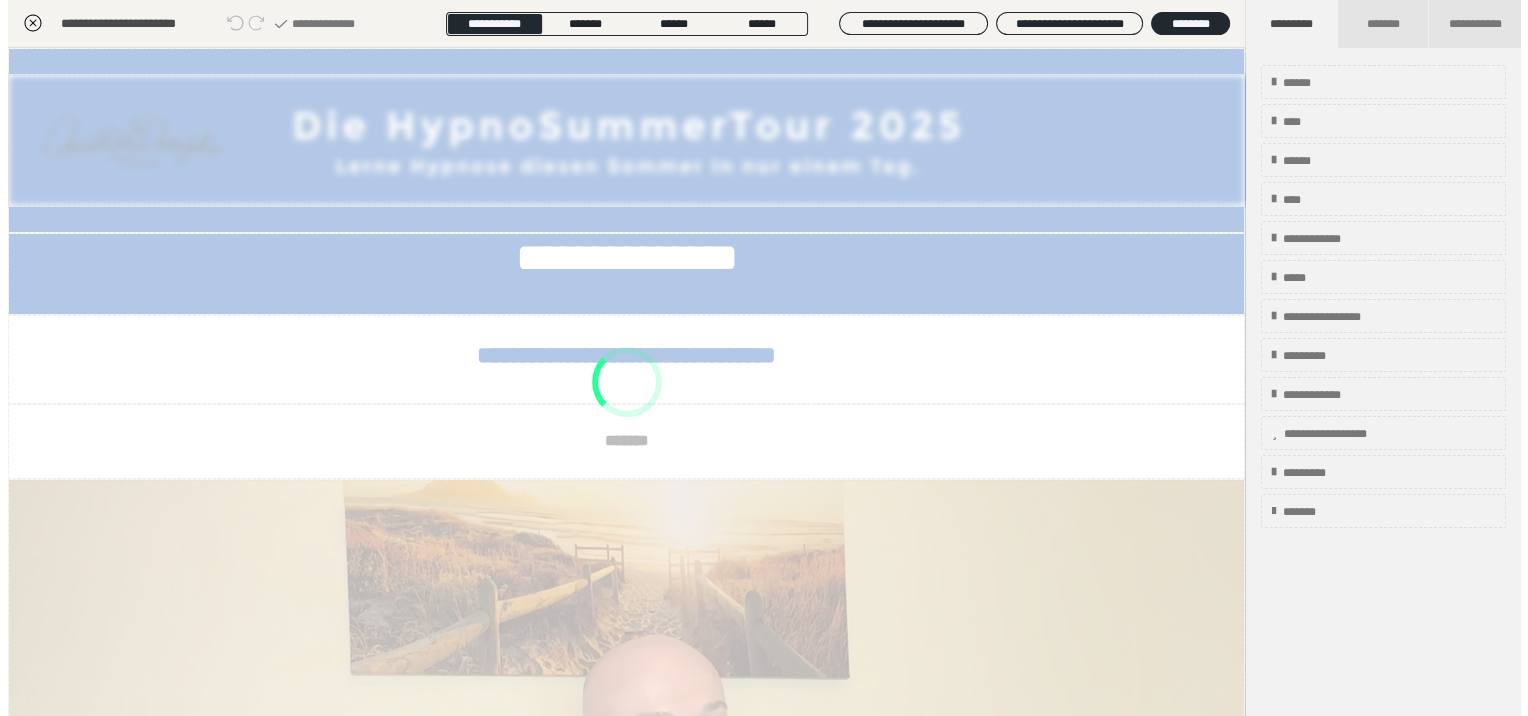 scroll, scrollTop: 285, scrollLeft: 0, axis: vertical 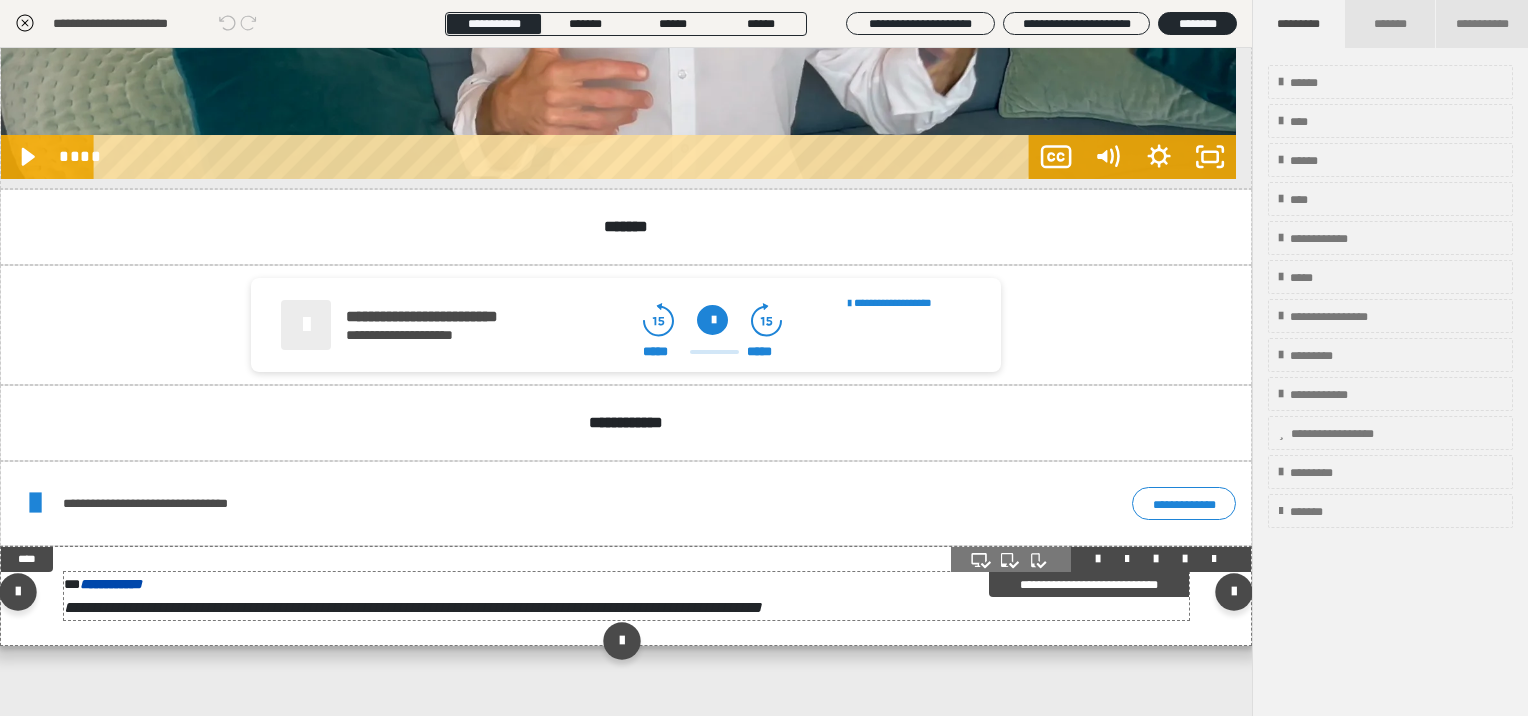 click on "**********" at bounding box center (413, 607) 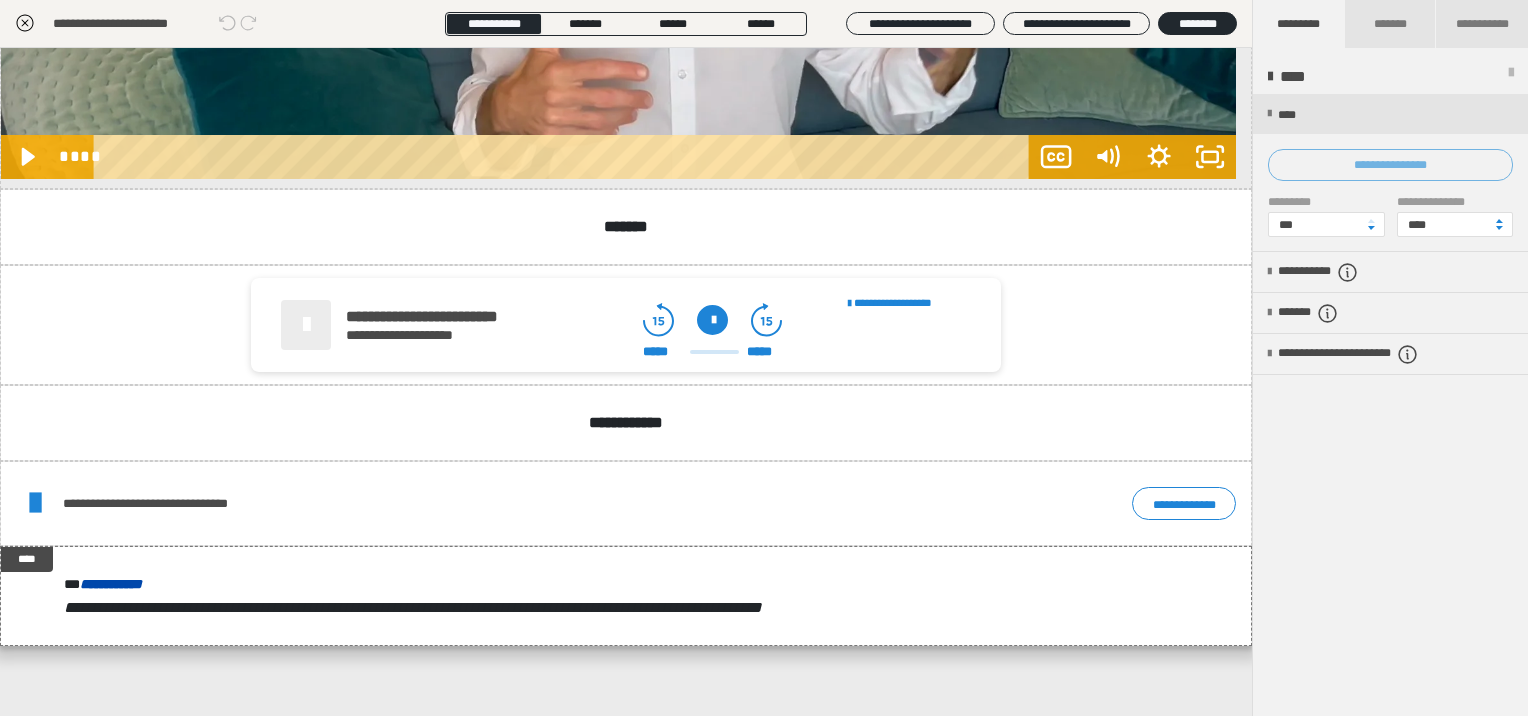 click on "**********" at bounding box center (1390, 165) 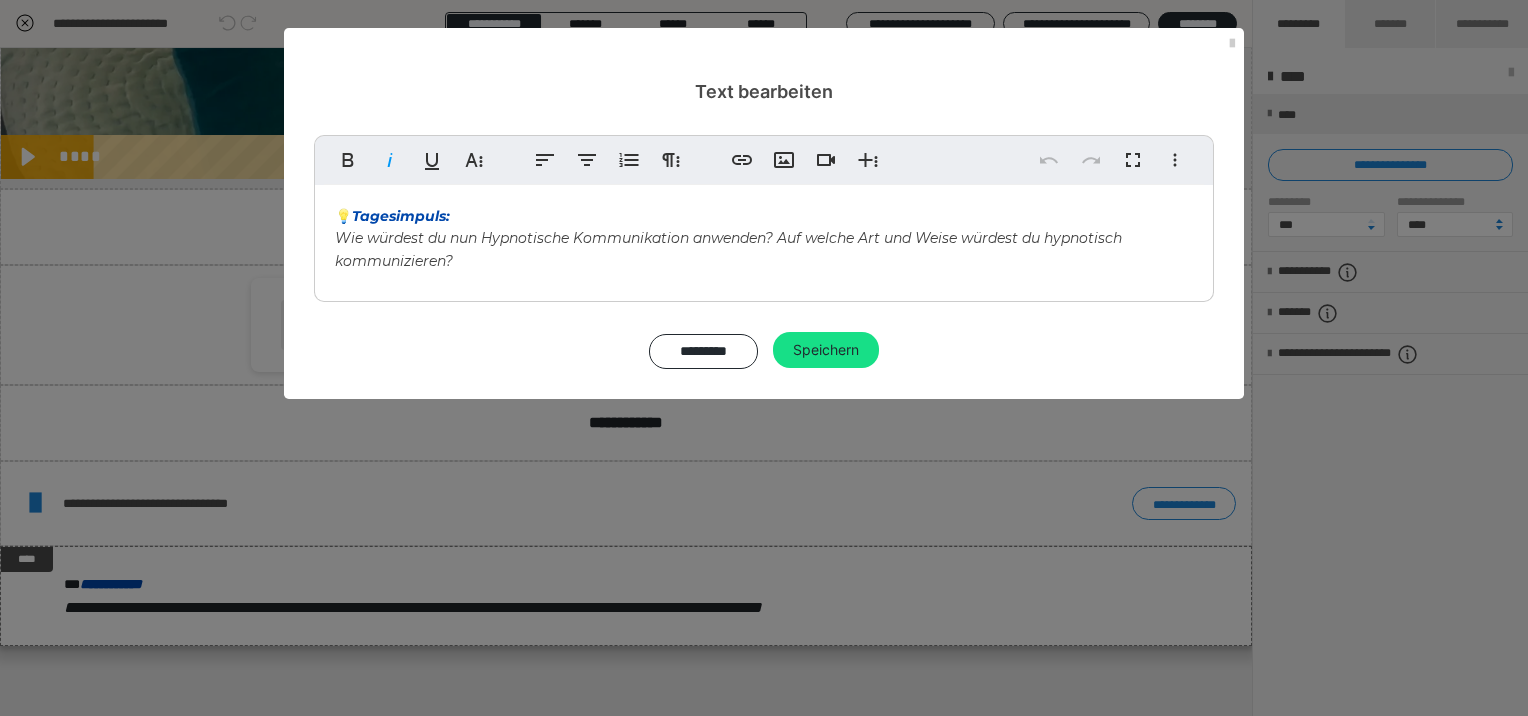 drag, startPoint x: 494, startPoint y: 269, endPoint x: 411, endPoint y: 236, distance: 89.31965 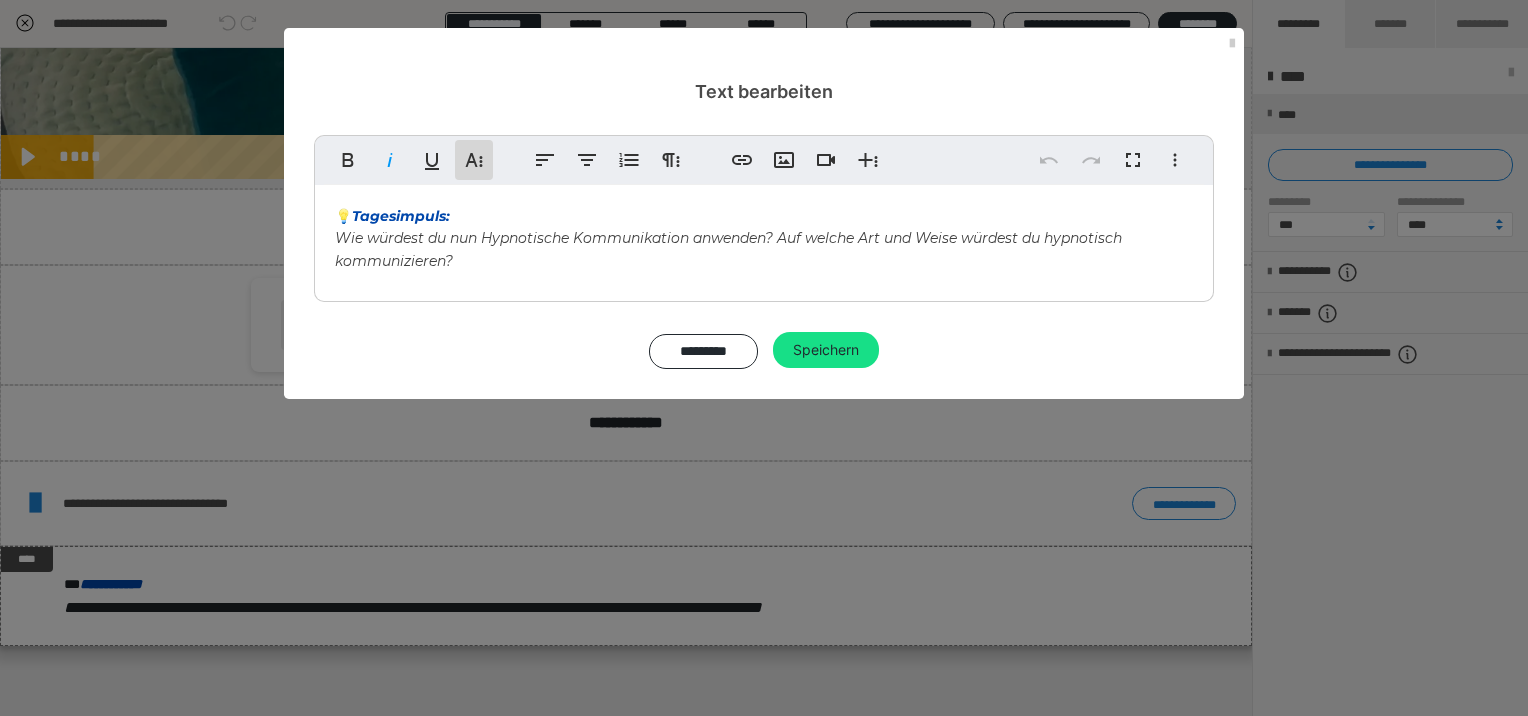 click 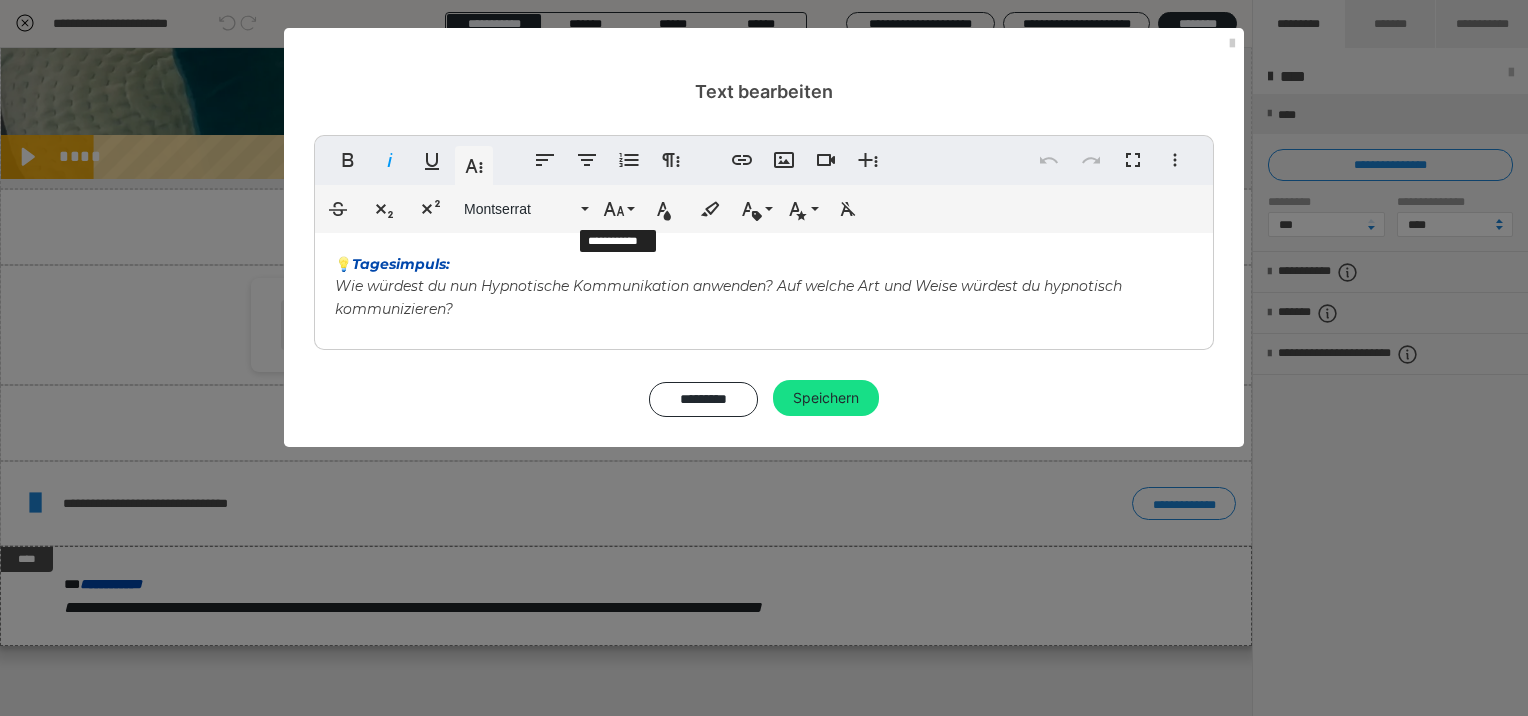 click on "Durchgestrichen Tiefgestellt Hochgestellt Montserrat ABeeZee Abhaya Libre Abril FatFace Alegreya [PERSON_NAME] Amatic SC Anonymous Pro [PERSON_NAME] Archivo Black Archivo Light Archivo Medium Archivo Arimo Arvo B612 Barlow Bebas Neue Belleza Big Shoulders Stencil Display BioRhyme Blinker Cairo Cardo Catamaran Caveat Caveat Brush Comfortaa Concert One Cormorant Cormorant Garamond Courier Prime Crimson Text Dancing Script Eczar Exo Exo 2 Figtree Fira Sans Fjalla One Forum [PERSON_NAME] Libre Fraunces Grandstander IBM Plex Serif Inconsolata Inder Indie Flower Inter Josefin Sans [PERSON_NAME] Lexend Deca Libre Baskerville Libre Franklin Lilita One Lobster Lobster Two Lora Merienda [PERSON_NAME] Montserrat Black Montserrat Extra Bold Montserrat Light Montserrat Med Mulish MuseoModerno Nixie One Noto Sans Noto Serif Nunito Nunito Sans Old Standard TT Open Sans Oswald Oxygen [PERSON_NAME] Hand Playball Playfair Display Poppins PT Sans PT Sans Narrow PT Serif Public Sans Quicksand Rakkas Raleway Righteous" at bounding box center (764, 209) 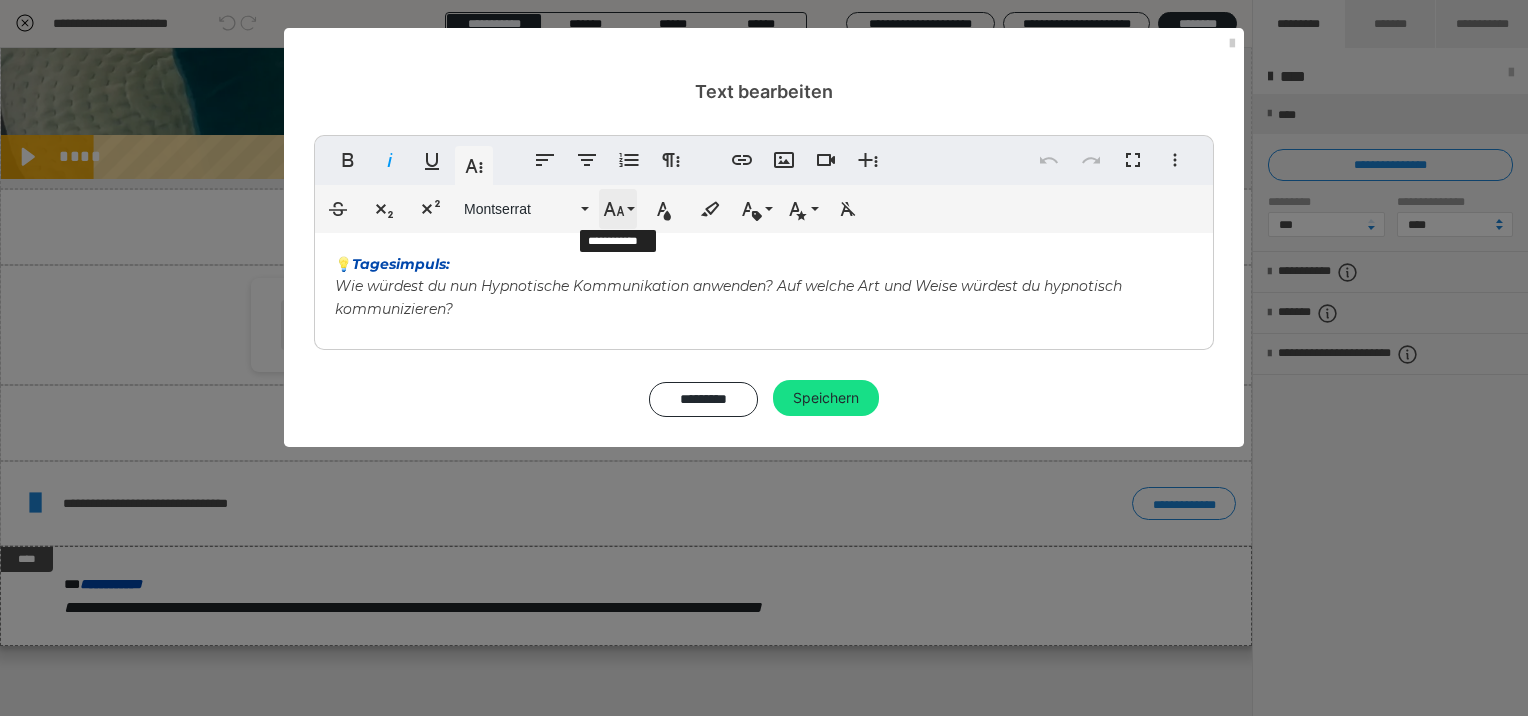 click on "Schriftgröße" at bounding box center (618, 209) 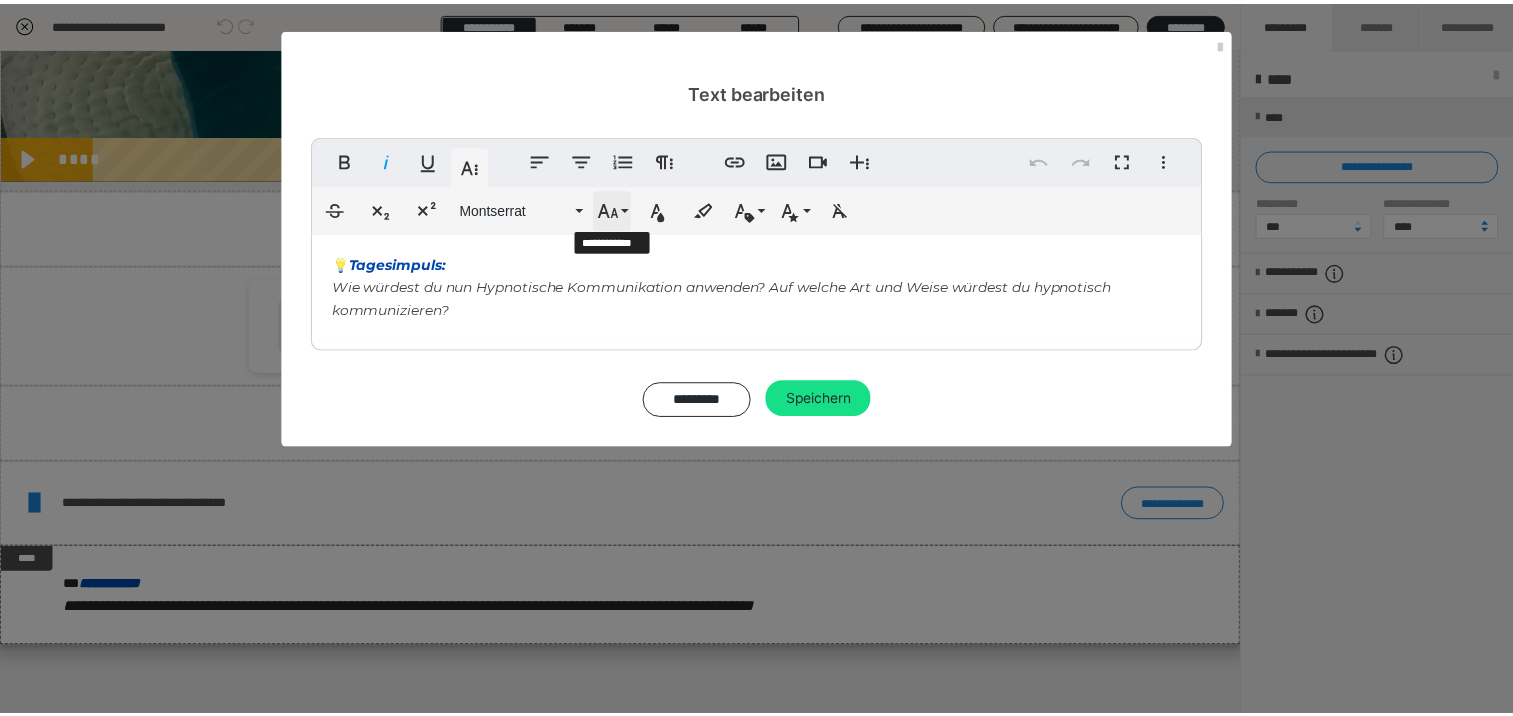 scroll, scrollTop: 412, scrollLeft: 0, axis: vertical 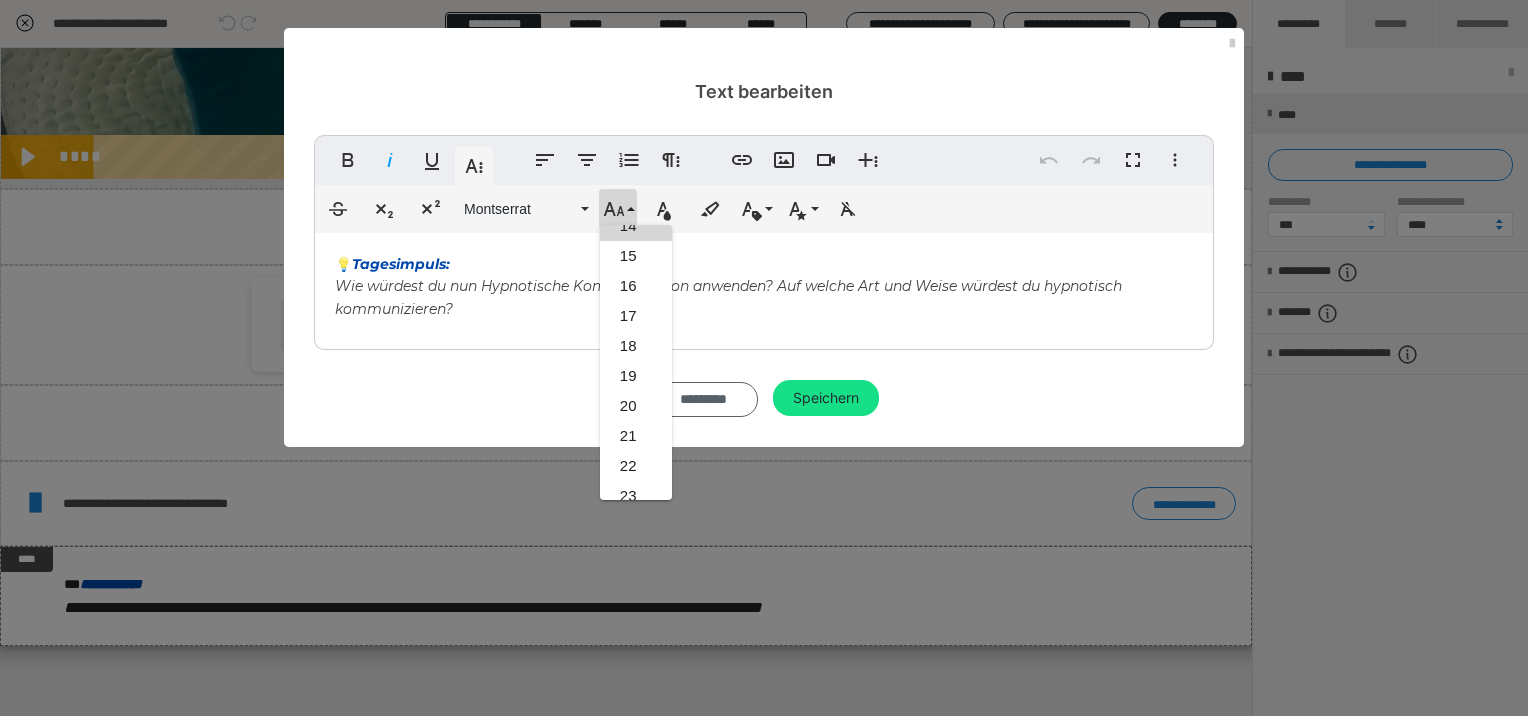 click on "*********" at bounding box center (704, 399) 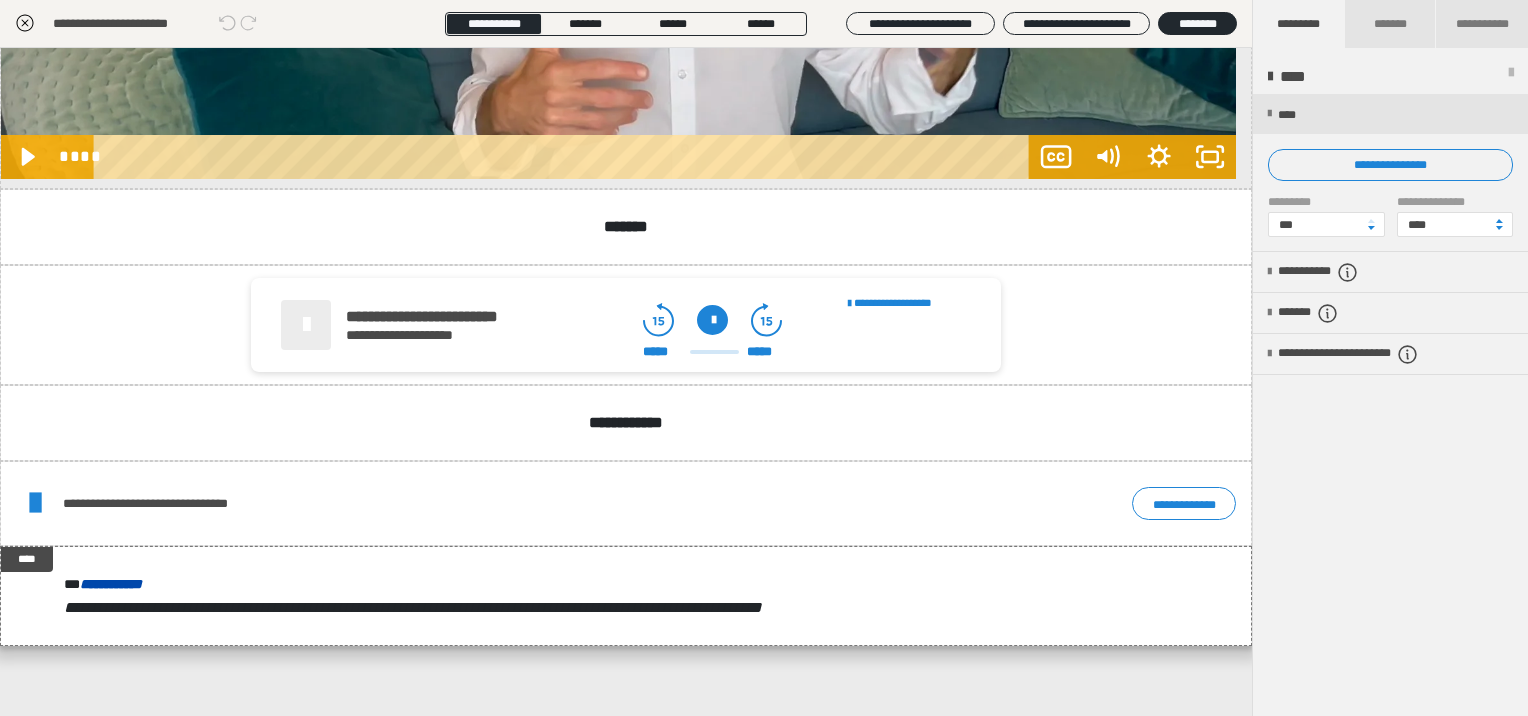 click 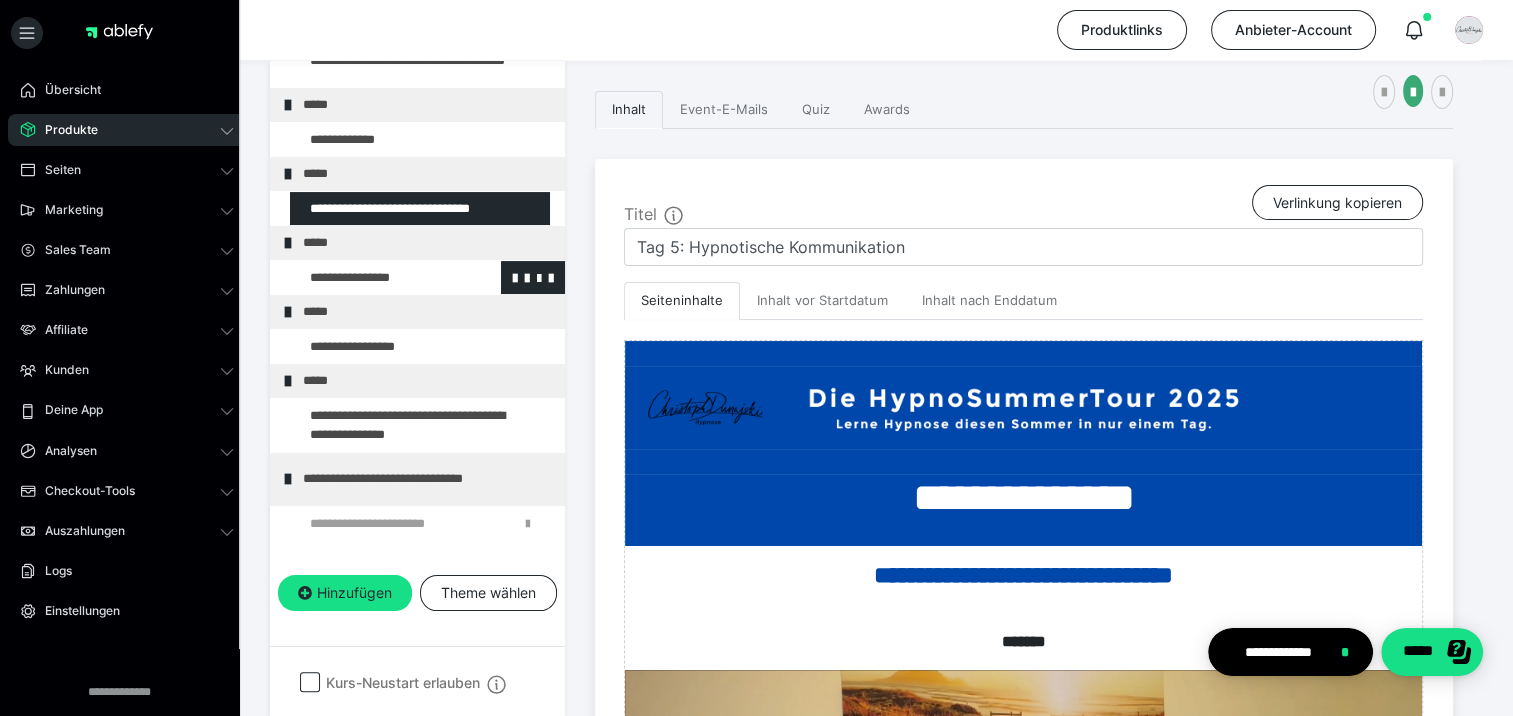click at bounding box center (375, 278) 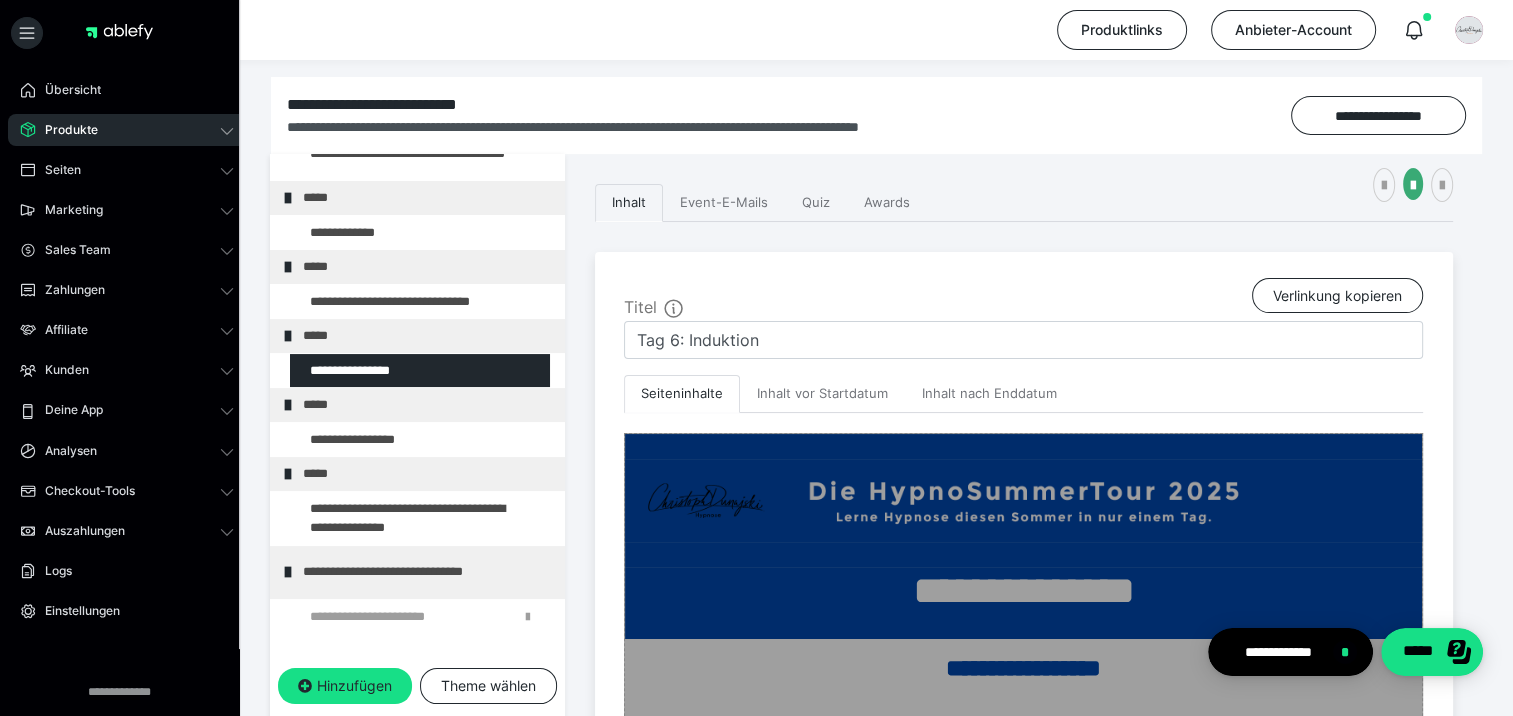 scroll, scrollTop: 373, scrollLeft: 0, axis: vertical 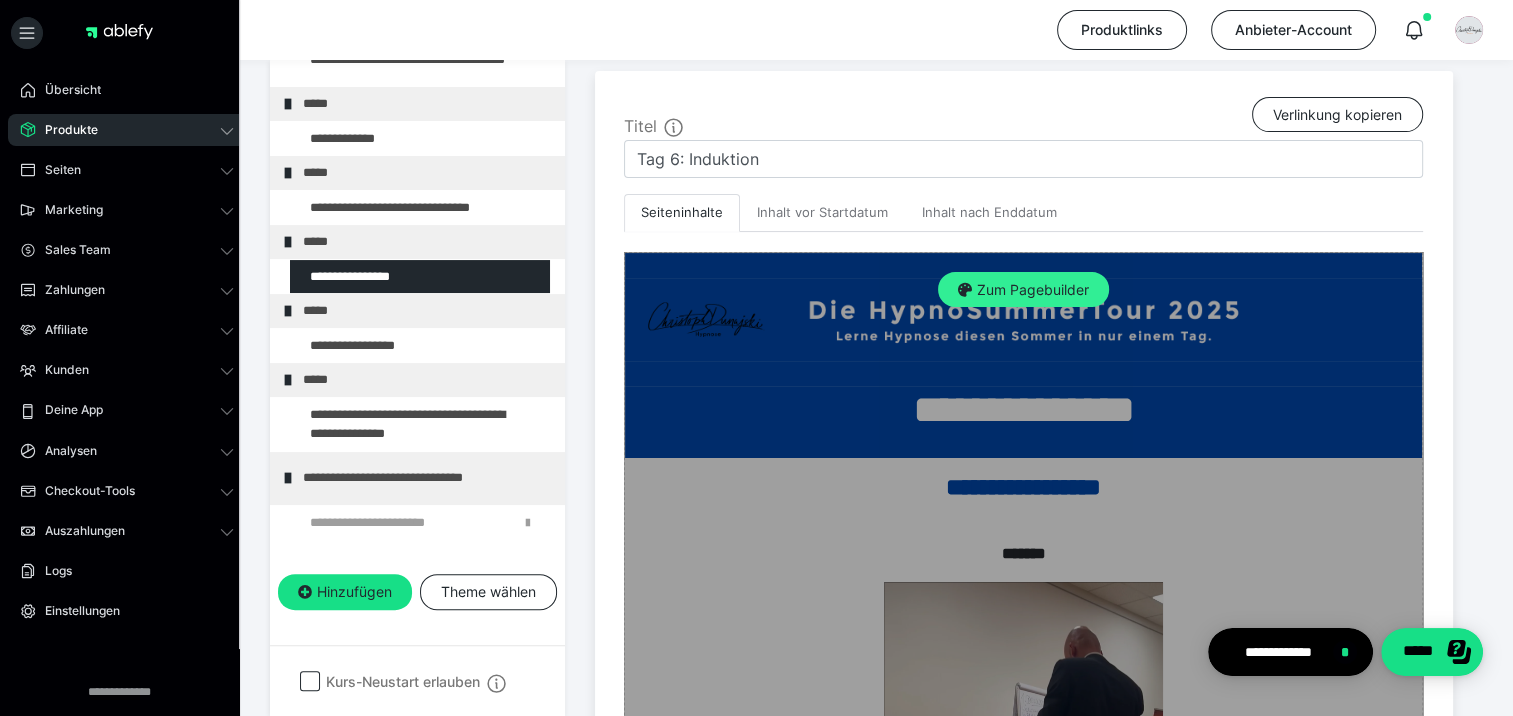 click on "Zum Pagebuilder" at bounding box center (1023, 290) 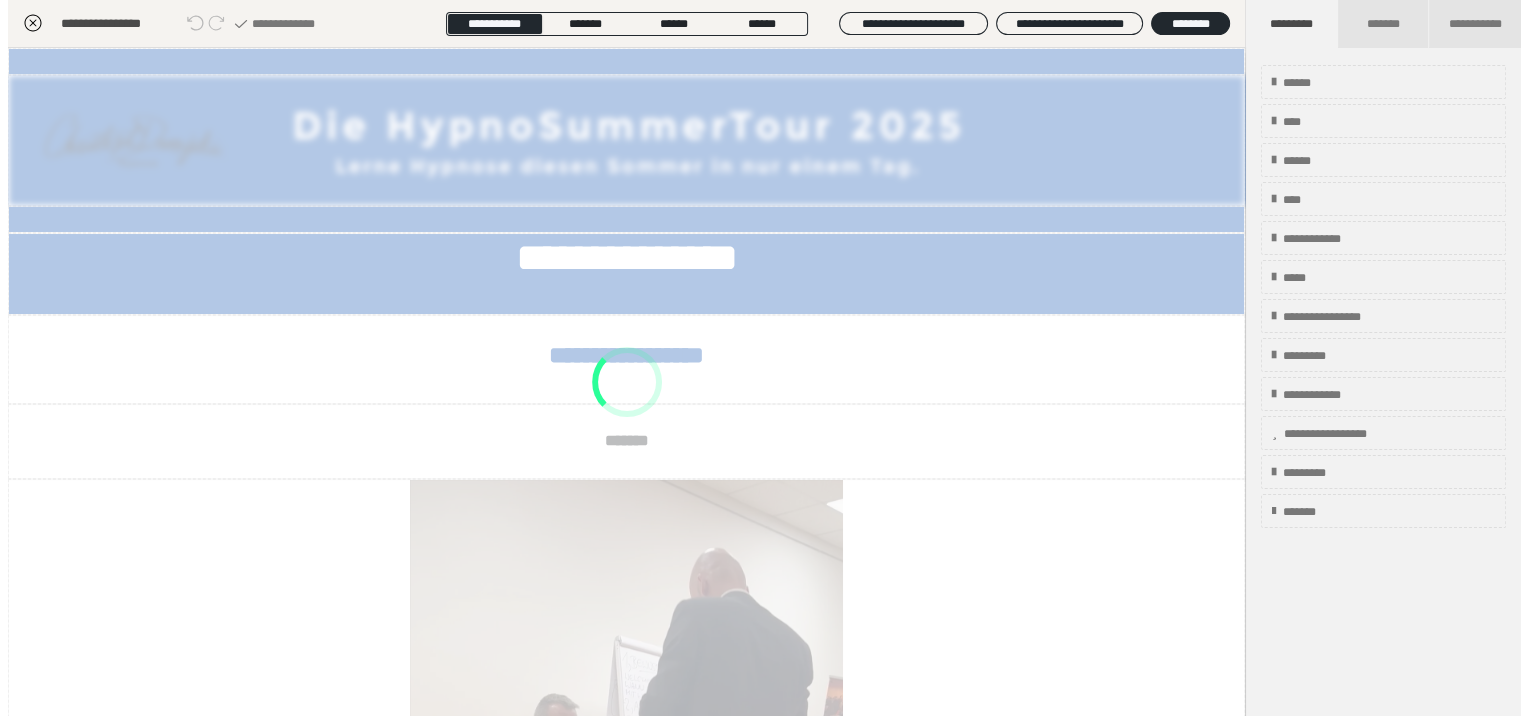 scroll, scrollTop: 285, scrollLeft: 0, axis: vertical 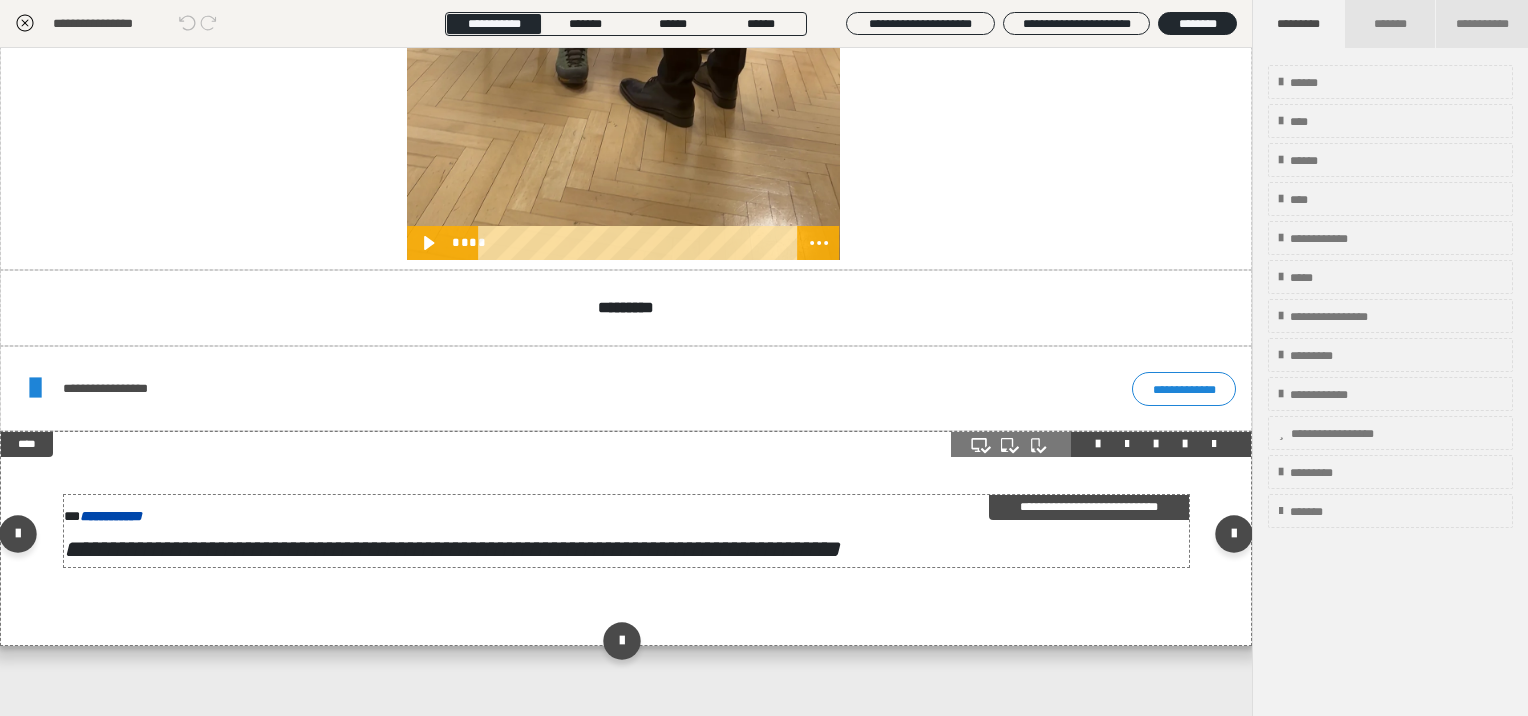 click on "**********" at bounding box center (452, 549) 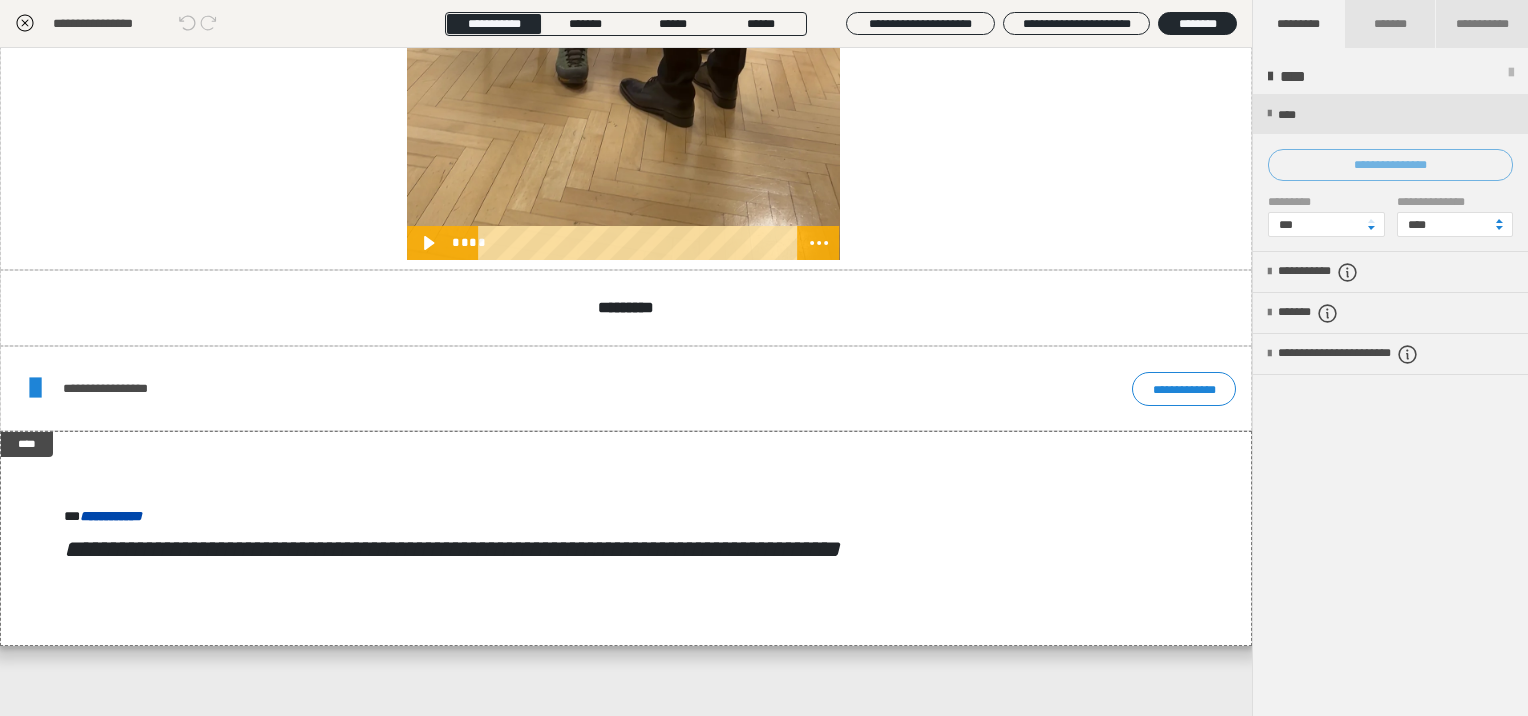 click on "**********" at bounding box center [1390, 165] 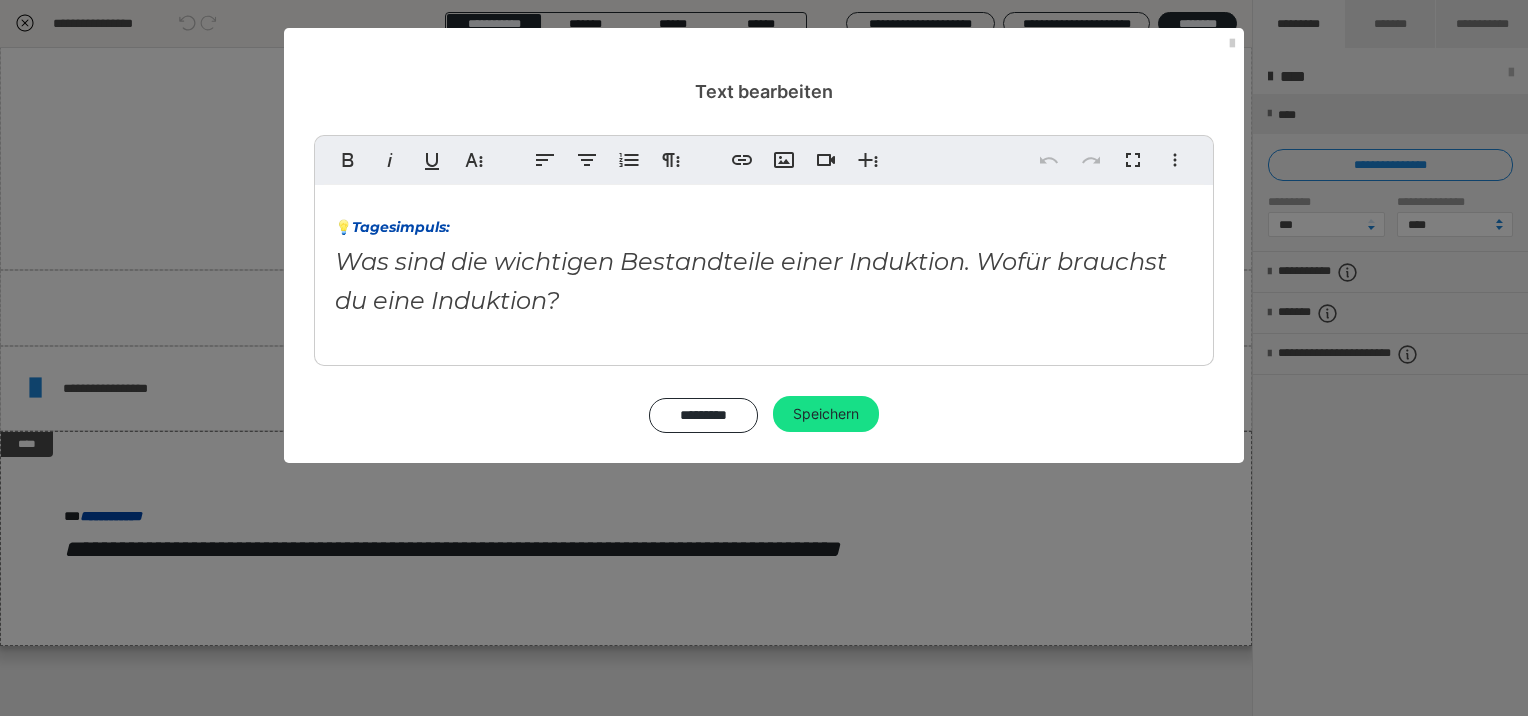 drag, startPoint x: 576, startPoint y: 312, endPoint x: 370, endPoint y: 288, distance: 207.39334 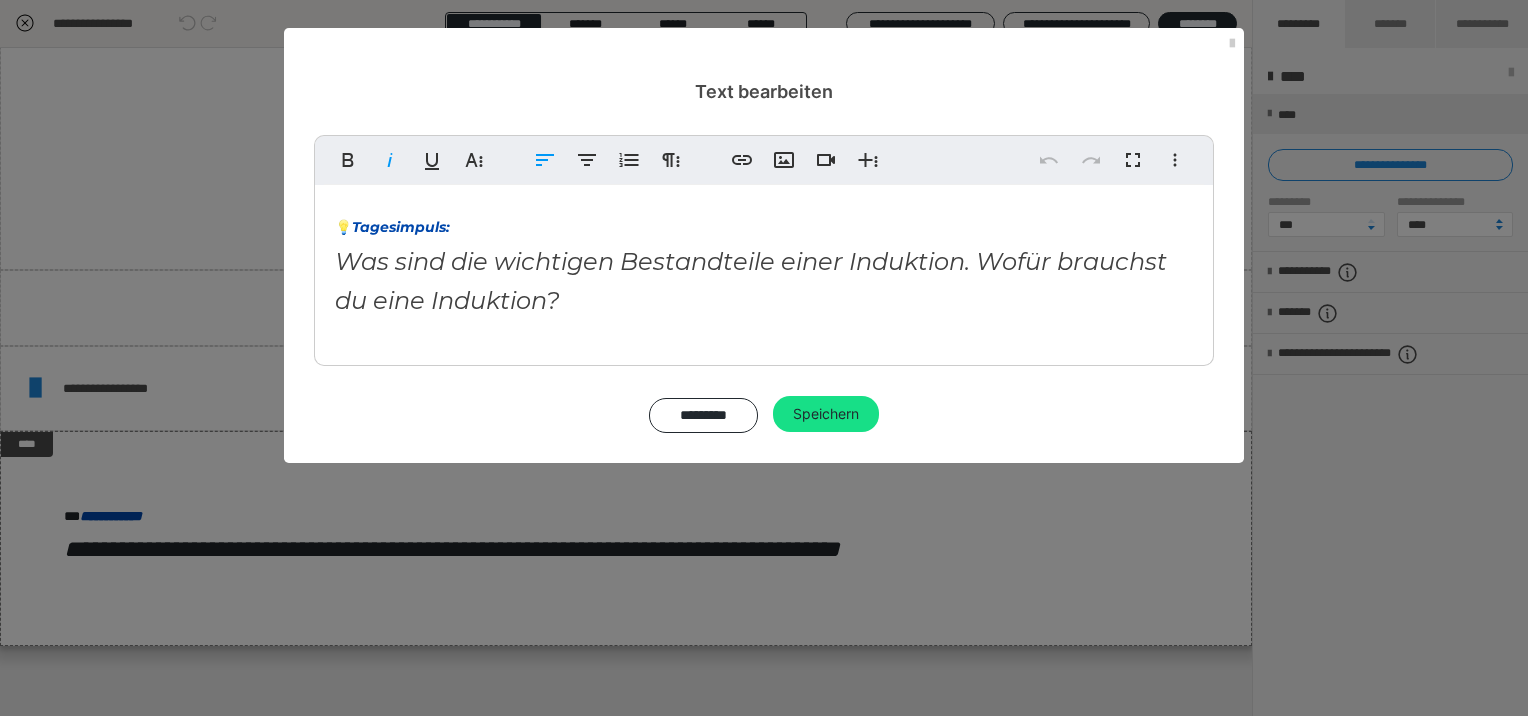 click on "Text bearbeiten Fett Kursiv Unterstrichen Weitere Textformate Linksbündig ausrichten Zentriert ausrichten Nummerierte Liste Weitere Absatzformate Link einfügen Bild einfügen Video einfügen Weitere Reichhaltige Formate Rückgängig Wiederholen Vollbild Weitere Formate Durchgestrichen Tiefgestellt Hochgestellt Montserrat ABeeZee Abhaya Libre Abril FatFace Alegreya [PERSON_NAME] Amatic SC Anonymous Pro [PERSON_NAME] Archivo Black Archivo Light Archivo Medium Archivo Arimo Arvo B612 Barlow Bebas Neue Belleza Big Shoulders Stencil Display BioRhyme Blinker [GEOGRAPHIC_DATA] Cardo Catamaran Caveat Caveat Brush Comfortaa Concert One Cormorant Cormorant Garamond Courier Prime Crimson Text Dancing Script Eczar Exo Exo 2 Figtree Fira Sans Fjalla One Forum [PERSON_NAME] Libre Fraunces Grandstander IBM Plex Serif Inconsolata Inder Indie Flower Inter Josefin Sans [PERSON_NAME] Lexend Deca Libre Baskerville Libre Franklin Lilita One Lobster Lobster Two Lora Merienda [PERSON_NAME] Black Montserrat Extra Bold 1 2" at bounding box center (764, 358) 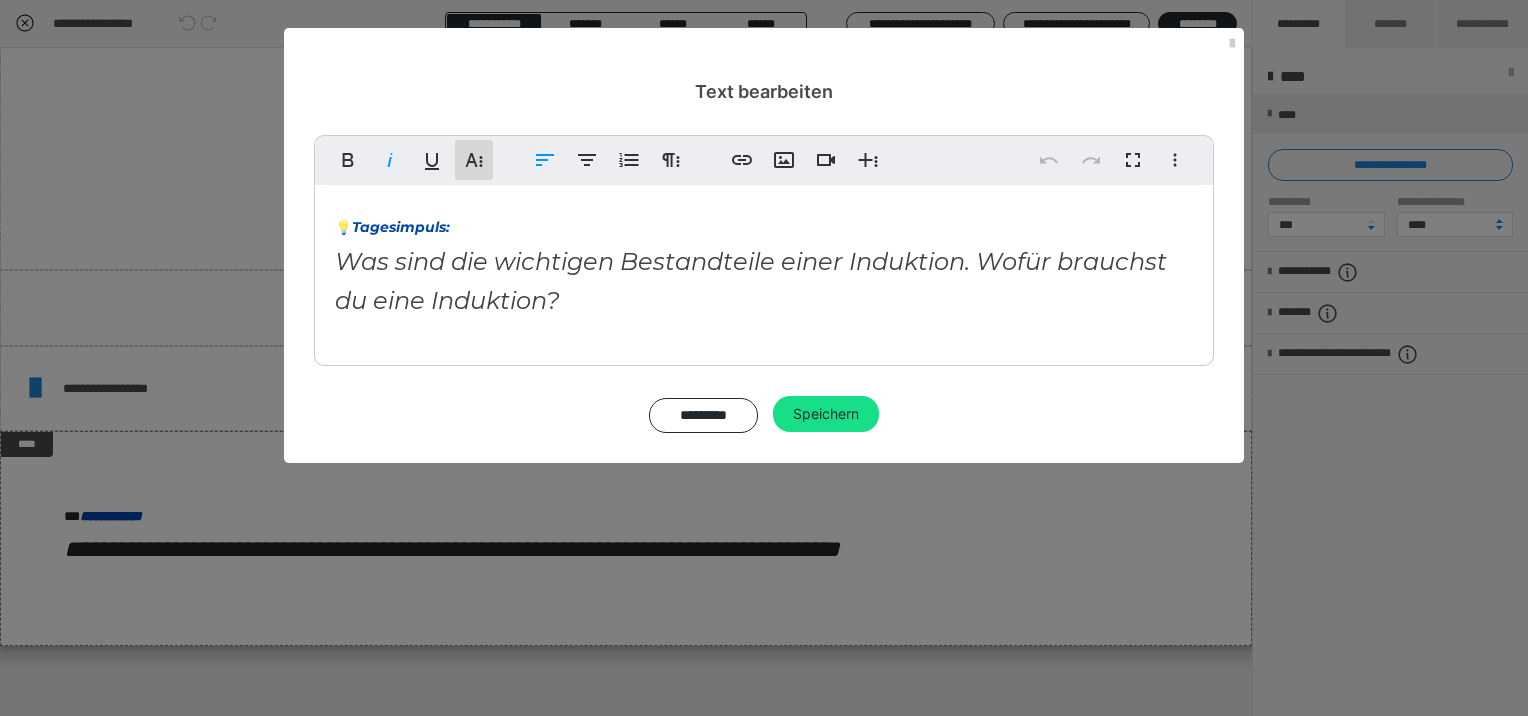 click 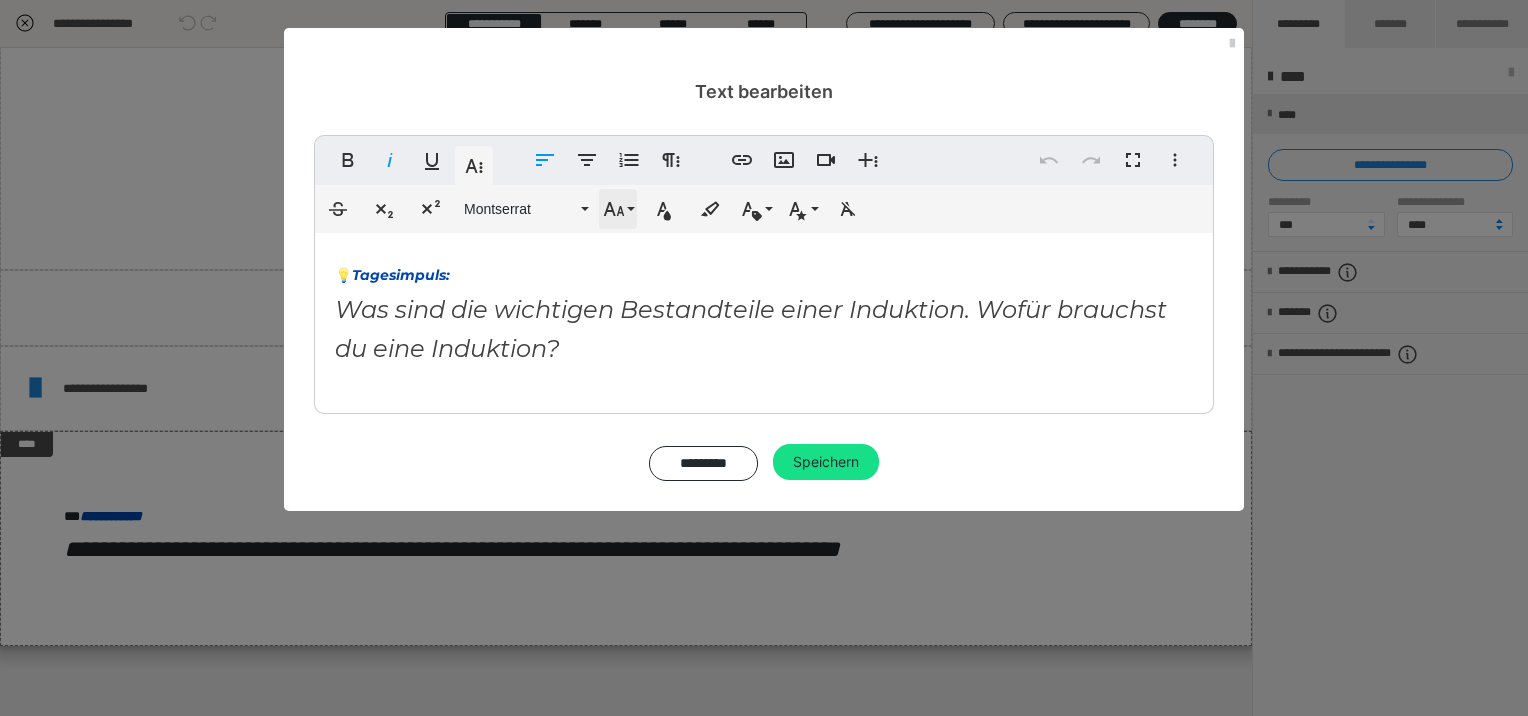 click on "Schriftgröße" at bounding box center [618, 209] 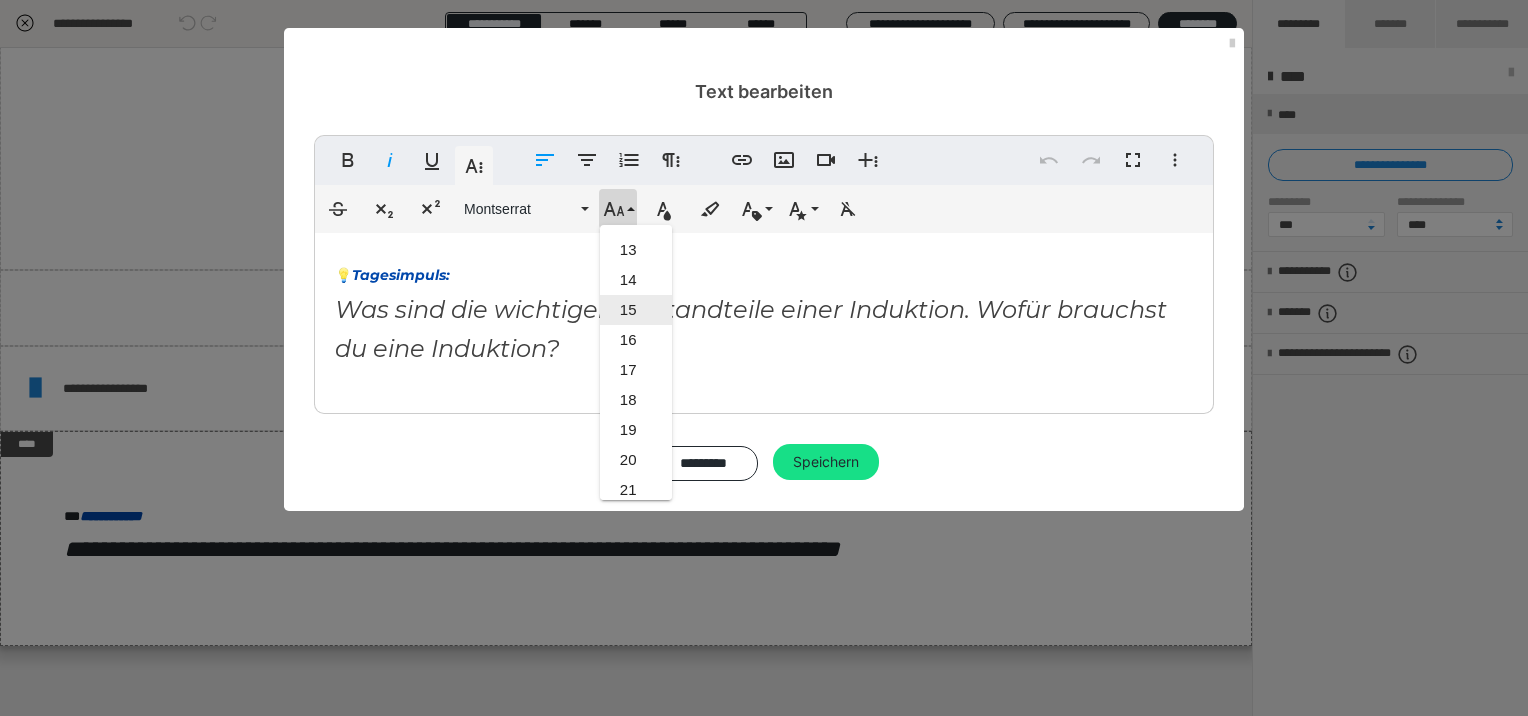 scroll, scrollTop: 312, scrollLeft: 0, axis: vertical 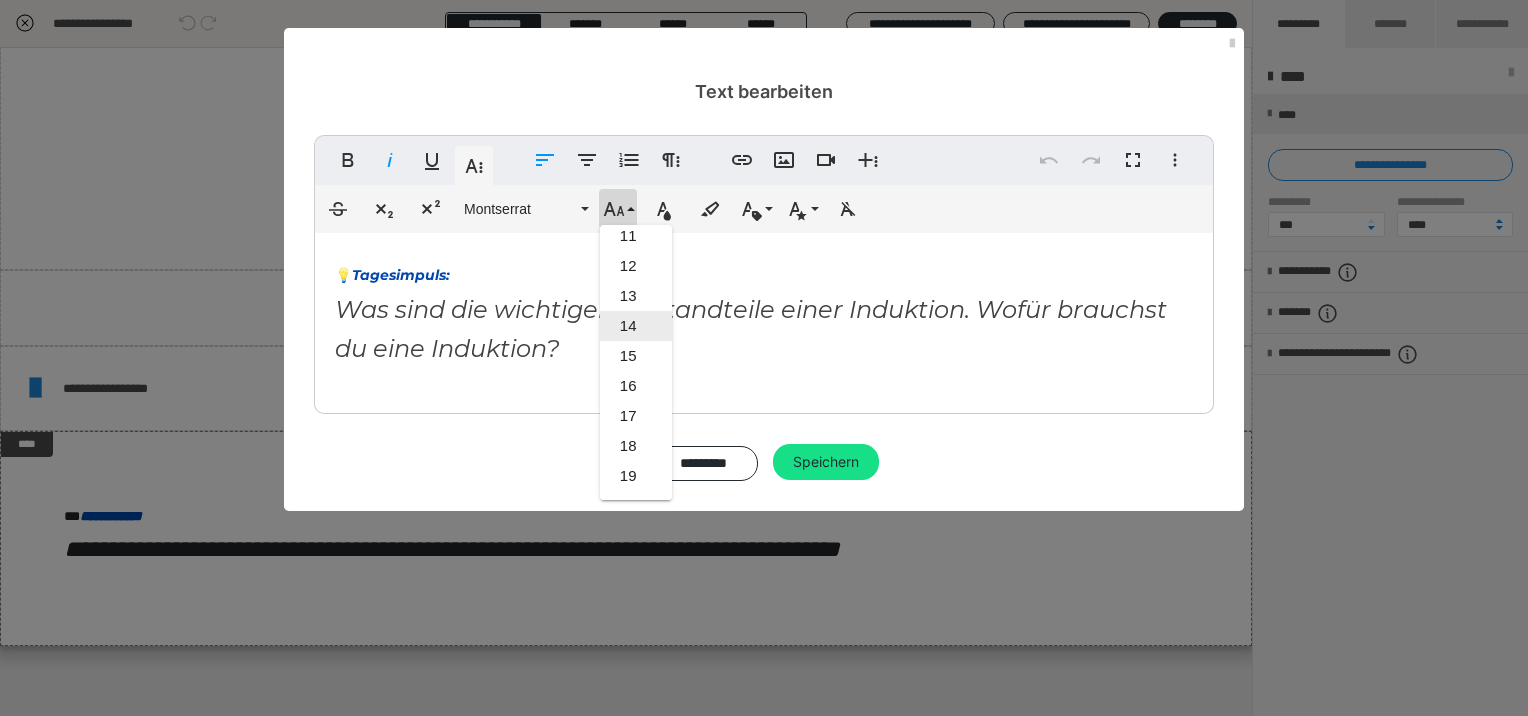 click on "14" at bounding box center (636, 326) 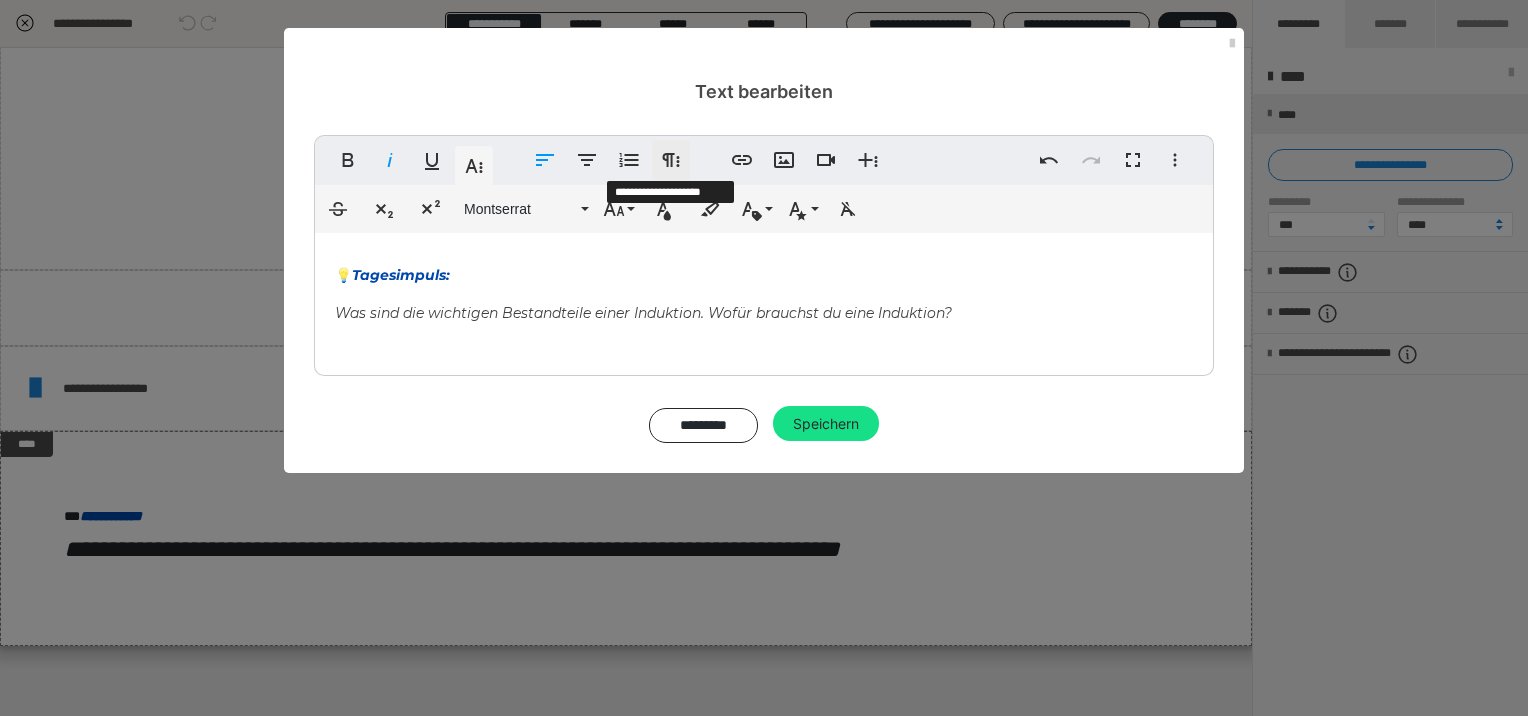 click on "Weitere Absatzformate" at bounding box center [671, 160] 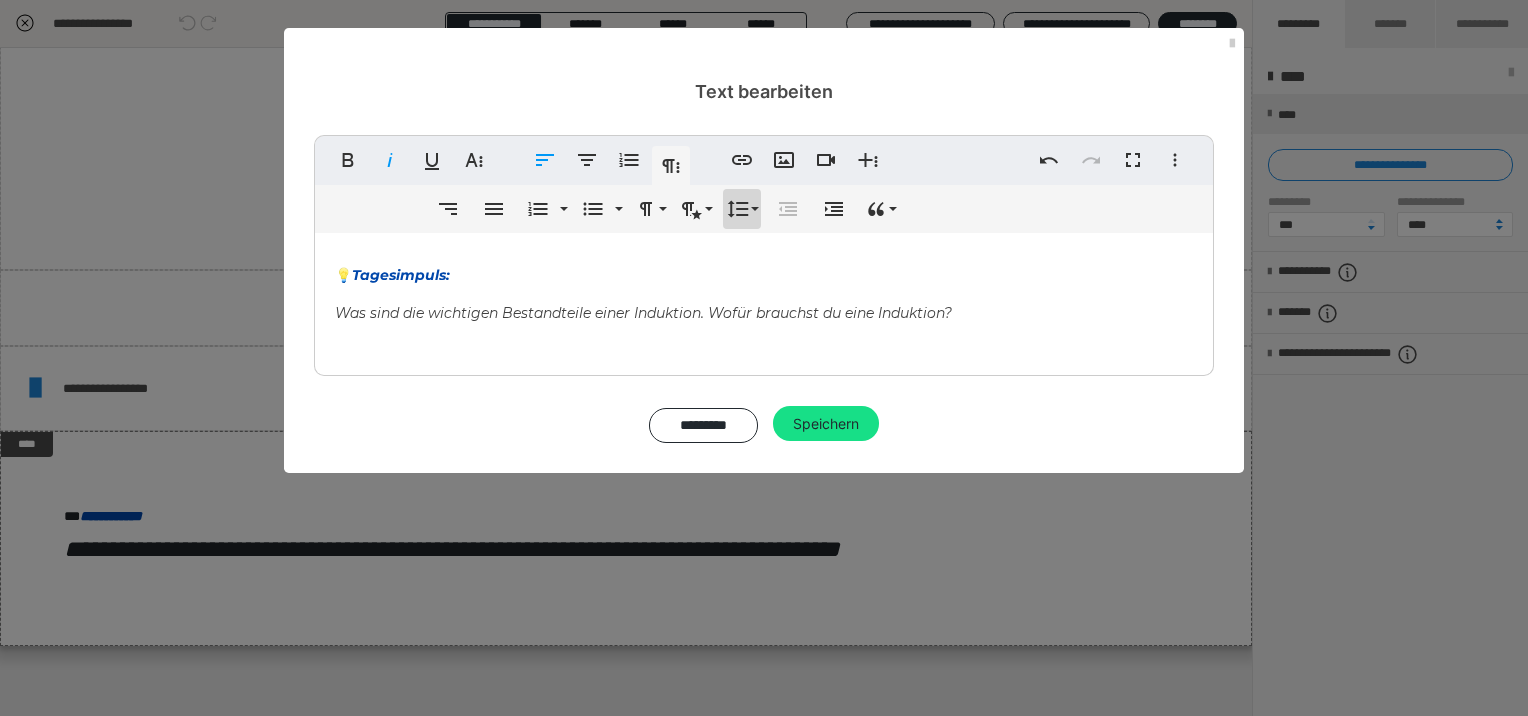 click 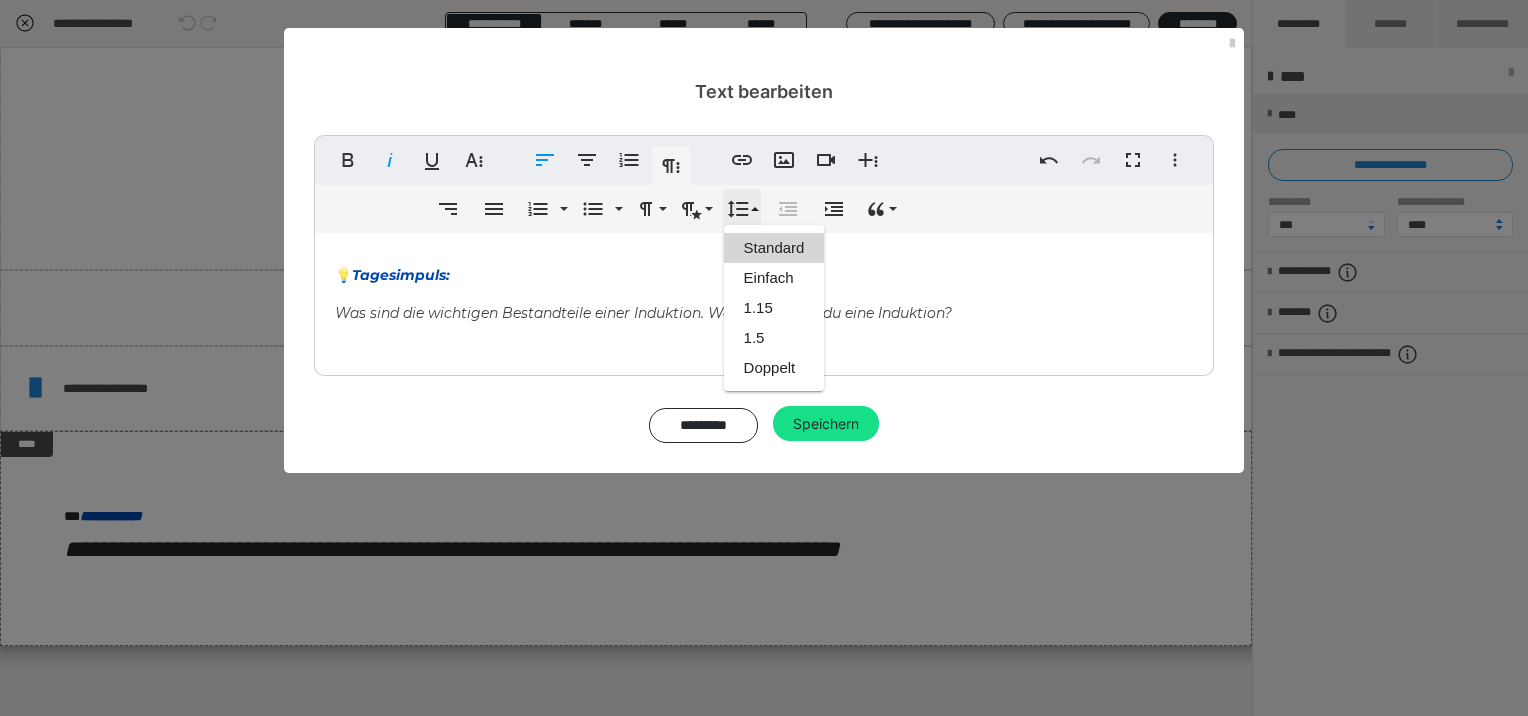 scroll, scrollTop: 0, scrollLeft: 0, axis: both 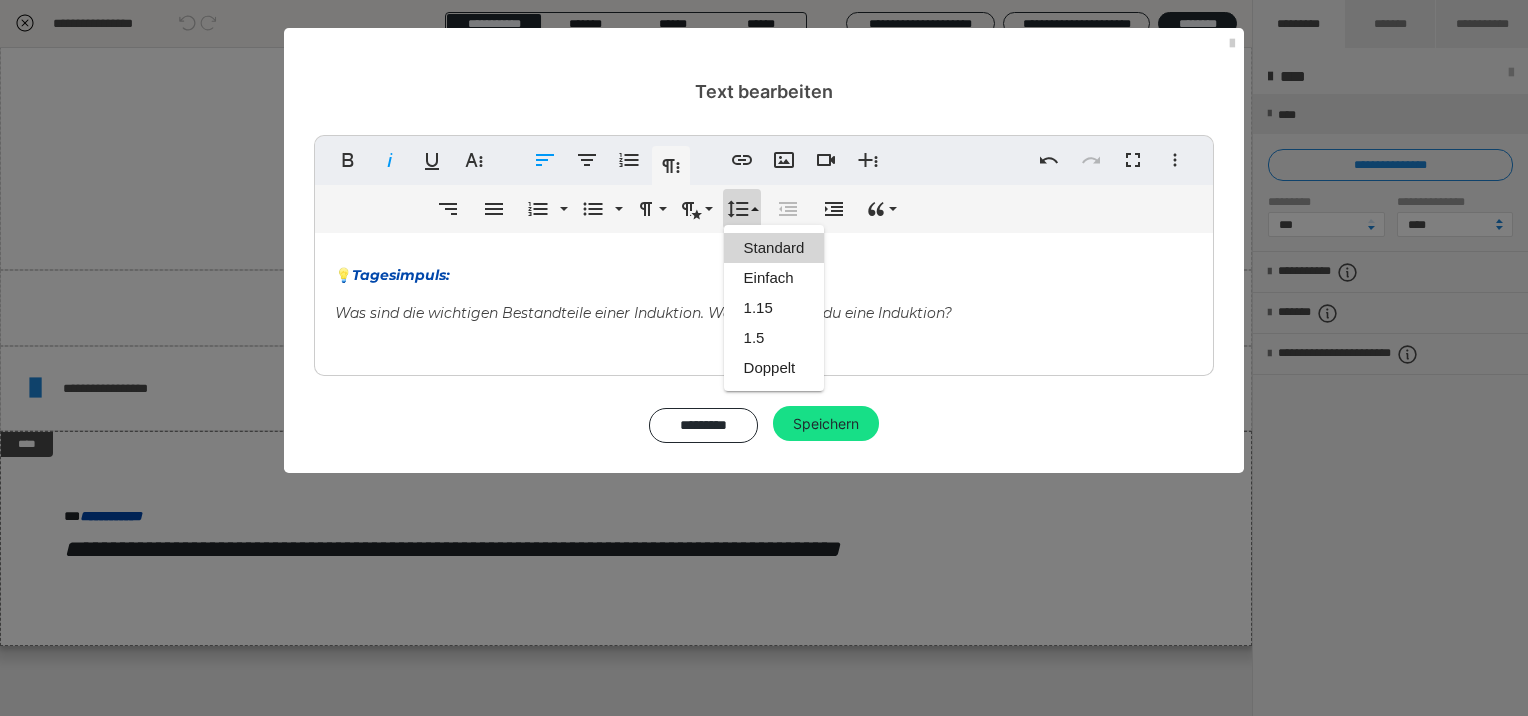 click on "Standard" at bounding box center (774, 248) 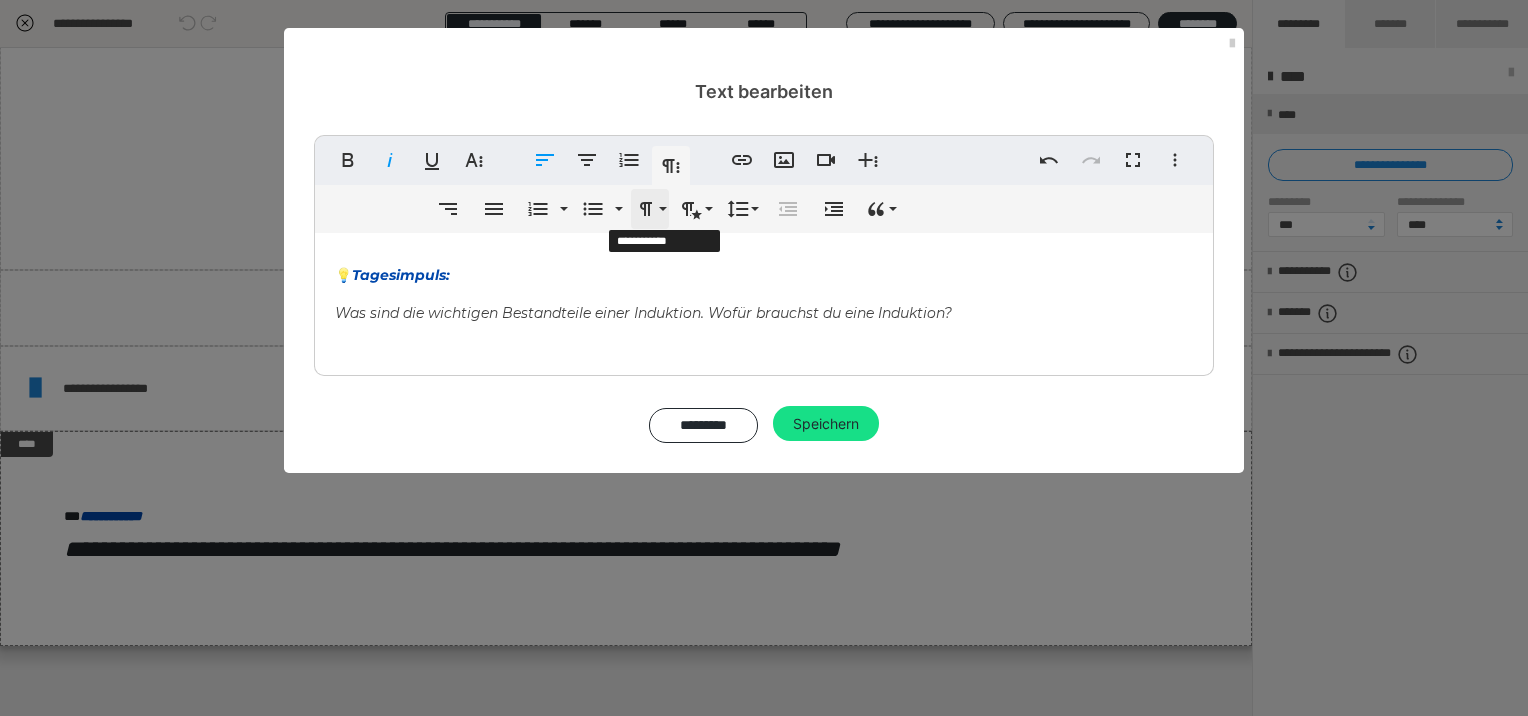 click on "Formatierung" at bounding box center [650, 209] 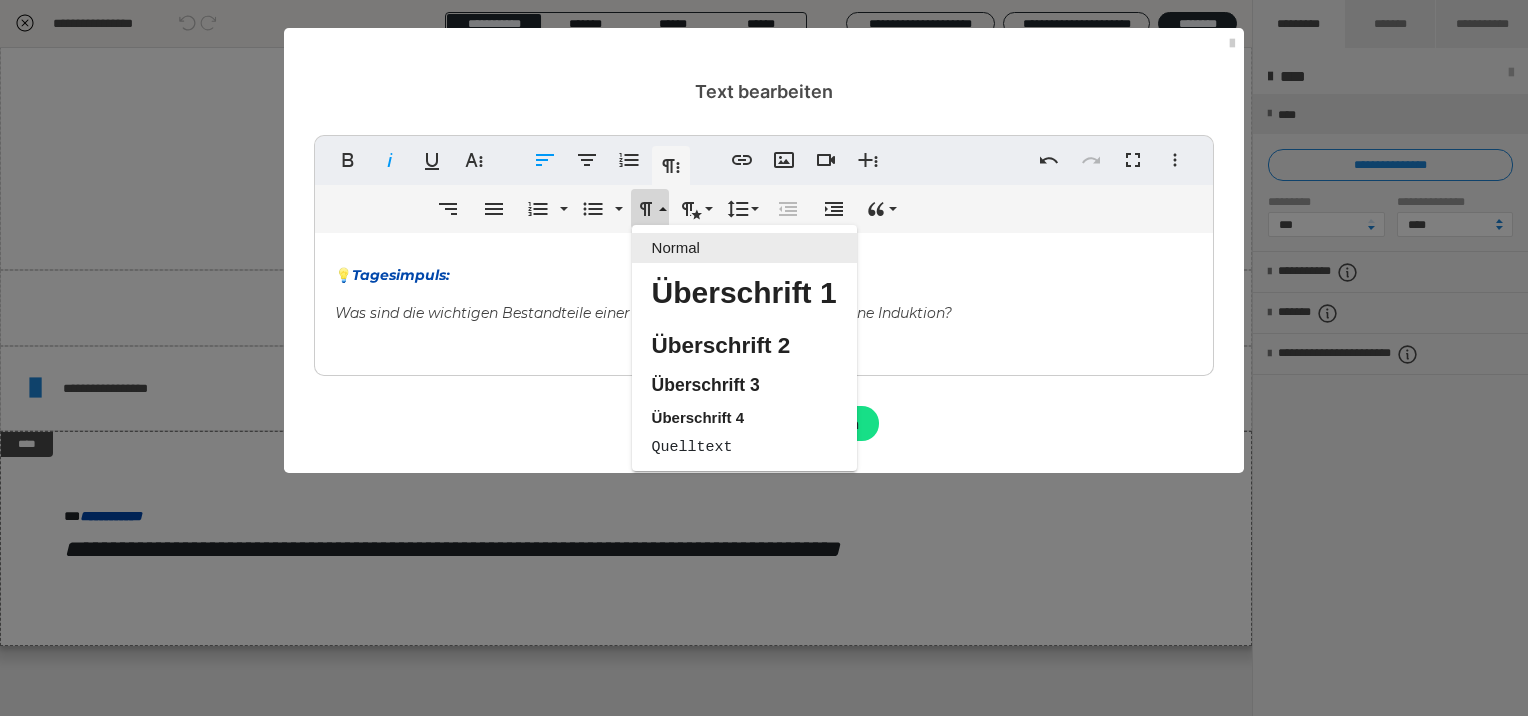 click on "Normal" at bounding box center [744, 248] 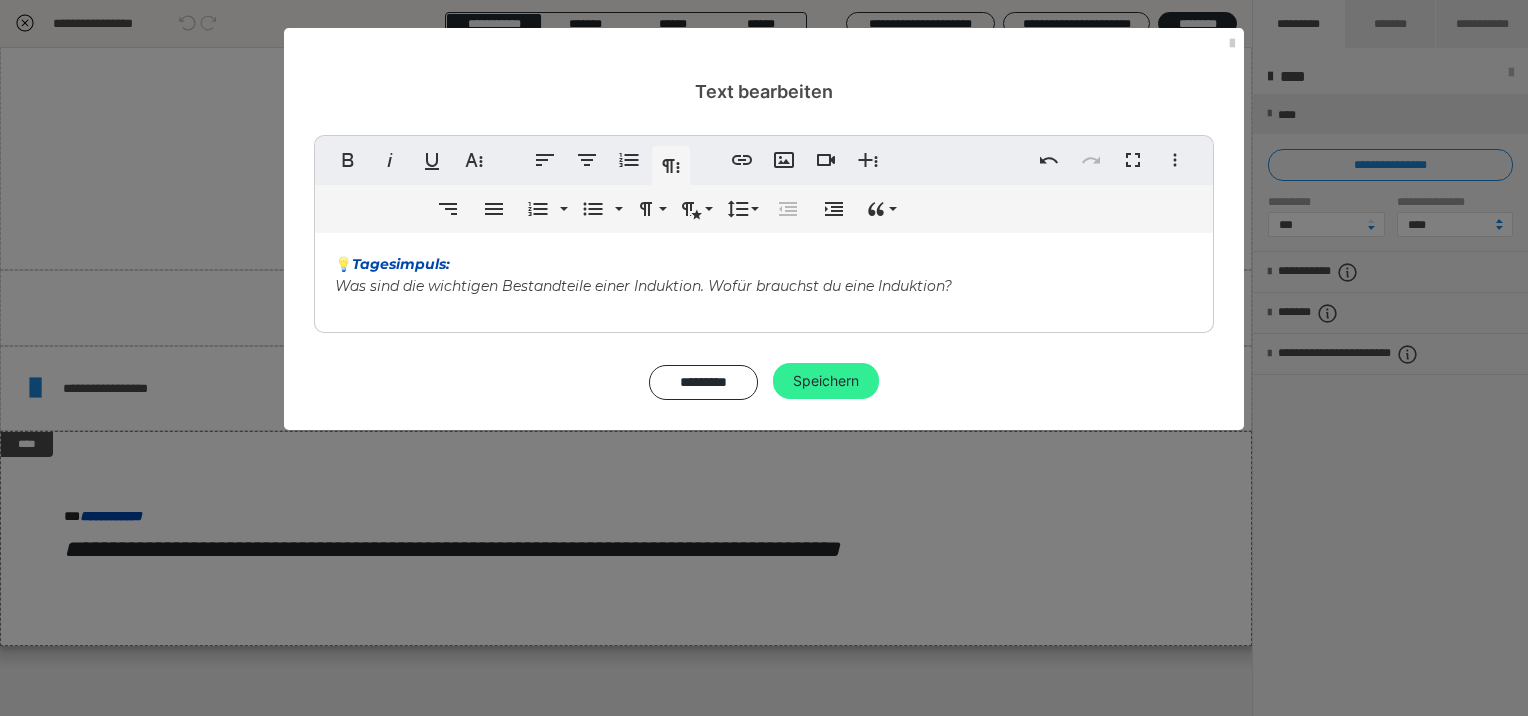 click on "Speichern" at bounding box center [826, 381] 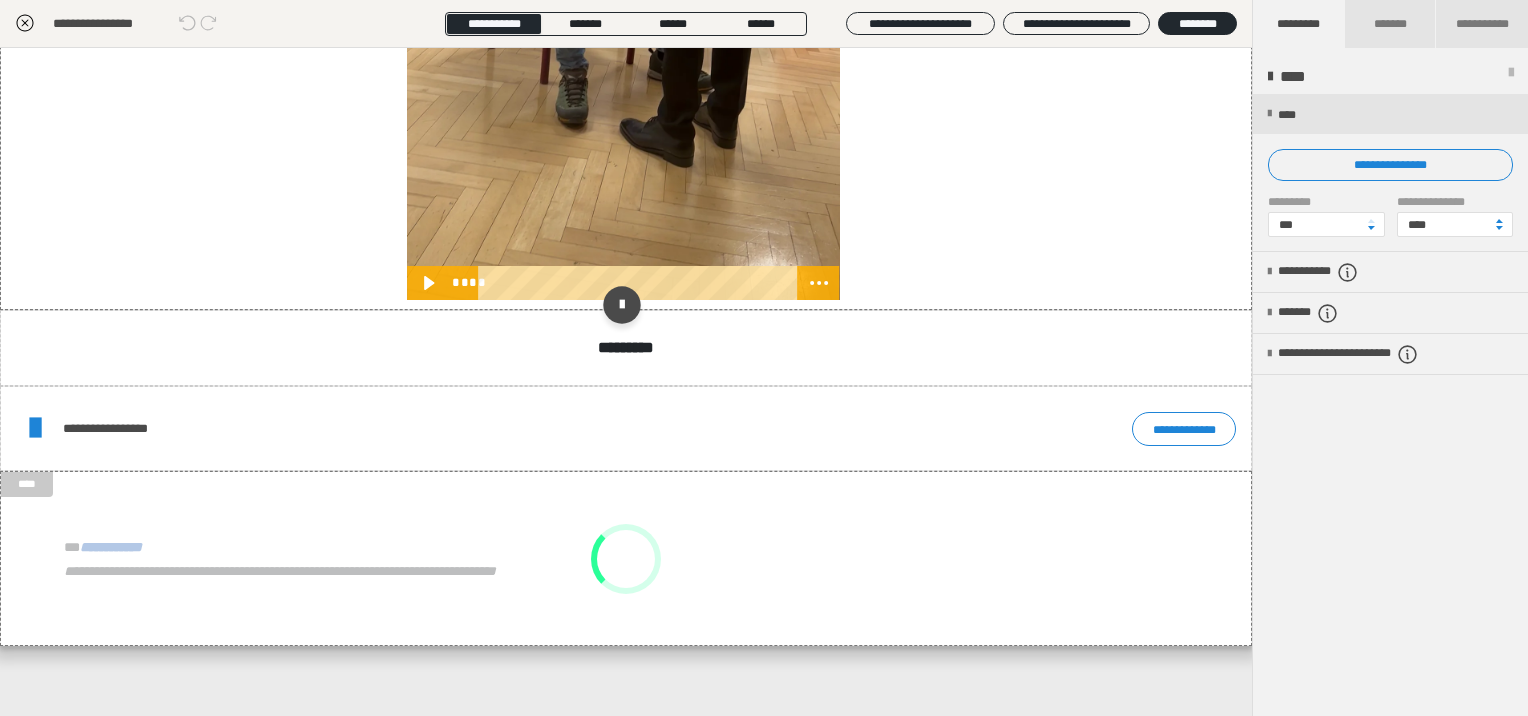 scroll, scrollTop: 1220, scrollLeft: 0, axis: vertical 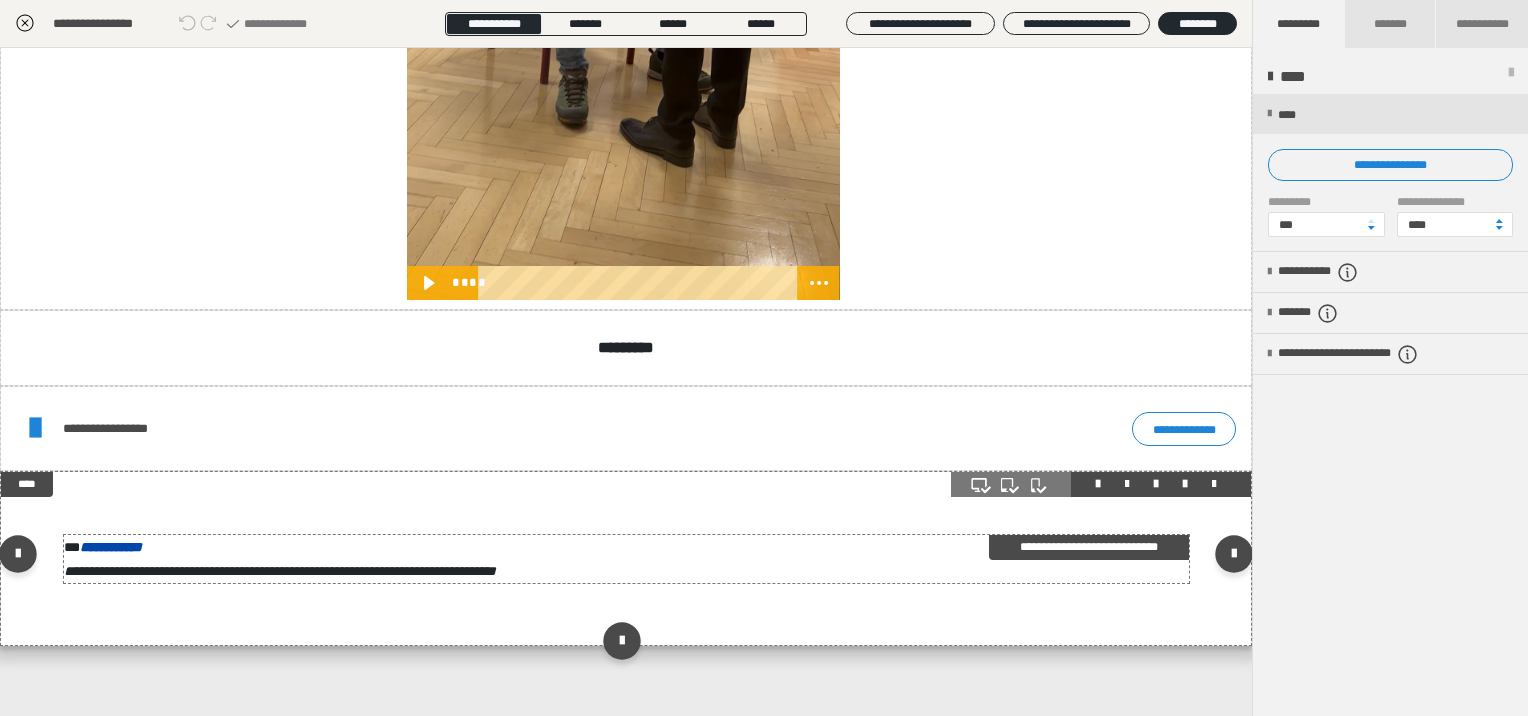 click on "**********" at bounding box center [626, 559] 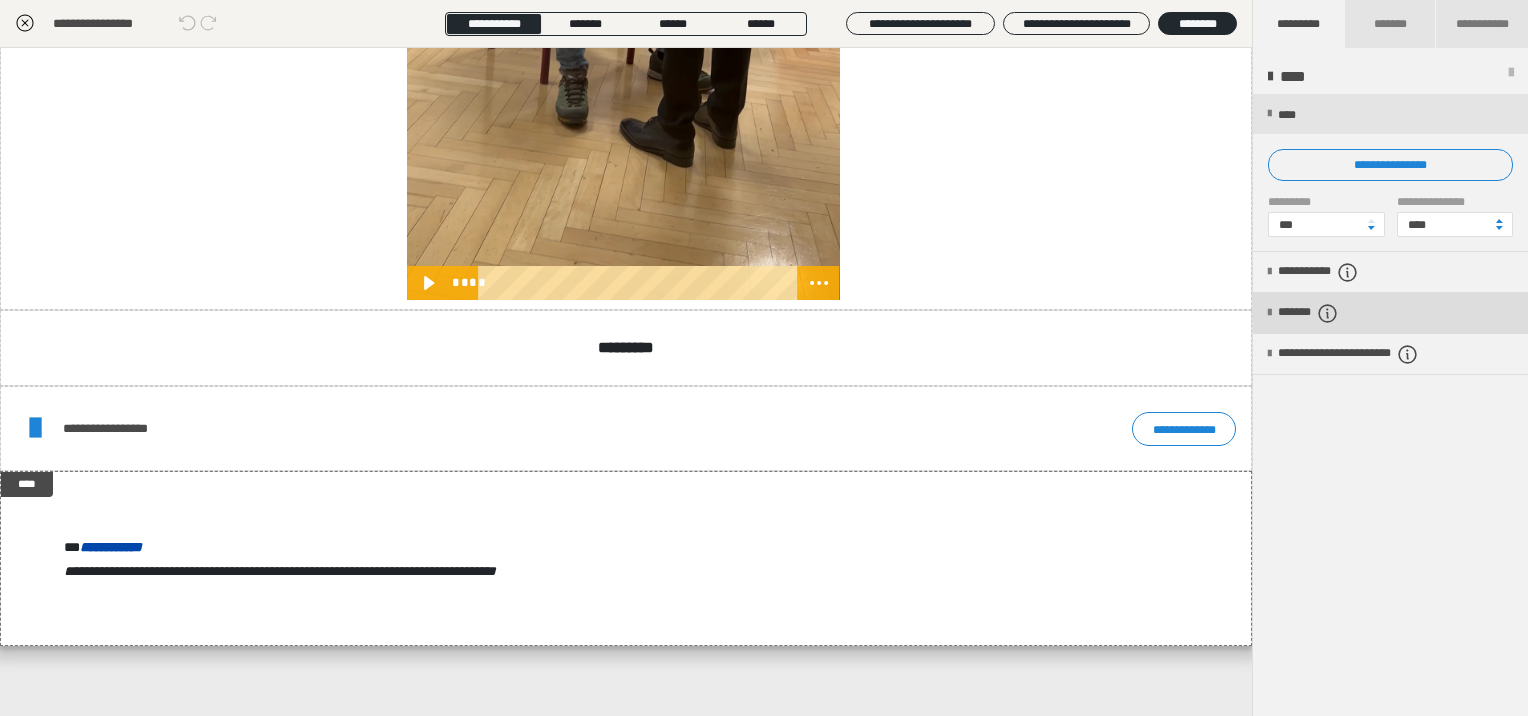 click on "*******" at bounding box center [1325, 313] 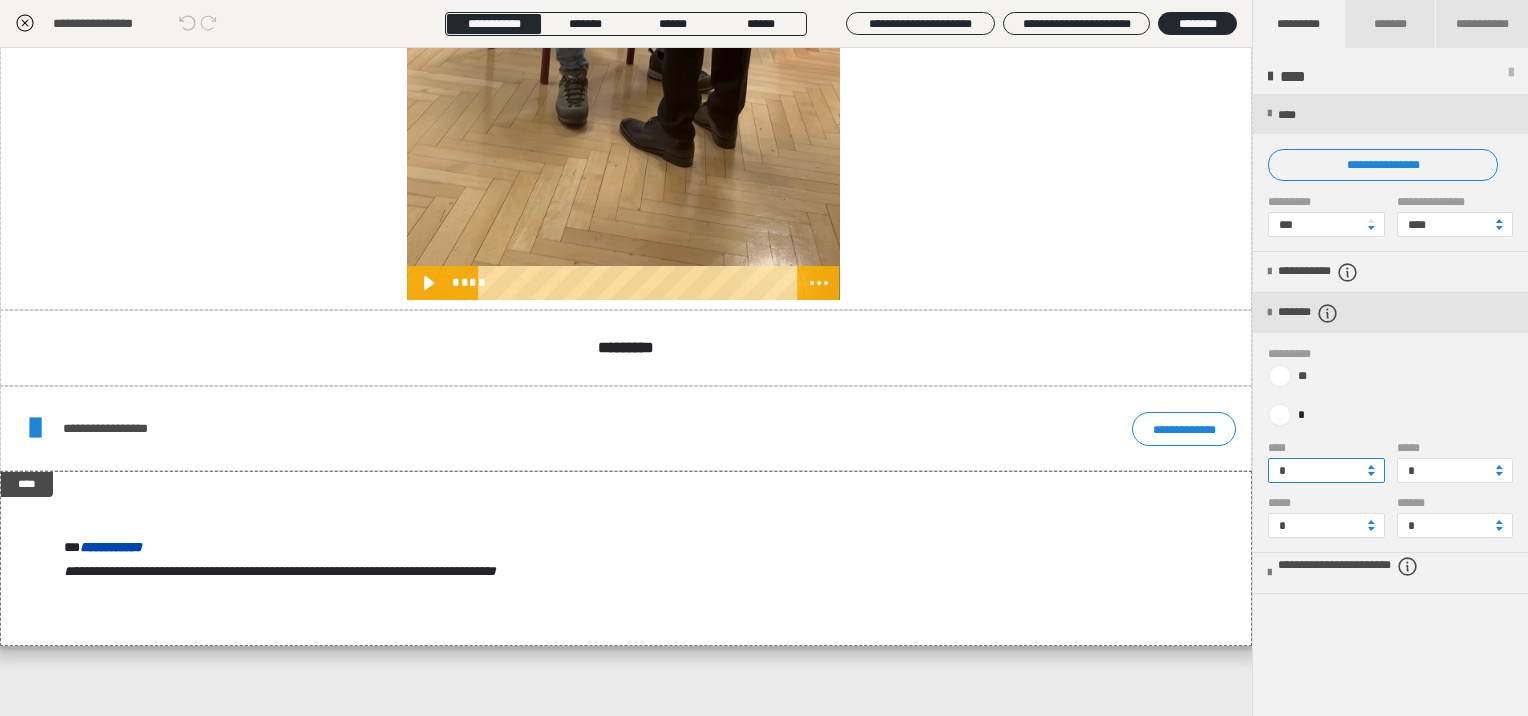 drag, startPoint x: 1311, startPoint y: 471, endPoint x: 1271, endPoint y: 468, distance: 40.112343 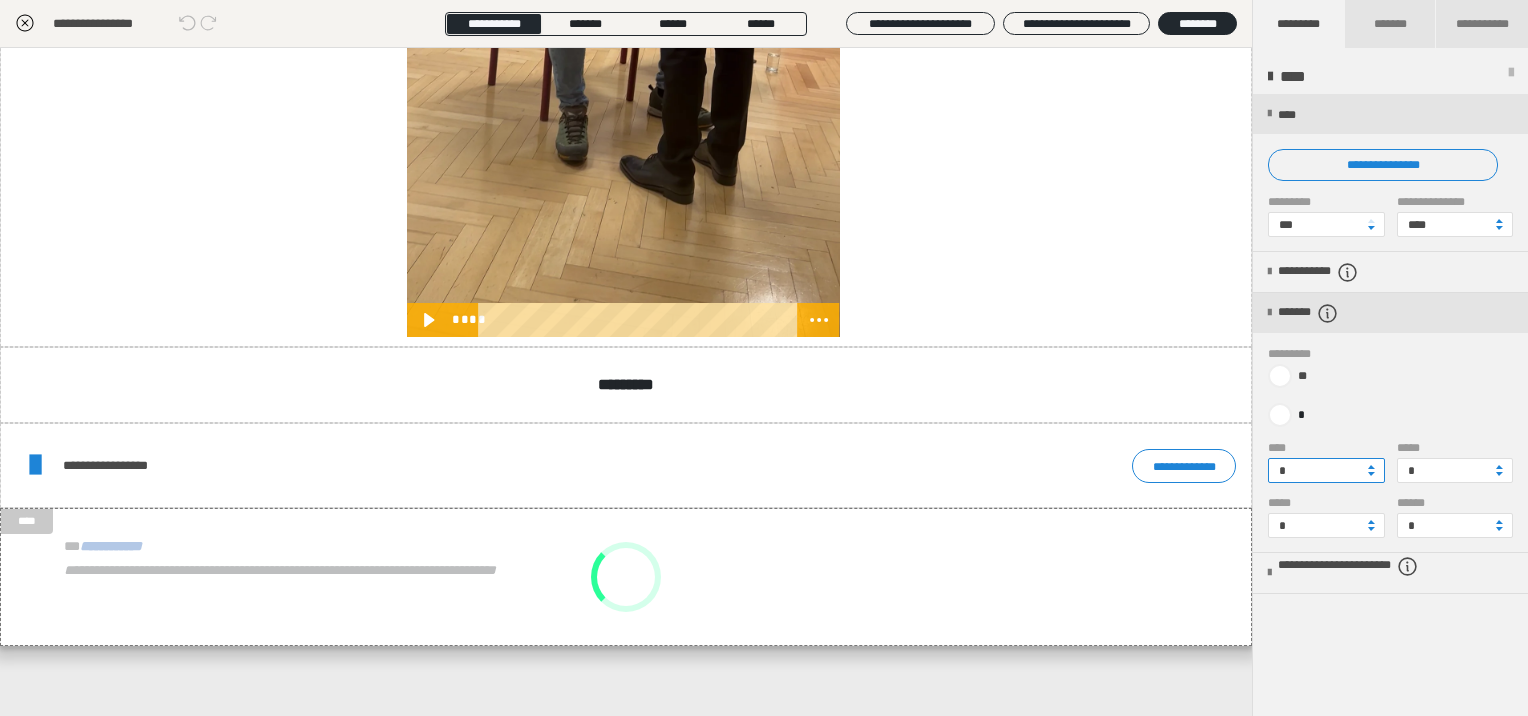 scroll, scrollTop: 1184, scrollLeft: 0, axis: vertical 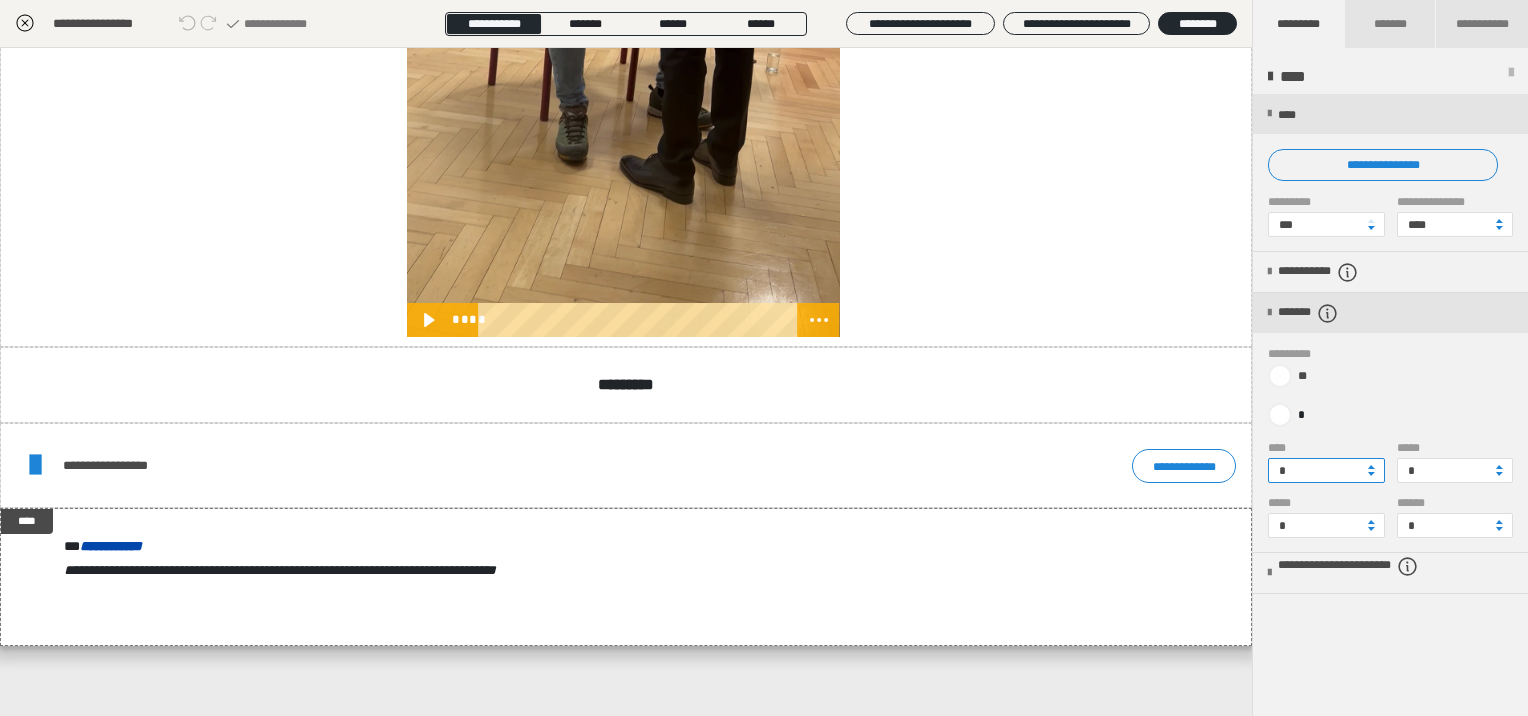 type on "*" 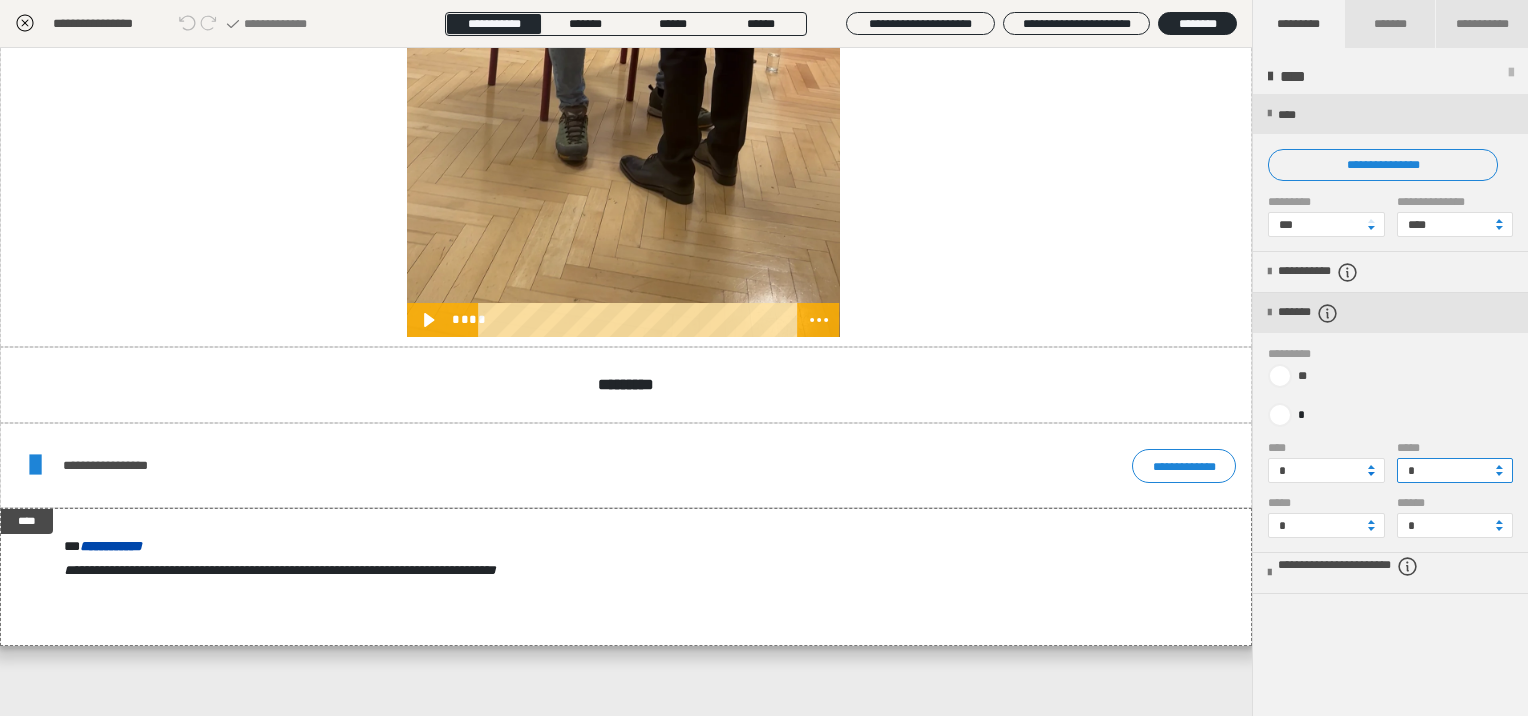 drag, startPoint x: 1446, startPoint y: 478, endPoint x: 1365, endPoint y: 474, distance: 81.09871 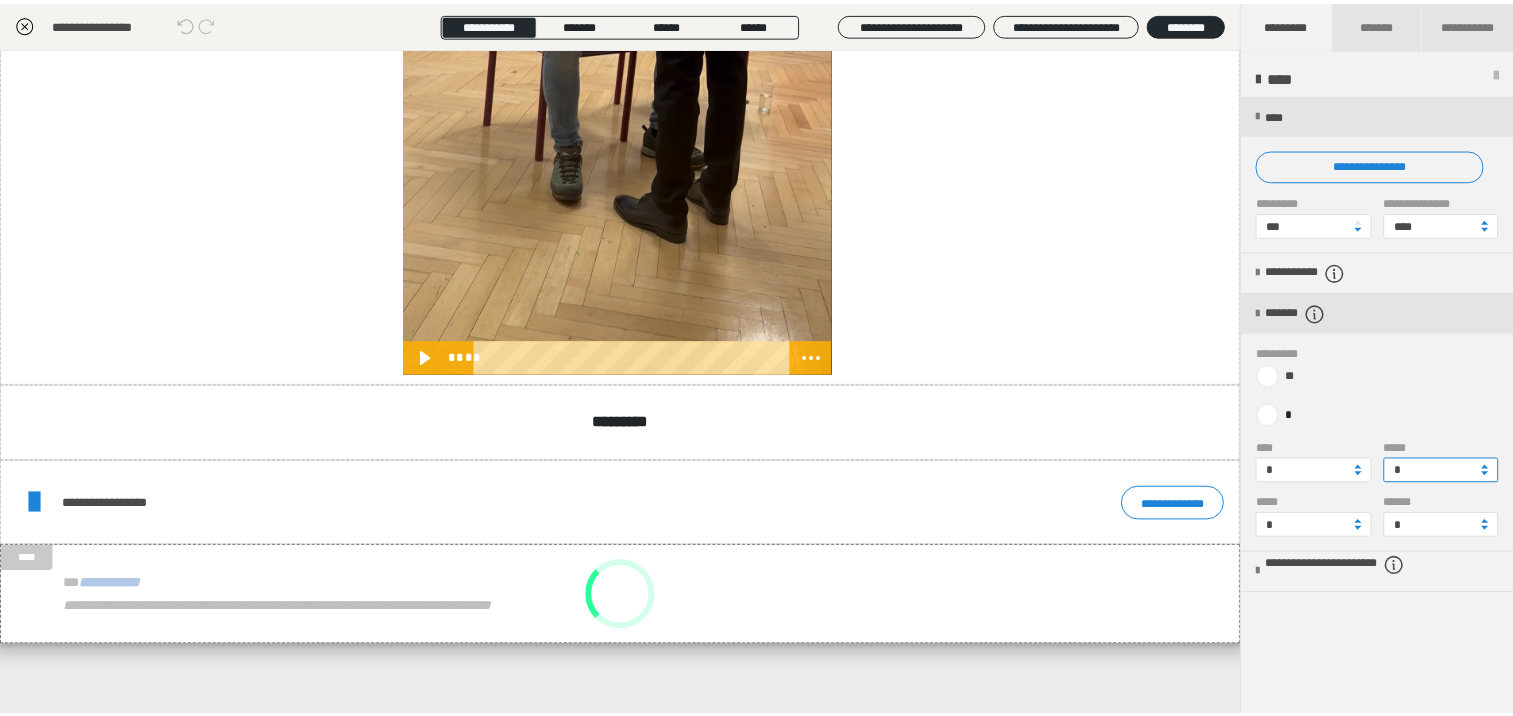 scroll, scrollTop: 1147, scrollLeft: 0, axis: vertical 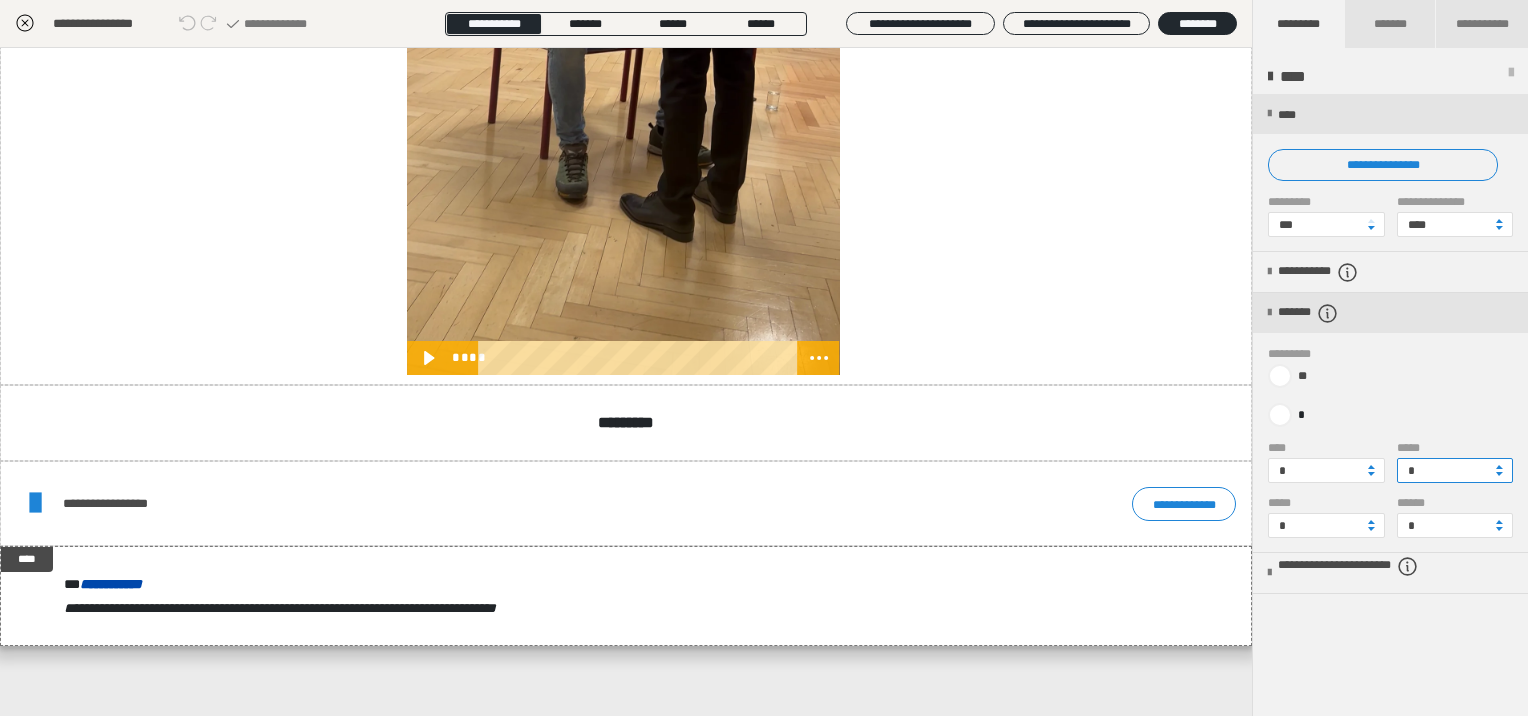 type on "*" 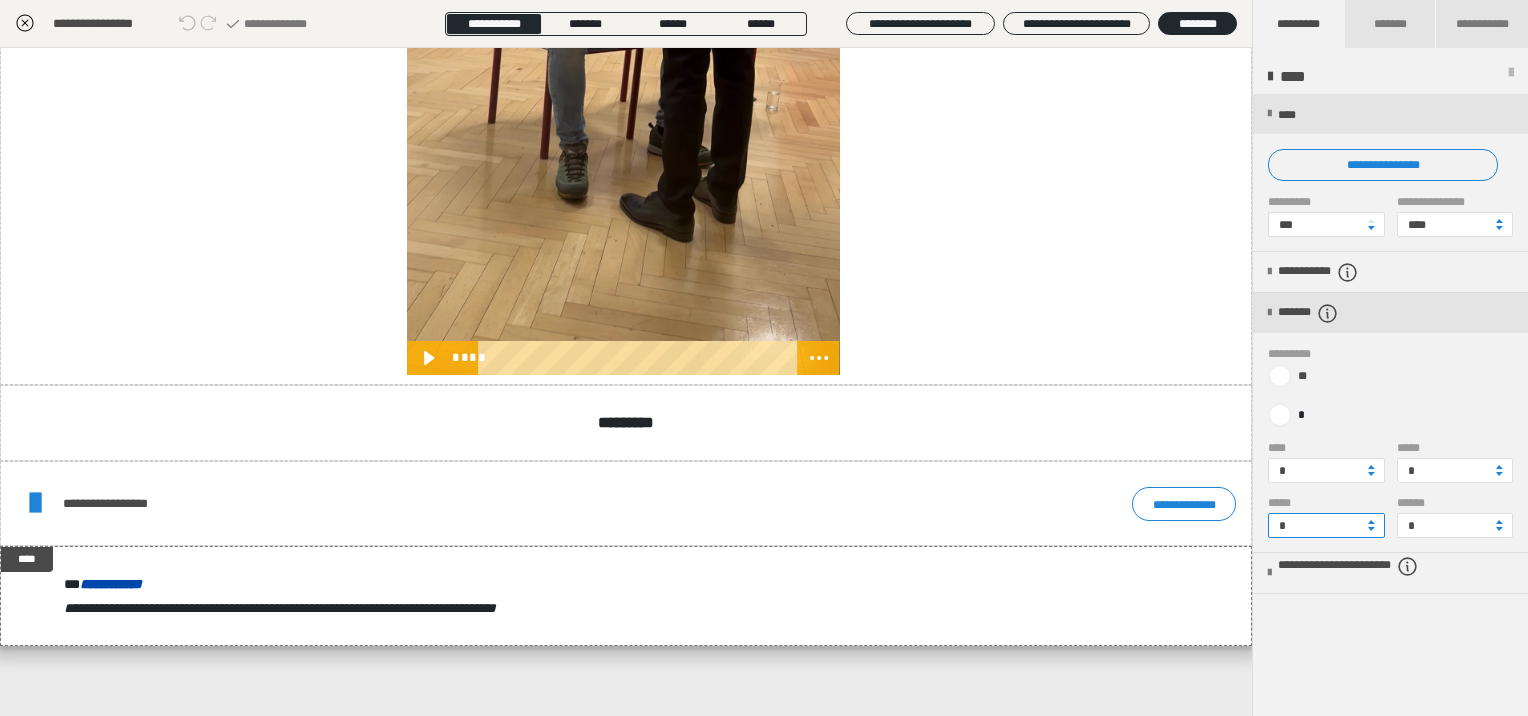 drag, startPoint x: 1314, startPoint y: 526, endPoint x: 1268, endPoint y: 525, distance: 46.010868 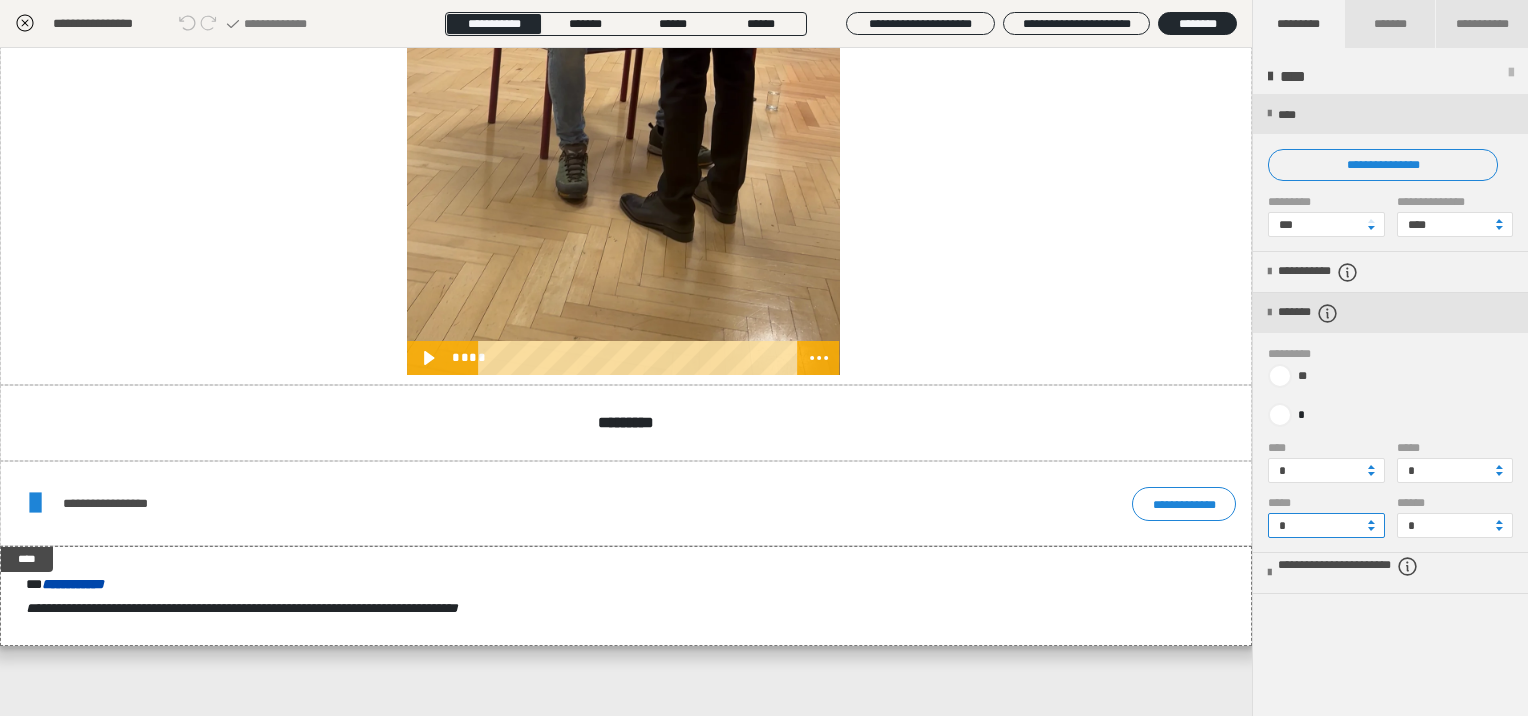 type on "*" 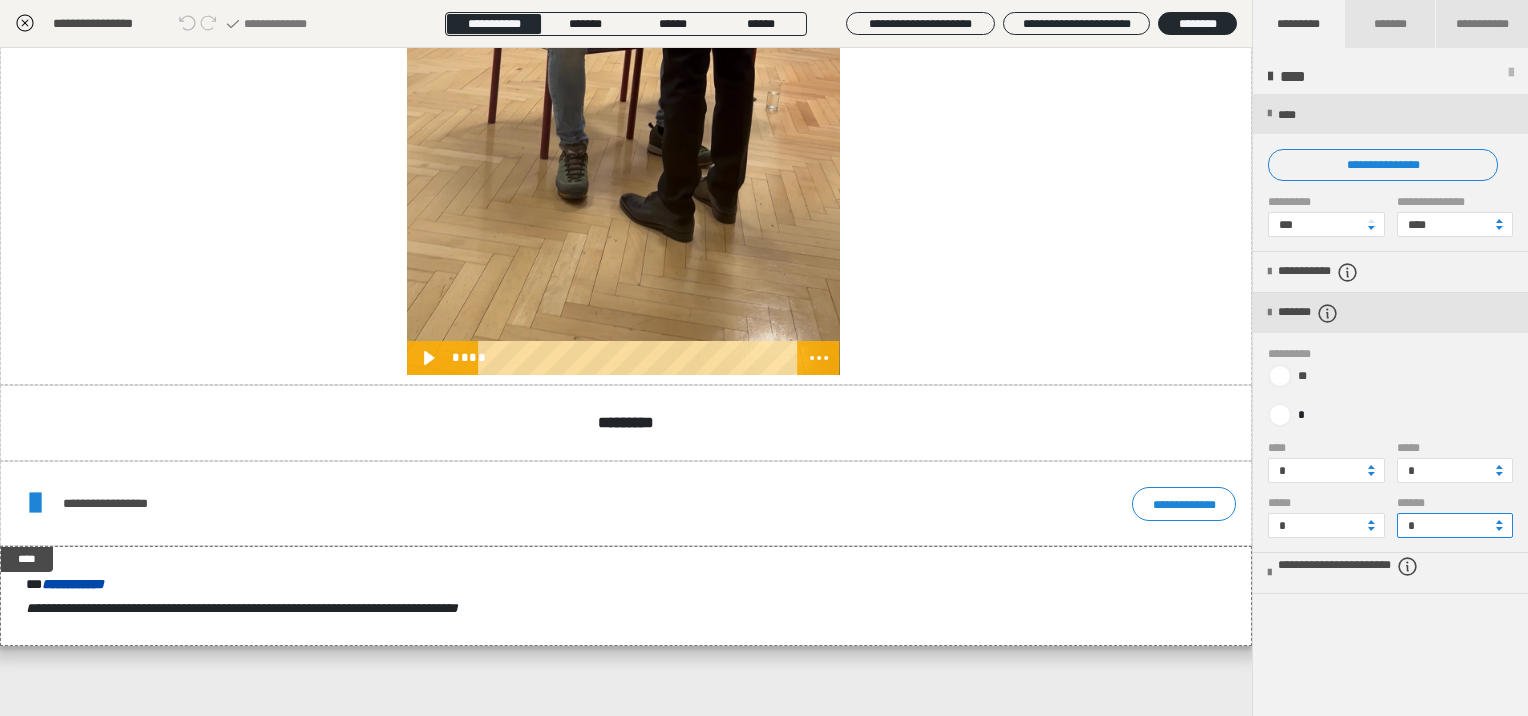 drag, startPoint x: 1421, startPoint y: 518, endPoint x: 1382, endPoint y: 523, distance: 39.319206 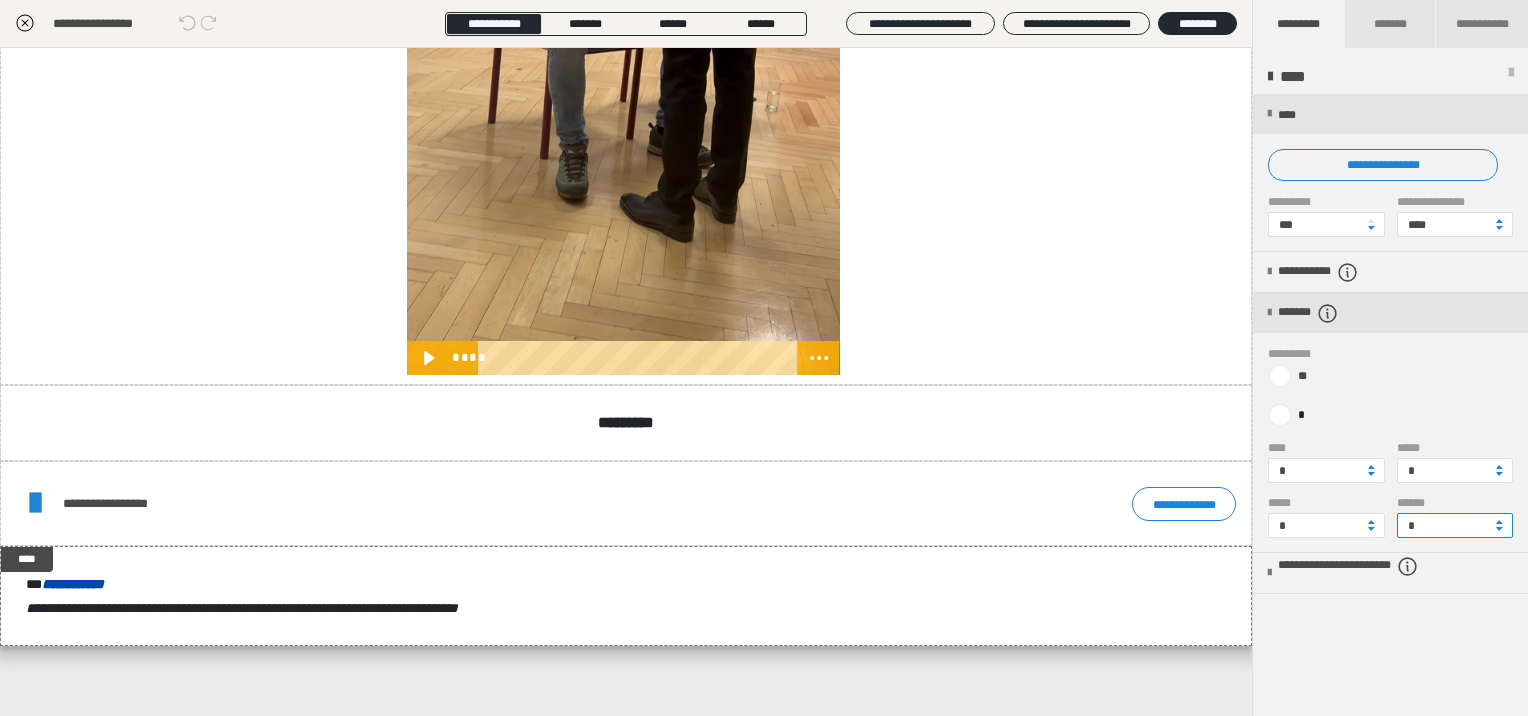 type on "*" 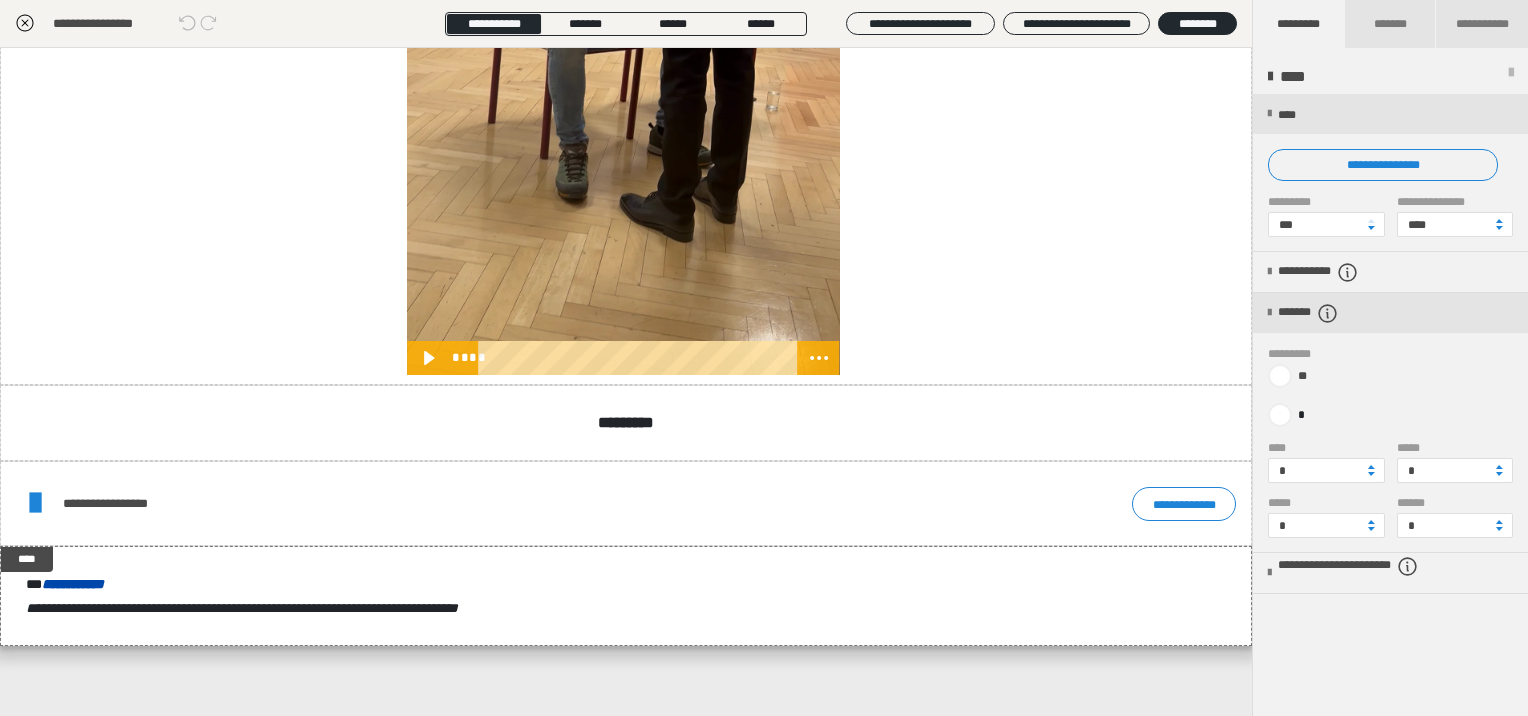click 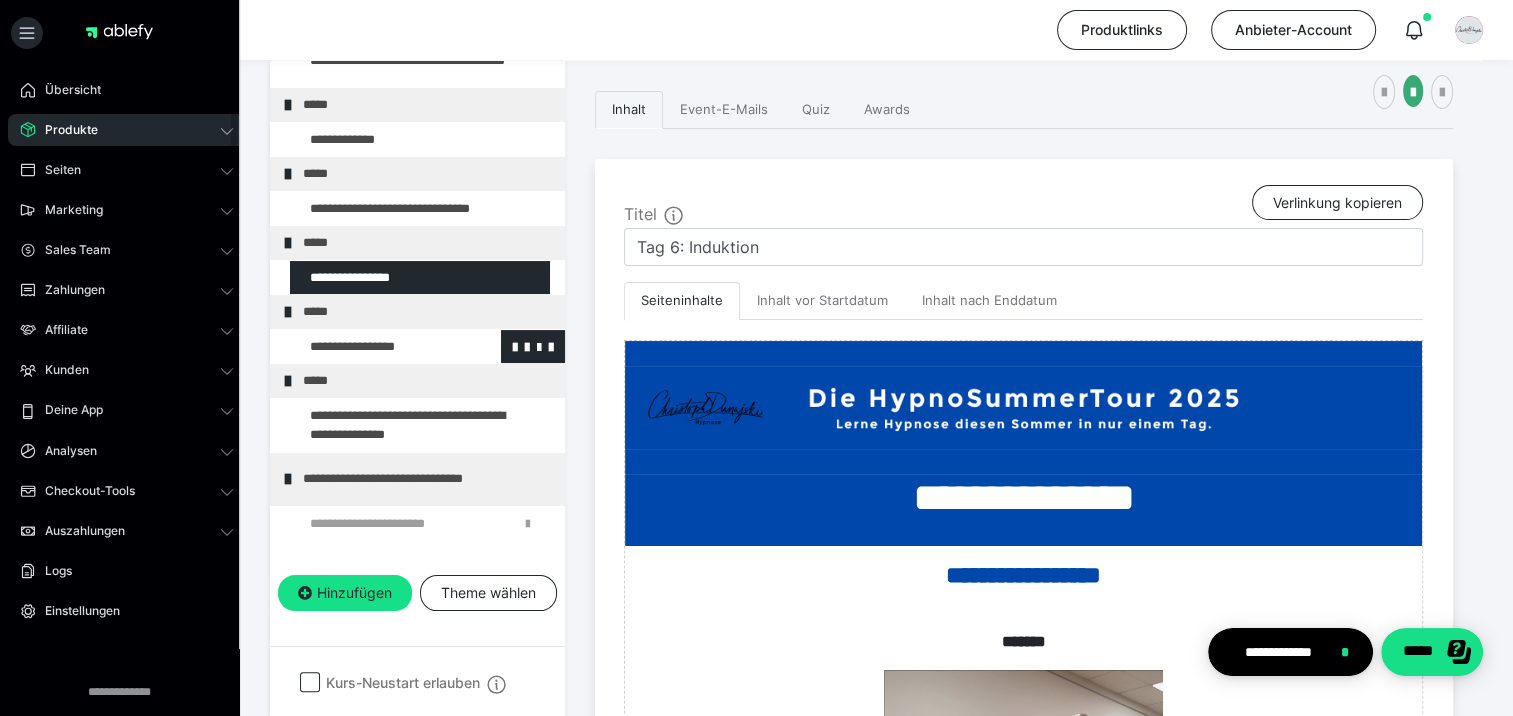 click at bounding box center (375, 347) 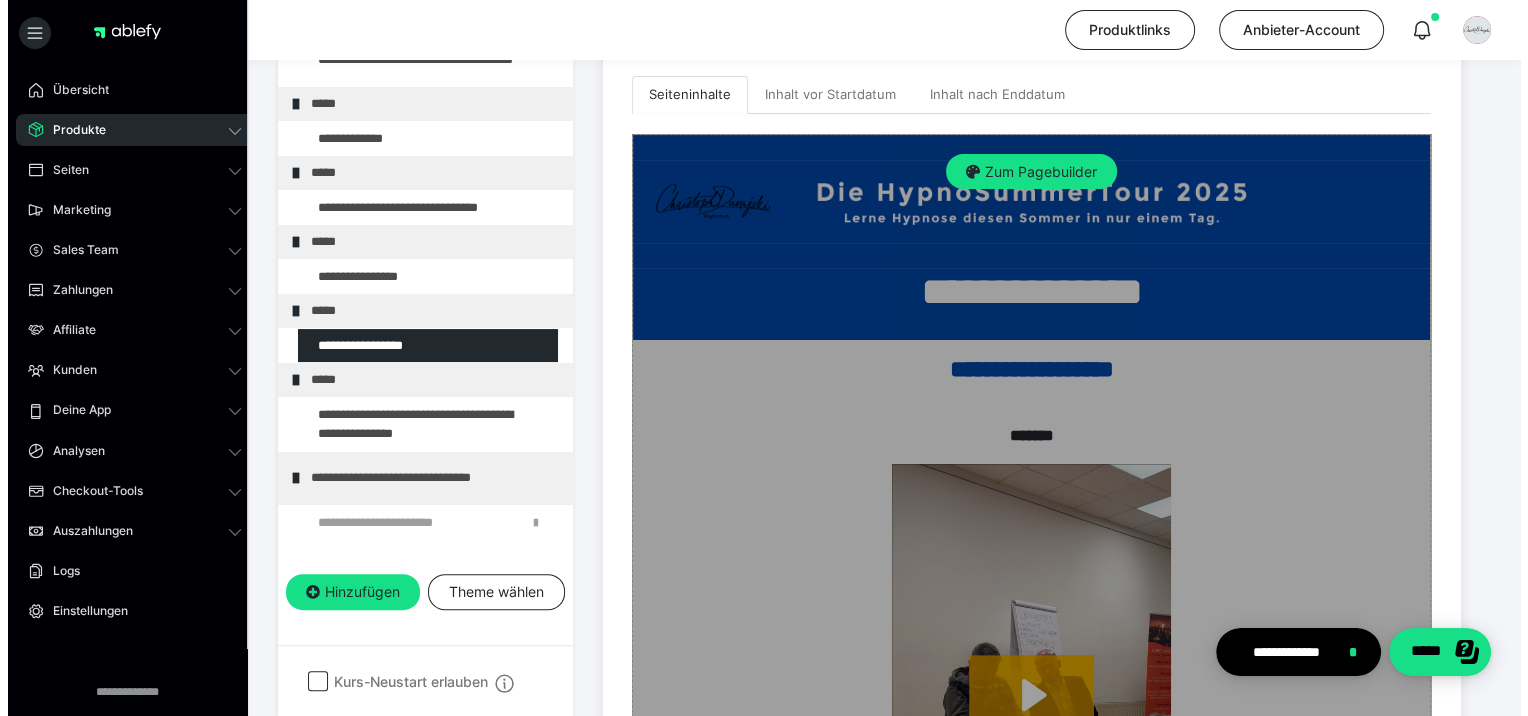 scroll, scrollTop: 273, scrollLeft: 0, axis: vertical 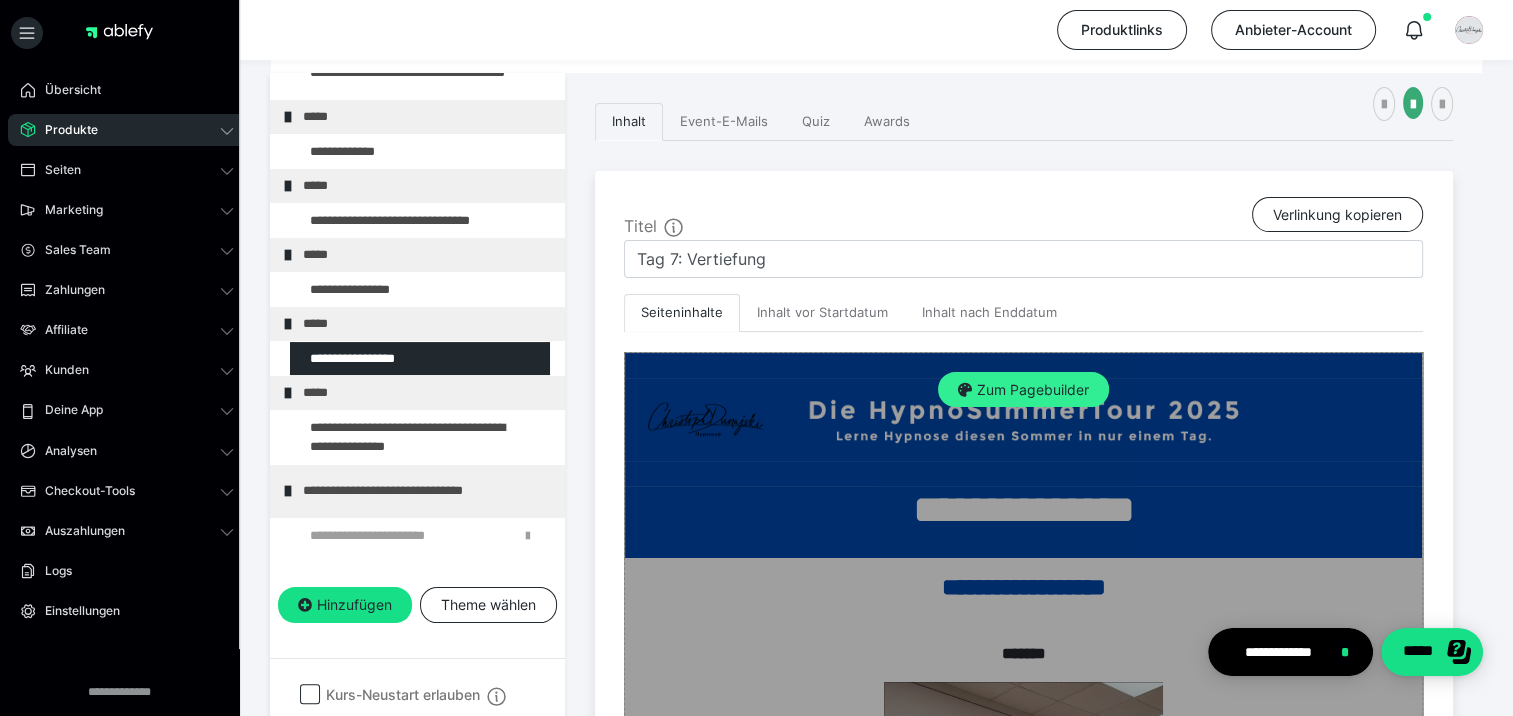 click on "Zum Pagebuilder" at bounding box center [1023, 390] 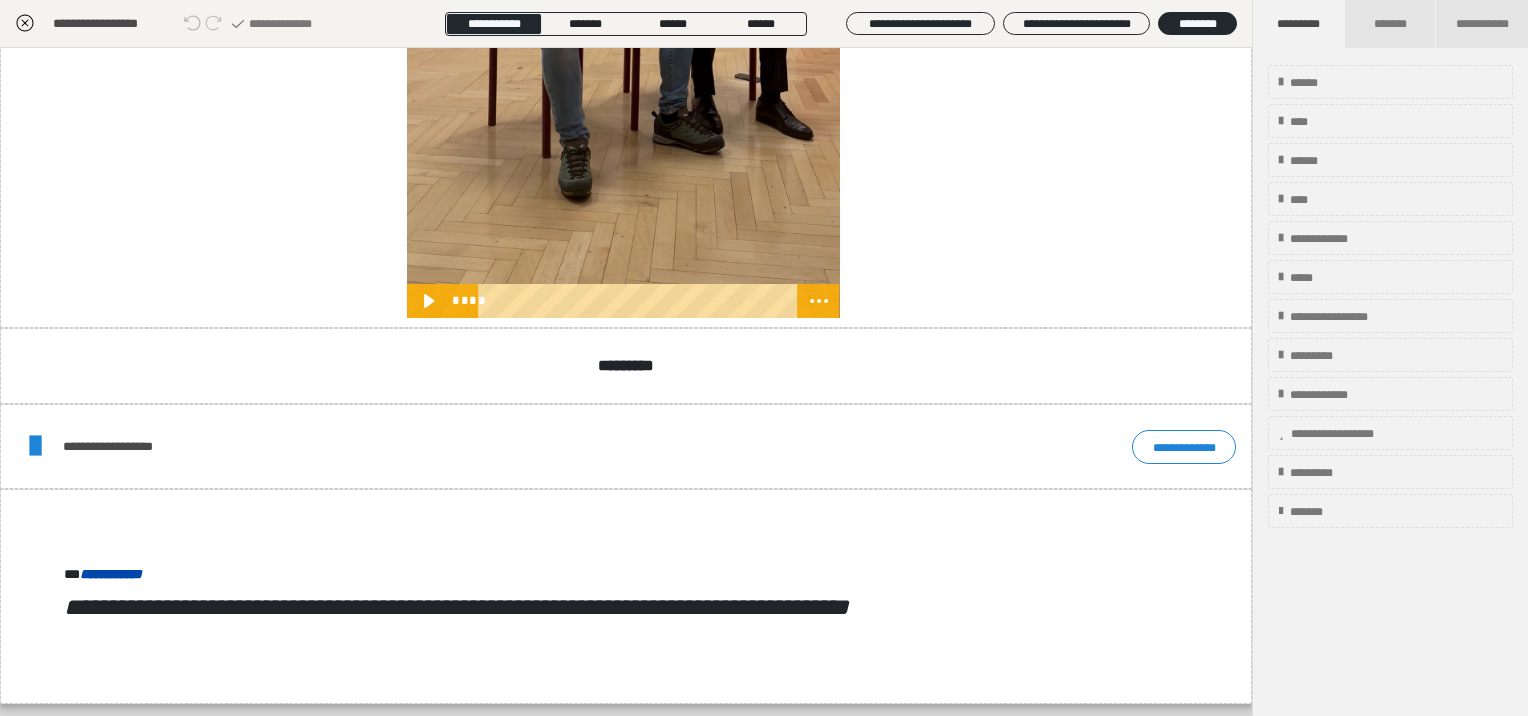 scroll, scrollTop: 1260, scrollLeft: 0, axis: vertical 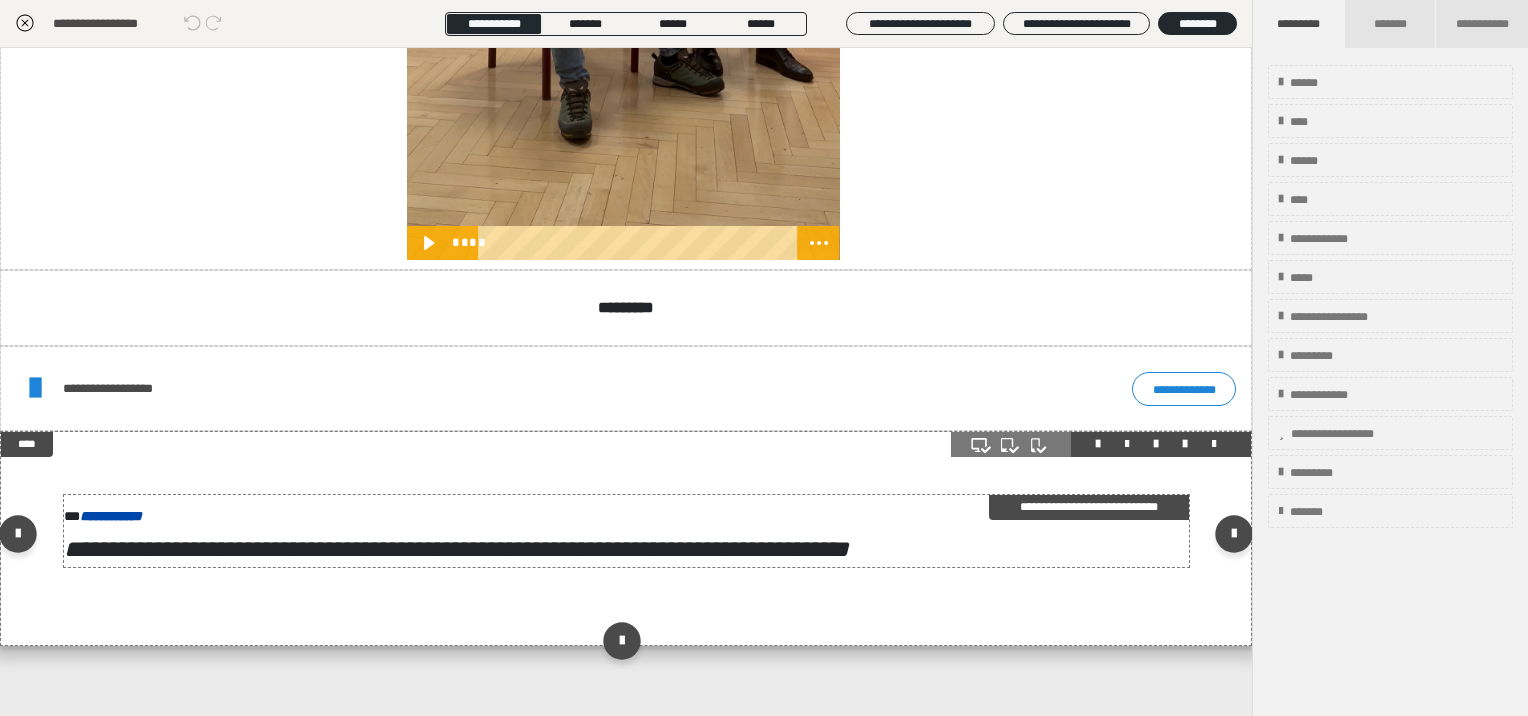 click on "**********" at bounding box center [456, 549] 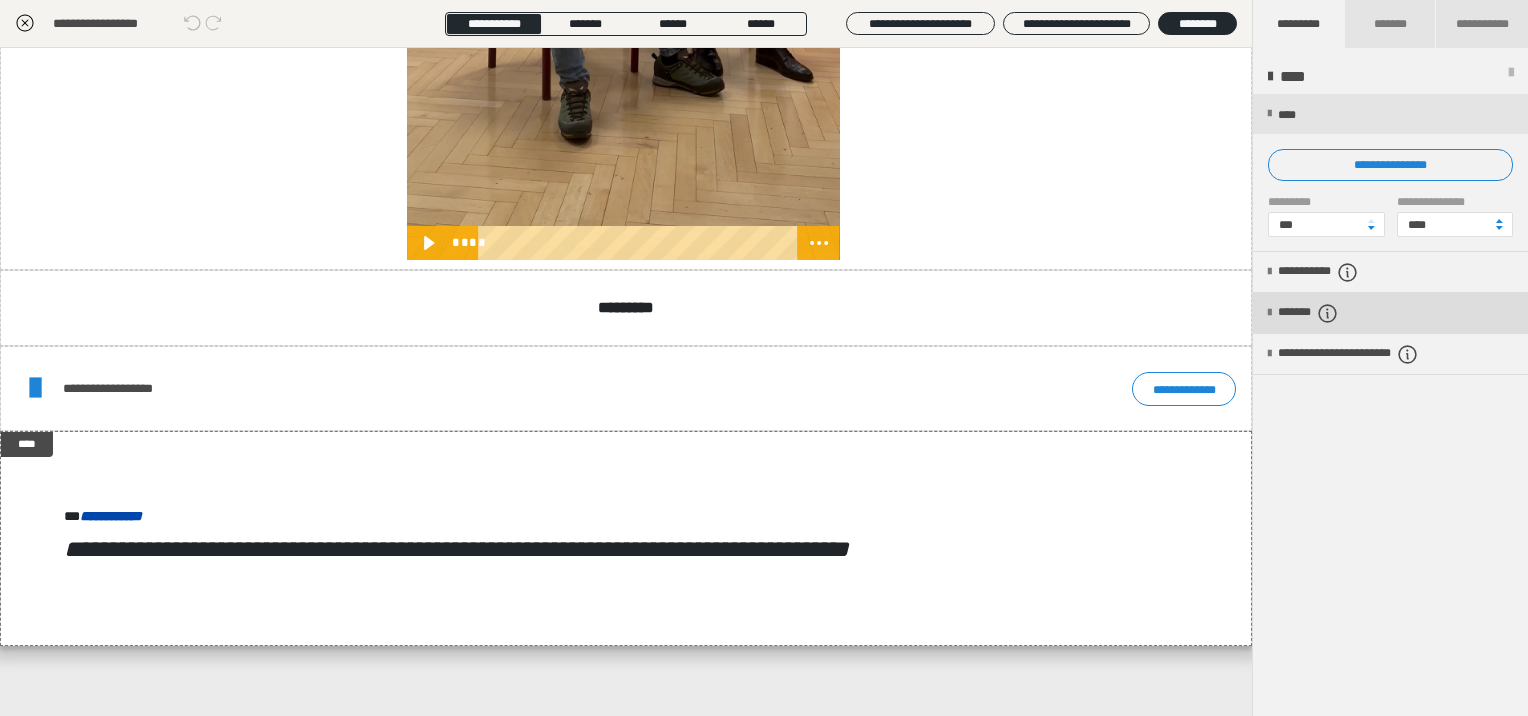 click on "*******" at bounding box center [1390, 313] 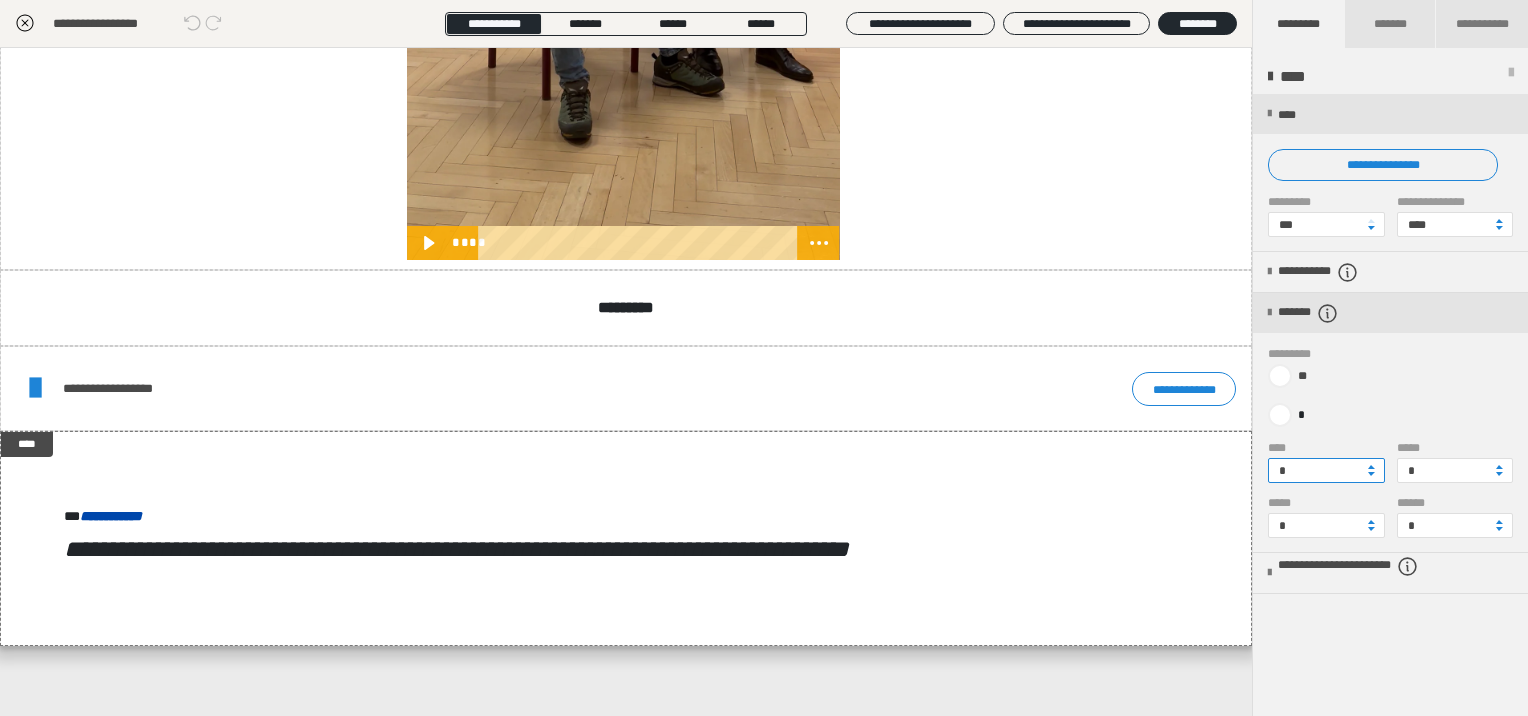 drag, startPoint x: 1296, startPoint y: 464, endPoint x: 1272, endPoint y: 466, distance: 24.083189 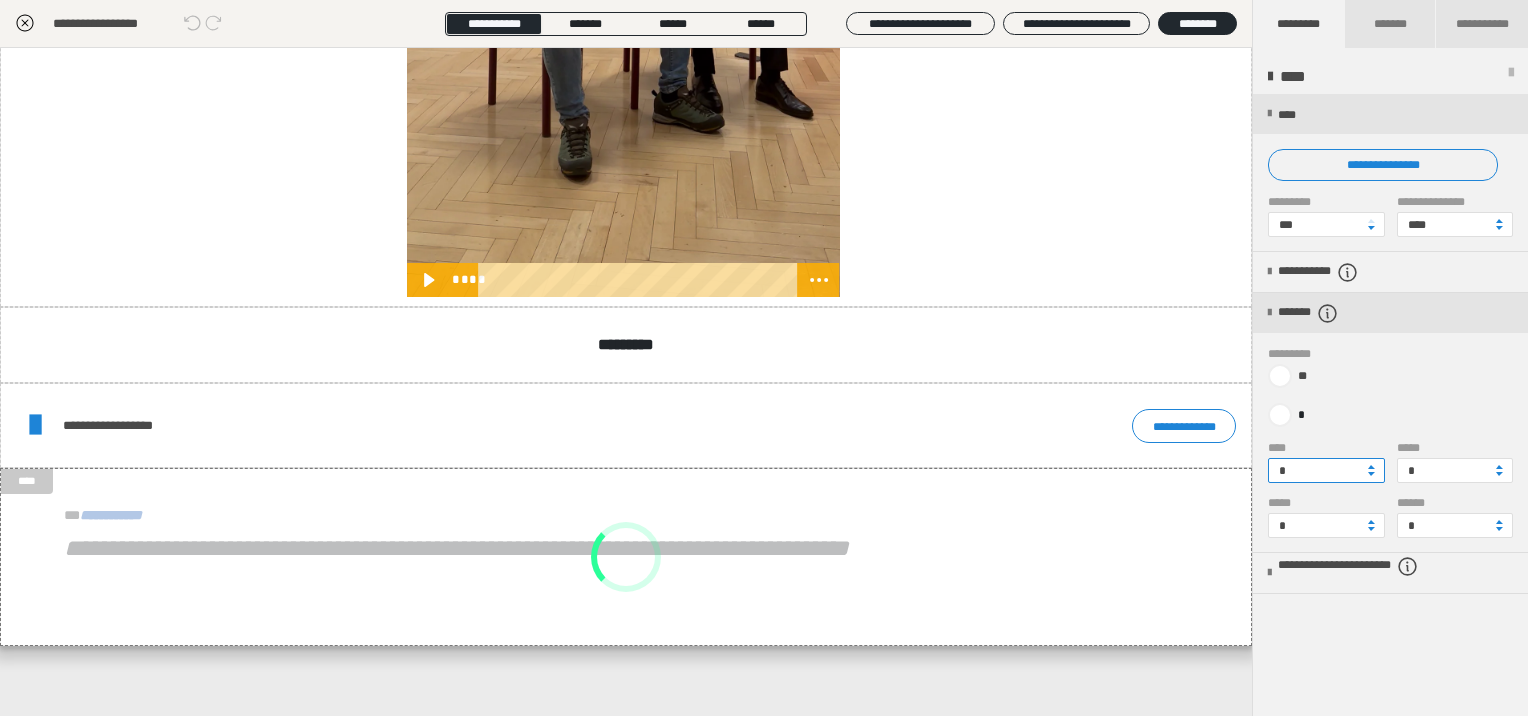 scroll, scrollTop: 1224, scrollLeft: 0, axis: vertical 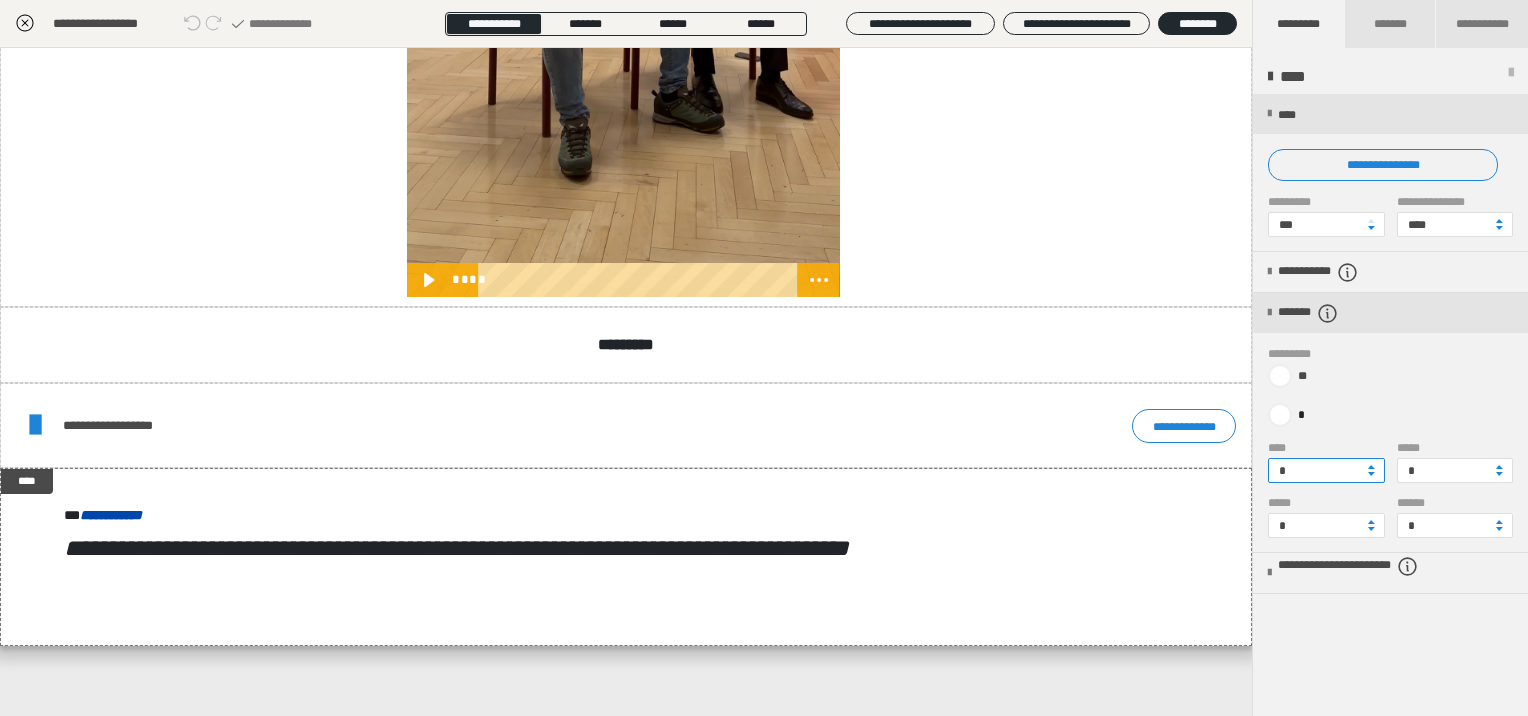 type on "*" 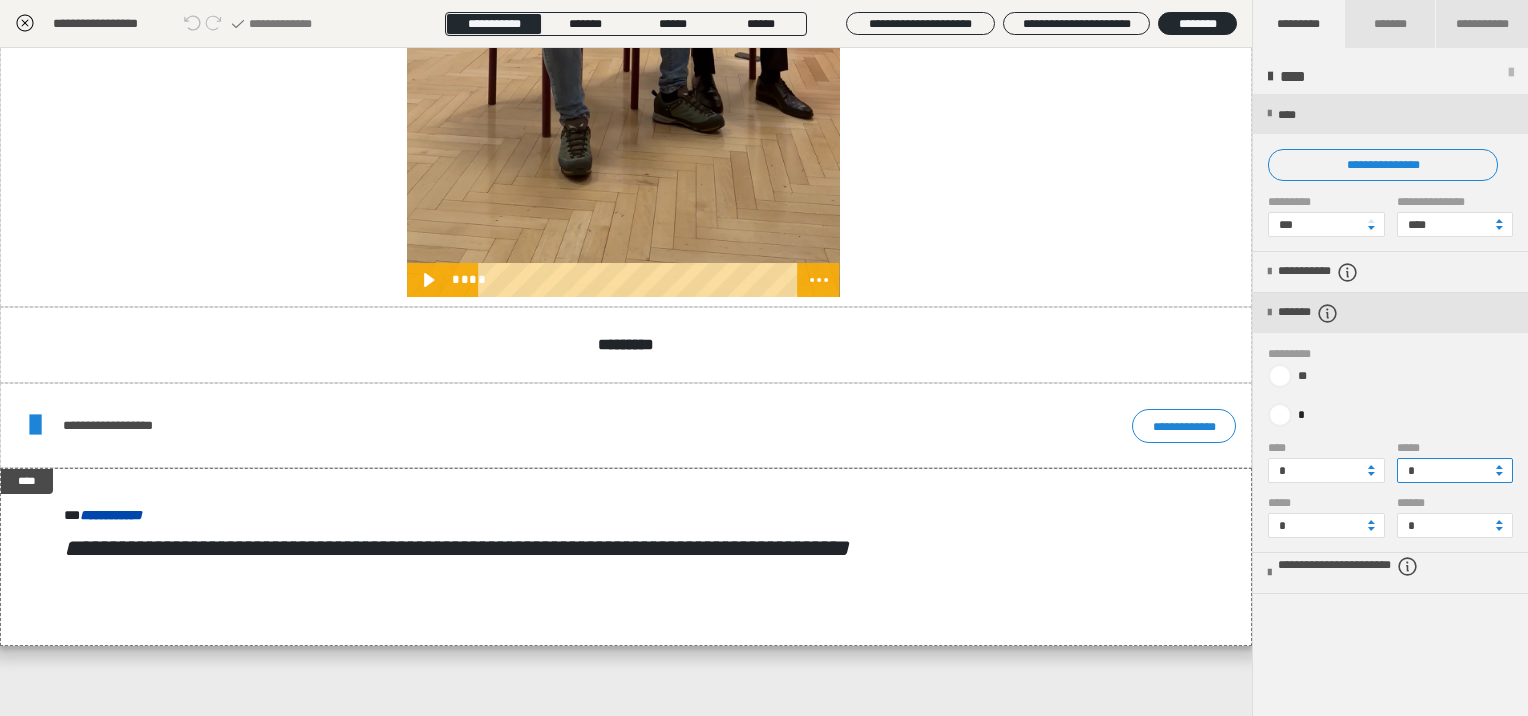 drag, startPoint x: 1429, startPoint y: 469, endPoint x: 1370, endPoint y: 472, distance: 59.07622 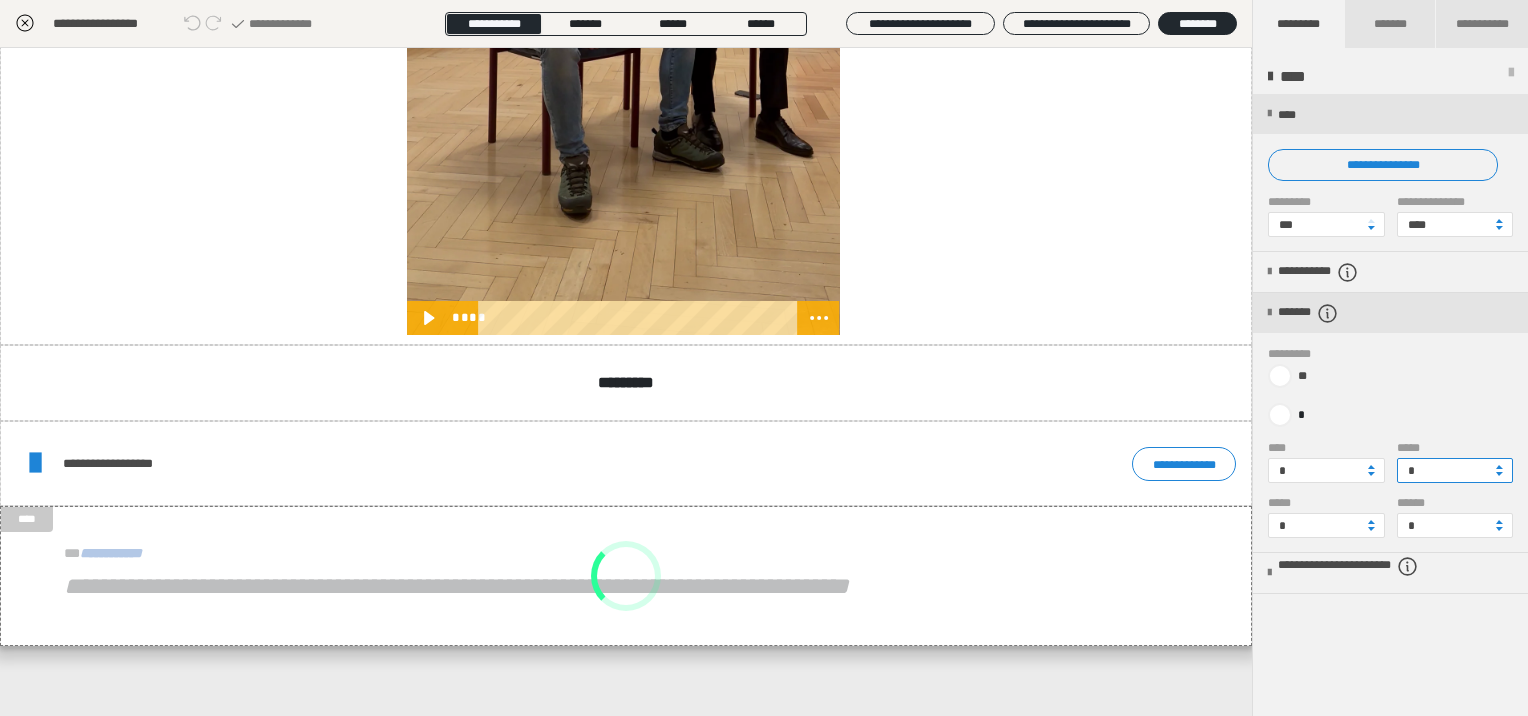 scroll, scrollTop: 1187, scrollLeft: 0, axis: vertical 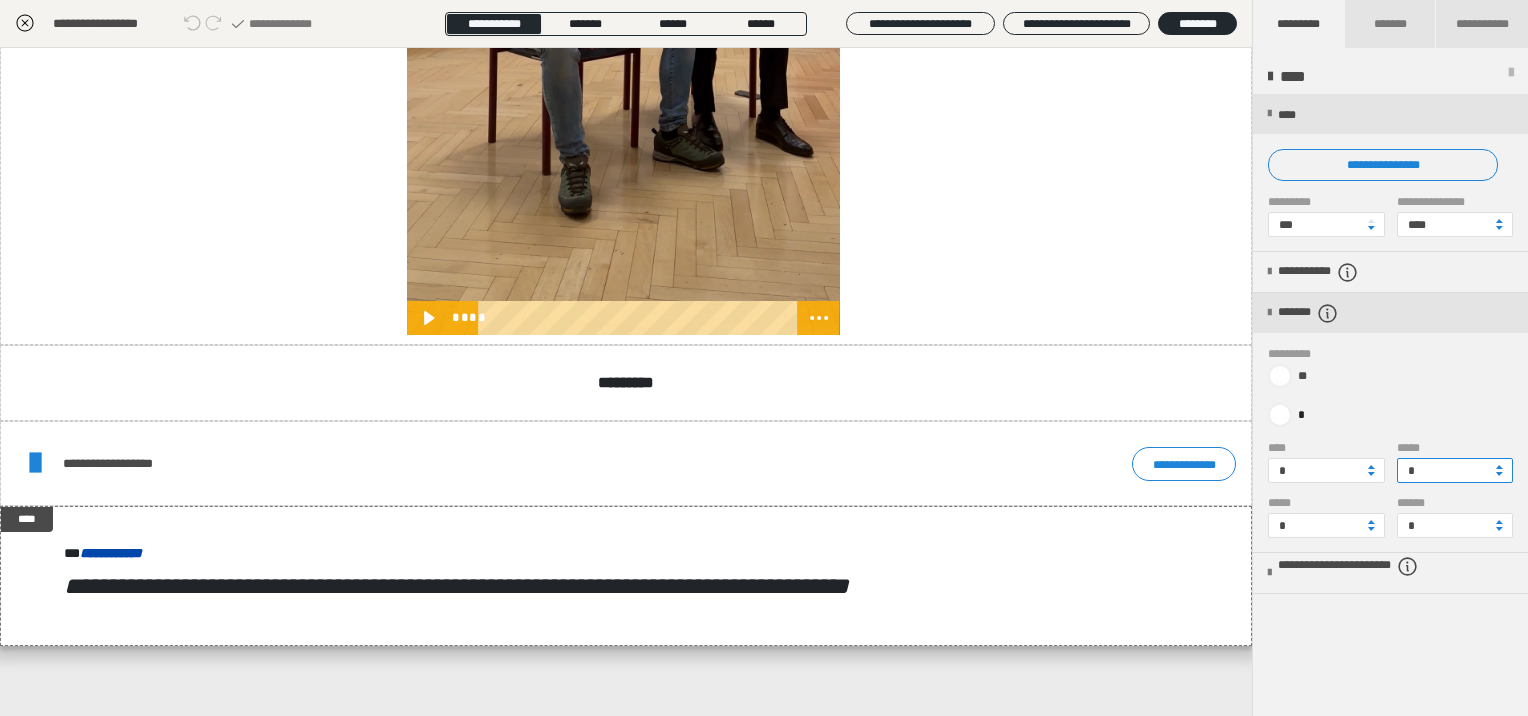 type on "*" 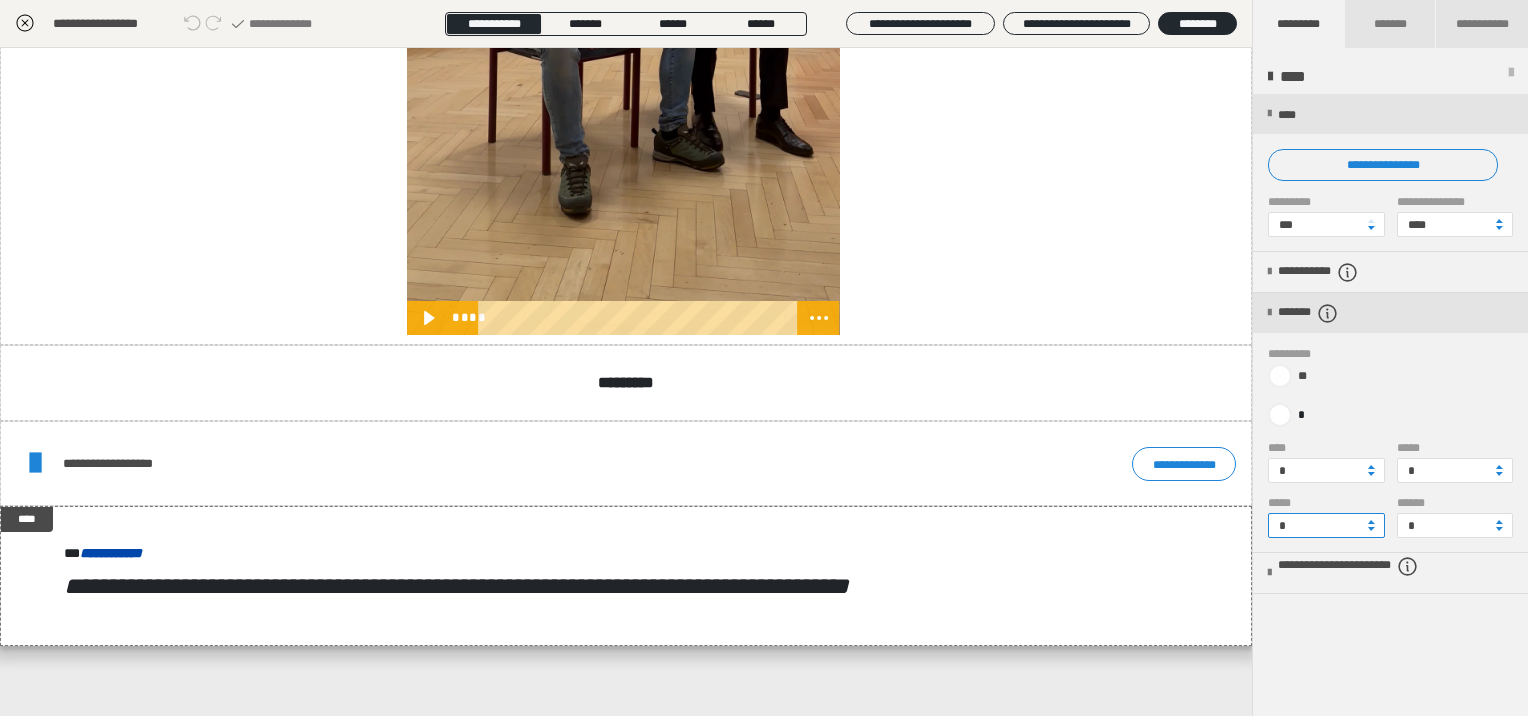 click on "*" at bounding box center (1326, 525) 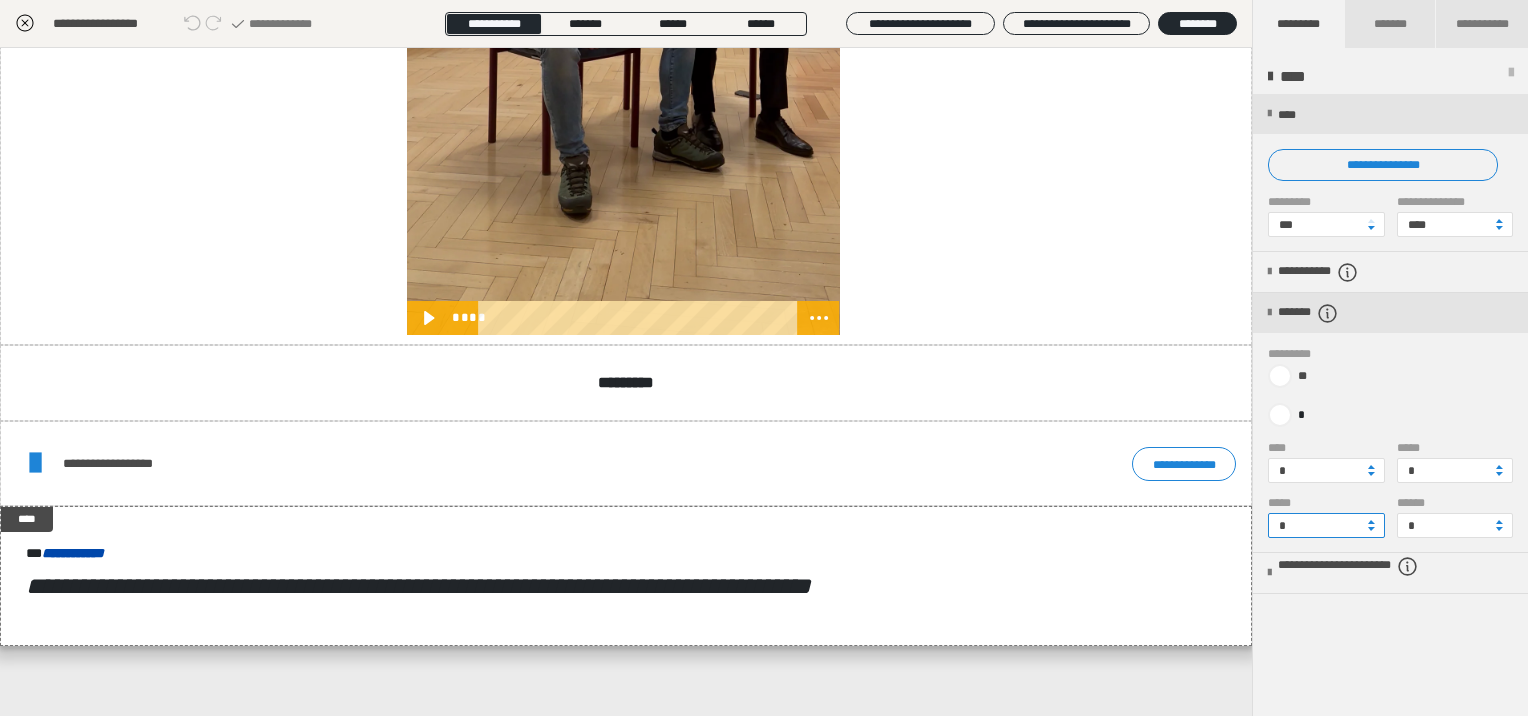 type on "*" 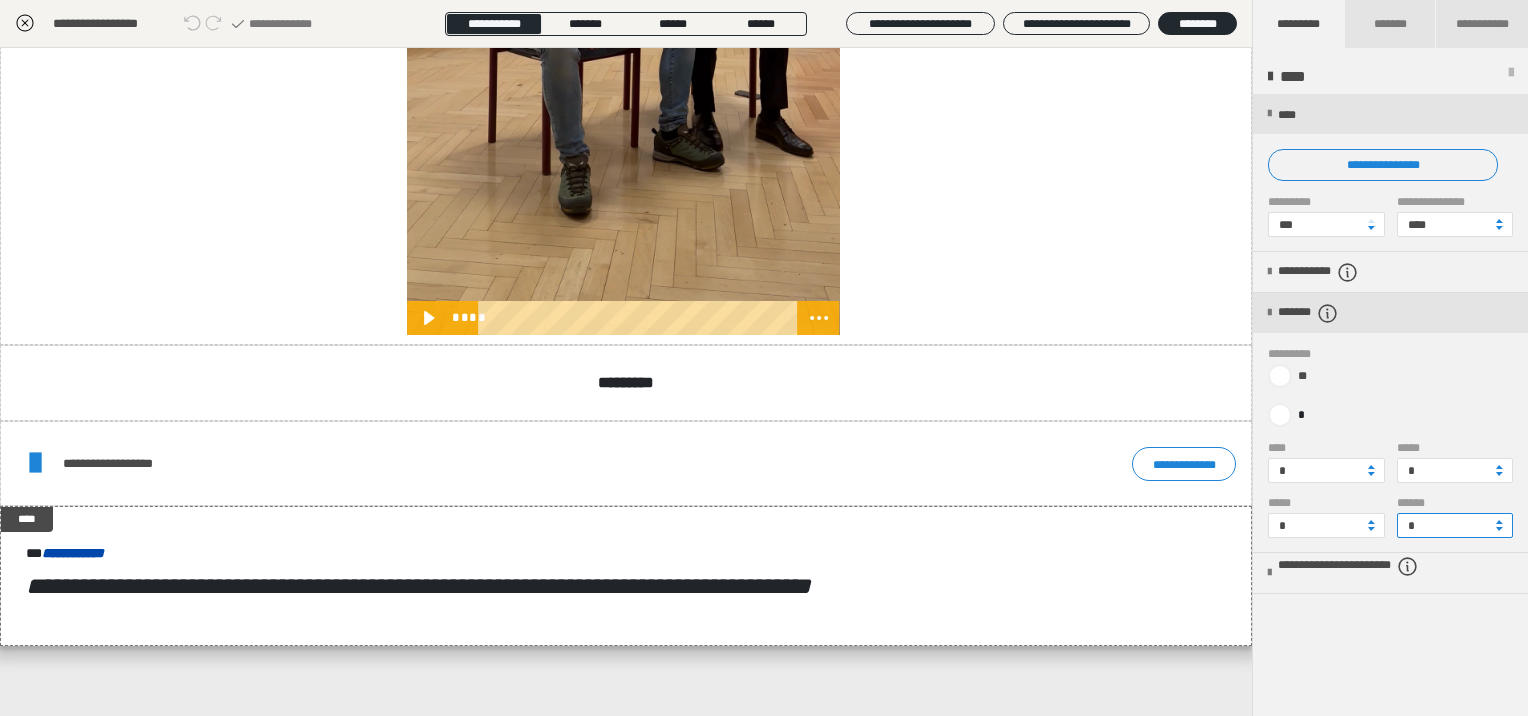 drag, startPoint x: 1440, startPoint y: 524, endPoint x: 1385, endPoint y: 524, distance: 55 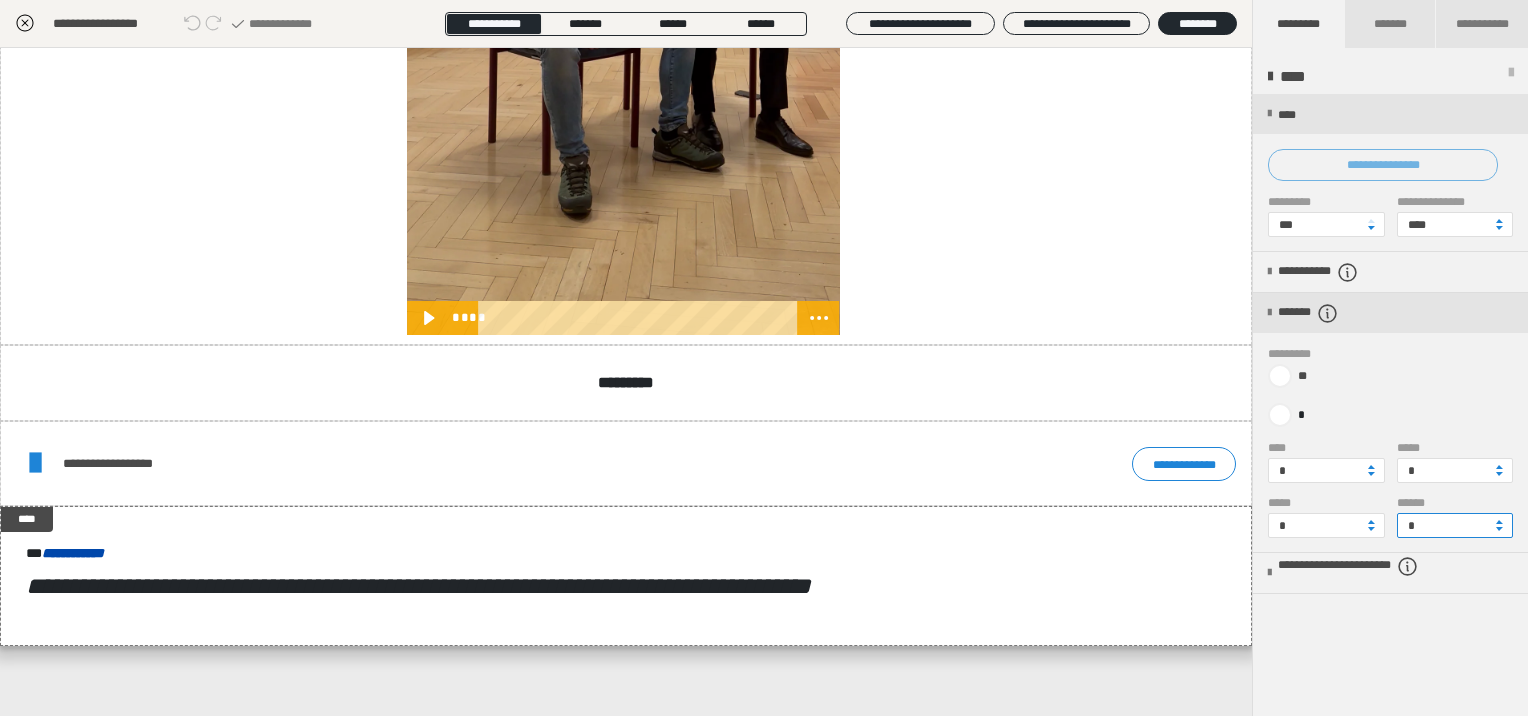 type on "*" 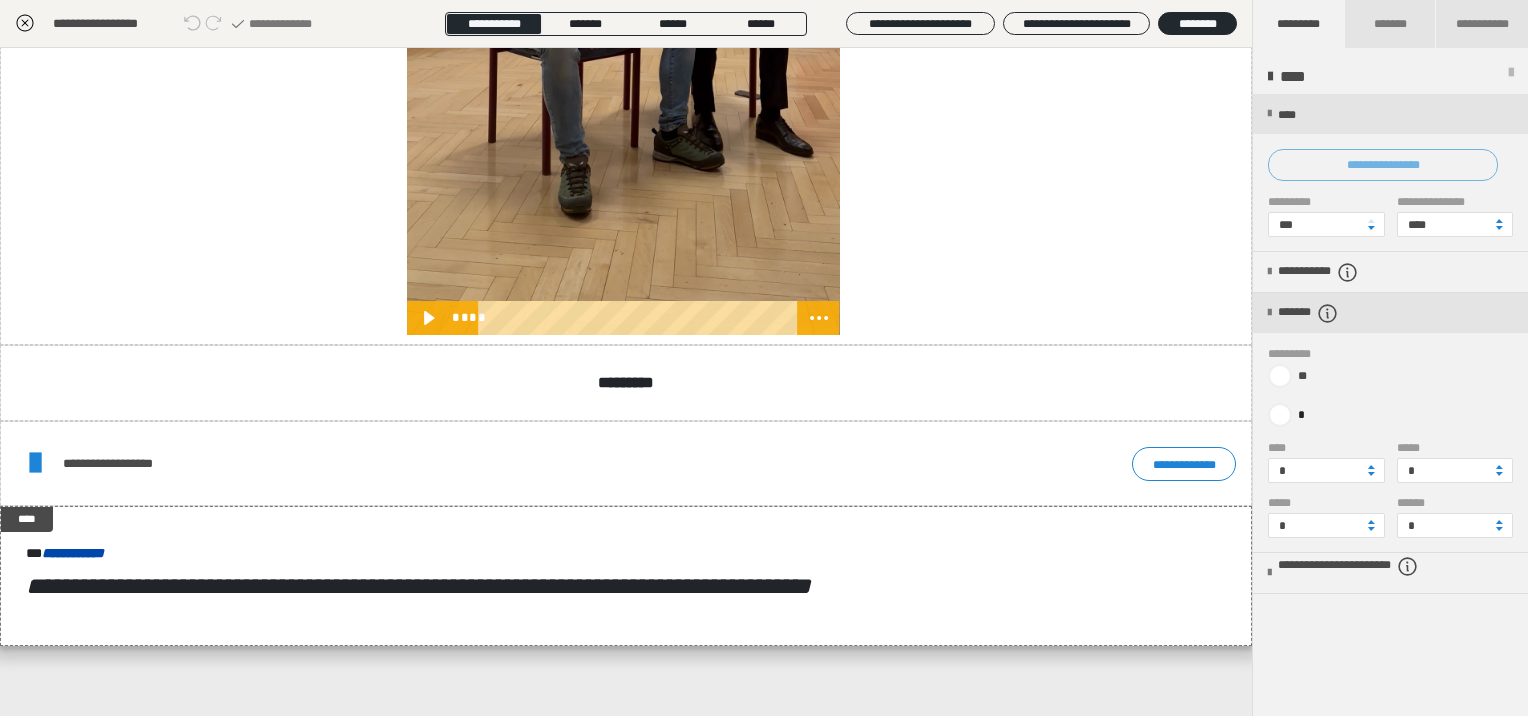 click on "**********" at bounding box center [1383, 165] 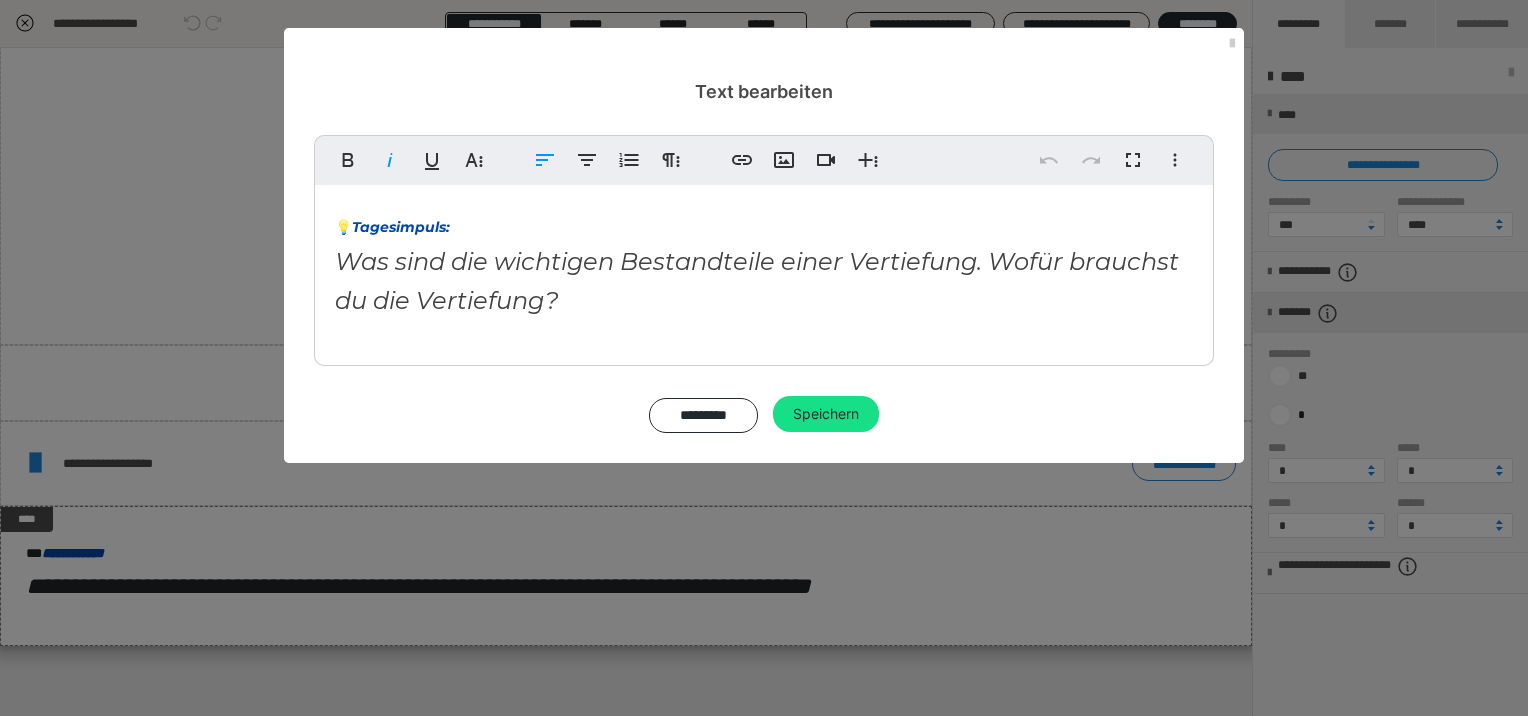 drag, startPoint x: 597, startPoint y: 308, endPoint x: 601, endPoint y: 284, distance: 24.33105 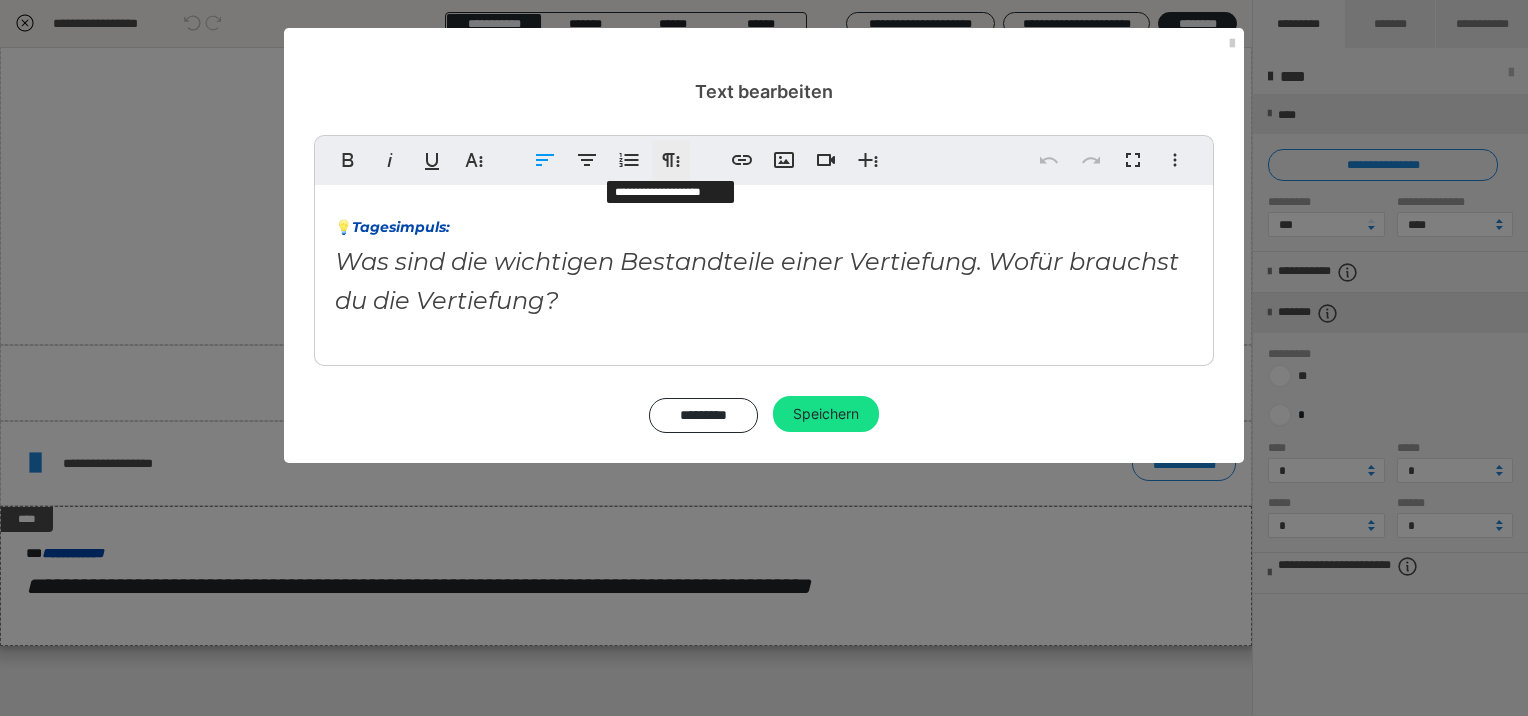click 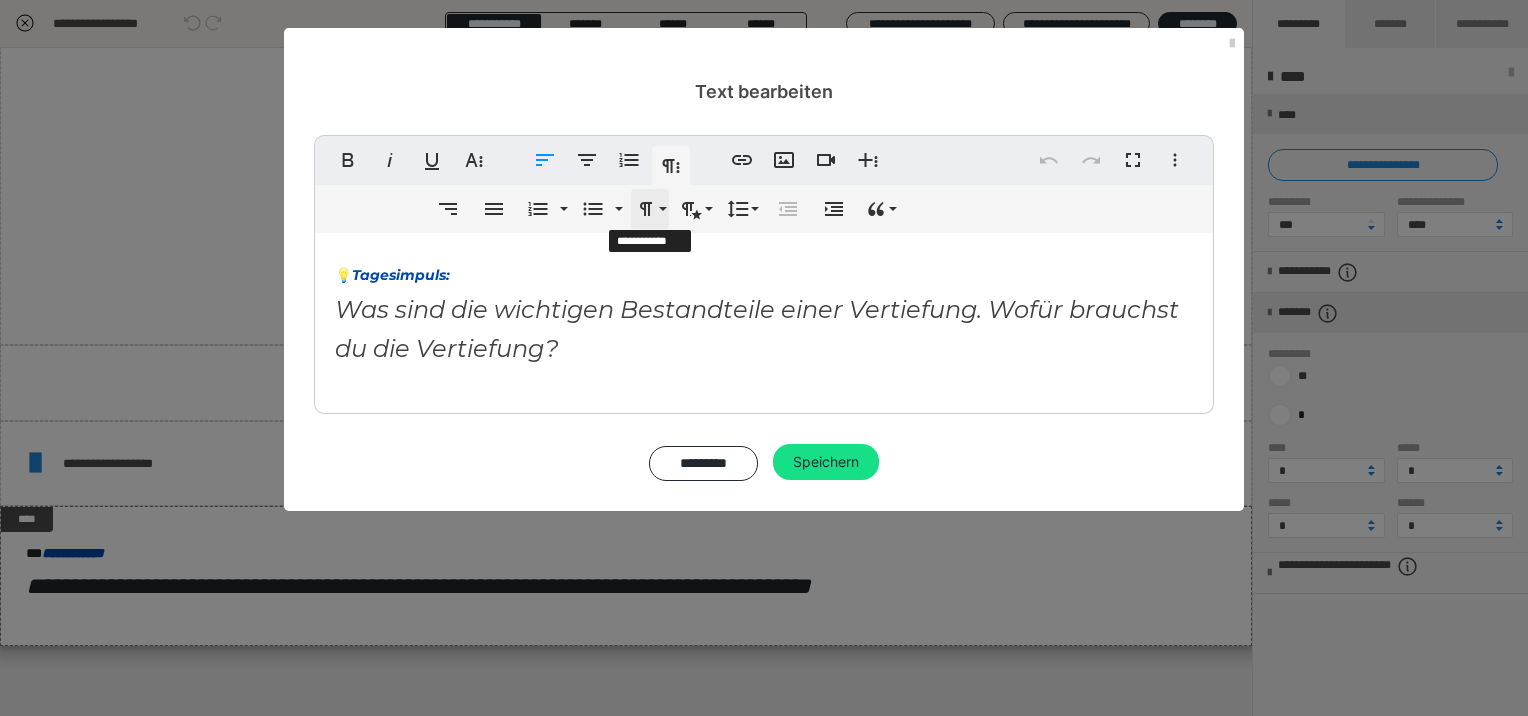 click on "Formatierung" at bounding box center [650, 209] 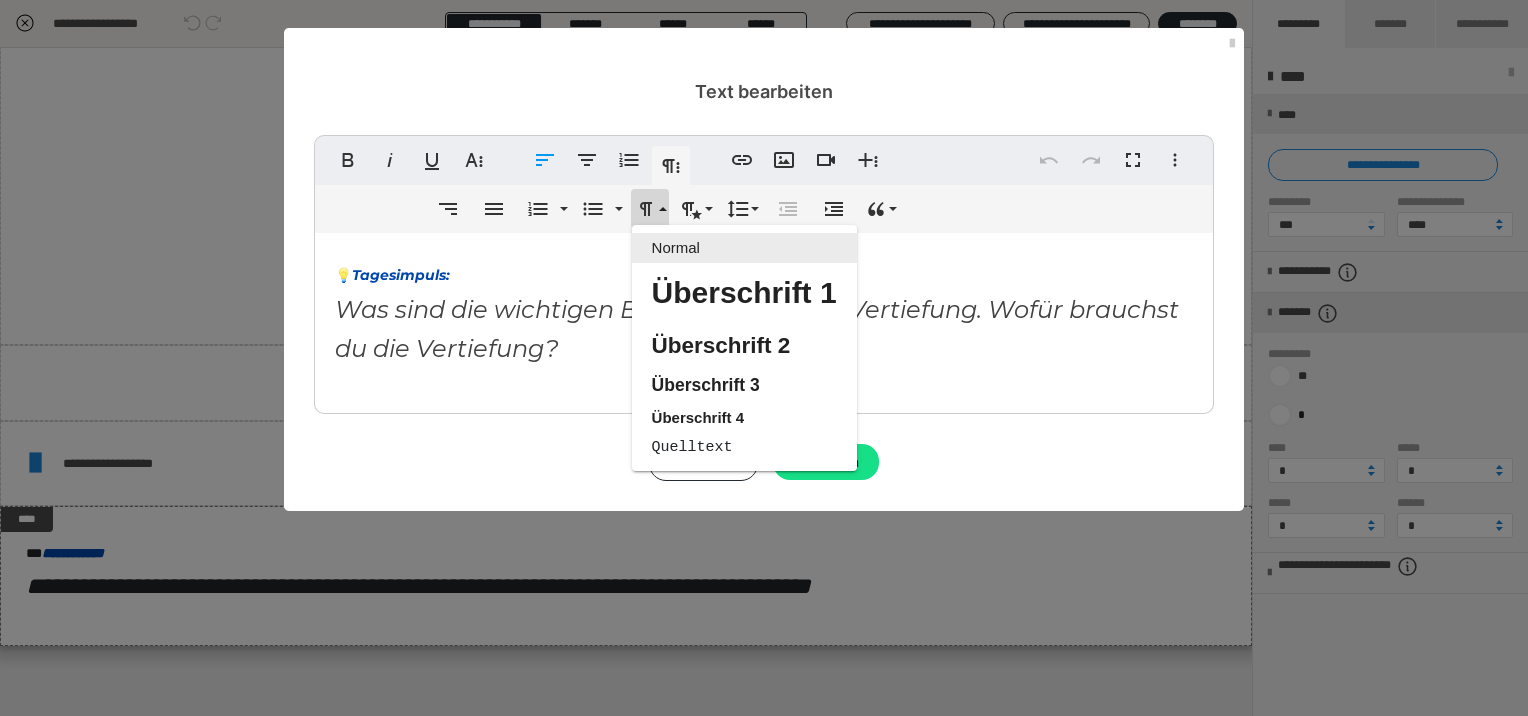 click on "Normal" at bounding box center (744, 248) 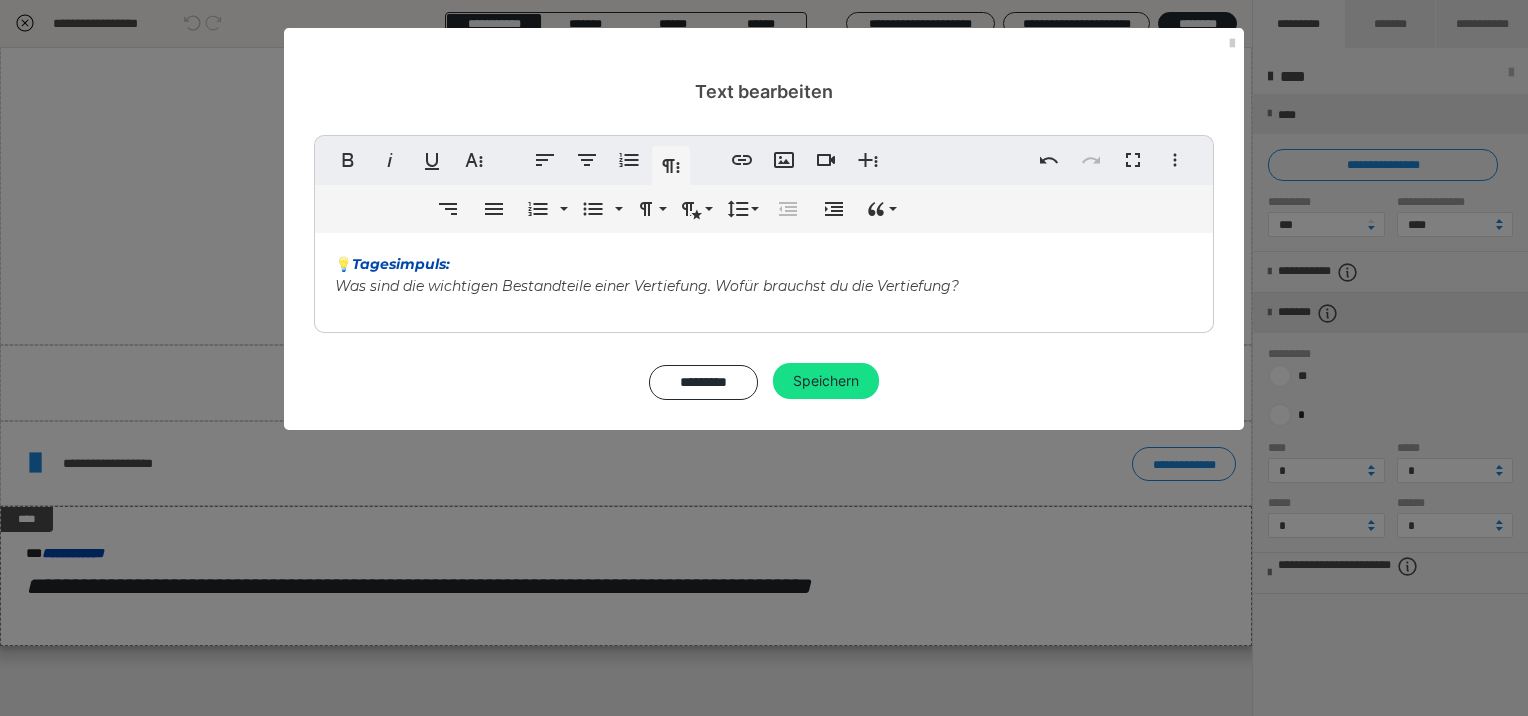 click on "Was sind die wichtigen Bestandteile einer Vertiefung. Wofür brauchst du die Vertiefung?" at bounding box center [647, 286] 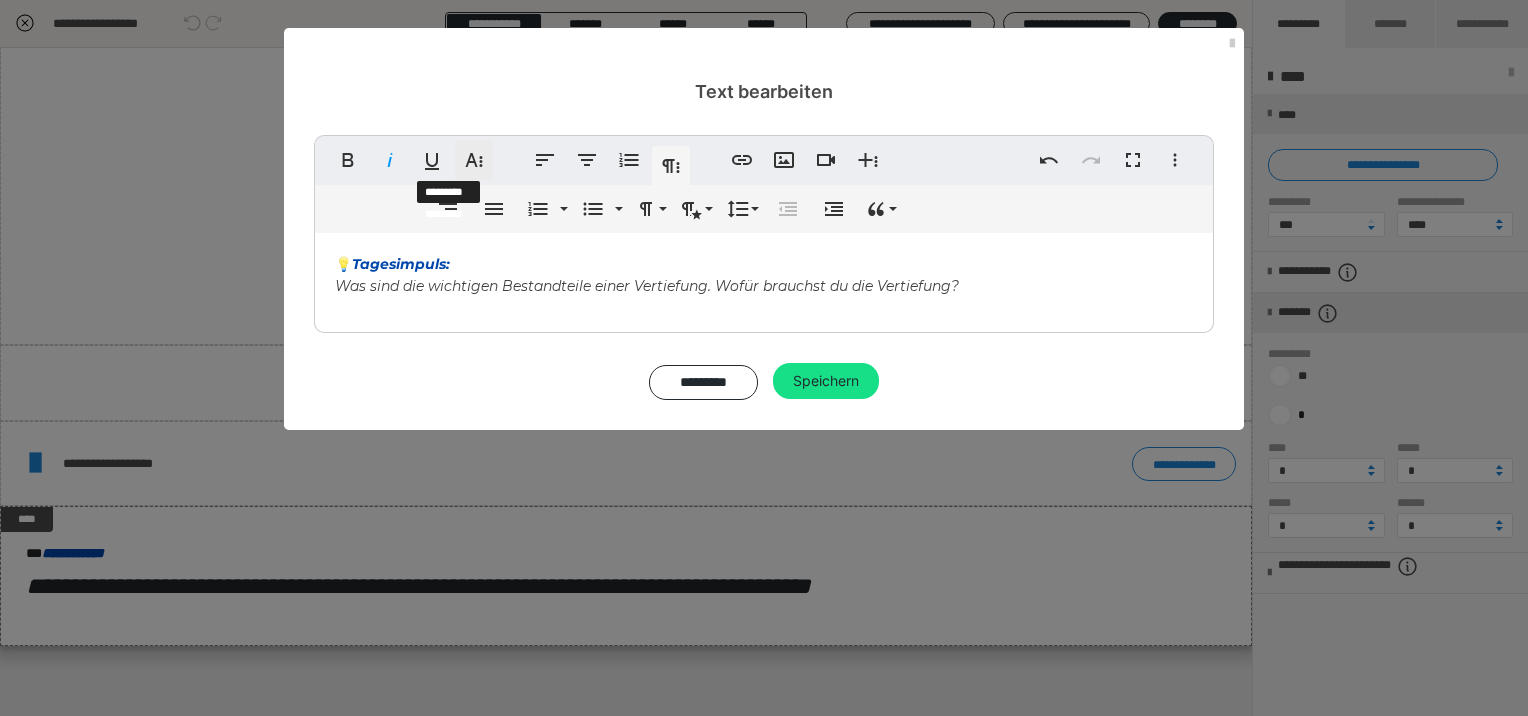 click 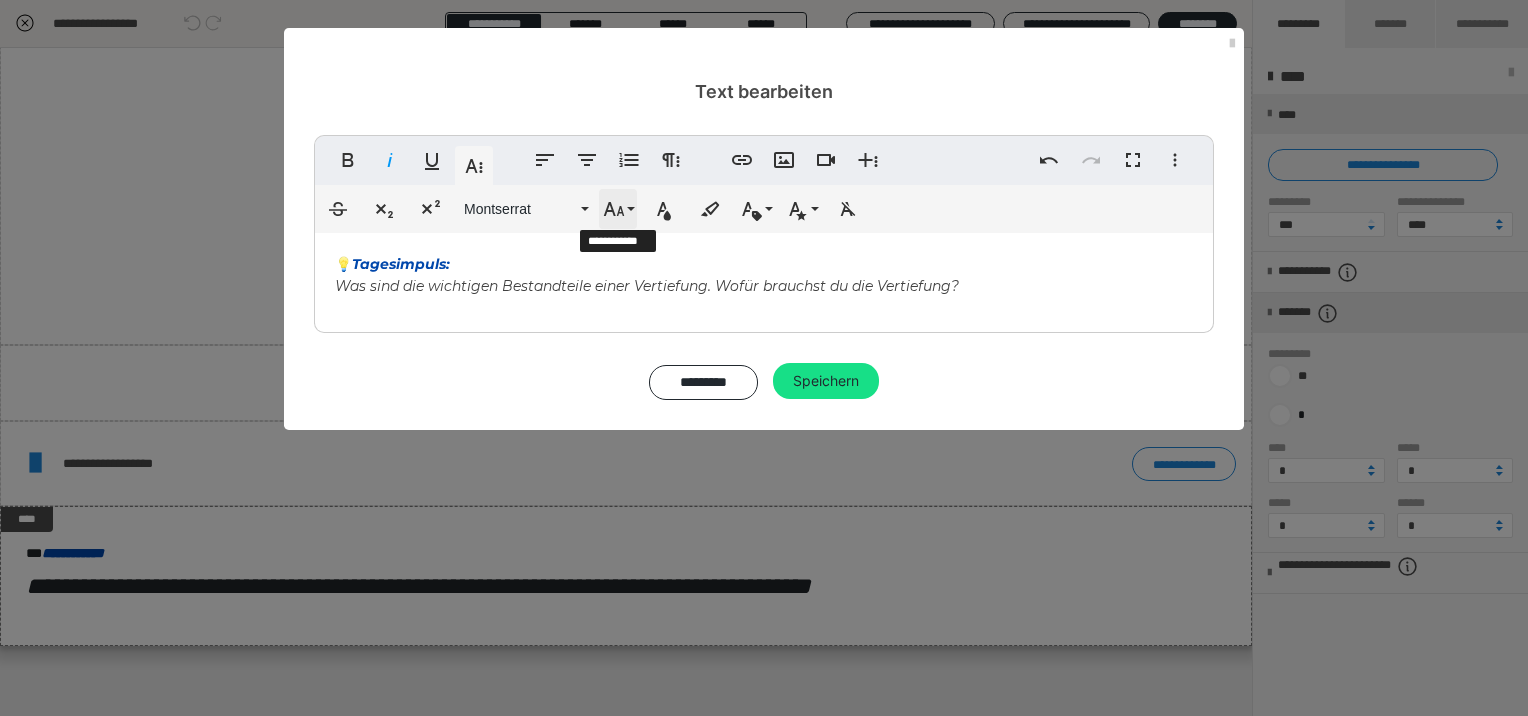 click 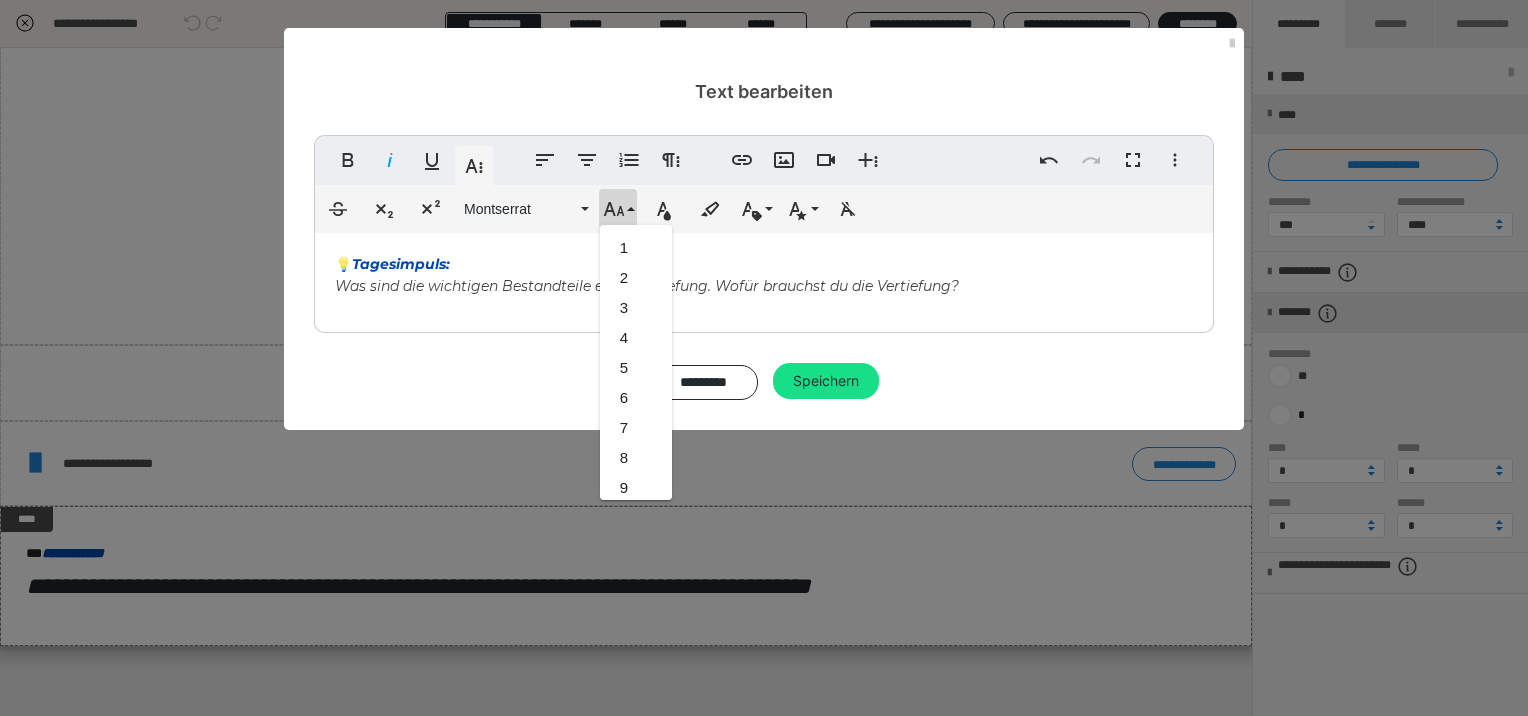 scroll, scrollTop: 412, scrollLeft: 0, axis: vertical 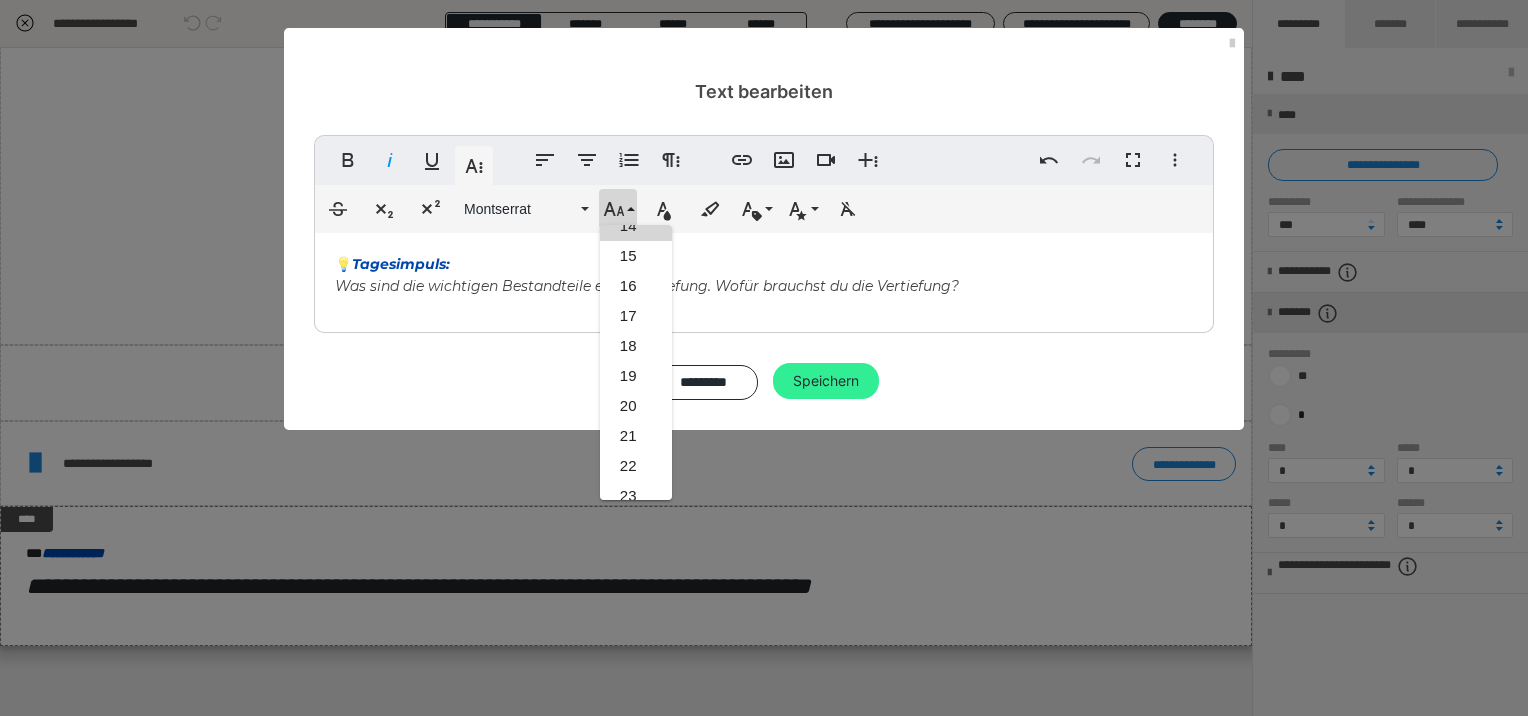 click on "Speichern" at bounding box center (826, 381) 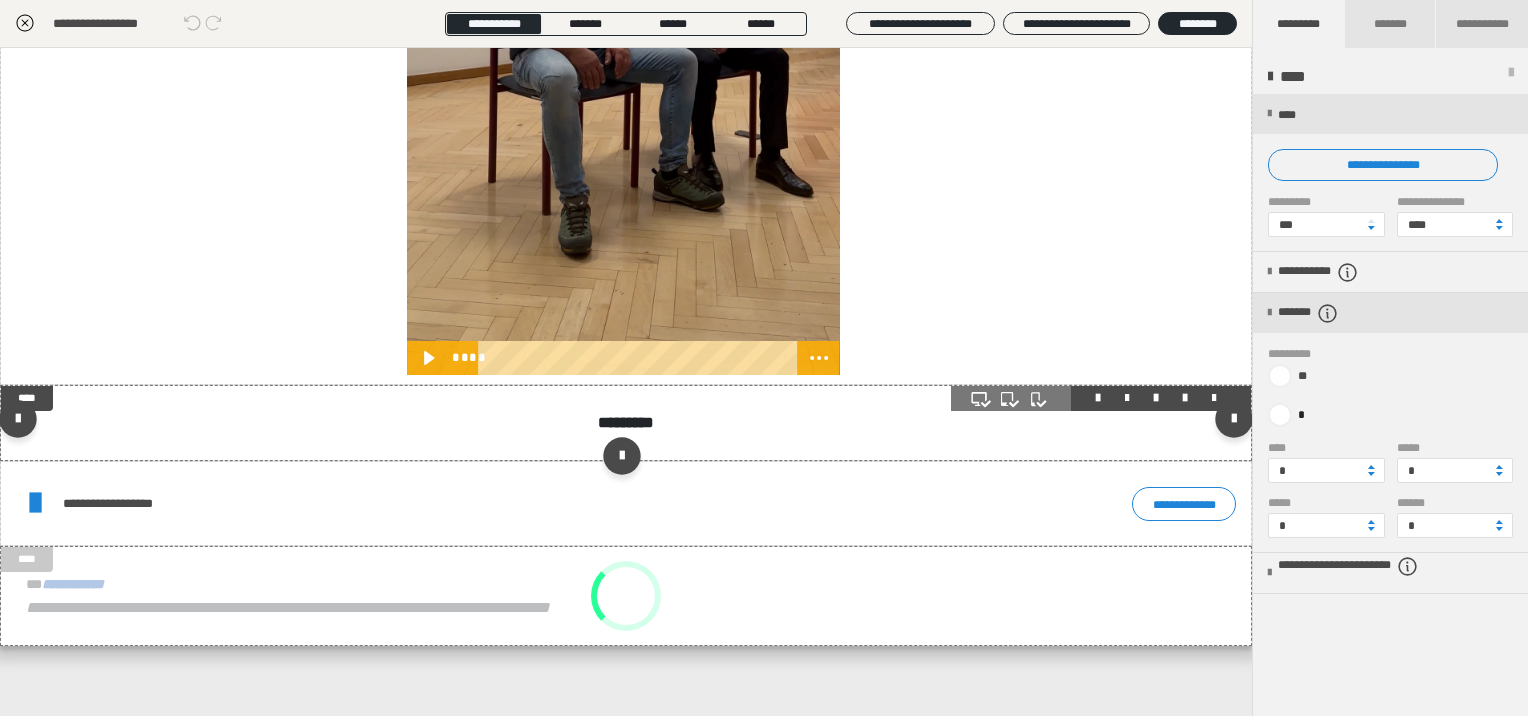 scroll, scrollTop: 1147, scrollLeft: 0, axis: vertical 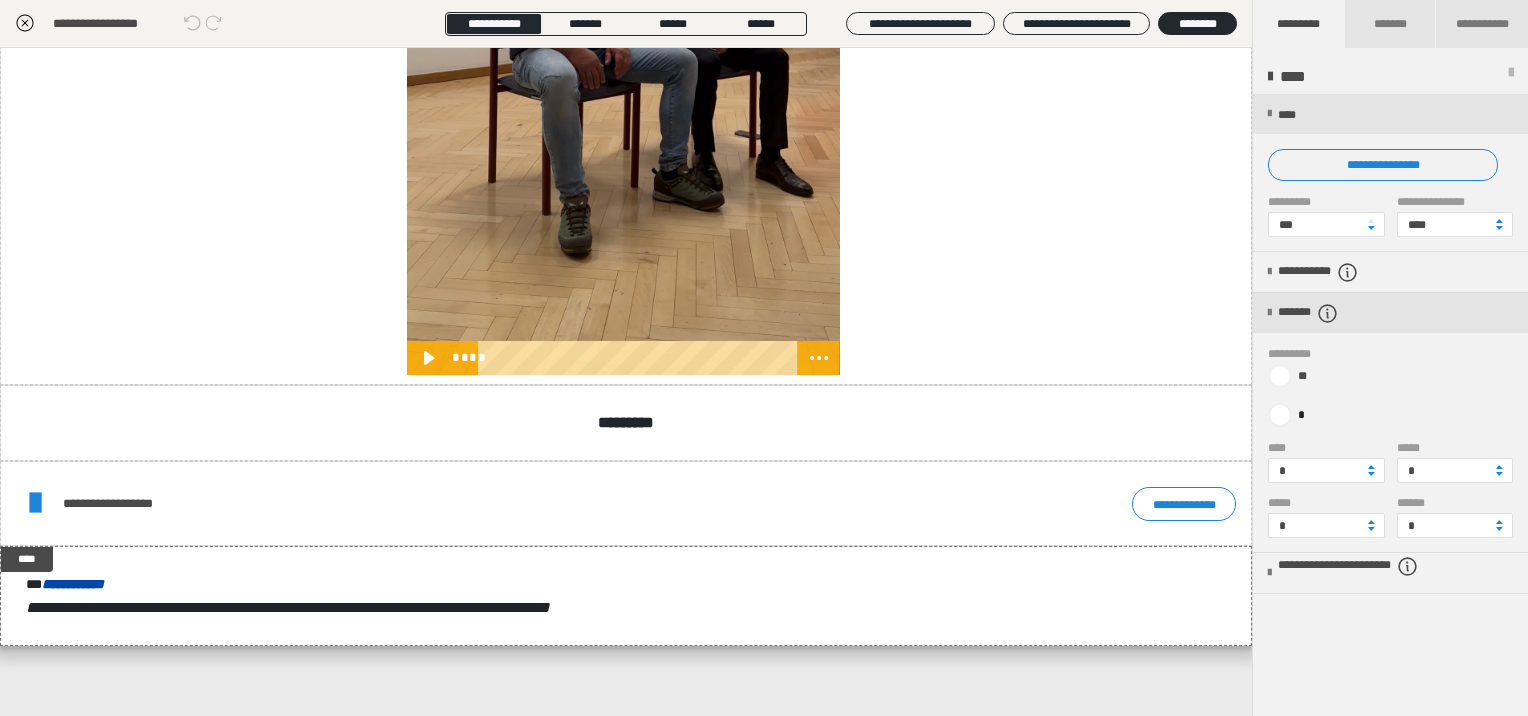 click 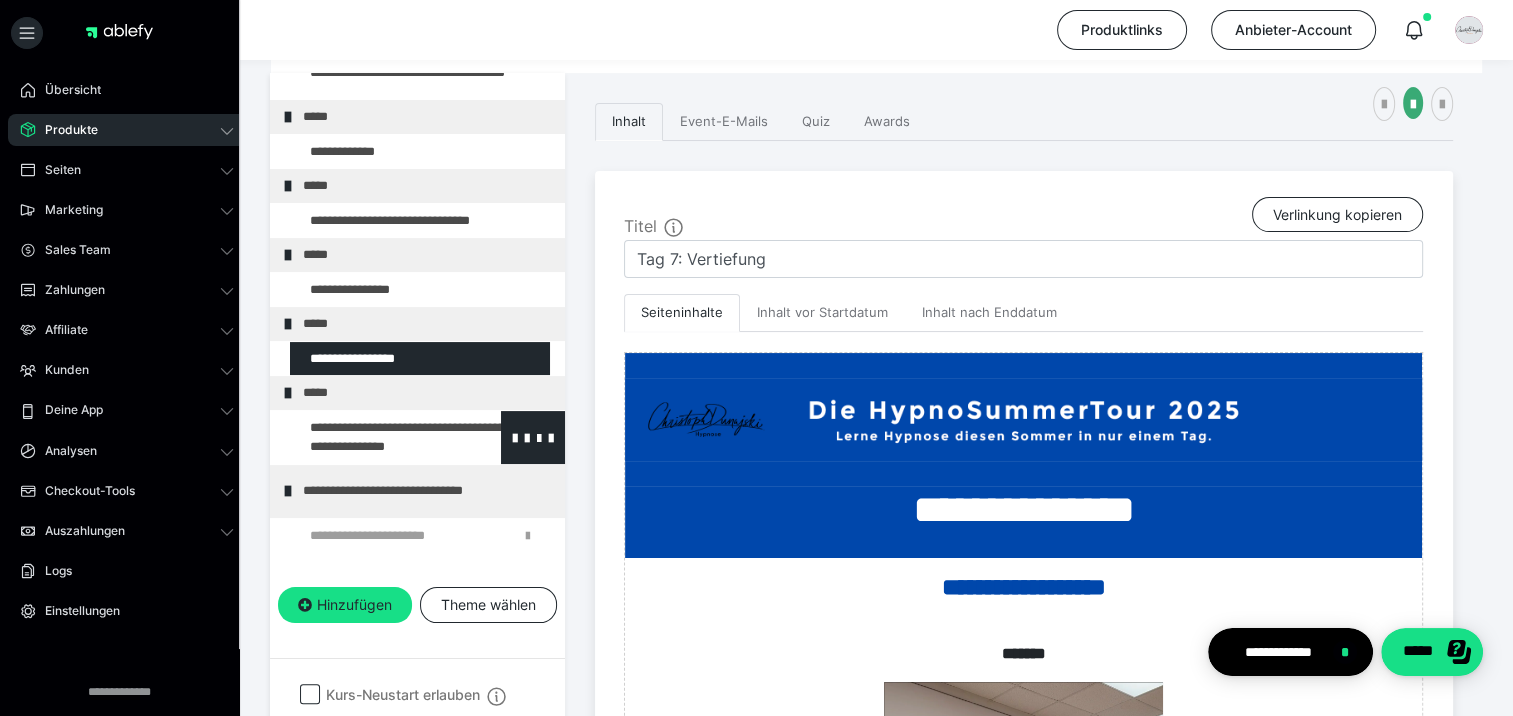 click at bounding box center [375, 437] 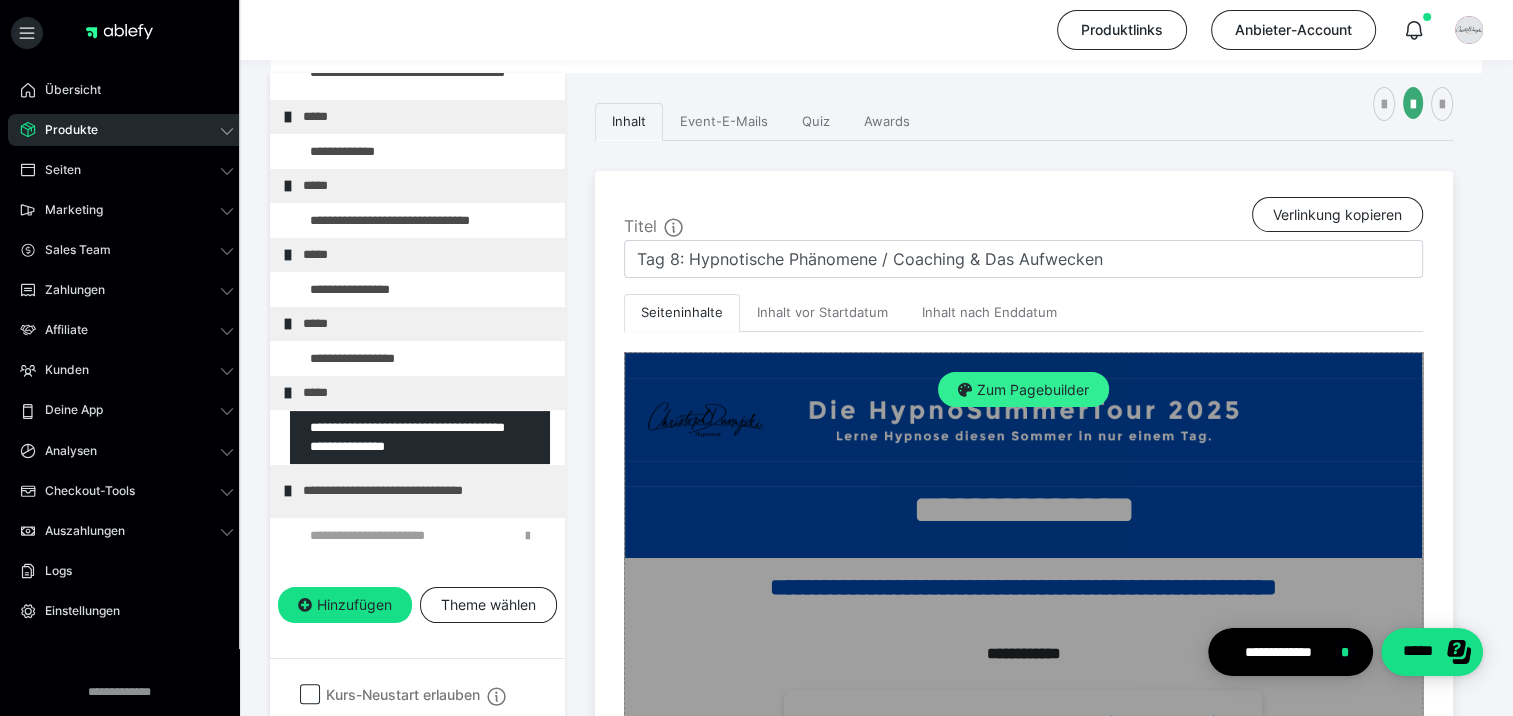 click on "Zum Pagebuilder" at bounding box center [1023, 390] 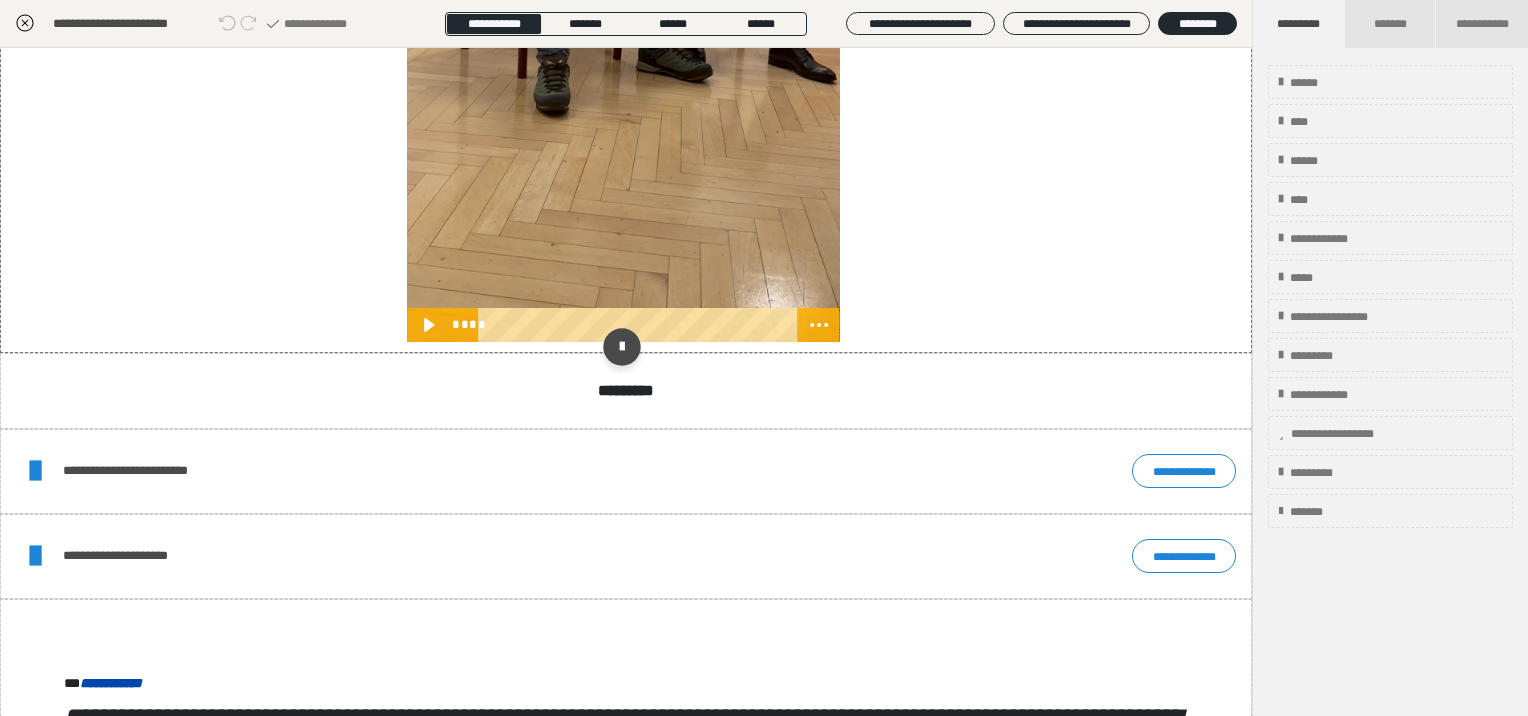 scroll, scrollTop: 2457, scrollLeft: 0, axis: vertical 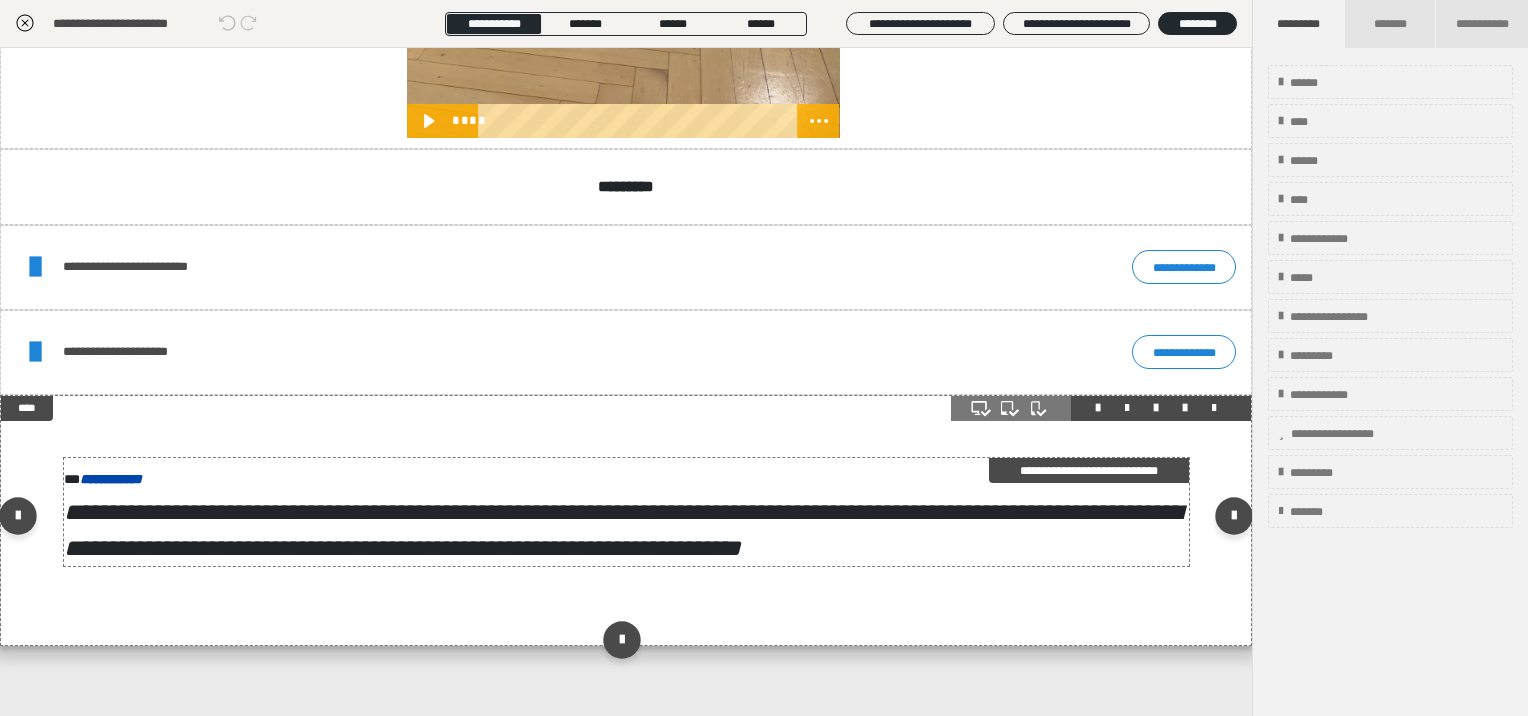 click on "**********" at bounding box center [622, 530] 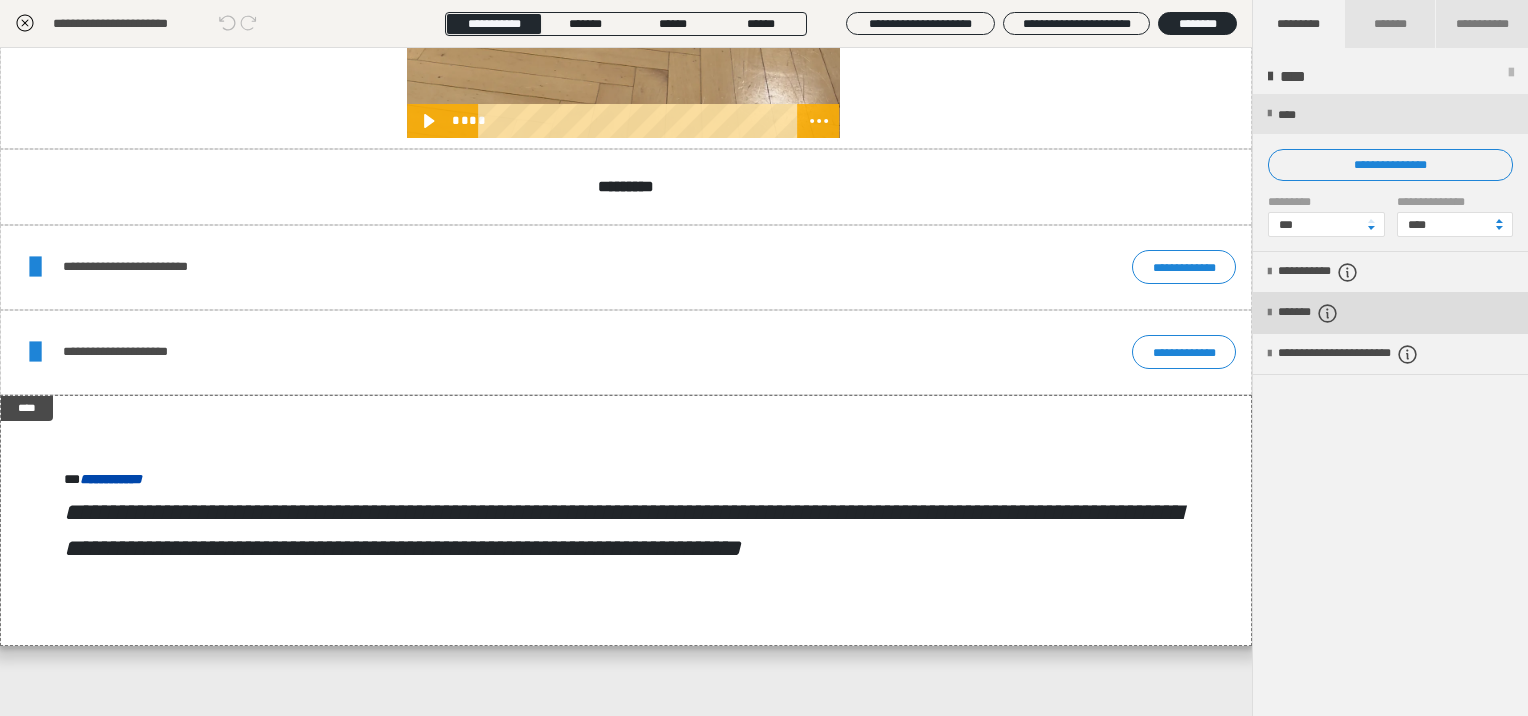 click on "*******" at bounding box center [1325, 313] 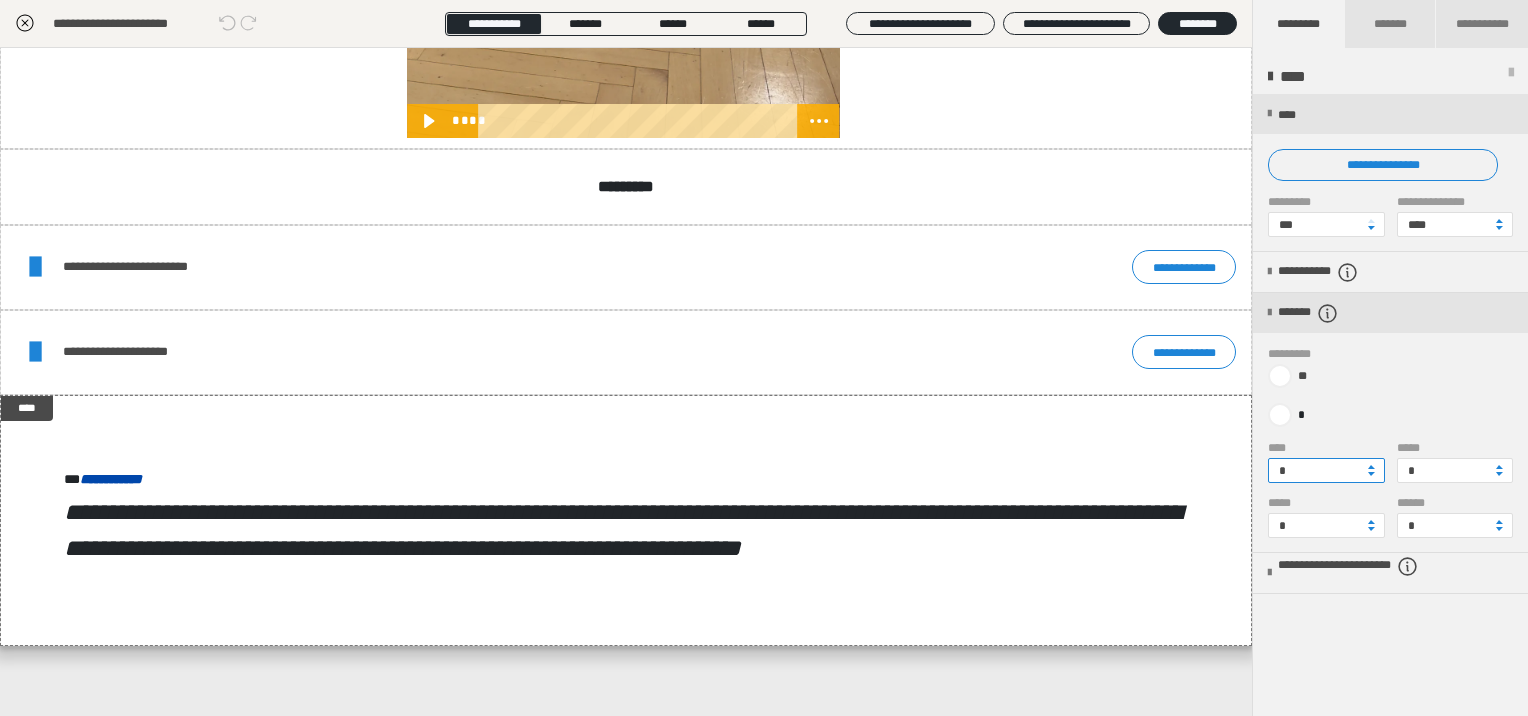 click on "*" at bounding box center (1326, 470) 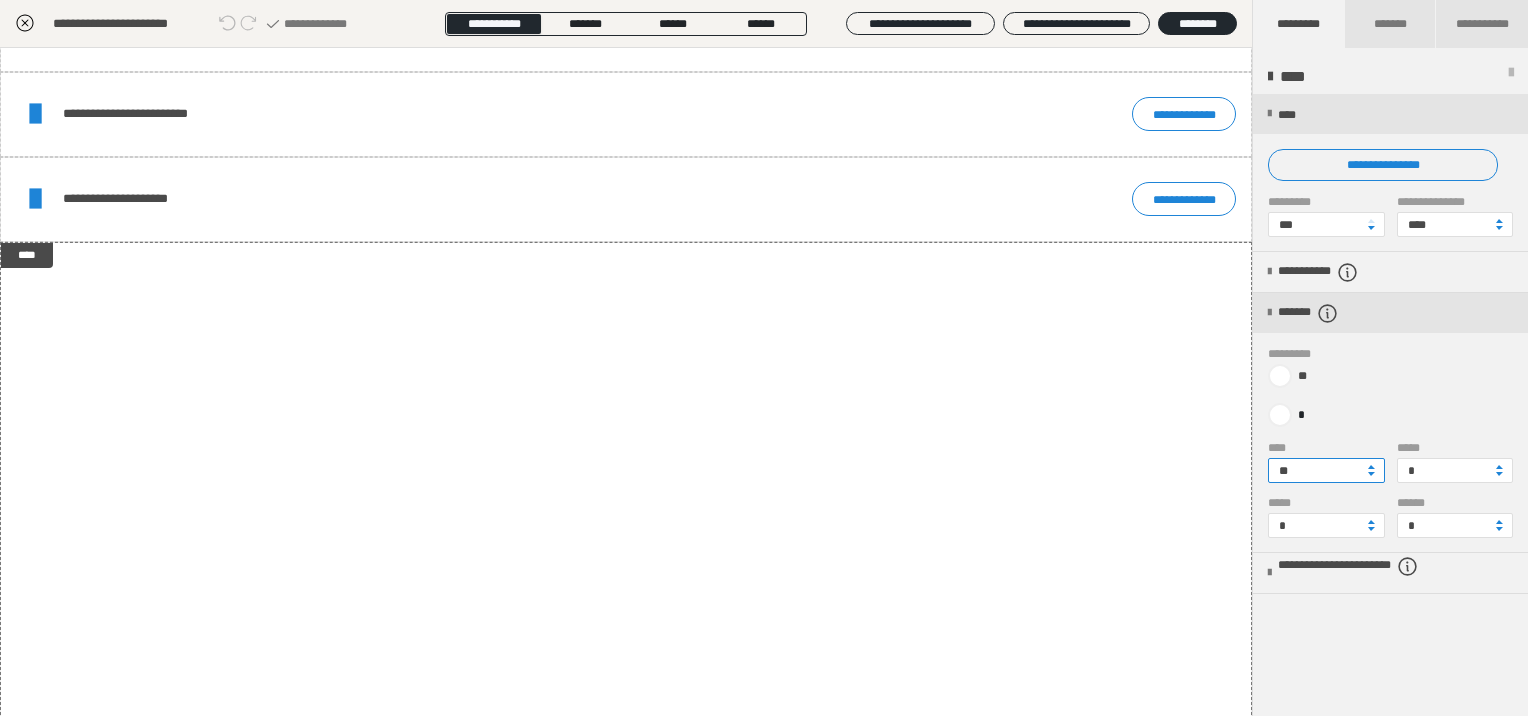 type on "**" 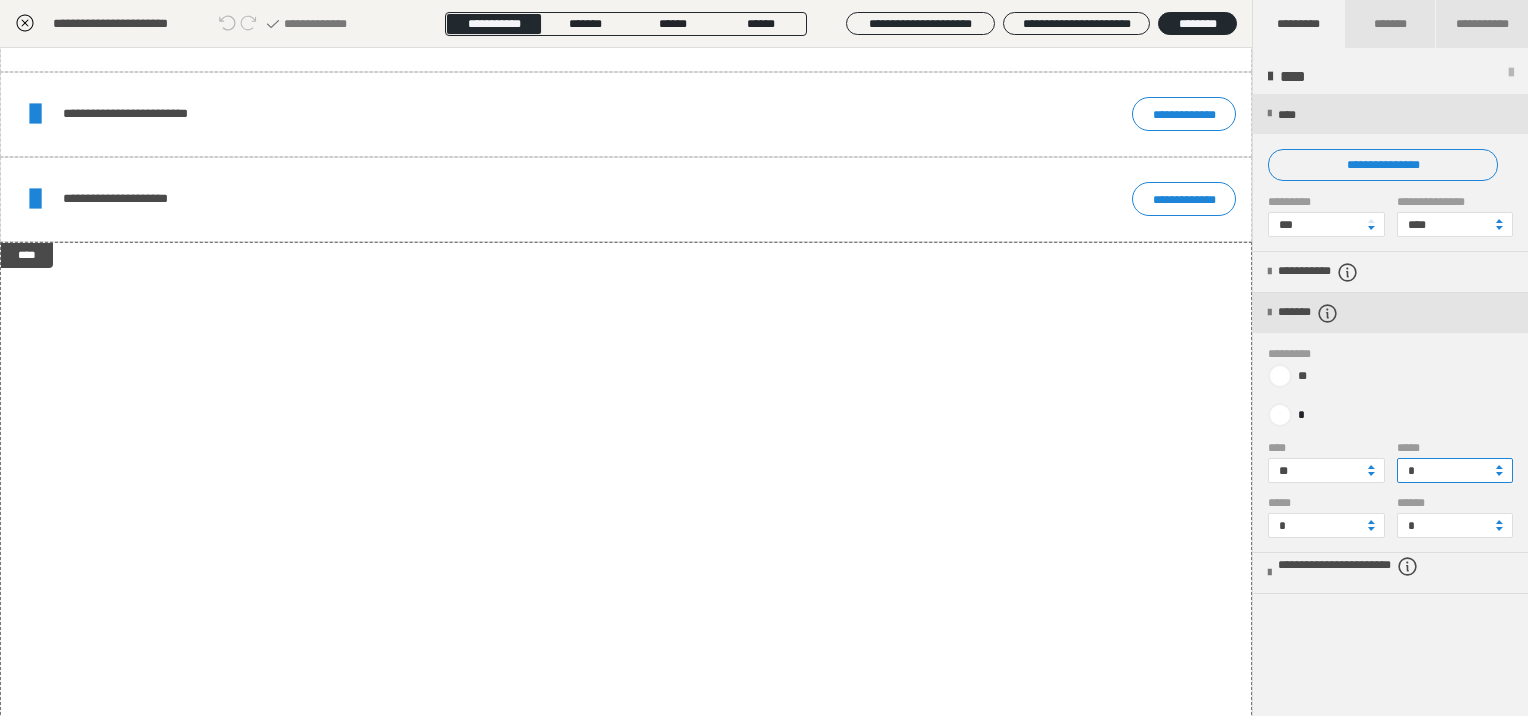 drag, startPoint x: 1418, startPoint y: 465, endPoint x: 1396, endPoint y: 465, distance: 22 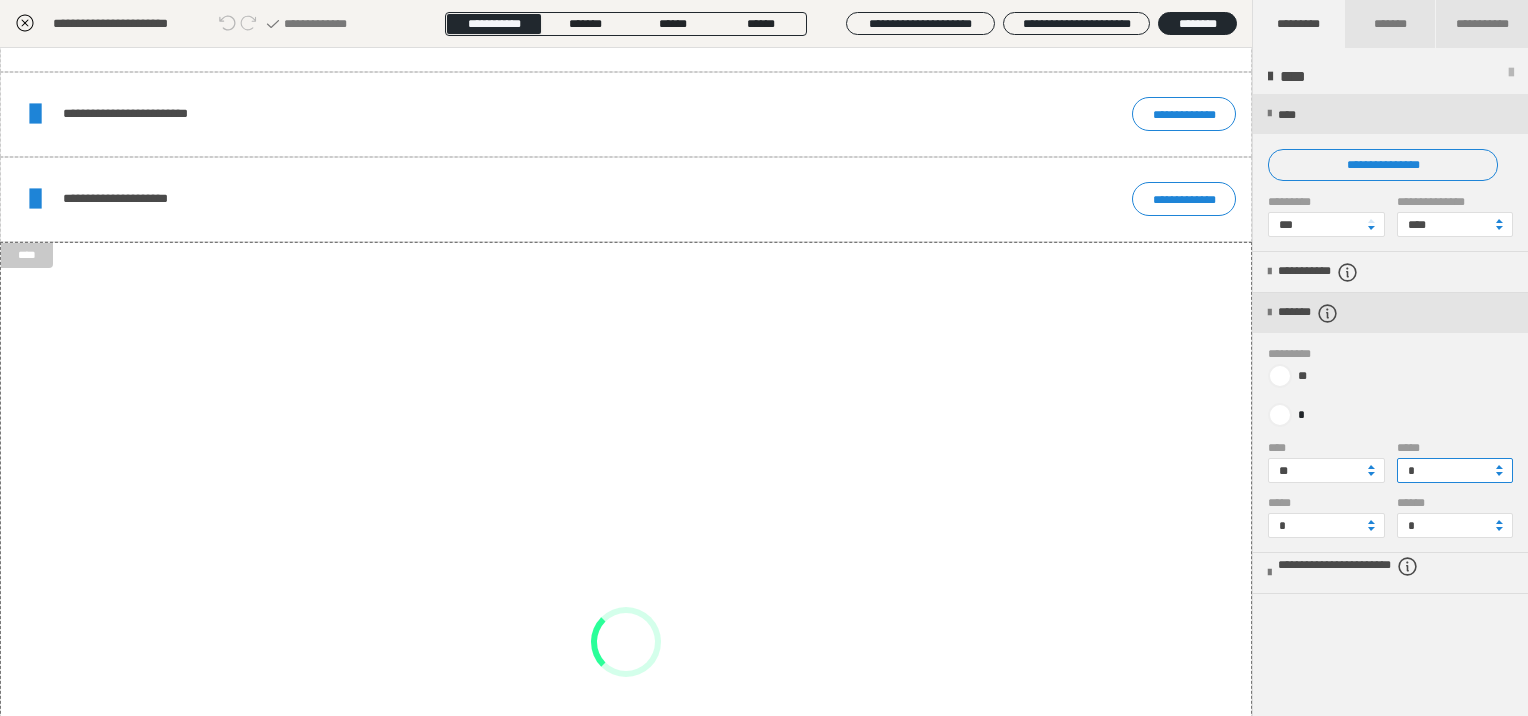 type on "*" 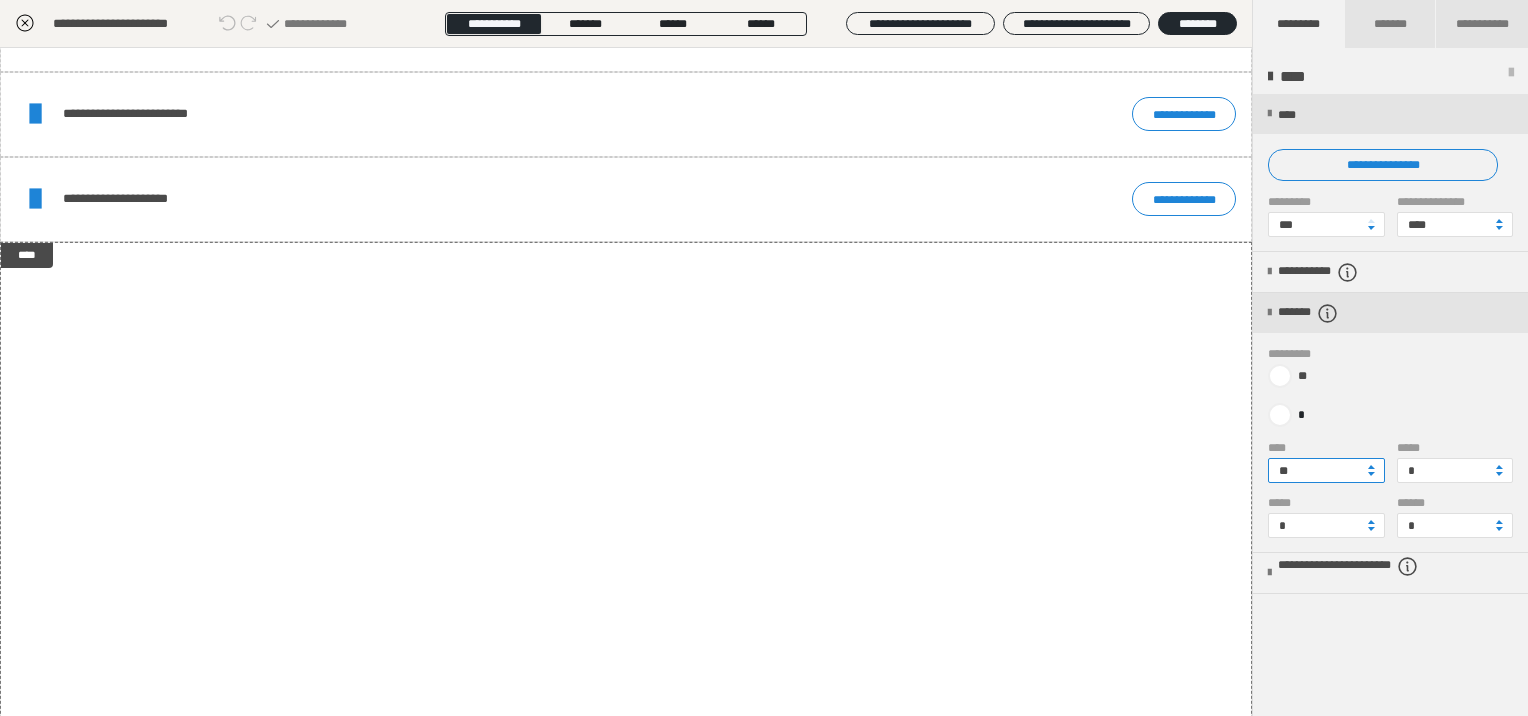 drag, startPoint x: 1310, startPoint y: 472, endPoint x: 1260, endPoint y: 472, distance: 50 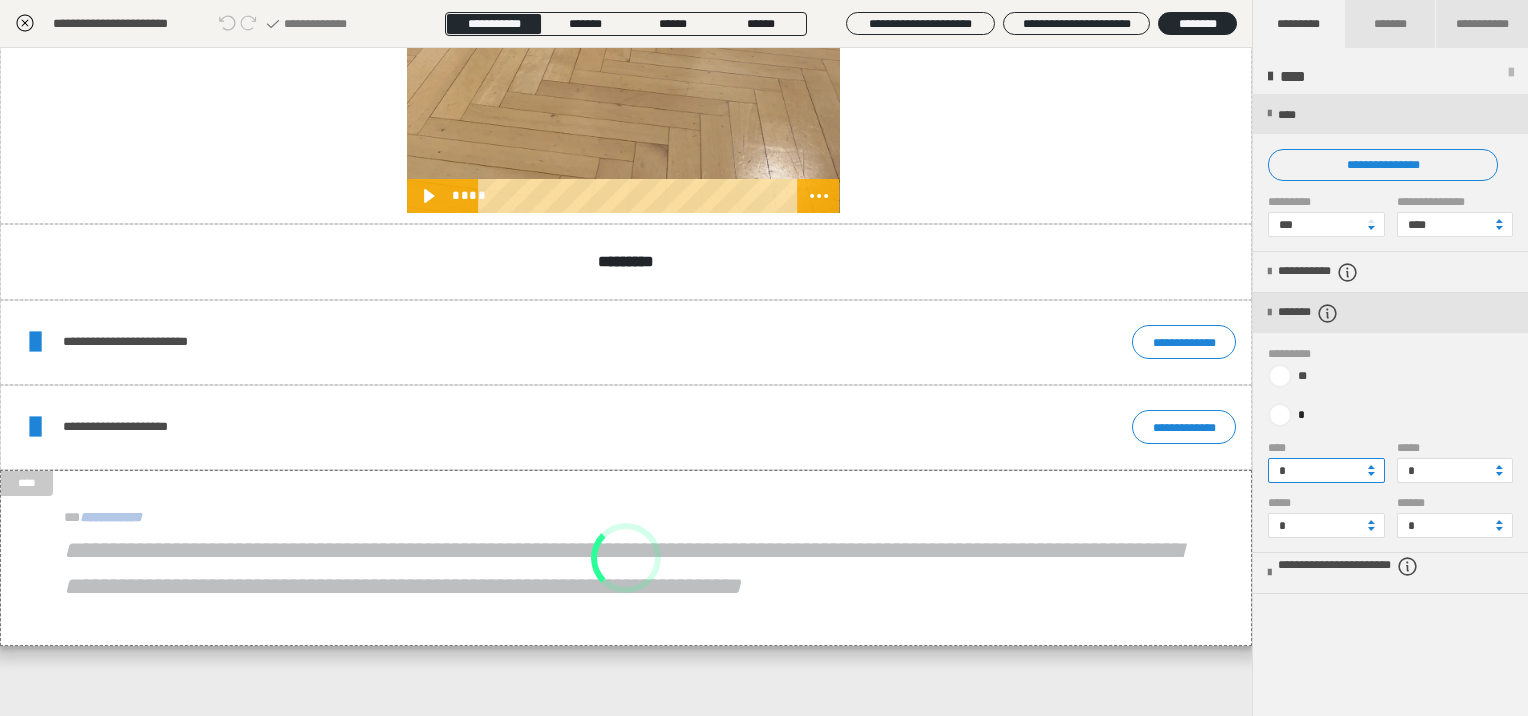 scroll, scrollTop: 2383, scrollLeft: 0, axis: vertical 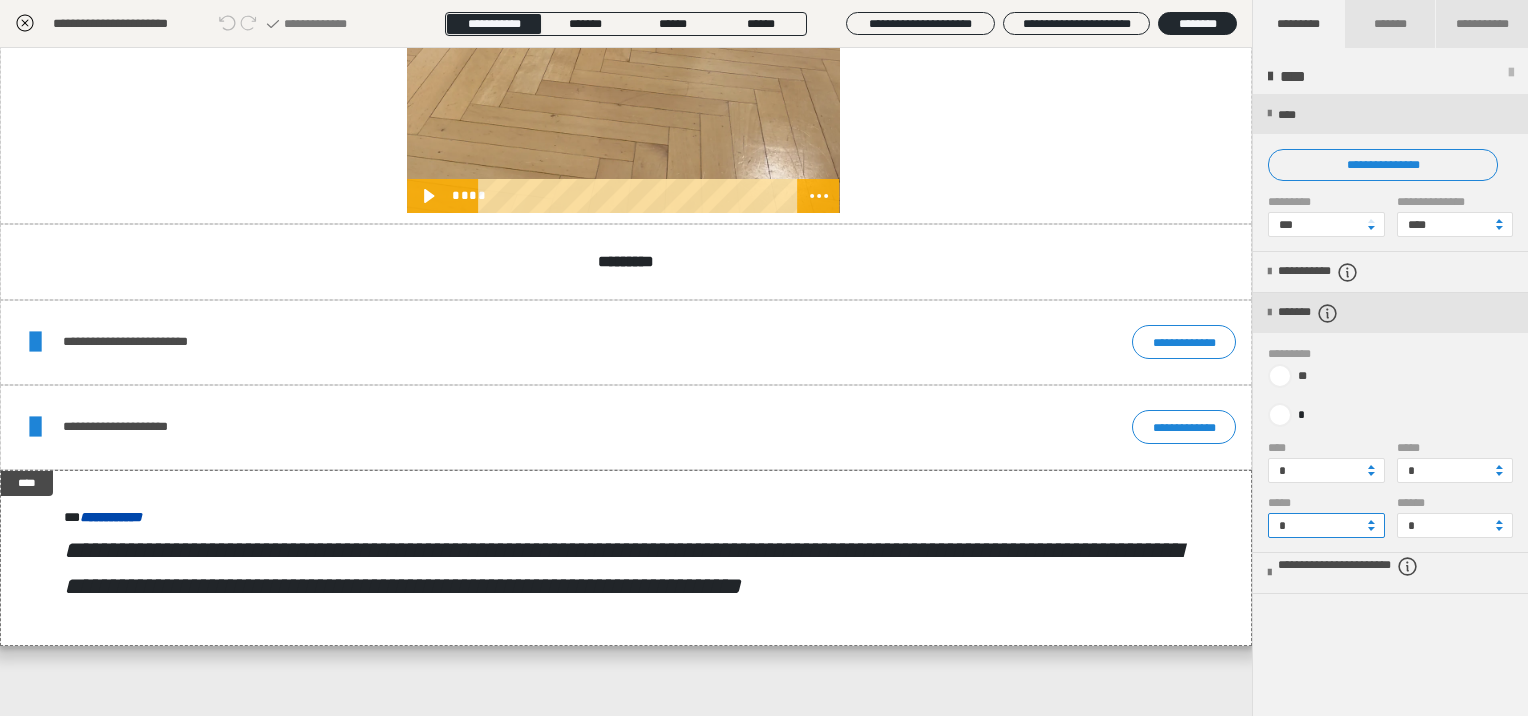 drag, startPoint x: 1304, startPoint y: 524, endPoint x: 1264, endPoint y: 523, distance: 40.012497 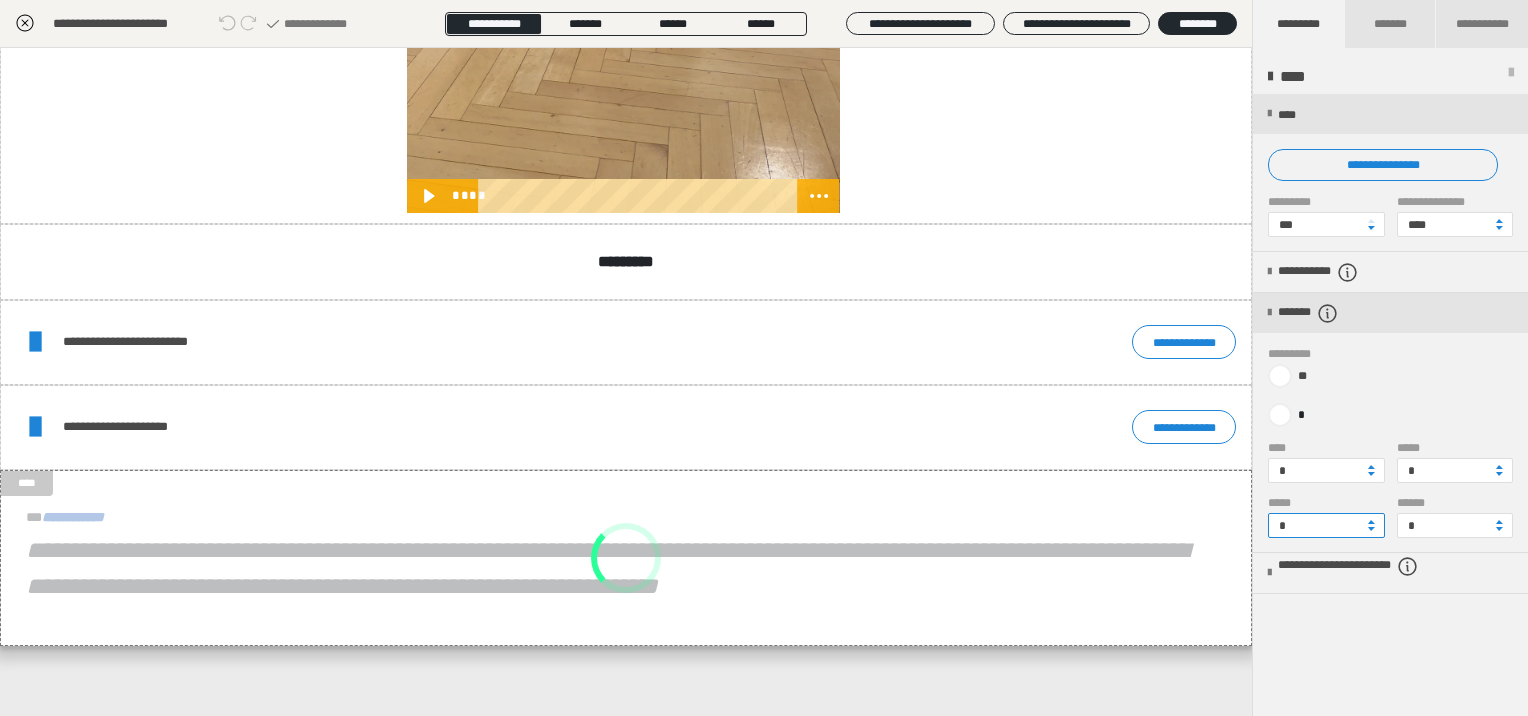 type on "*" 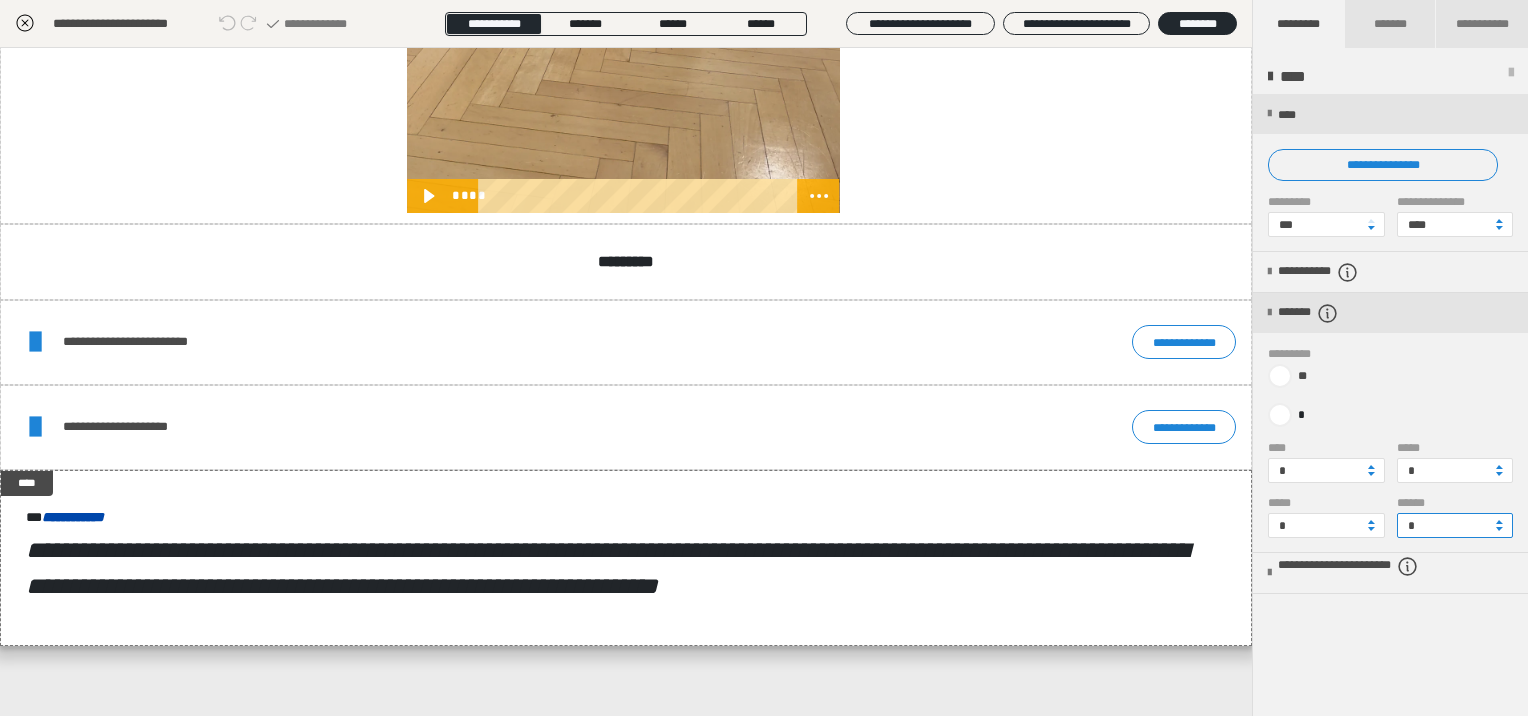 drag, startPoint x: 1420, startPoint y: 527, endPoint x: 1395, endPoint y: 527, distance: 25 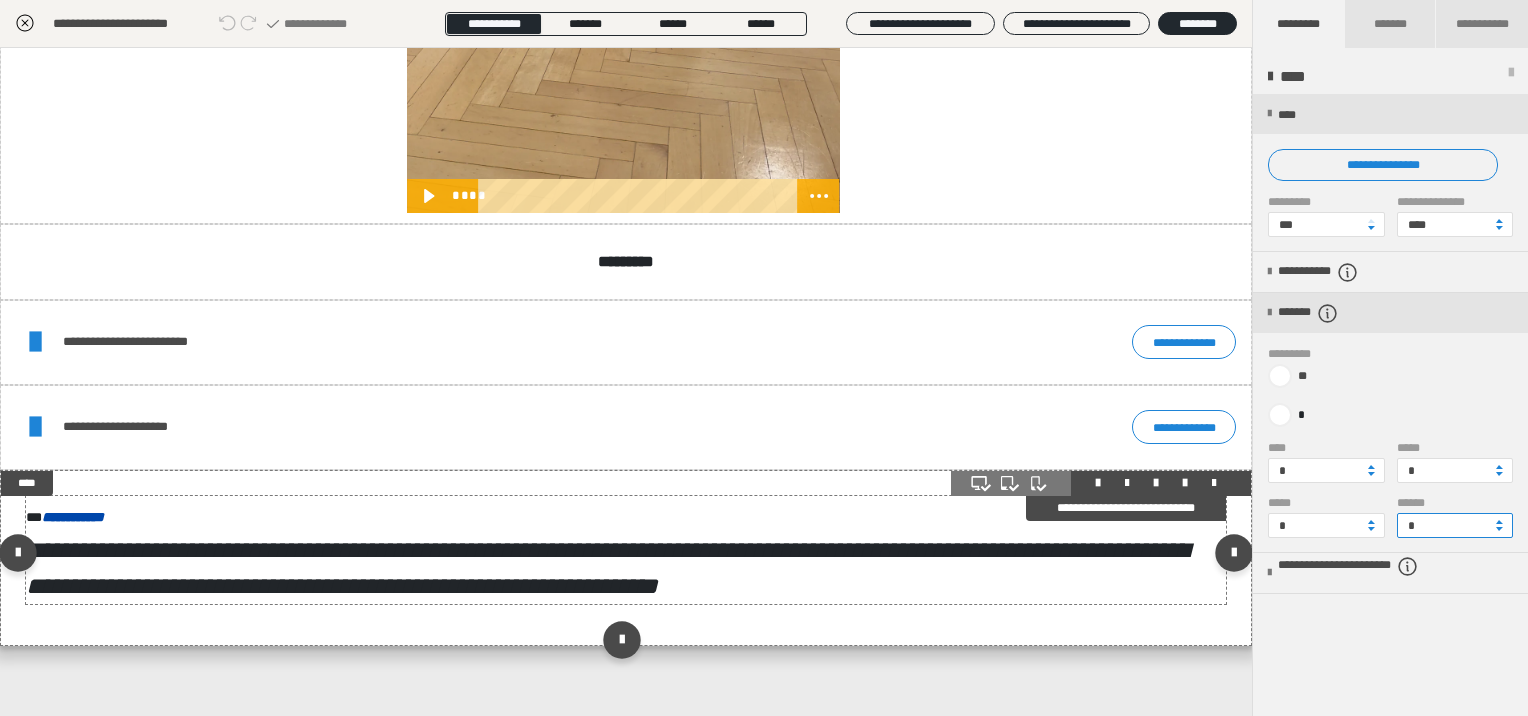 type on "*" 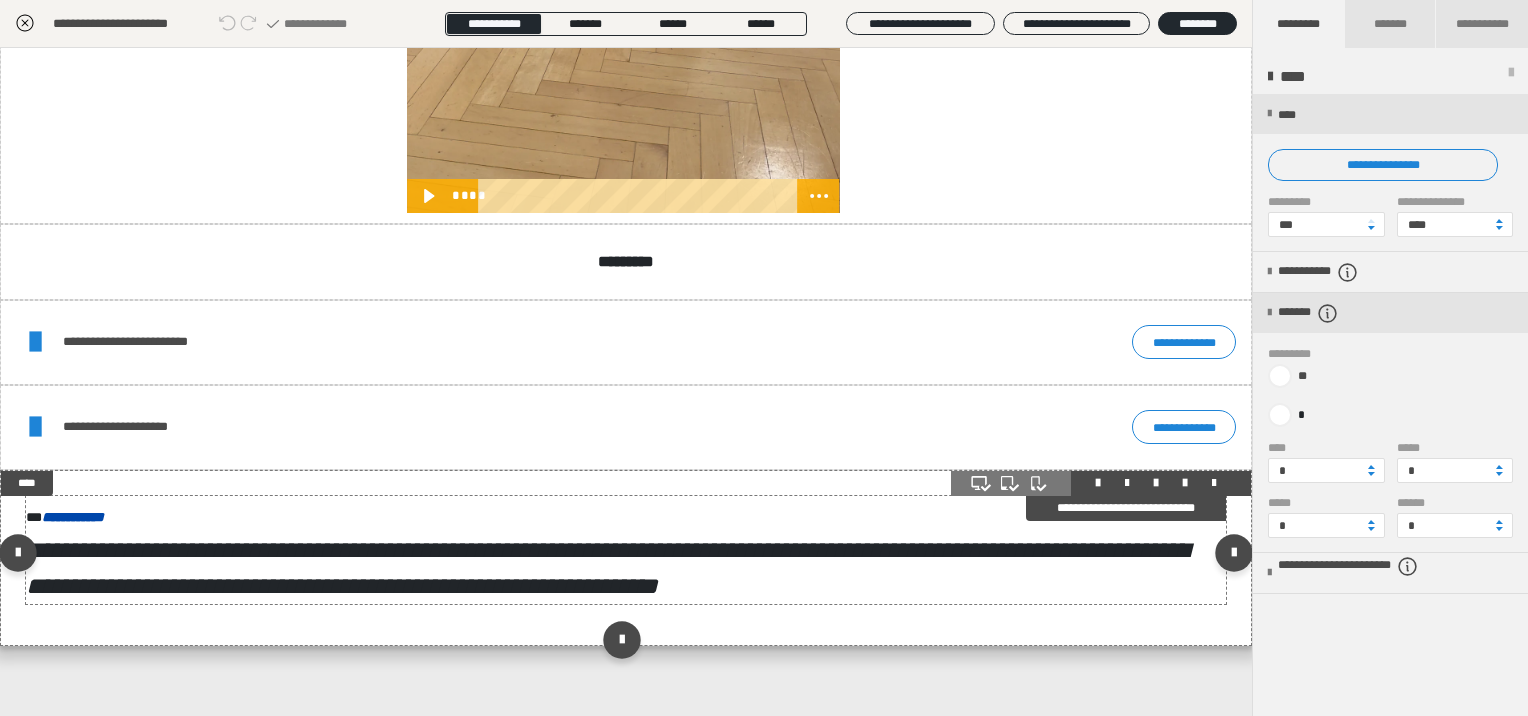 click on "**********" at bounding box center (607, 568) 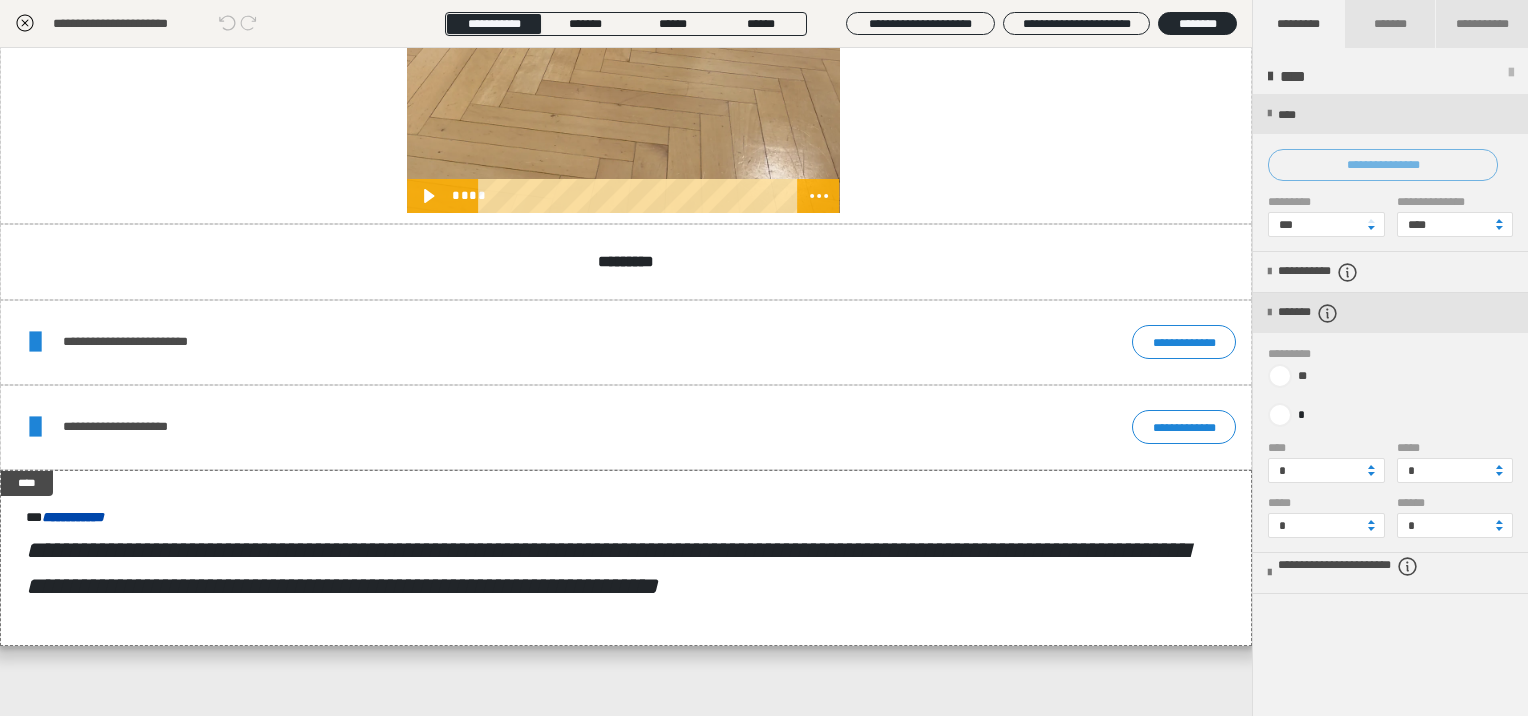 click on "**********" at bounding box center (1383, 165) 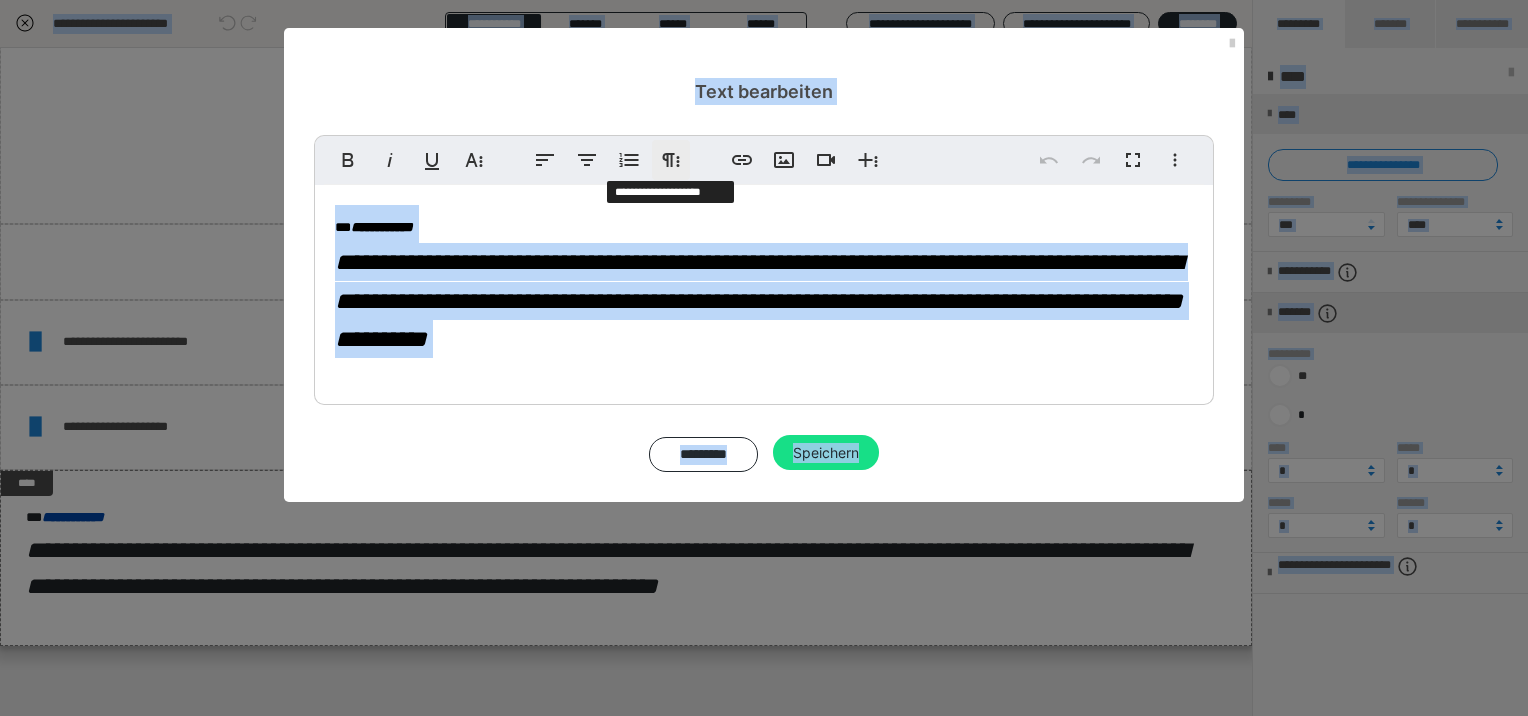 click 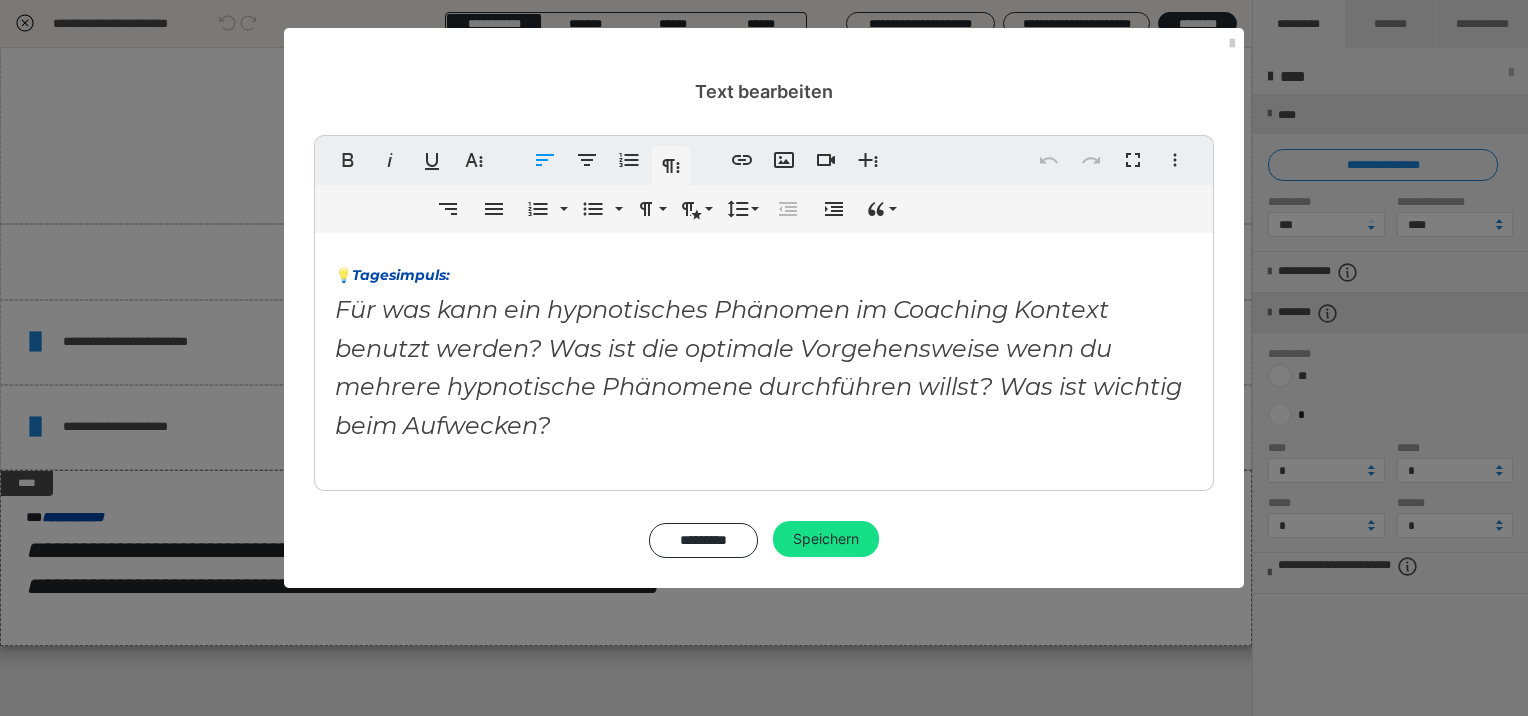 click on "Für was kann ein hypnotisches Phänomen im Coaching Kontext benutzt werden? Was ist die optimale Vorgehensweise wenn du mehrere hypnotische Phänomene durchführen willst? Was ist wichtig beim Aufwecken?" at bounding box center [758, 367] 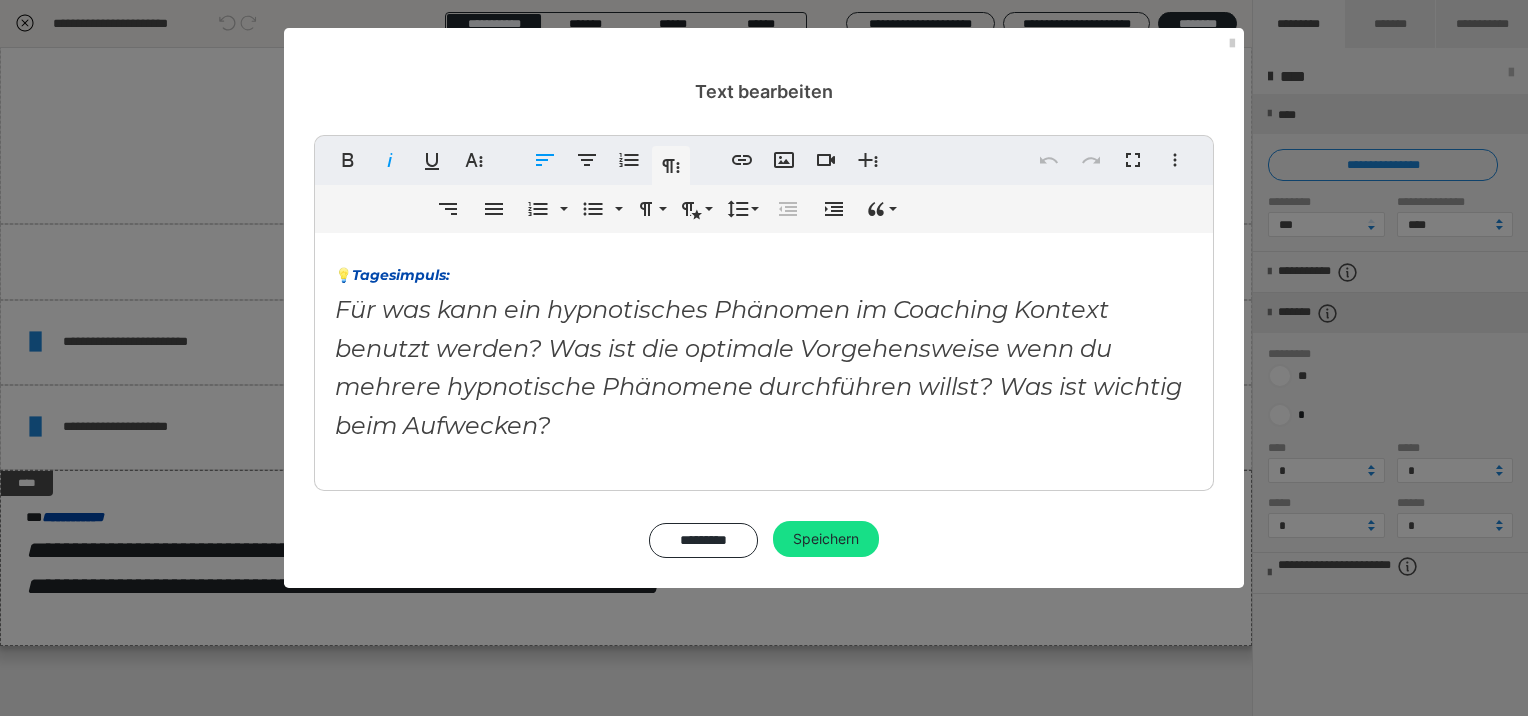click on "💡  Tagesimpuls: Für was kann ein hypnotisches Phänomen im Coaching Kontext benutzt werden? Was ist die optimale Vorgehensweise wenn du mehrere hypnotische Phänomene durchführen willst? Was ist wichtig beim Aufwecken?" at bounding box center [764, 349] 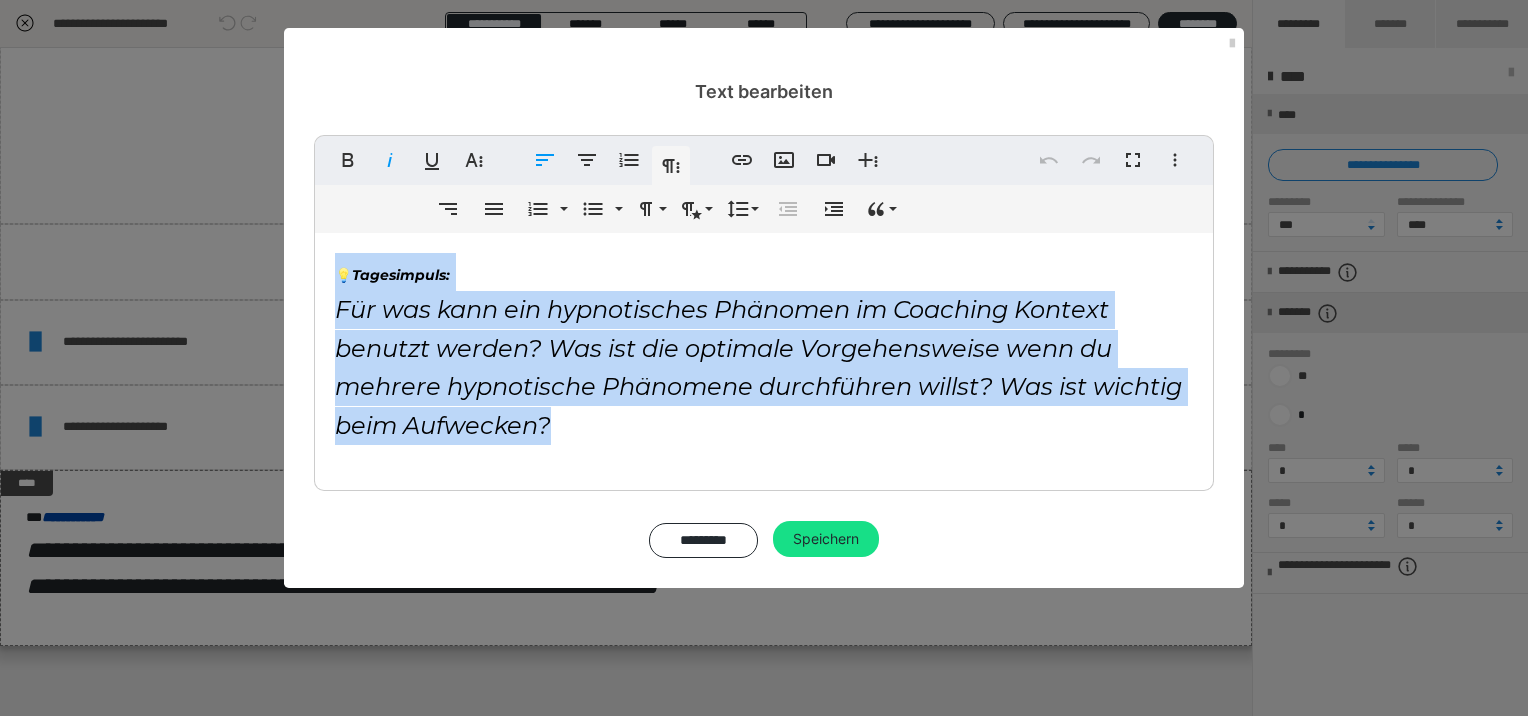 drag, startPoint x: 364, startPoint y: 304, endPoint x: 334, endPoint y: 275, distance: 41.725292 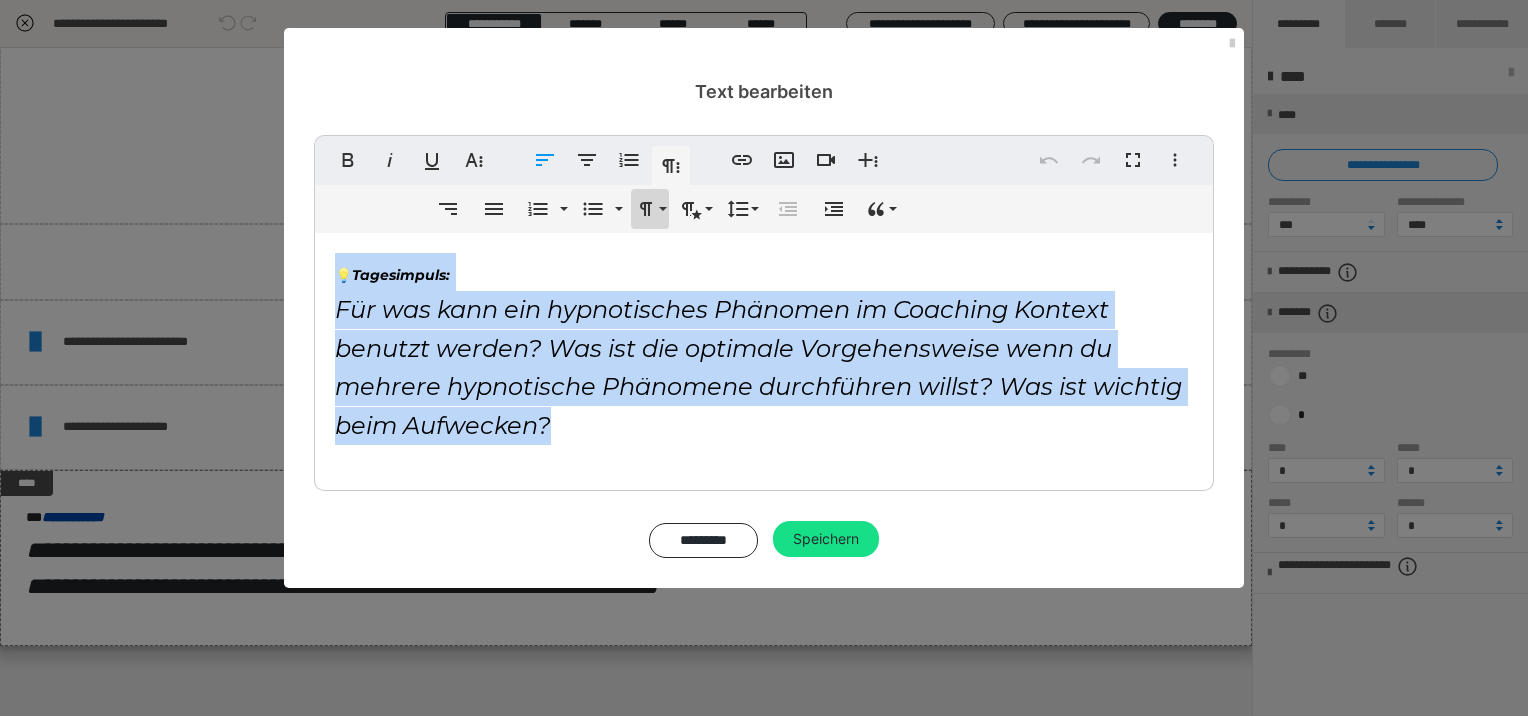 click on "Formatierung" at bounding box center (650, 209) 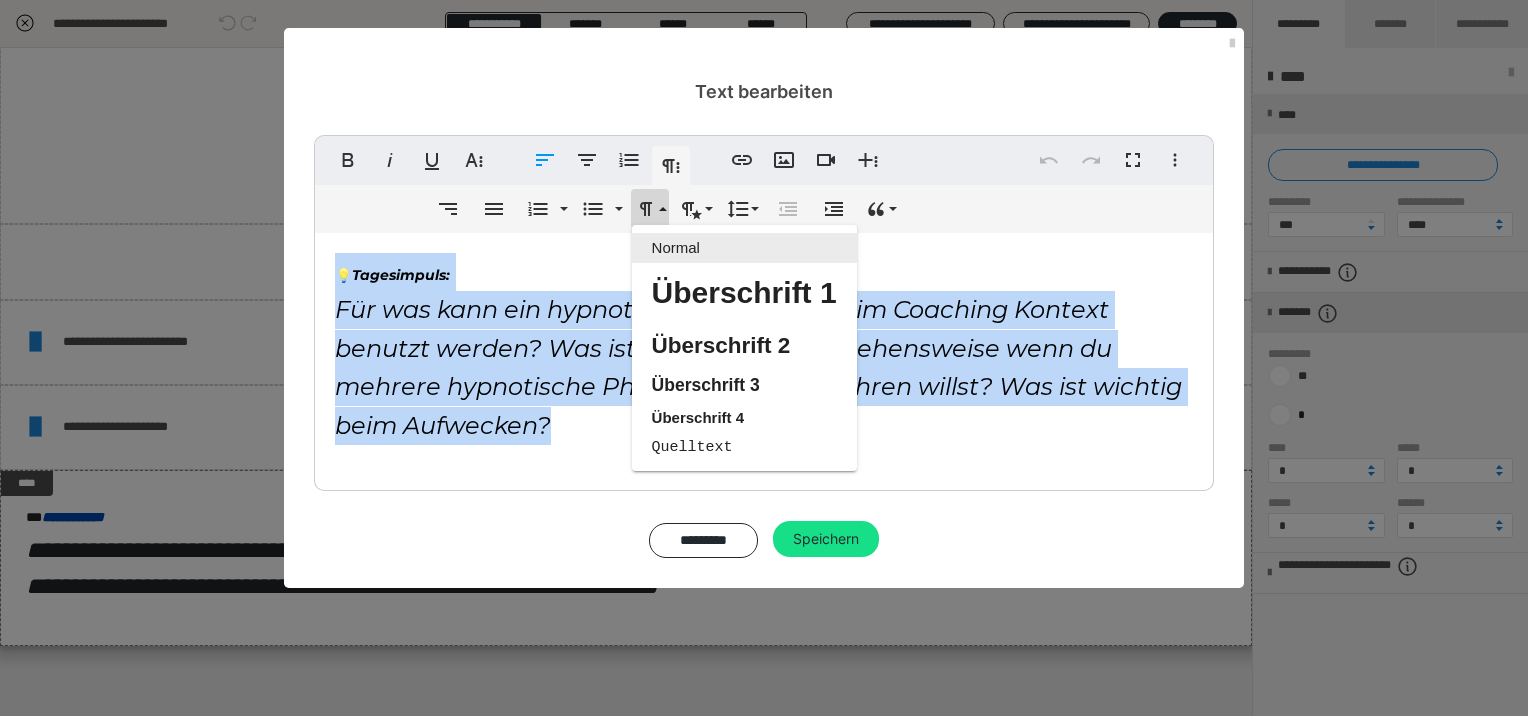 click on "Normal" at bounding box center (744, 248) 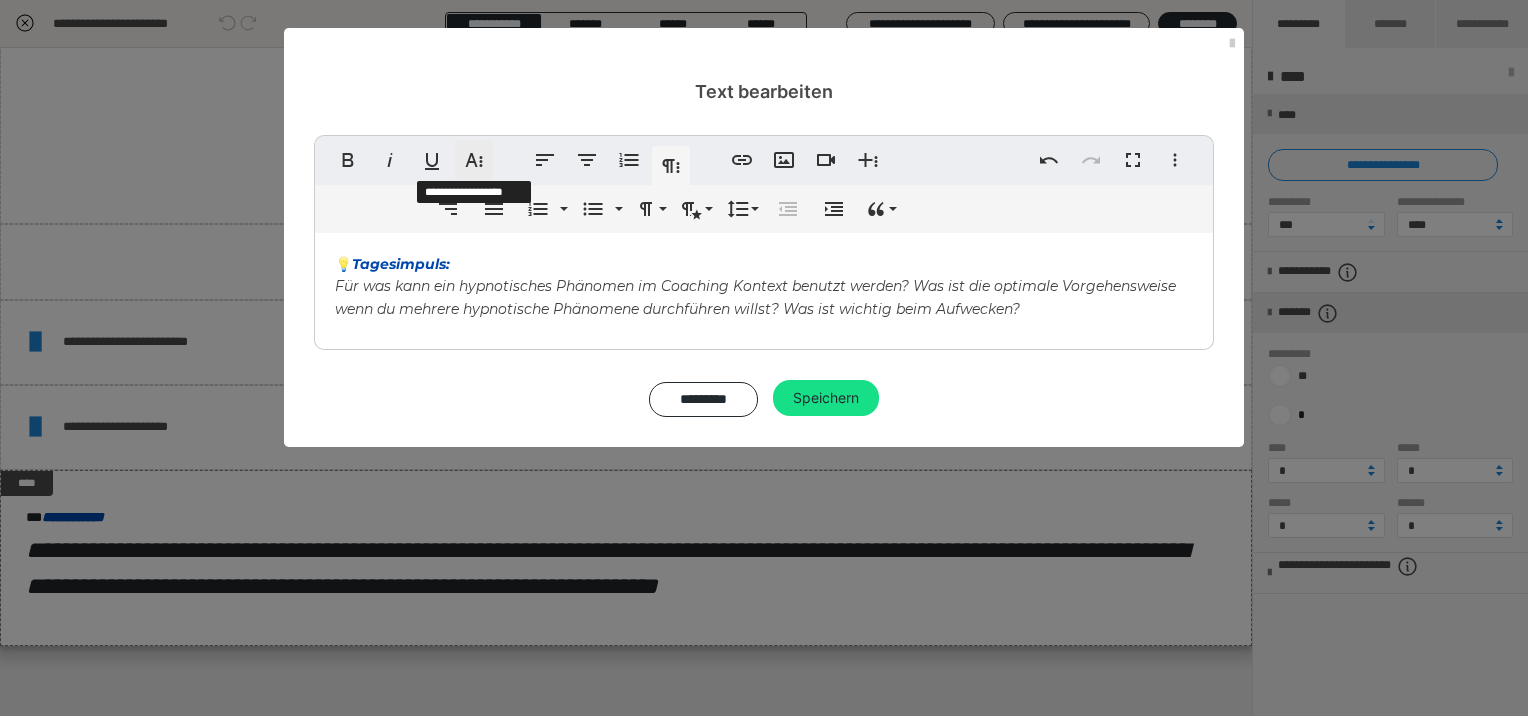 click 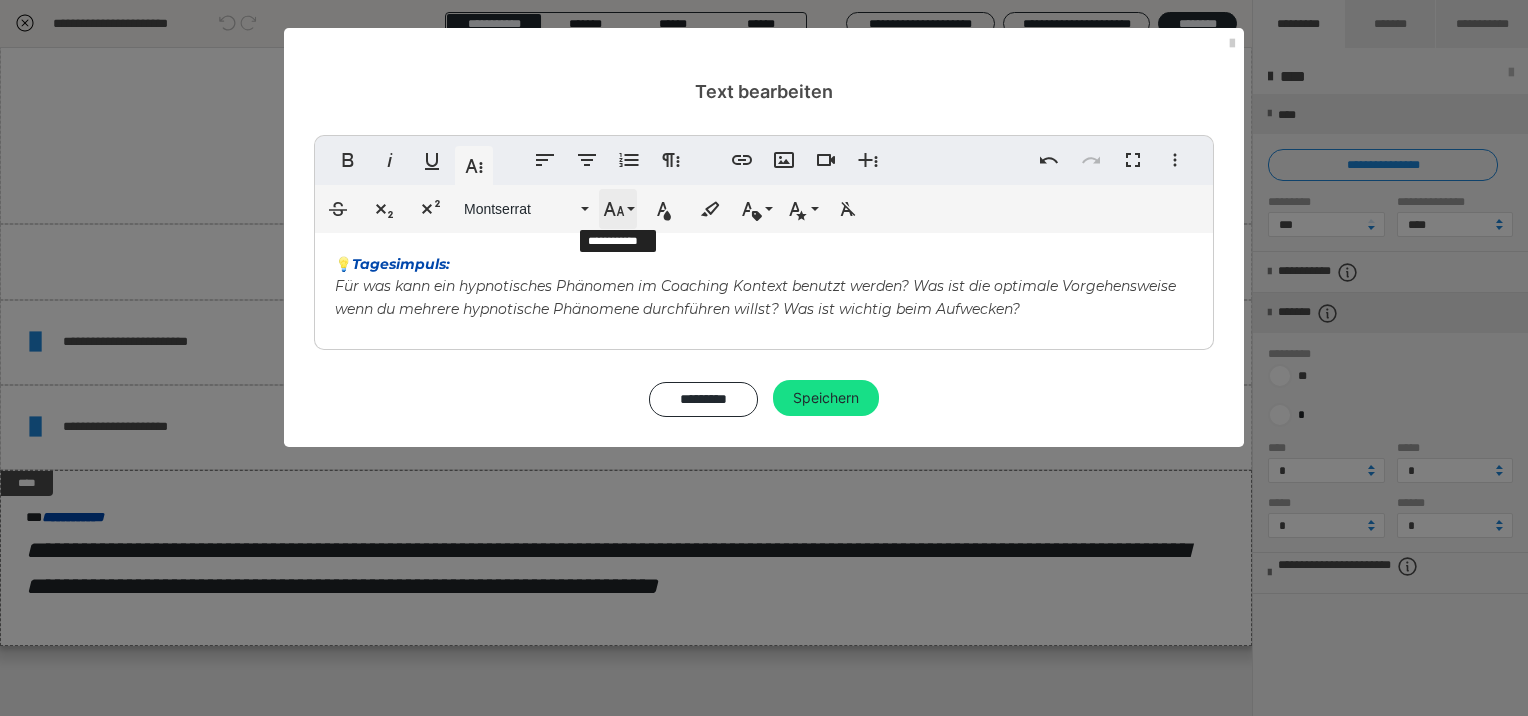 click 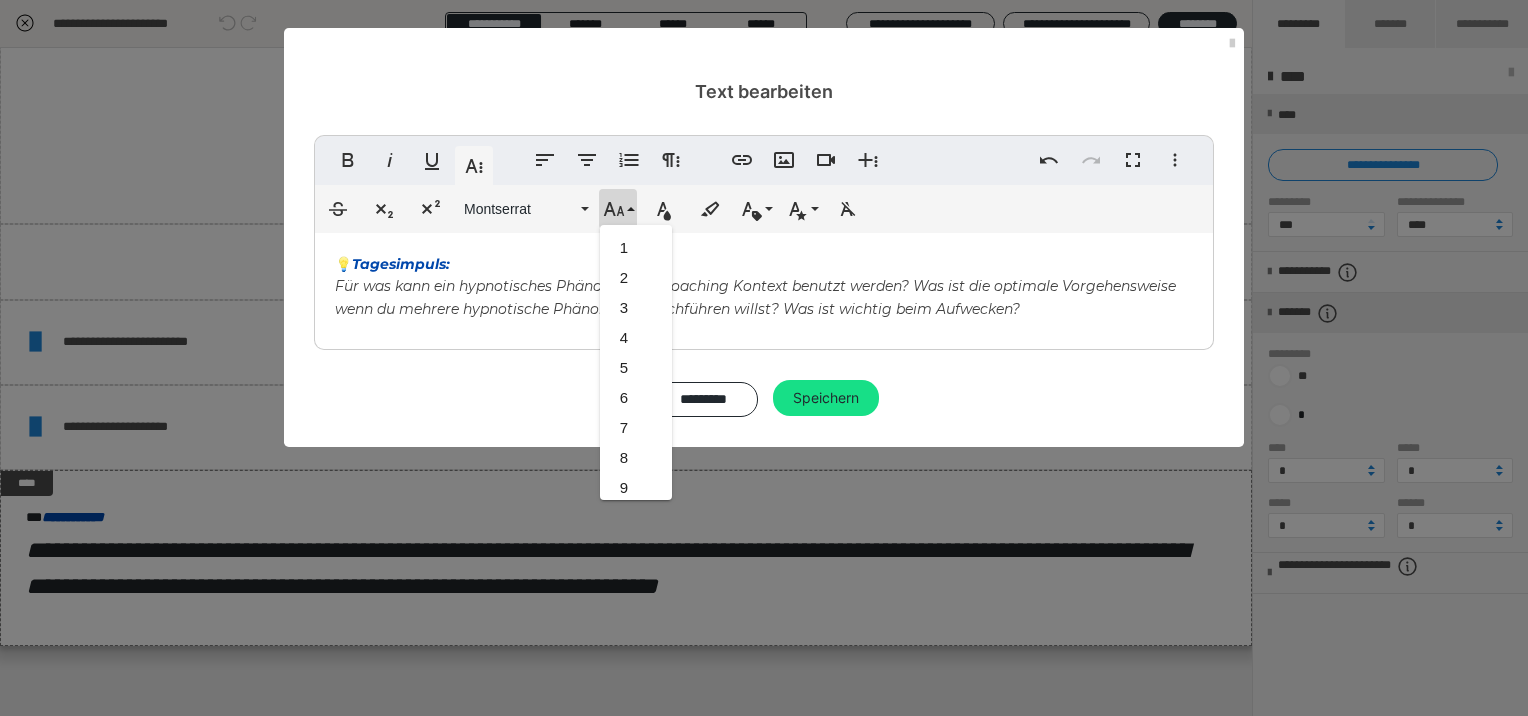 scroll, scrollTop: 412, scrollLeft: 0, axis: vertical 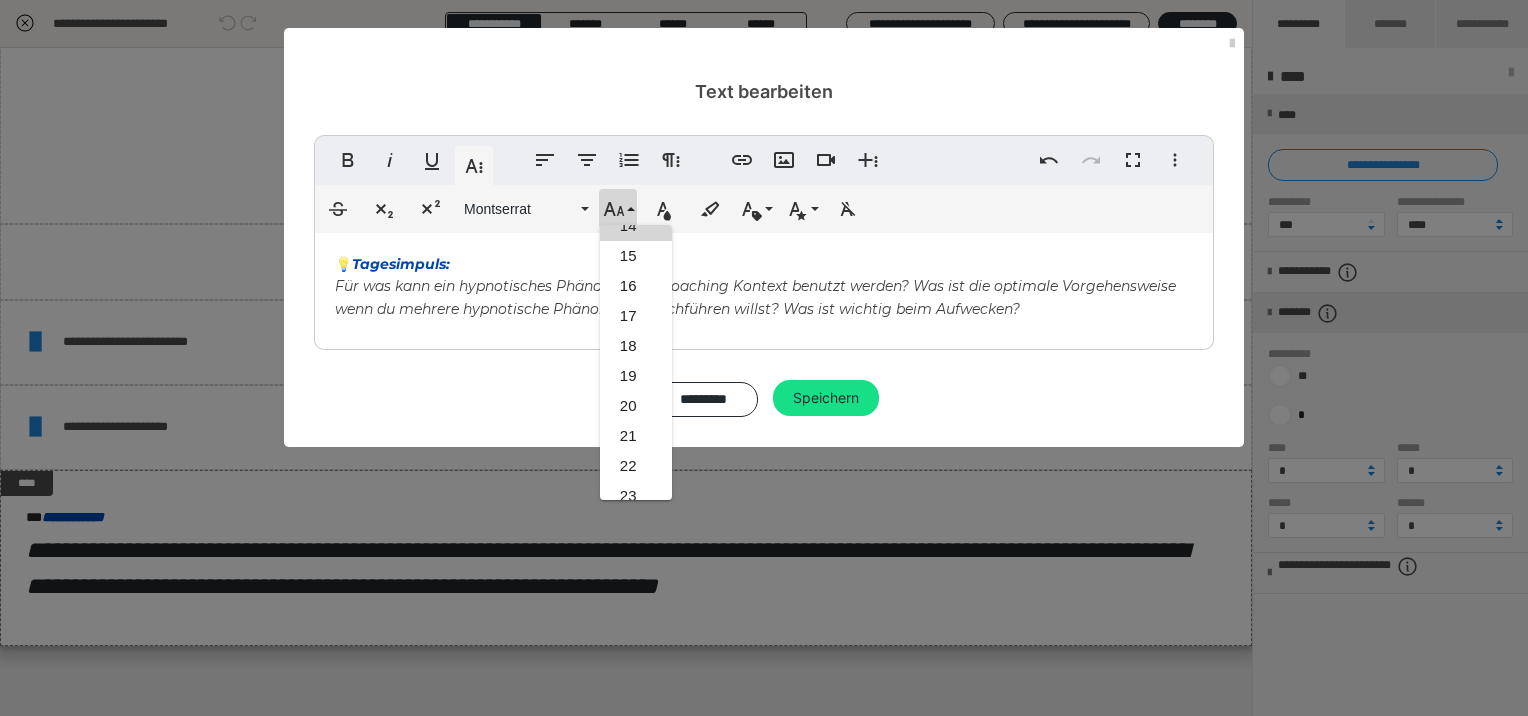 click on "14" at bounding box center [636, 226] 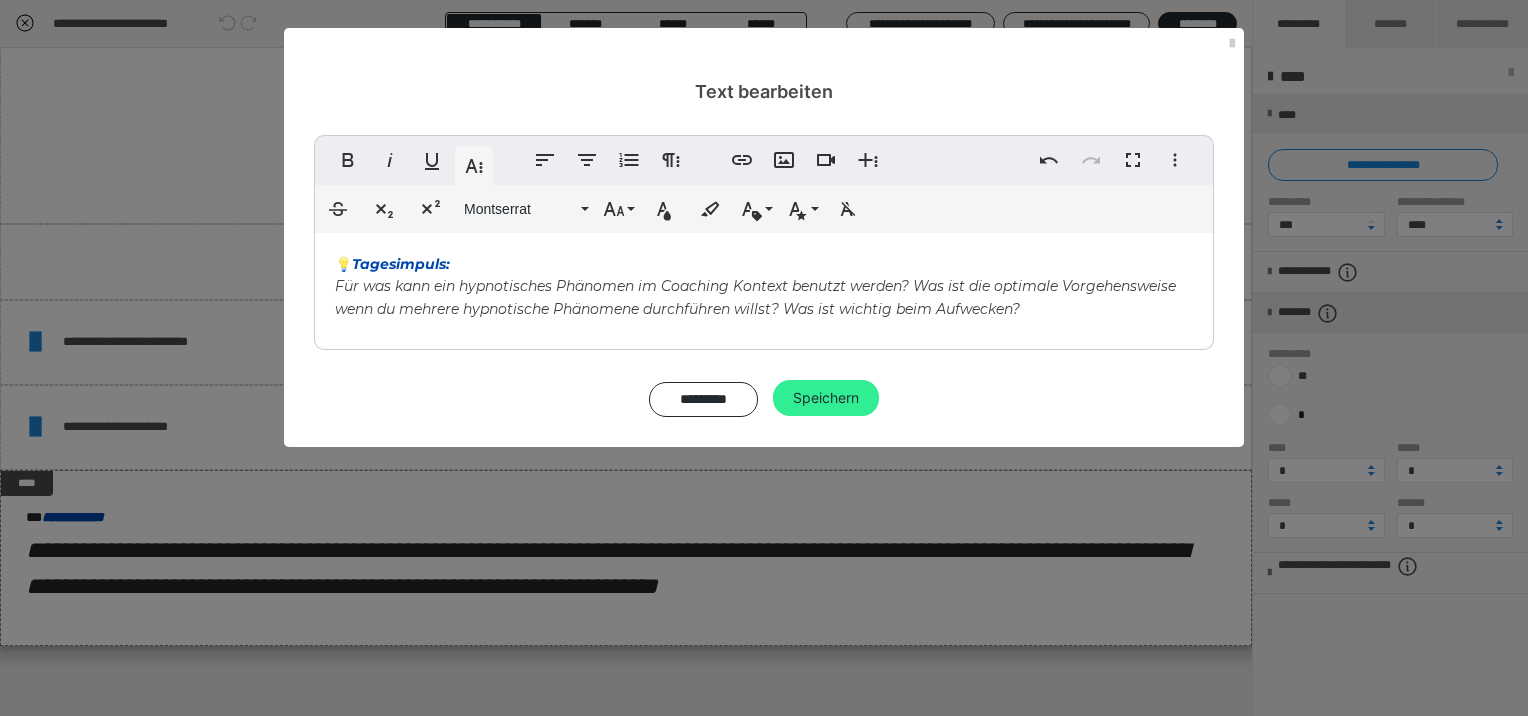 click on "Speichern" at bounding box center (826, 398) 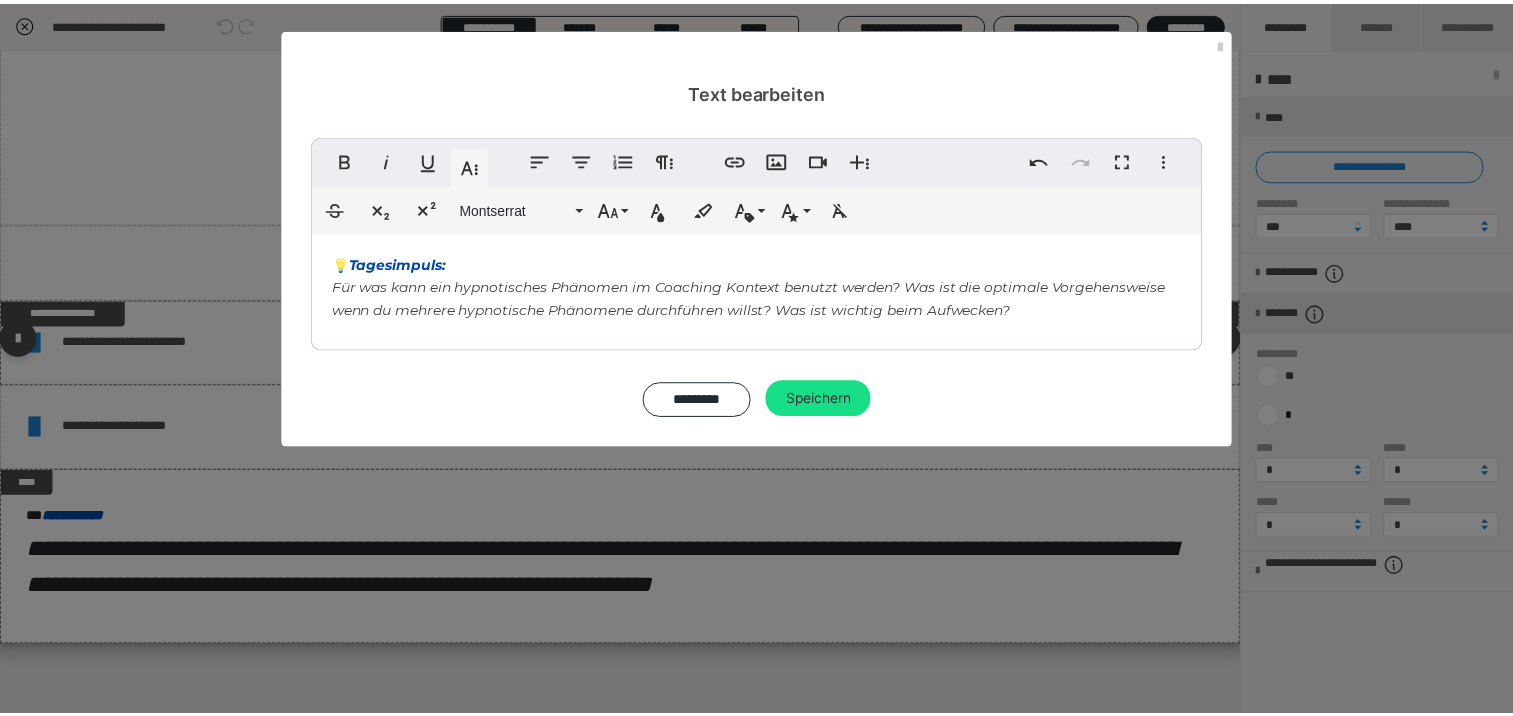 scroll, scrollTop: 2295, scrollLeft: 0, axis: vertical 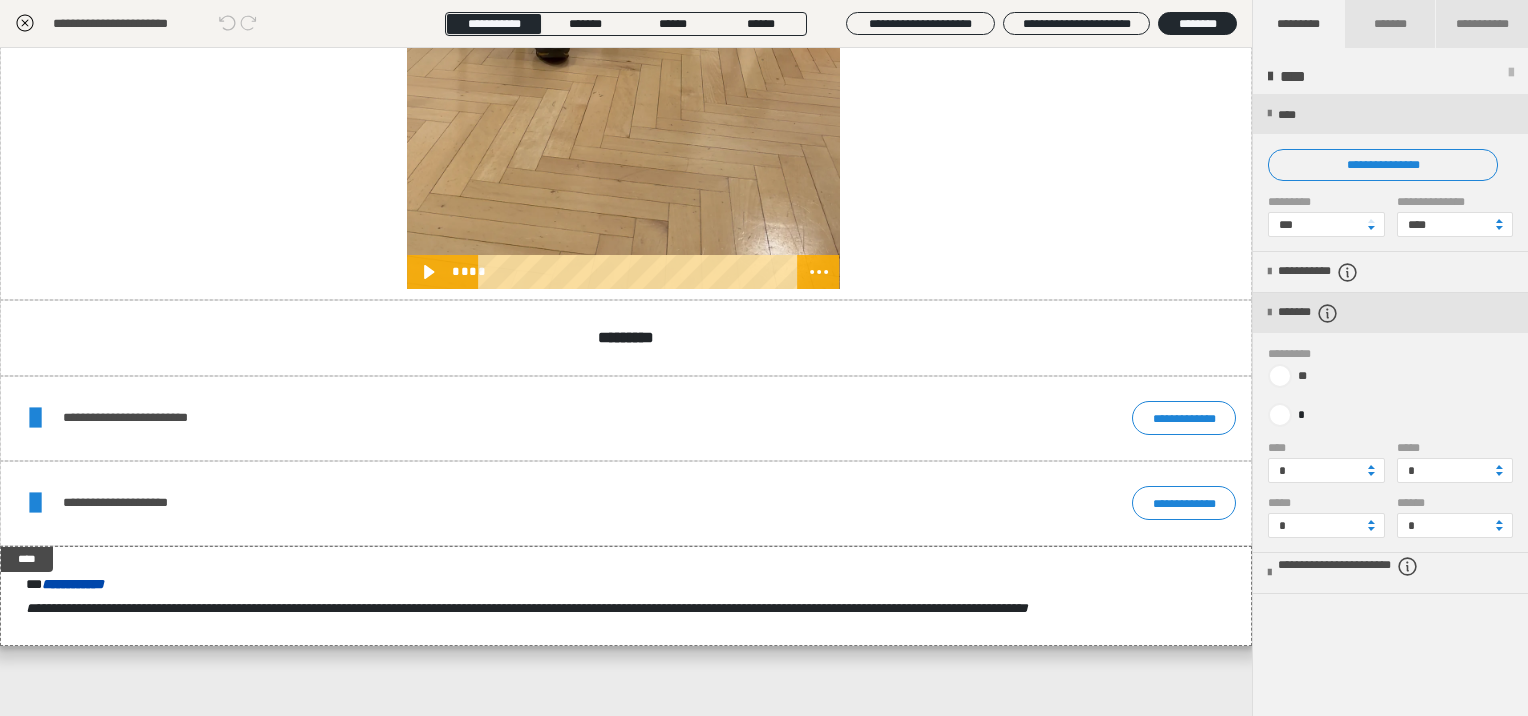 click 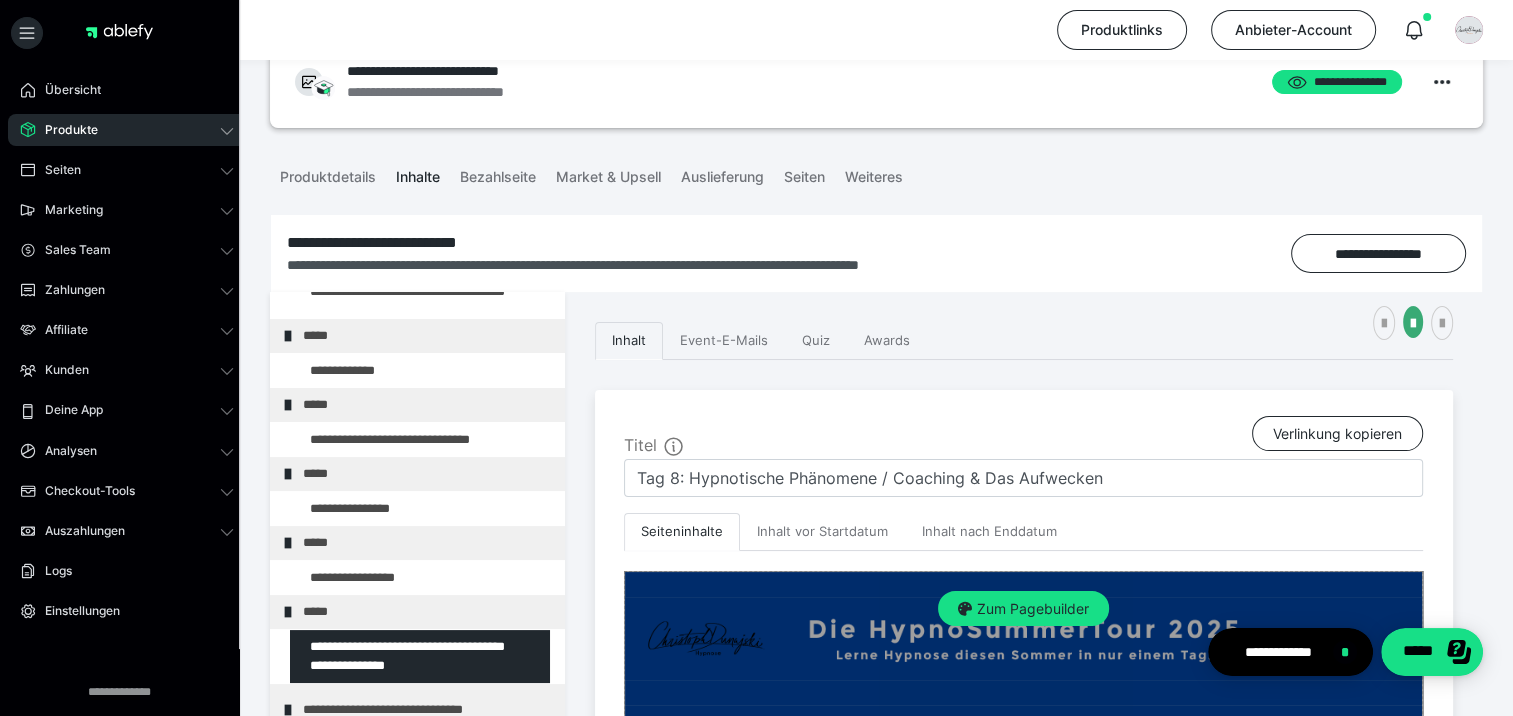 scroll, scrollTop: 0, scrollLeft: 0, axis: both 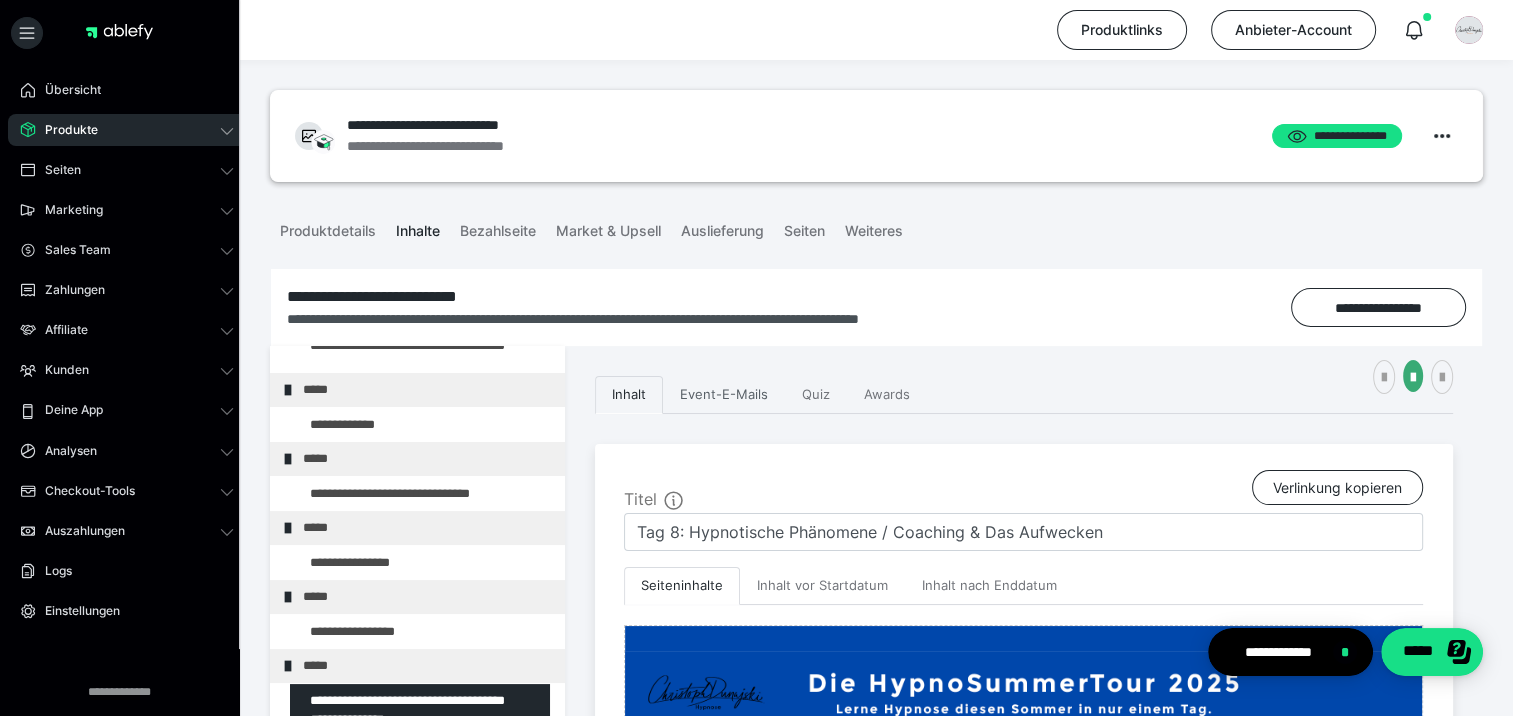click on "Event-E-Mails" at bounding box center (724, 395) 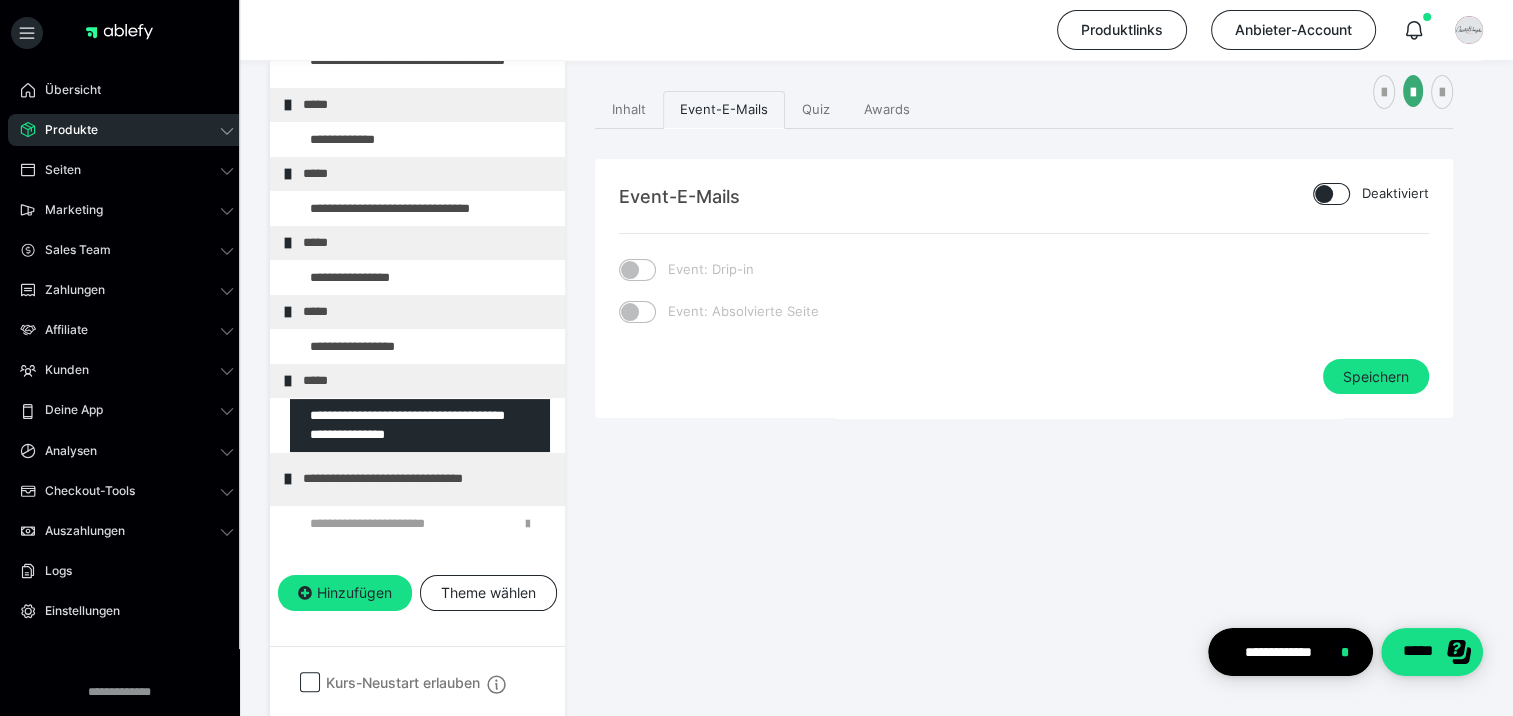 scroll, scrollTop: 0, scrollLeft: 0, axis: both 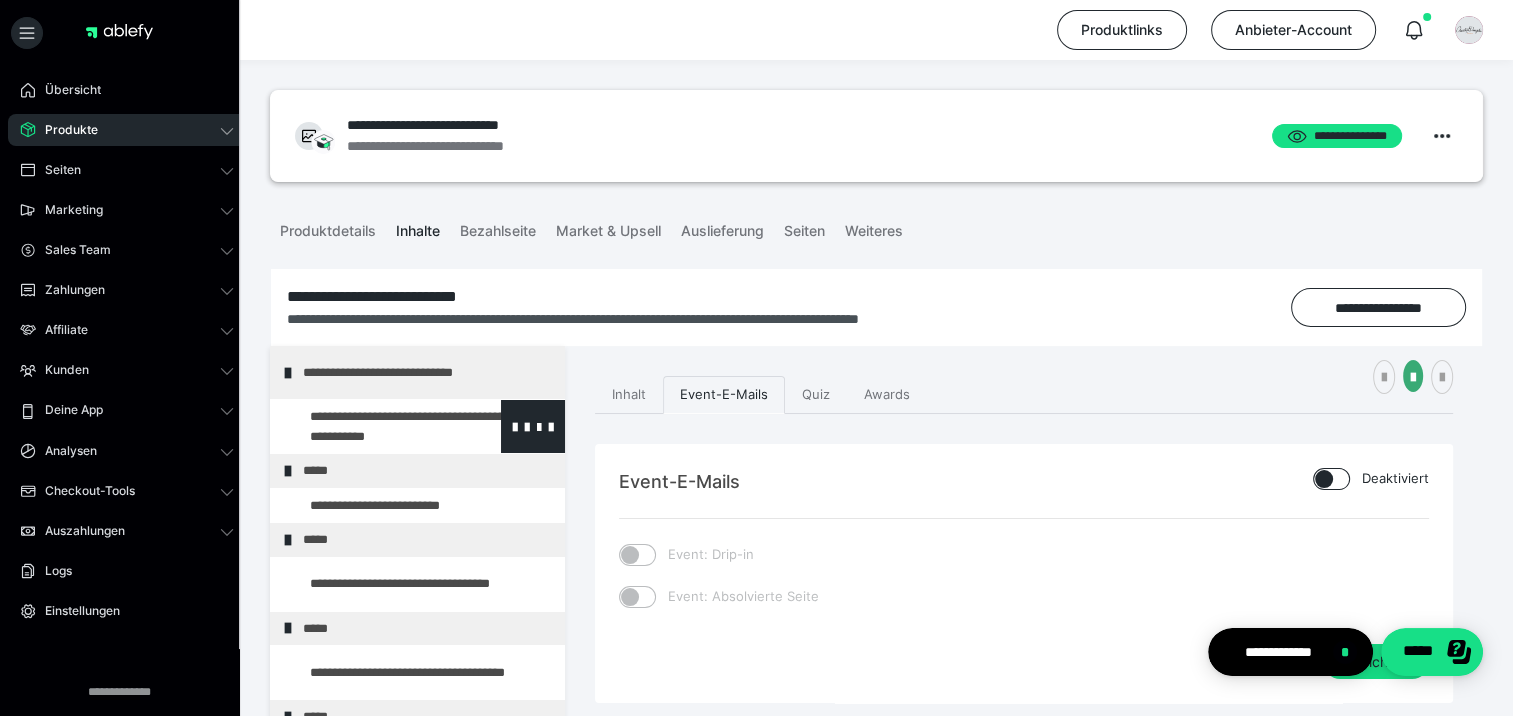 click at bounding box center [375, 426] 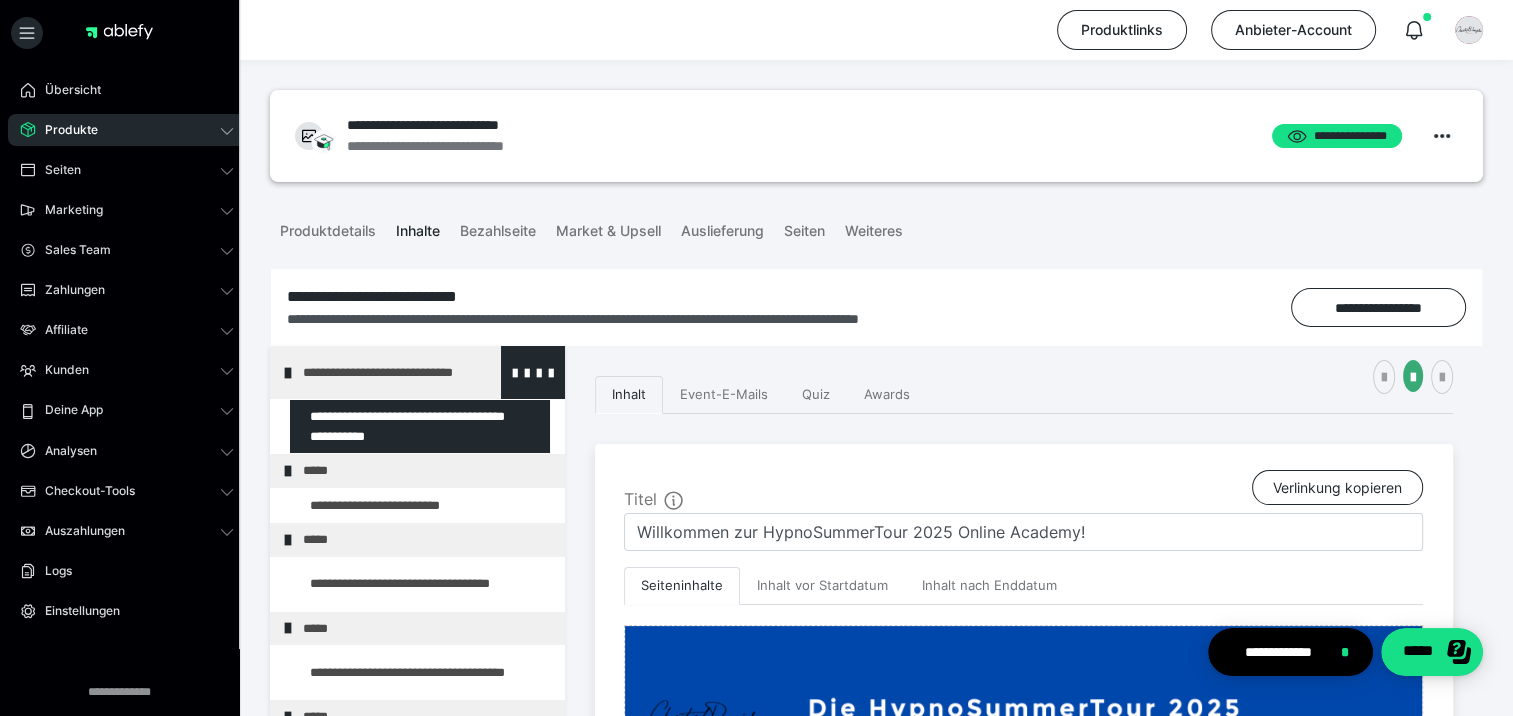 click on "**********" at bounding box center [418, 372] 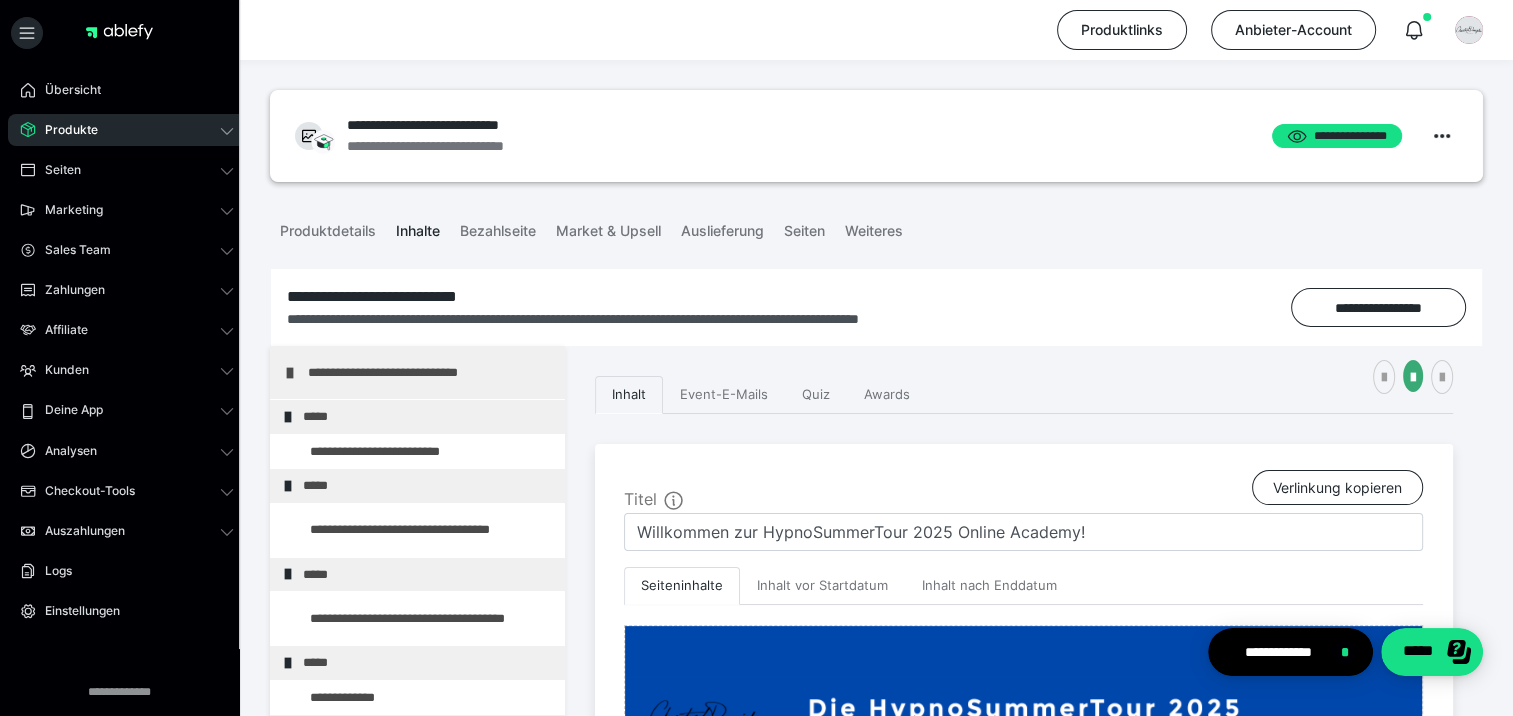 click on "**********" at bounding box center [423, 372] 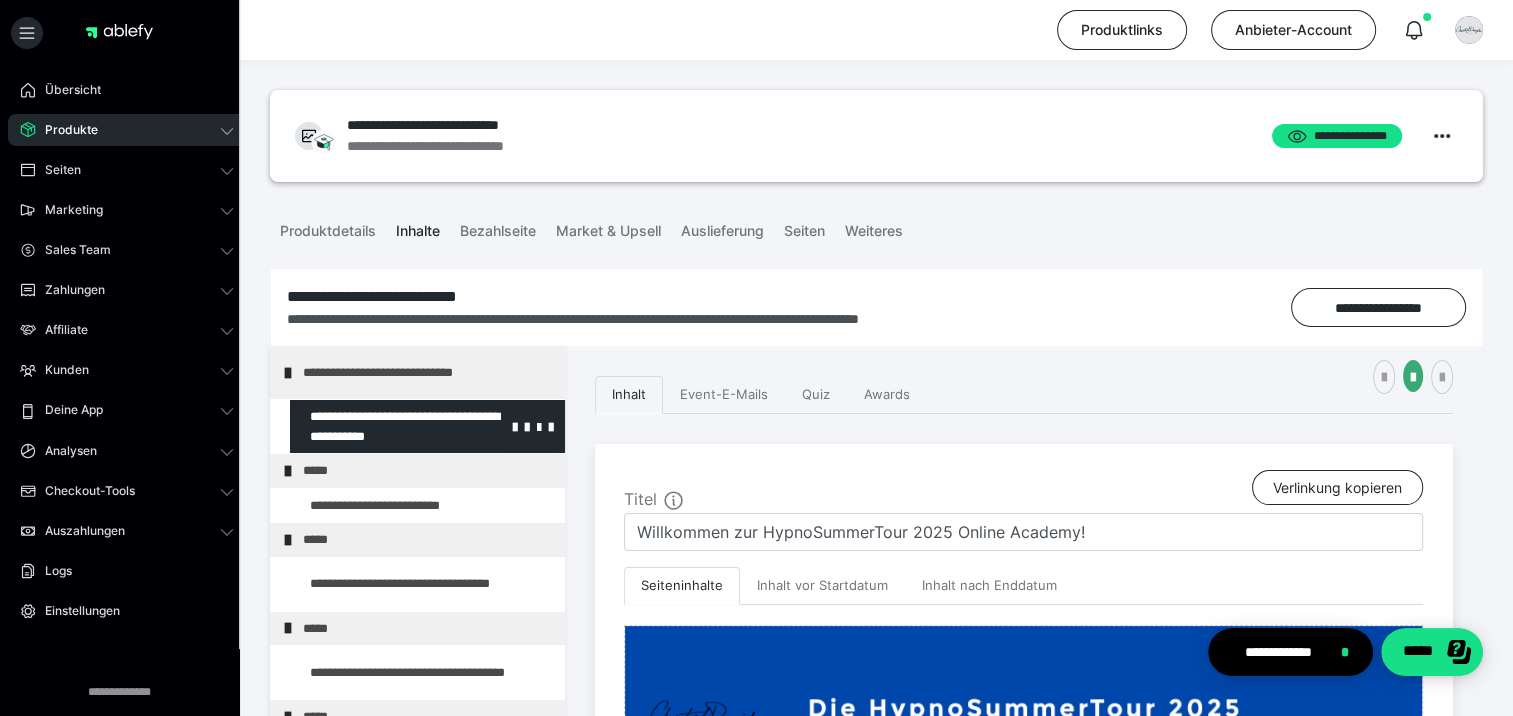 click at bounding box center [375, 426] 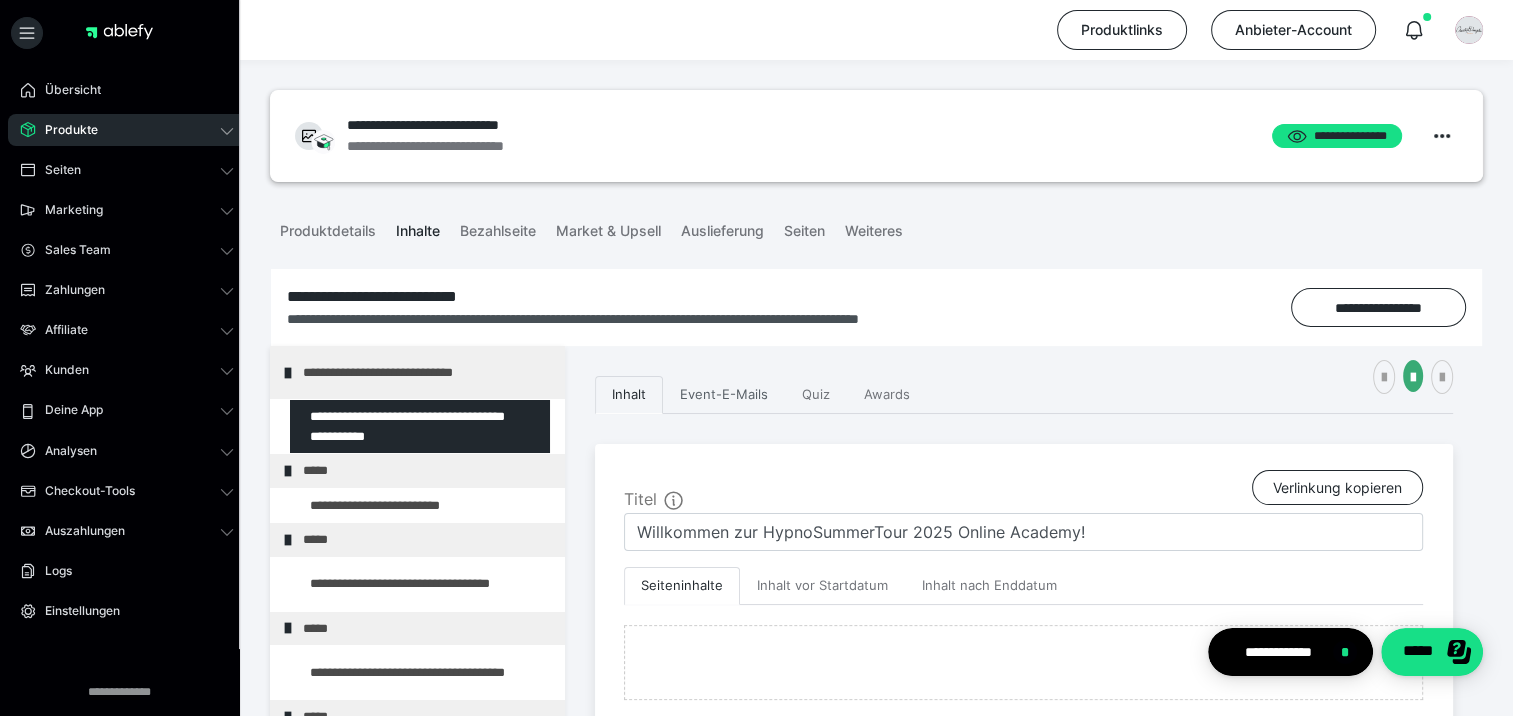click on "Event-E-Mails" at bounding box center (724, 395) 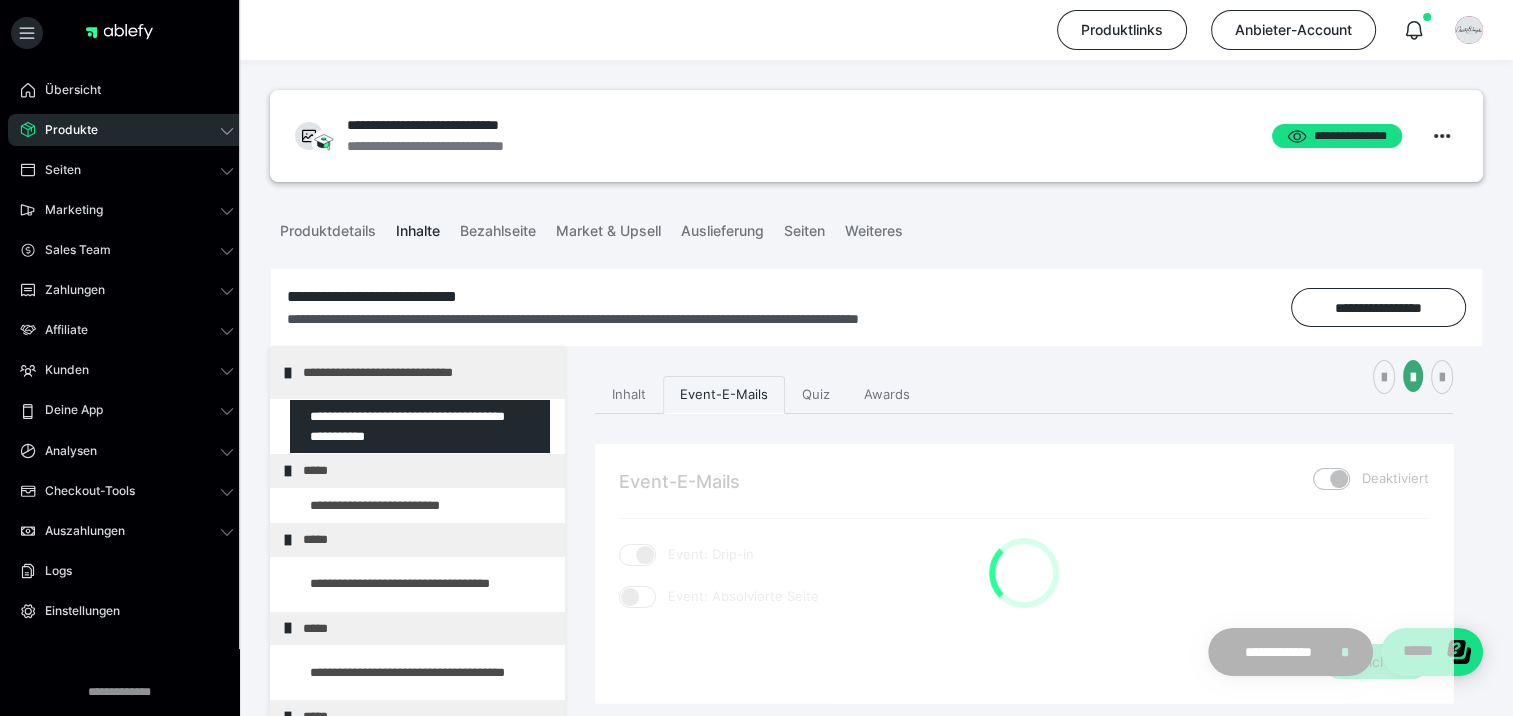checkbox on "****" 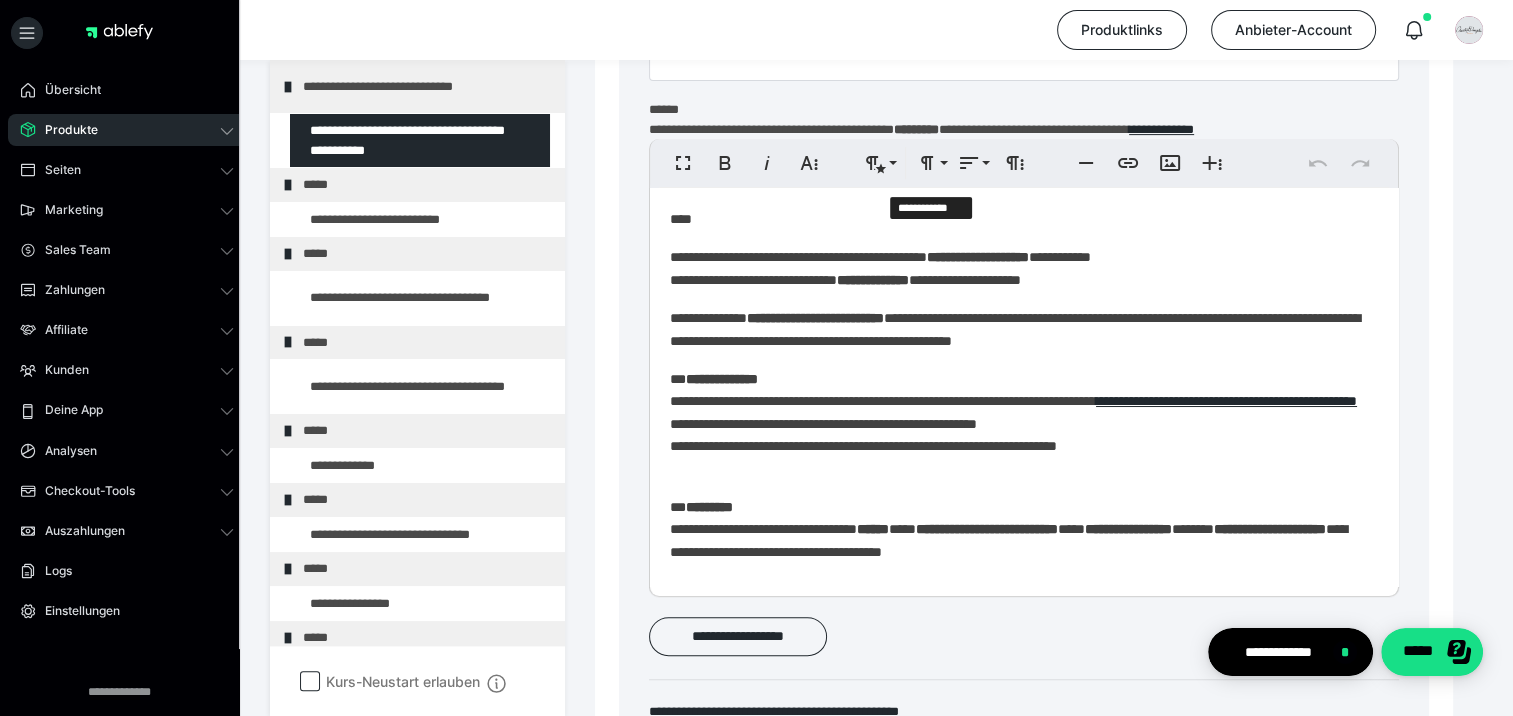 scroll, scrollTop: 700, scrollLeft: 0, axis: vertical 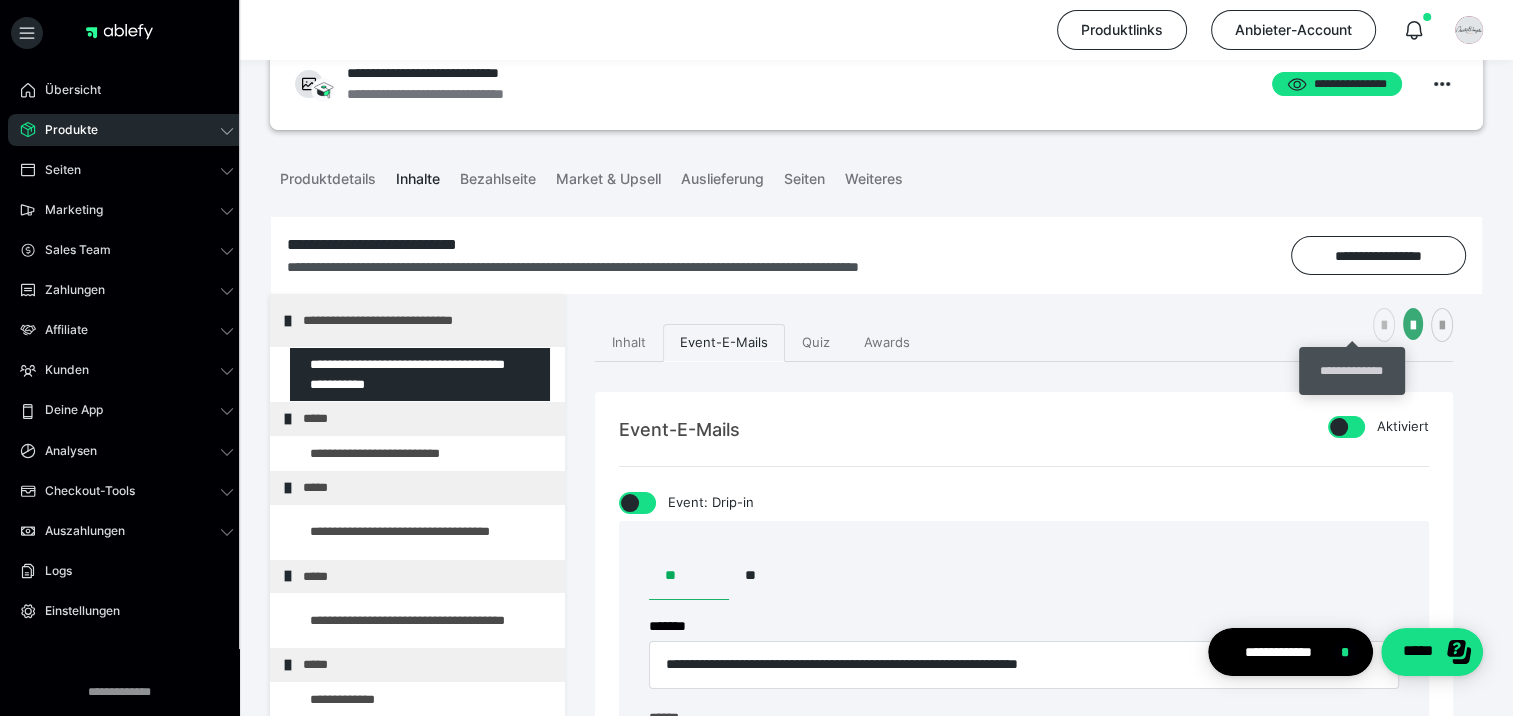 click at bounding box center (1384, 326) 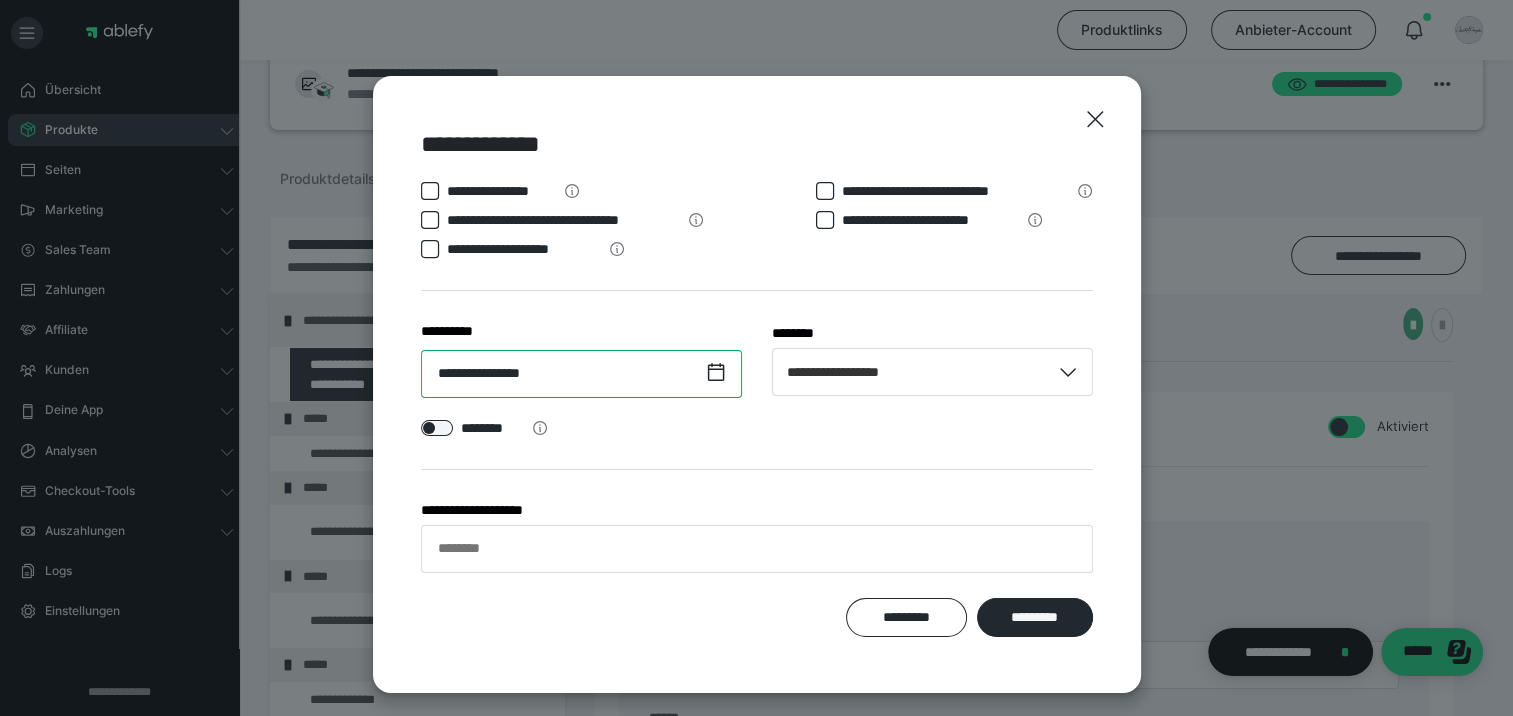 scroll, scrollTop: 118, scrollLeft: 0, axis: vertical 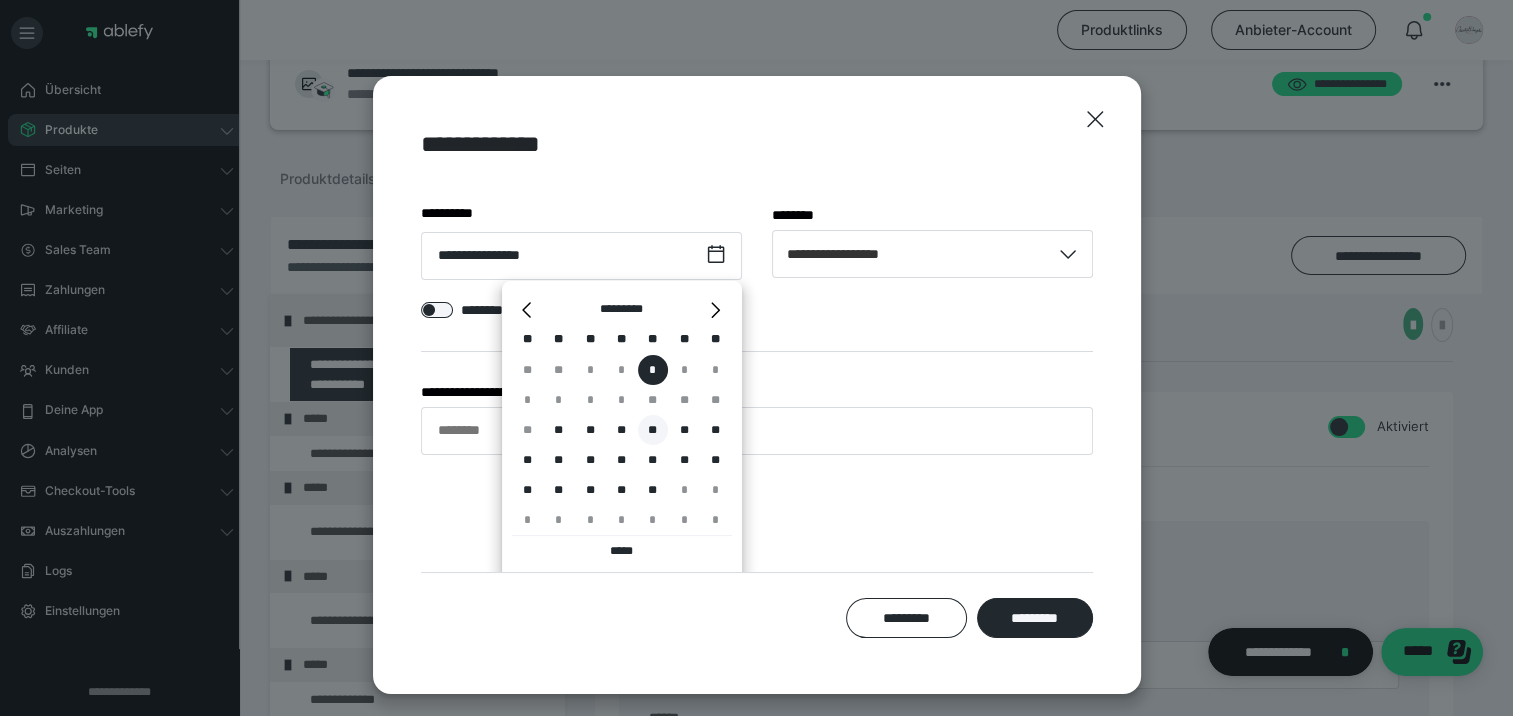 click on "**" at bounding box center (653, 430) 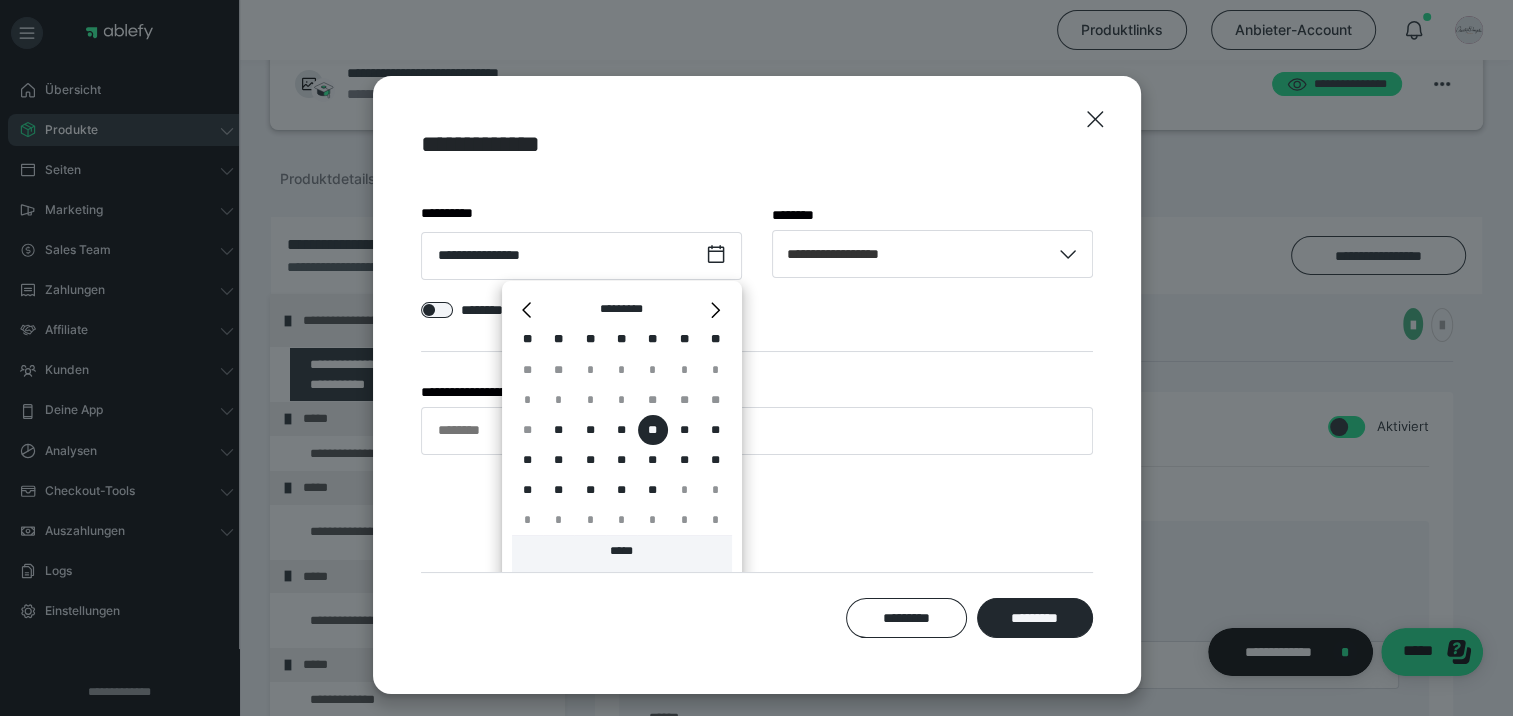 click on "*****" at bounding box center [622, 554] 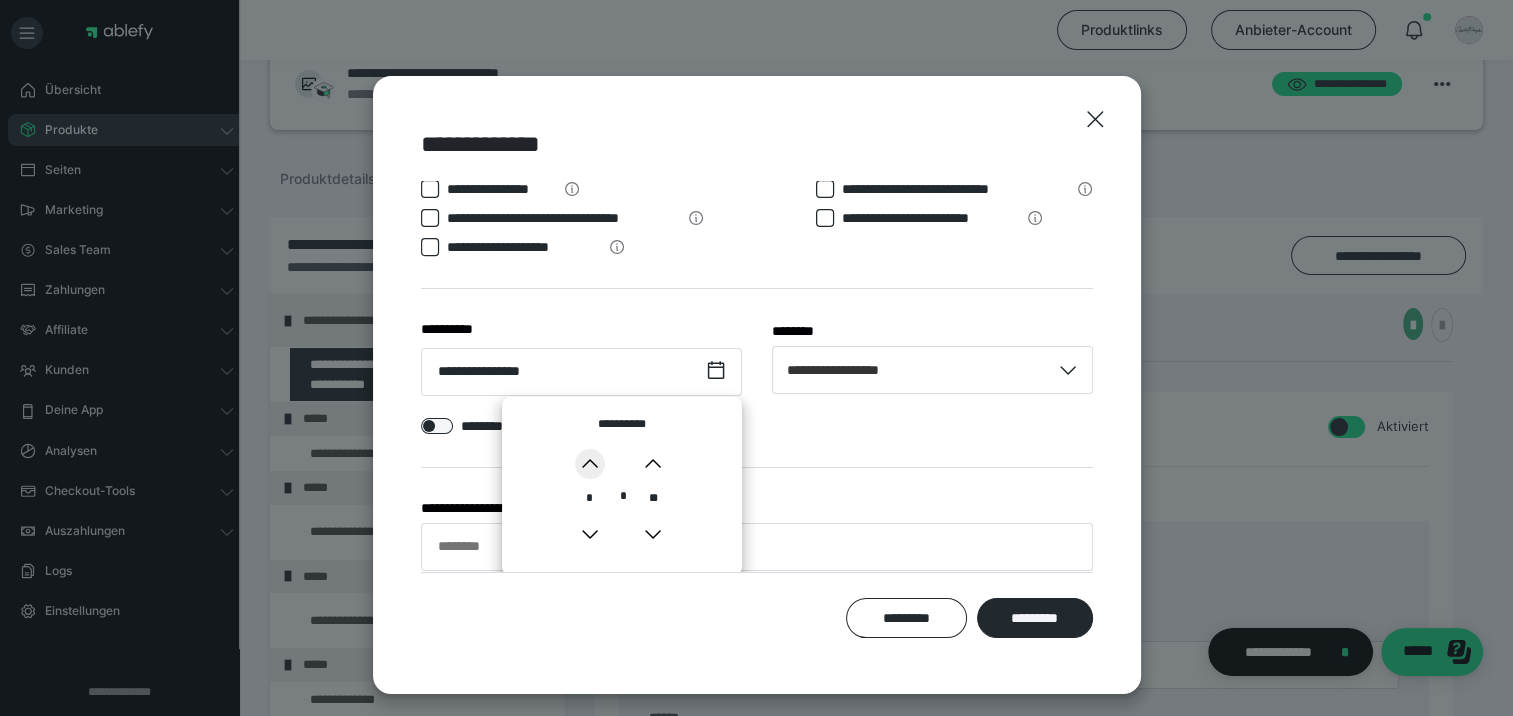click on "*" at bounding box center [590, 464] 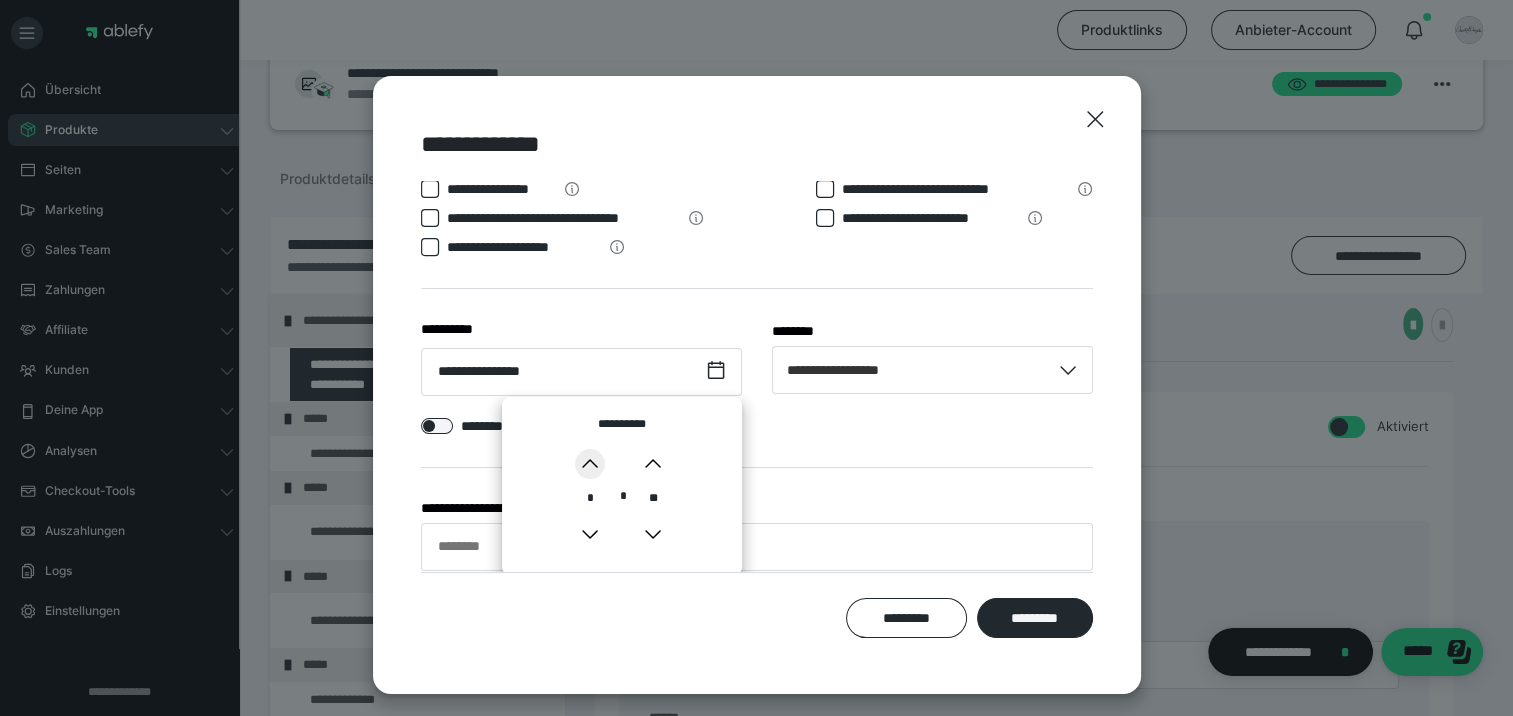 click on "*" at bounding box center [590, 464] 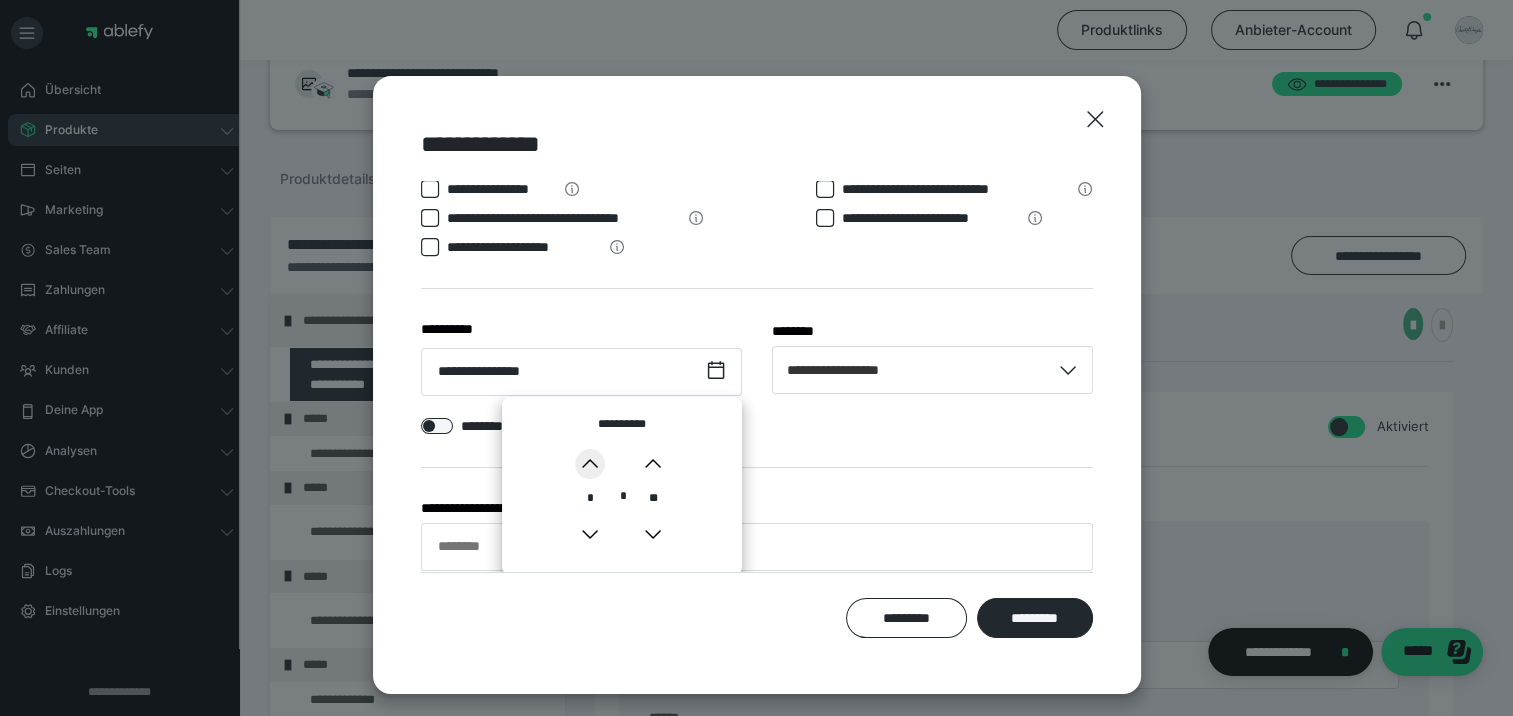click on "*" at bounding box center (590, 464) 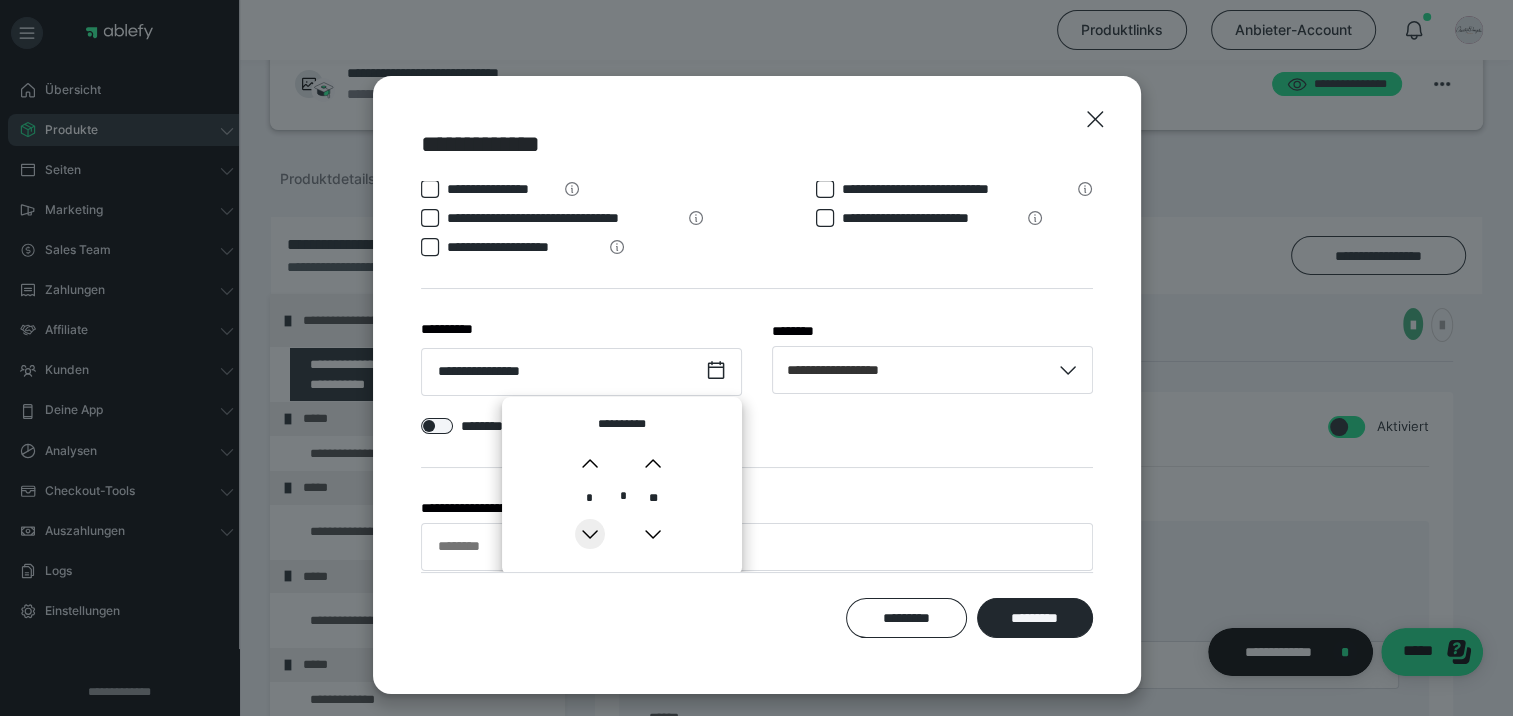 click on "*" at bounding box center (590, 464) 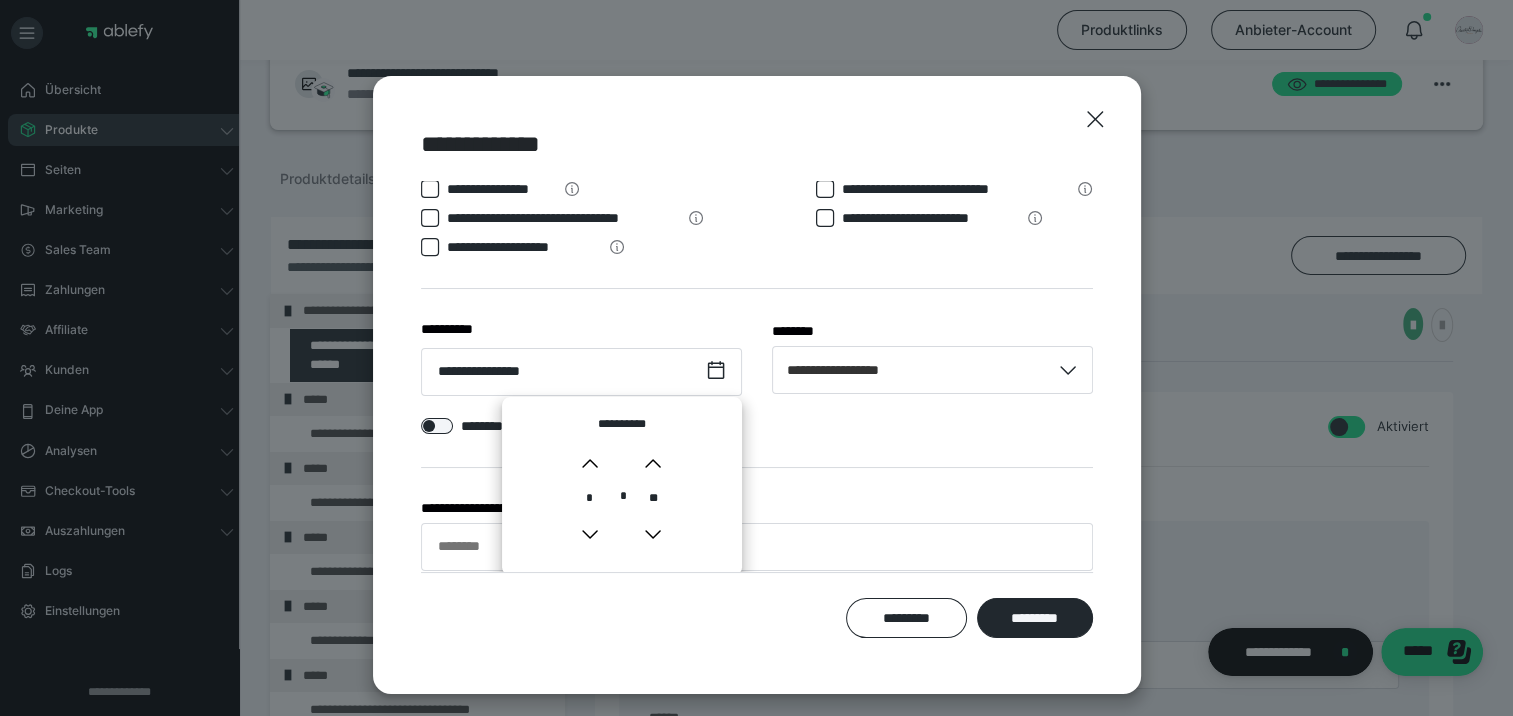 type on "**********" 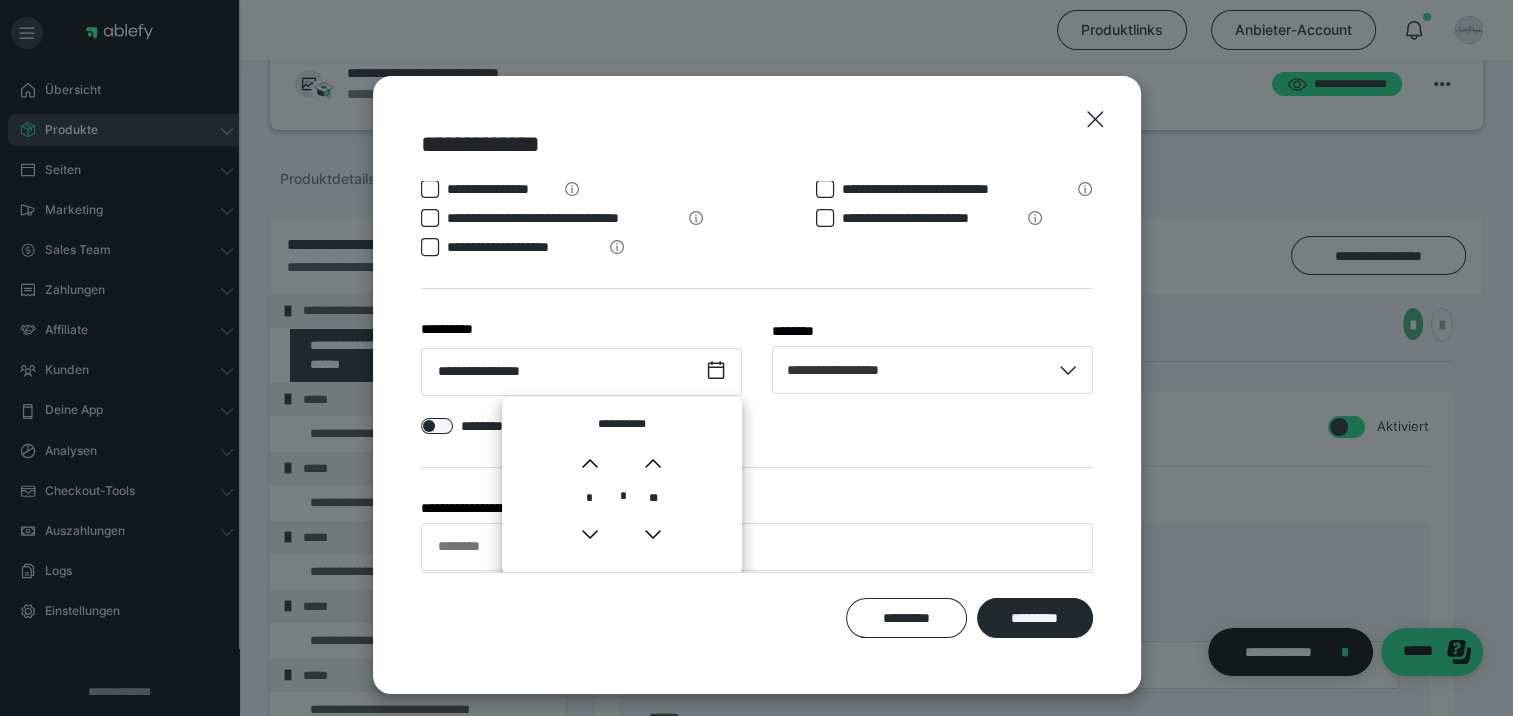 click on "**********" at bounding box center (757, 375) 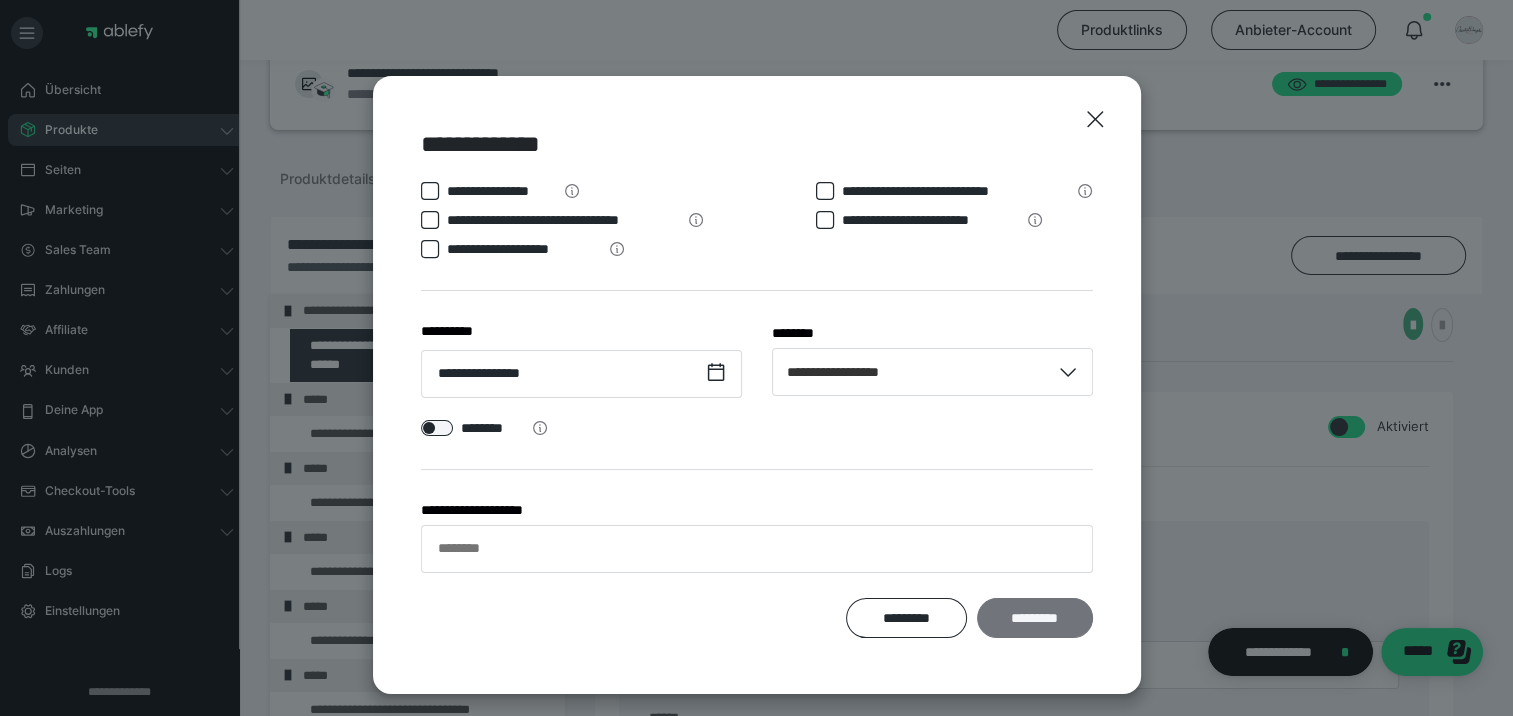 scroll, scrollTop: 0, scrollLeft: 0, axis: both 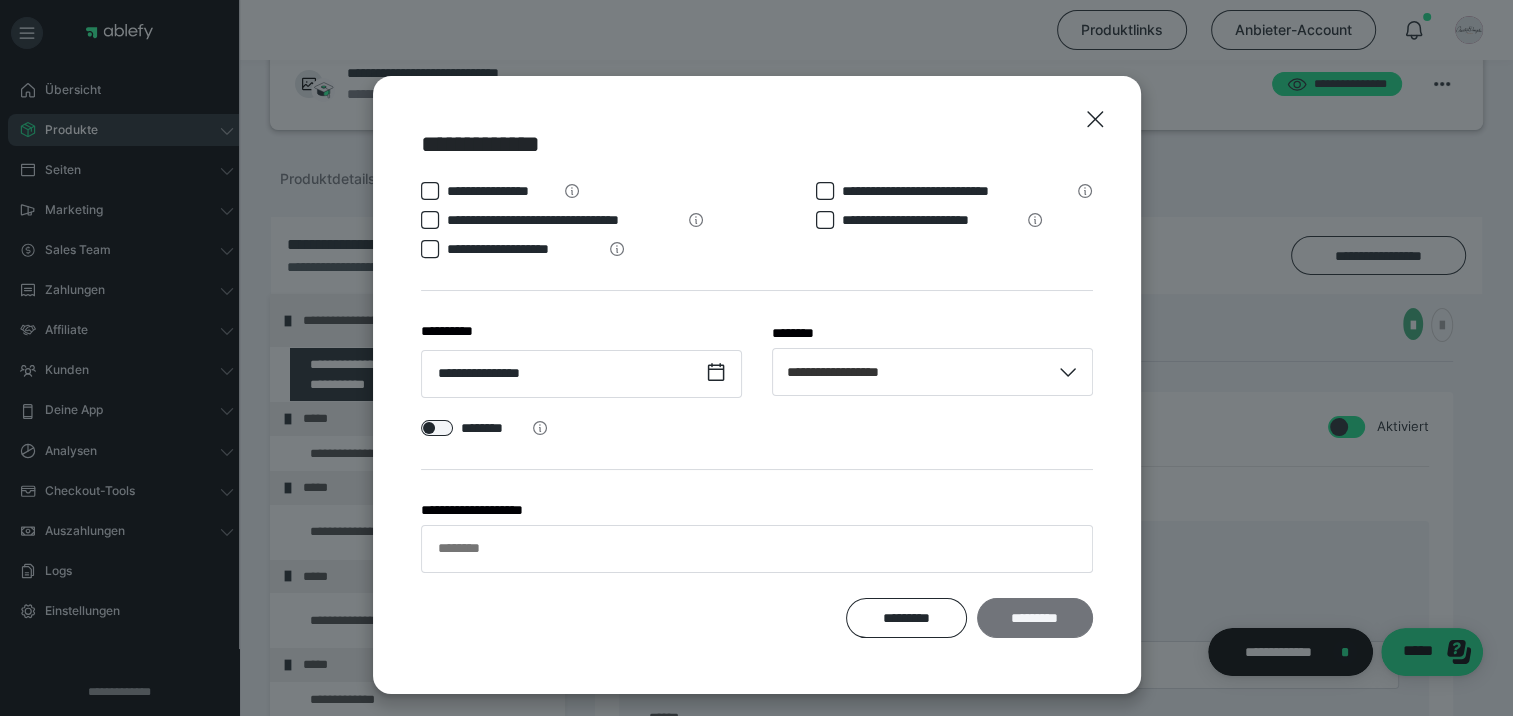 click on "*********" at bounding box center (1034, 618) 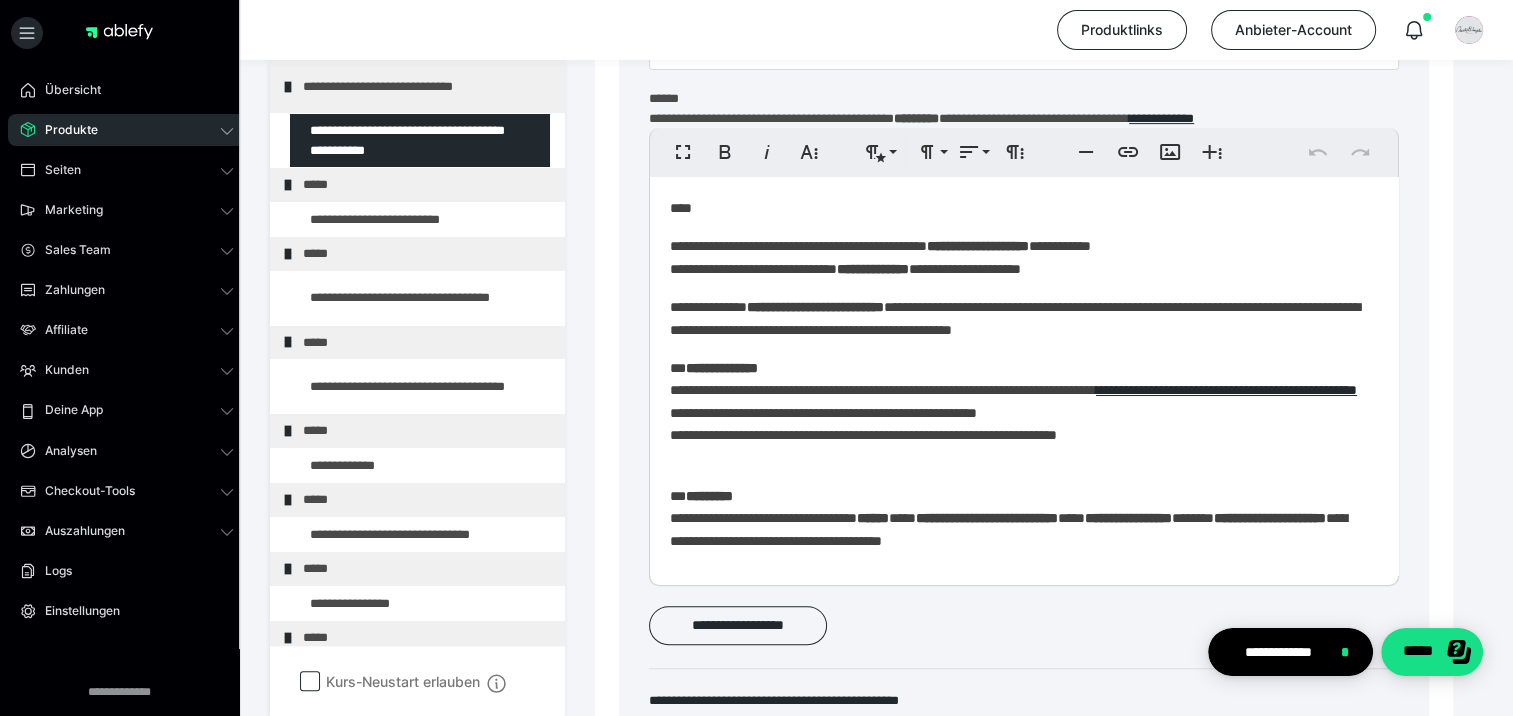 scroll, scrollTop: 652, scrollLeft: 0, axis: vertical 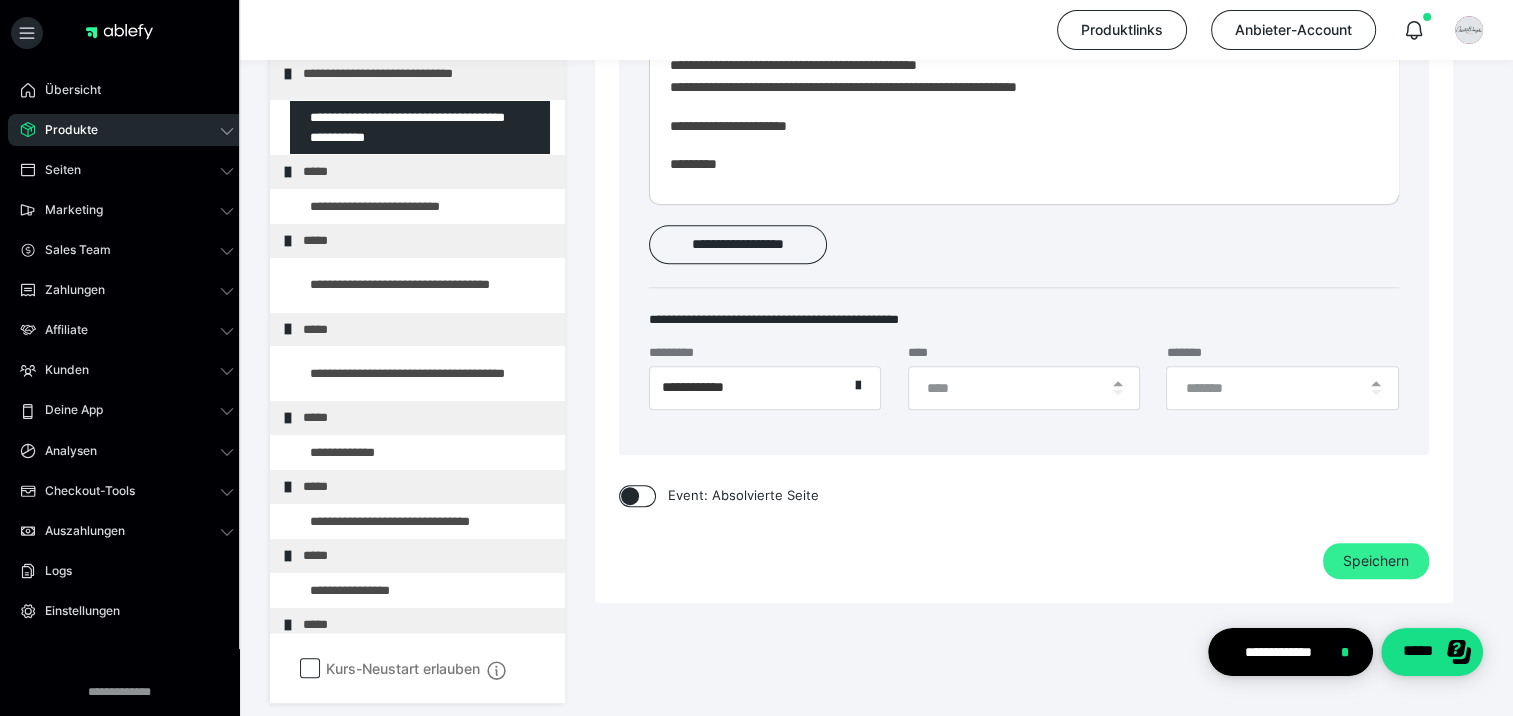 click on "Speichern" at bounding box center (1376, 561) 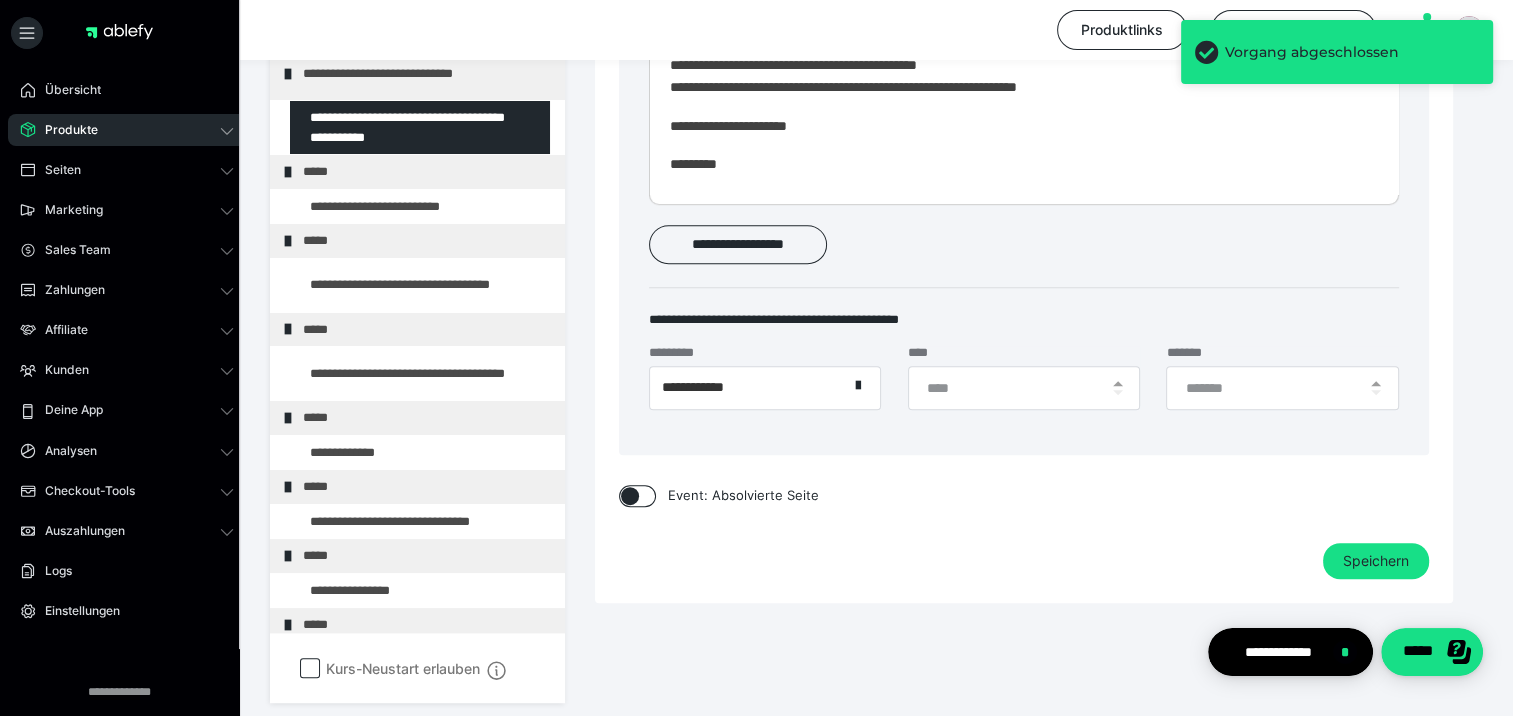 click on "Produkte" at bounding box center (127, 130) 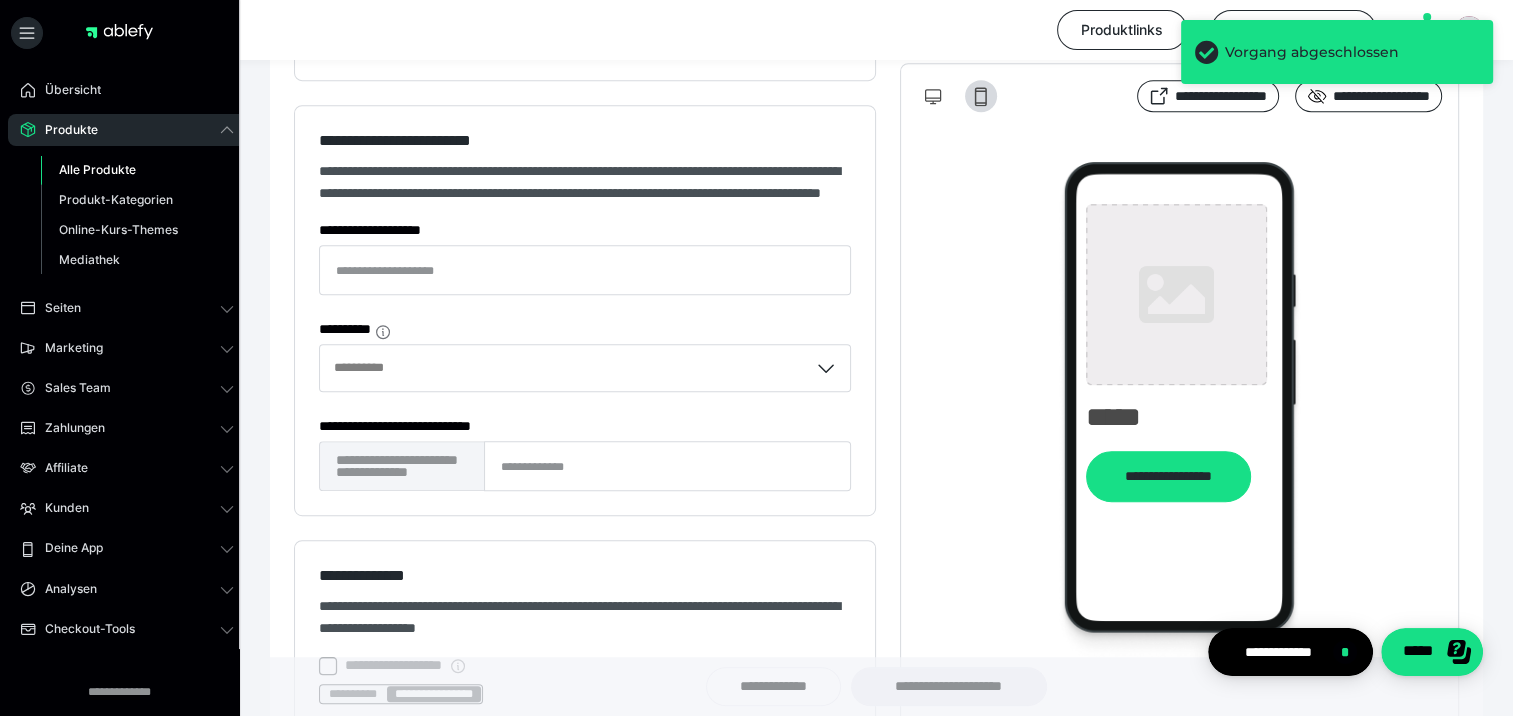type on "**********" 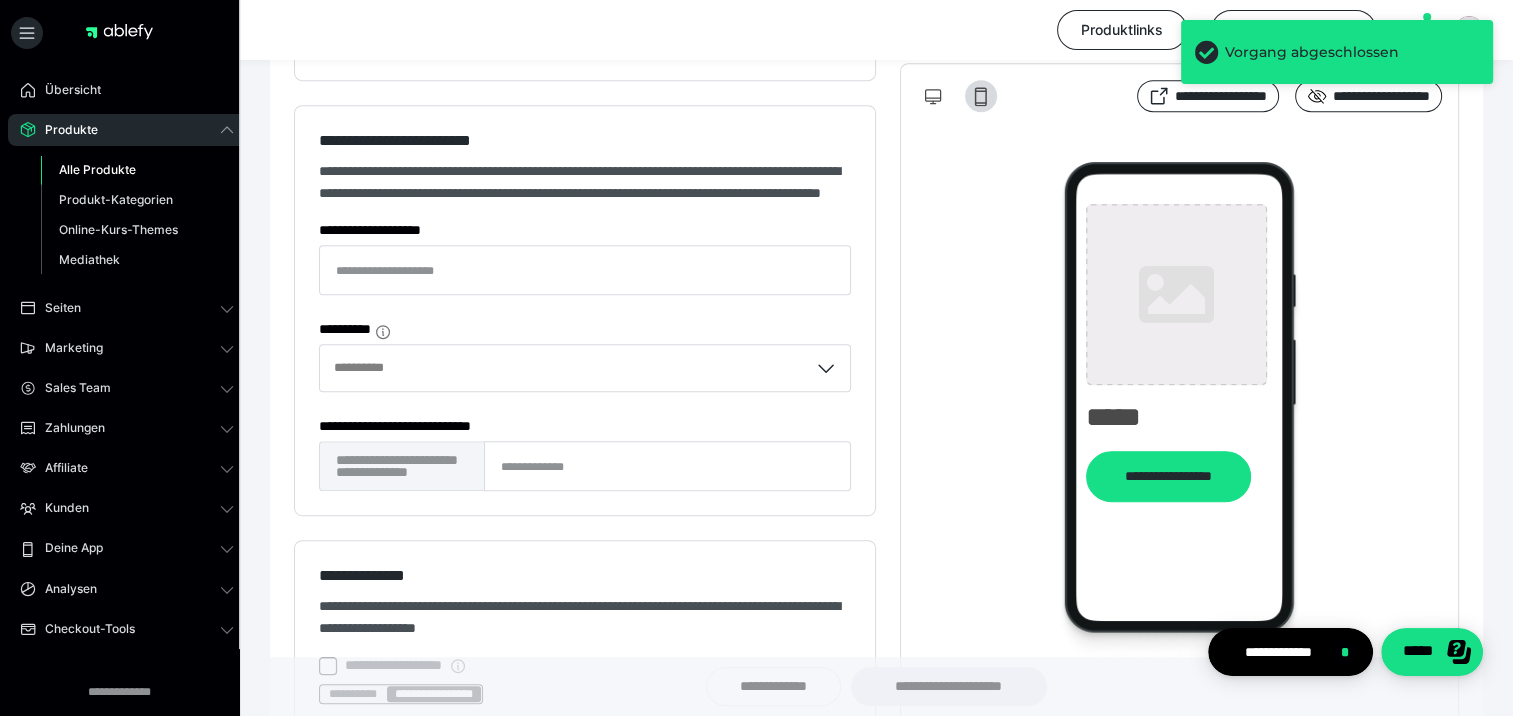 type on "**********" 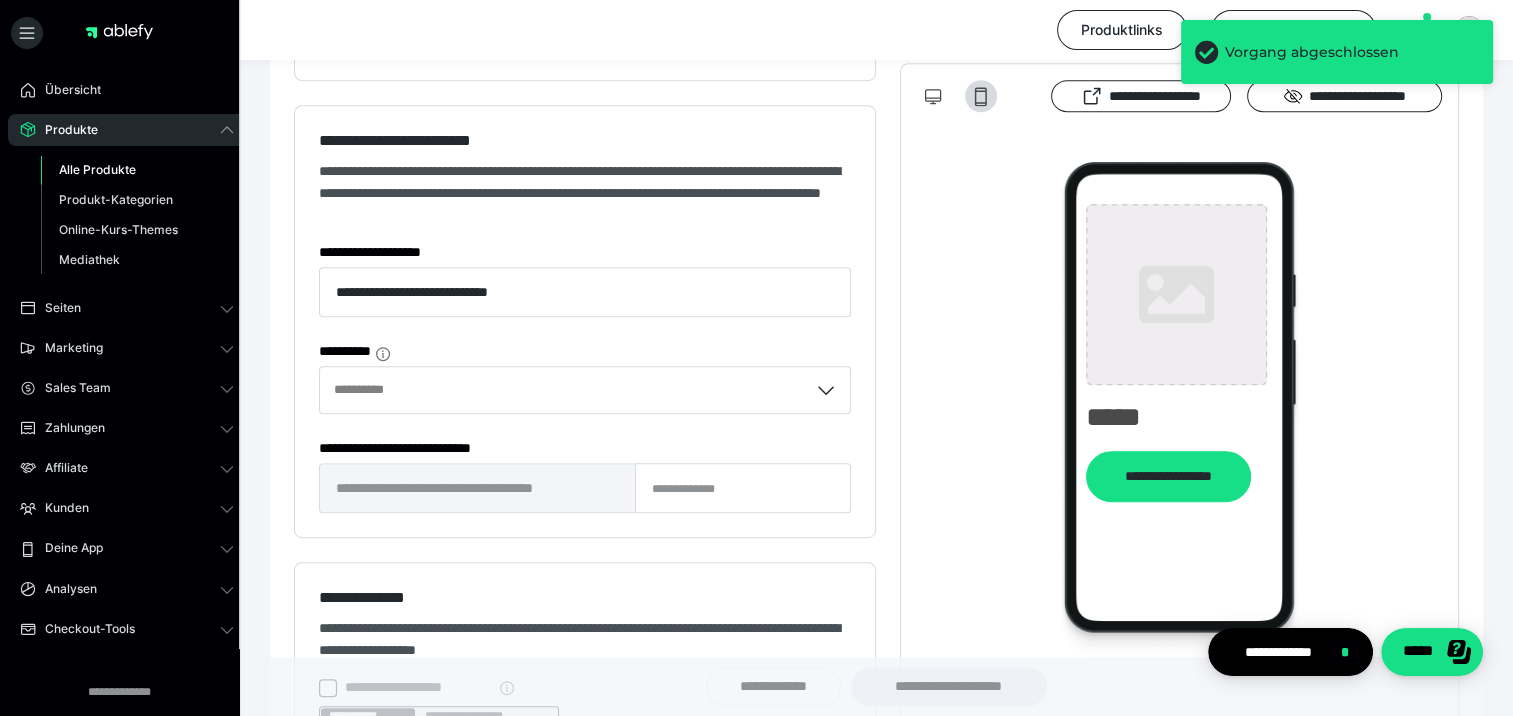 type on "**********" 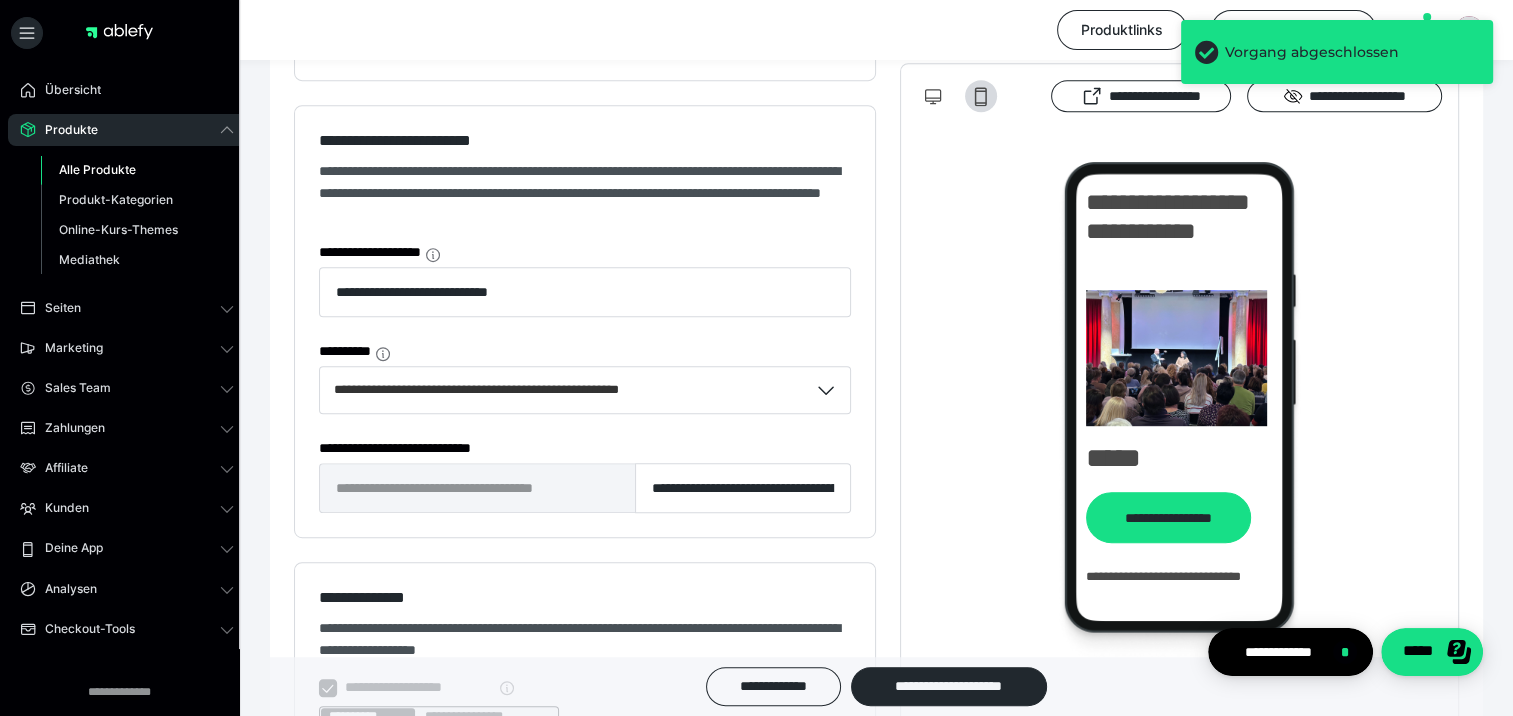 click on "Alle Produkte" at bounding box center (97, 169) 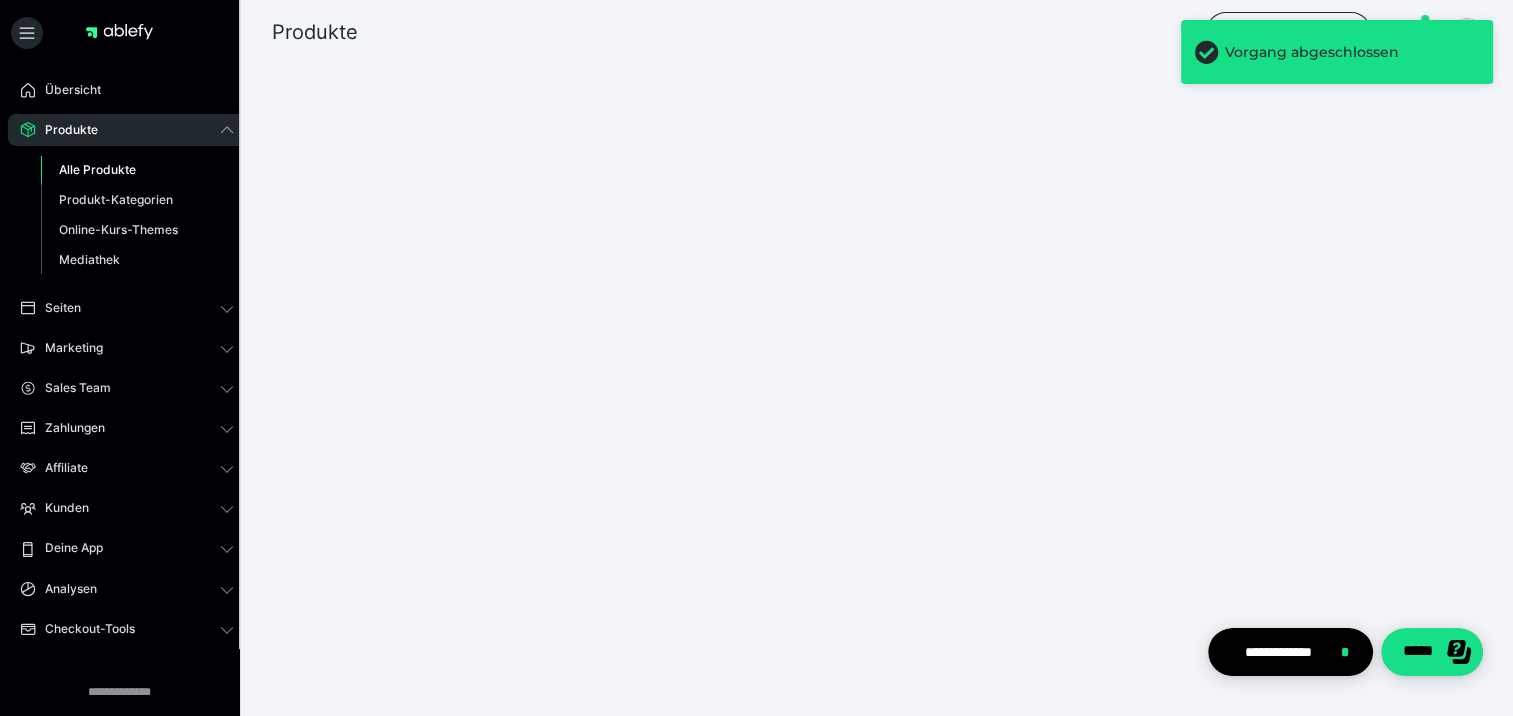 scroll, scrollTop: 0, scrollLeft: 0, axis: both 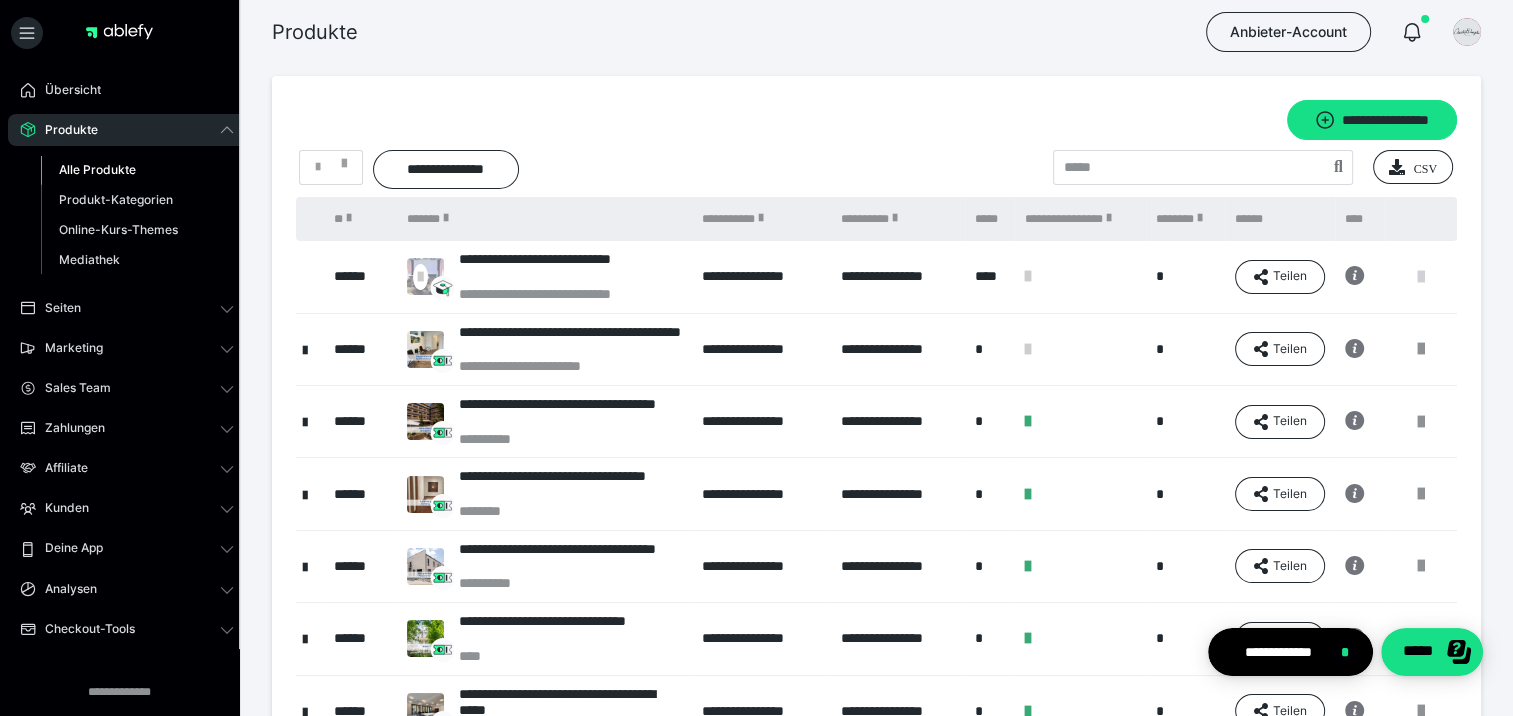 click at bounding box center [1421, 277] 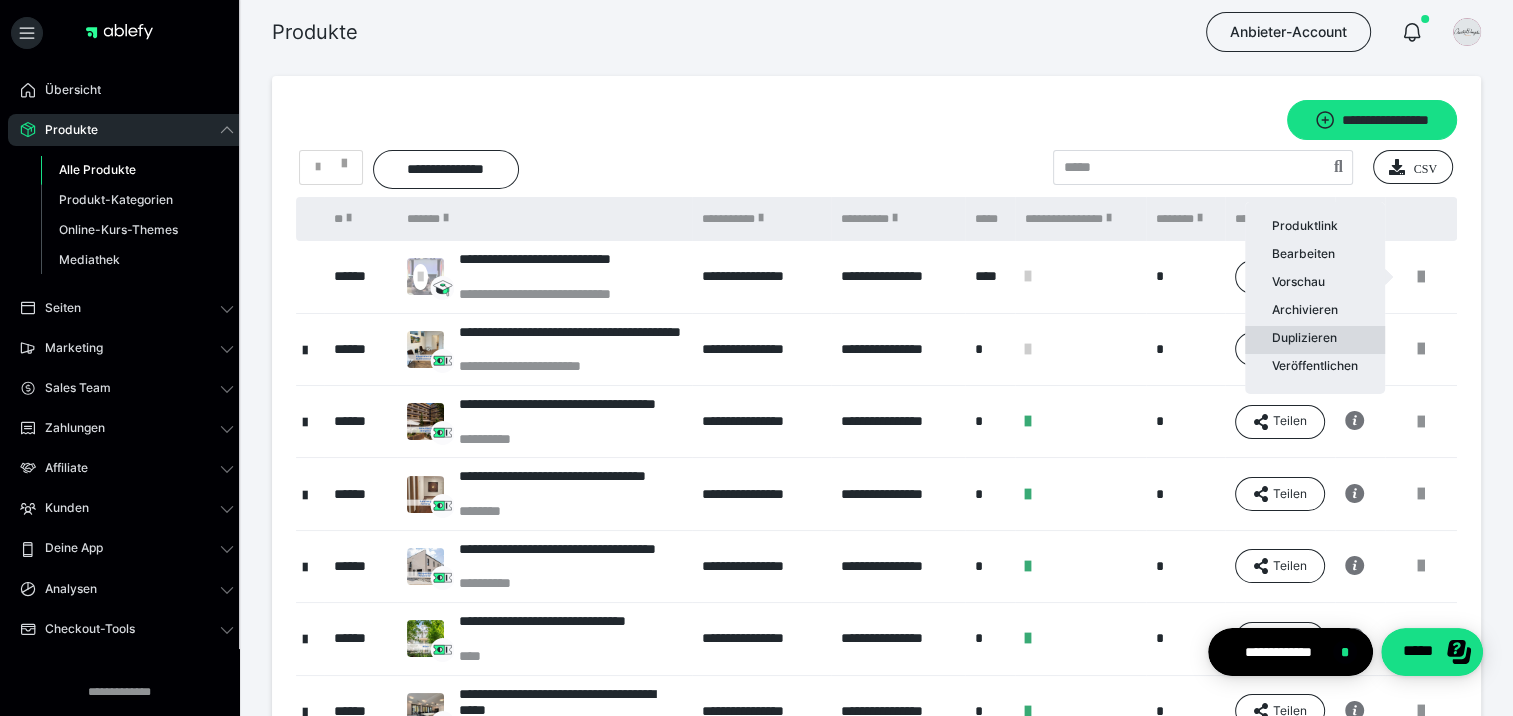 click on "Duplizieren" at bounding box center [1315, 340] 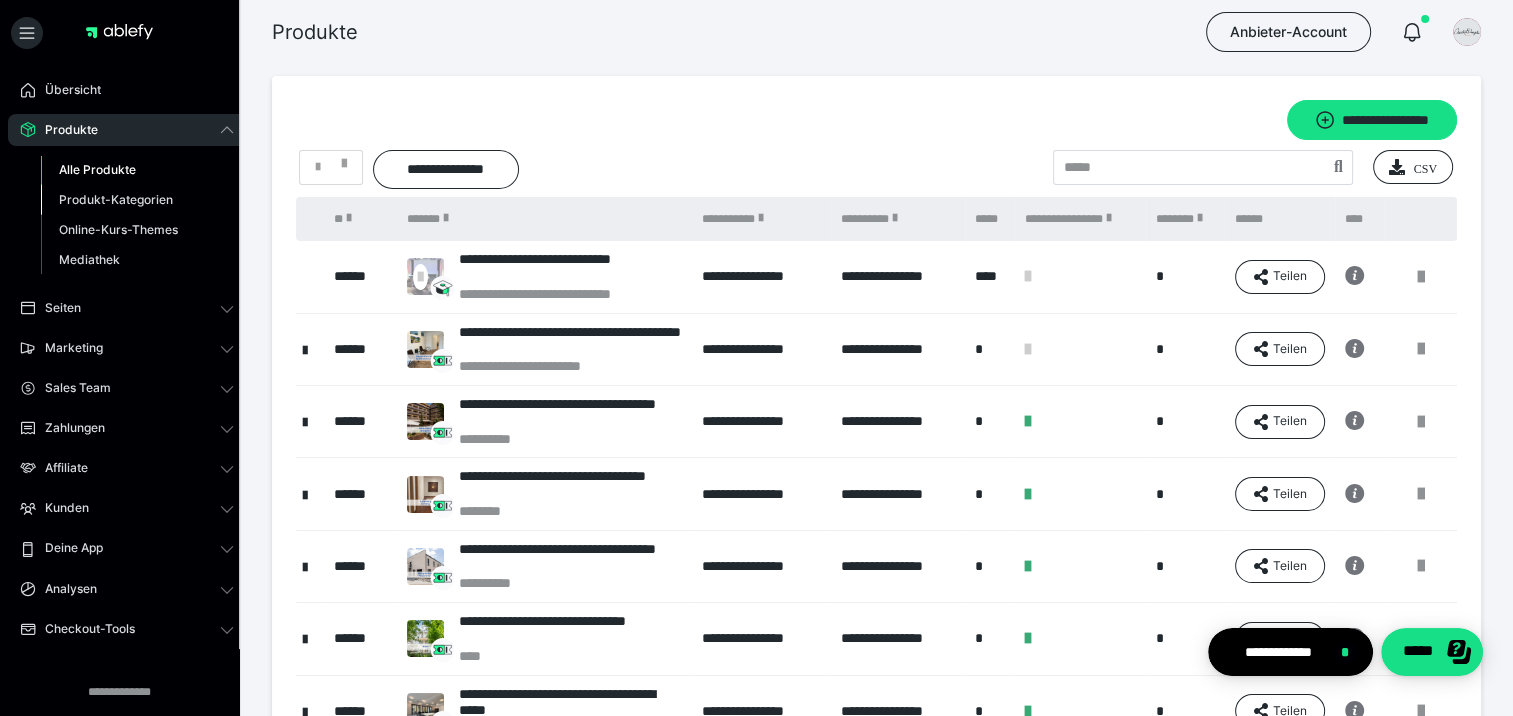 click on "Produkt-Kategorien" at bounding box center (116, 199) 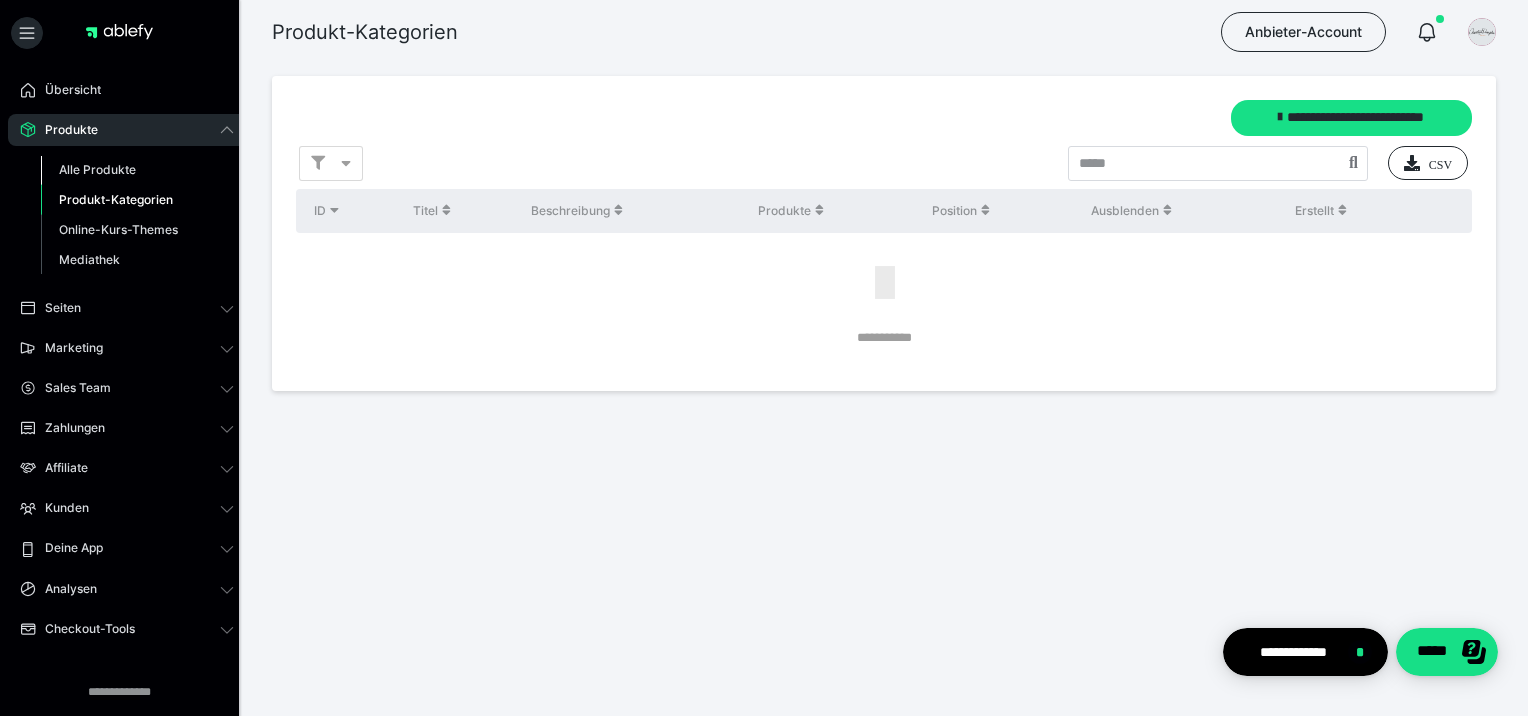click on "Alle Produkte" at bounding box center (97, 169) 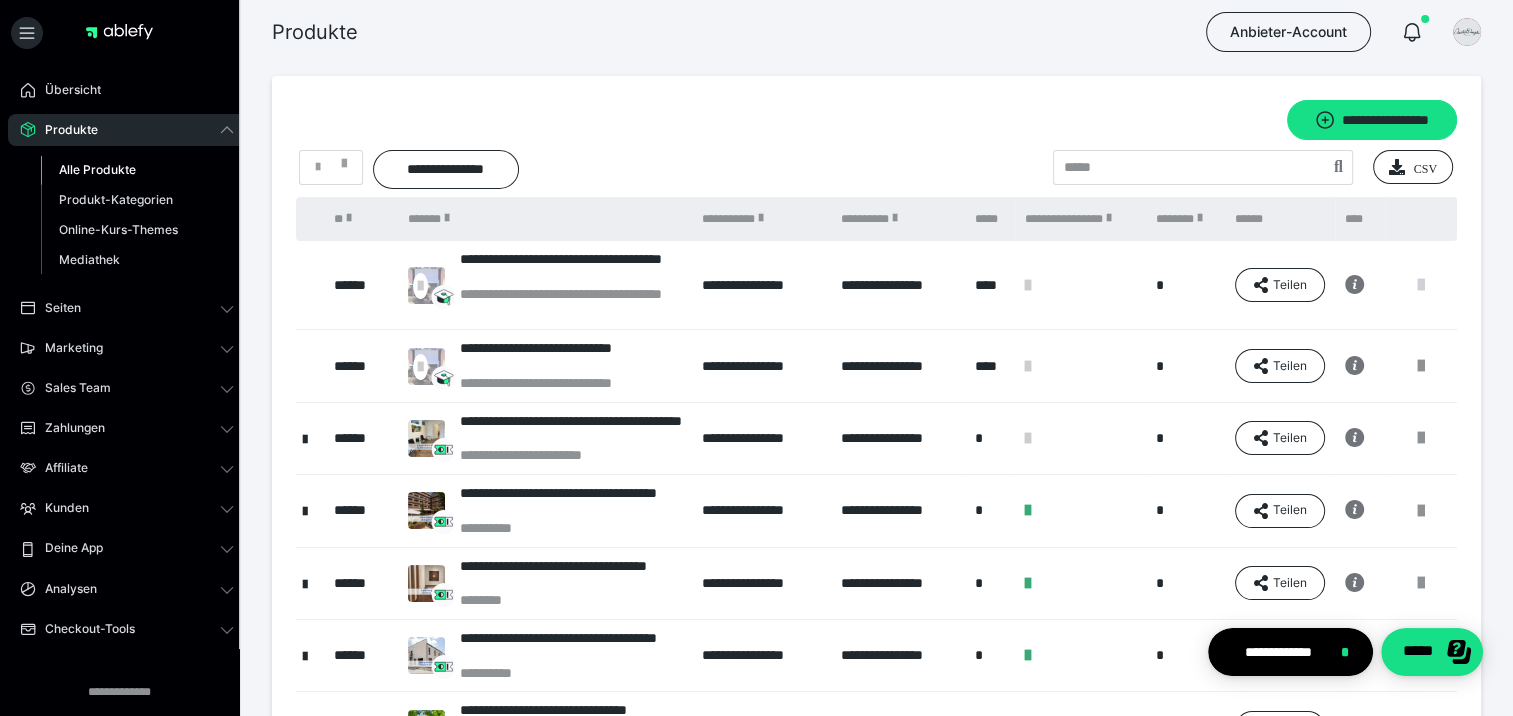 click at bounding box center [1421, 285] 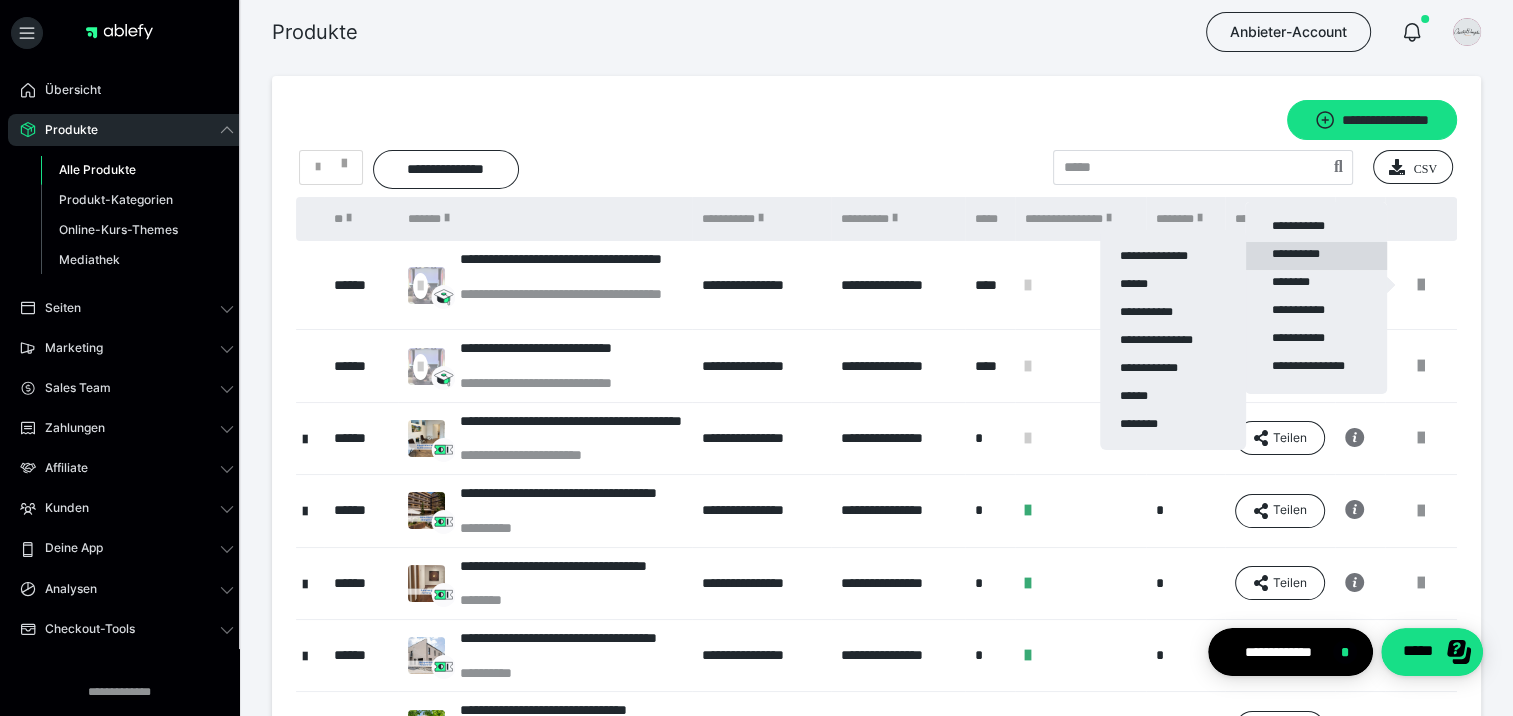 click on "**********" at bounding box center (1316, 256) 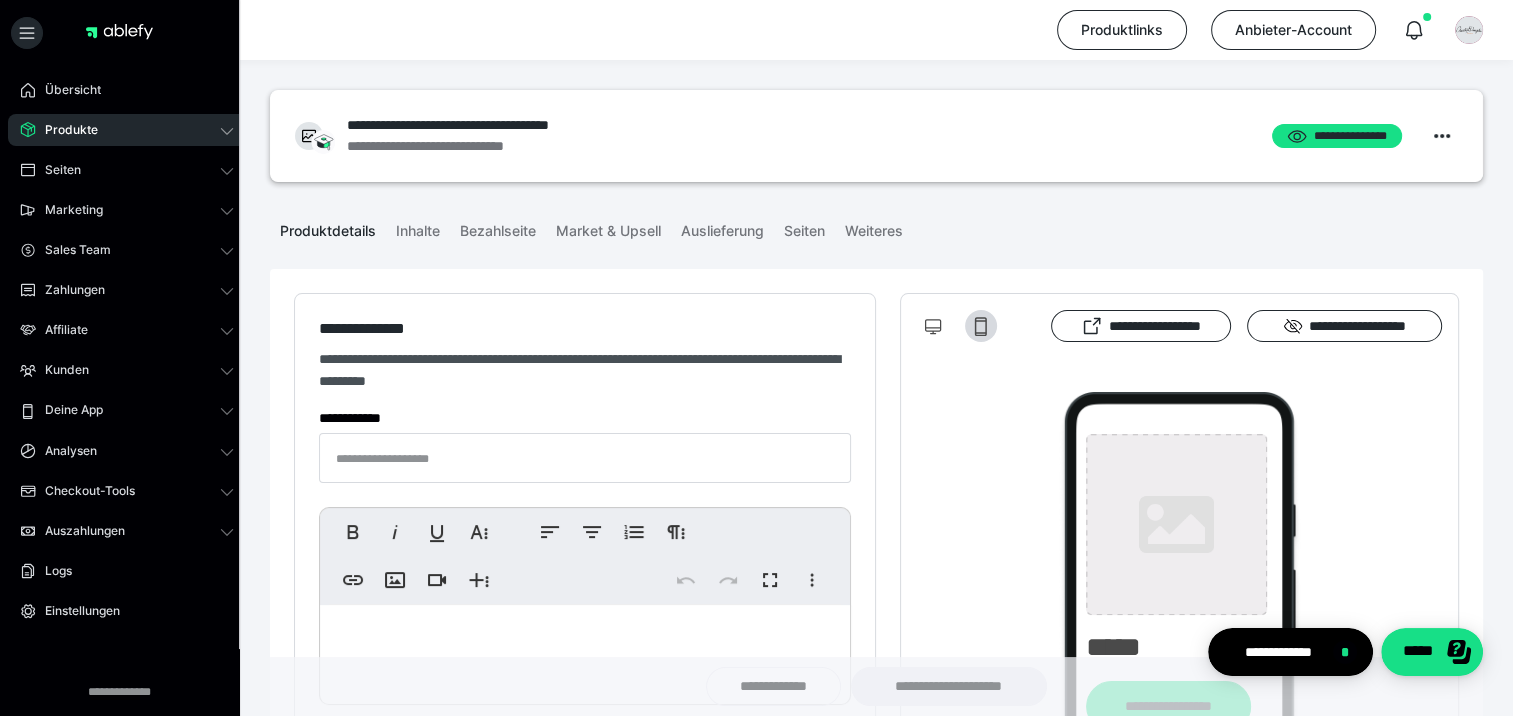 type on "**********" 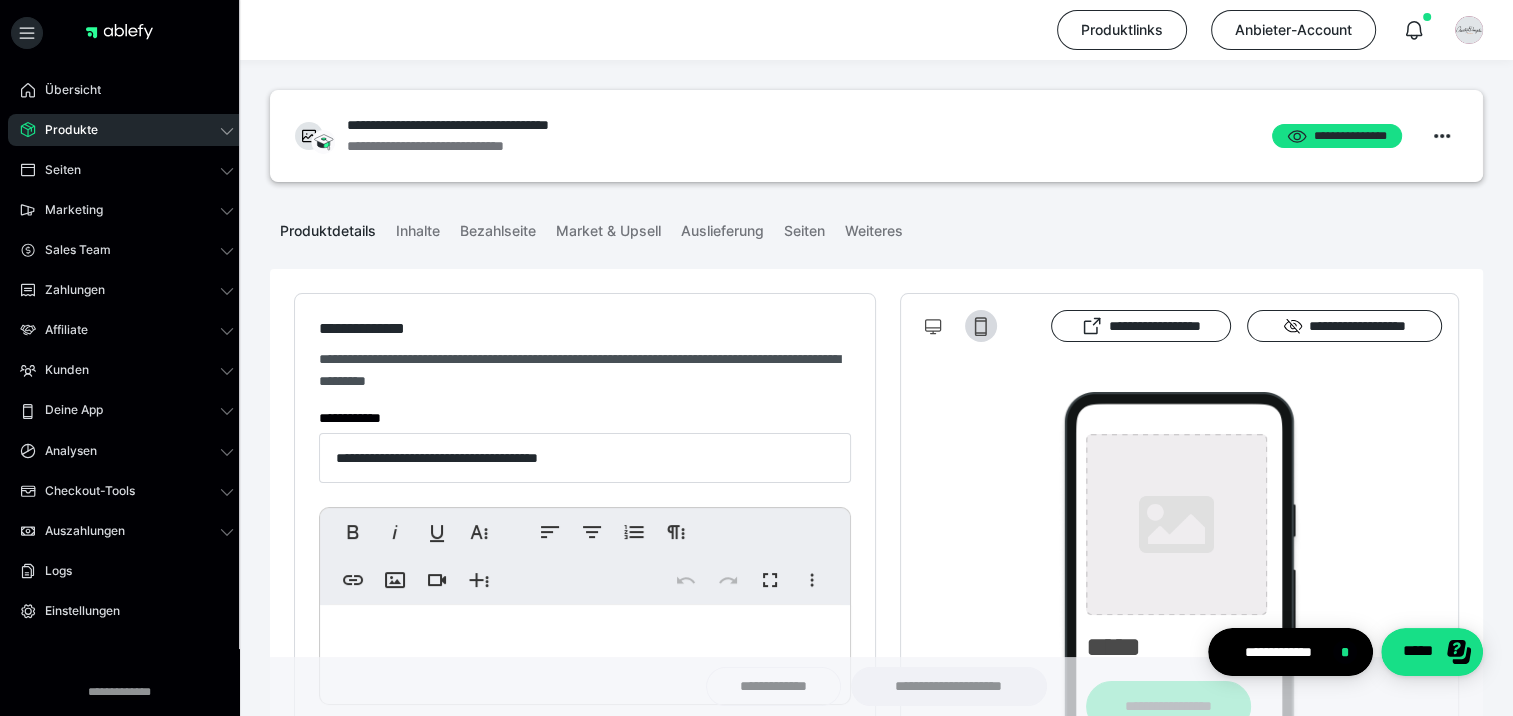 type on "**********" 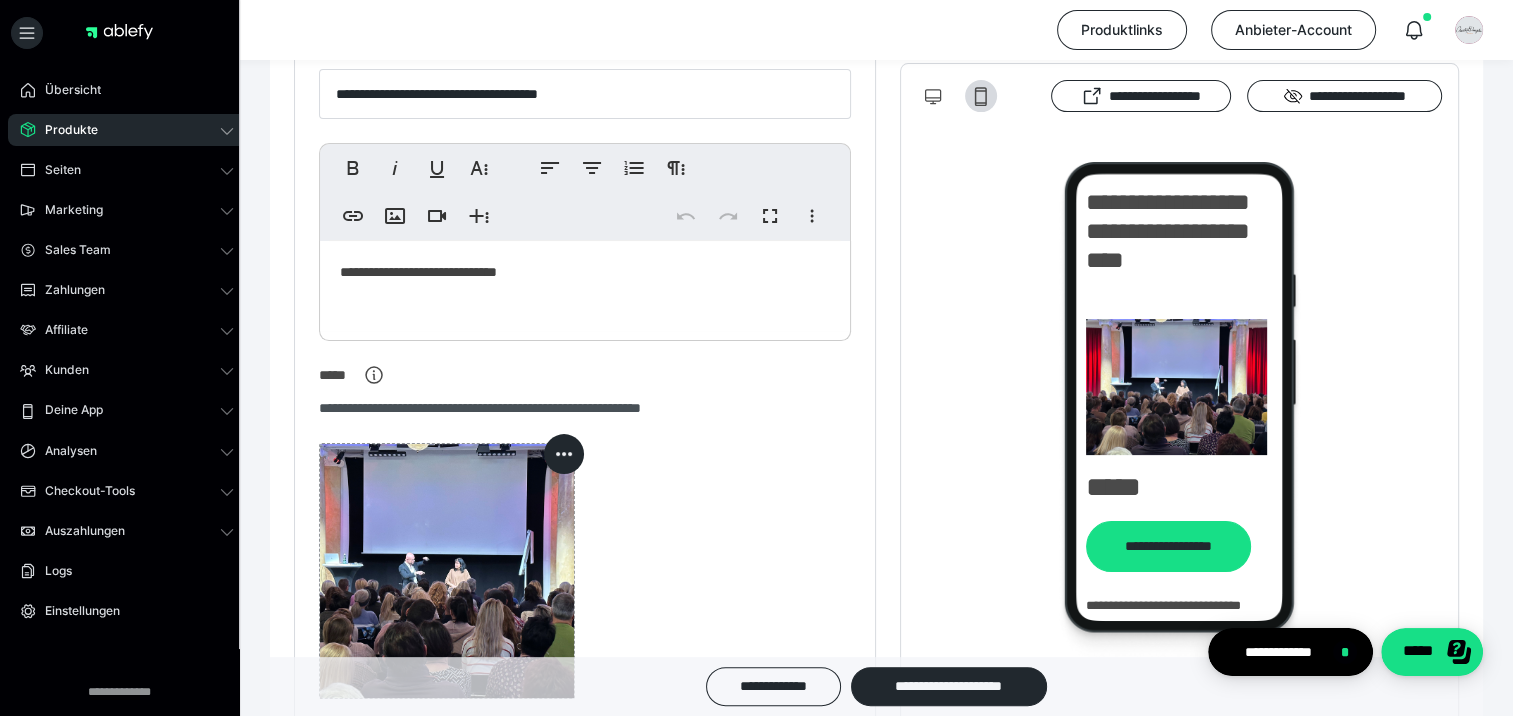 scroll, scrollTop: 300, scrollLeft: 0, axis: vertical 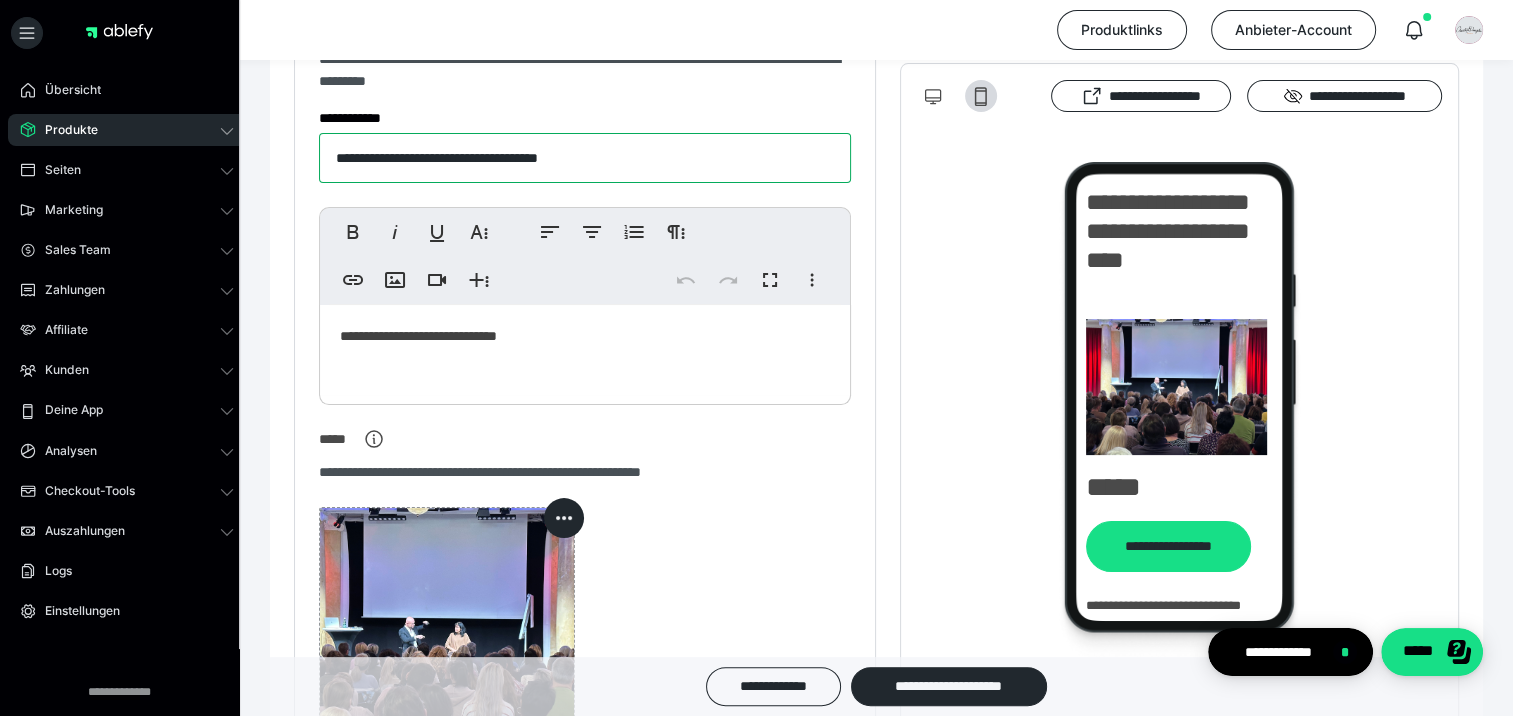 drag, startPoint x: 404, startPoint y: 152, endPoint x: 273, endPoint y: 158, distance: 131.13733 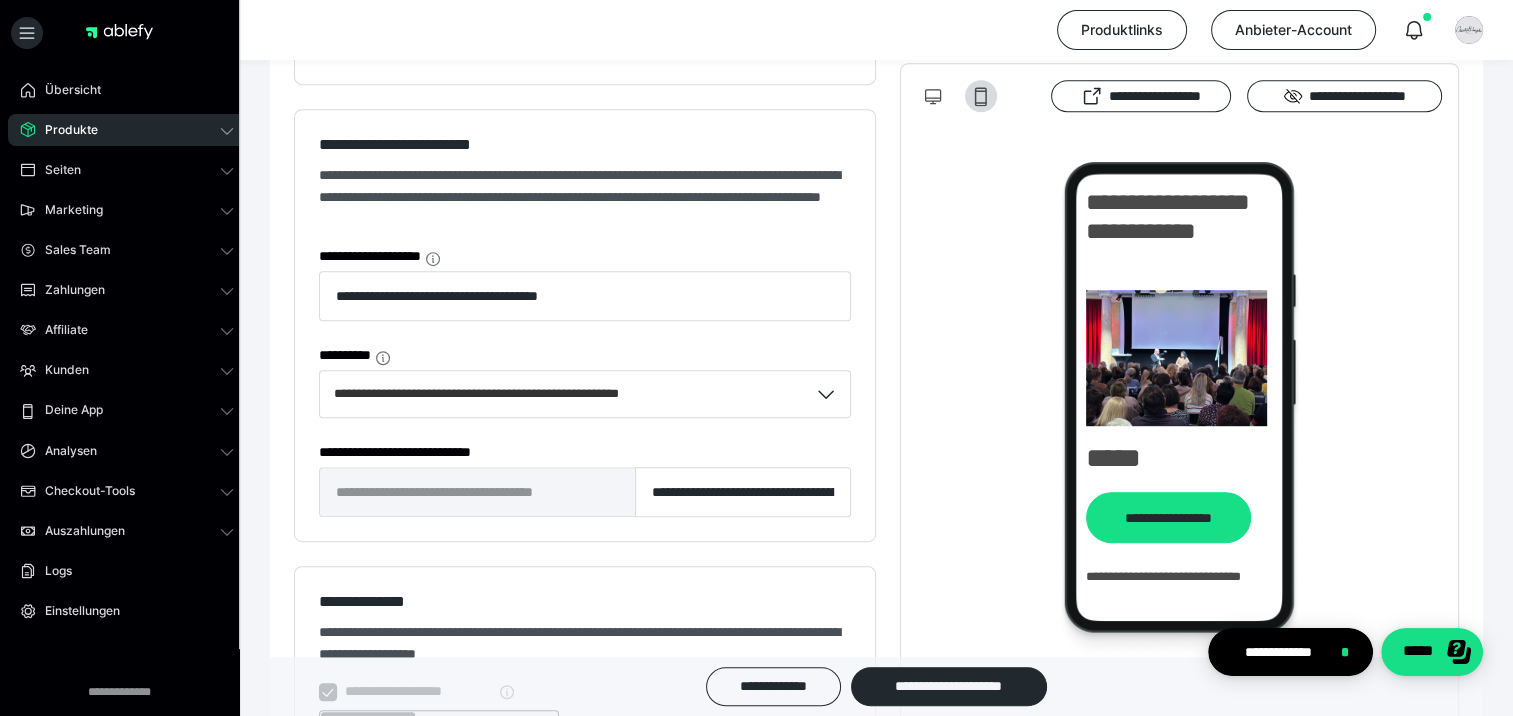 scroll, scrollTop: 1100, scrollLeft: 0, axis: vertical 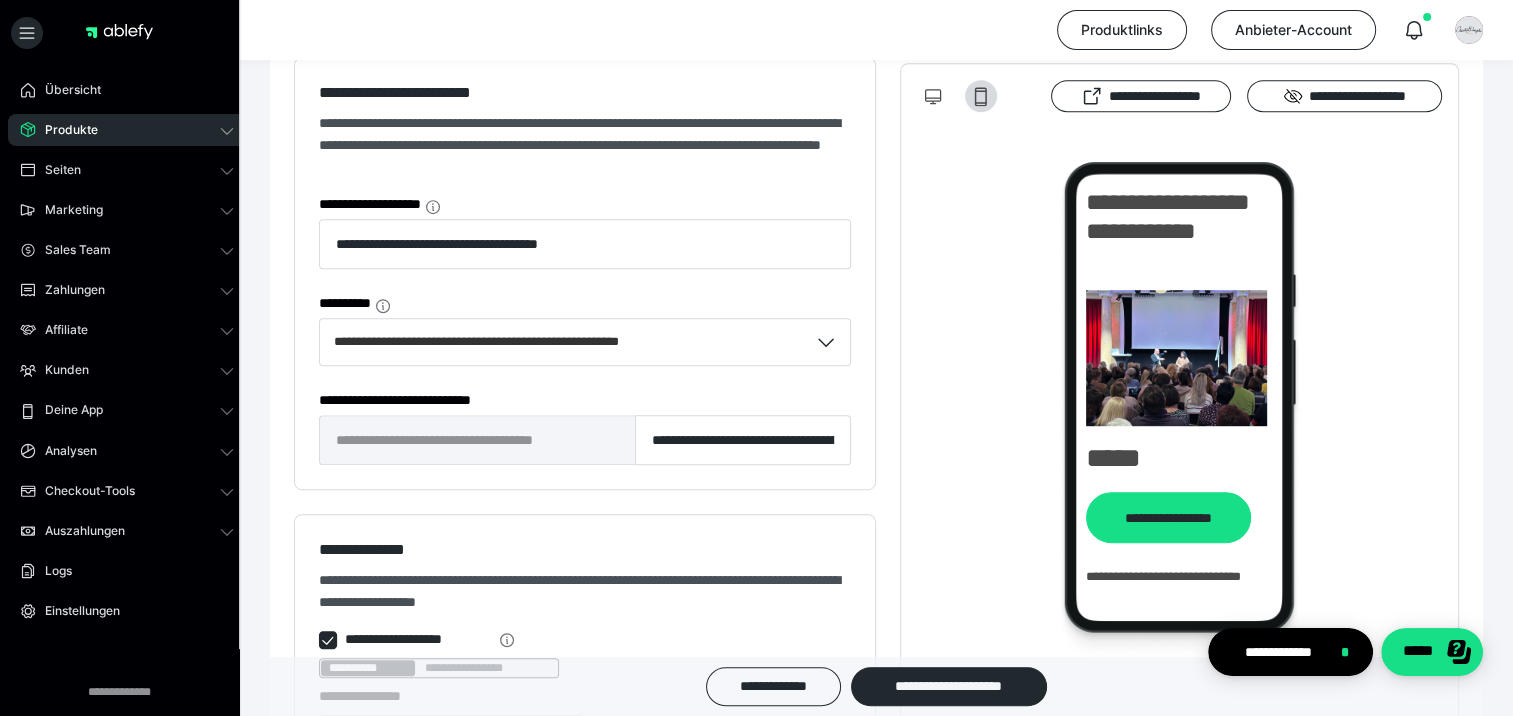 type on "**********" 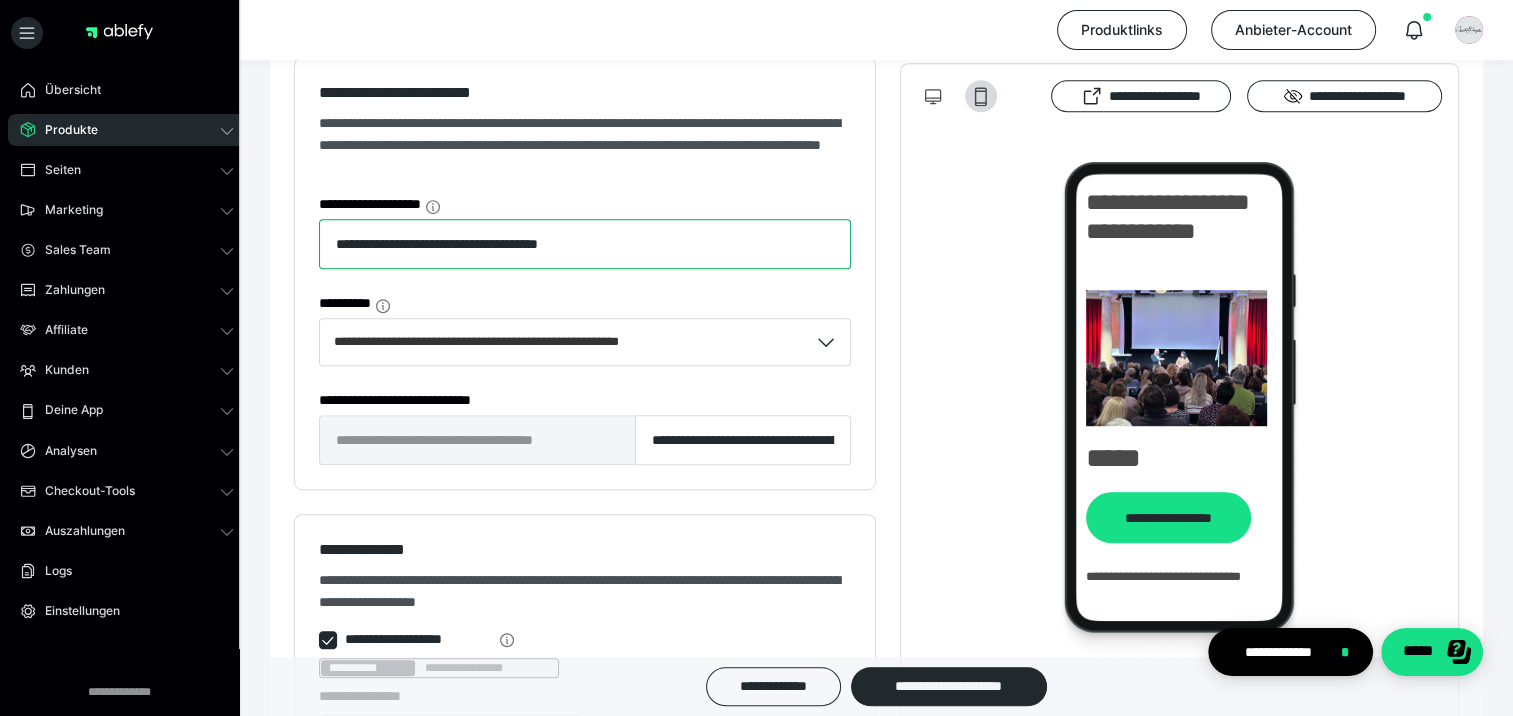 drag, startPoint x: 403, startPoint y: 241, endPoint x: 149, endPoint y: 231, distance: 254.19678 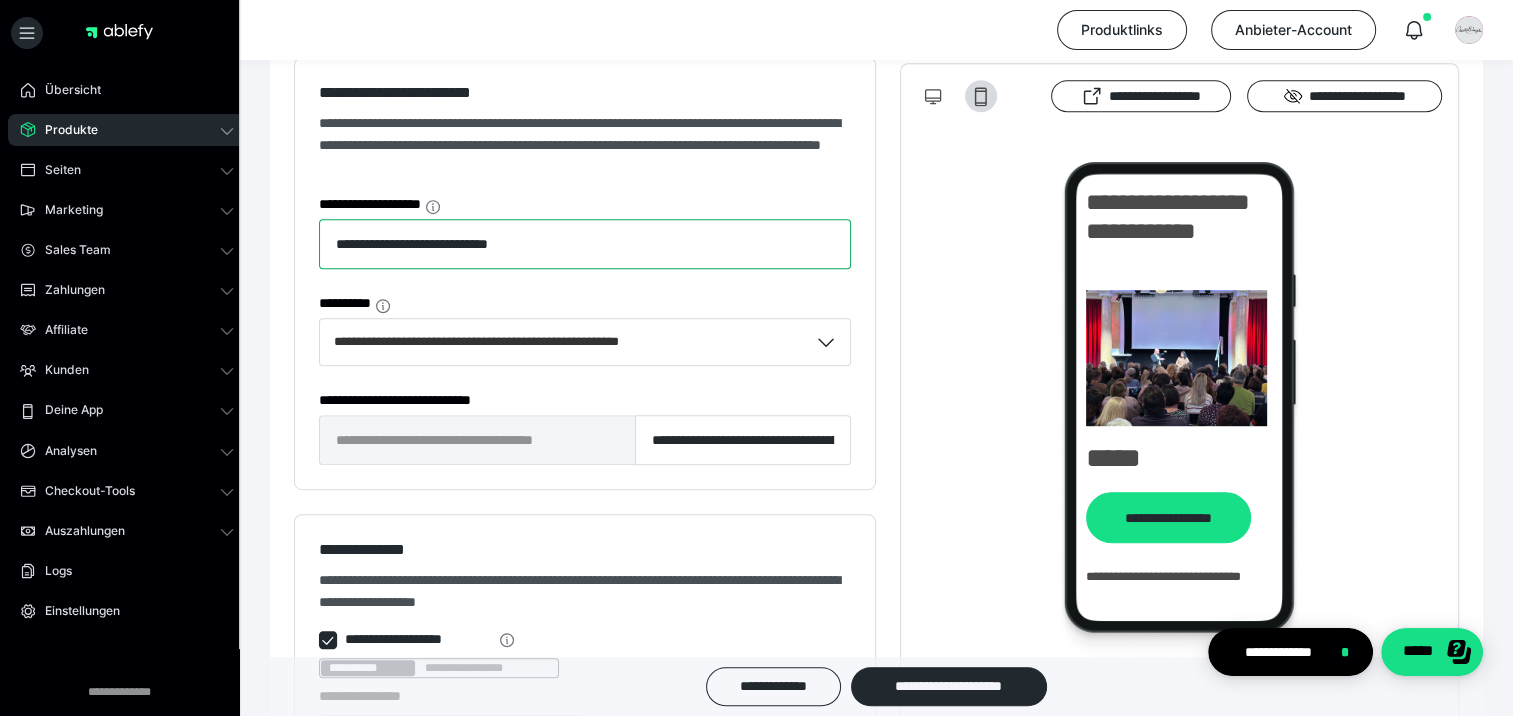 drag, startPoint x: 570, startPoint y: 242, endPoint x: 452, endPoint y: 238, distance: 118.06778 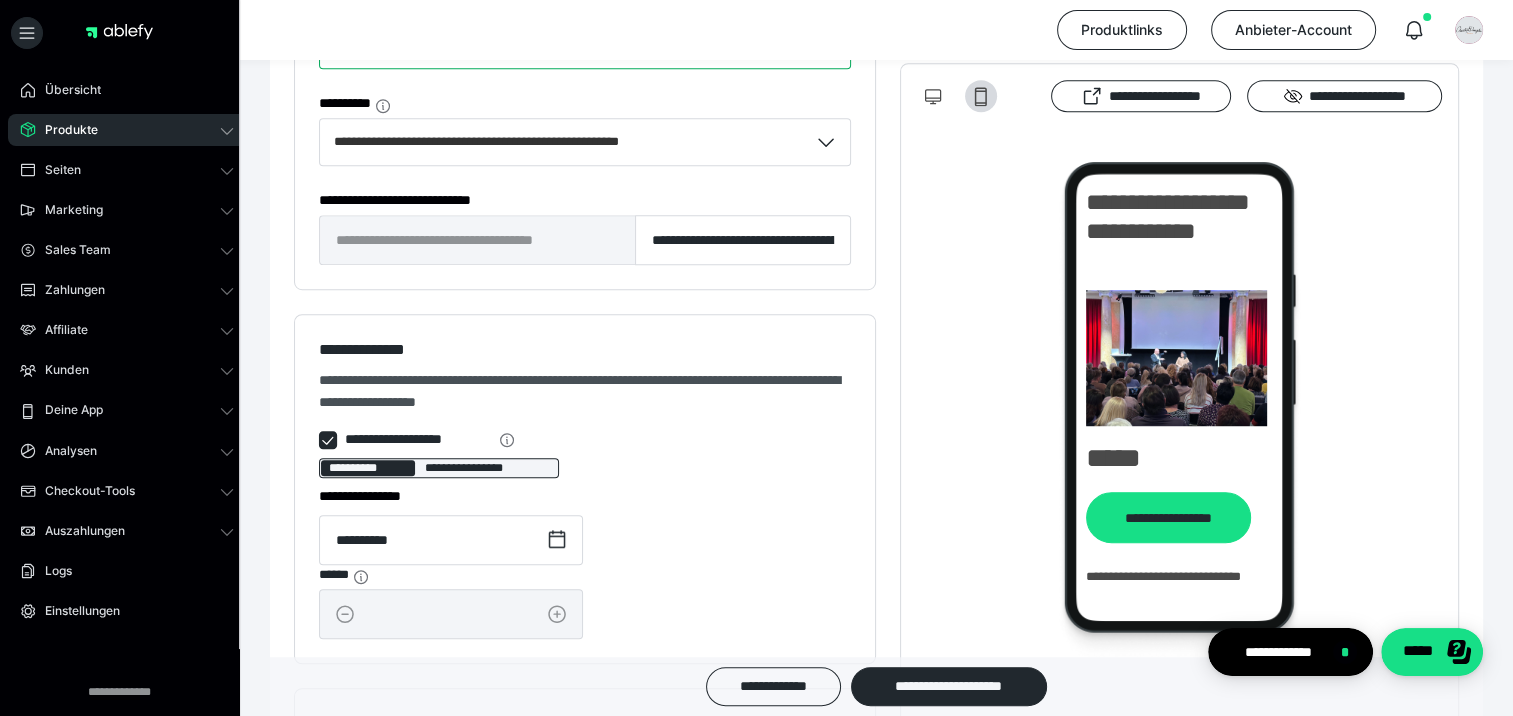 scroll, scrollTop: 1200, scrollLeft: 0, axis: vertical 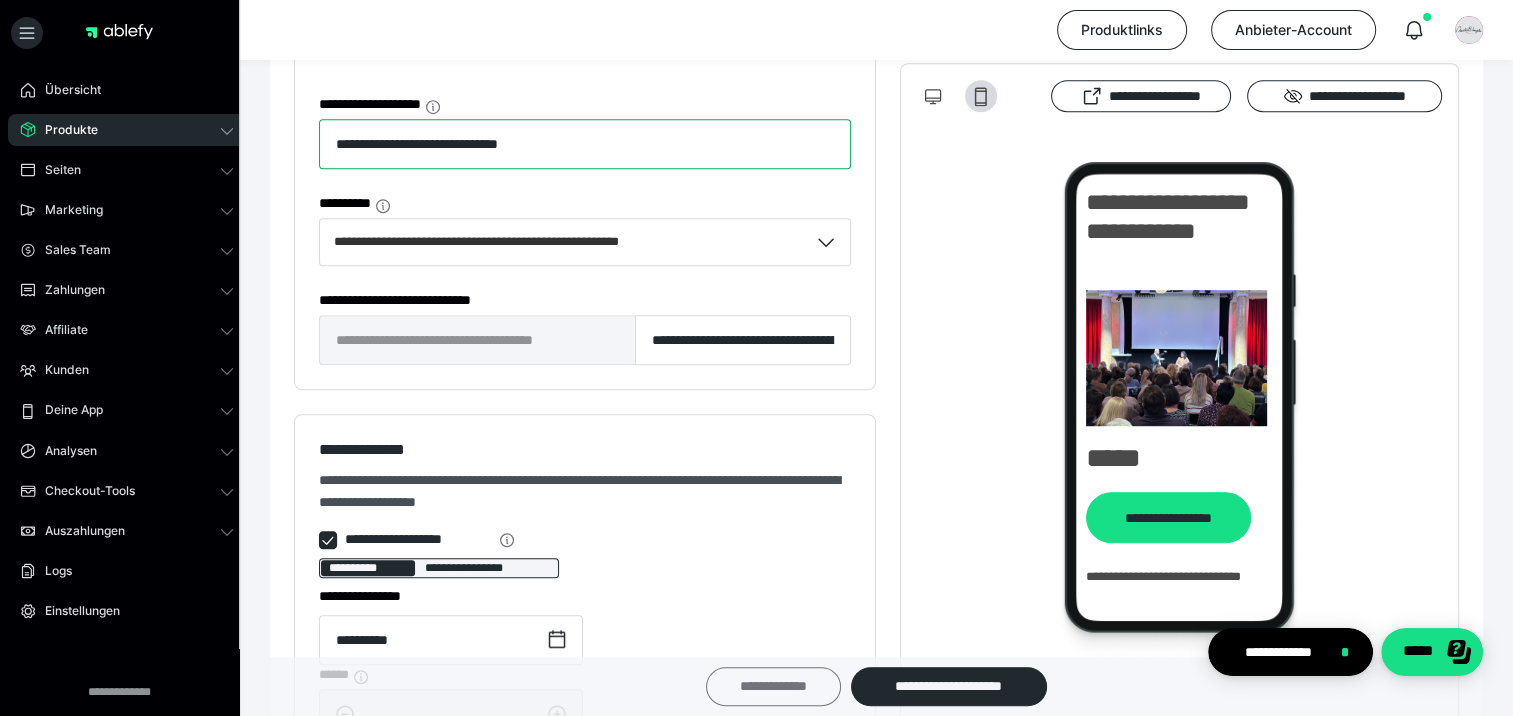type on "**********" 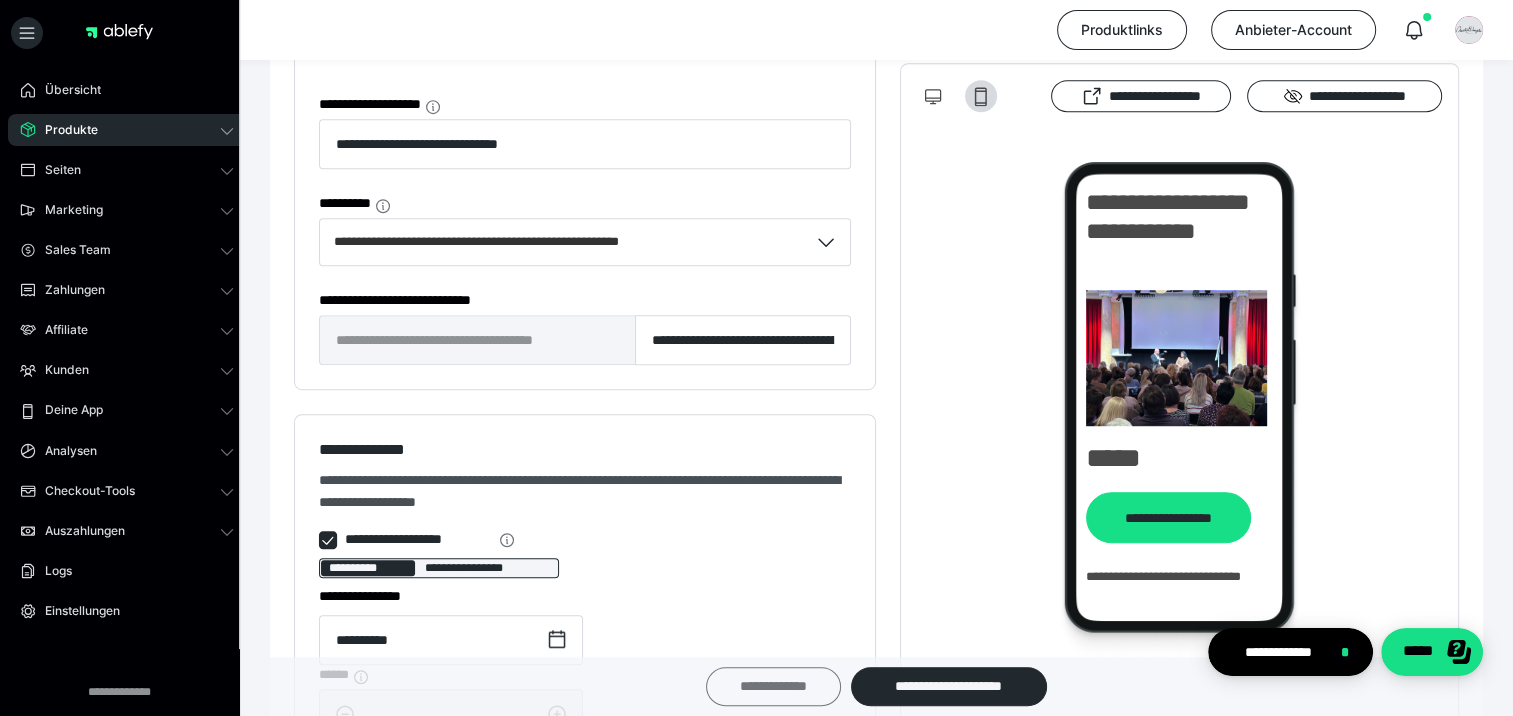 click on "**********" at bounding box center [773, 686] 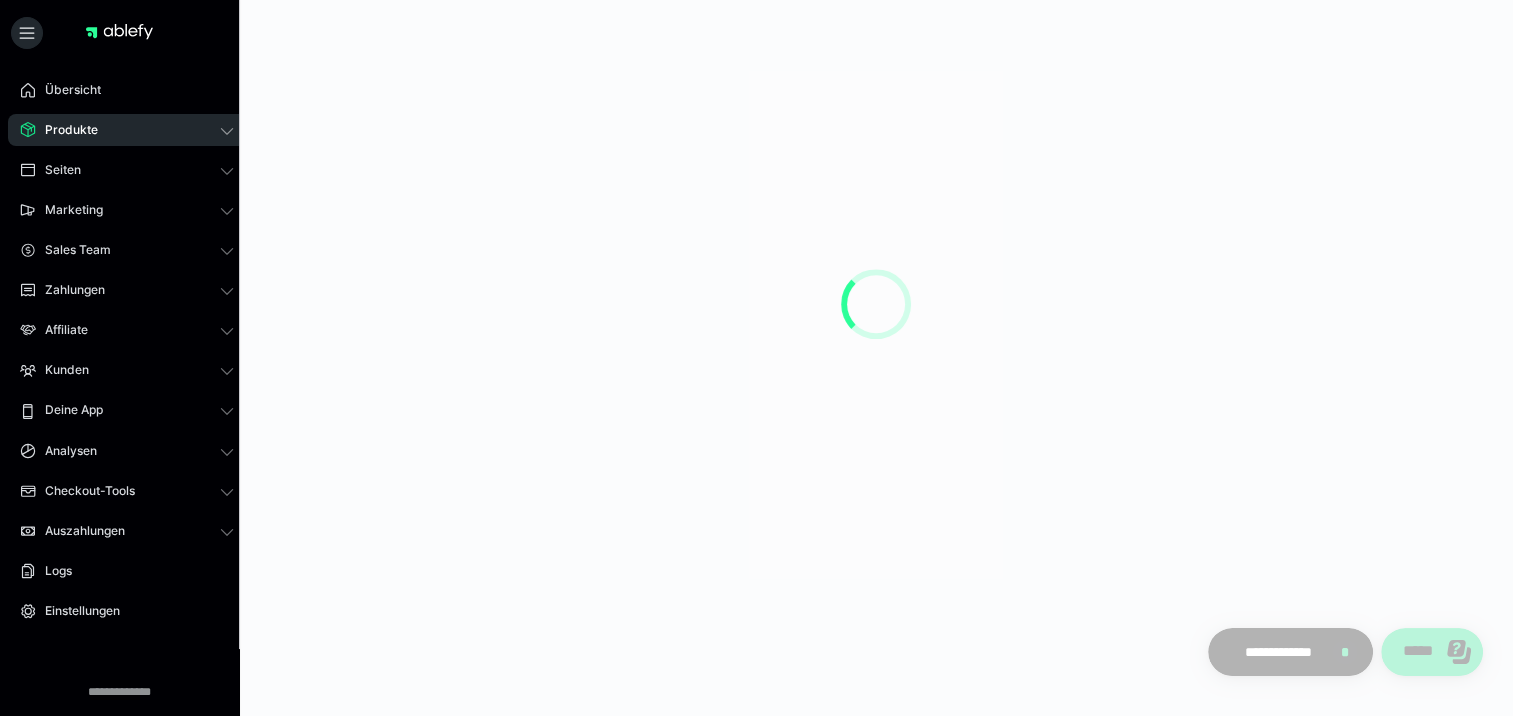 scroll, scrollTop: 0, scrollLeft: 0, axis: both 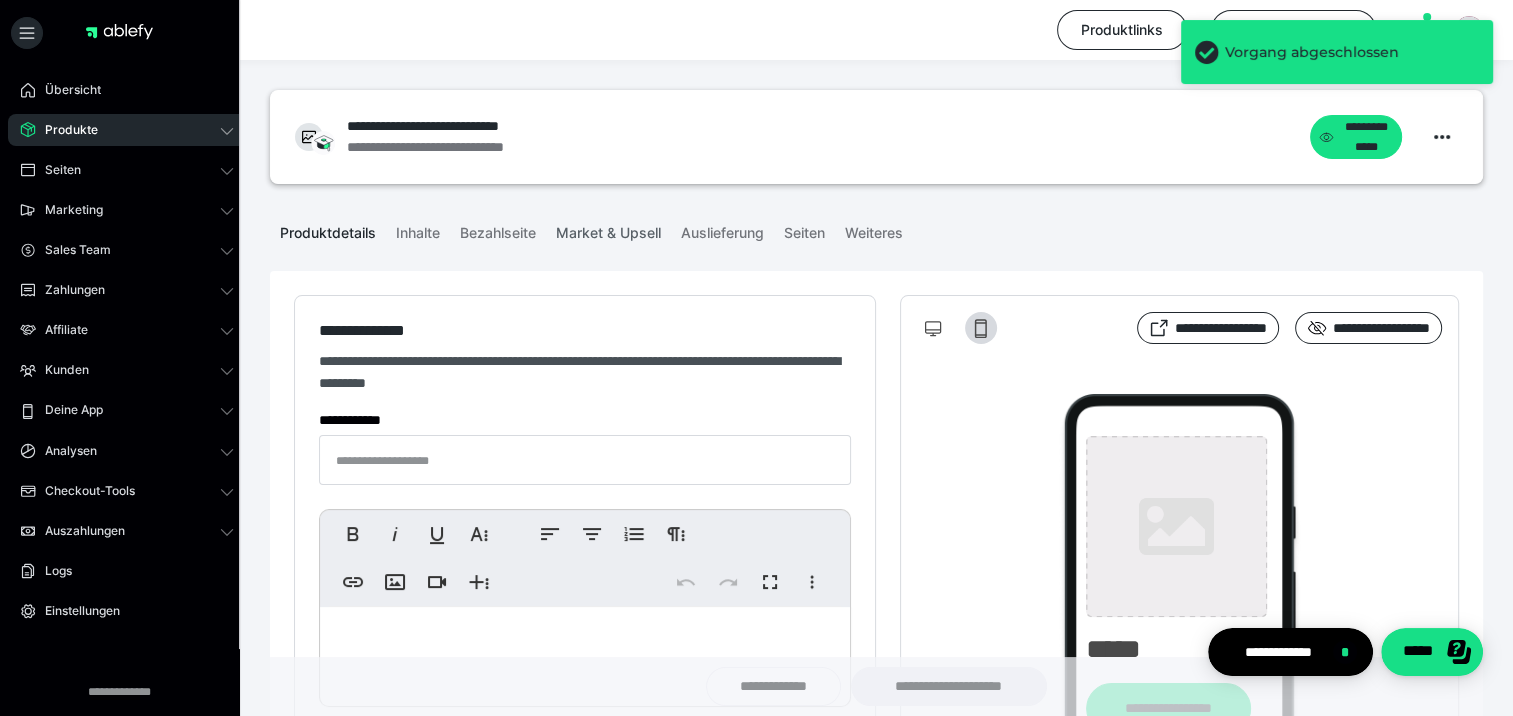 type on "**********" 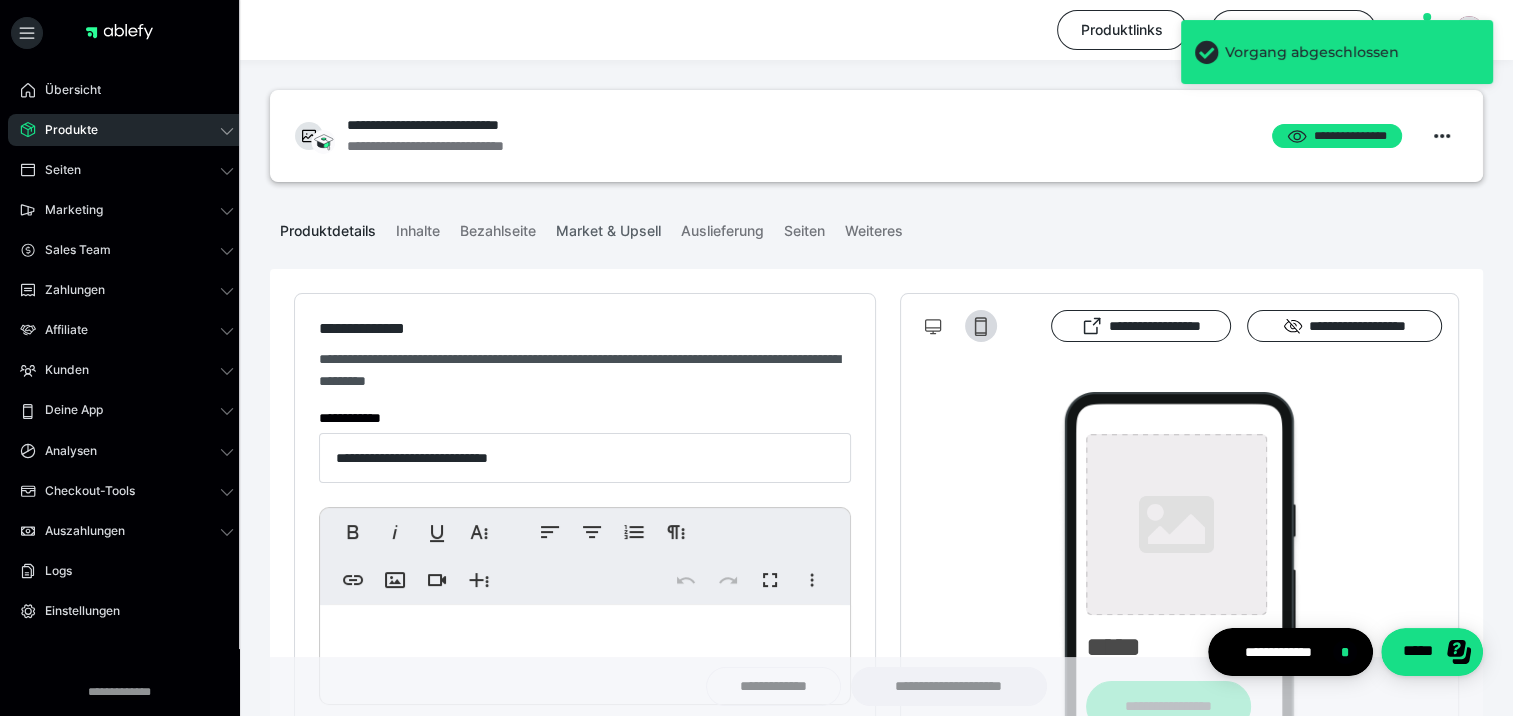 type on "**********" 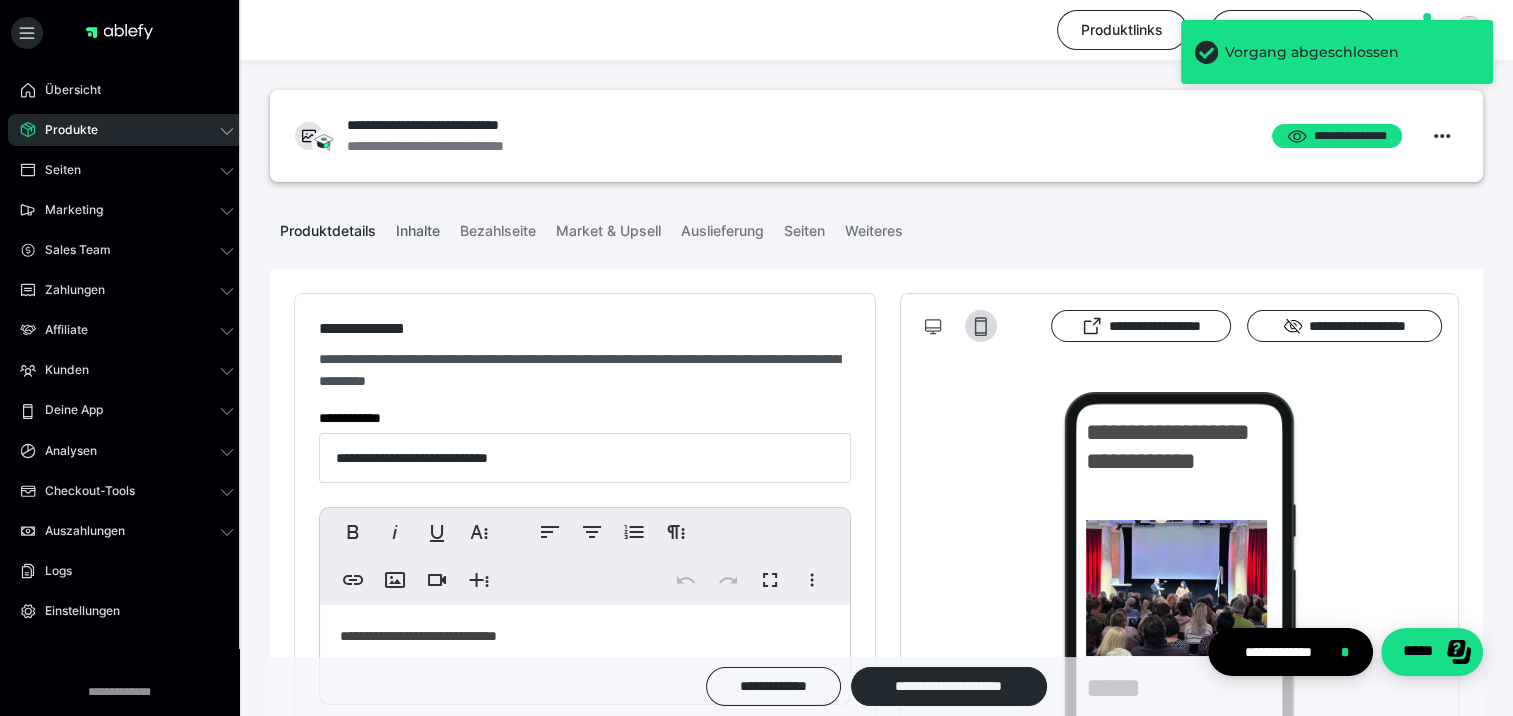 click on "Inhalte" at bounding box center (418, 227) 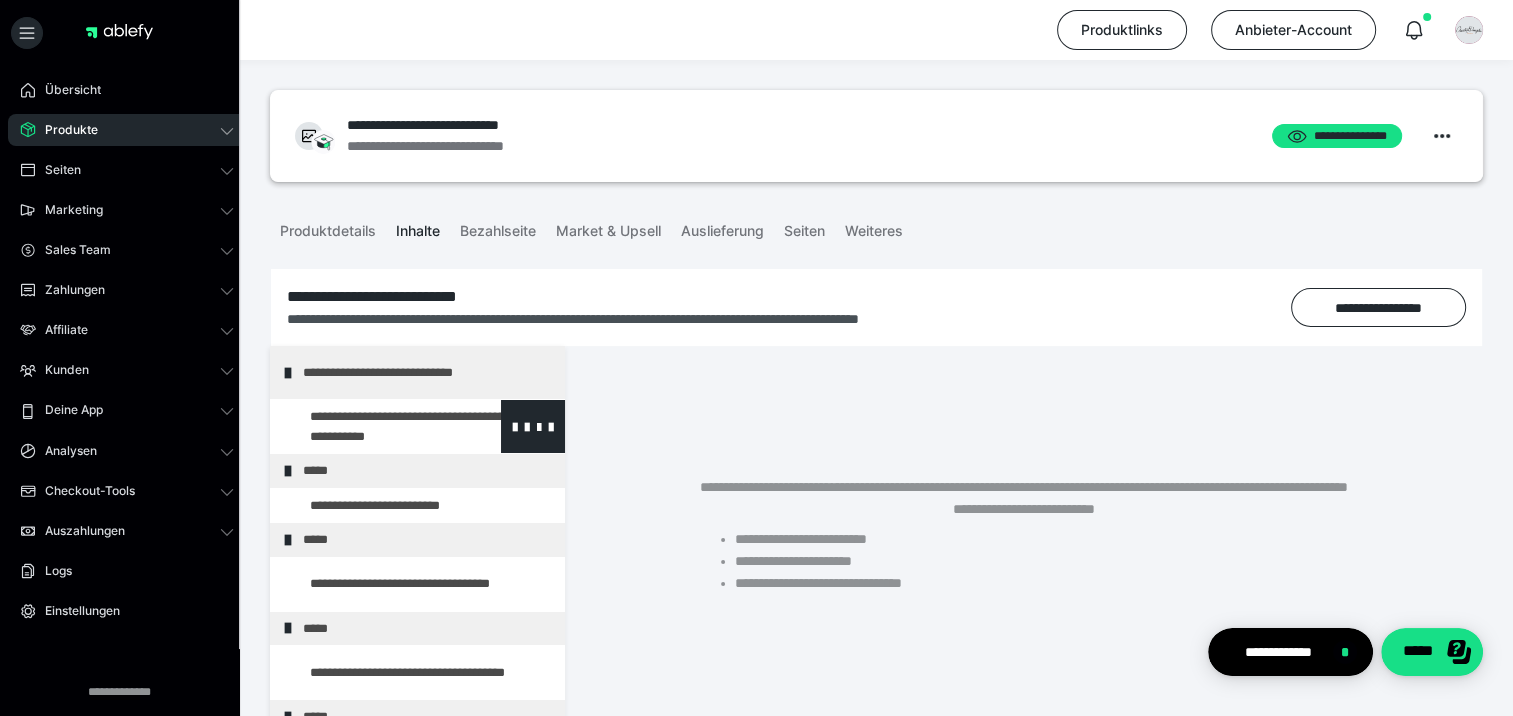 click at bounding box center (375, 426) 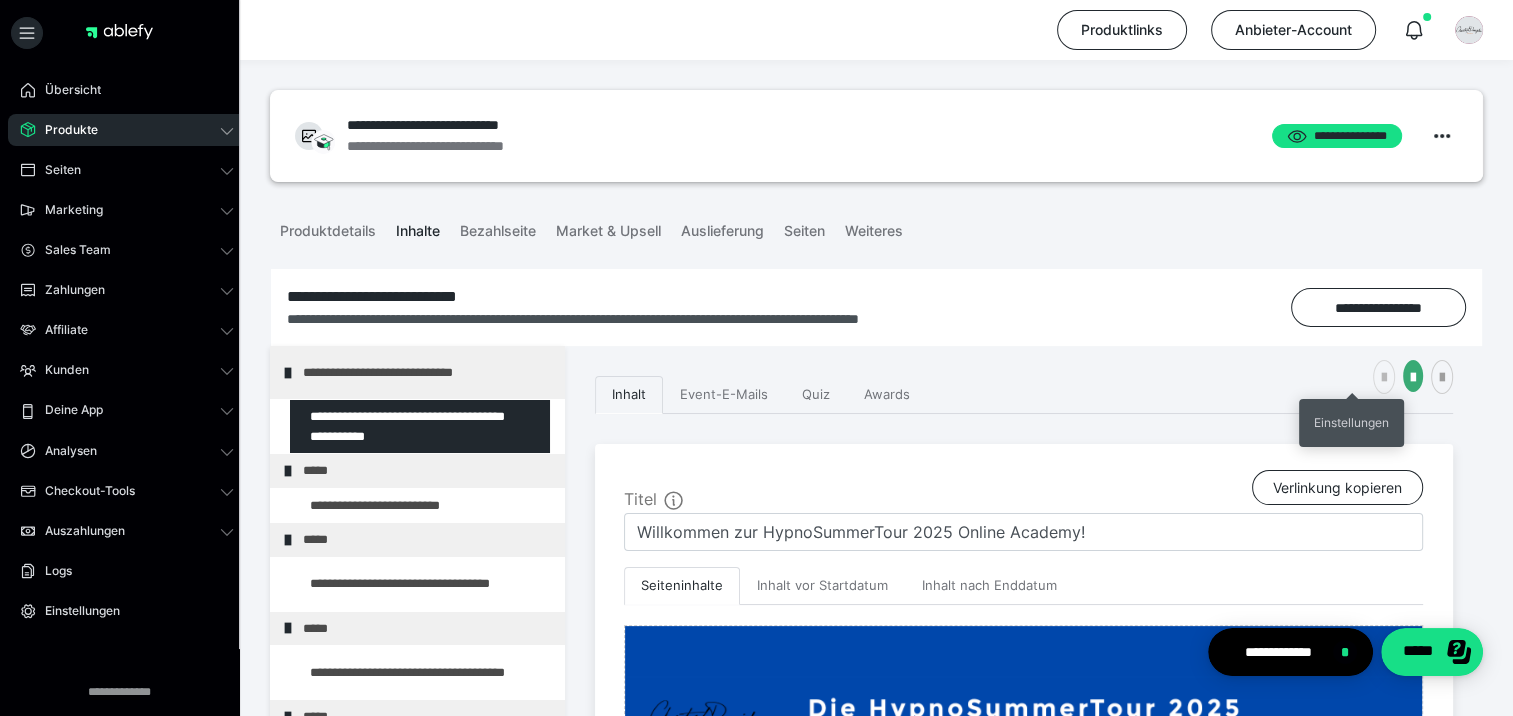 click at bounding box center (1384, 378) 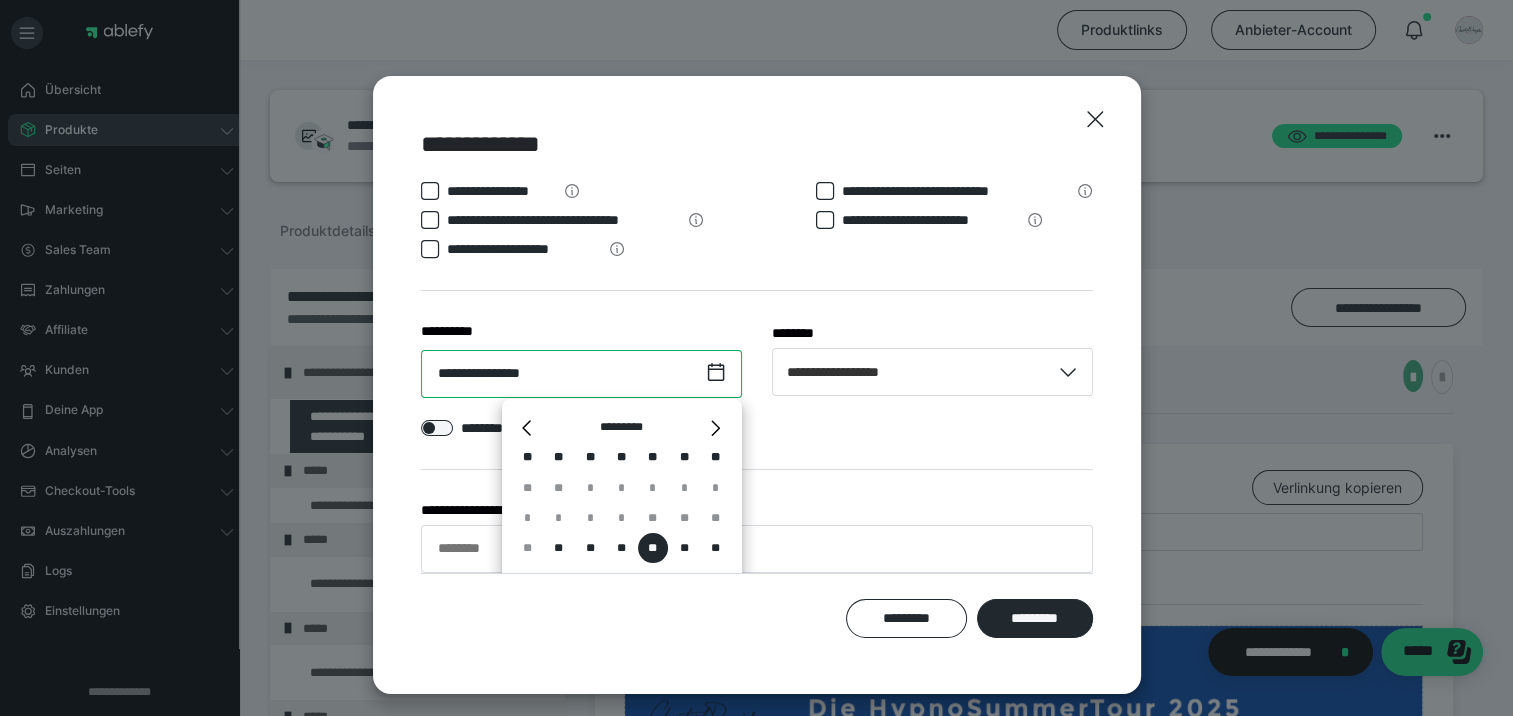 scroll, scrollTop: 118, scrollLeft: 0, axis: vertical 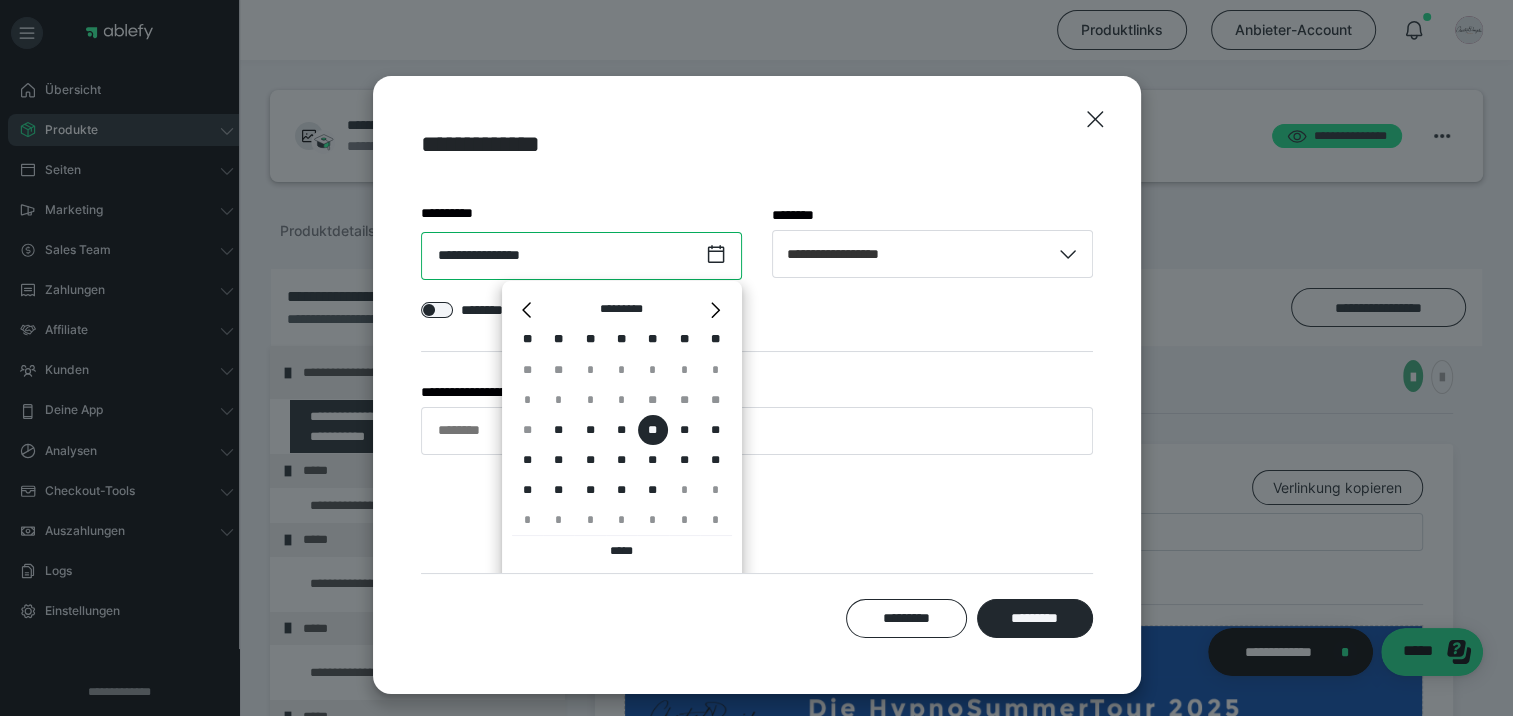 click on "**********" at bounding box center (581, 256) 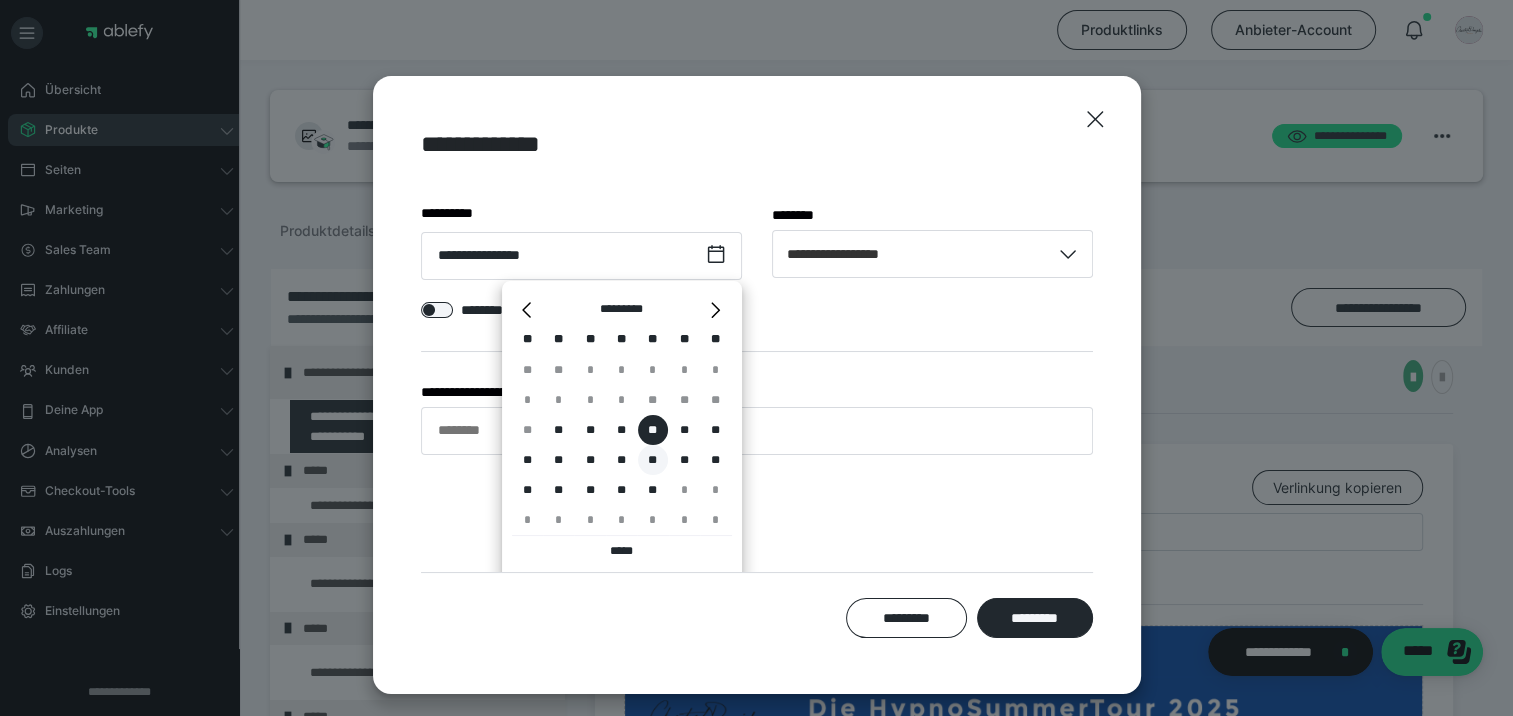 click on "**" at bounding box center (653, 460) 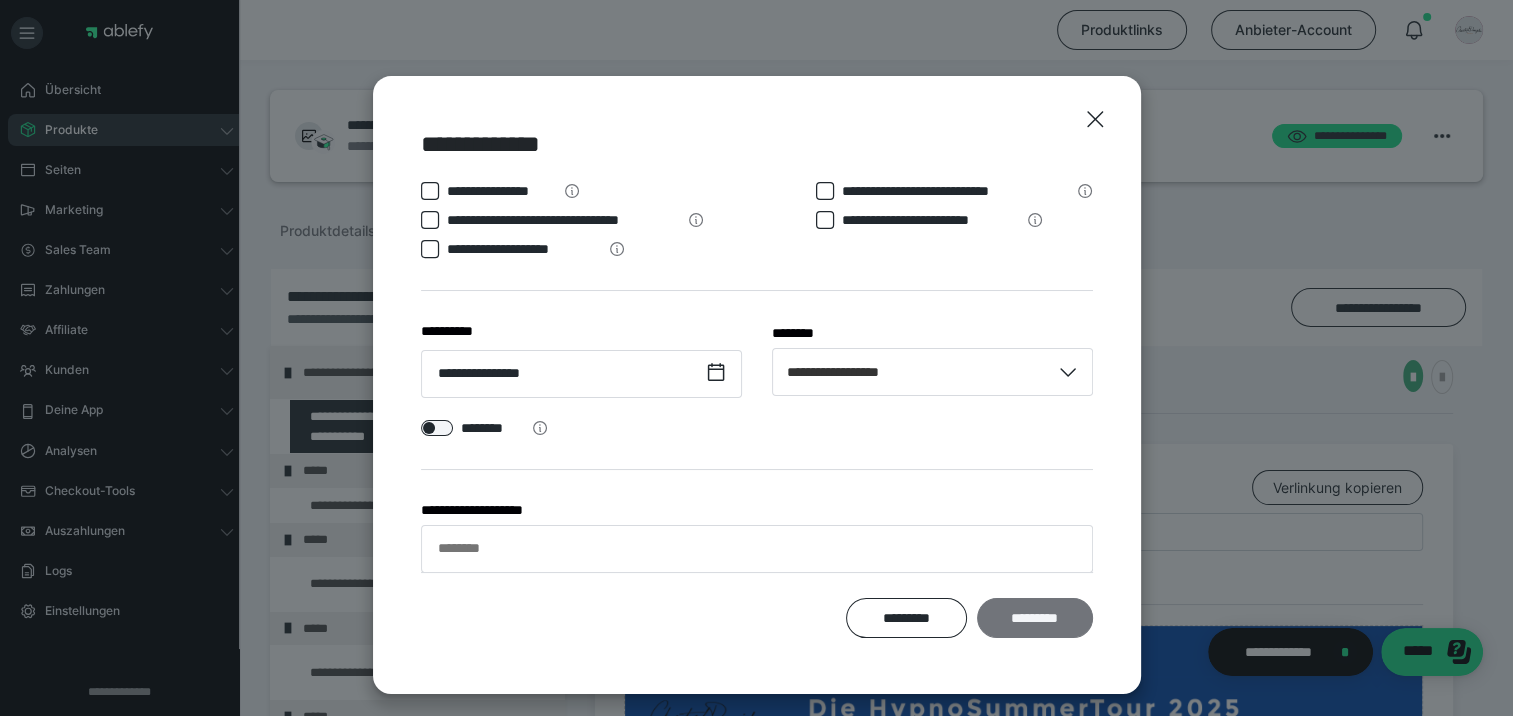 click on "*********" at bounding box center (1034, 618) 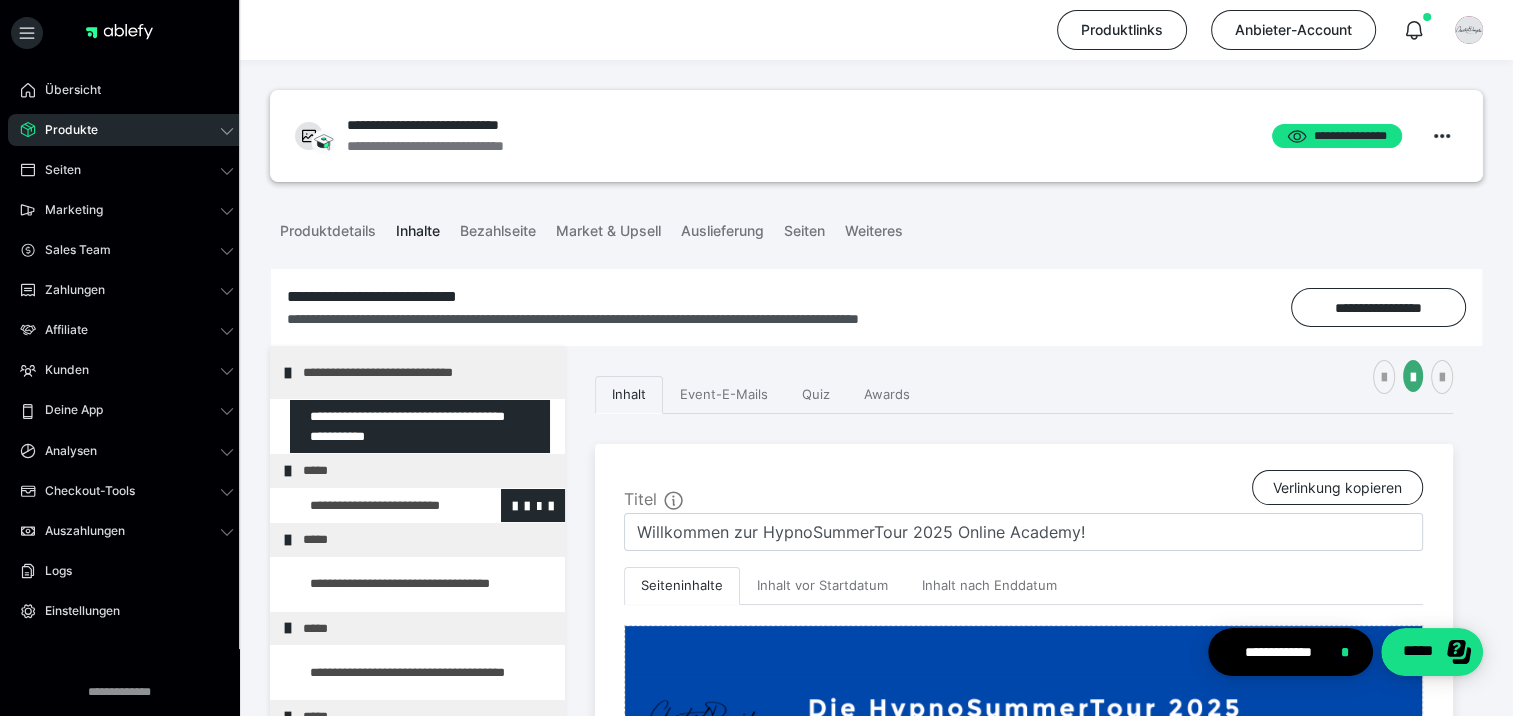 click at bounding box center (375, 506) 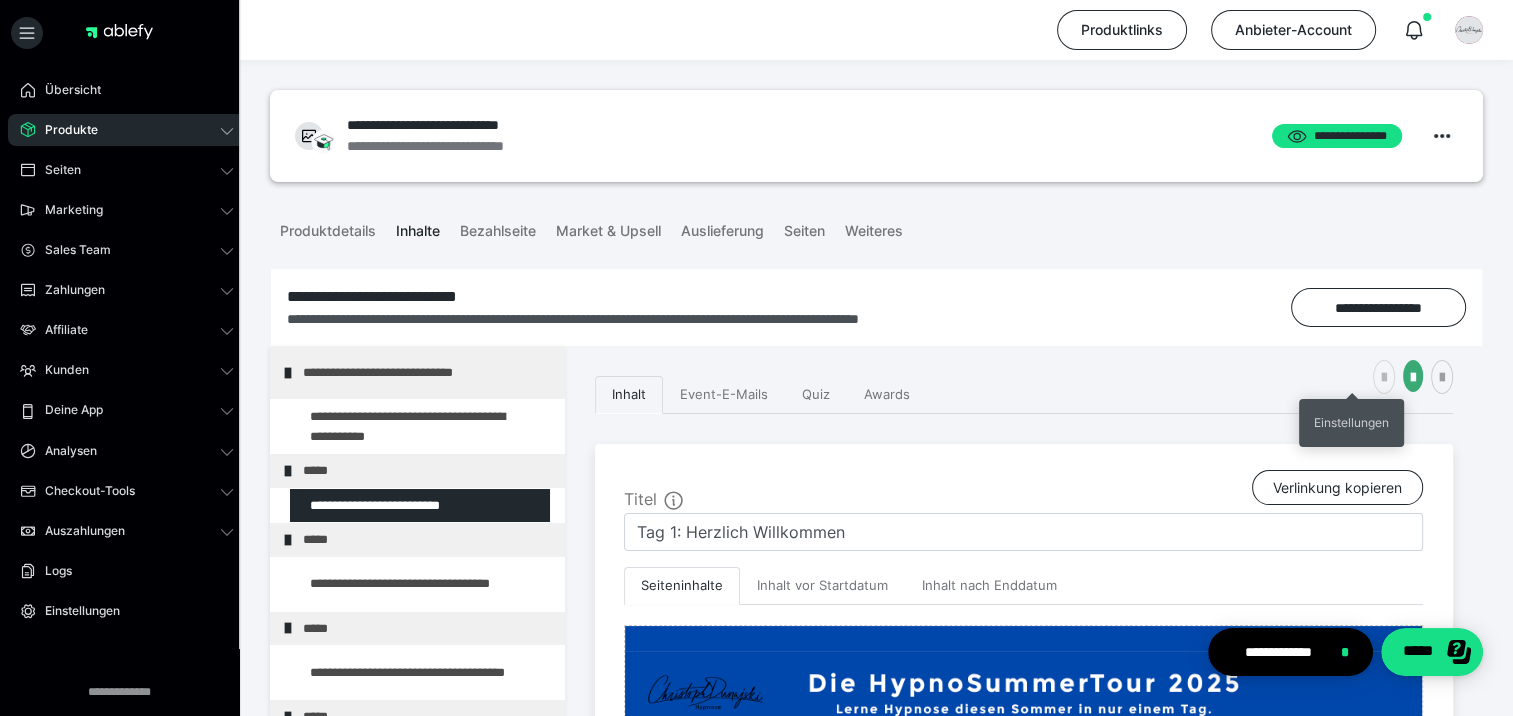click at bounding box center [1384, 378] 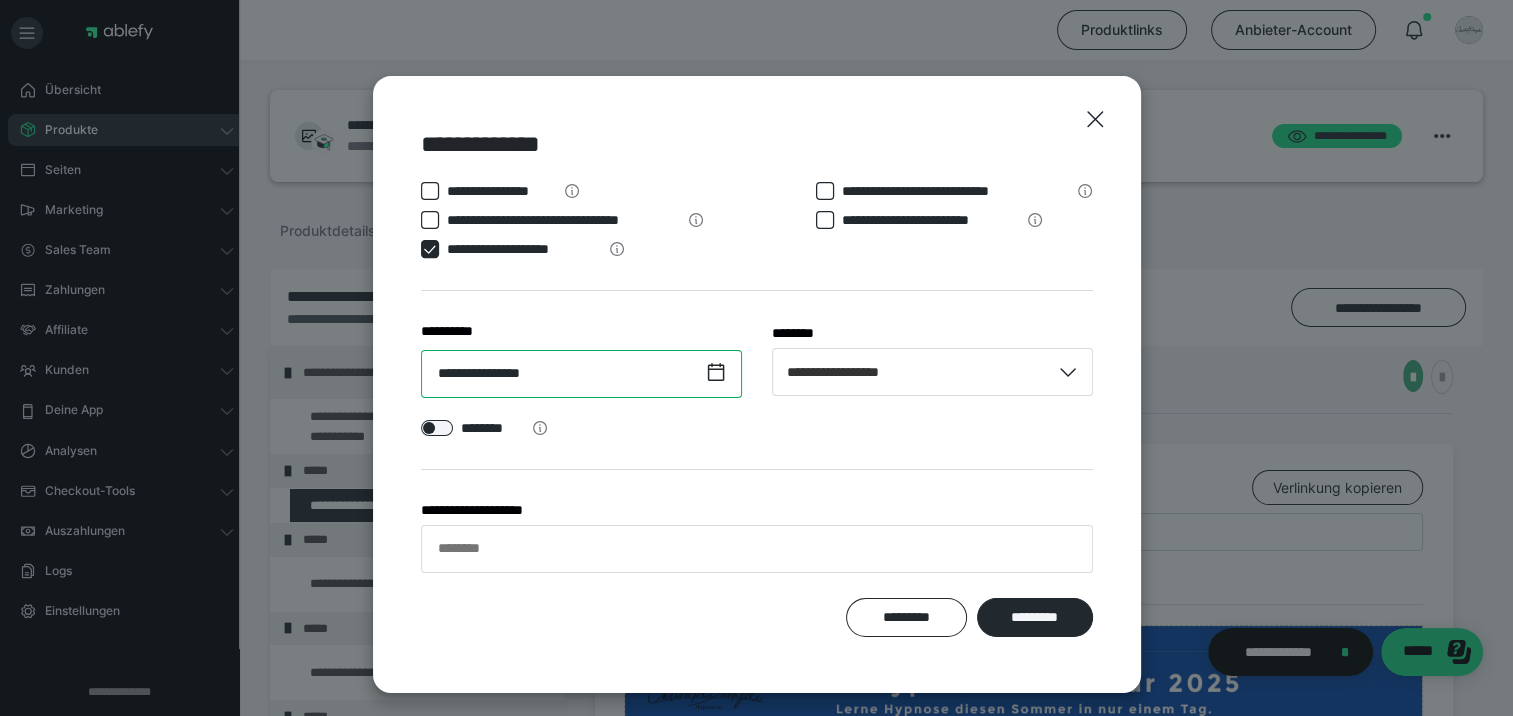 click on "**********" at bounding box center [581, 374] 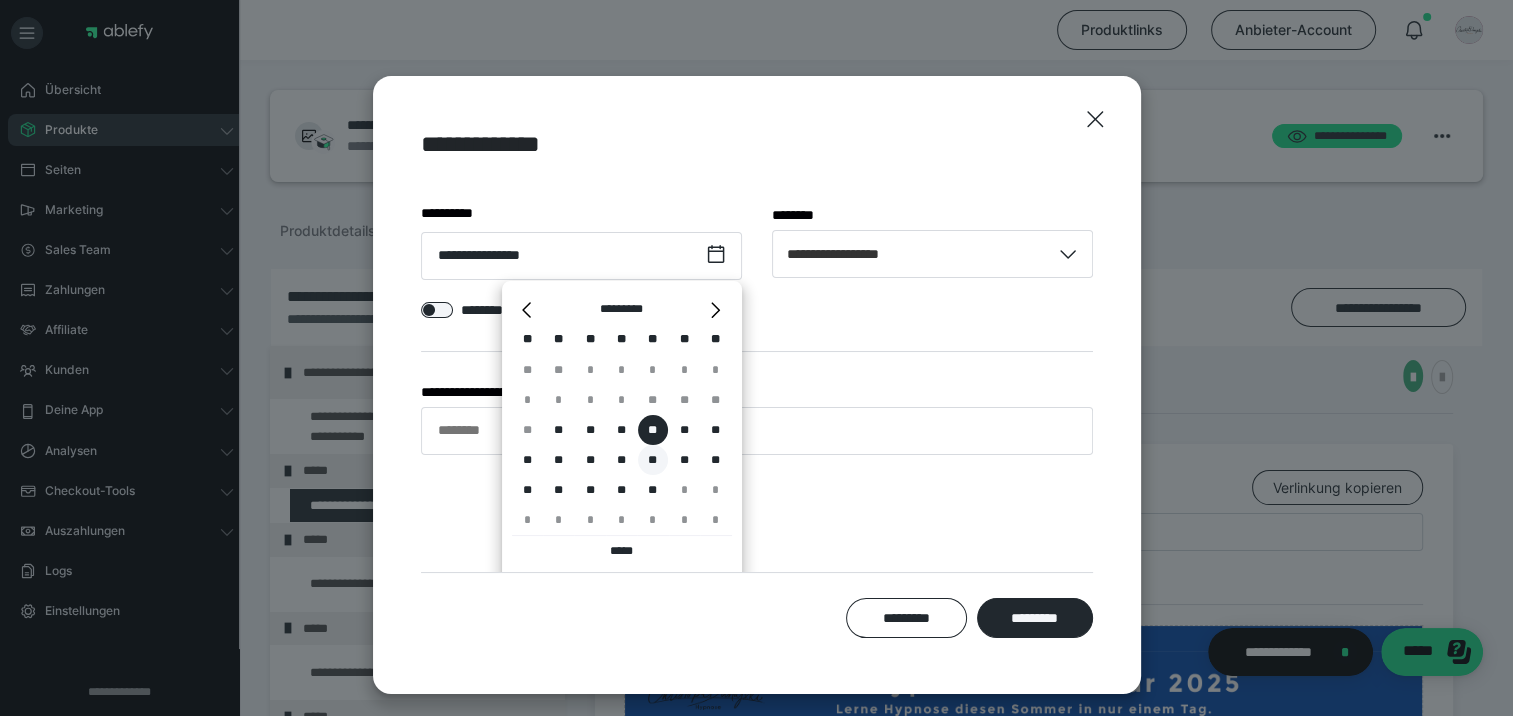 click on "**" at bounding box center (653, 460) 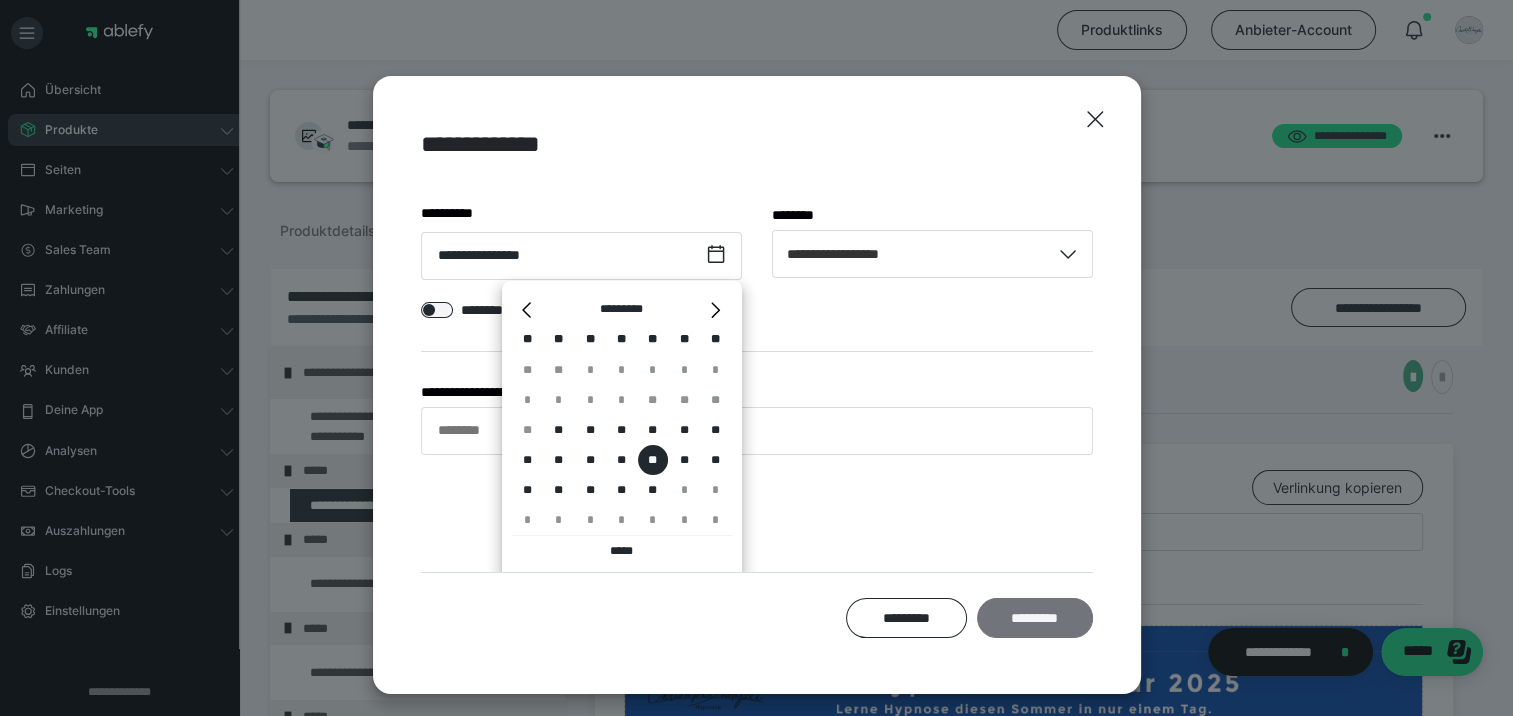 click on "*********" at bounding box center (1034, 618) 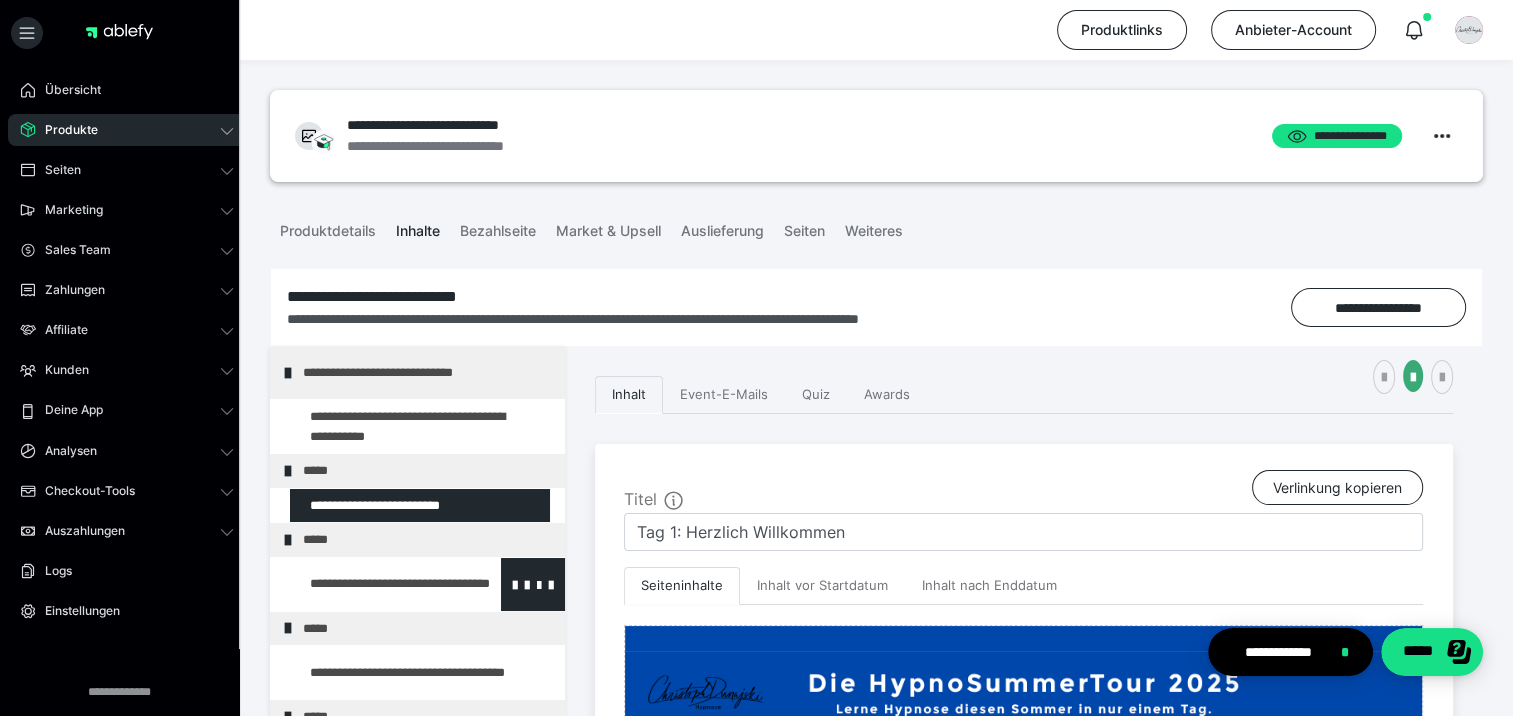click at bounding box center [375, 584] 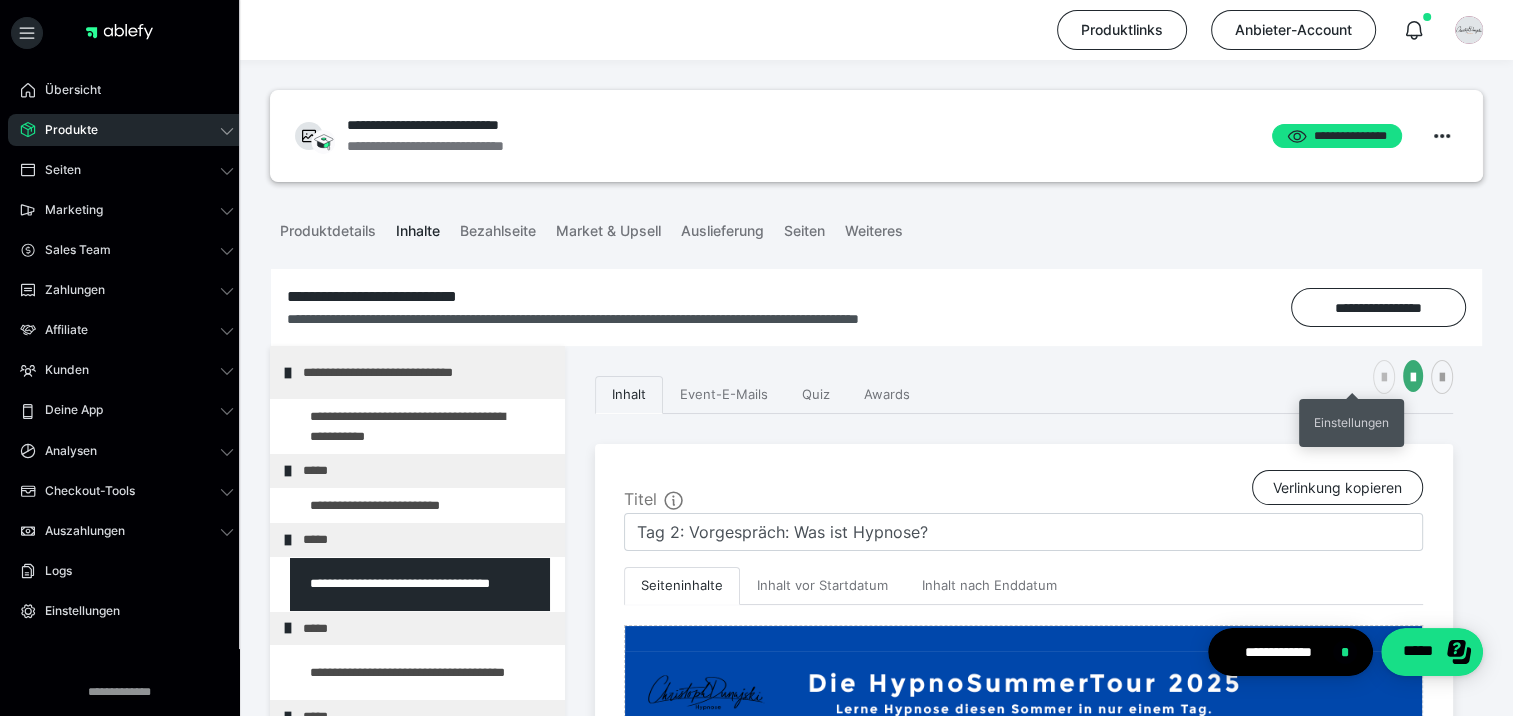 click at bounding box center (1384, 378) 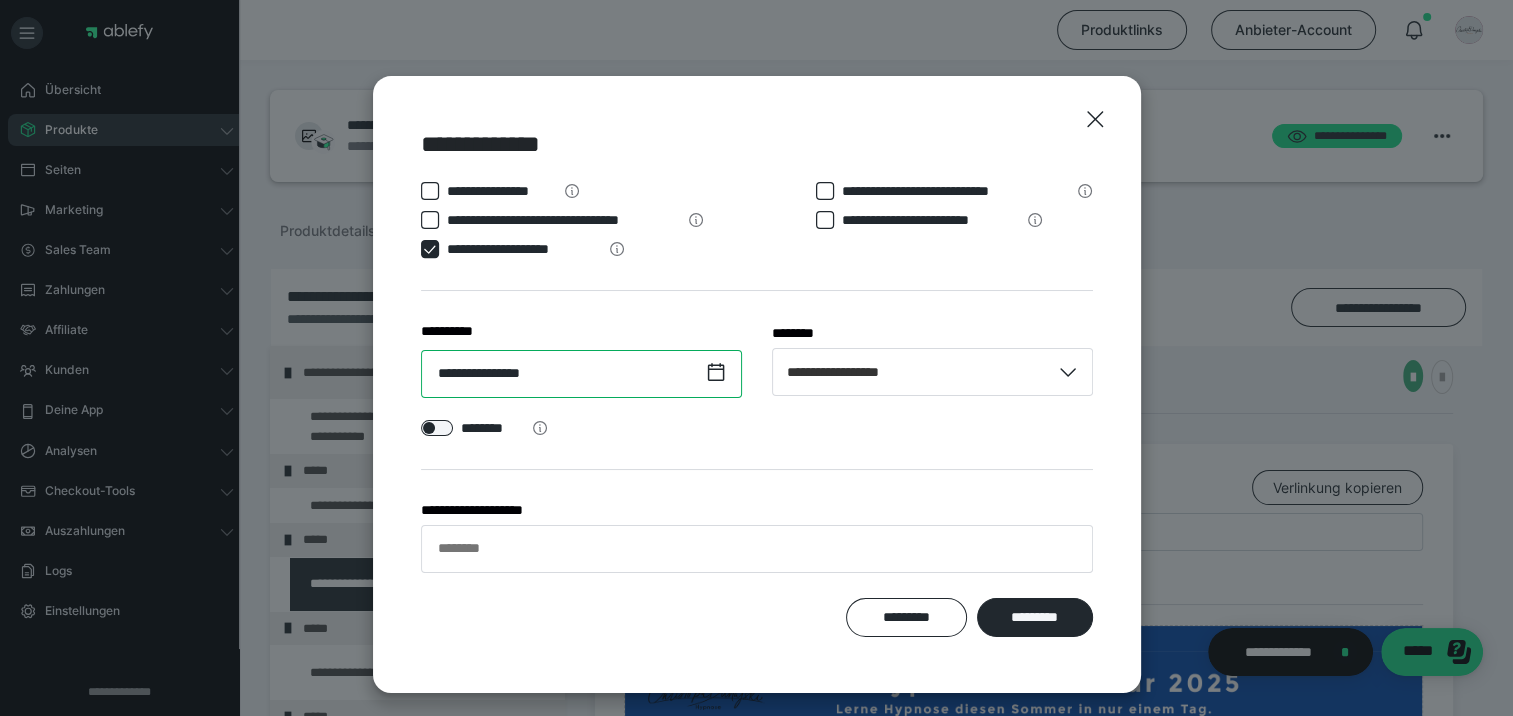 click on "**********" at bounding box center [581, 374] 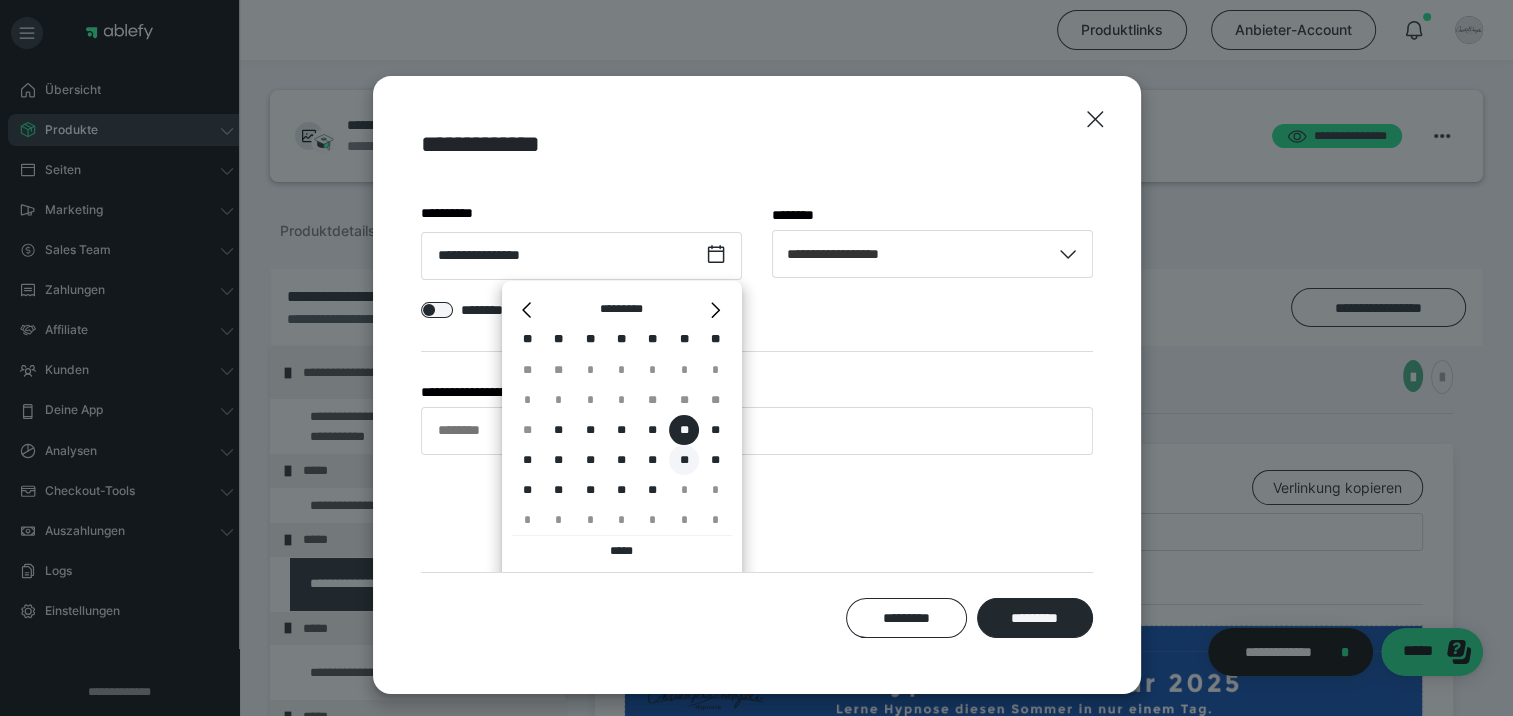 click on "**" at bounding box center [684, 460] 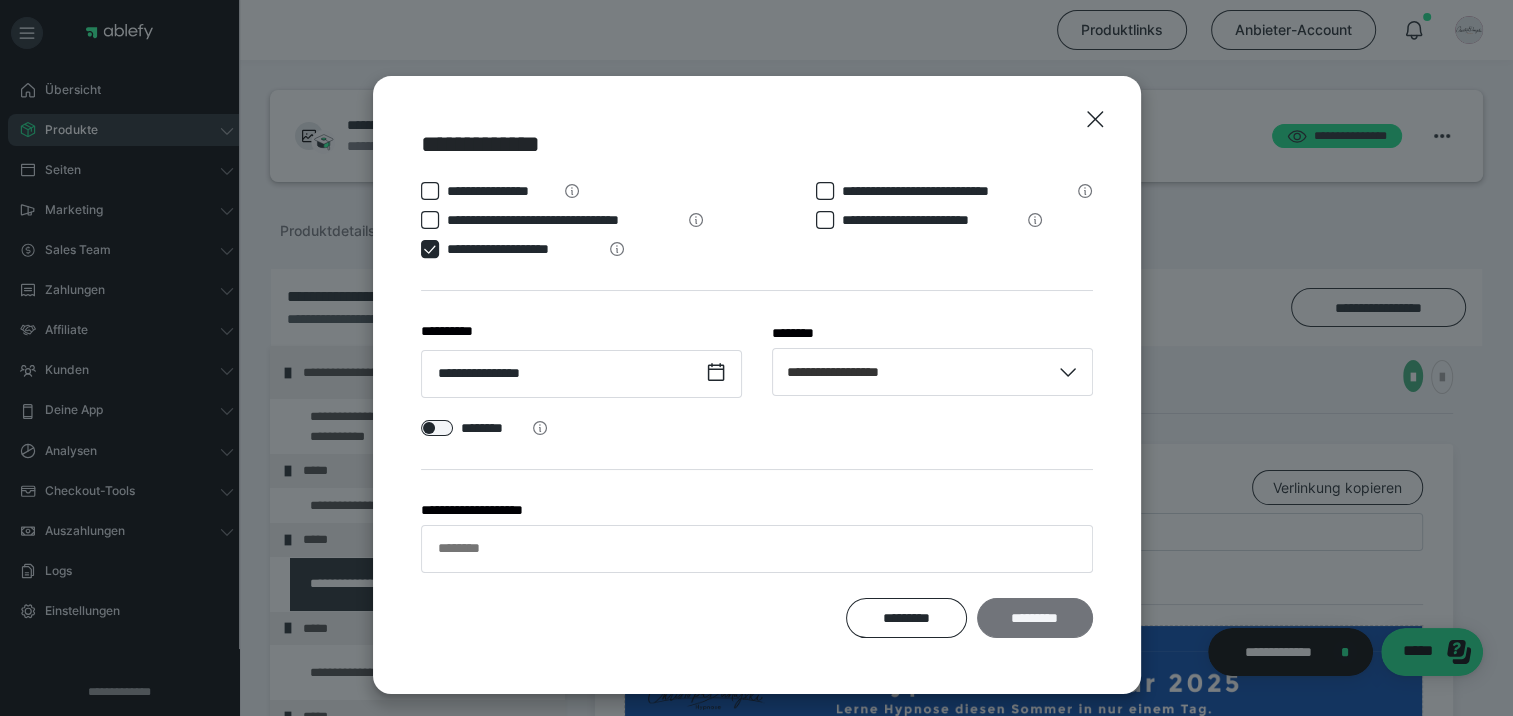 scroll, scrollTop: 0, scrollLeft: 0, axis: both 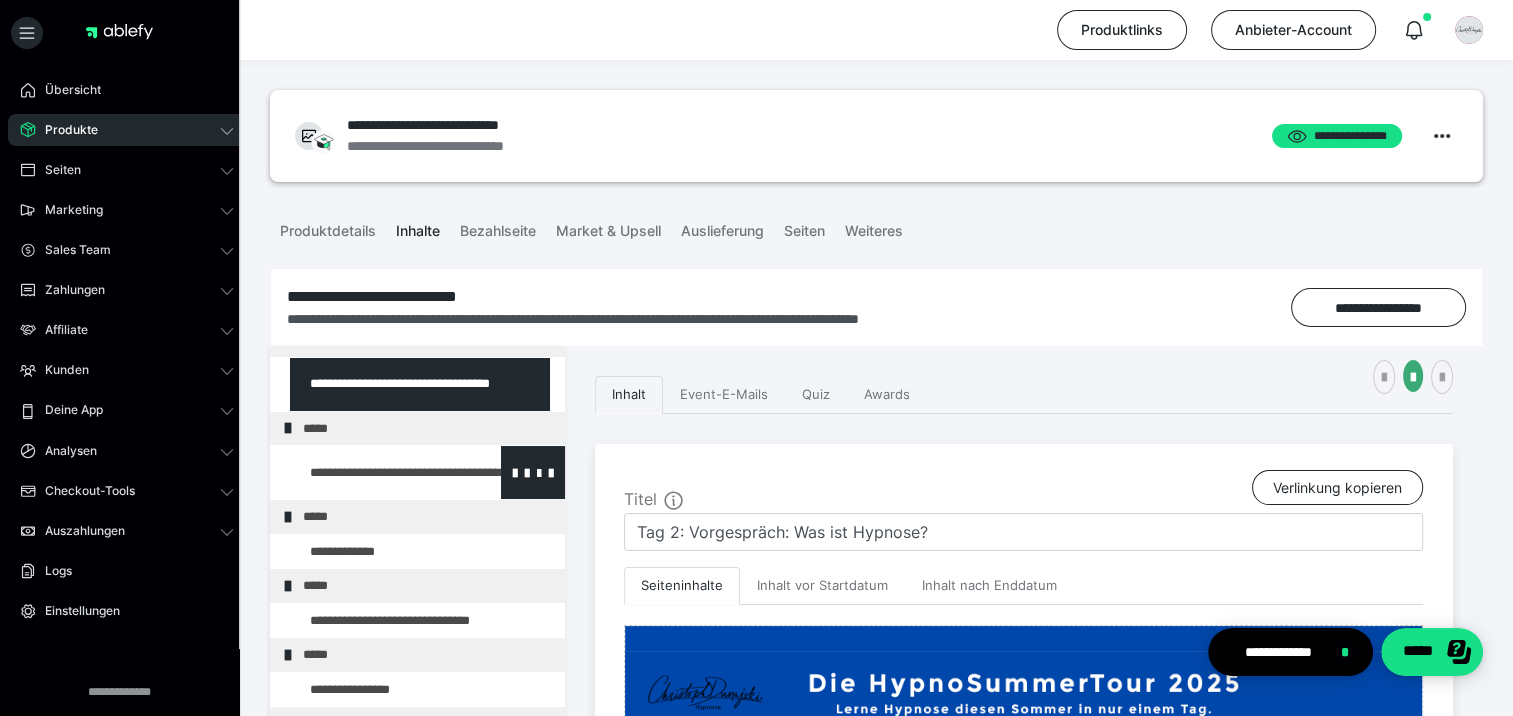 click at bounding box center [375, 472] 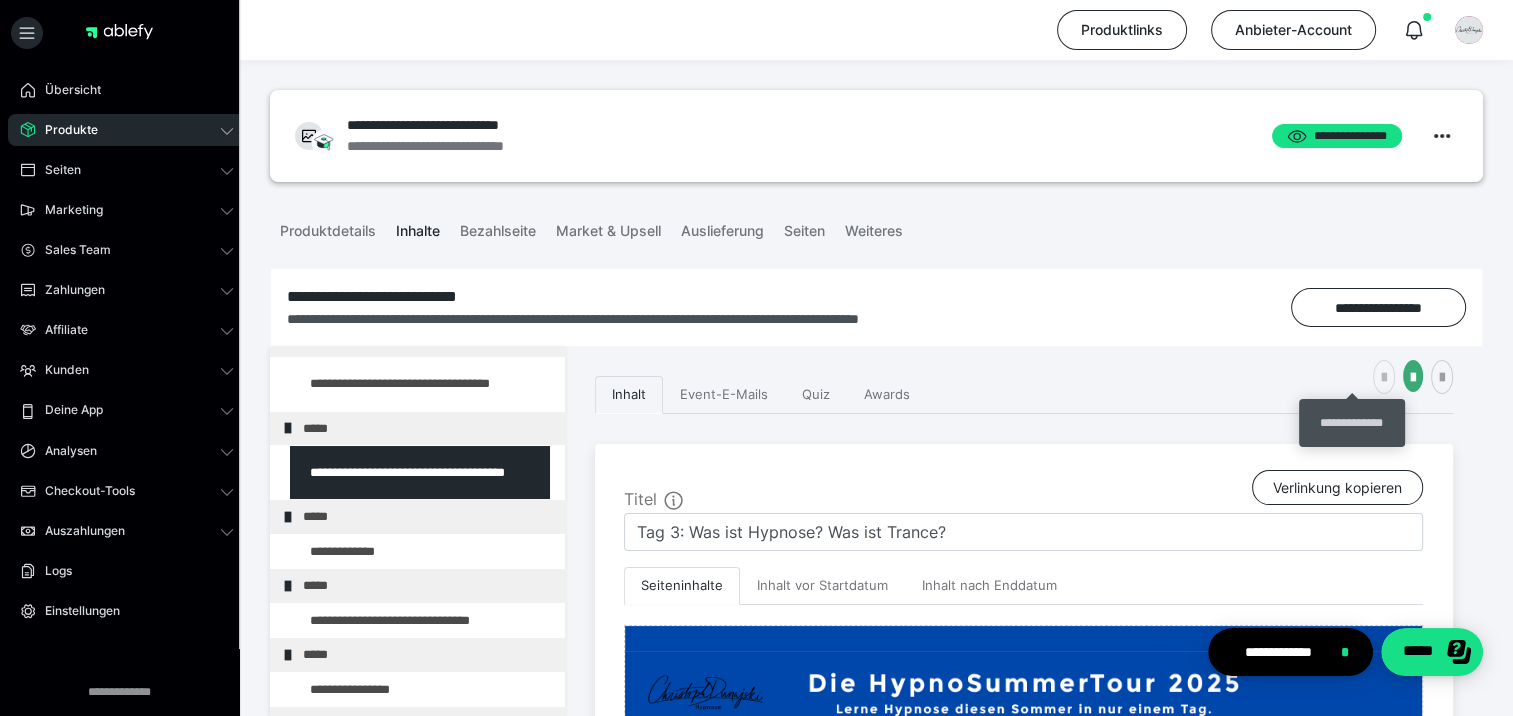 click at bounding box center (1384, 378) 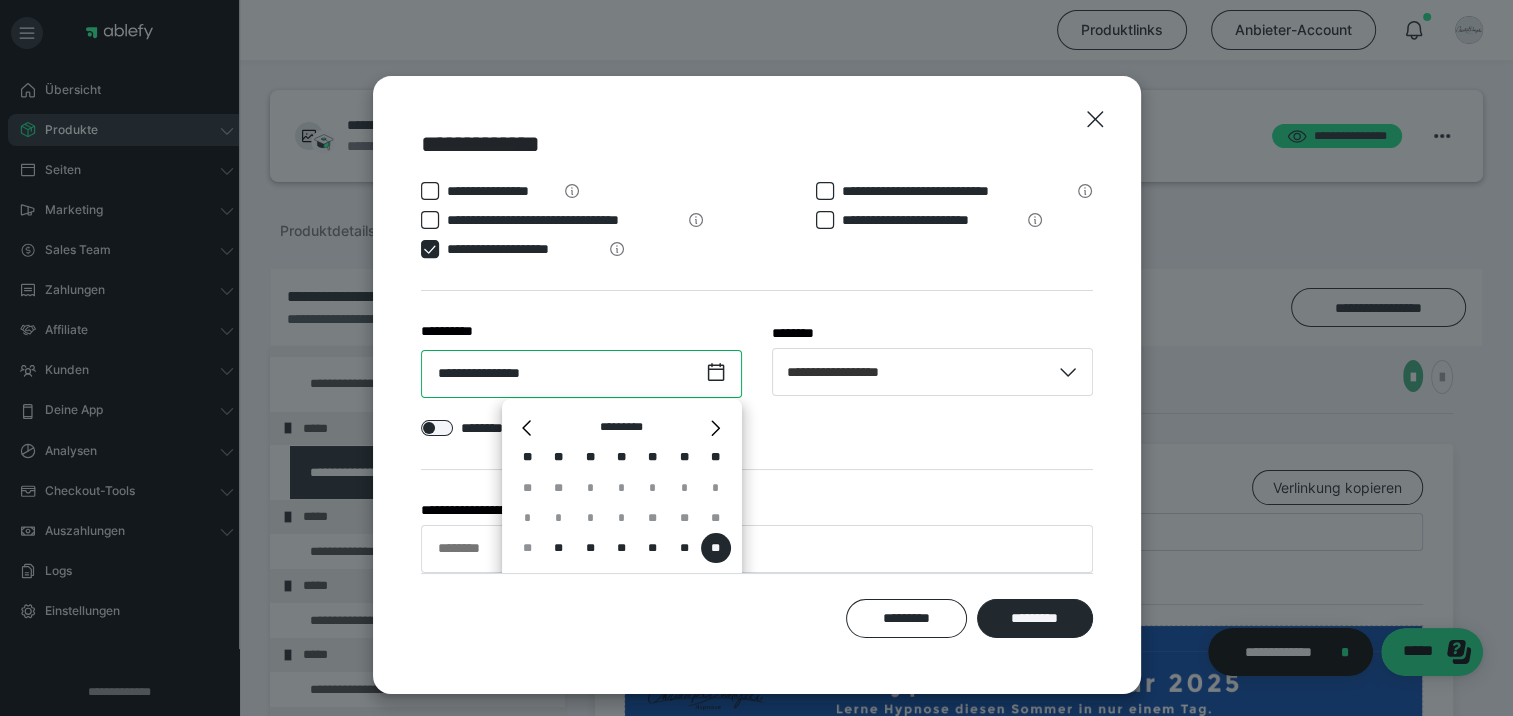 click on "**********" at bounding box center (581, 374) 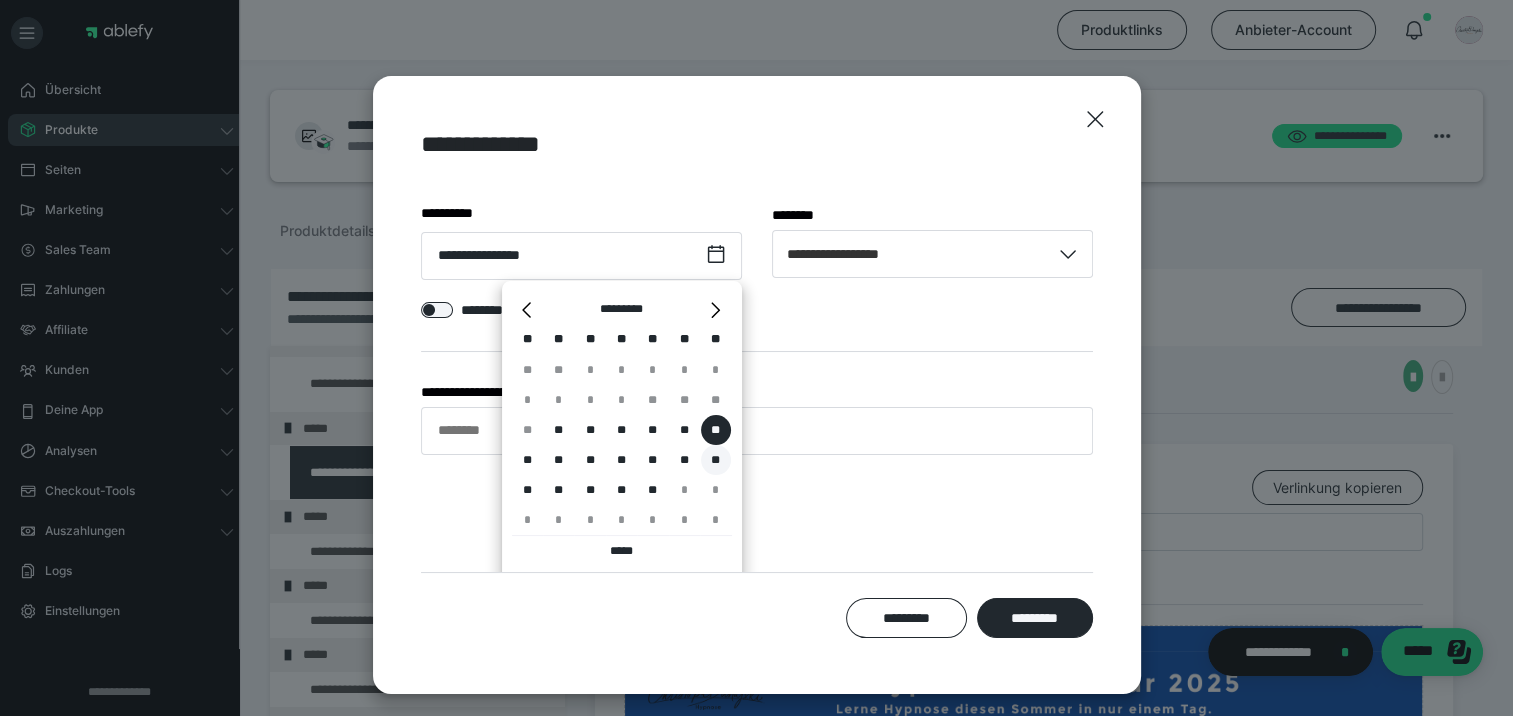 click on "**" at bounding box center [716, 460] 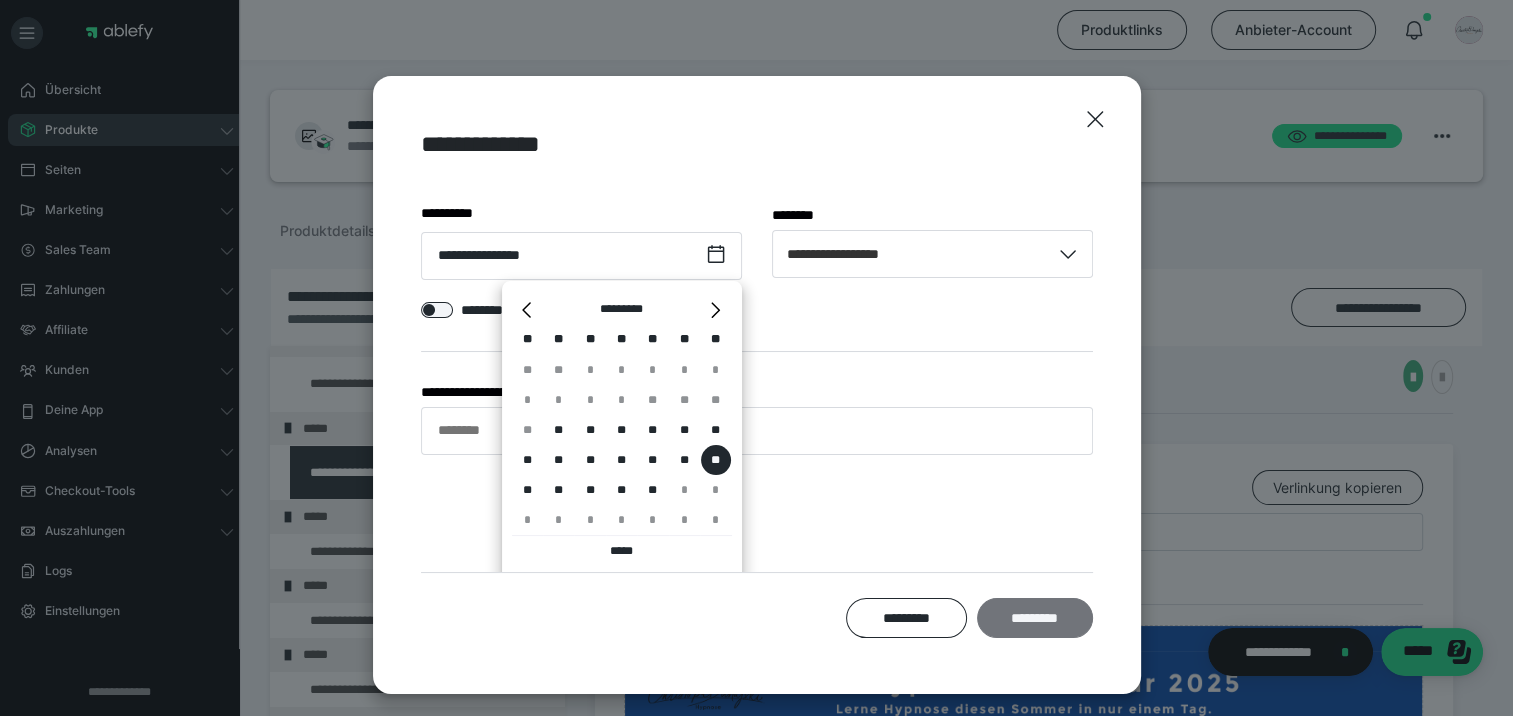click on "*********" at bounding box center [1034, 618] 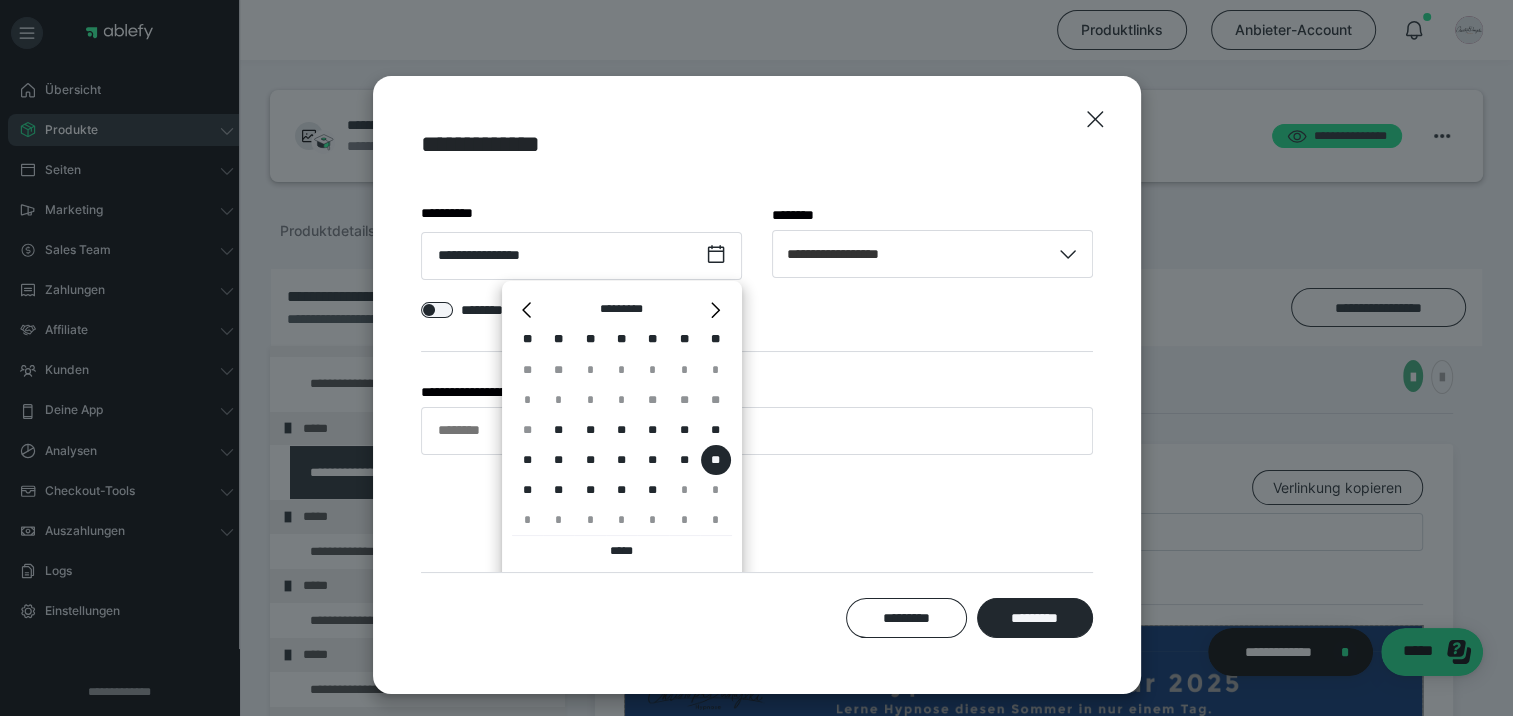 scroll, scrollTop: 0, scrollLeft: 0, axis: both 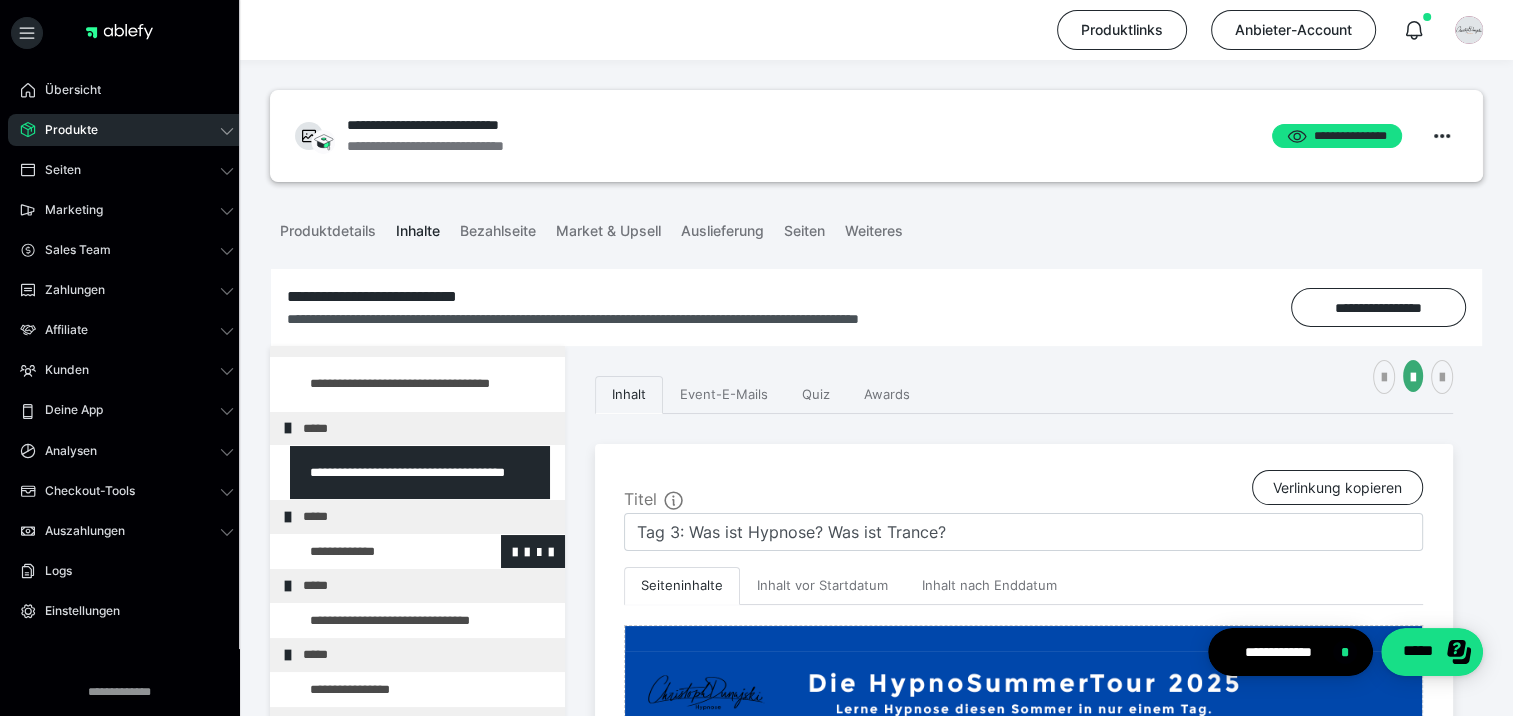 click at bounding box center (375, 552) 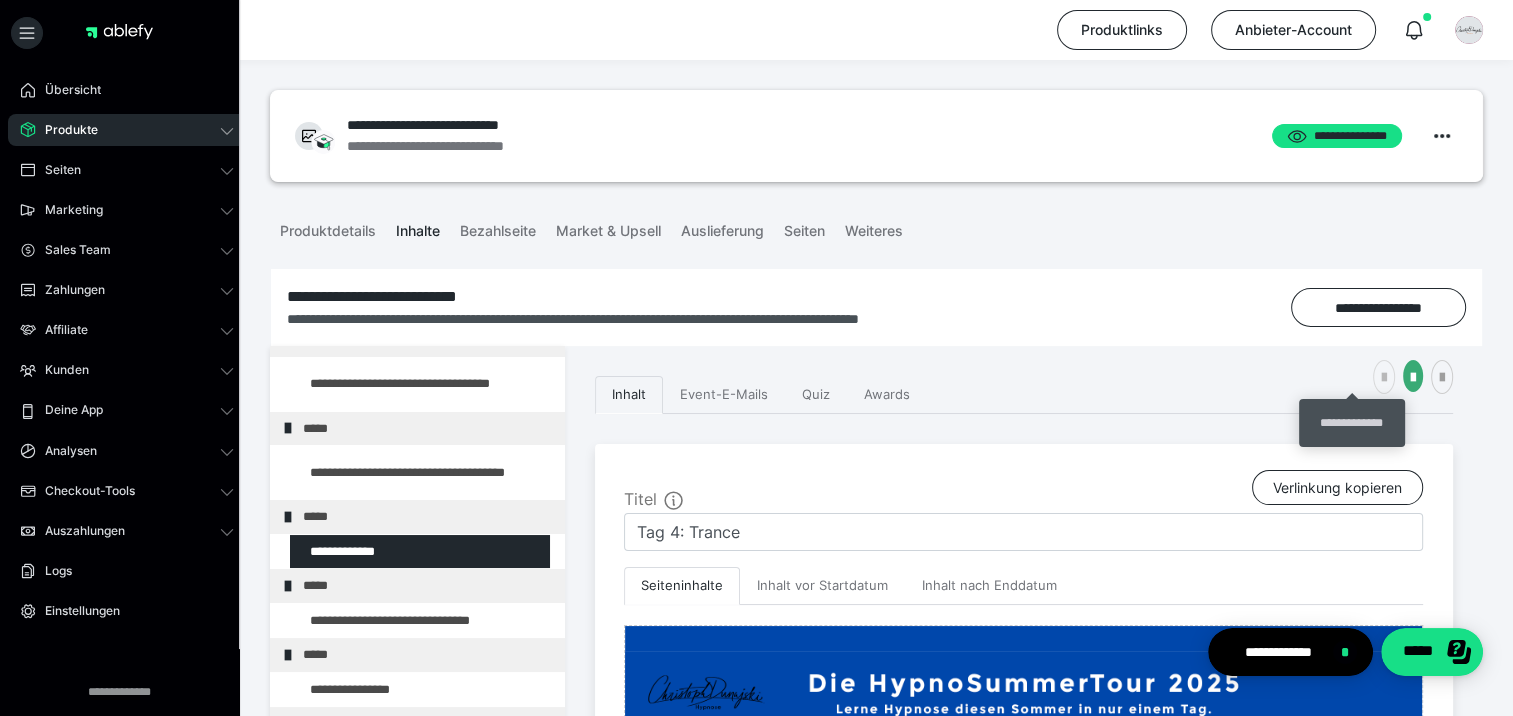 click at bounding box center (1384, 378) 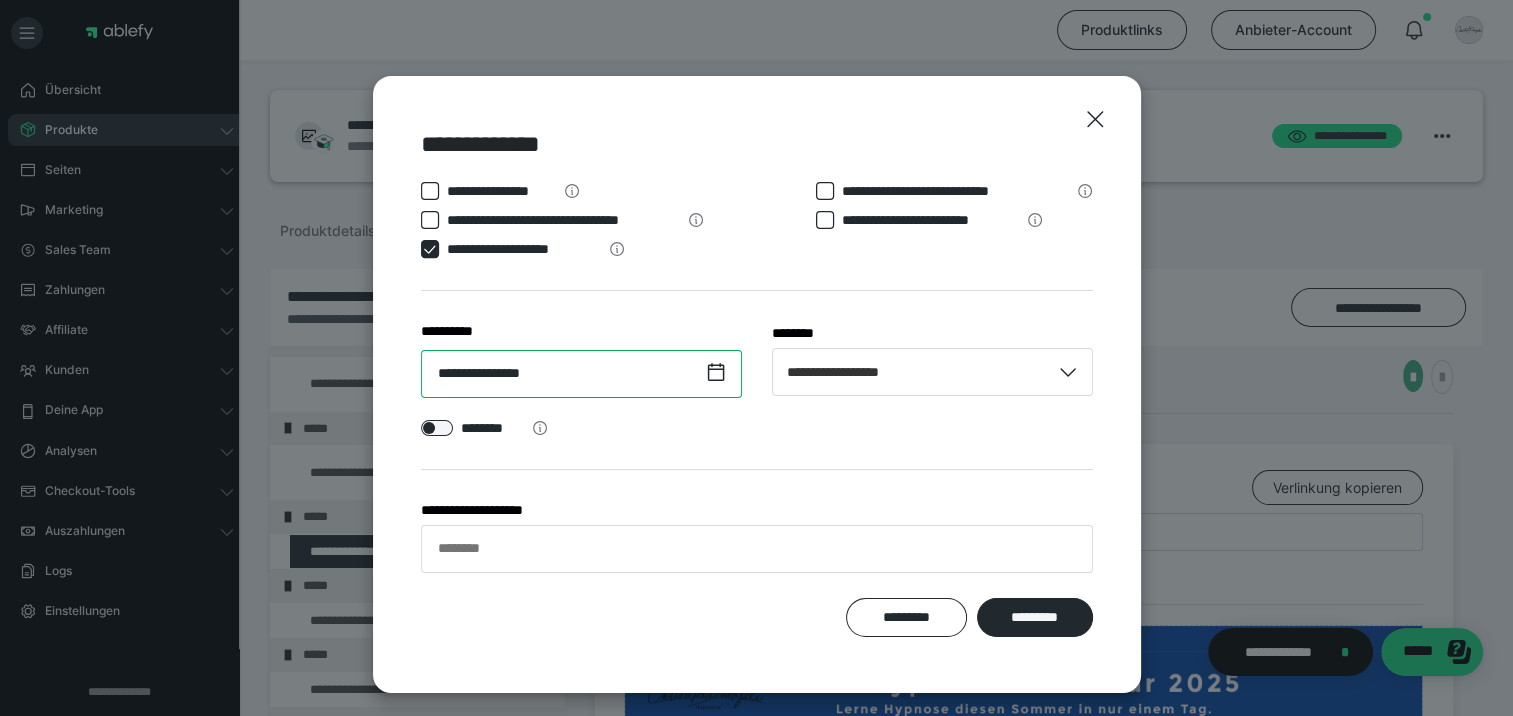 click on "**********" at bounding box center (581, 374) 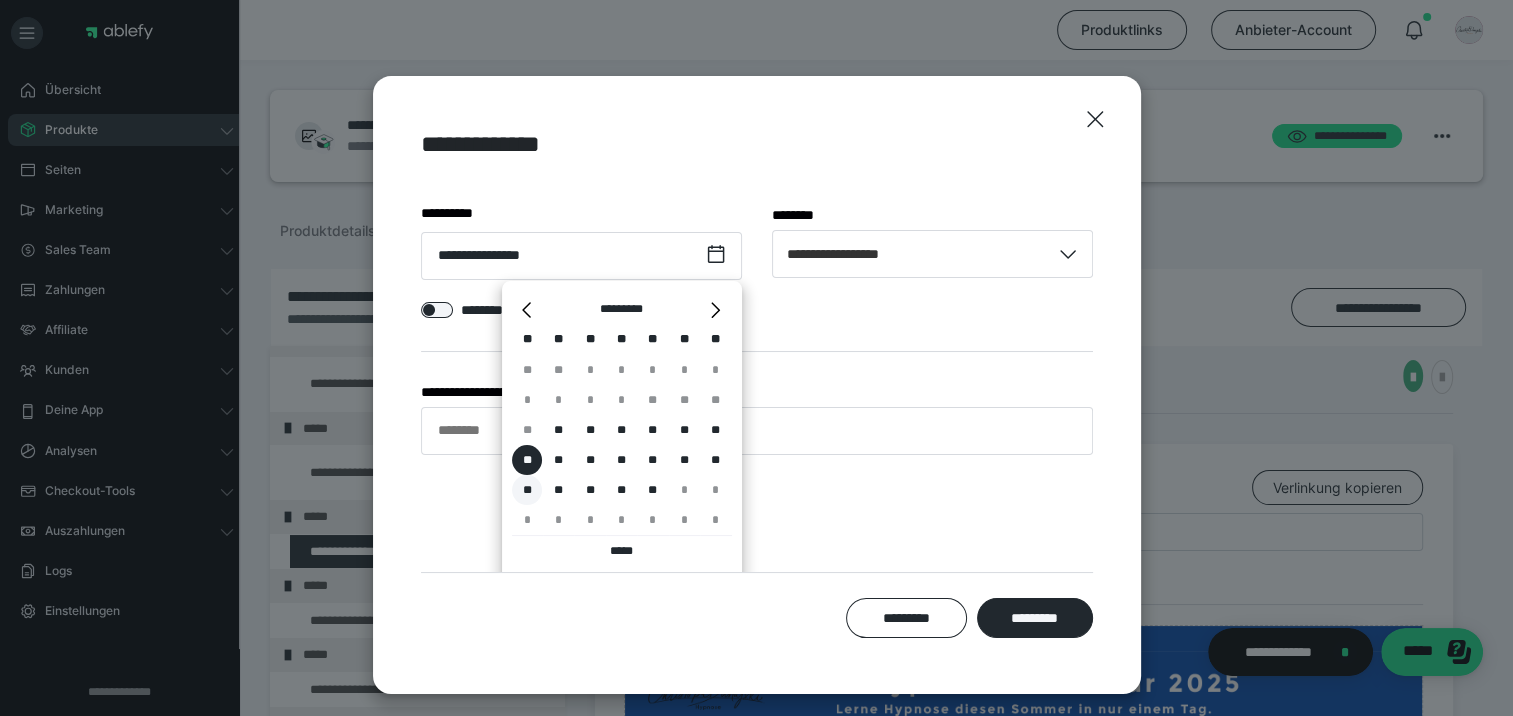 click on "**" at bounding box center [527, 490] 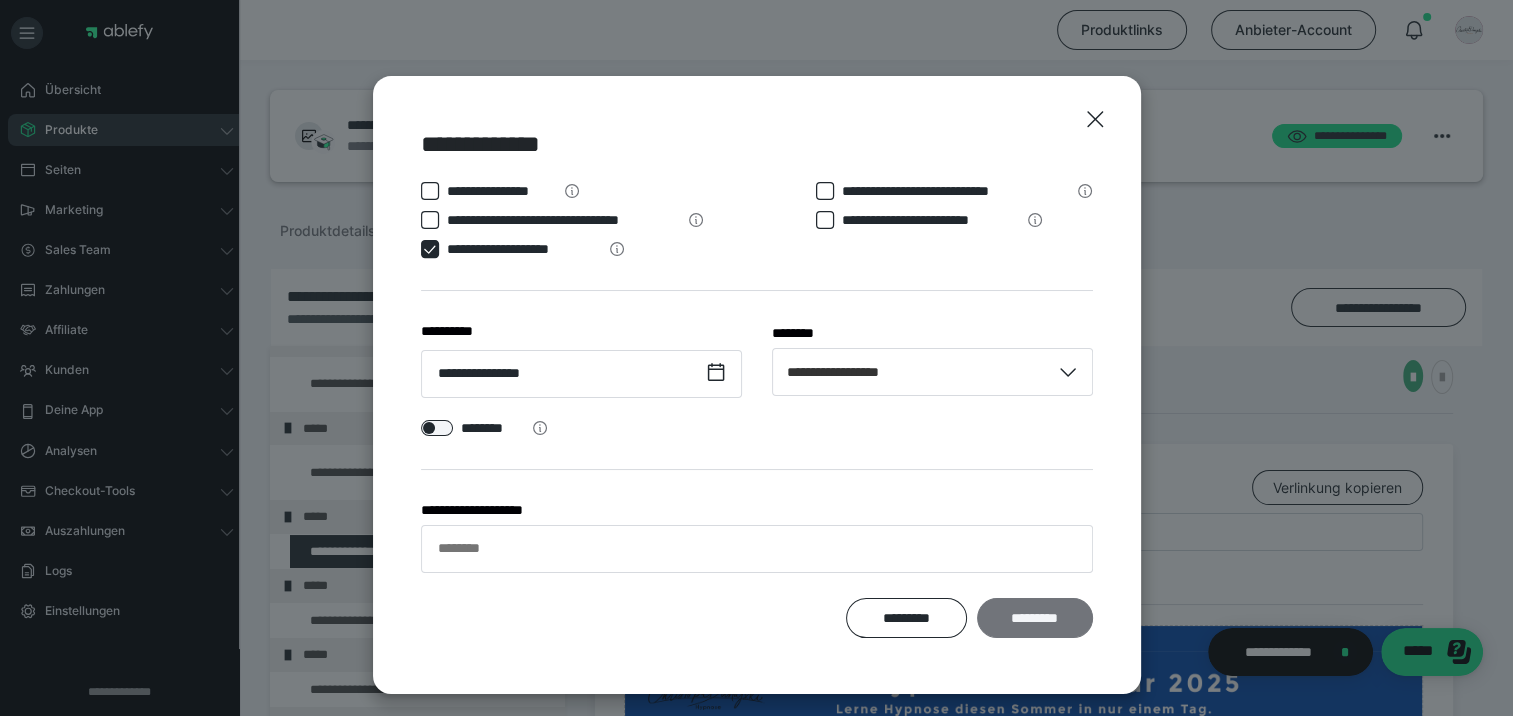 click on "*********" at bounding box center [1034, 618] 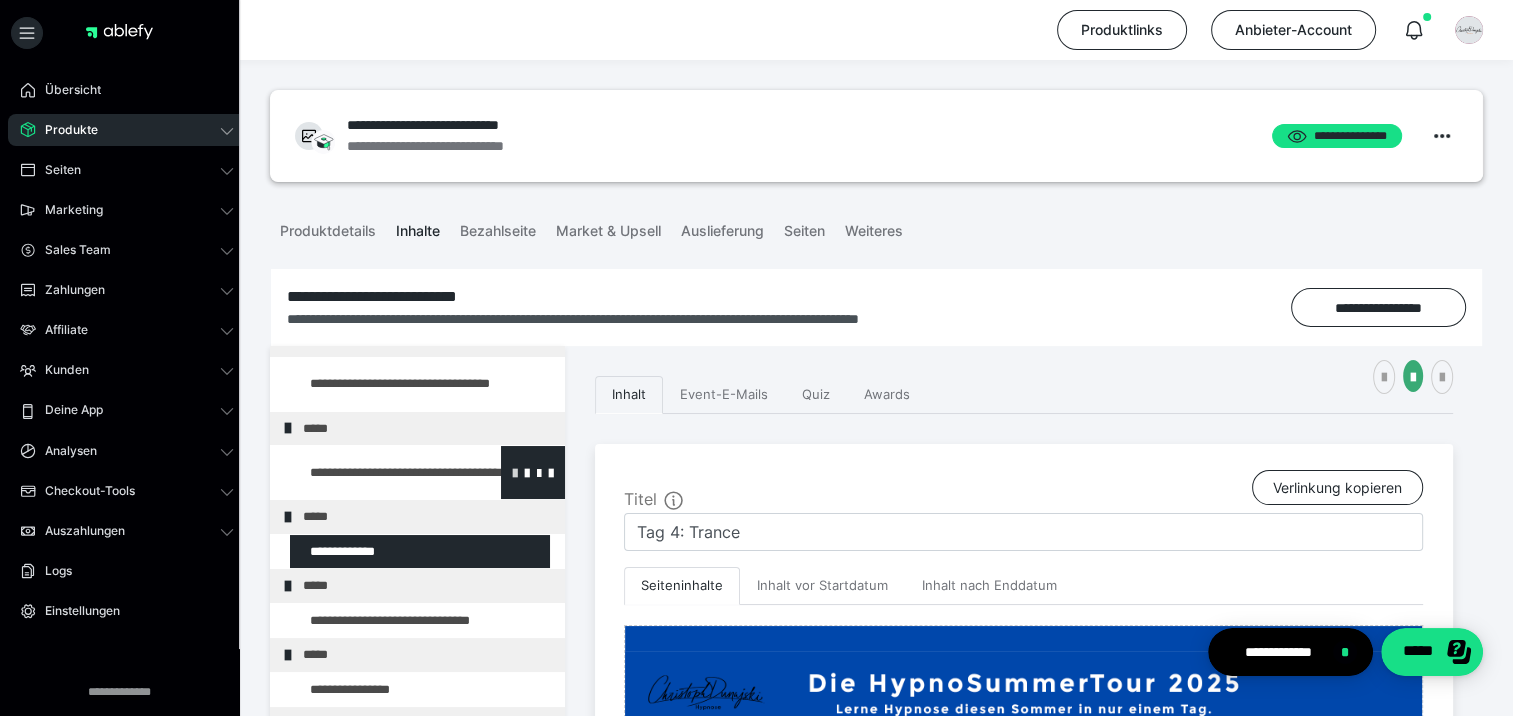 scroll, scrollTop: 361, scrollLeft: 0, axis: vertical 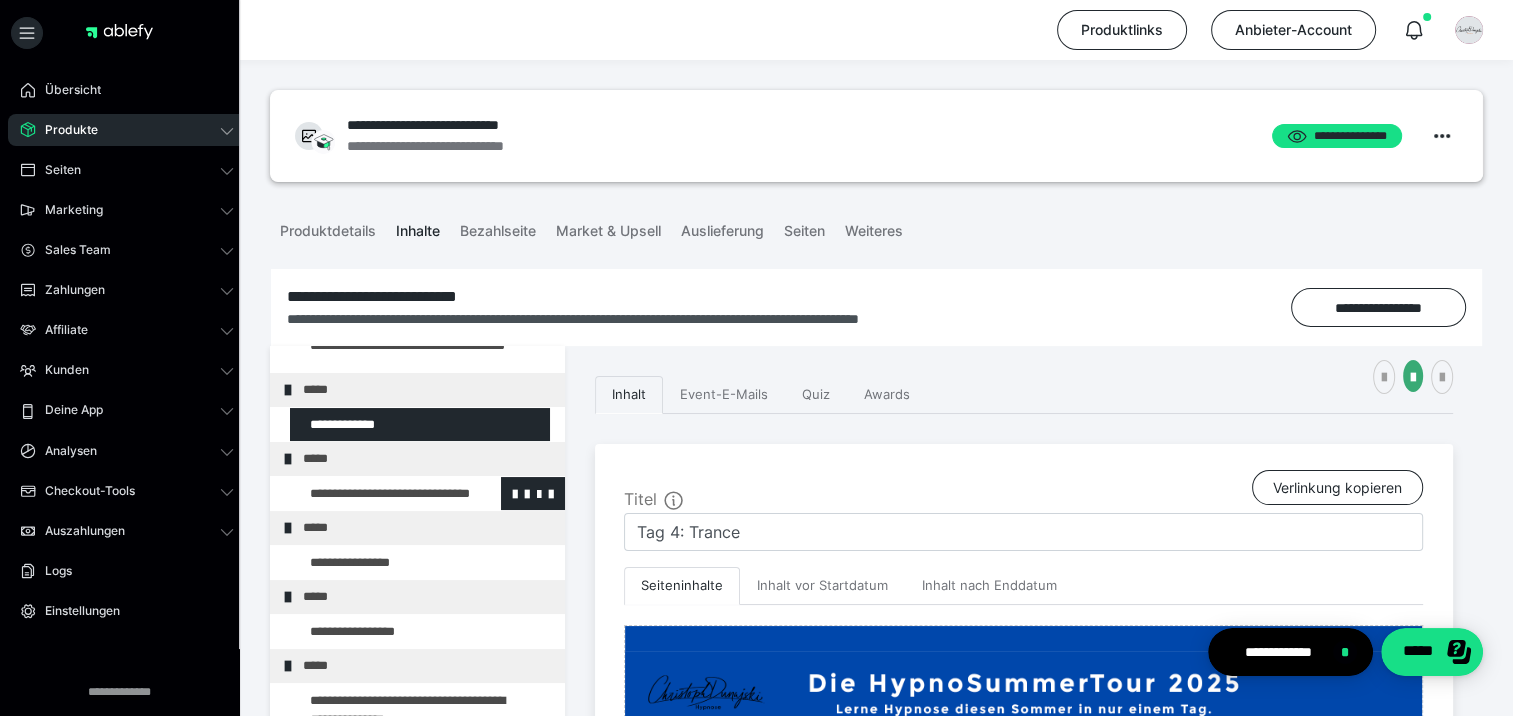 click at bounding box center [375, 494] 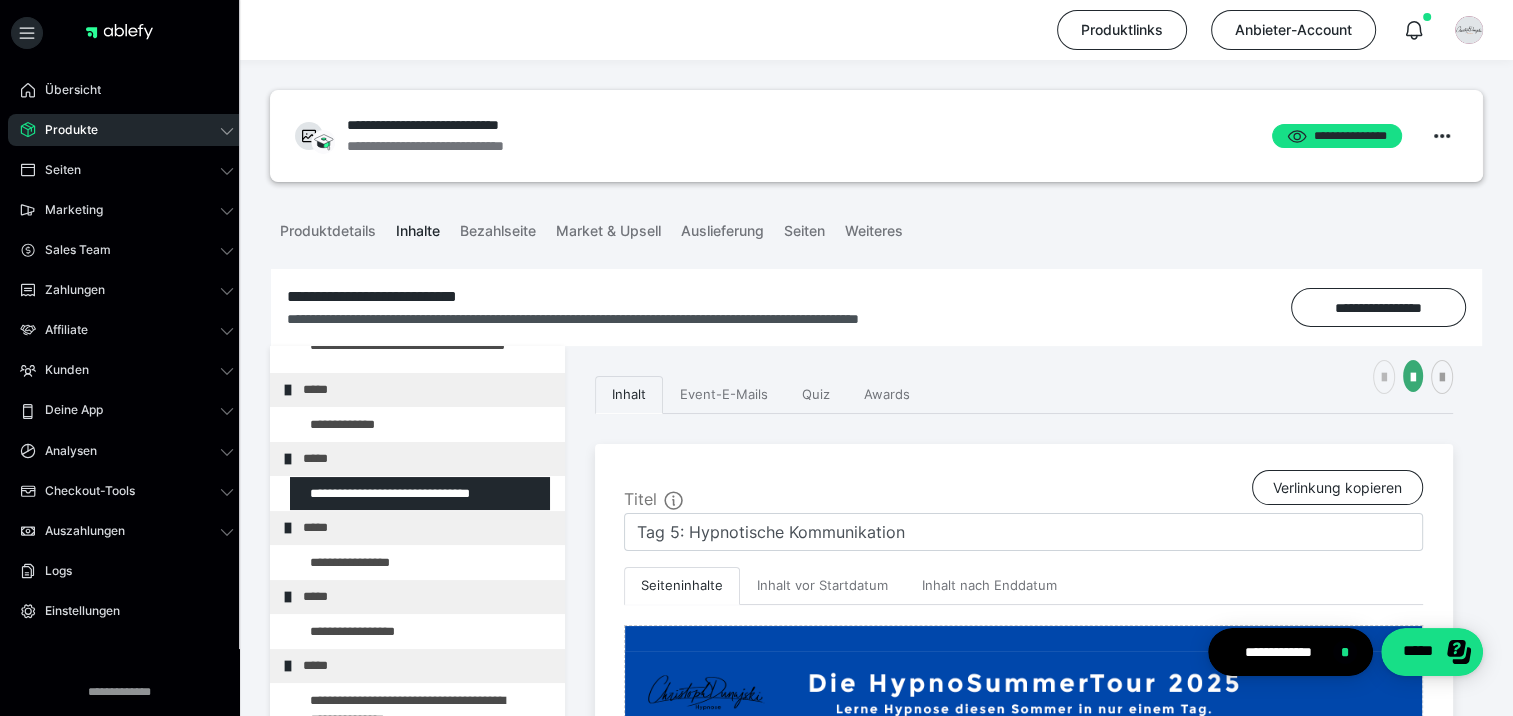 click at bounding box center [1384, 377] 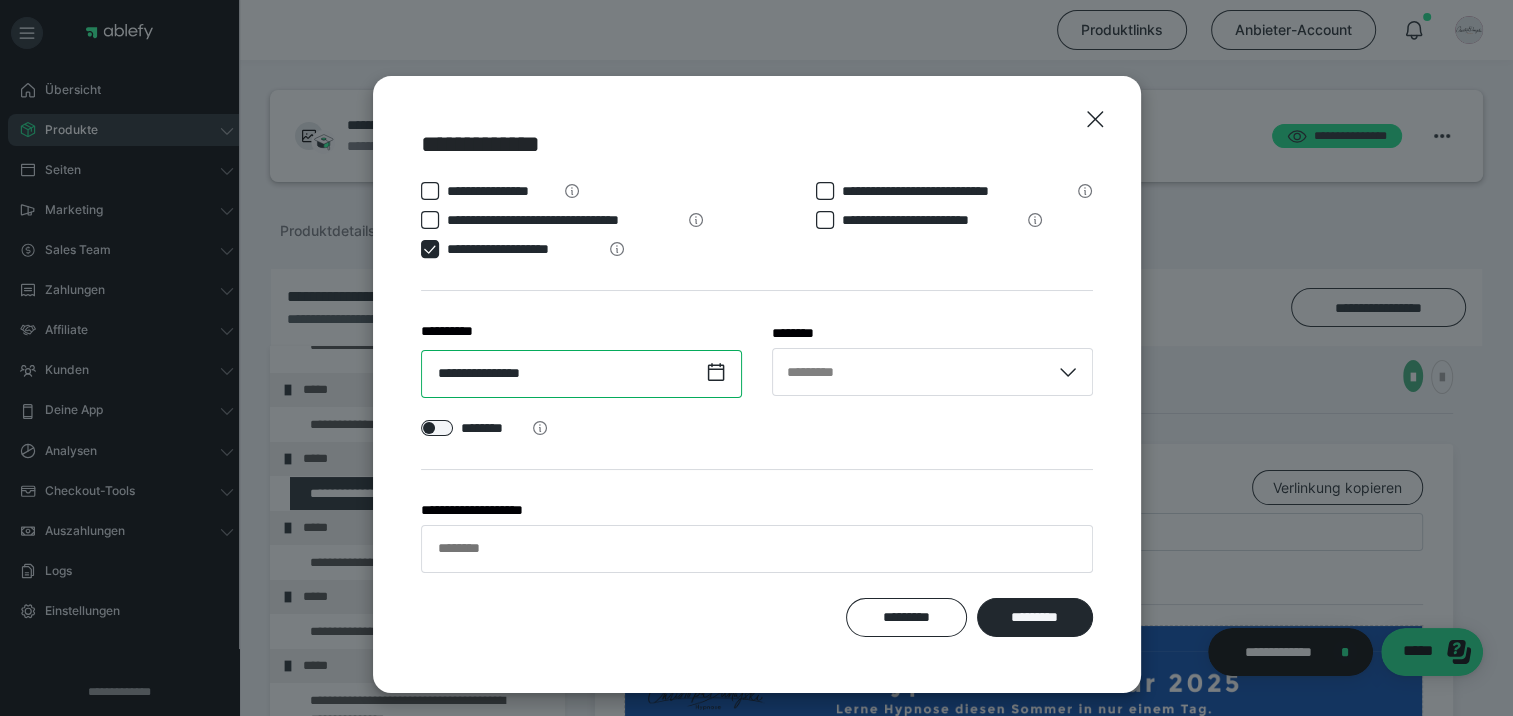 click on "**********" at bounding box center [581, 374] 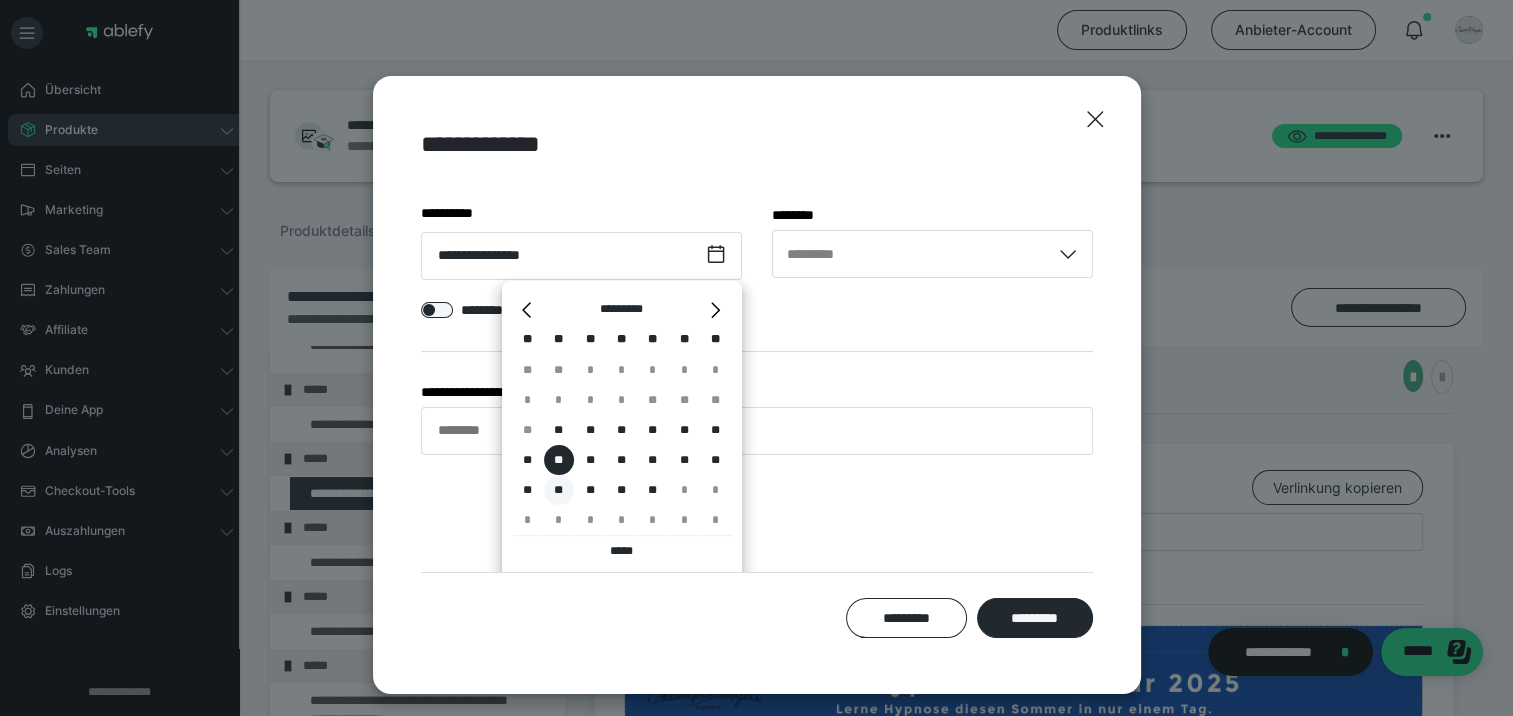 click on "**" at bounding box center (559, 490) 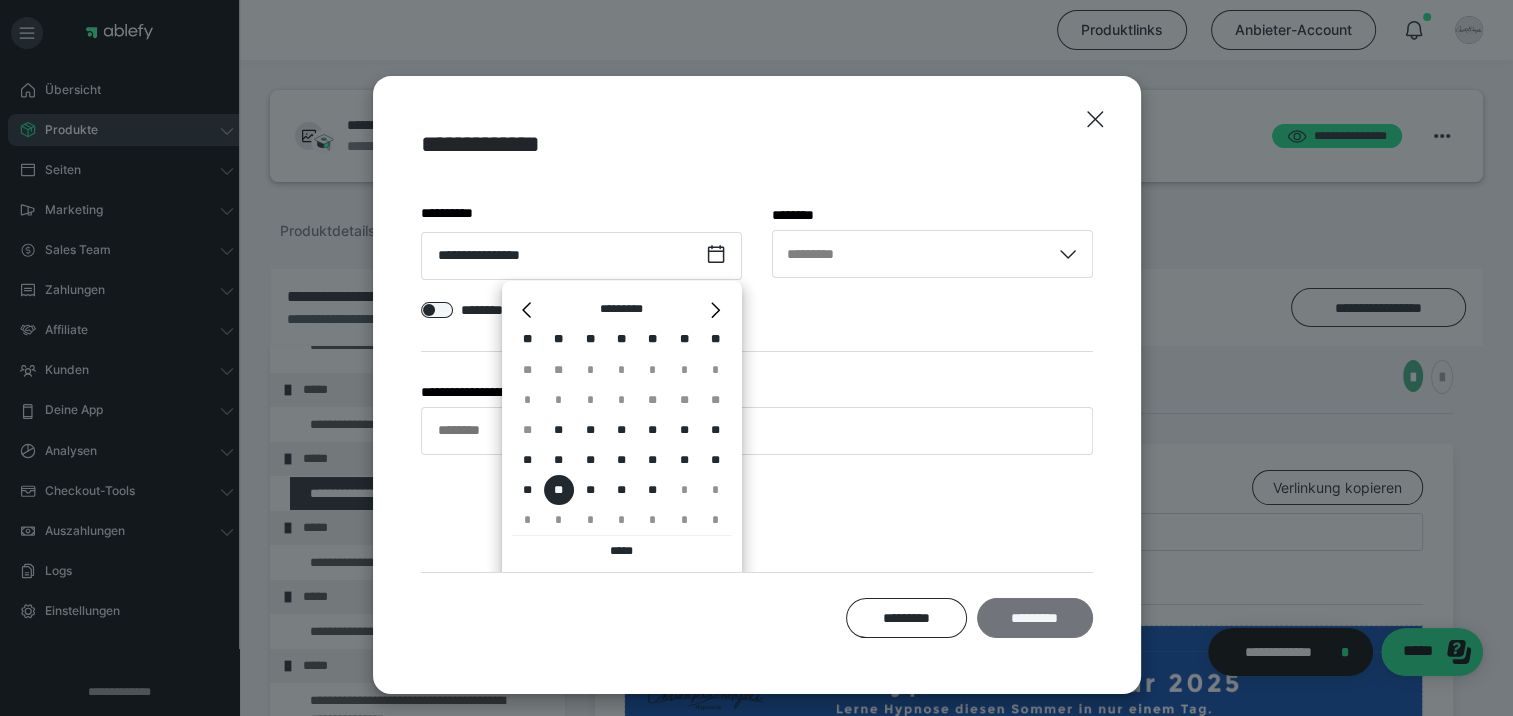 click on "*********" at bounding box center [1034, 618] 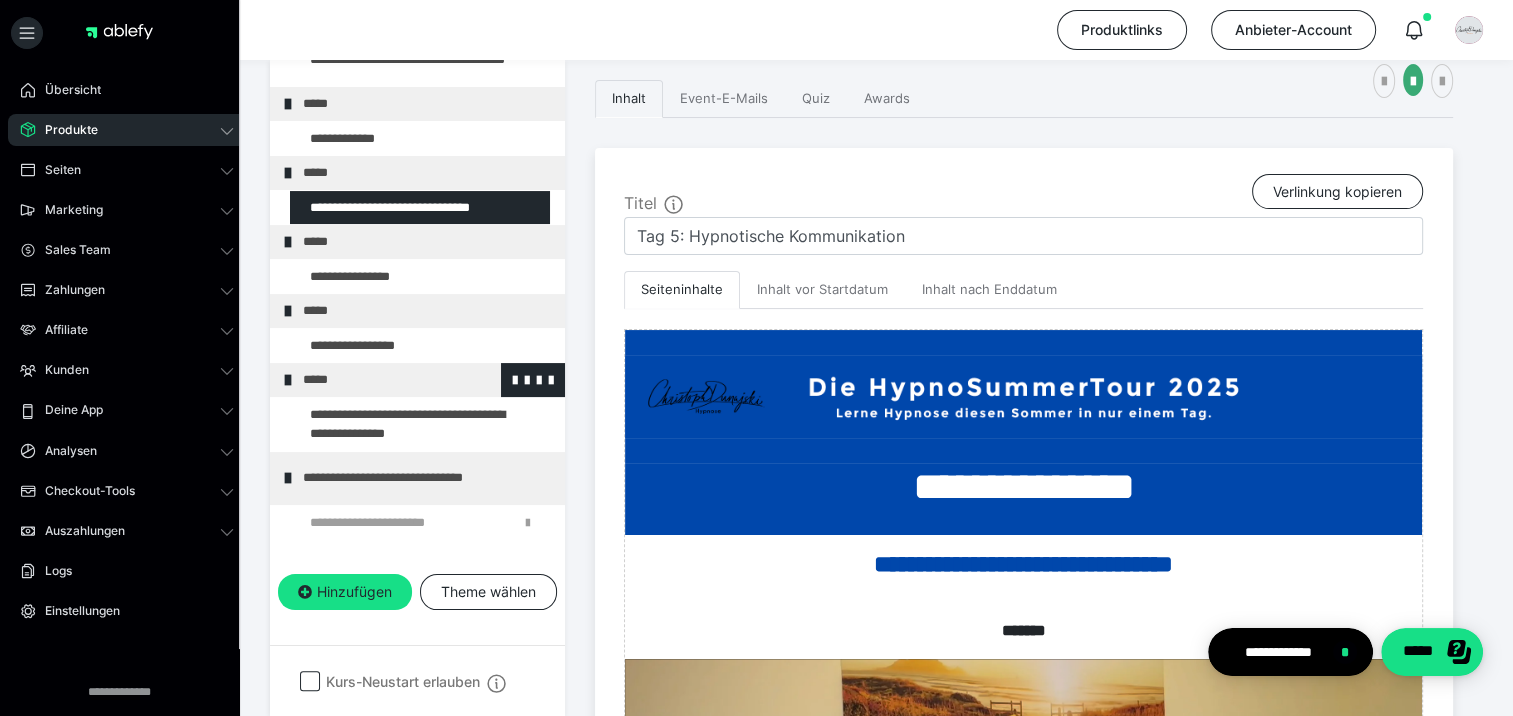 scroll, scrollTop: 300, scrollLeft: 0, axis: vertical 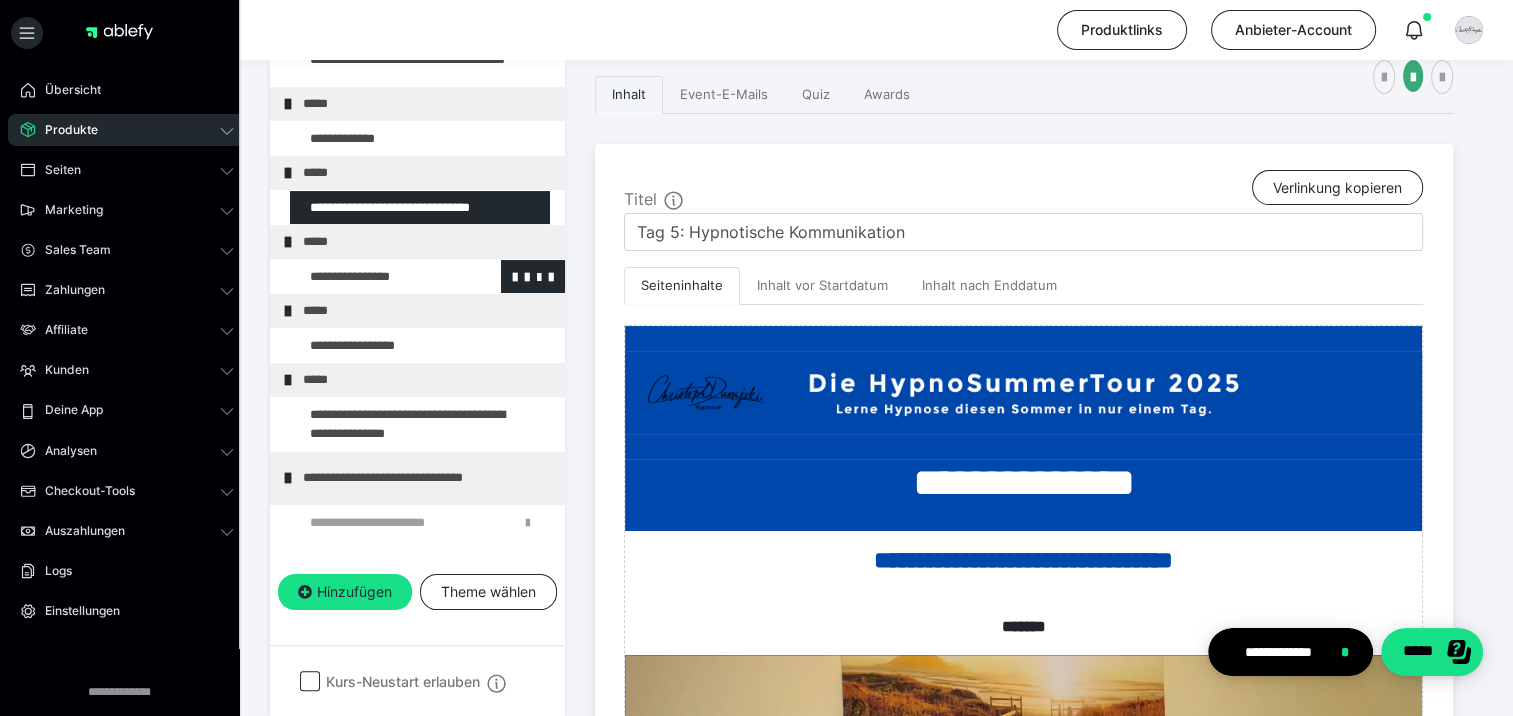 click at bounding box center [375, 277] 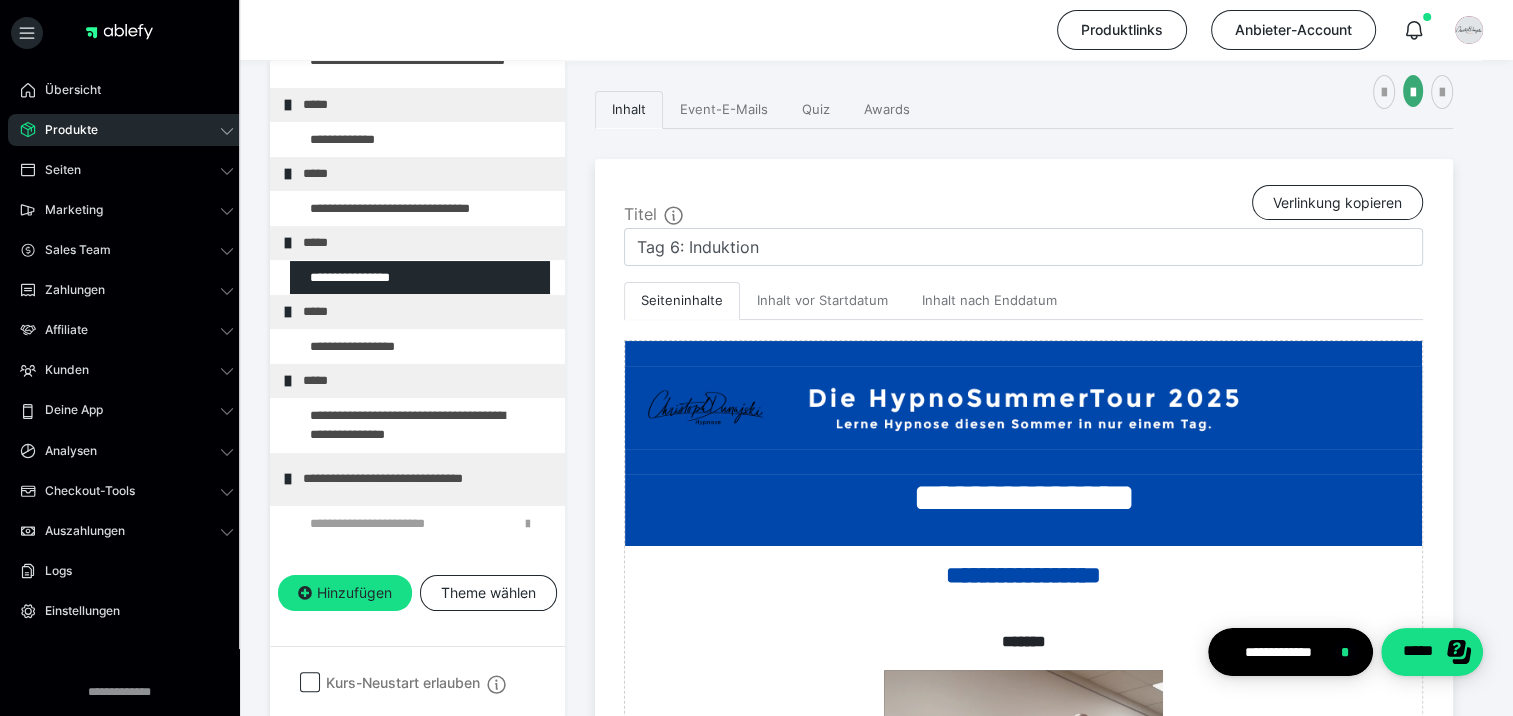 scroll, scrollTop: 300, scrollLeft: 0, axis: vertical 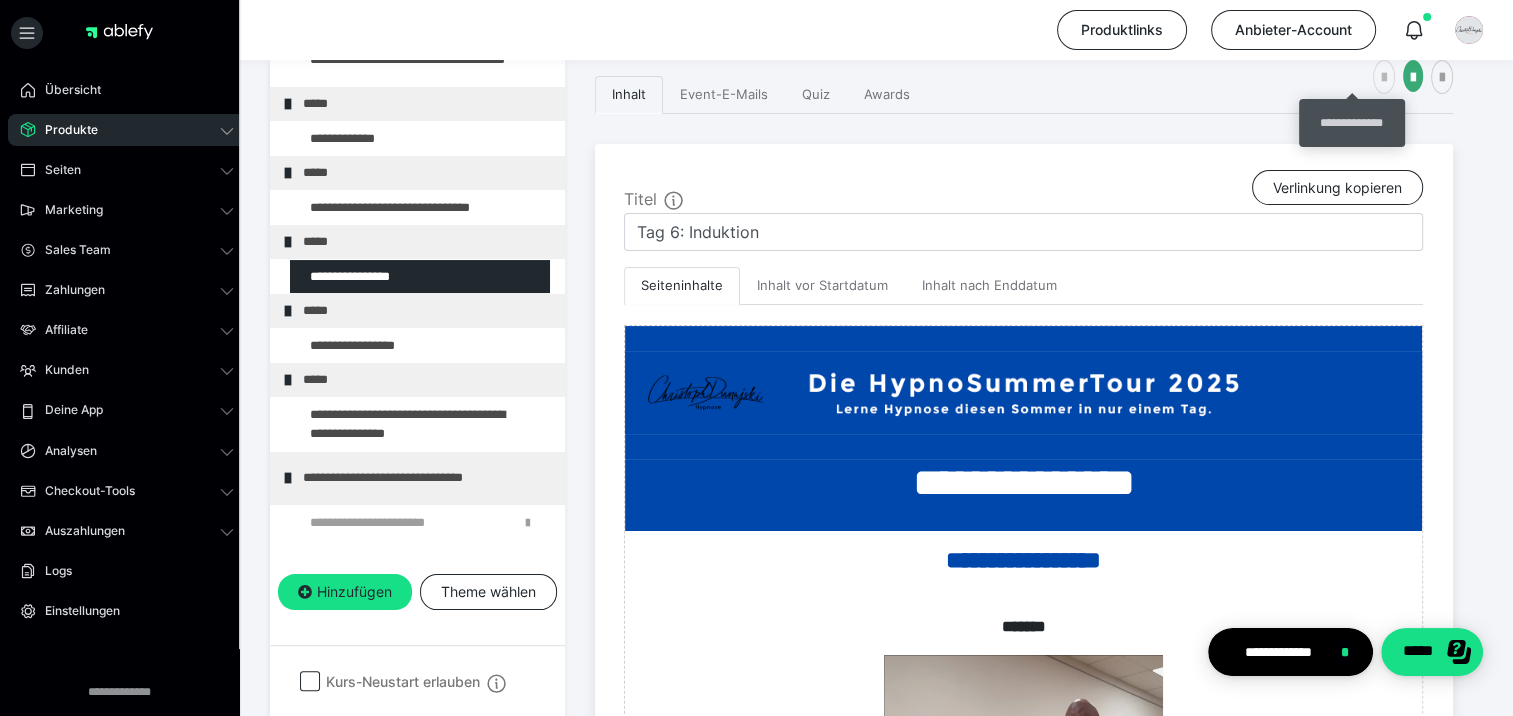 click at bounding box center [1384, 78] 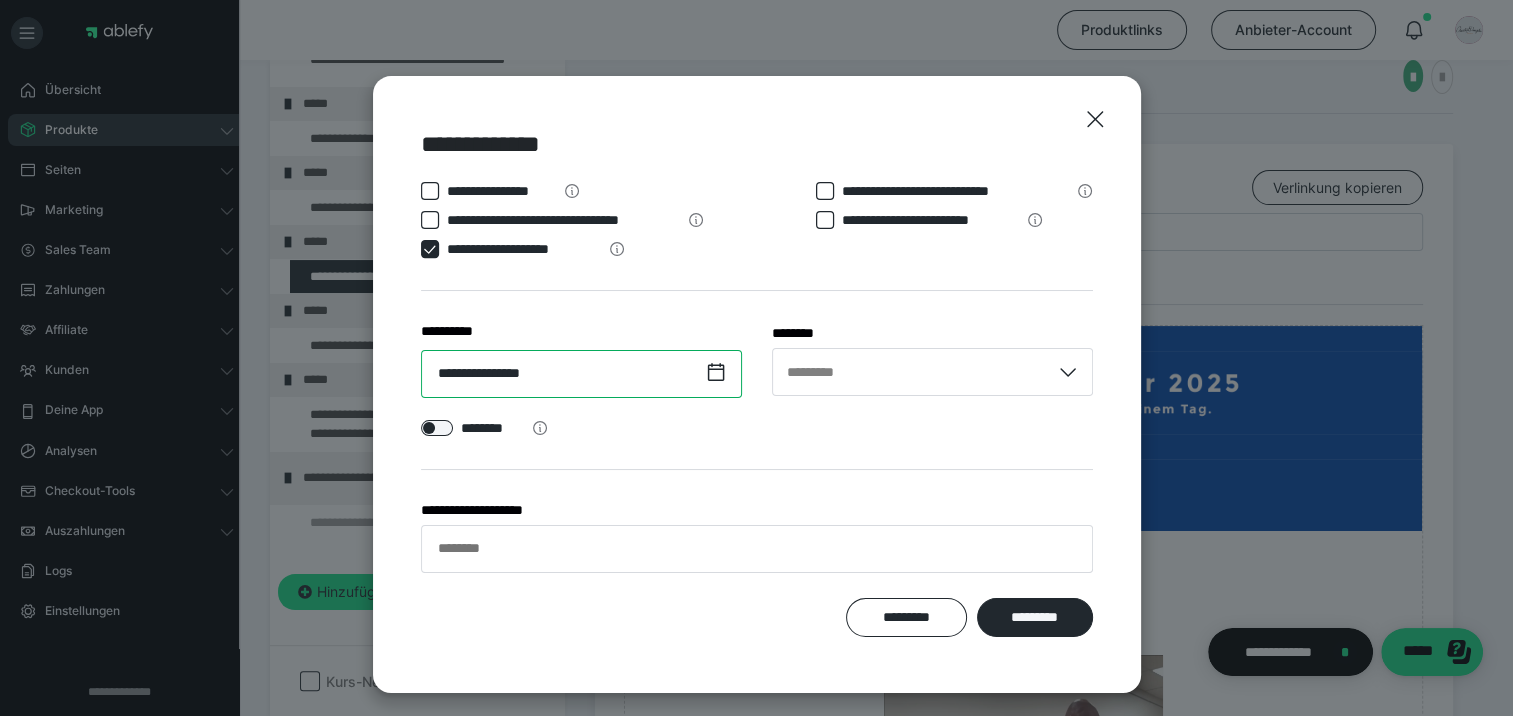 click on "**********" at bounding box center (581, 374) 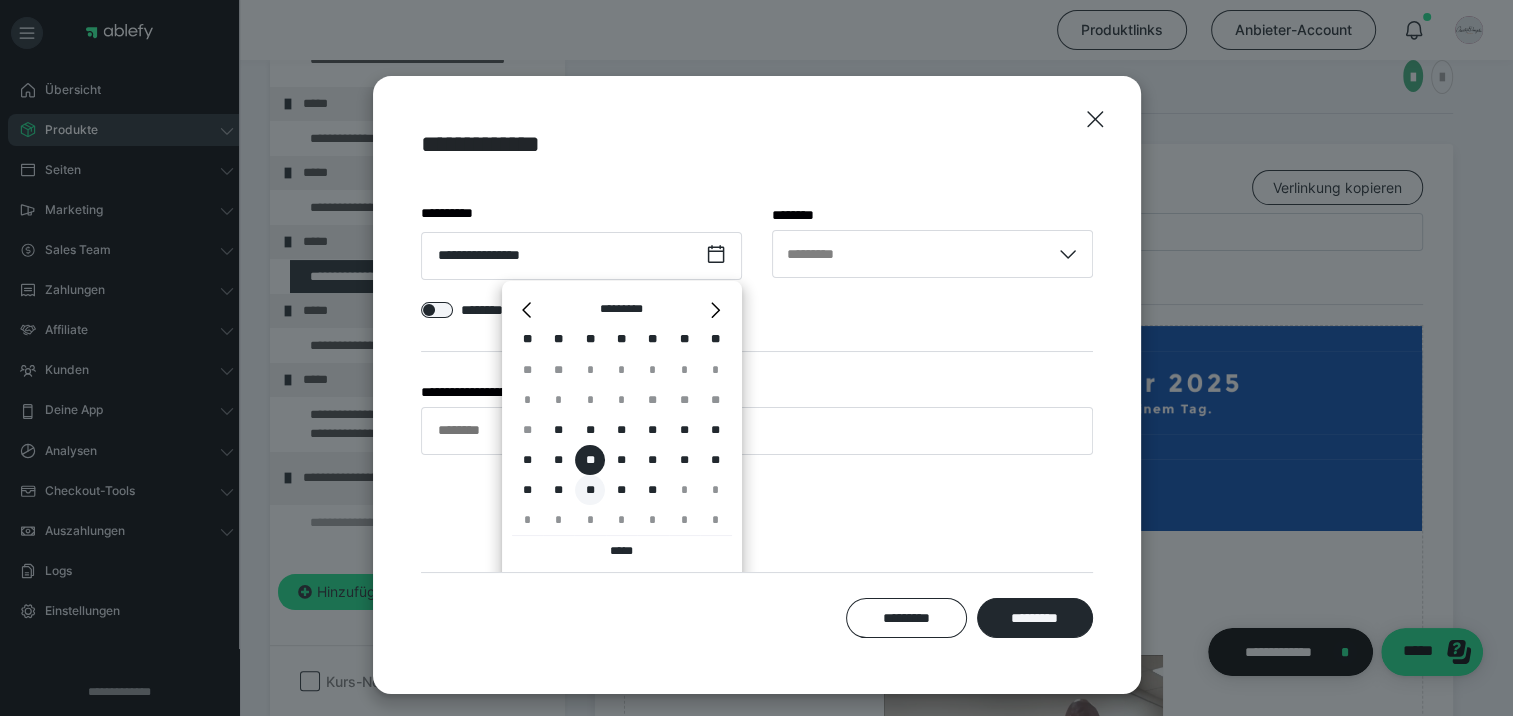 click on "**" at bounding box center [590, 490] 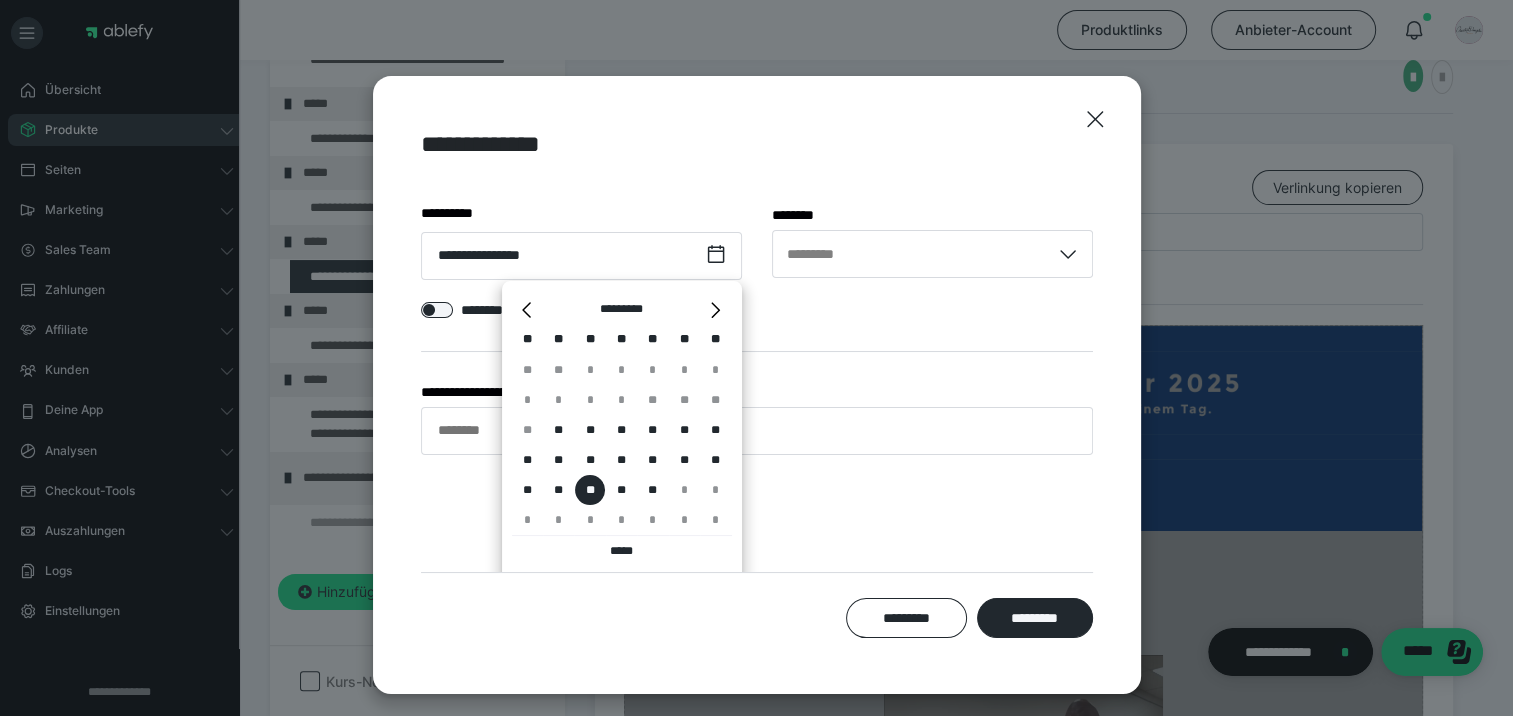 click on "*********" at bounding box center [1034, 618] 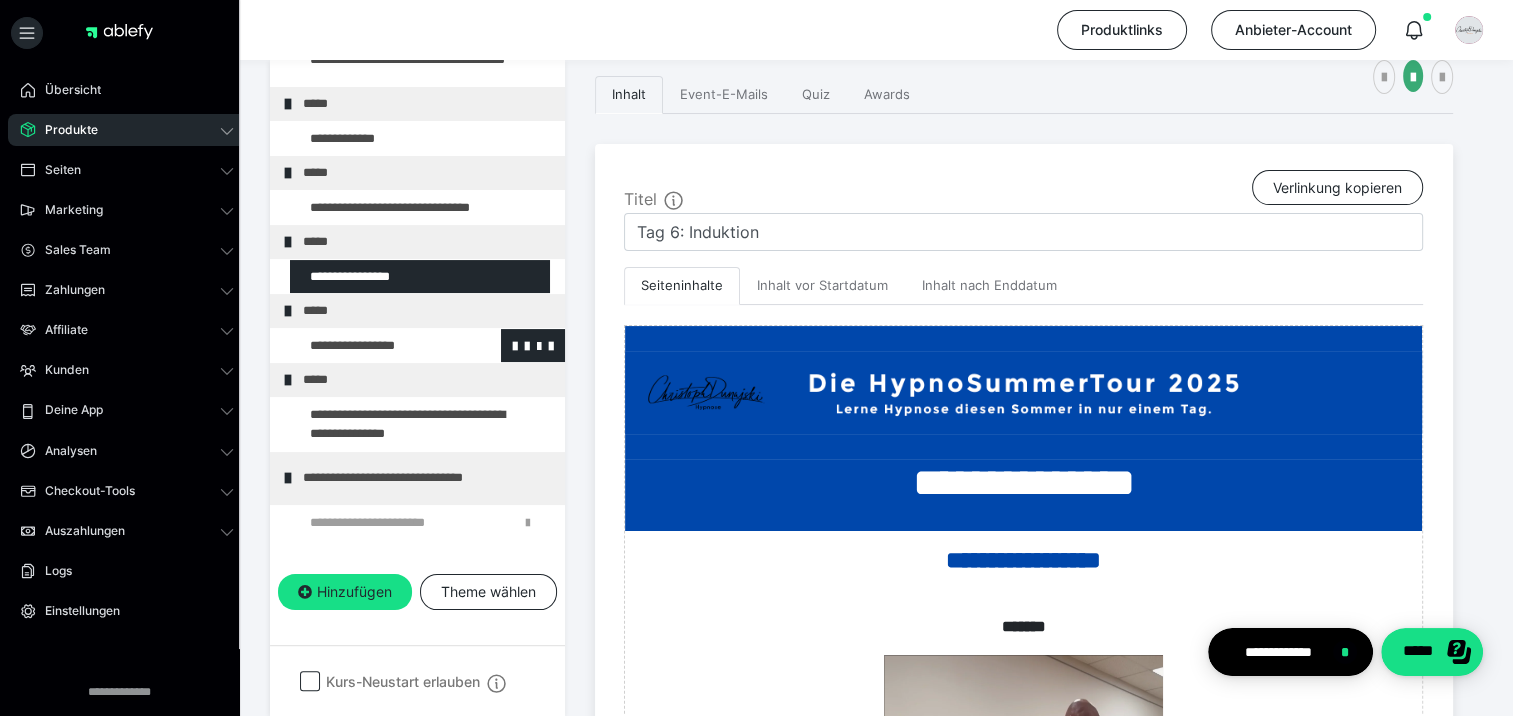 click at bounding box center [375, 346] 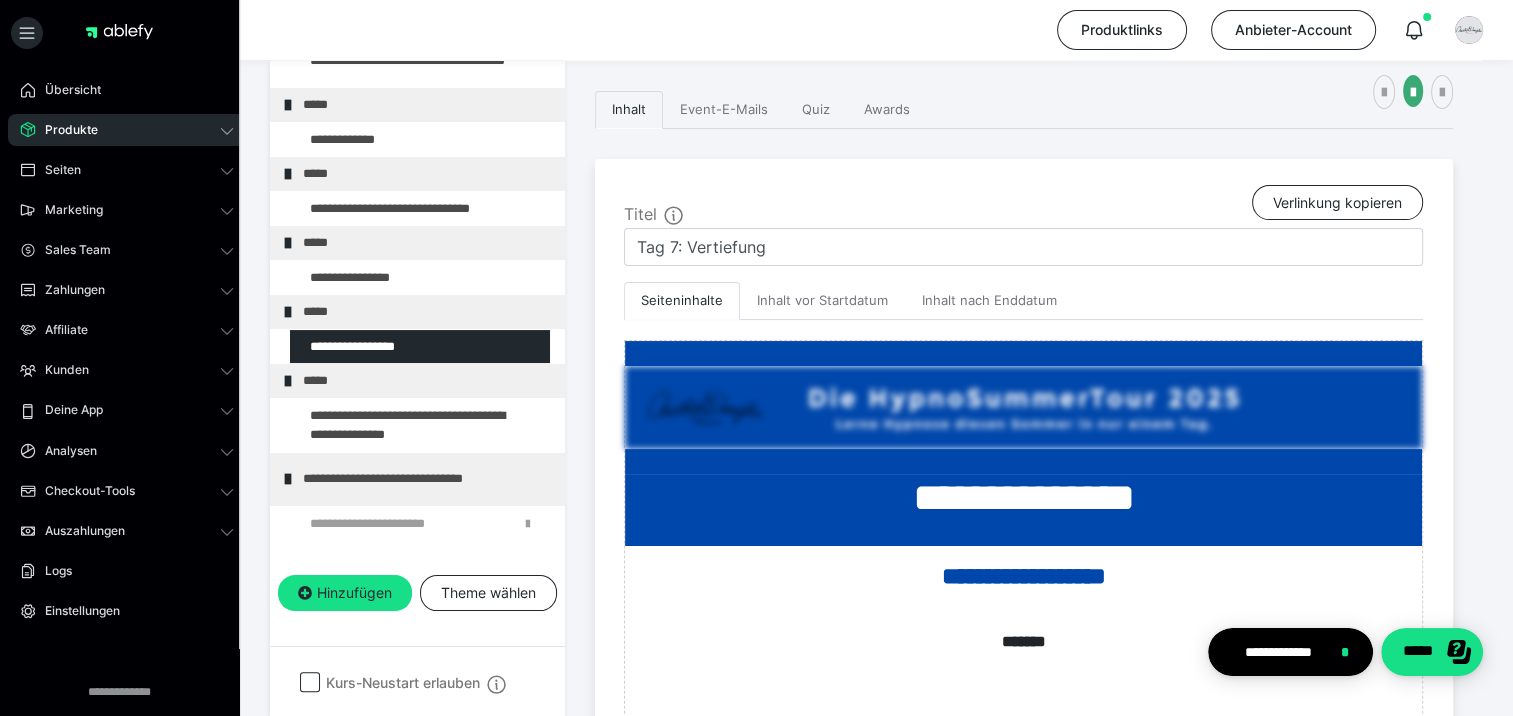 scroll, scrollTop: 300, scrollLeft: 0, axis: vertical 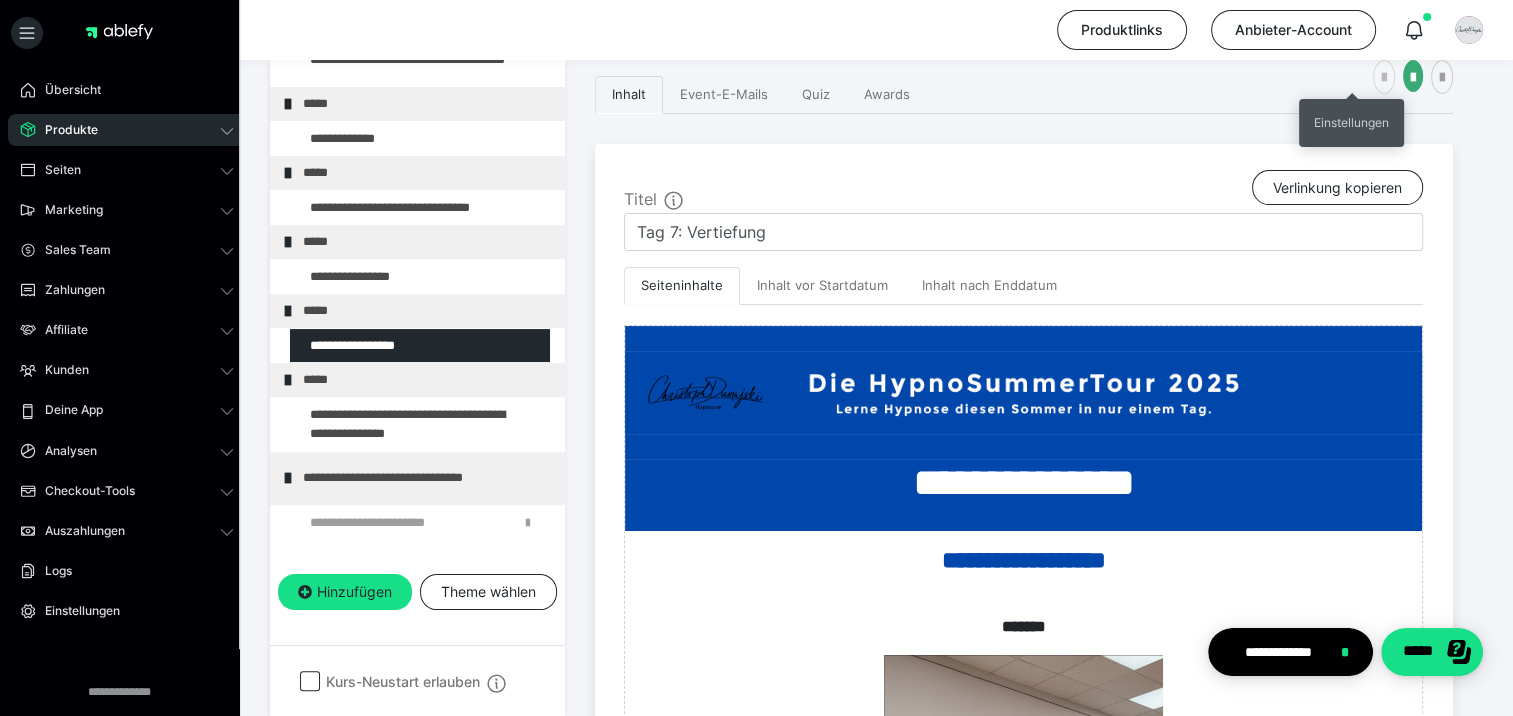 click at bounding box center [1384, 78] 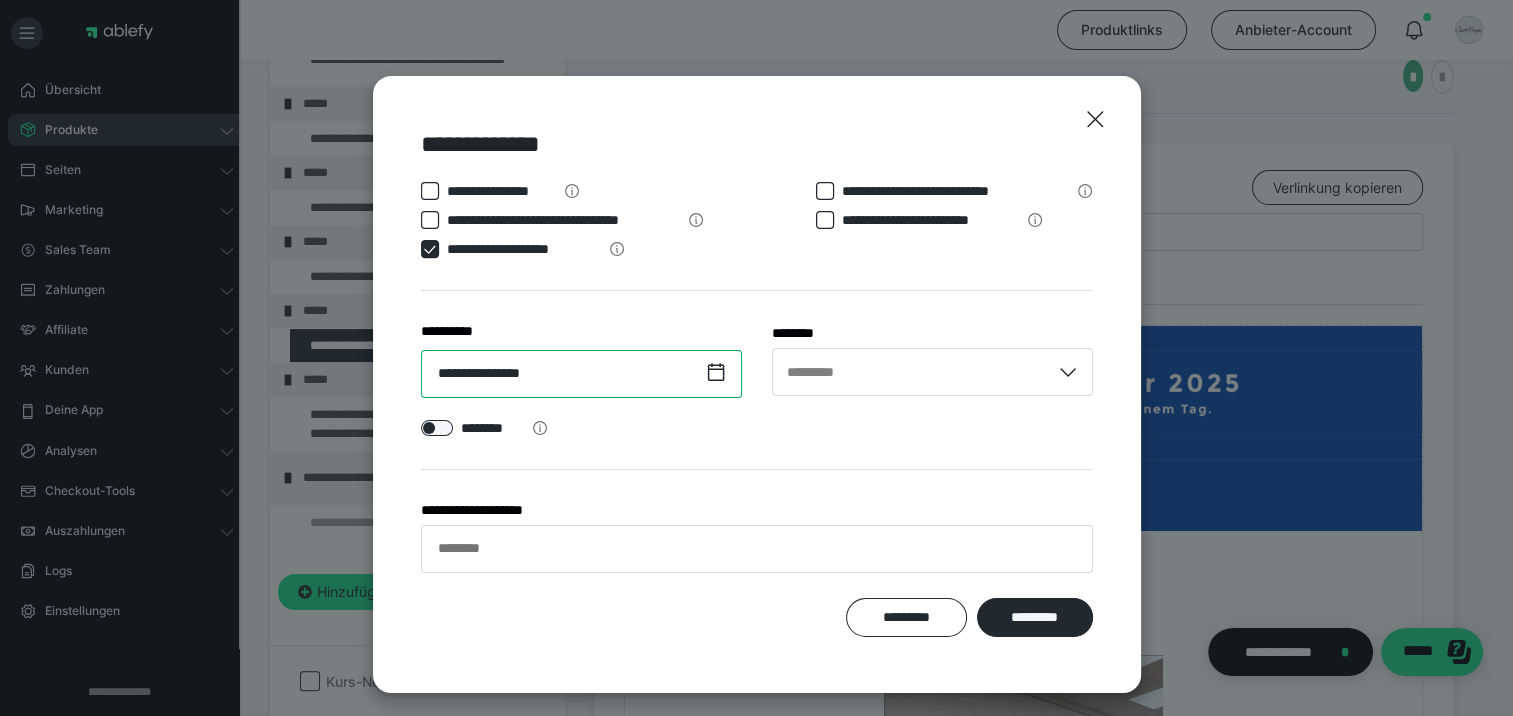 click on "**********" at bounding box center (581, 374) 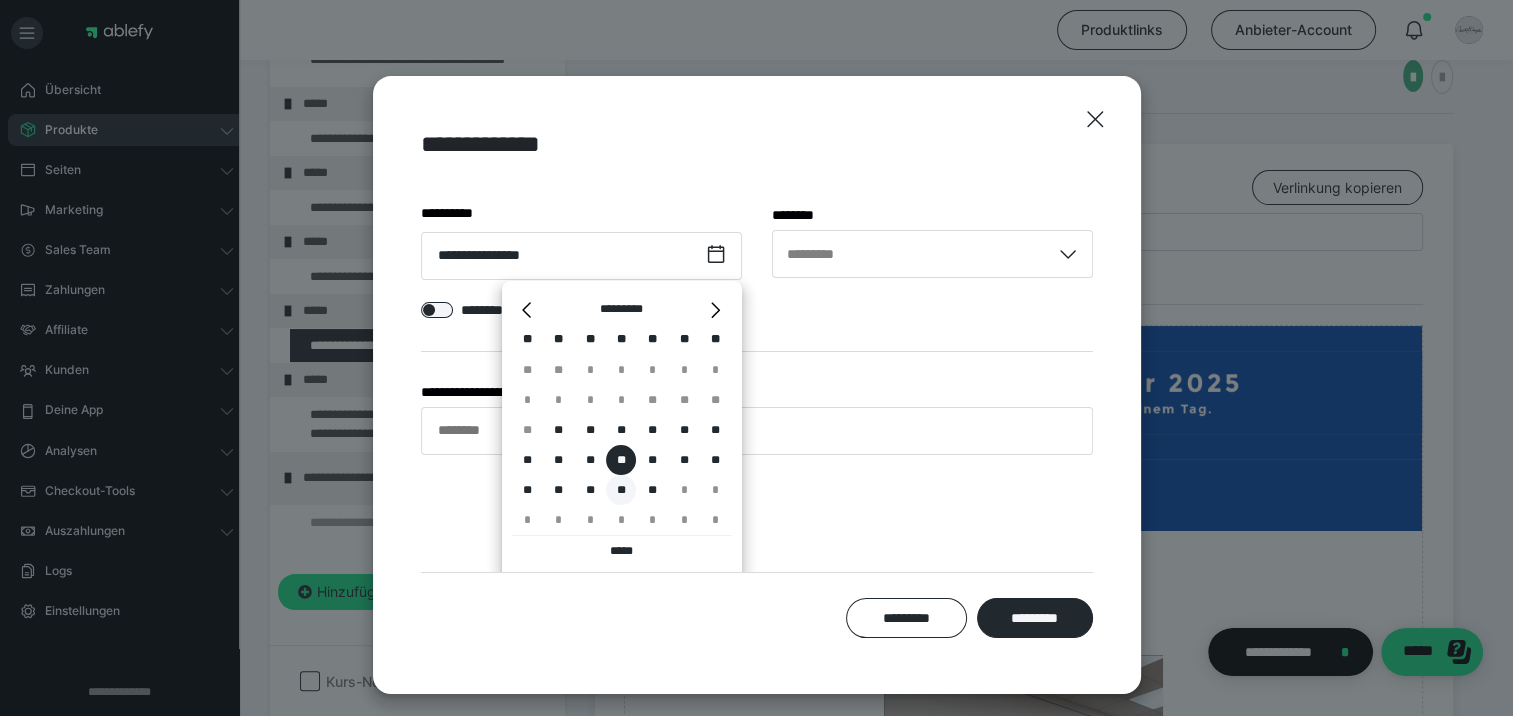click on "**" at bounding box center [621, 490] 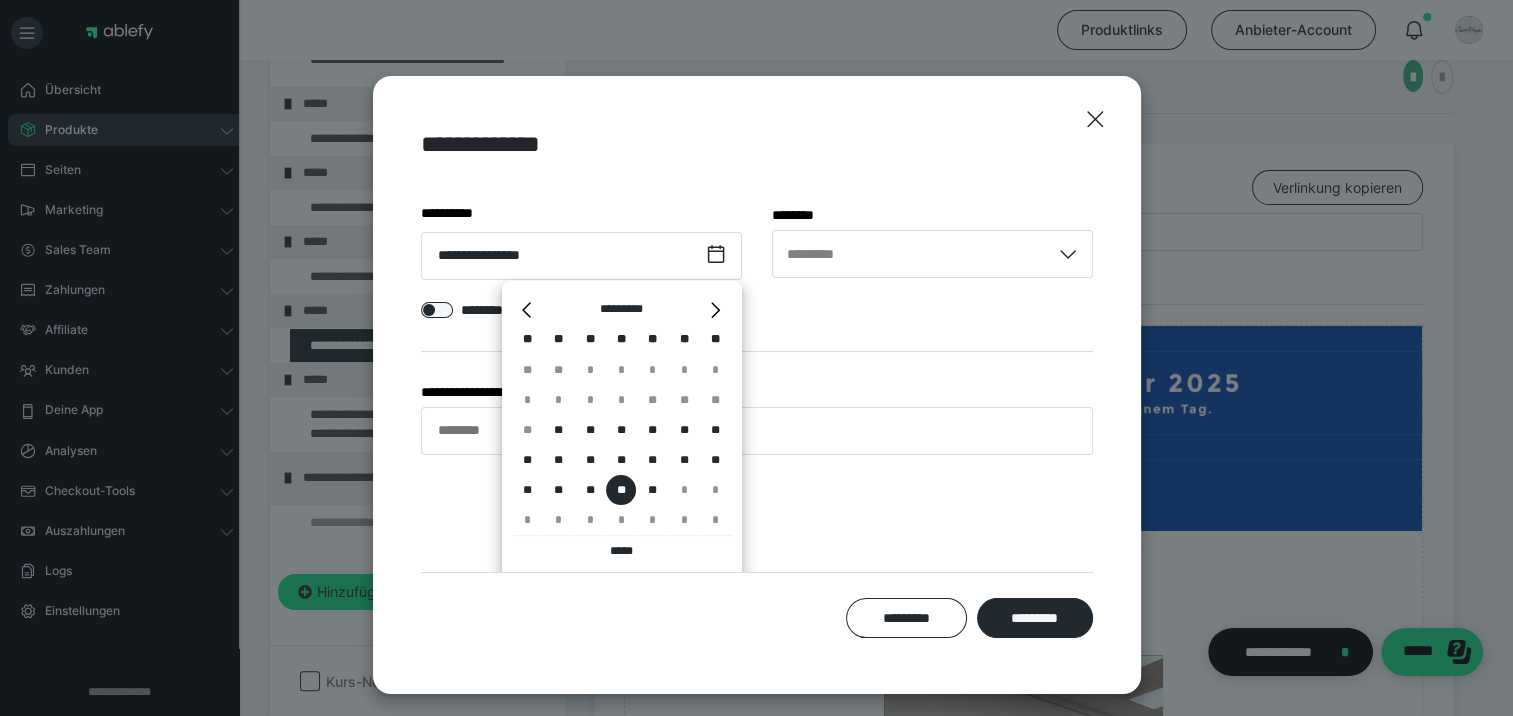 type on "**********" 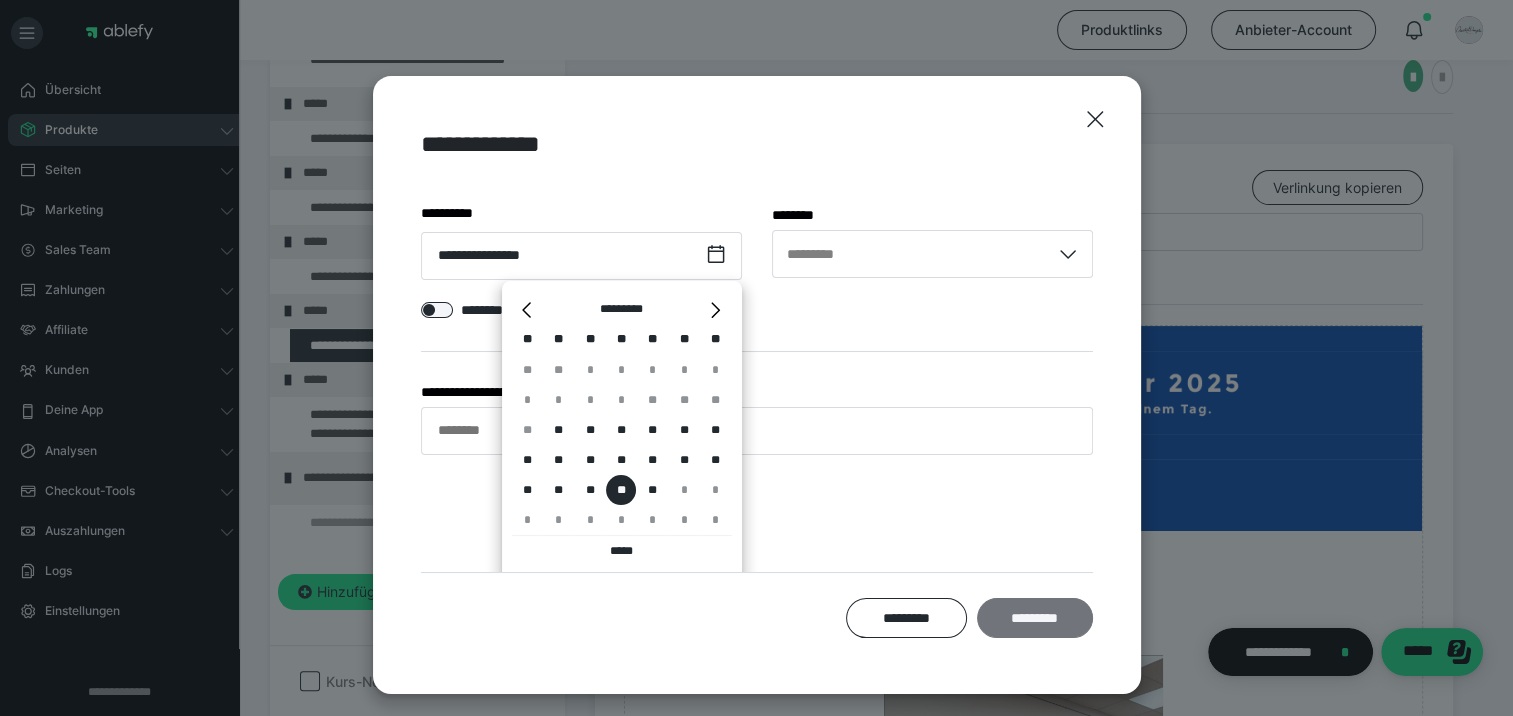 click on "*********" at bounding box center [1034, 618] 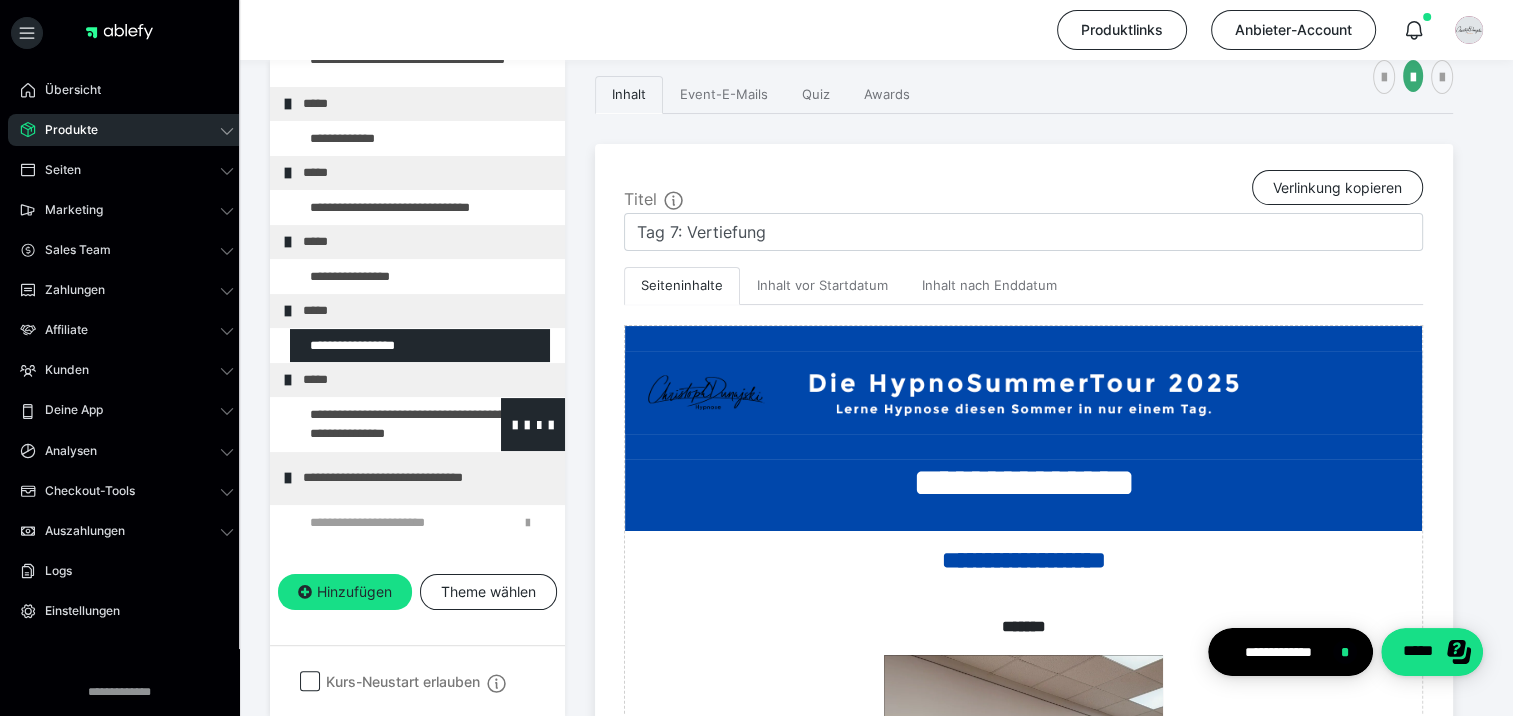 click at bounding box center (375, 424) 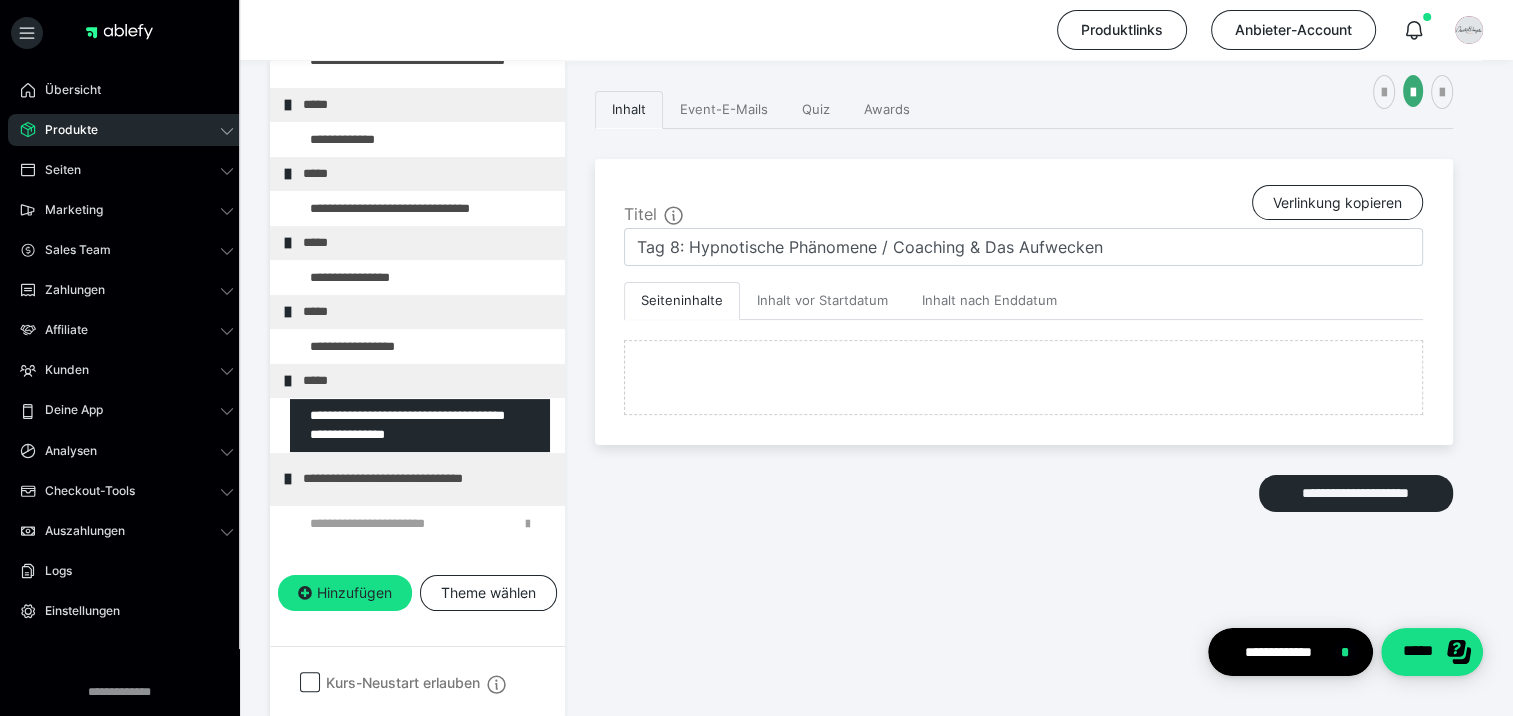 scroll, scrollTop: 300, scrollLeft: 0, axis: vertical 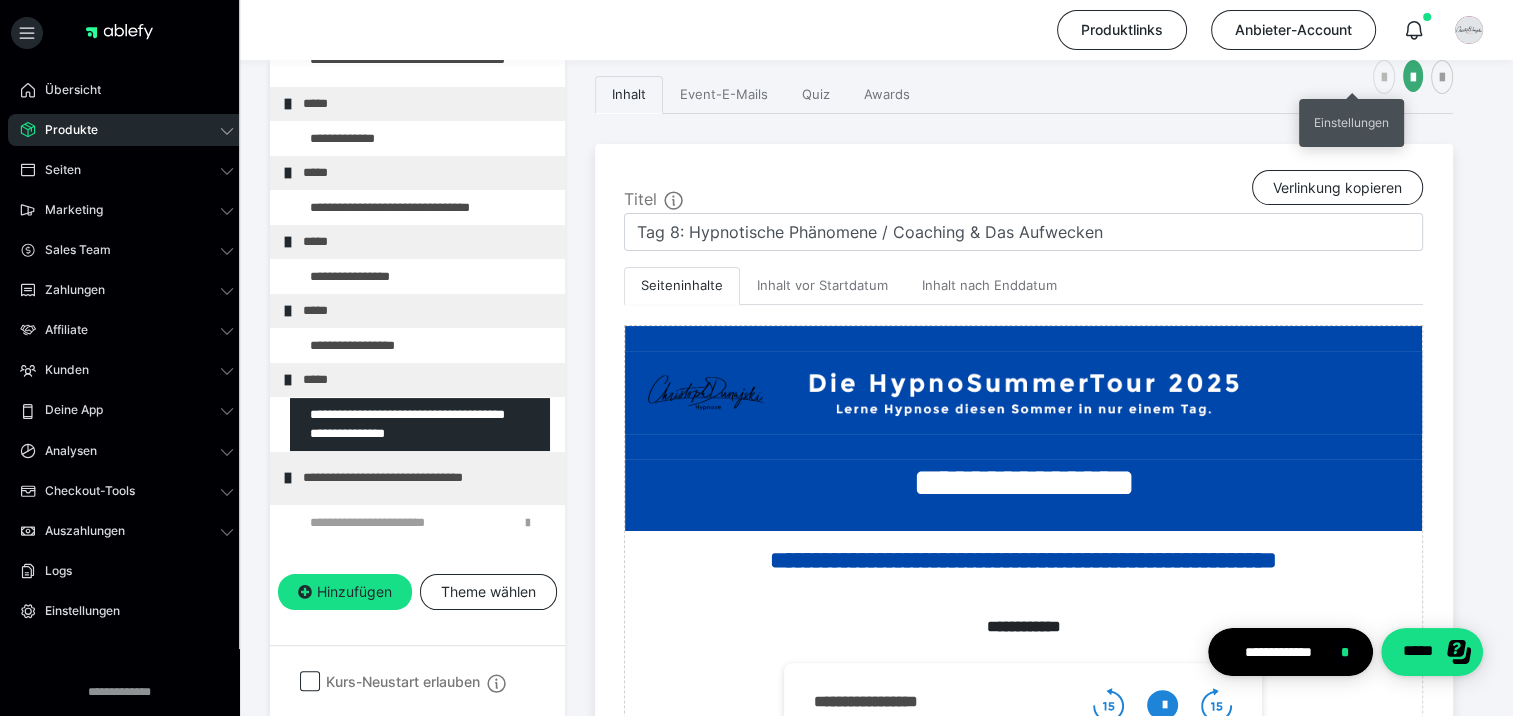 click at bounding box center (1384, 78) 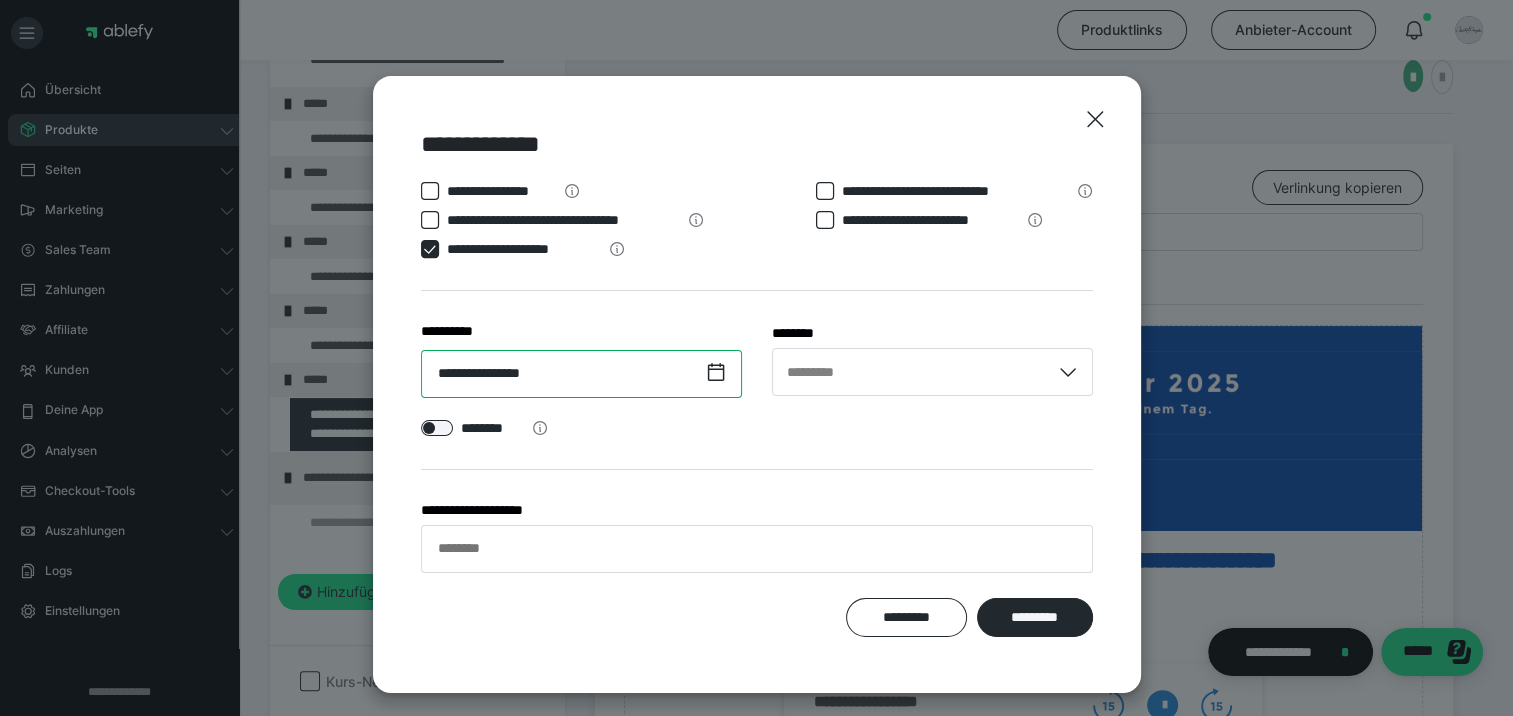 click on "**********" at bounding box center (581, 374) 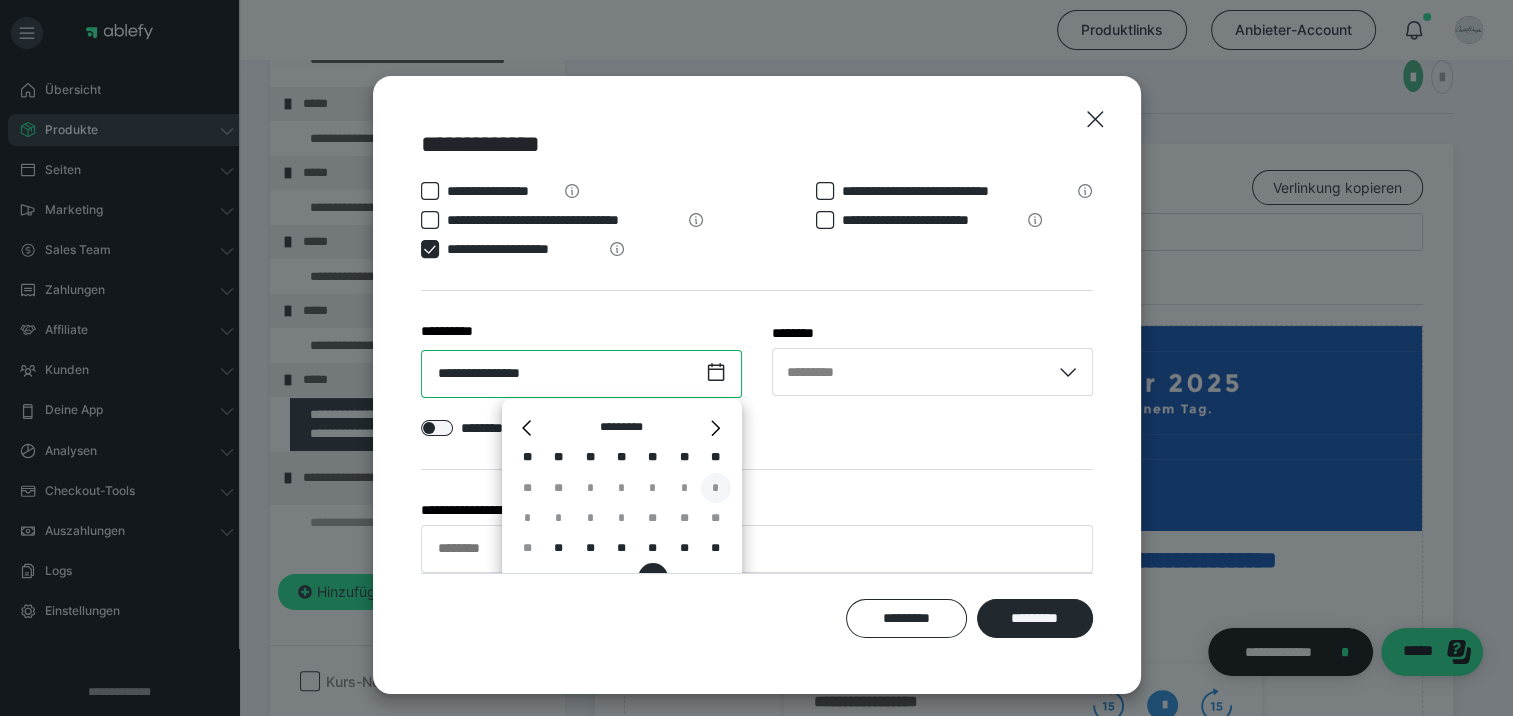 scroll, scrollTop: 118, scrollLeft: 0, axis: vertical 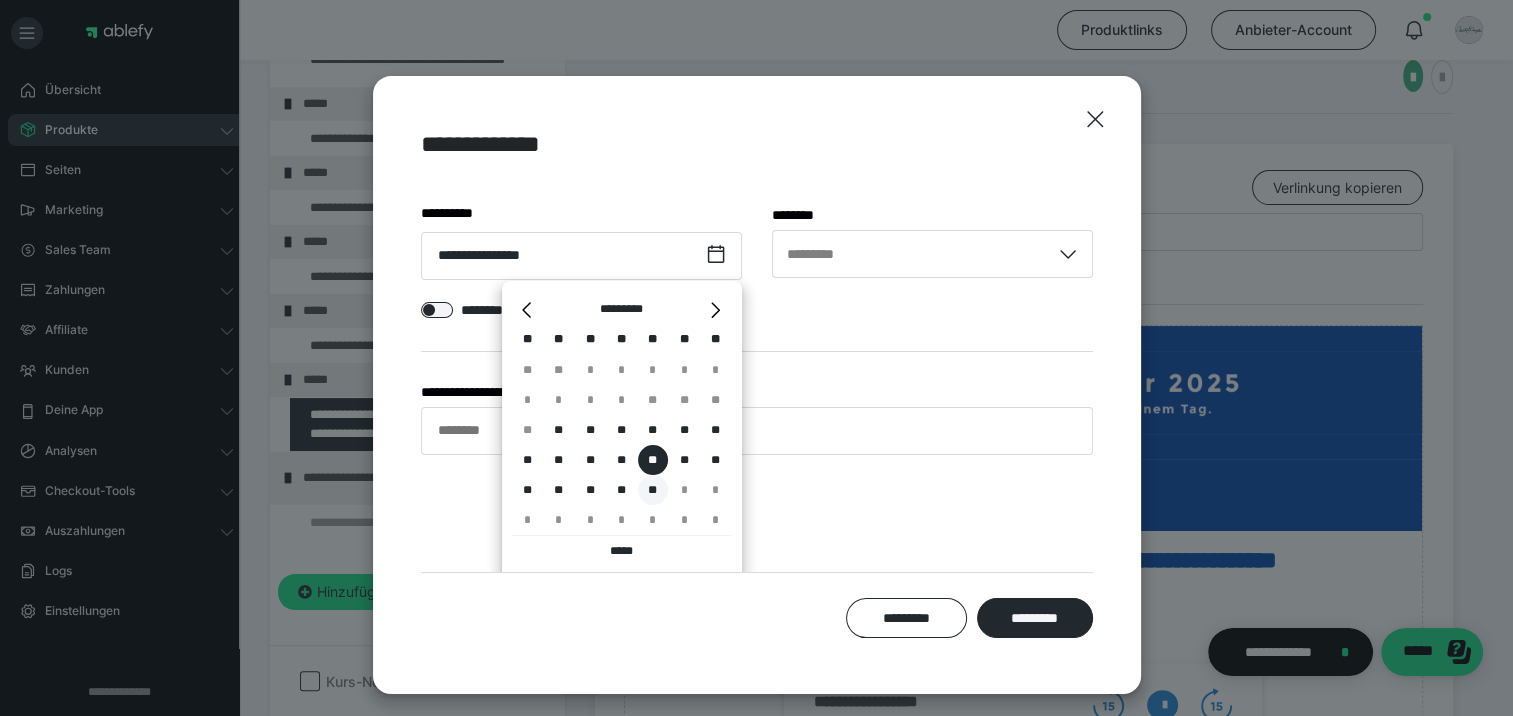 click on "**" at bounding box center (653, 490) 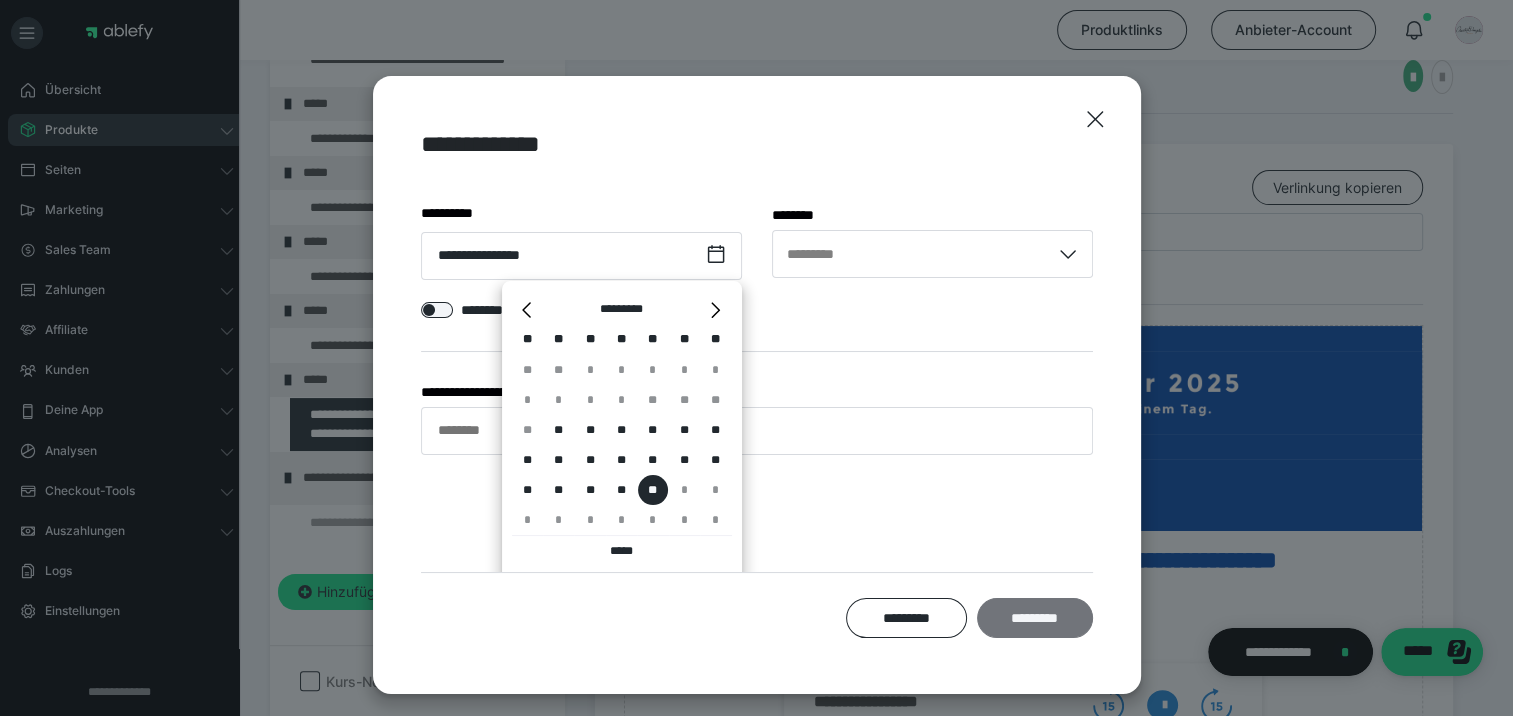 click on "*********" at bounding box center (1034, 618) 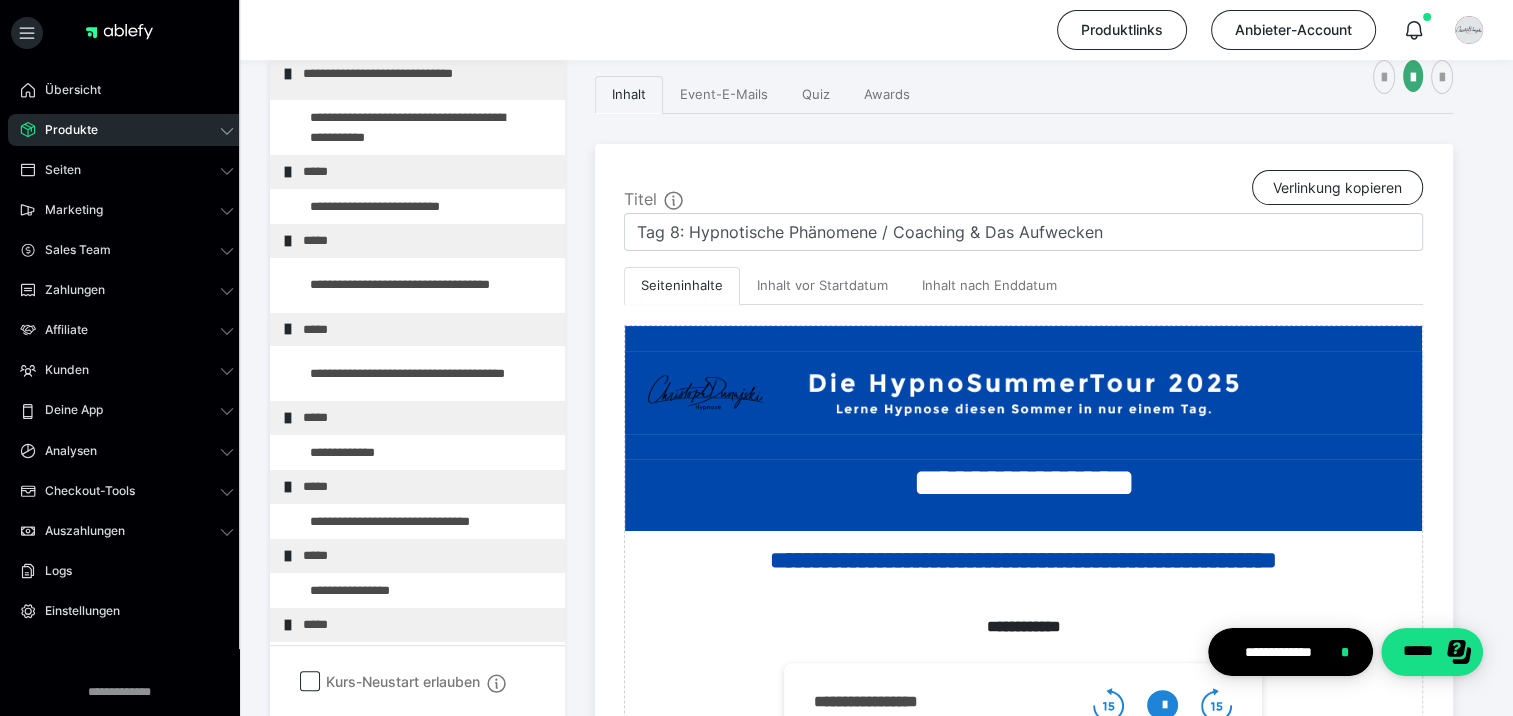 scroll, scrollTop: 0, scrollLeft: 0, axis: both 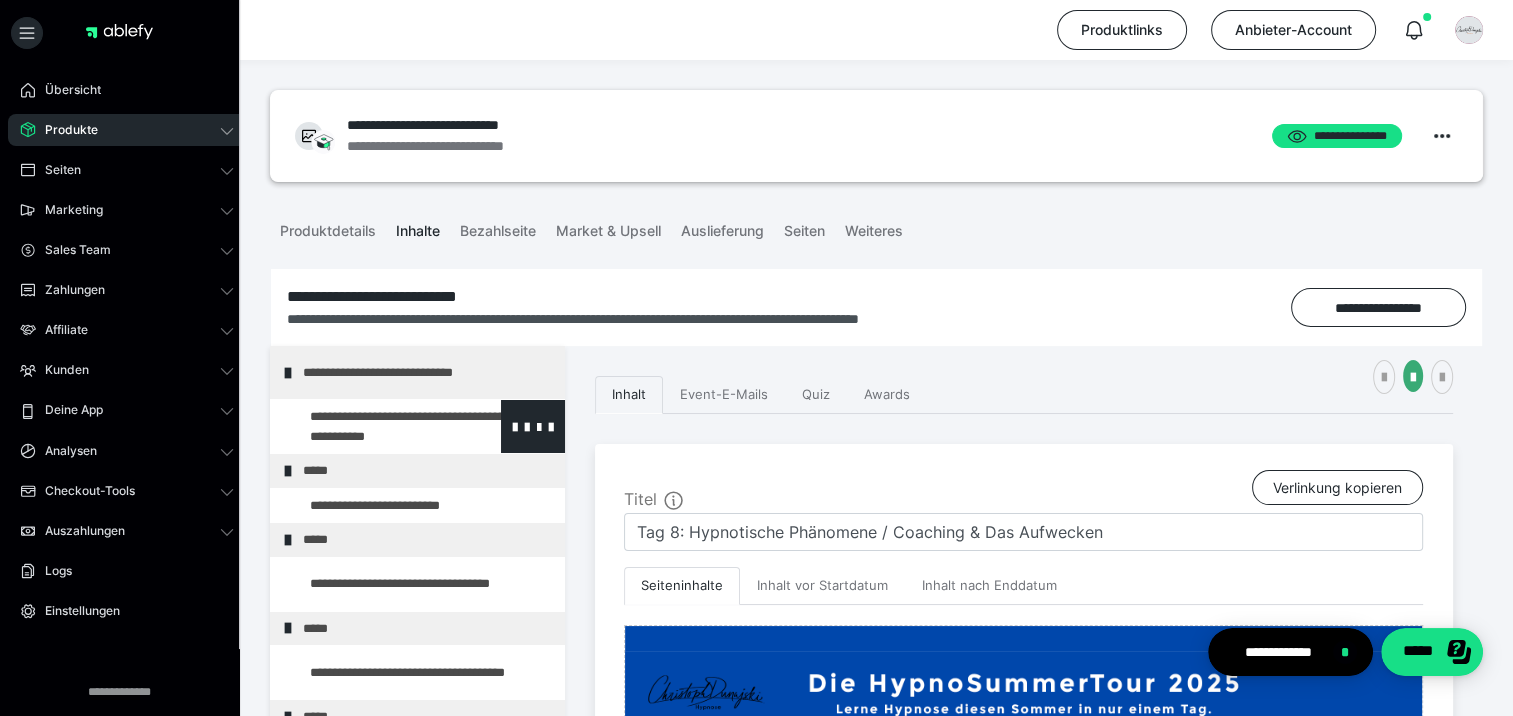 click at bounding box center [375, 426] 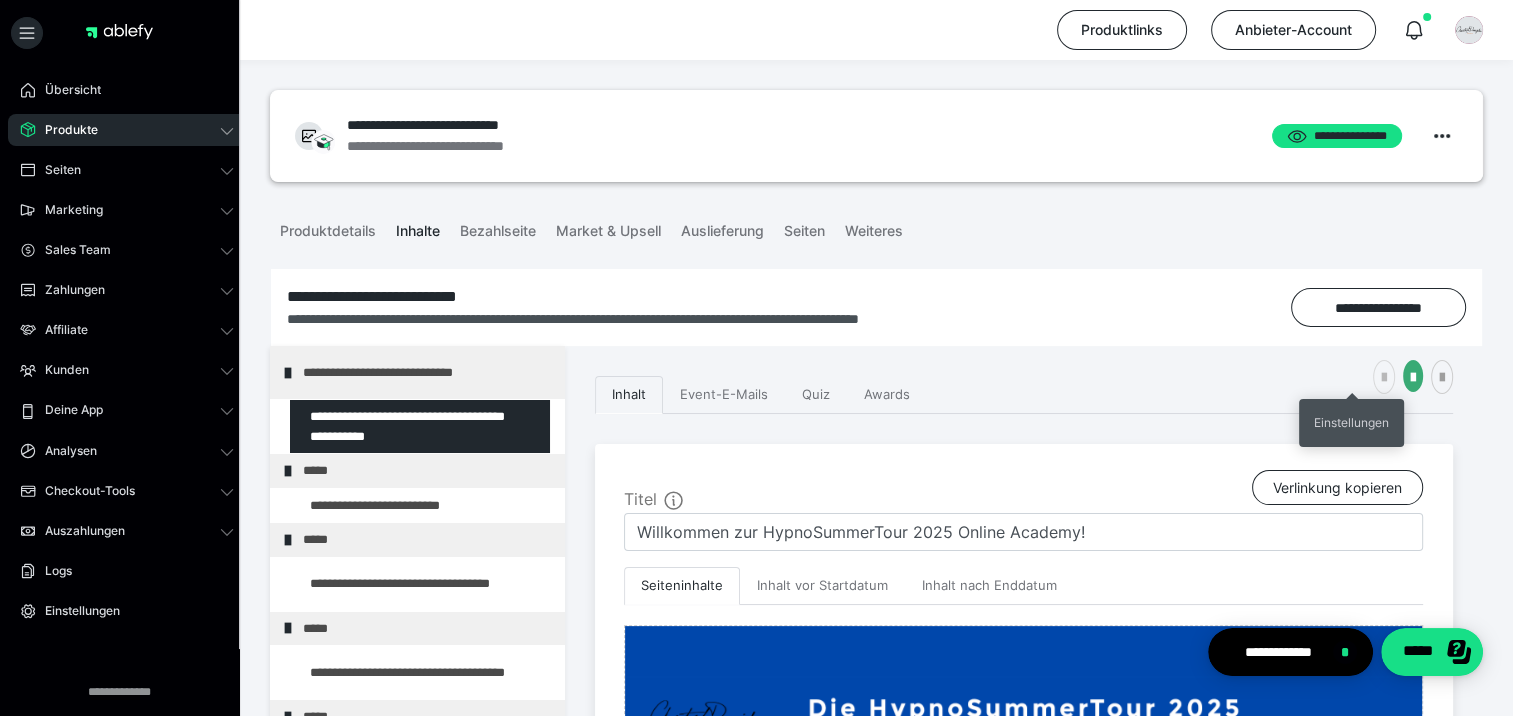 click at bounding box center (1384, 378) 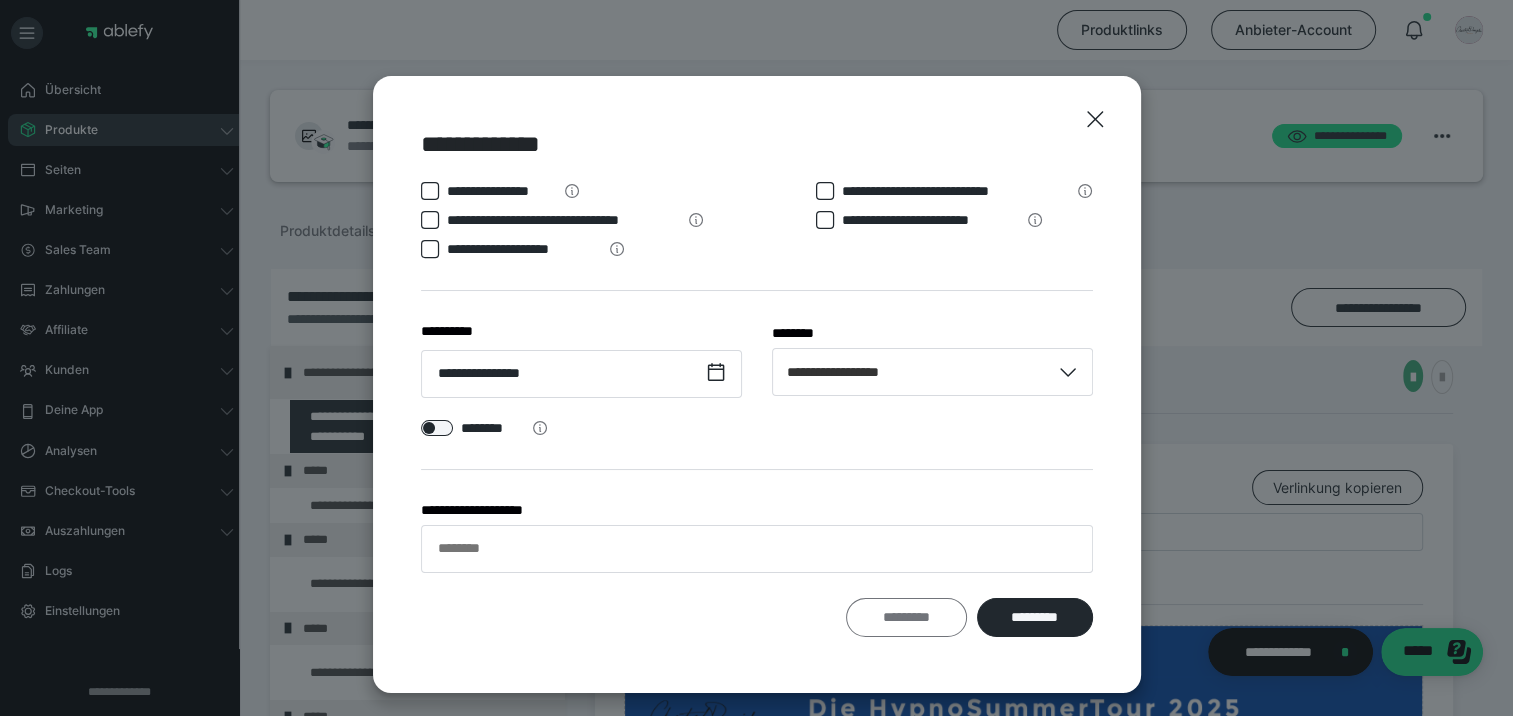 click on "*********" at bounding box center (906, 618) 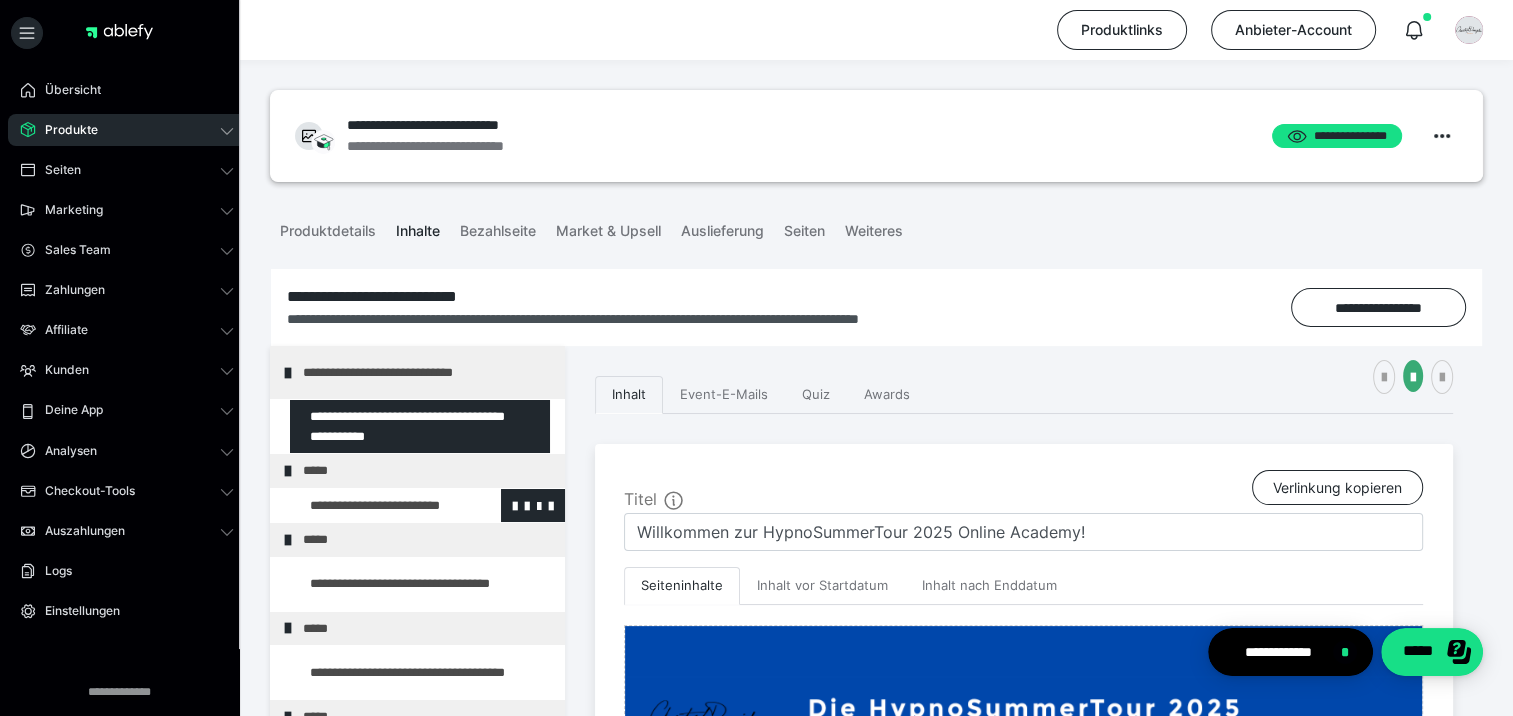 click at bounding box center (375, 506) 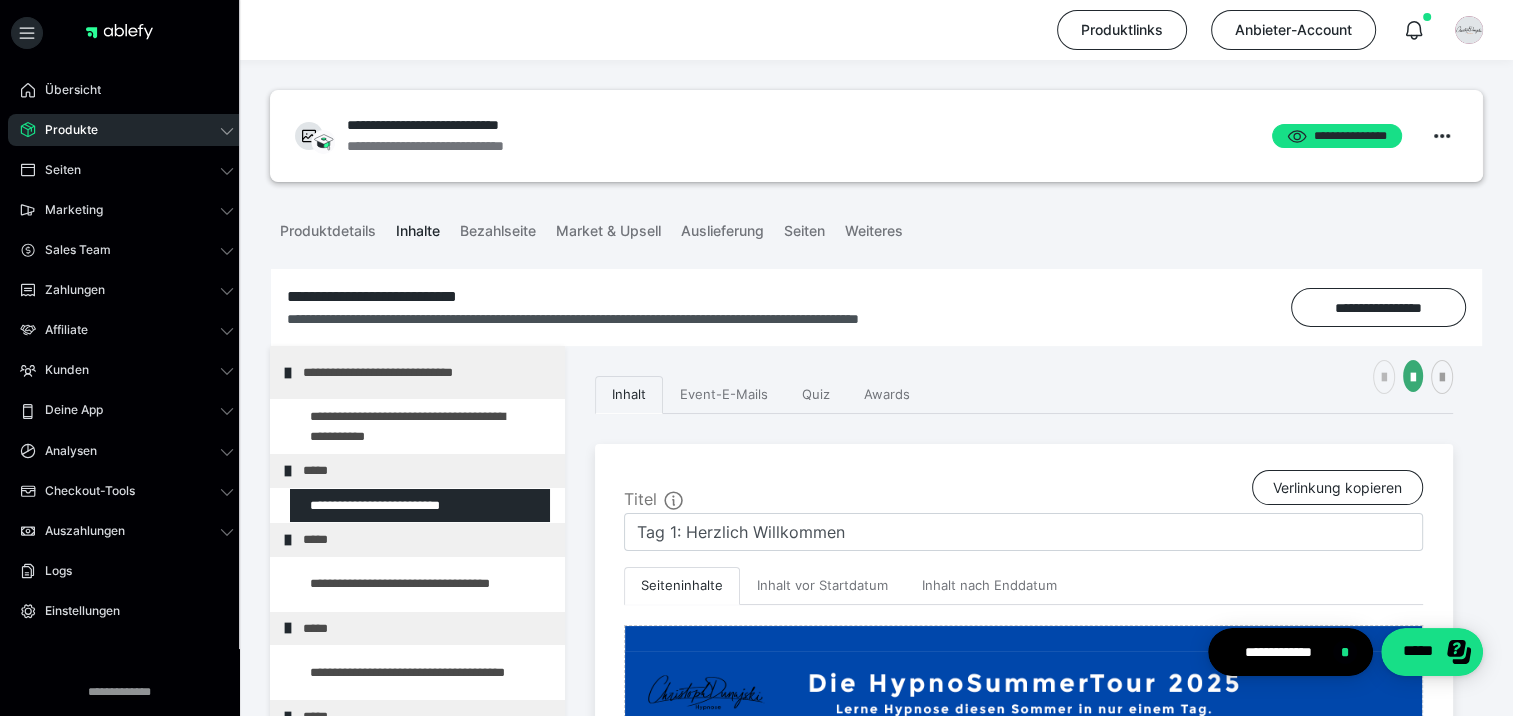click at bounding box center (1384, 378) 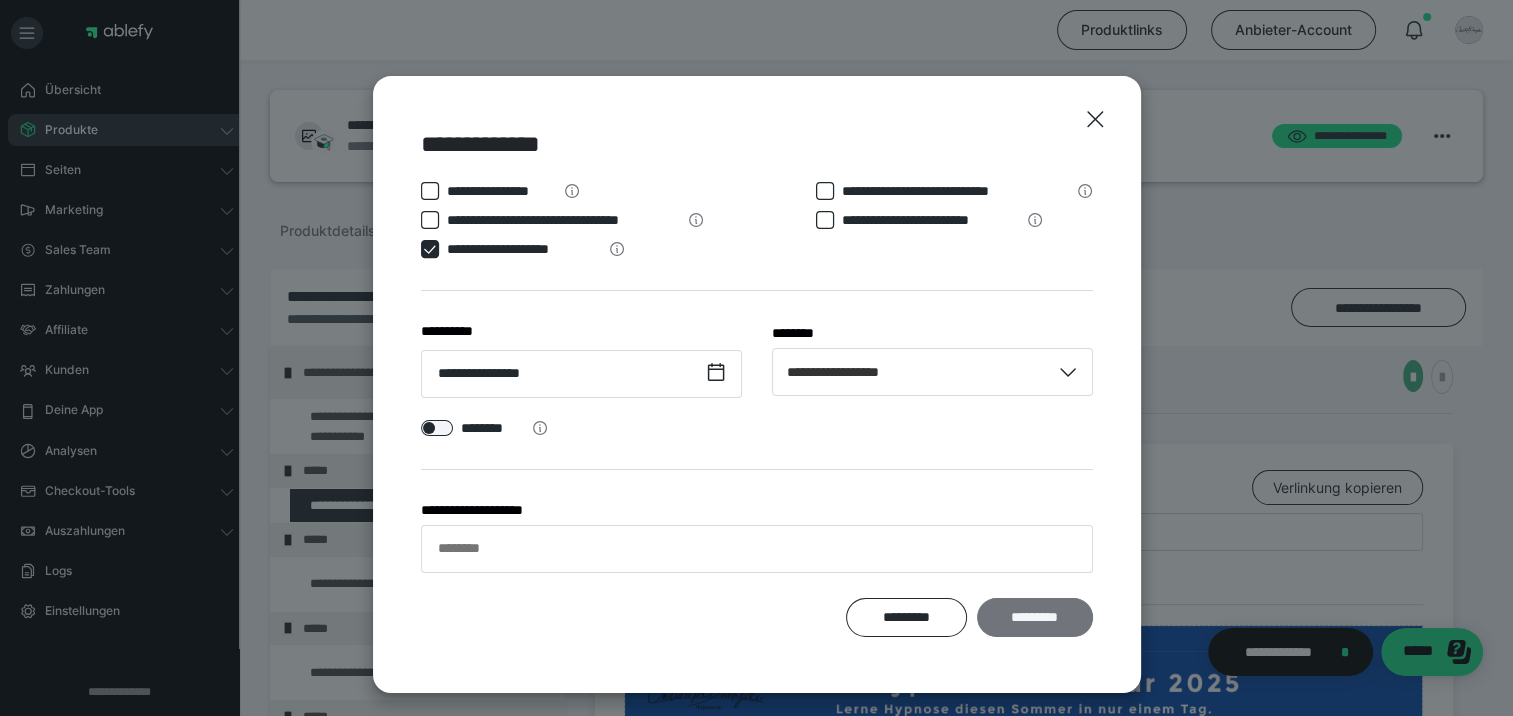 click on "*********" at bounding box center [1034, 618] 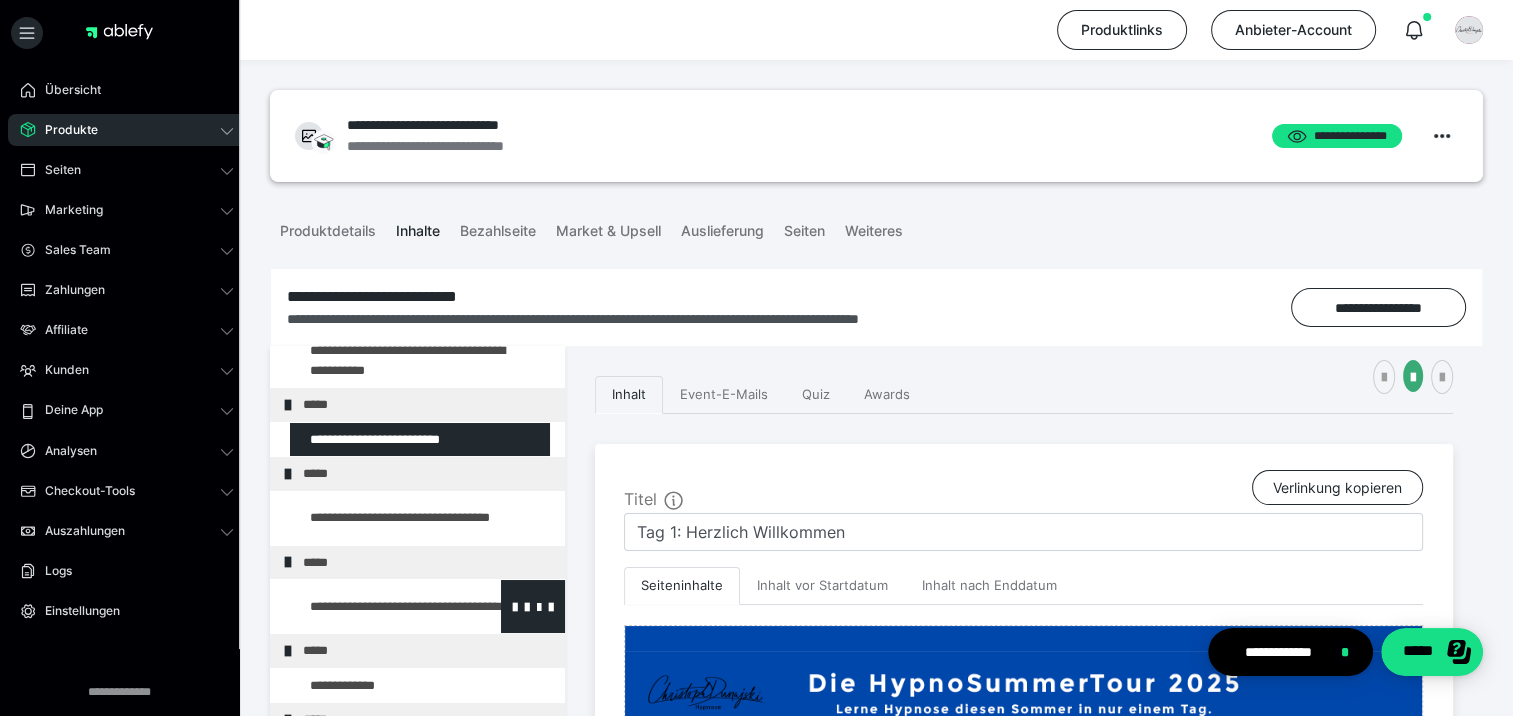 scroll, scrollTop: 100, scrollLeft: 0, axis: vertical 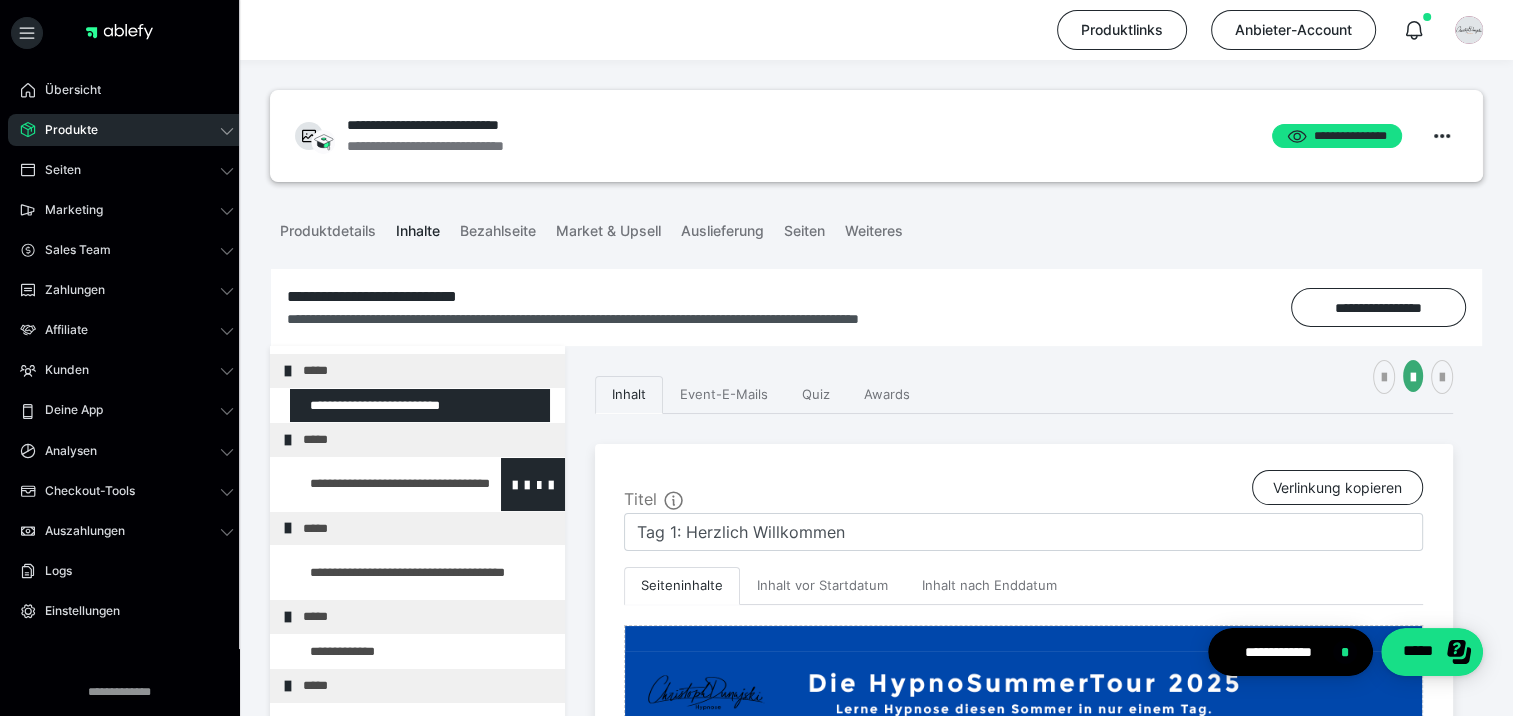 click at bounding box center [375, 484] 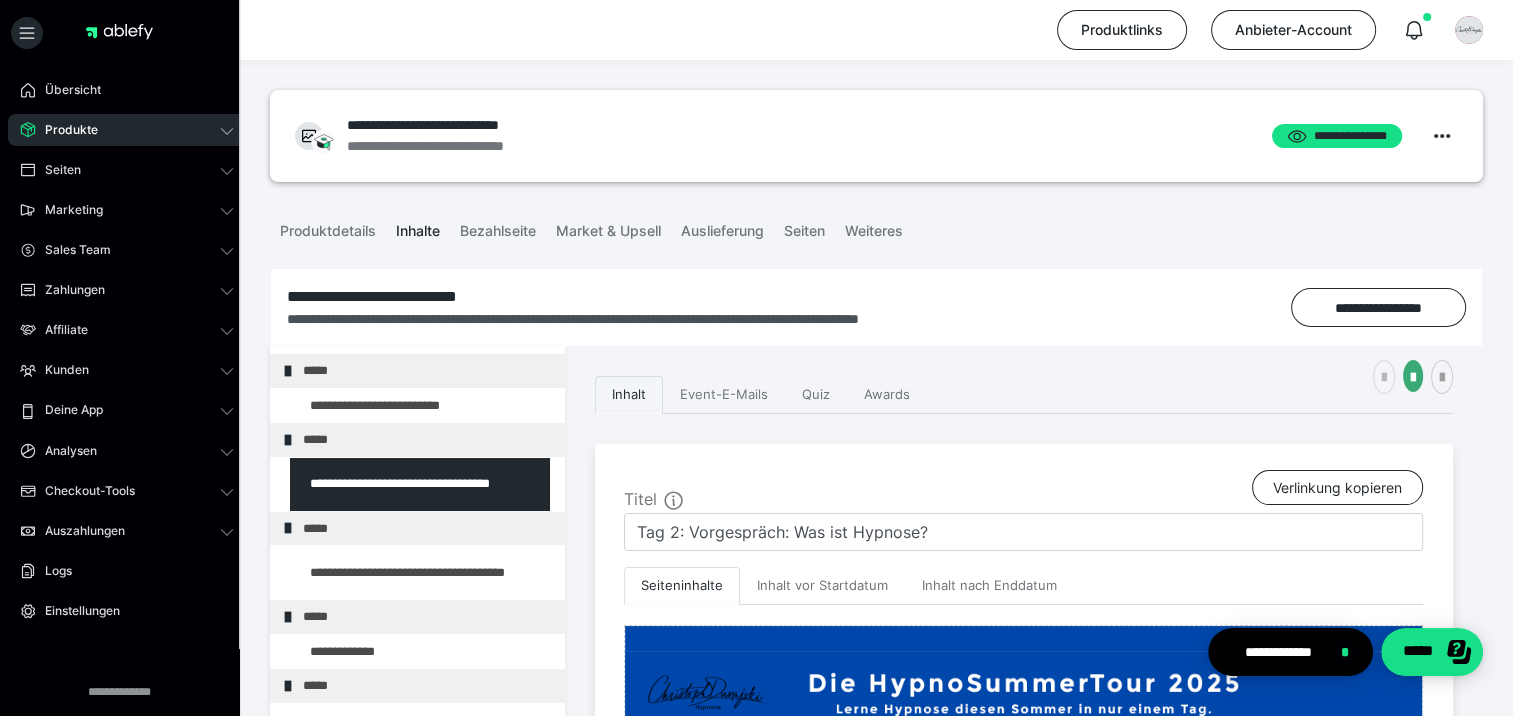 click at bounding box center [1384, 378] 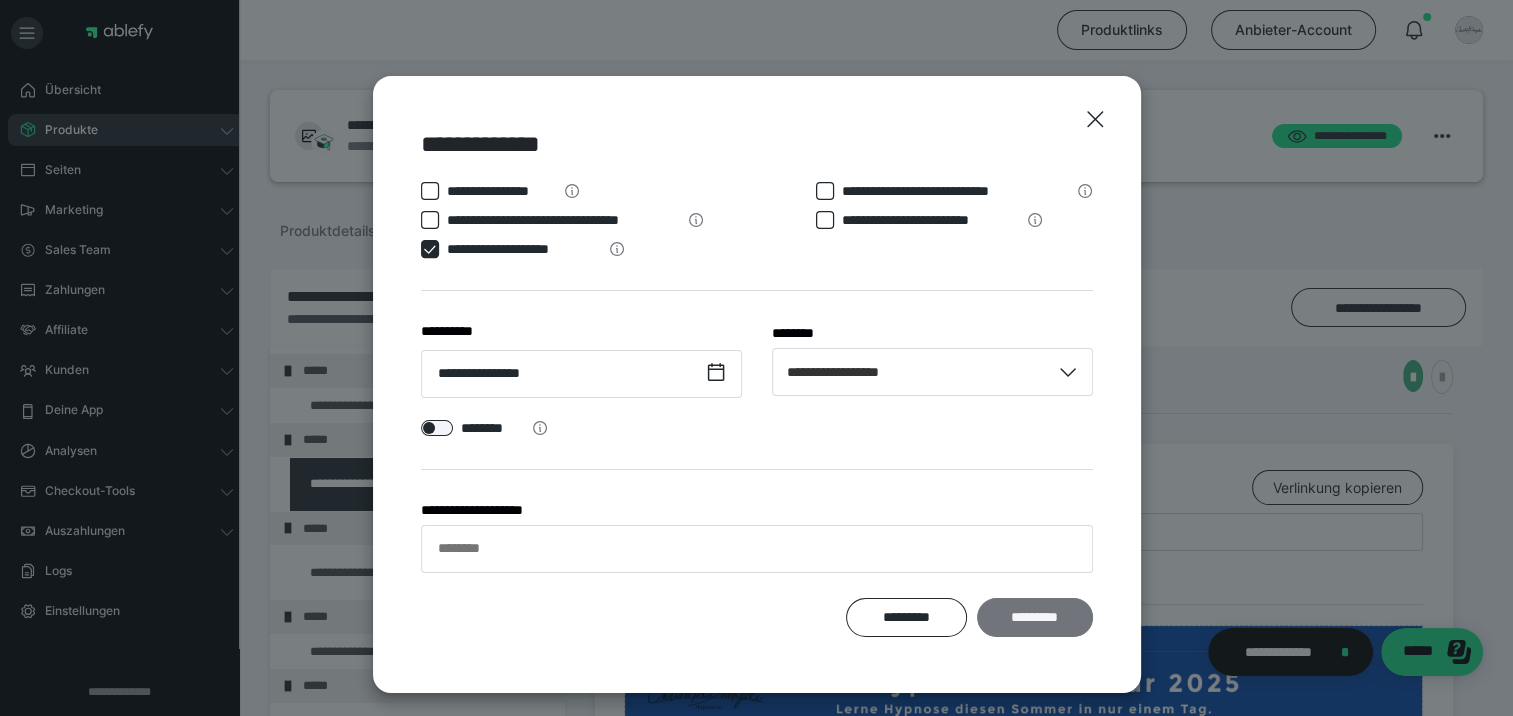 click on "*********" at bounding box center (1034, 618) 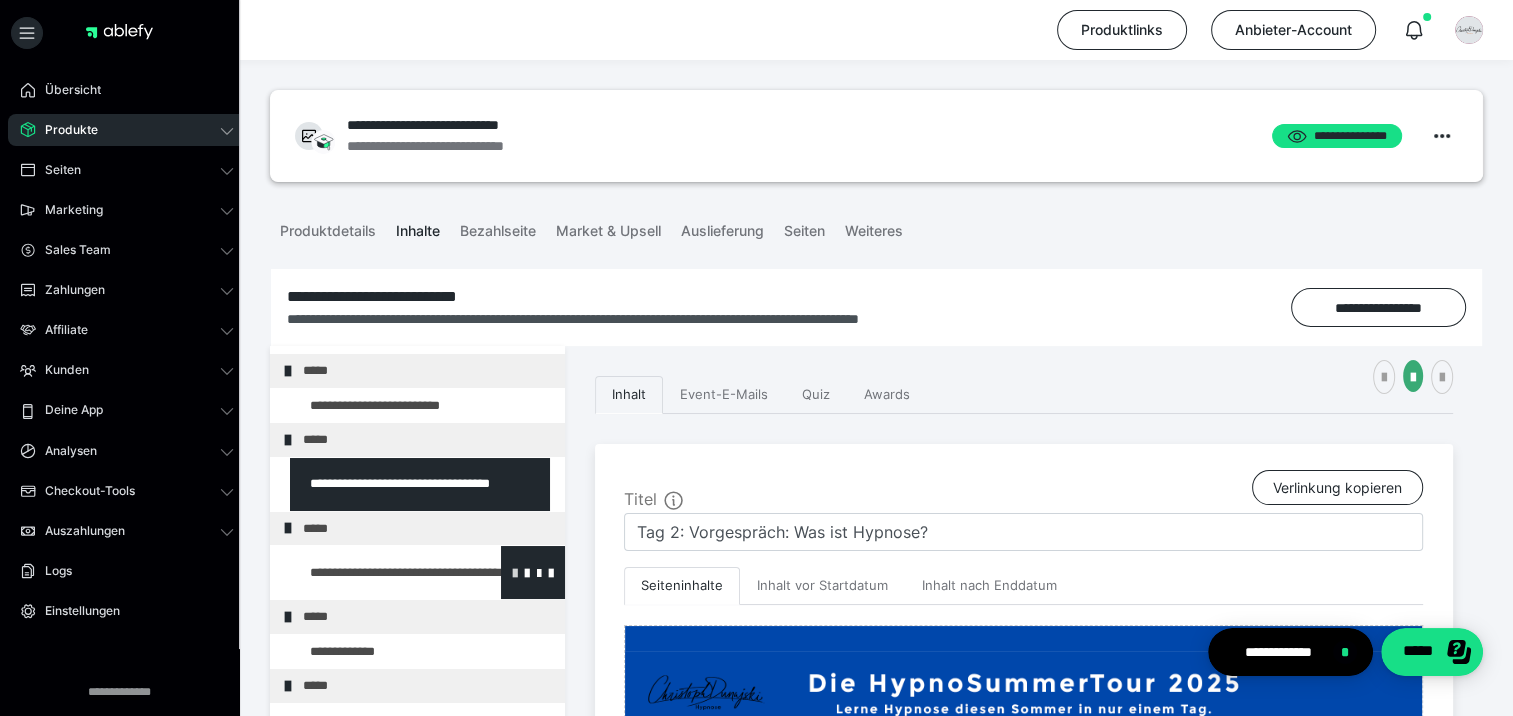 click at bounding box center [515, 572] 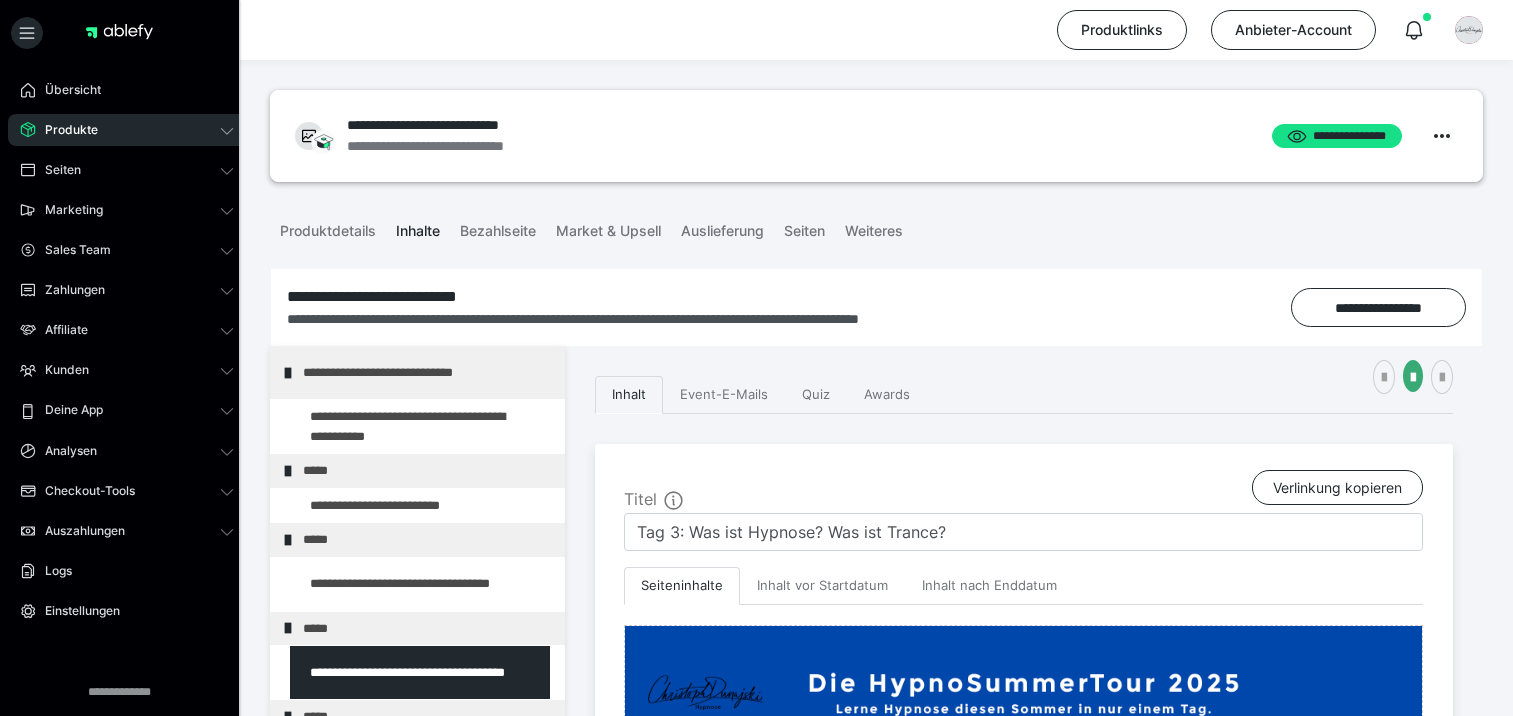 scroll, scrollTop: 0, scrollLeft: 0, axis: both 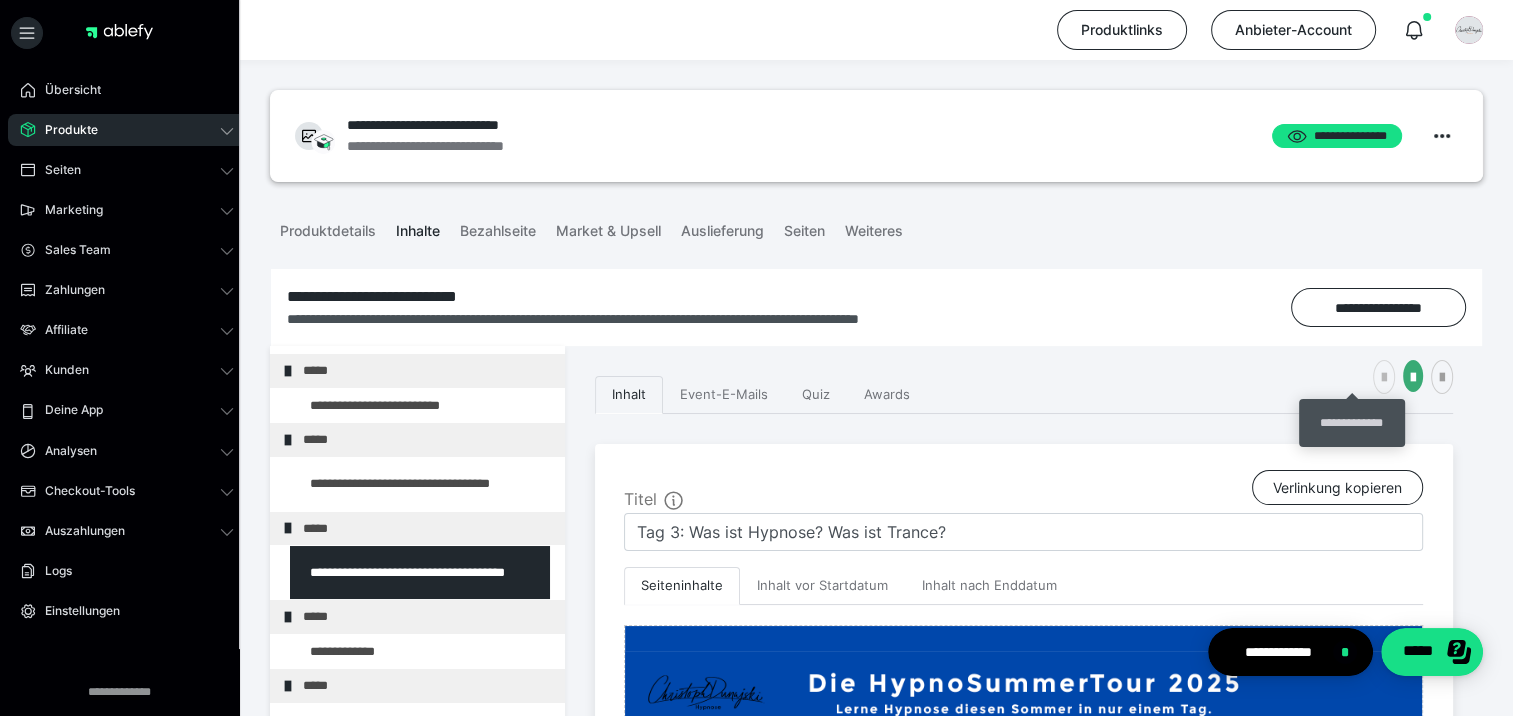click at bounding box center (1384, 378) 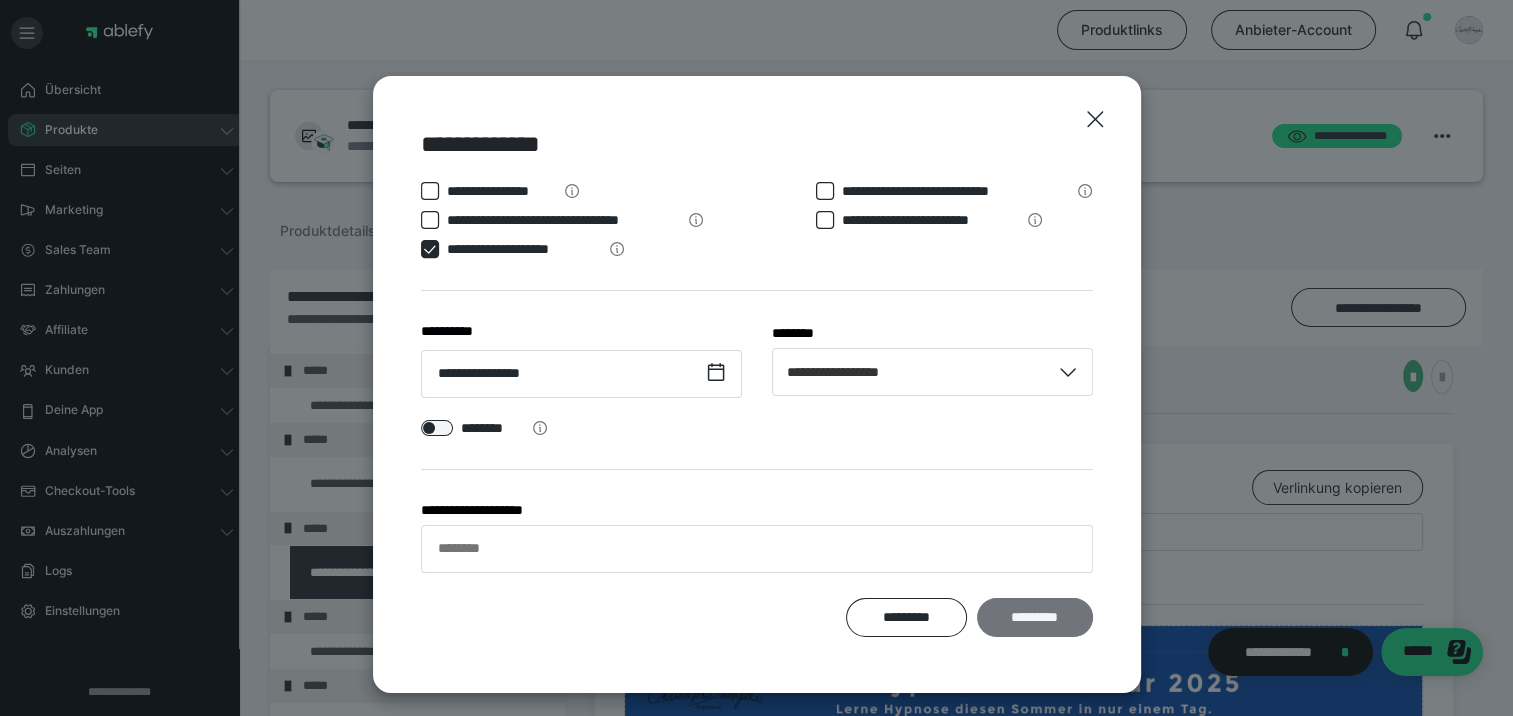 click on "*********" at bounding box center (1034, 618) 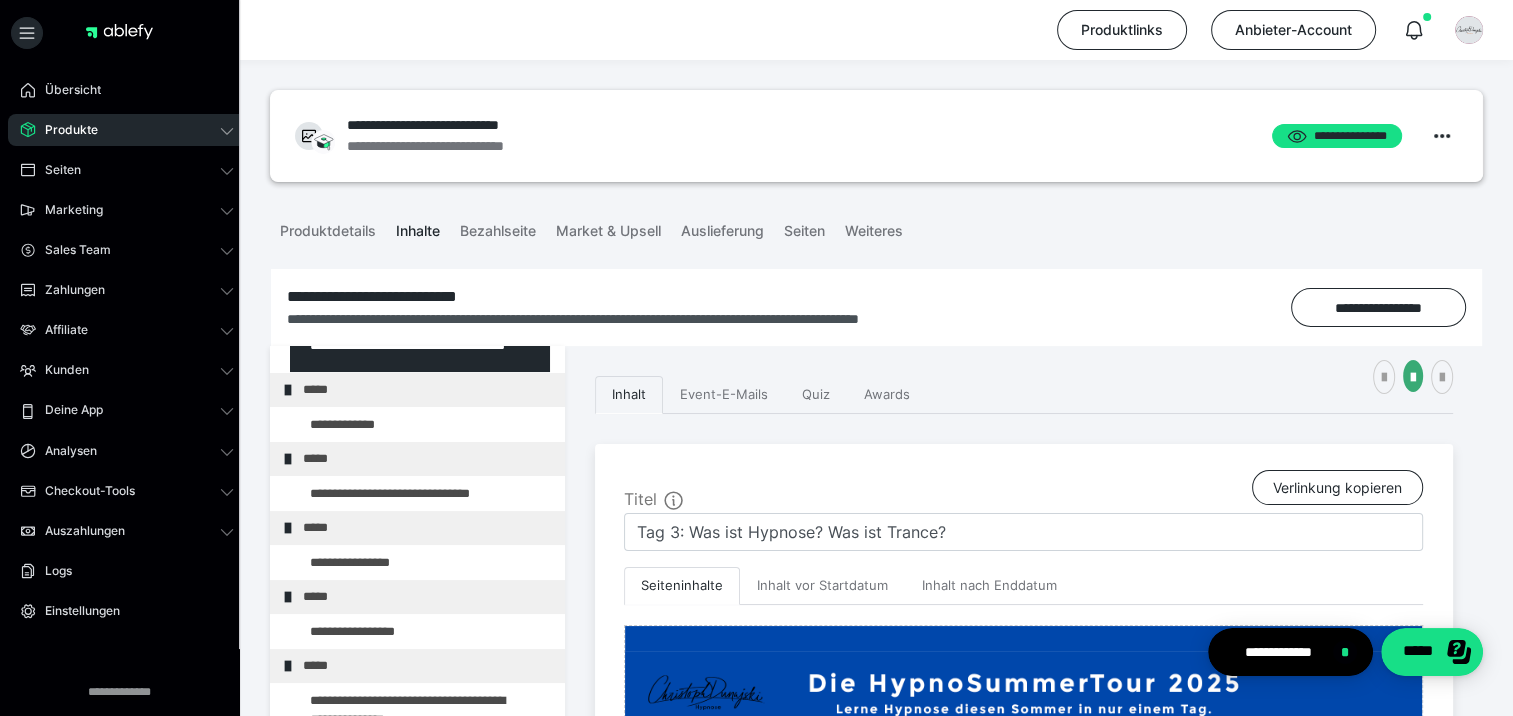 scroll, scrollTop: 361, scrollLeft: 0, axis: vertical 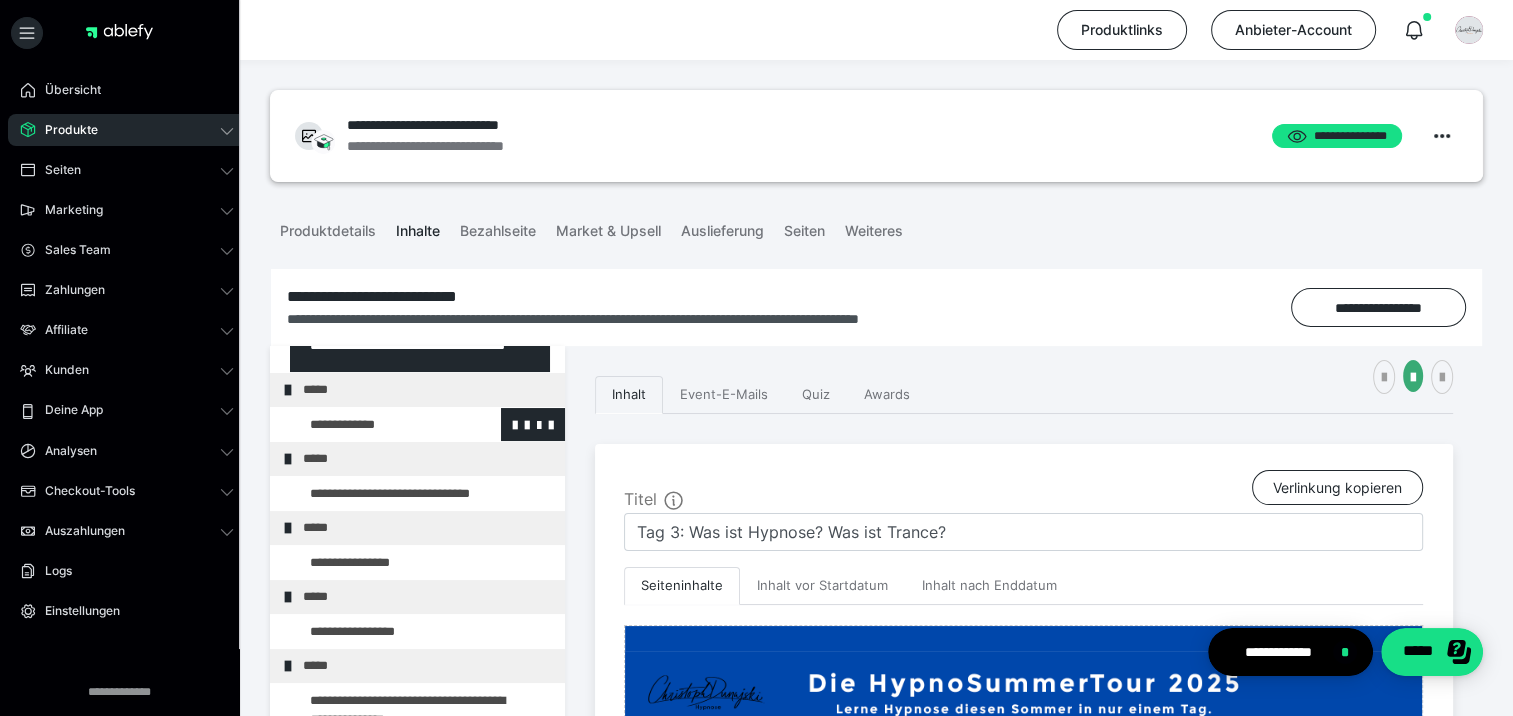 click at bounding box center [375, 425] 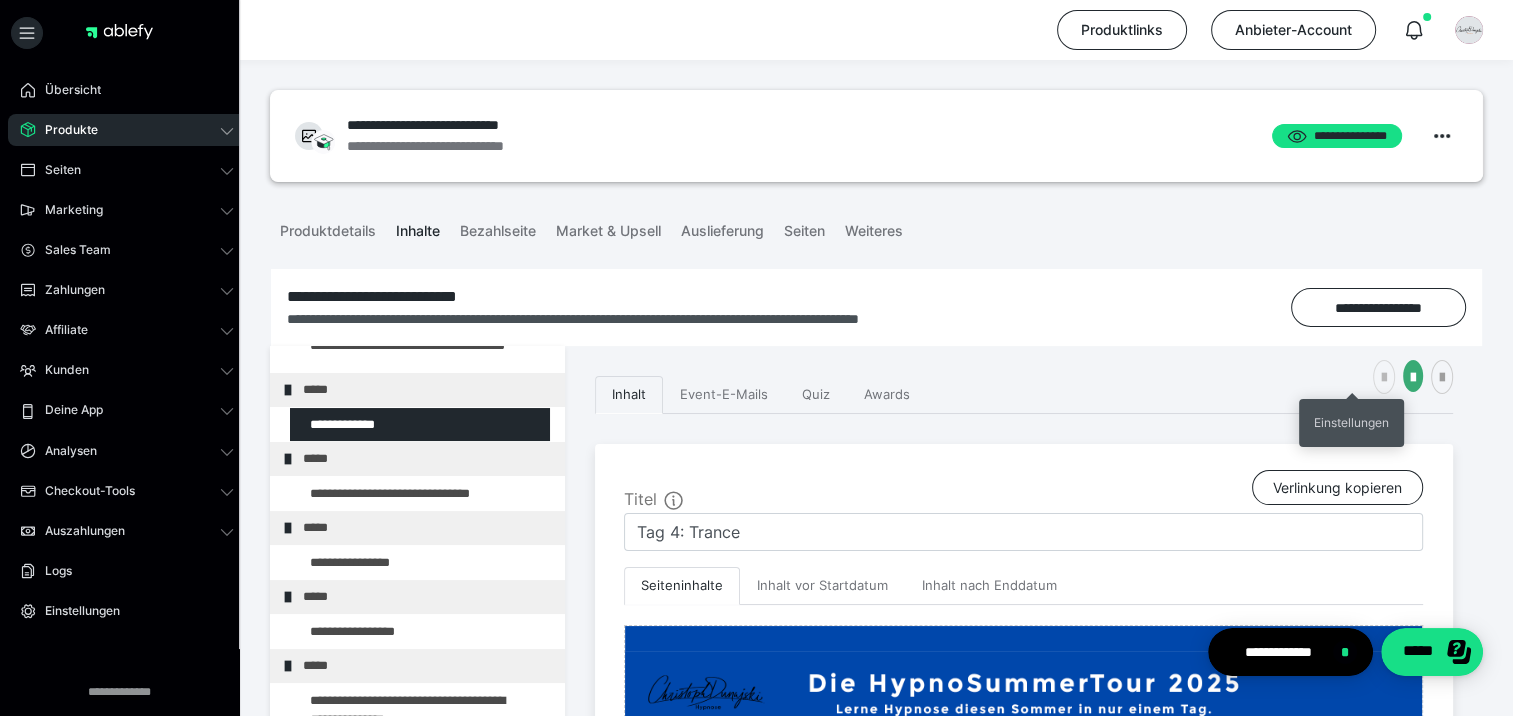 click at bounding box center (1384, 378) 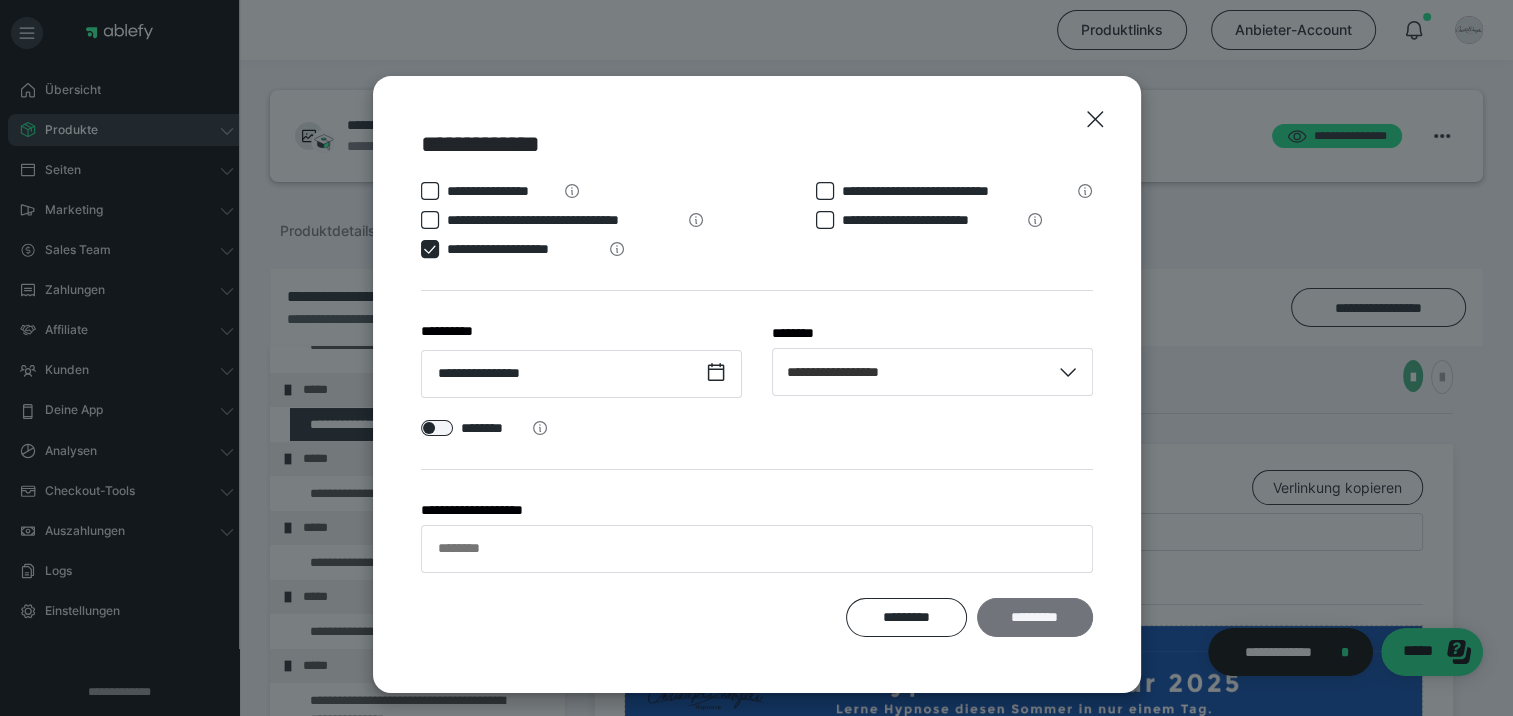 click on "*********" at bounding box center [1034, 618] 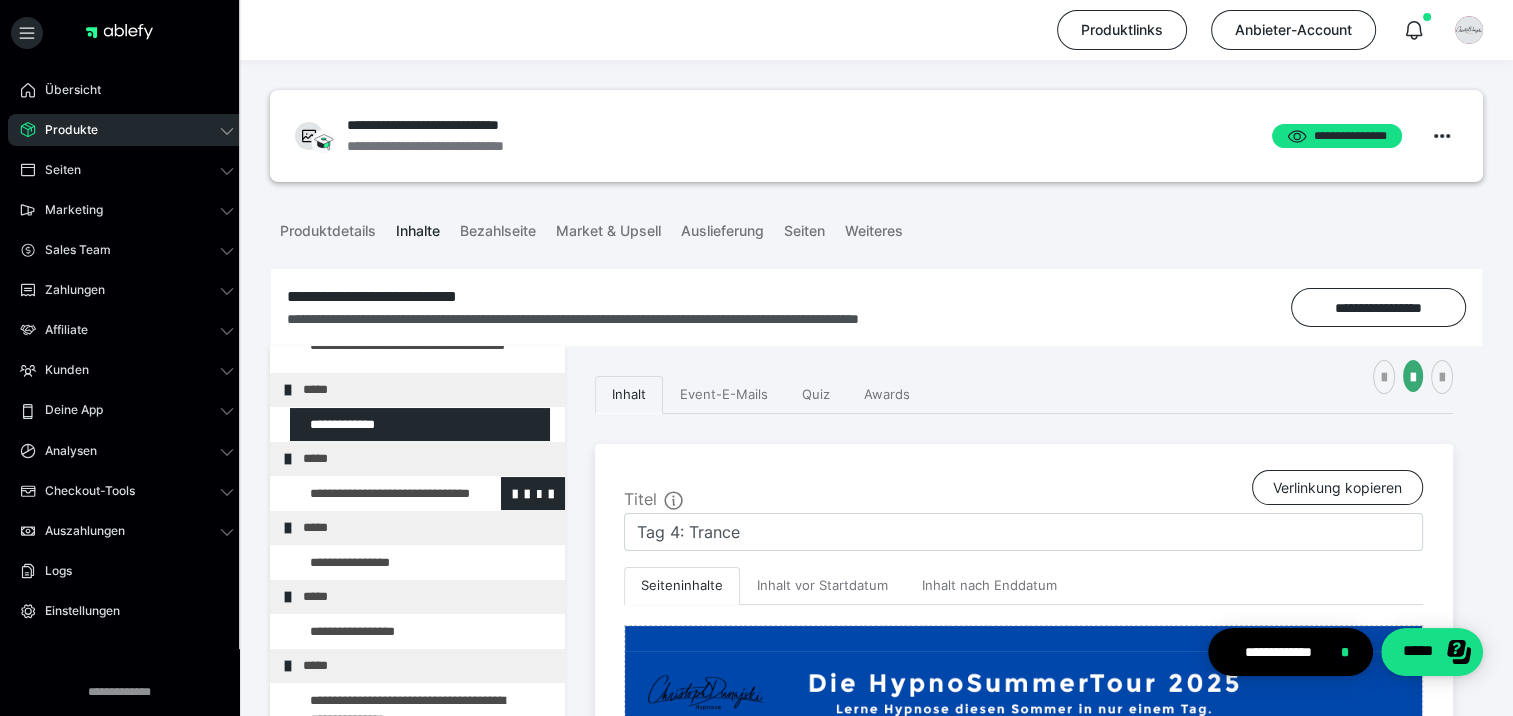 click at bounding box center [375, 494] 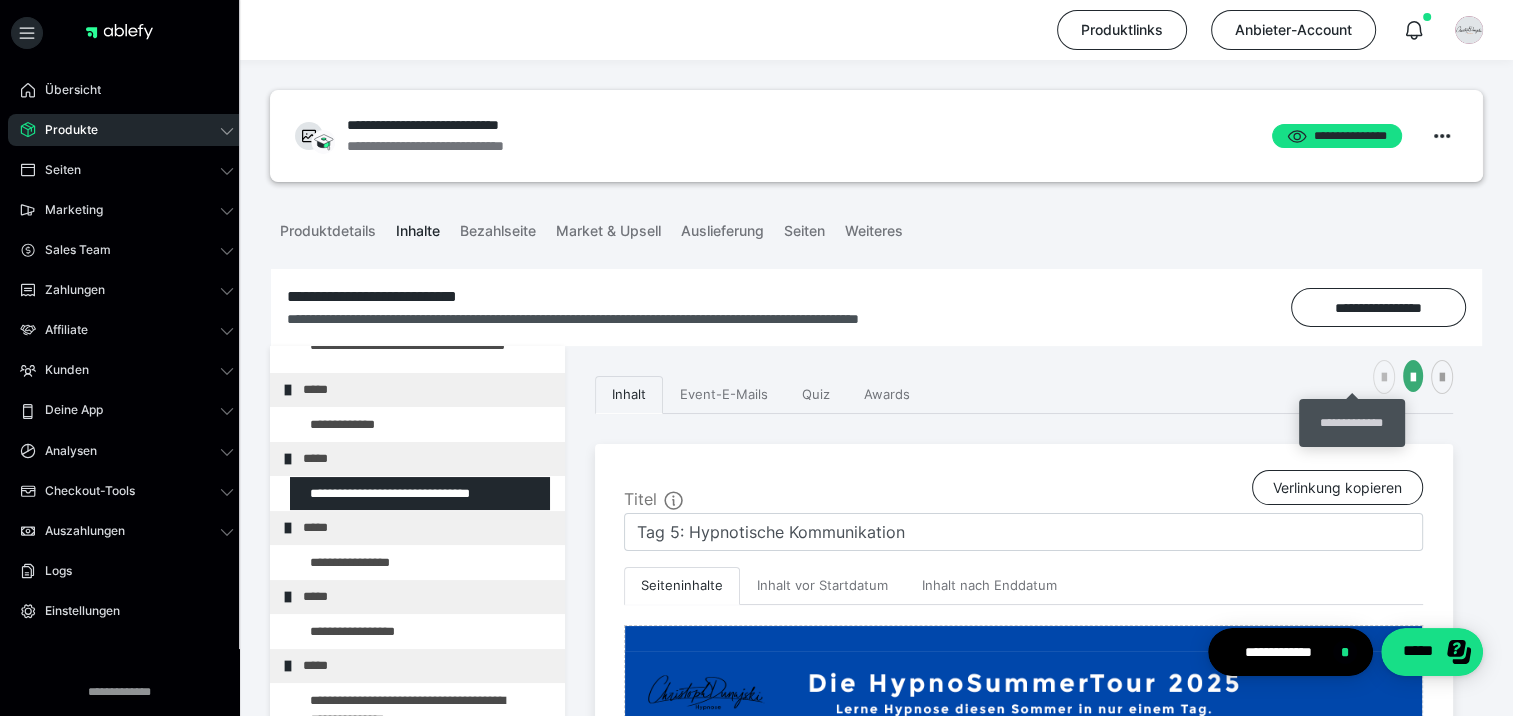click at bounding box center [1384, 378] 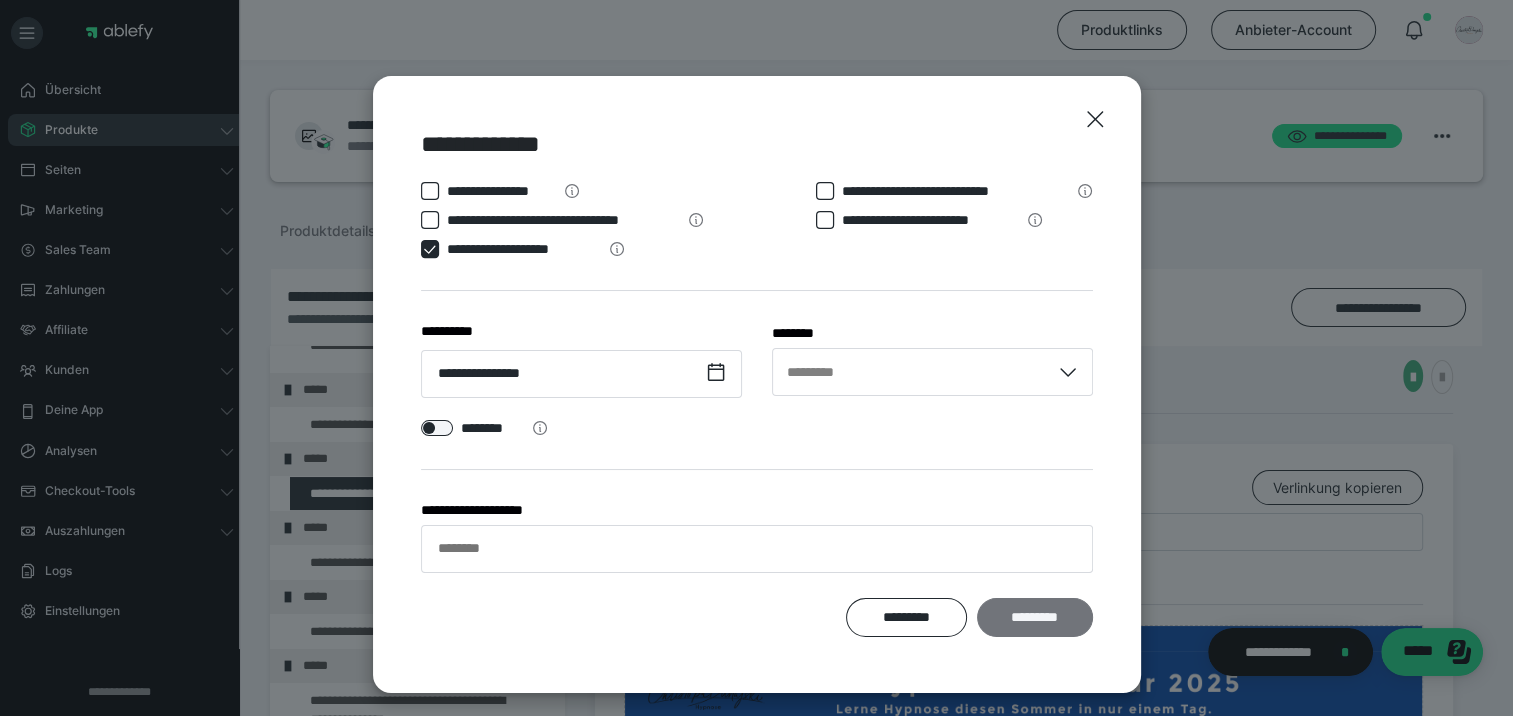 click on "*********" at bounding box center (1034, 618) 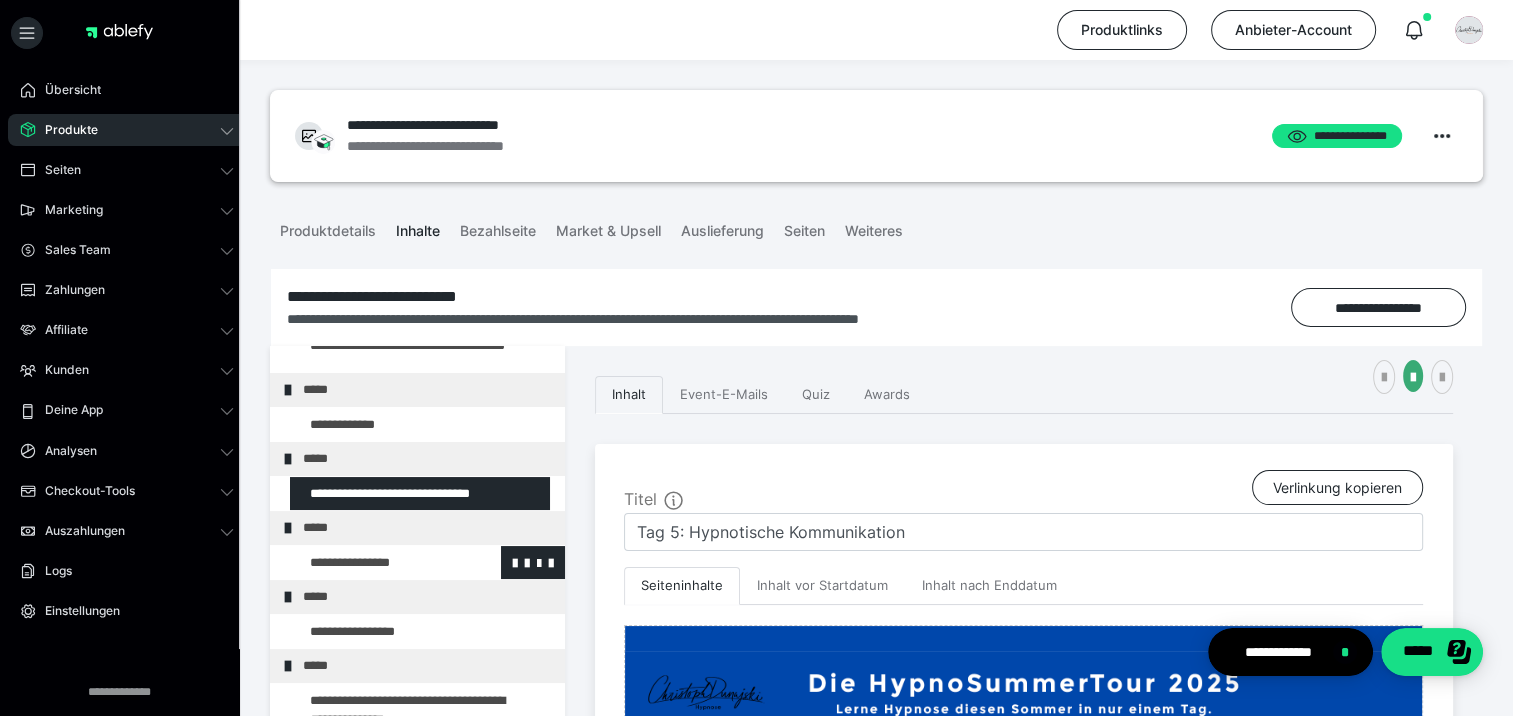 click at bounding box center [375, 563] 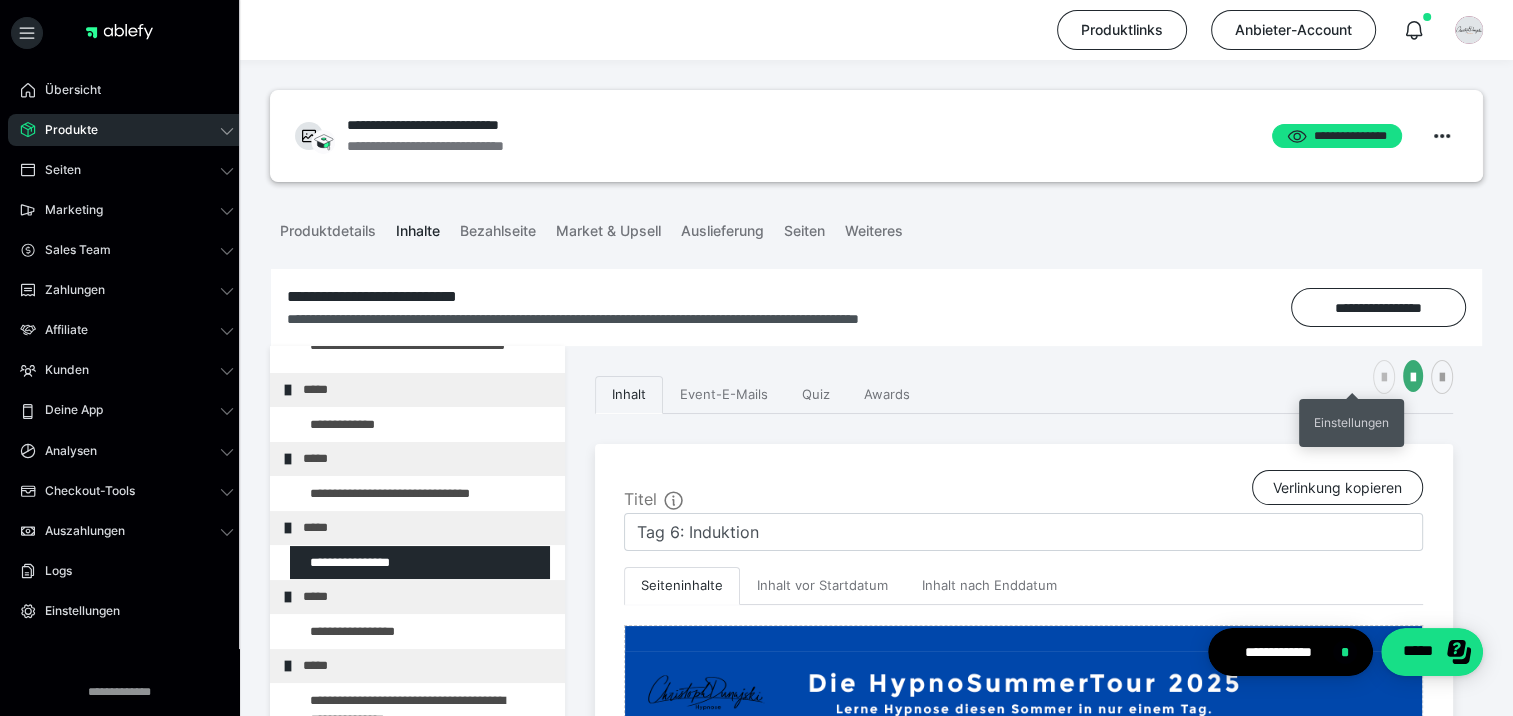 click at bounding box center (1384, 378) 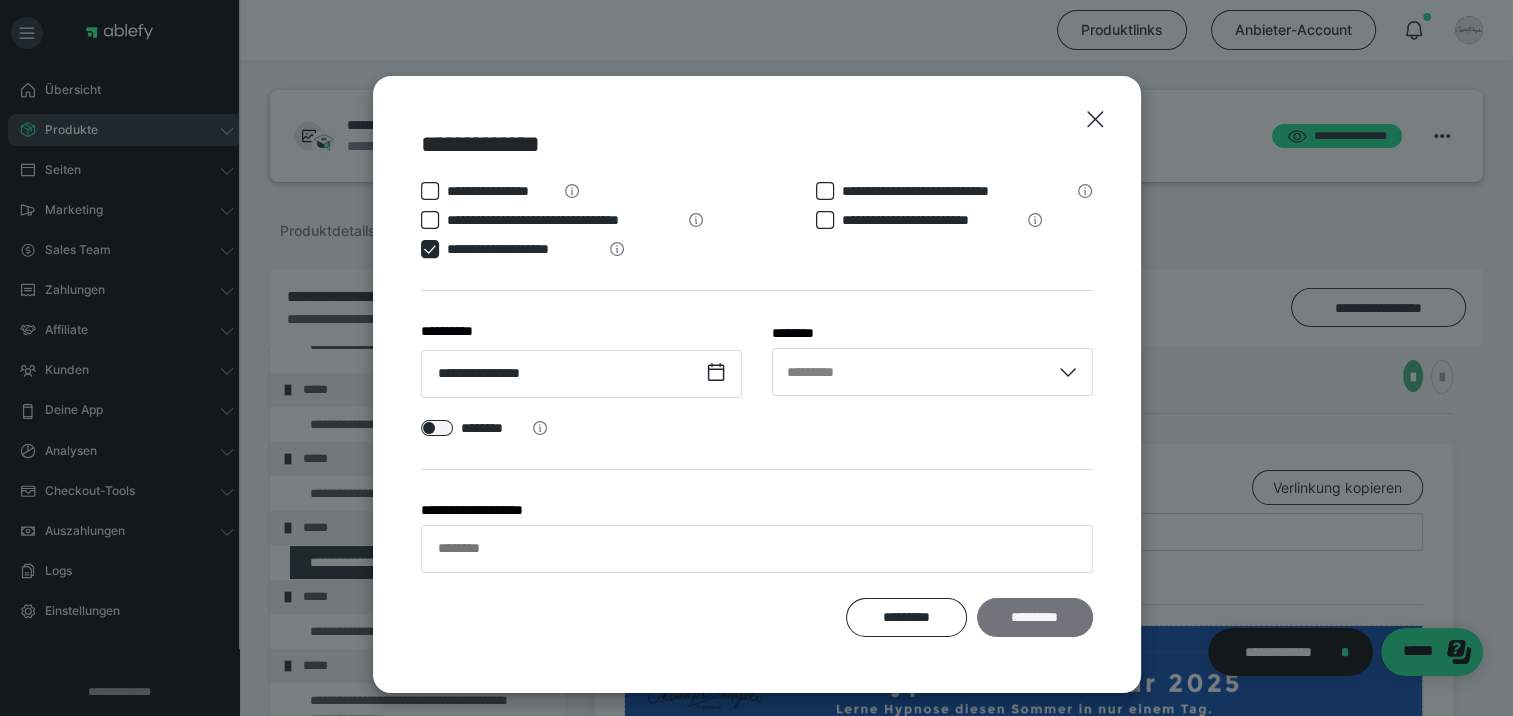 click on "*********" at bounding box center [1034, 618] 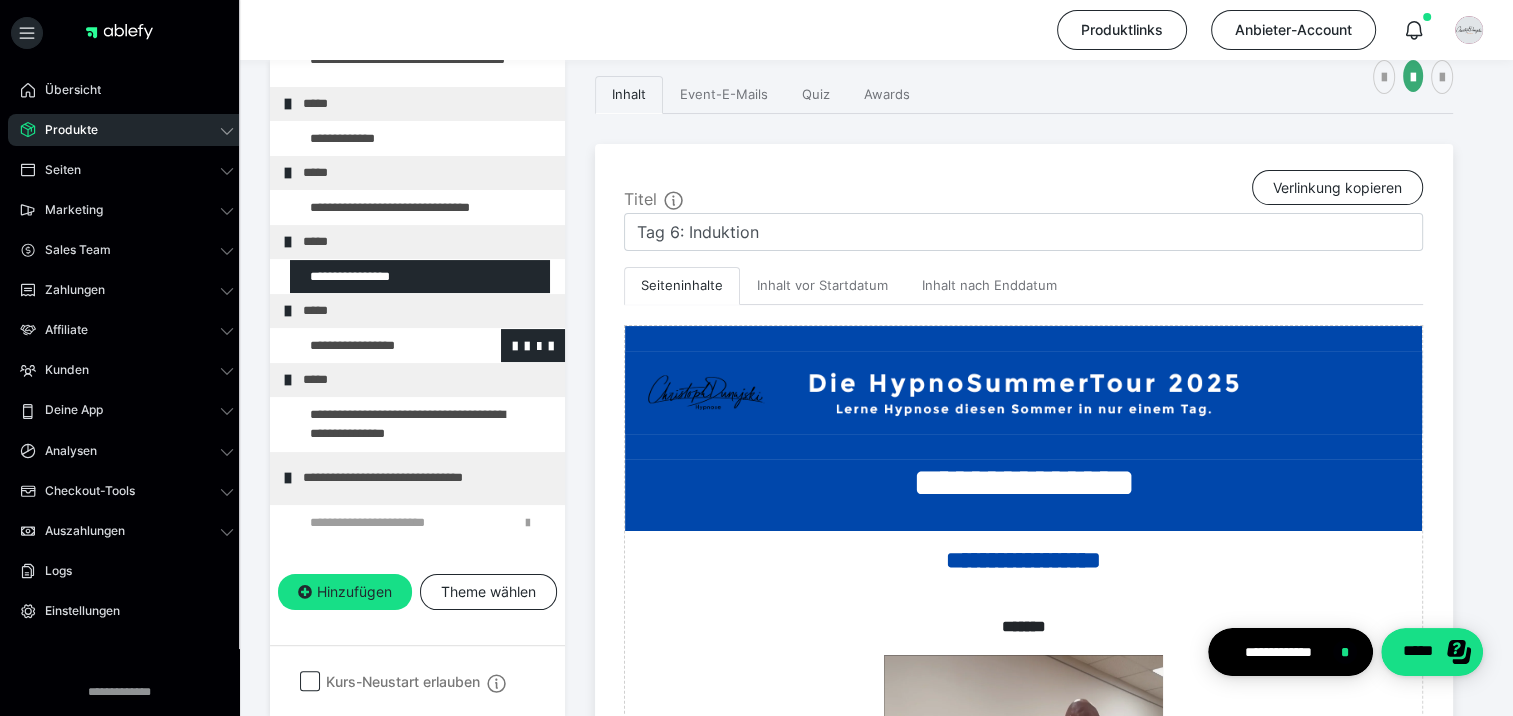 click at bounding box center [375, 346] 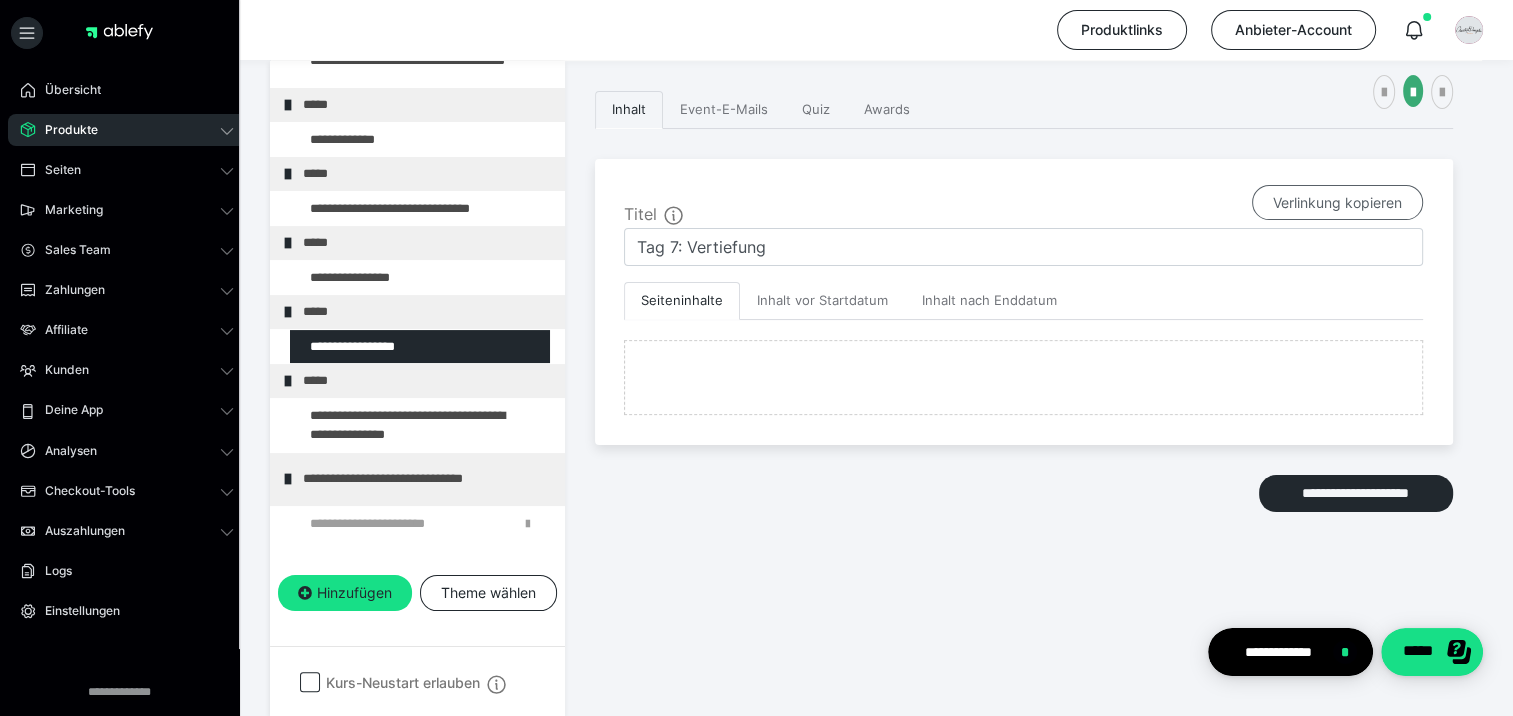 scroll, scrollTop: 300, scrollLeft: 0, axis: vertical 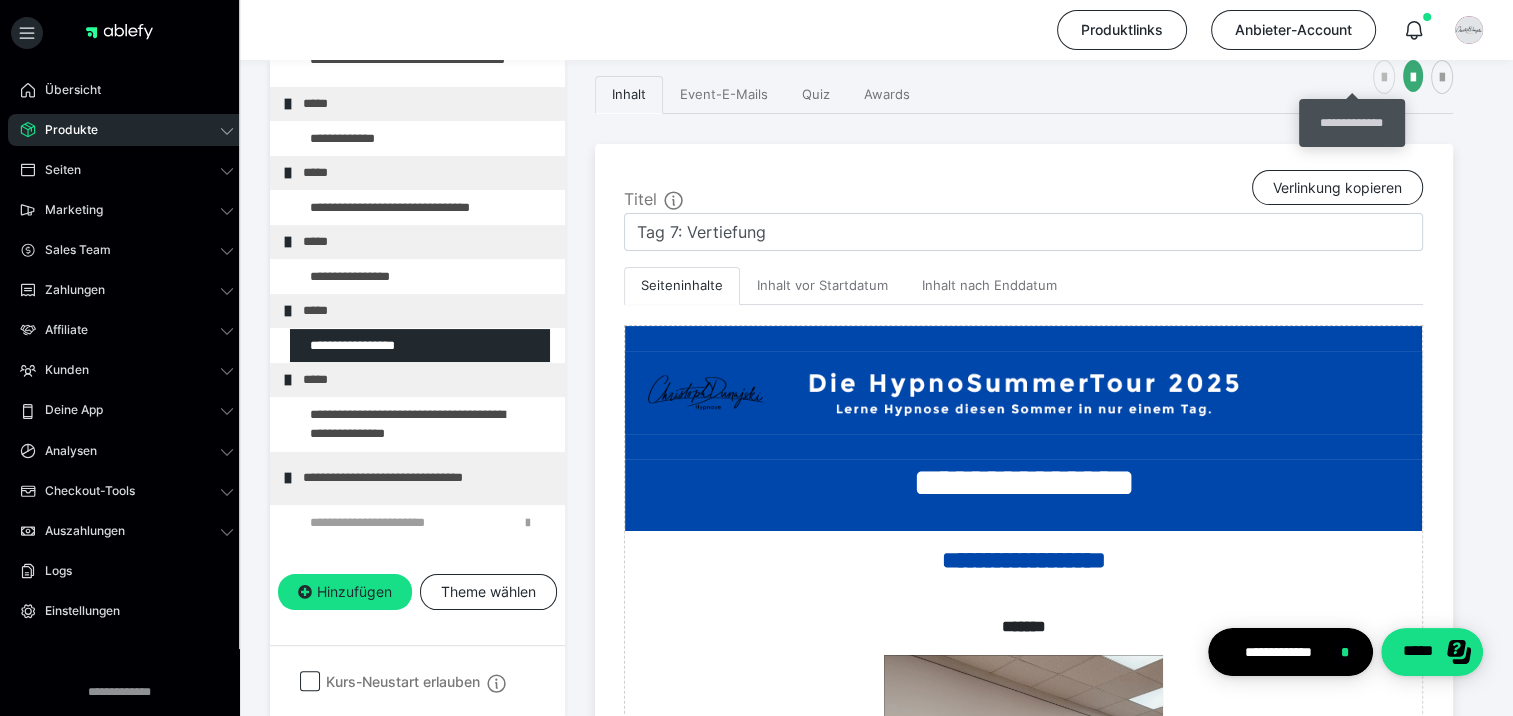 click at bounding box center [1384, 78] 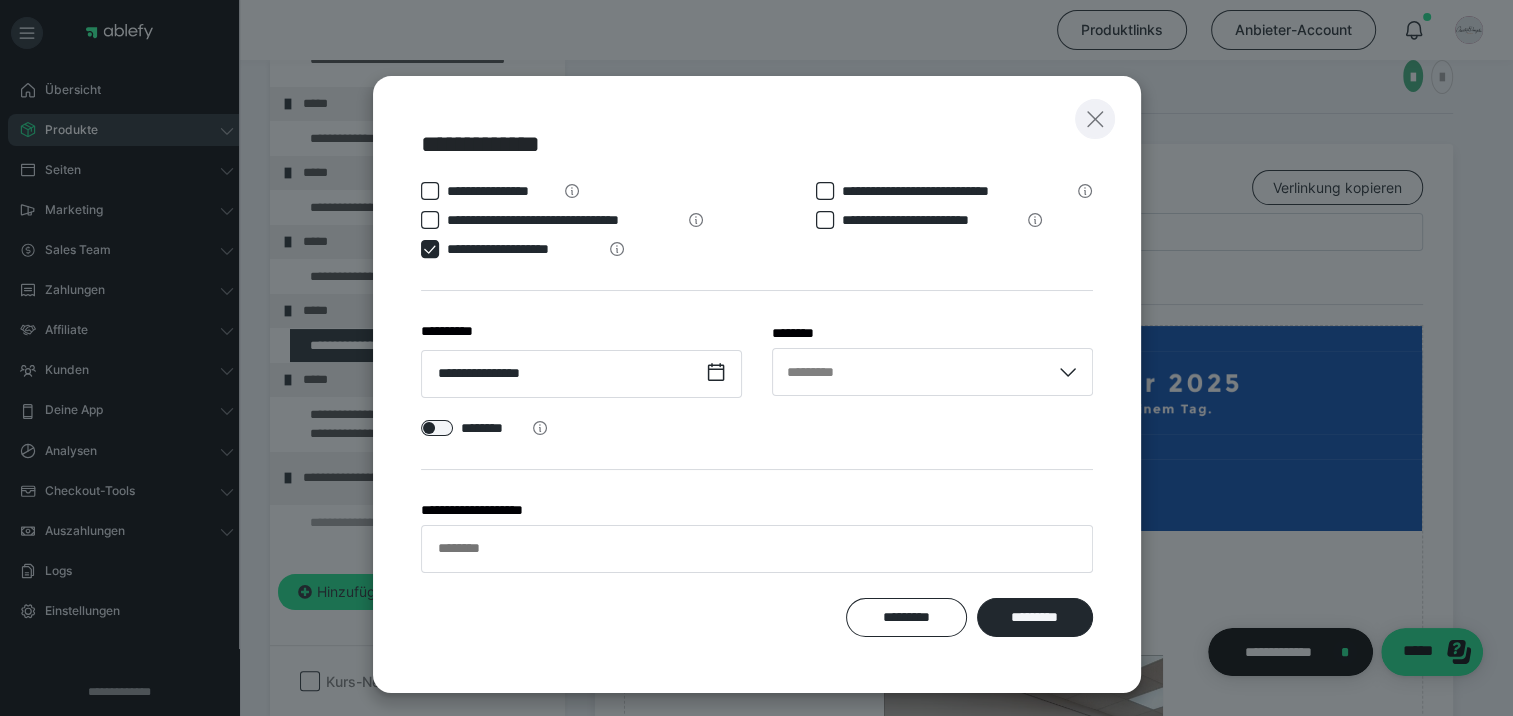 click 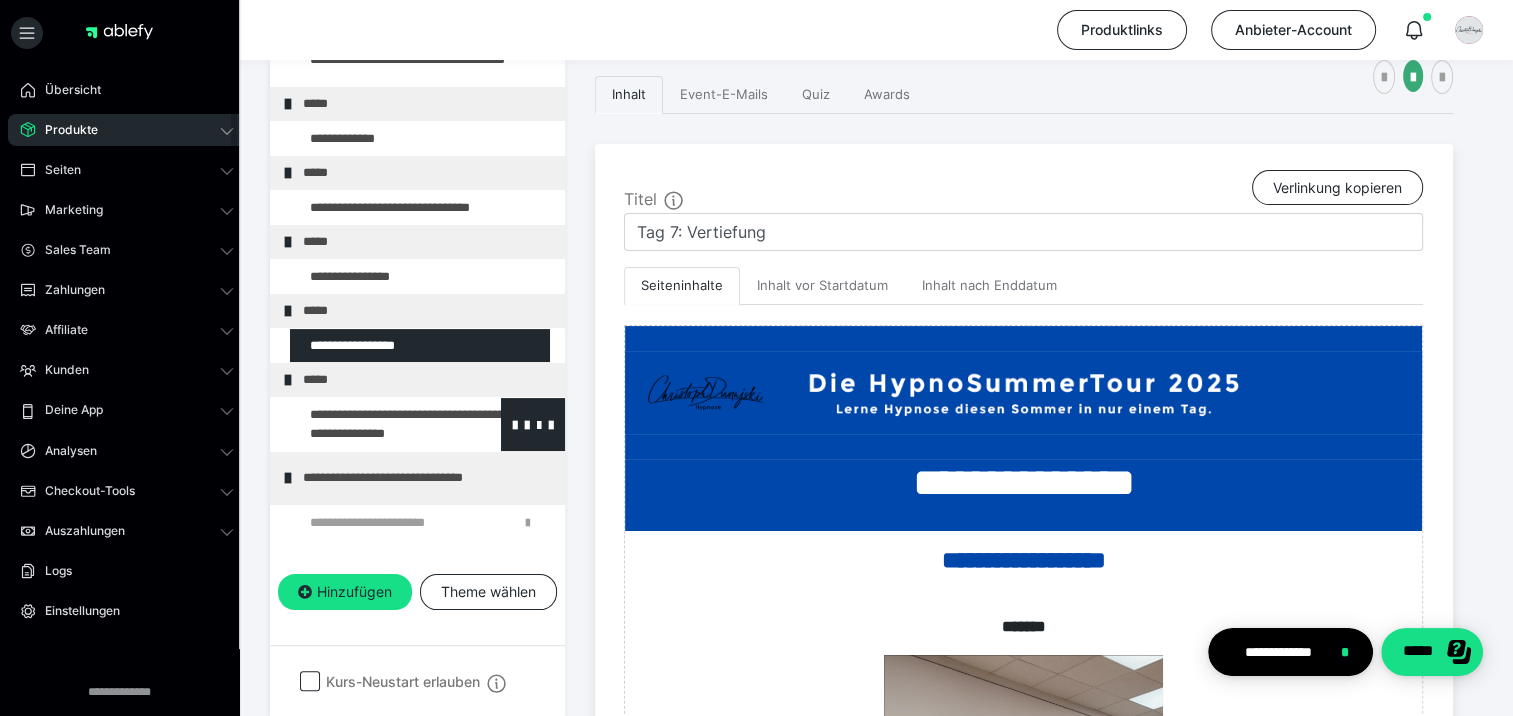 click at bounding box center (375, 424) 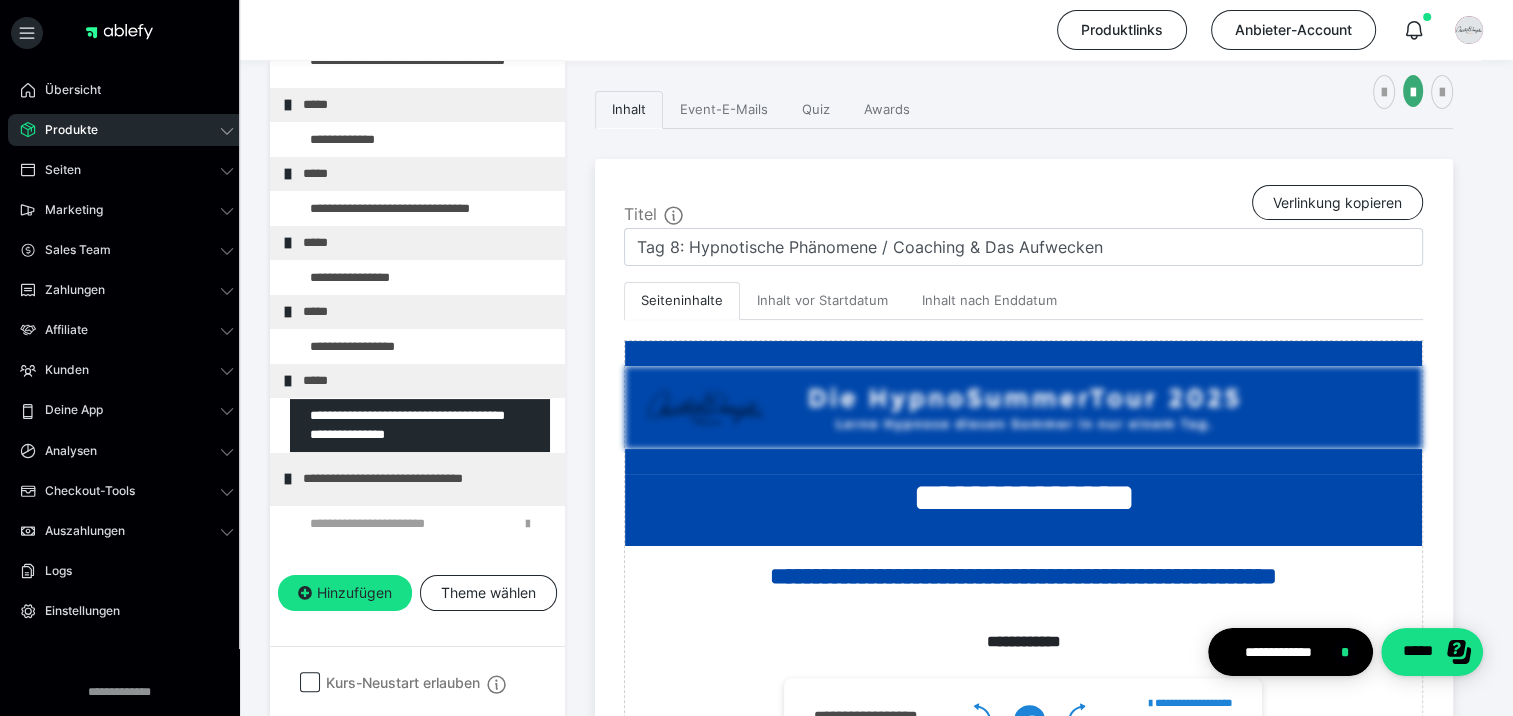 scroll, scrollTop: 300, scrollLeft: 0, axis: vertical 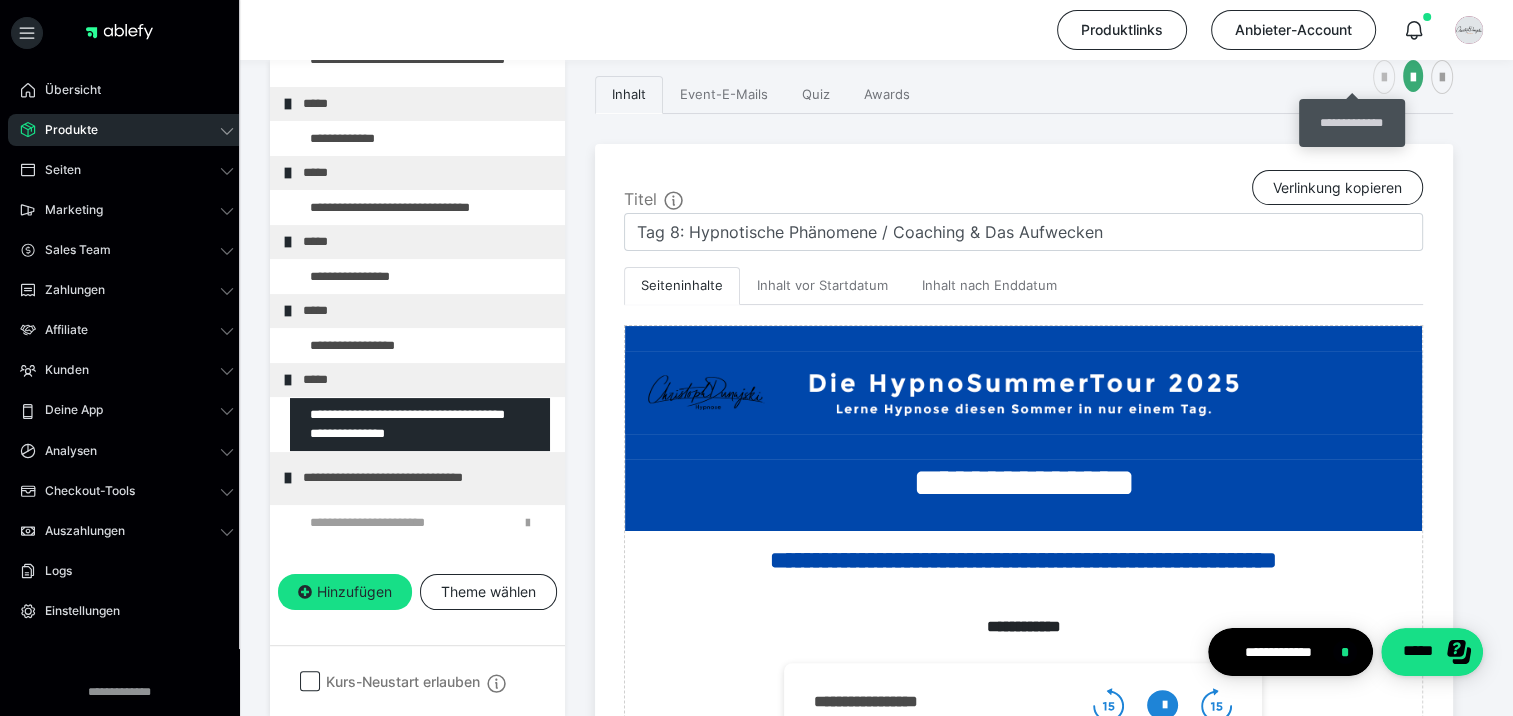 click at bounding box center (1384, 78) 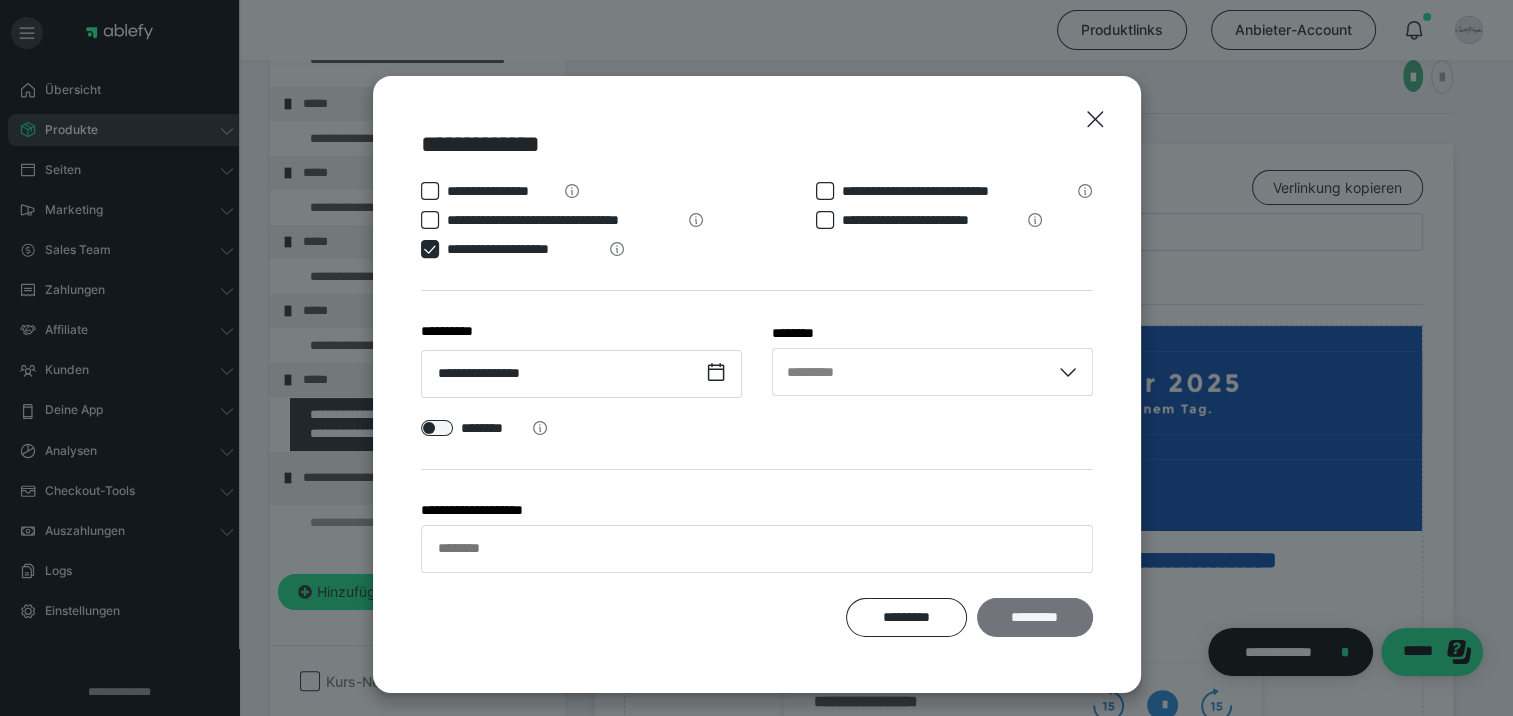 click on "*********" at bounding box center [1034, 618] 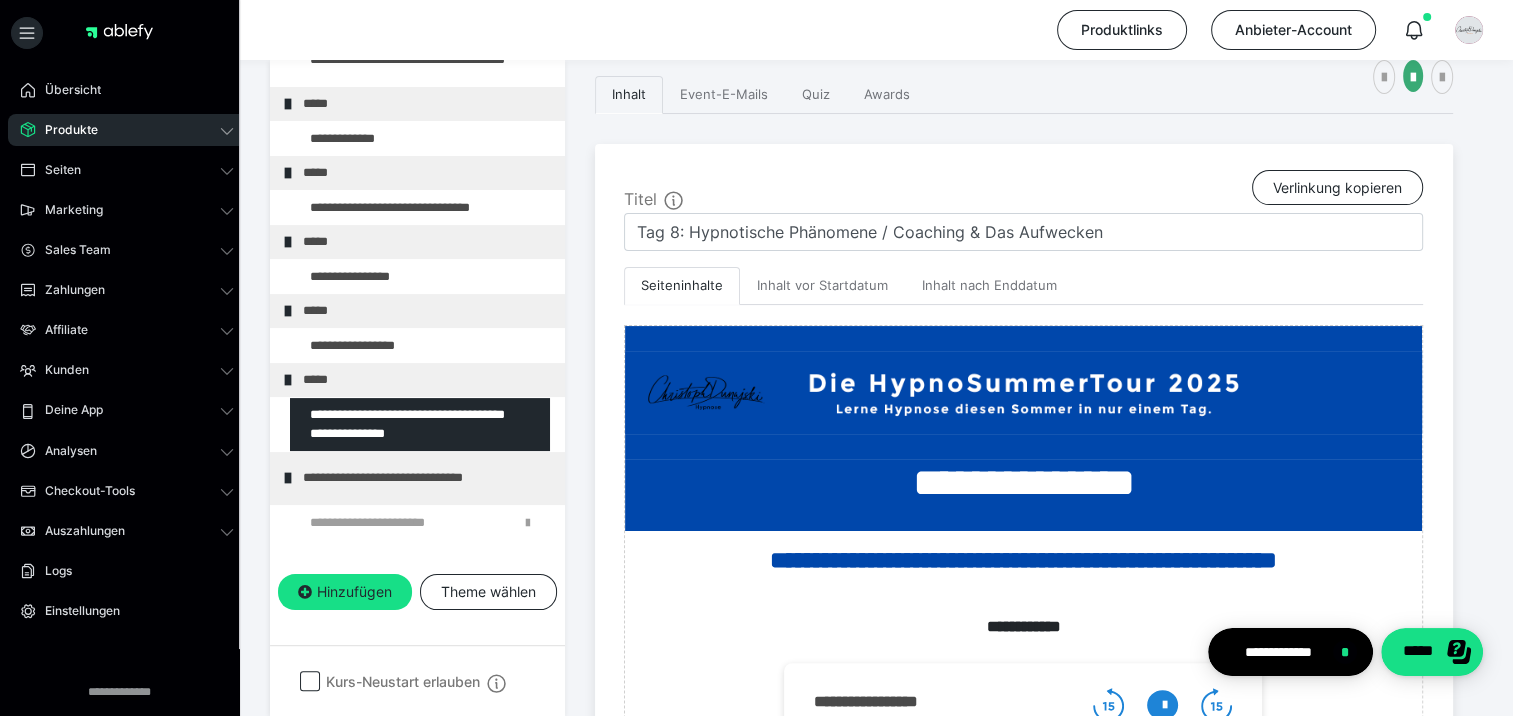 click on "Produkte" at bounding box center (64, 130) 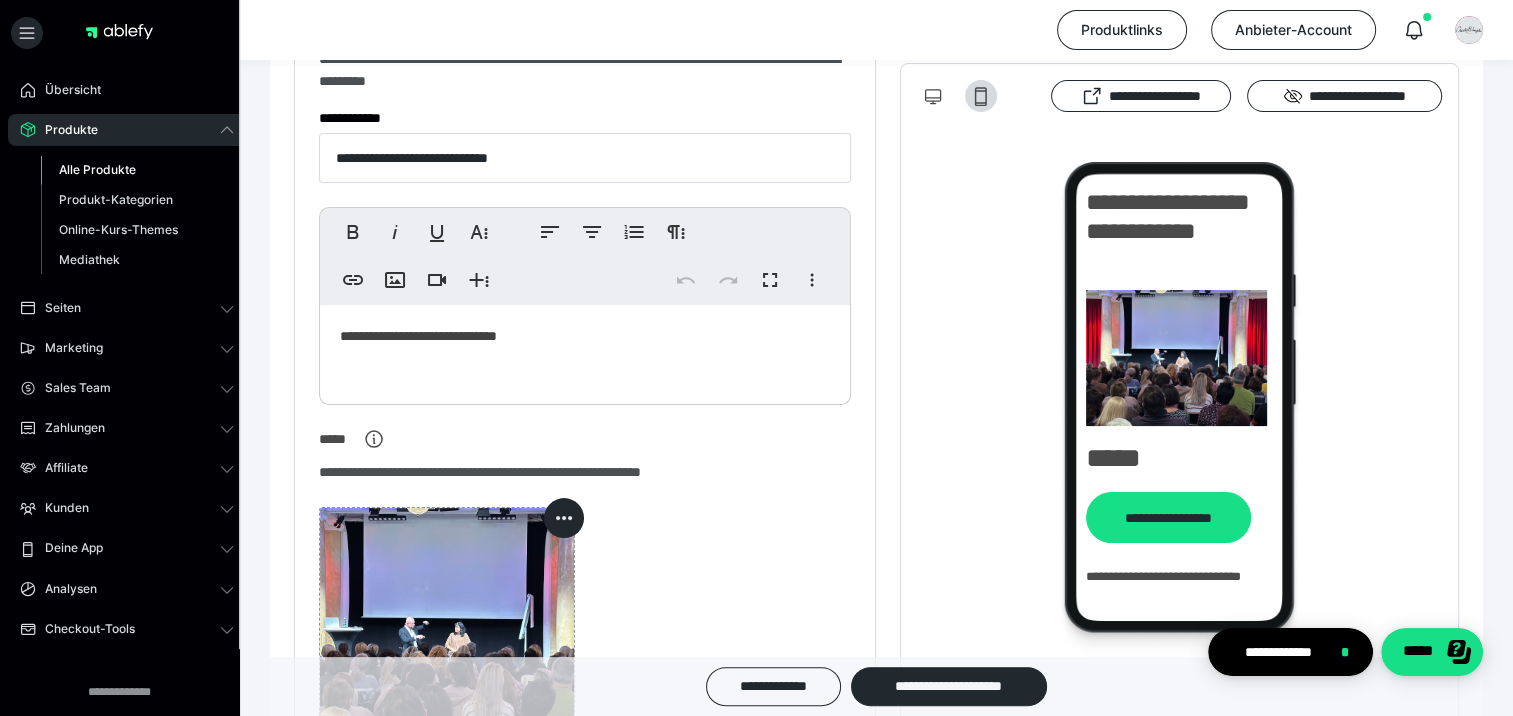 click on "Alle Produkte" at bounding box center [97, 169] 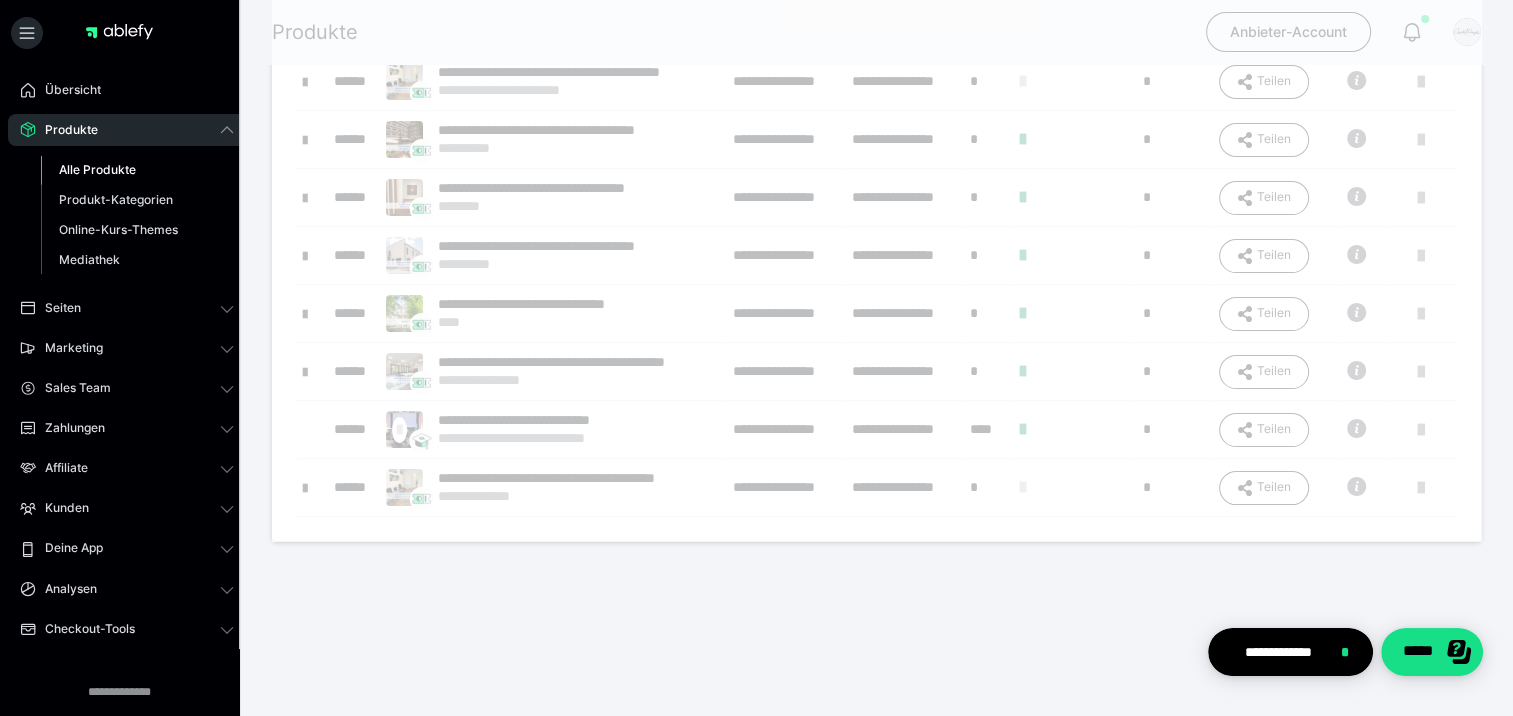 scroll, scrollTop: 0, scrollLeft: 0, axis: both 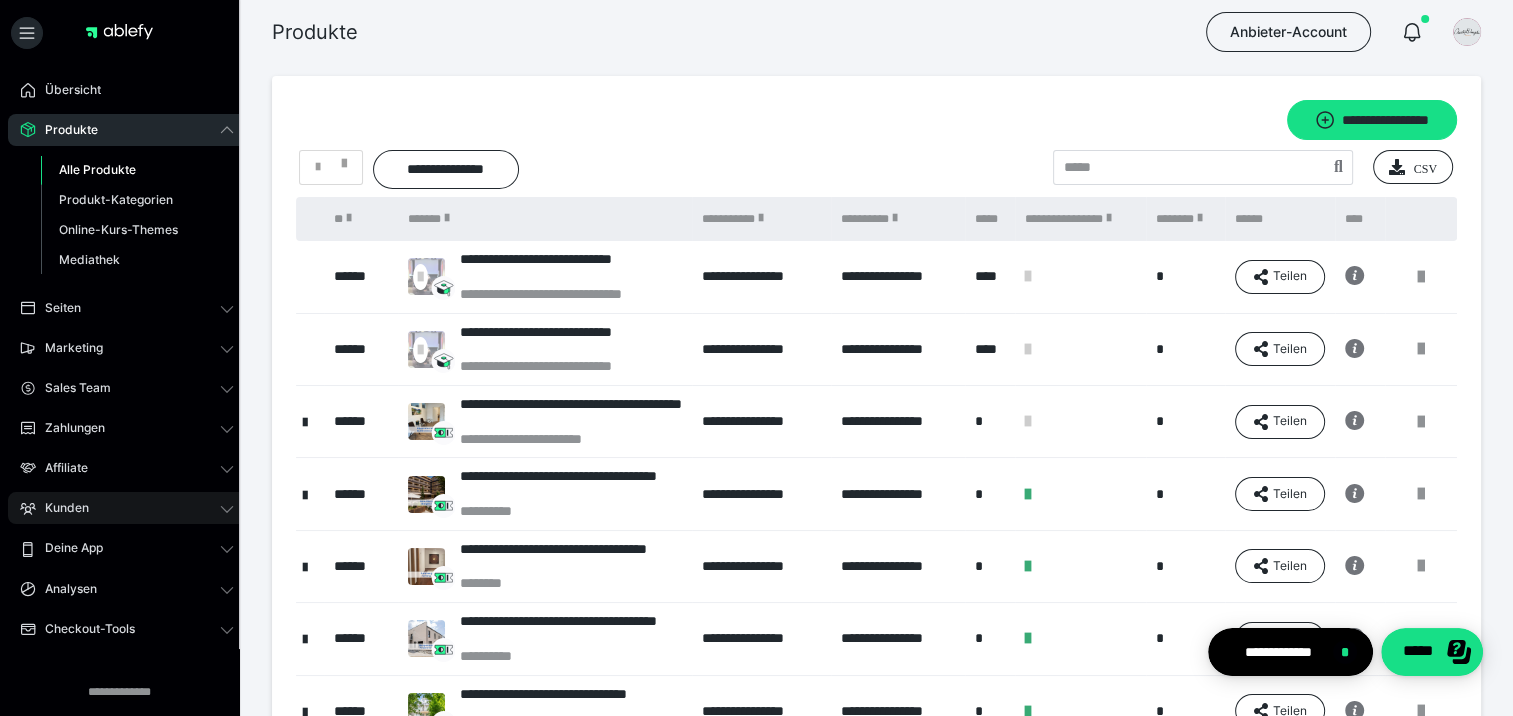 click on "Kunden" at bounding box center (60, 508) 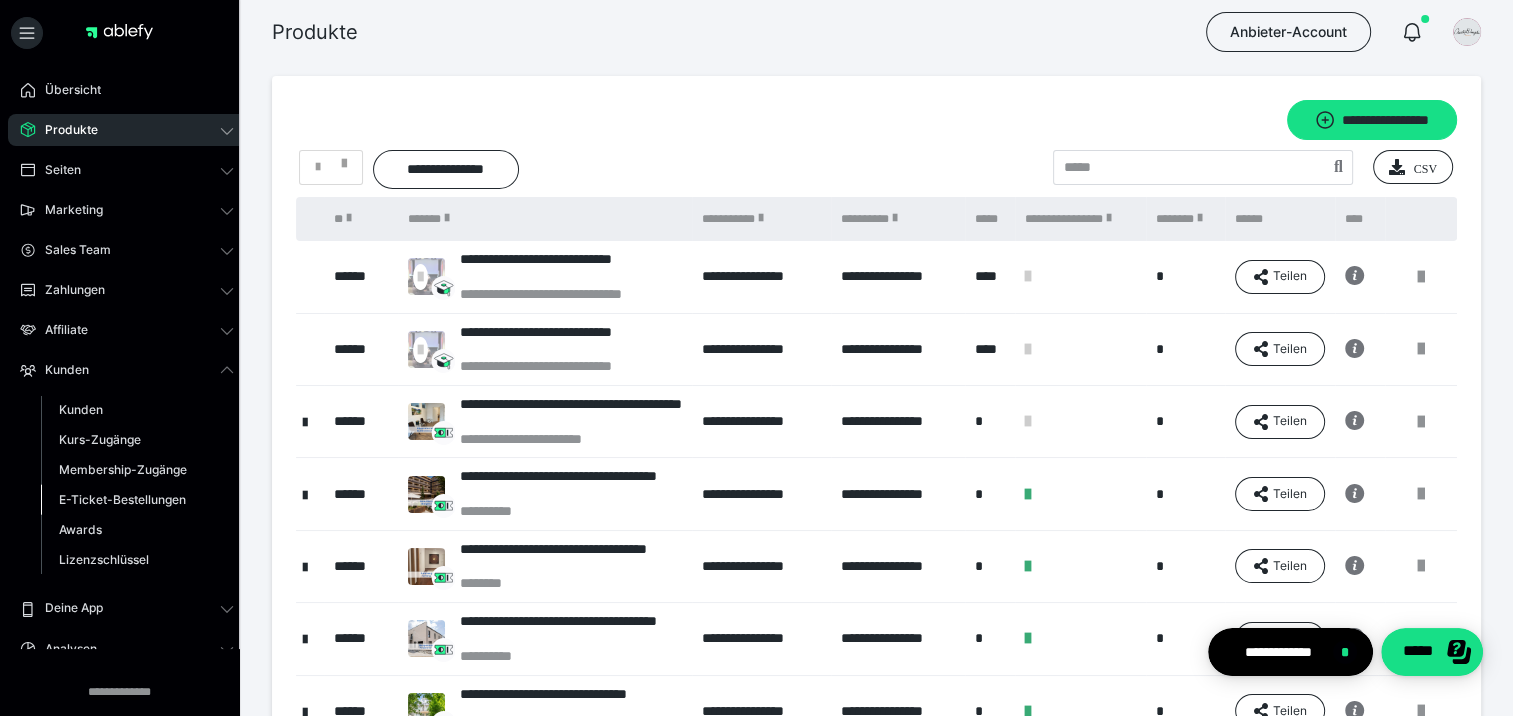 click on "E-Ticket-Bestellungen" at bounding box center (122, 499) 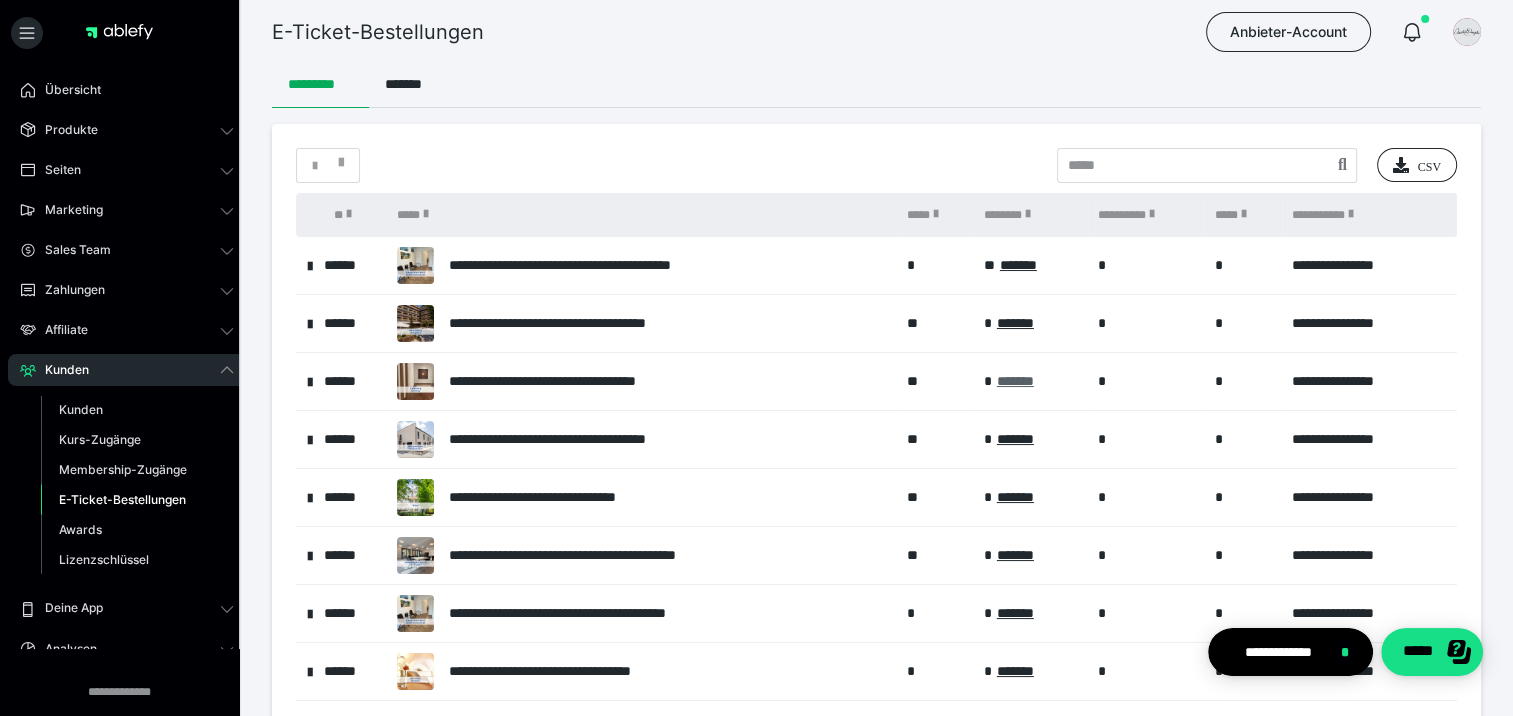 click on "*******" at bounding box center [1015, 381] 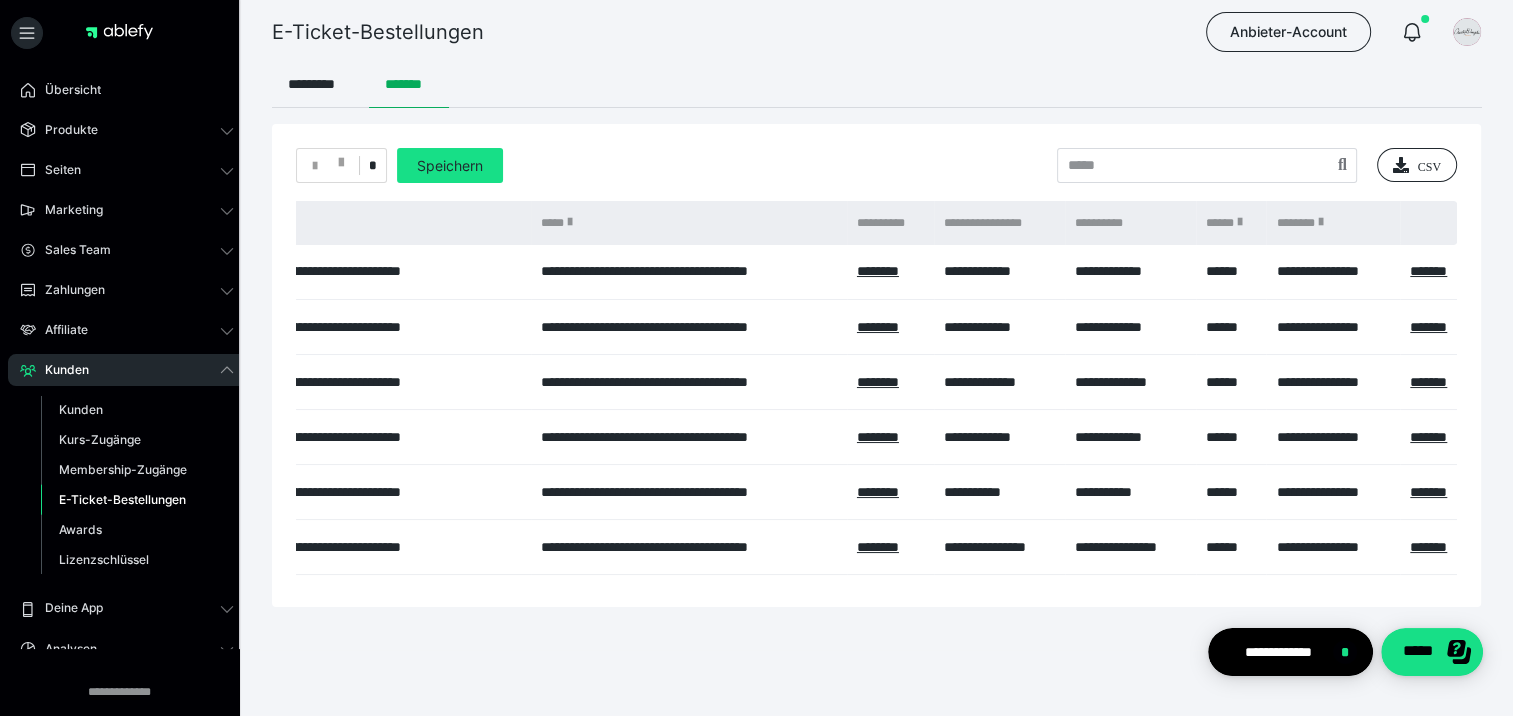 scroll, scrollTop: 0, scrollLeft: 1068, axis: horizontal 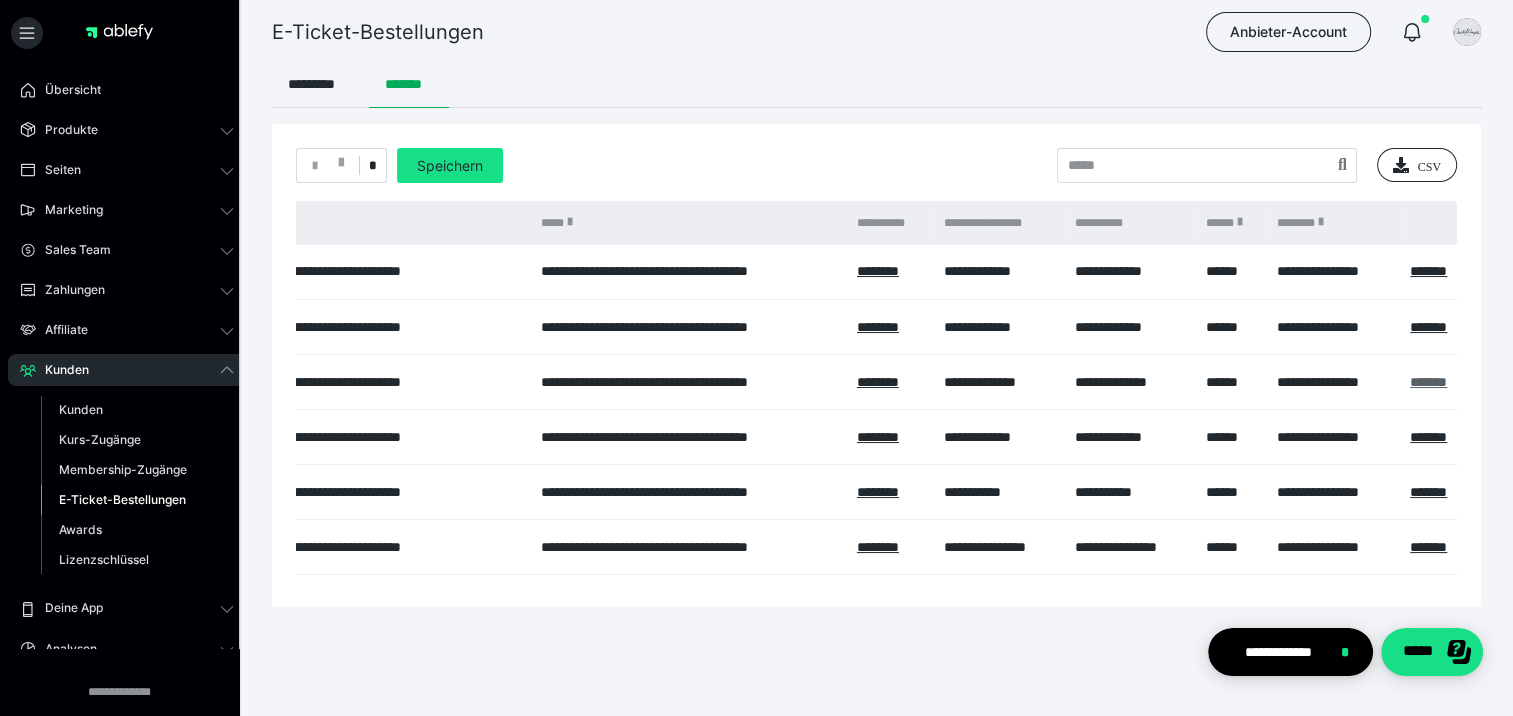 click on "*******" at bounding box center [1428, 382] 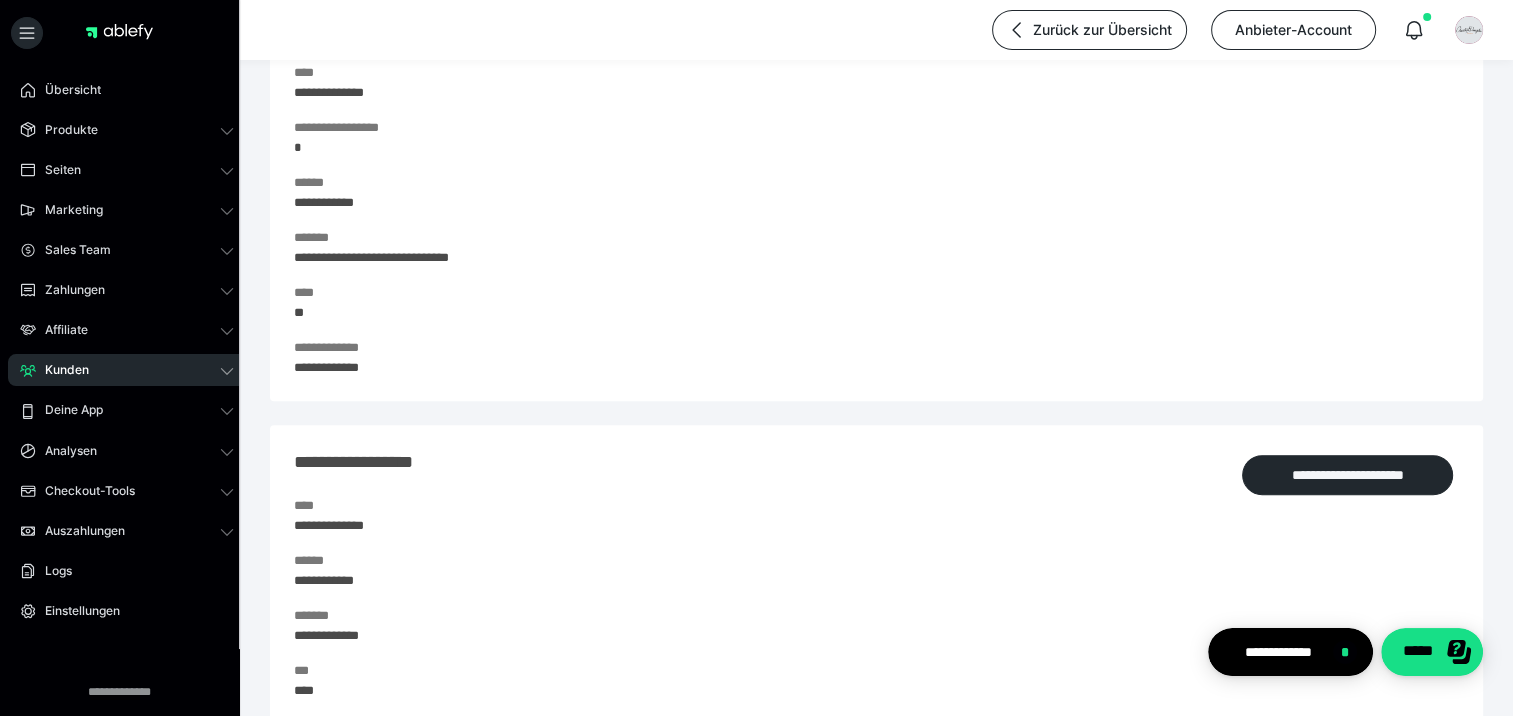 scroll, scrollTop: 700, scrollLeft: 0, axis: vertical 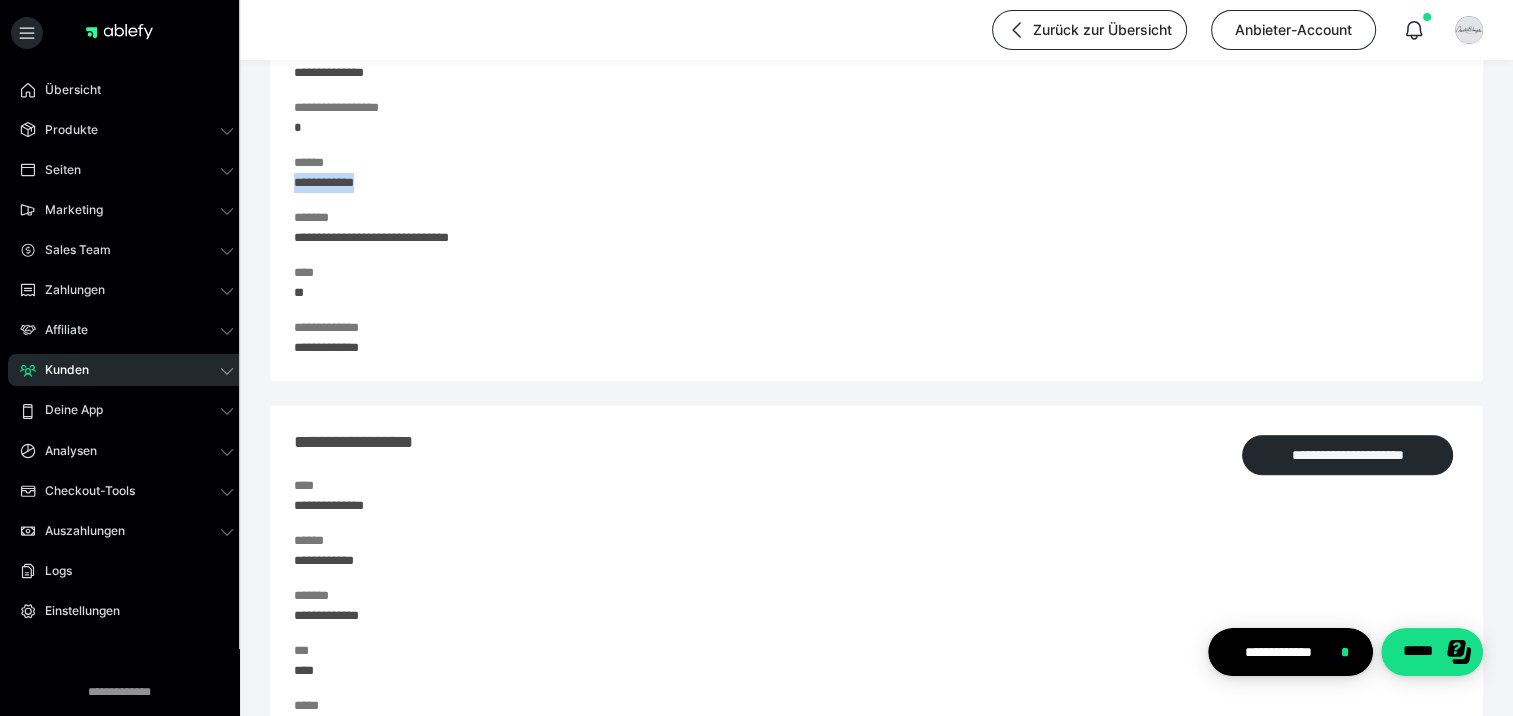 drag, startPoint x: 380, startPoint y: 182, endPoint x: 291, endPoint y: 188, distance: 89.20202 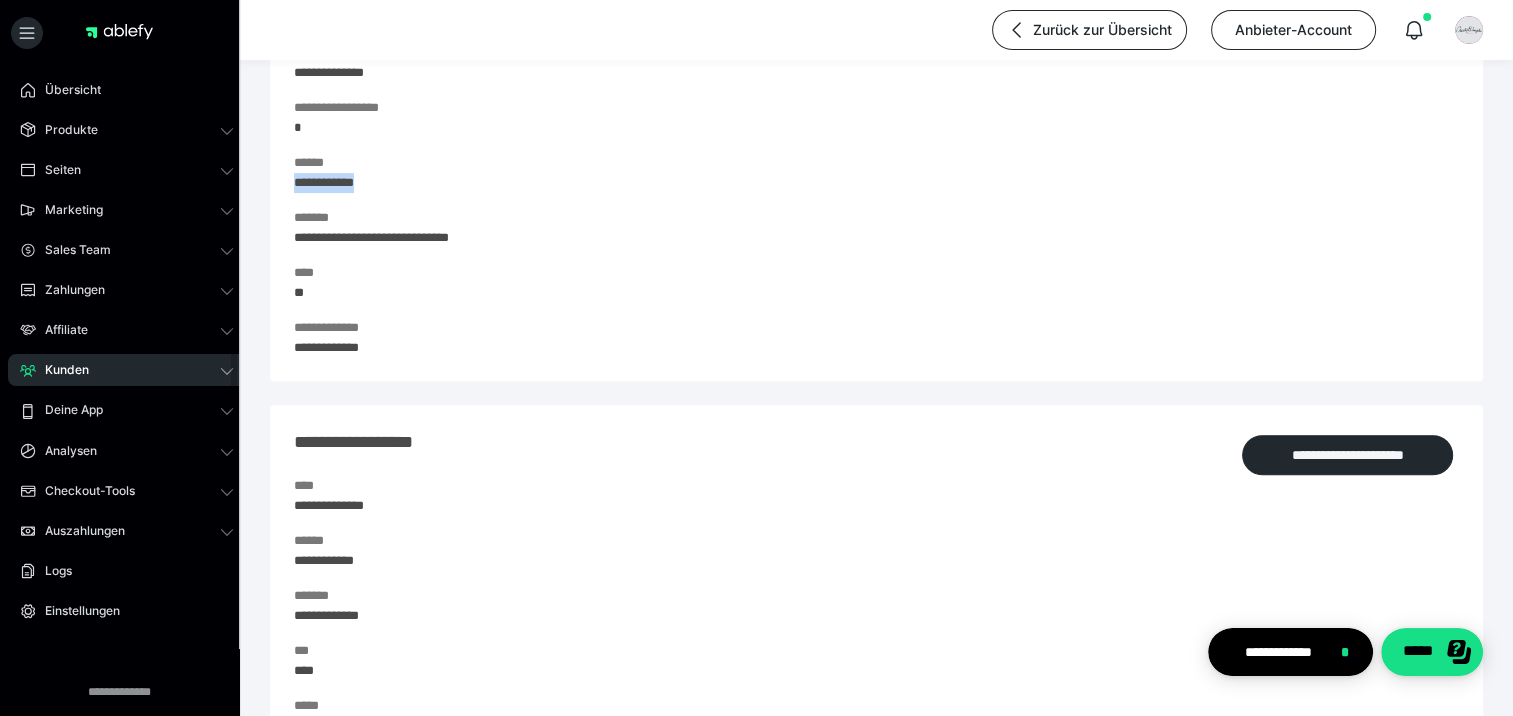 copy on "**********" 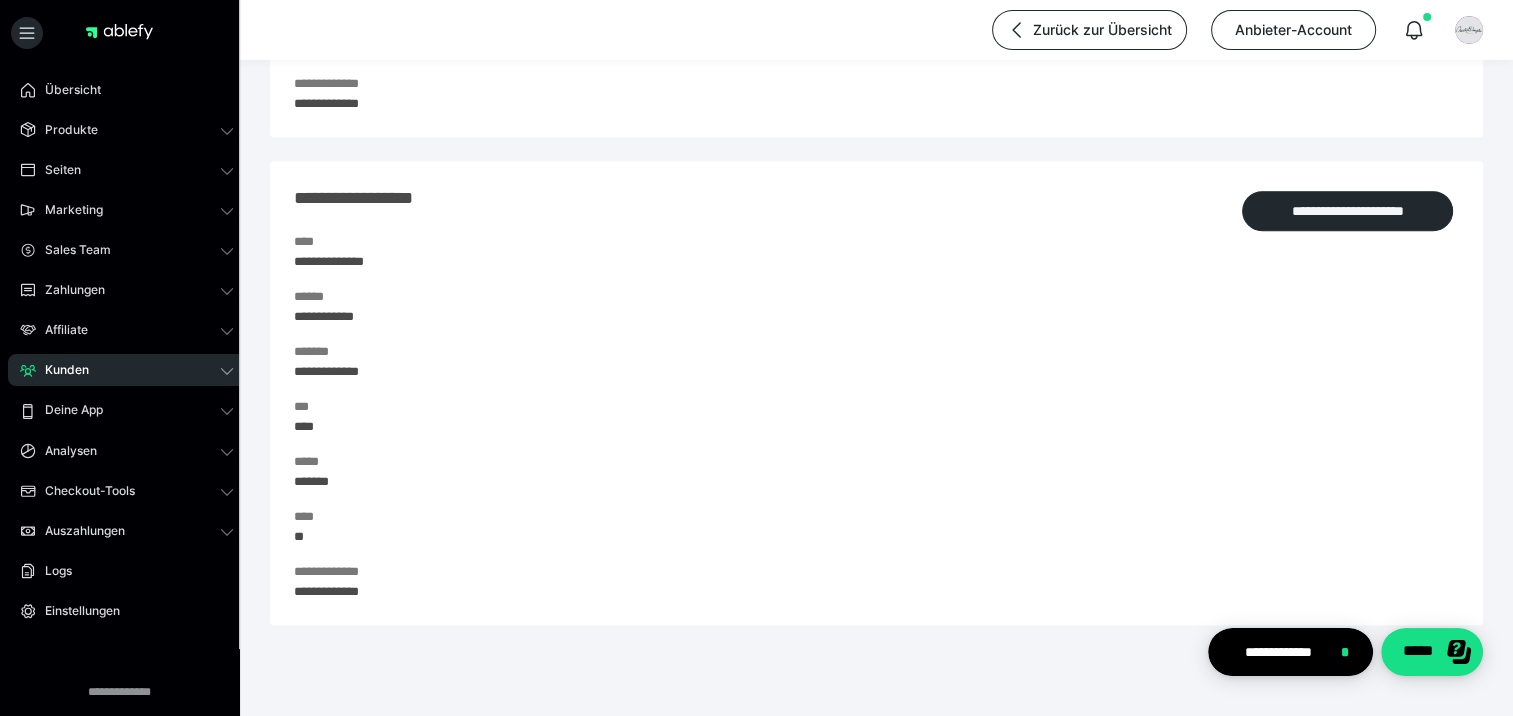 scroll, scrollTop: 952, scrollLeft: 0, axis: vertical 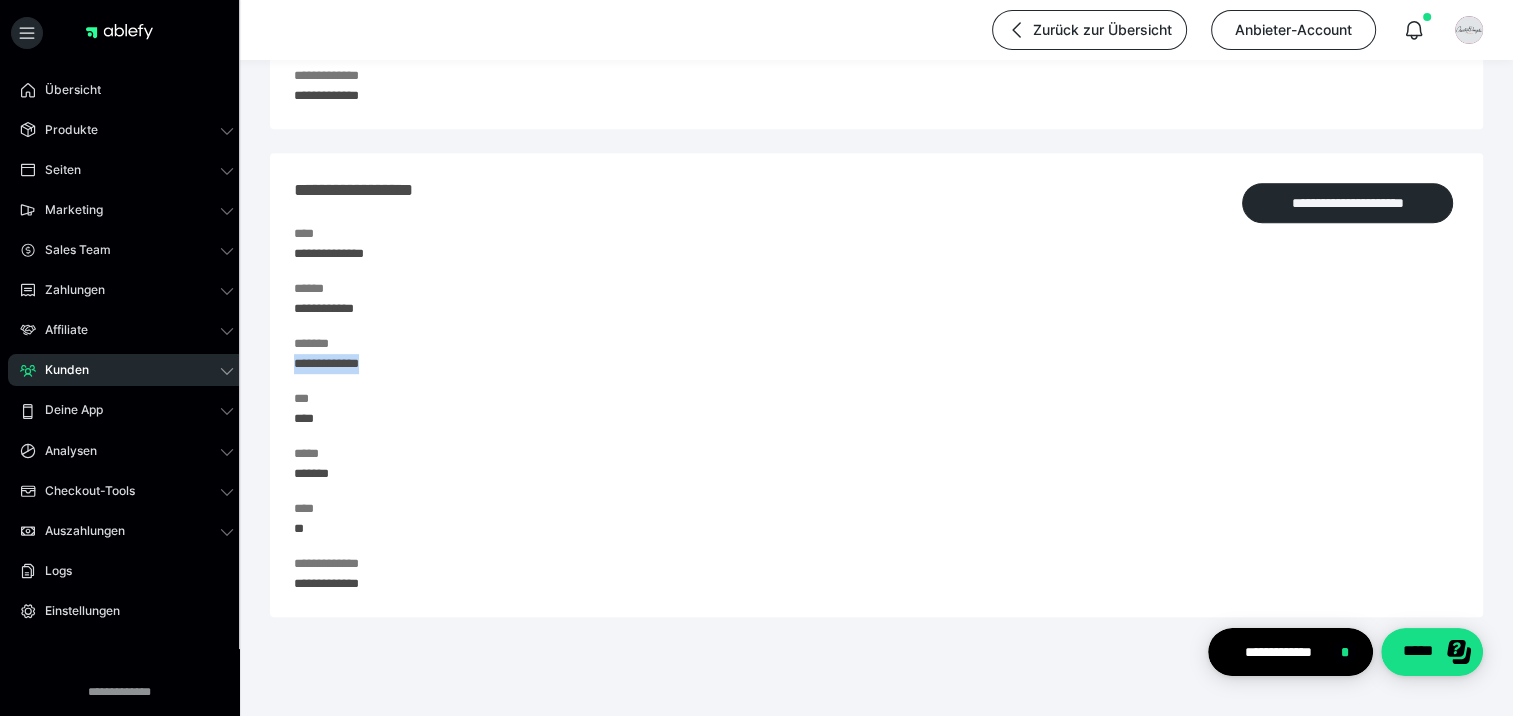 drag, startPoint x: 394, startPoint y: 367, endPoint x: 292, endPoint y: 365, distance: 102.01961 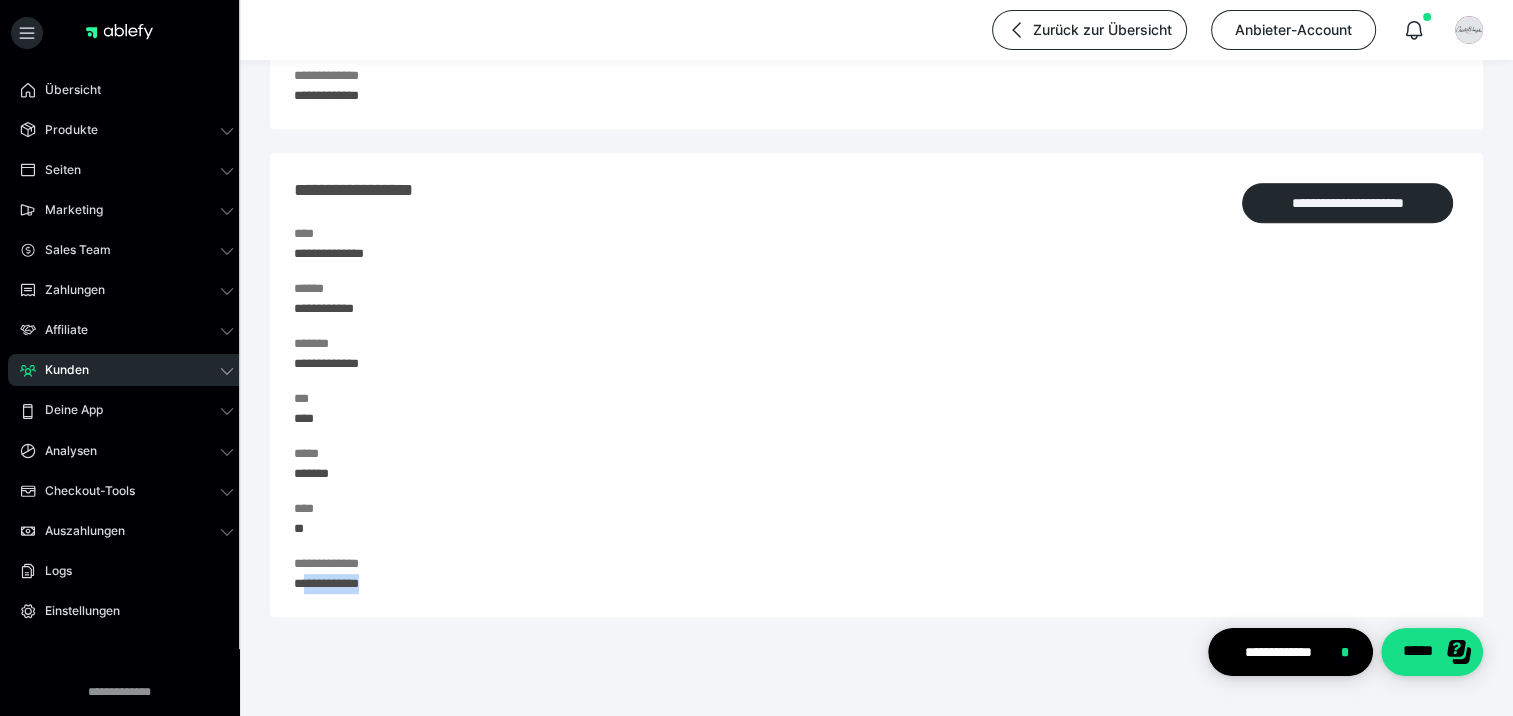 drag, startPoint x: 400, startPoint y: 580, endPoint x: 308, endPoint y: 588, distance: 92.34717 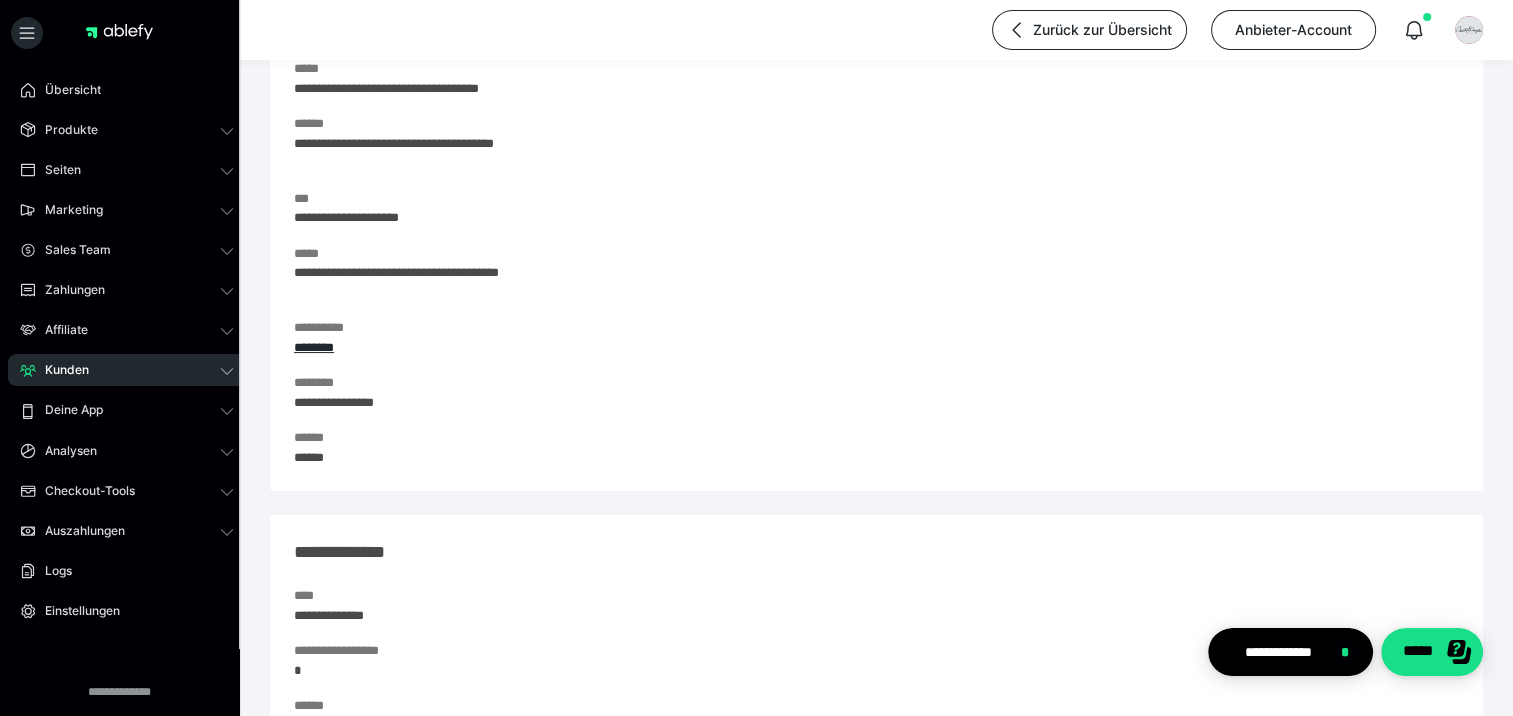 scroll, scrollTop: 0, scrollLeft: 0, axis: both 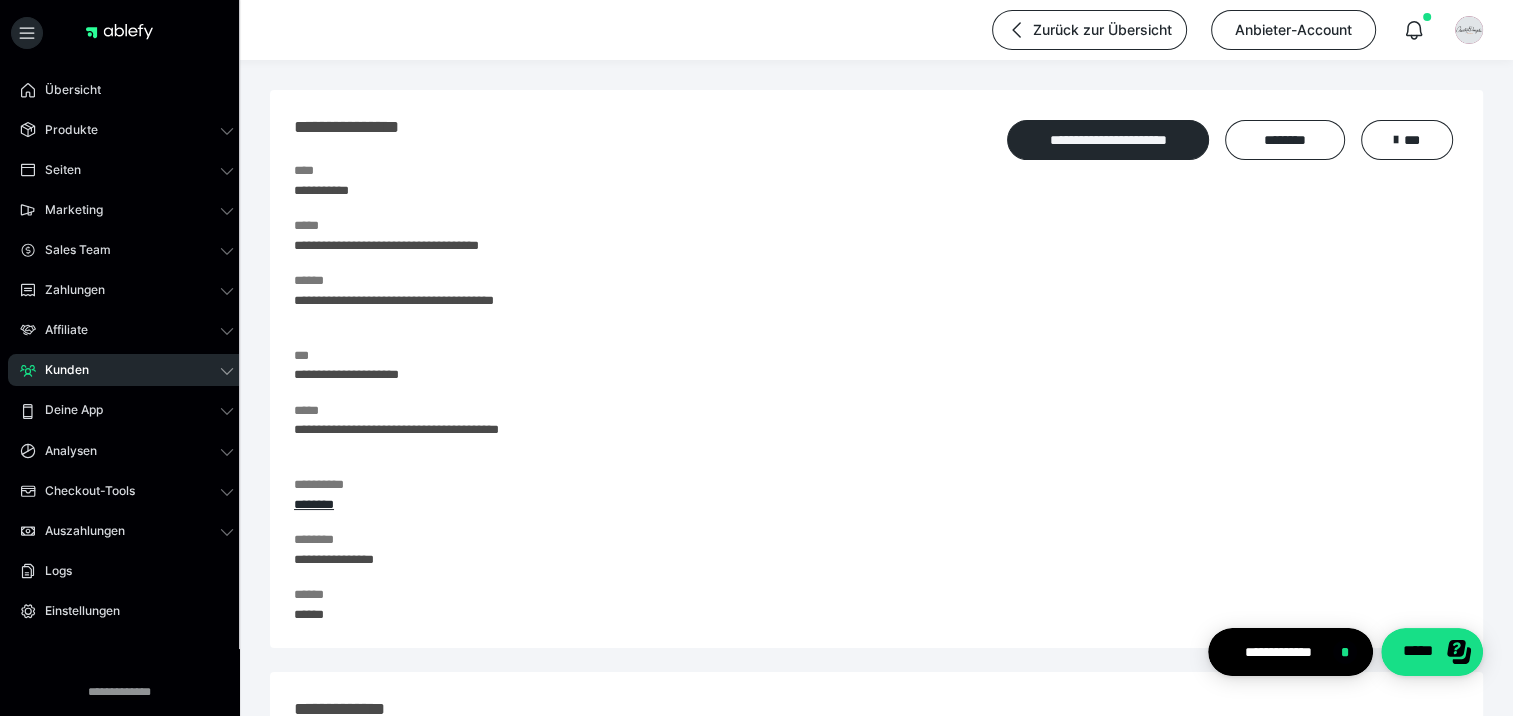 click on "Kunden" at bounding box center (127, 370) 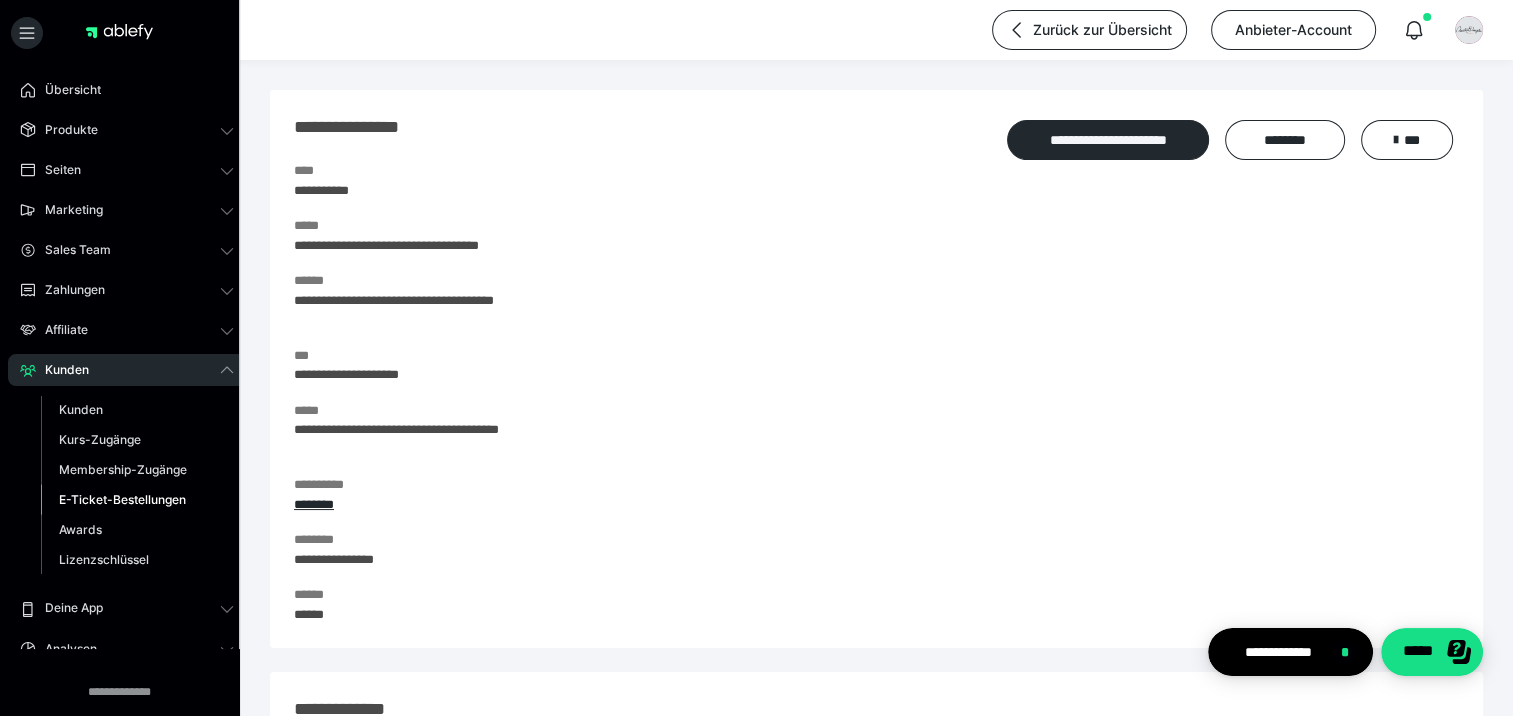 click on "E-Ticket-Bestellungen" at bounding box center [122, 499] 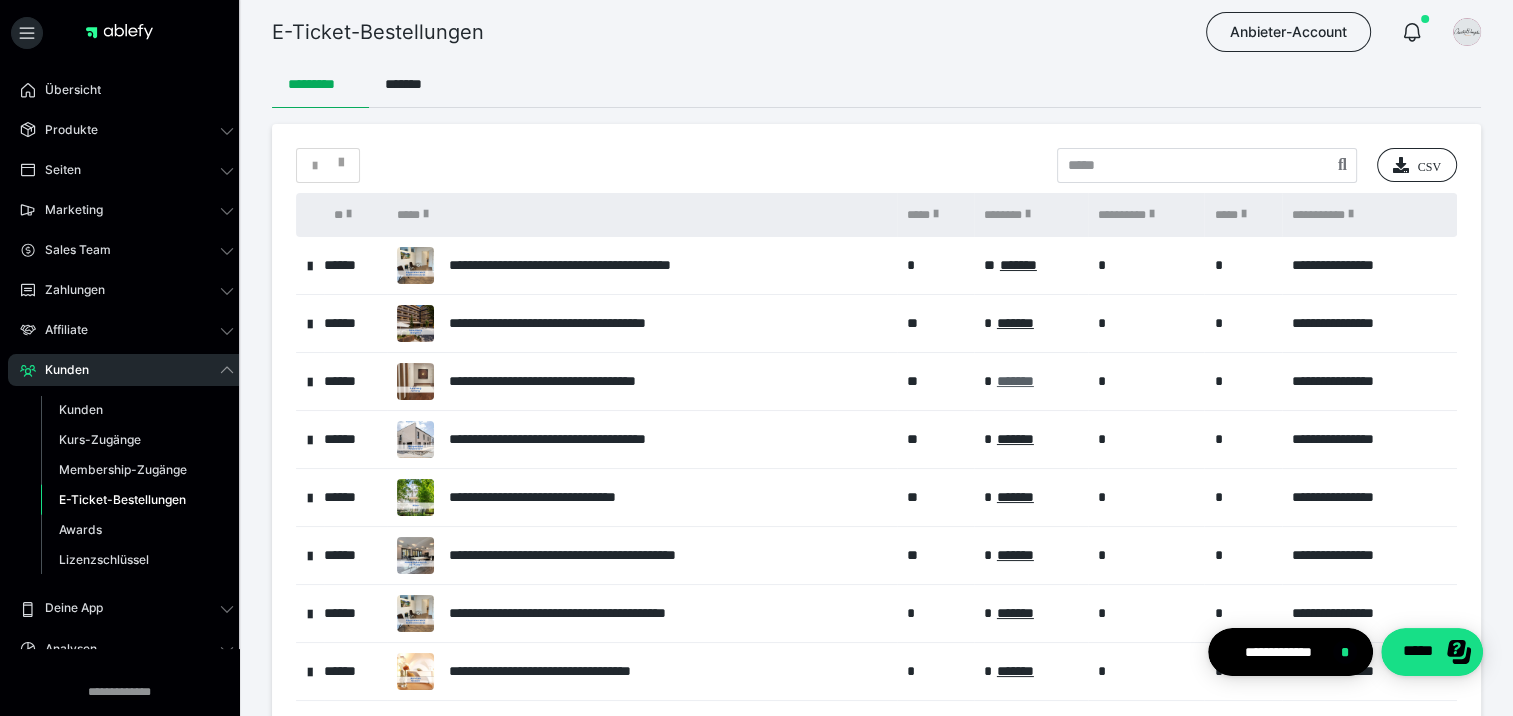 click on "*******" at bounding box center [1015, 381] 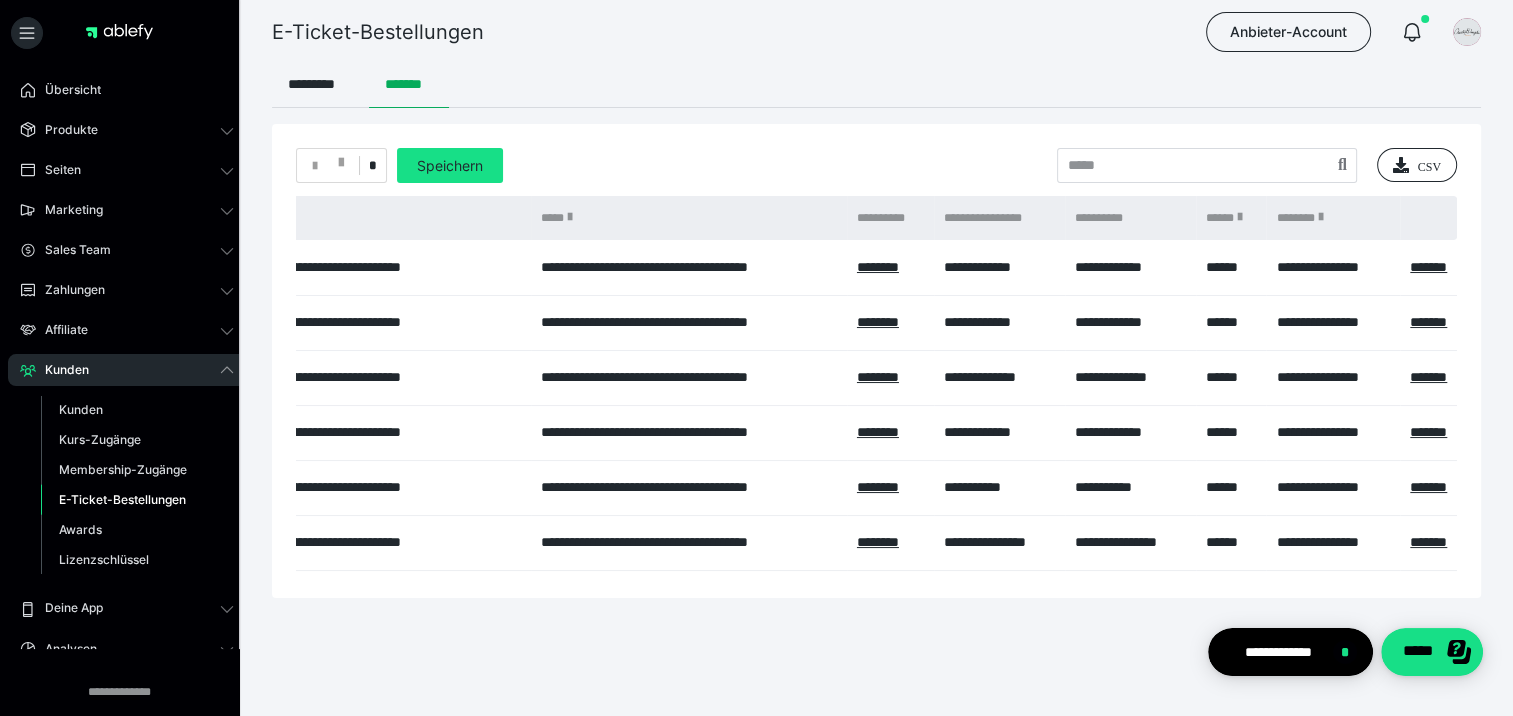 scroll, scrollTop: 0, scrollLeft: 1068, axis: horizontal 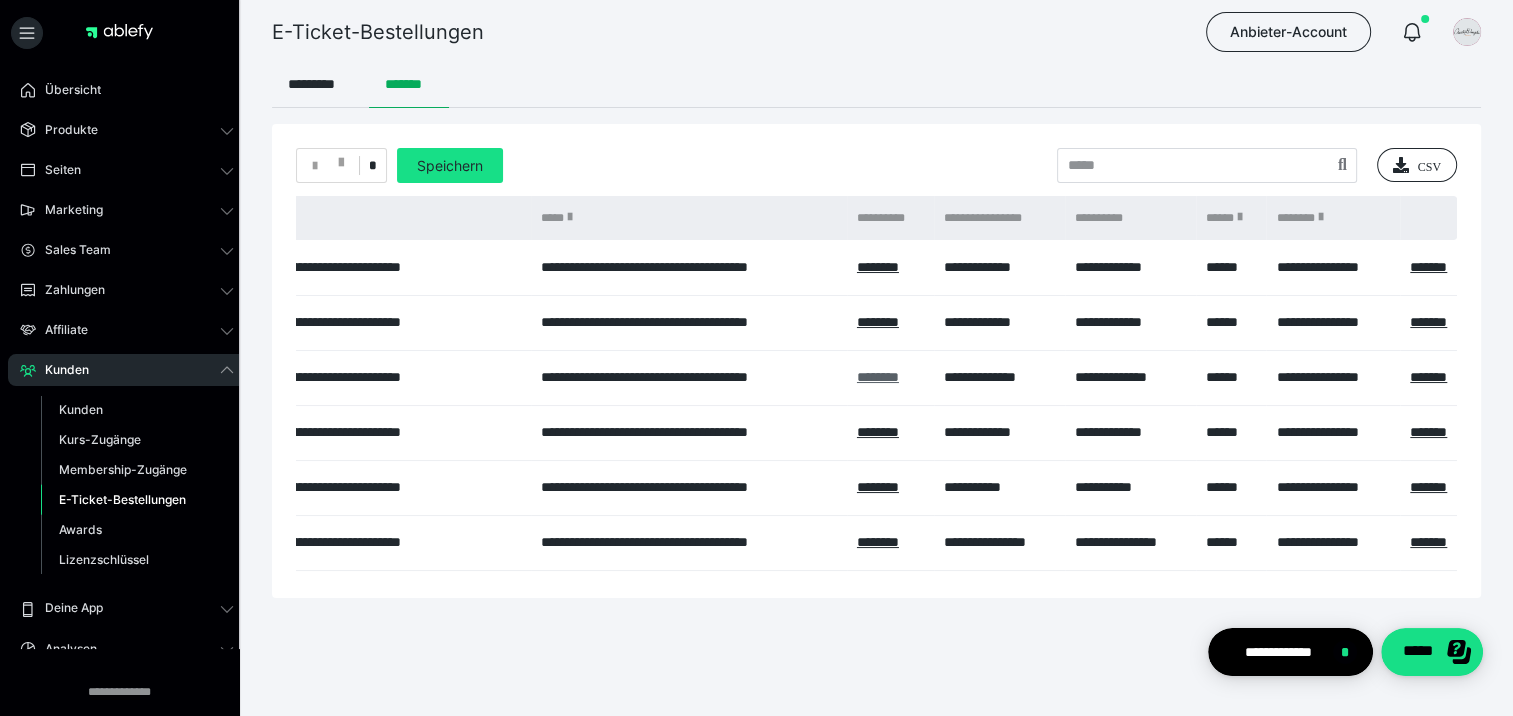 click on "********" at bounding box center (878, 377) 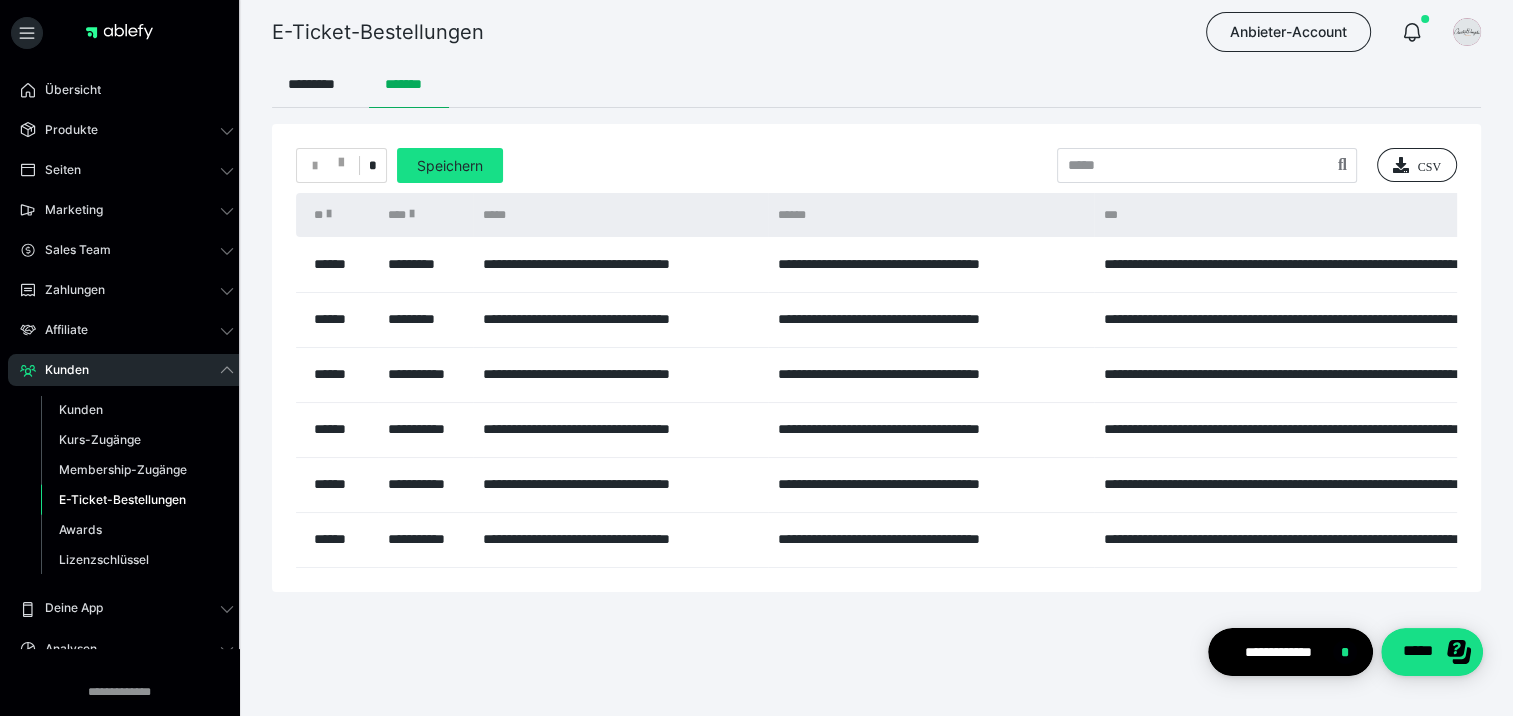 drag, startPoint x: 830, startPoint y: 592, endPoint x: 1190, endPoint y: 597, distance: 360.03473 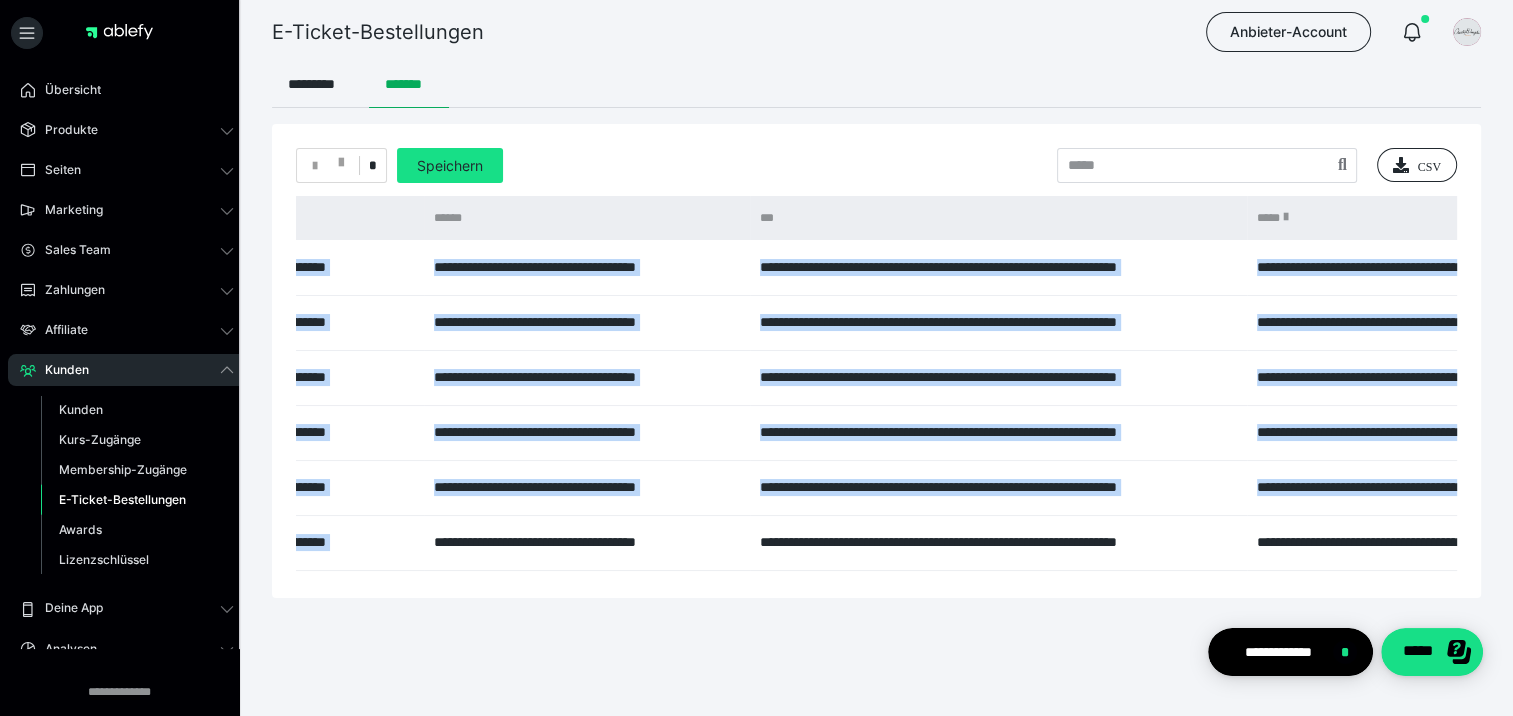 scroll, scrollTop: 0, scrollLeft: 1068, axis: horizontal 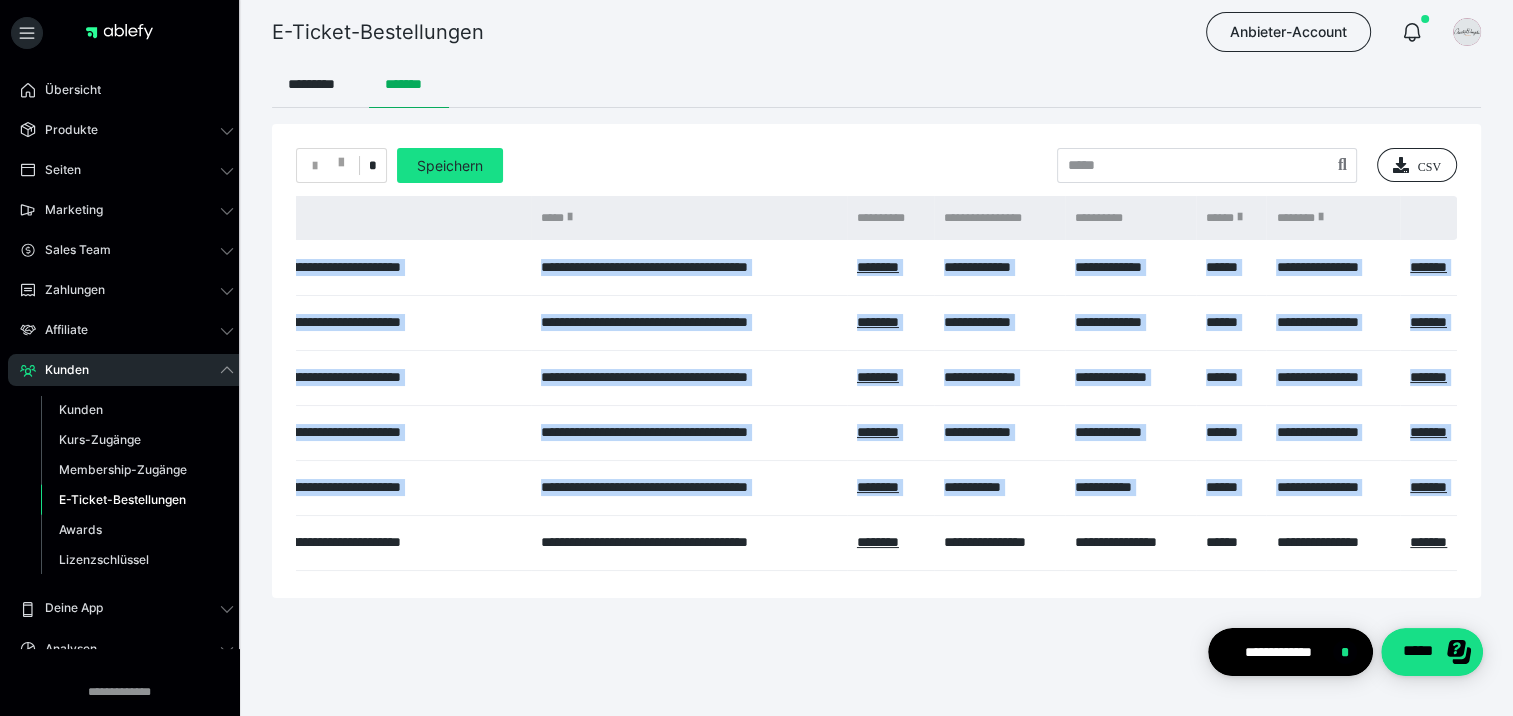 drag, startPoint x: 769, startPoint y: 581, endPoint x: 1531, endPoint y: 603, distance: 762.3175 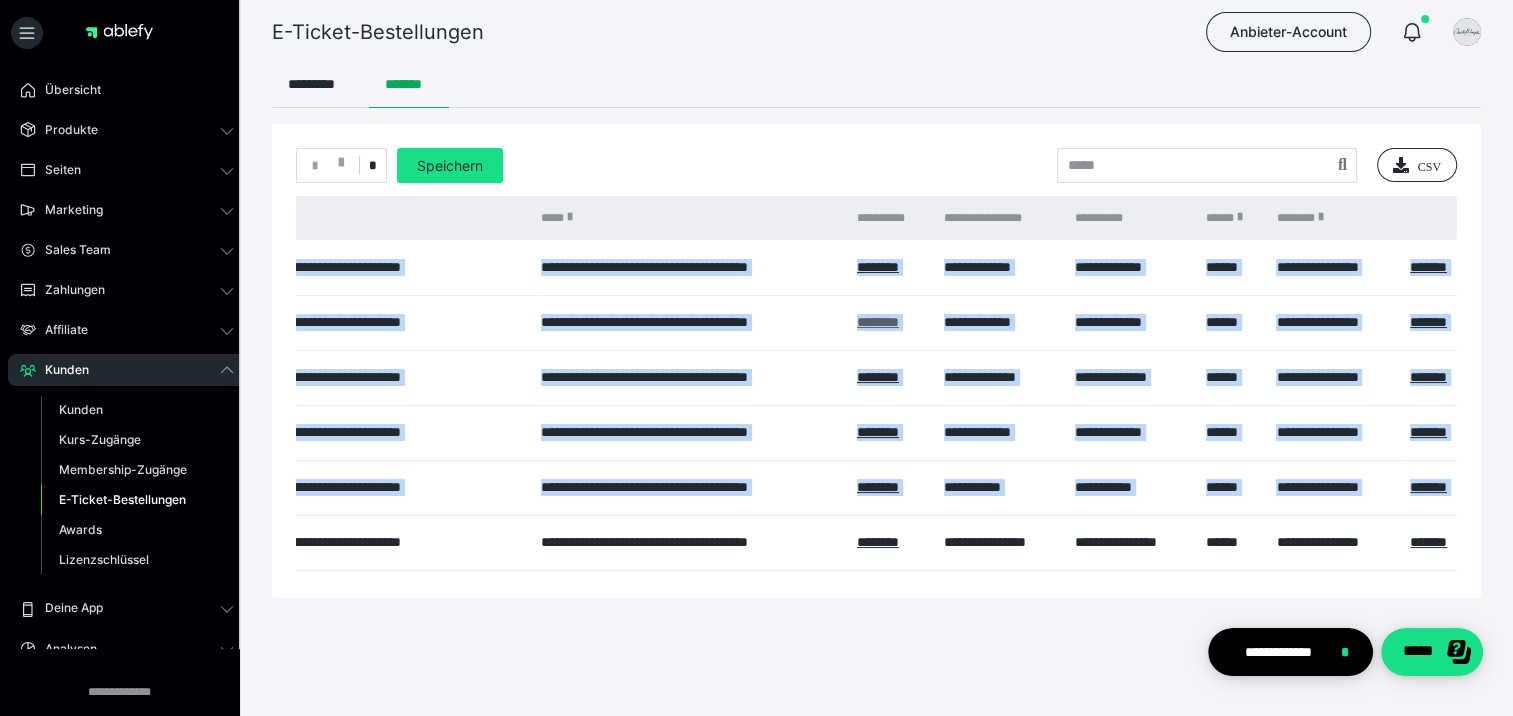 click on "********" at bounding box center [878, 322] 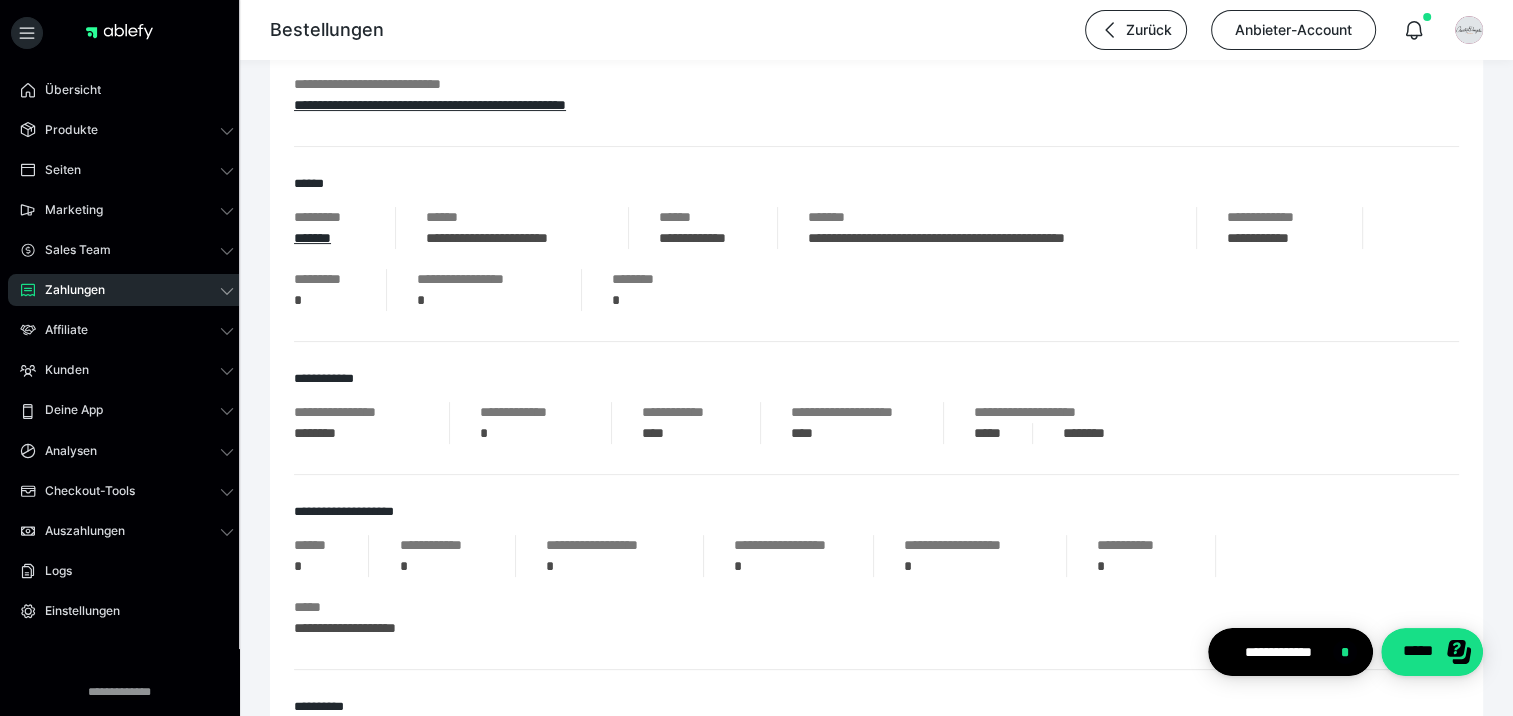 scroll, scrollTop: 400, scrollLeft: 0, axis: vertical 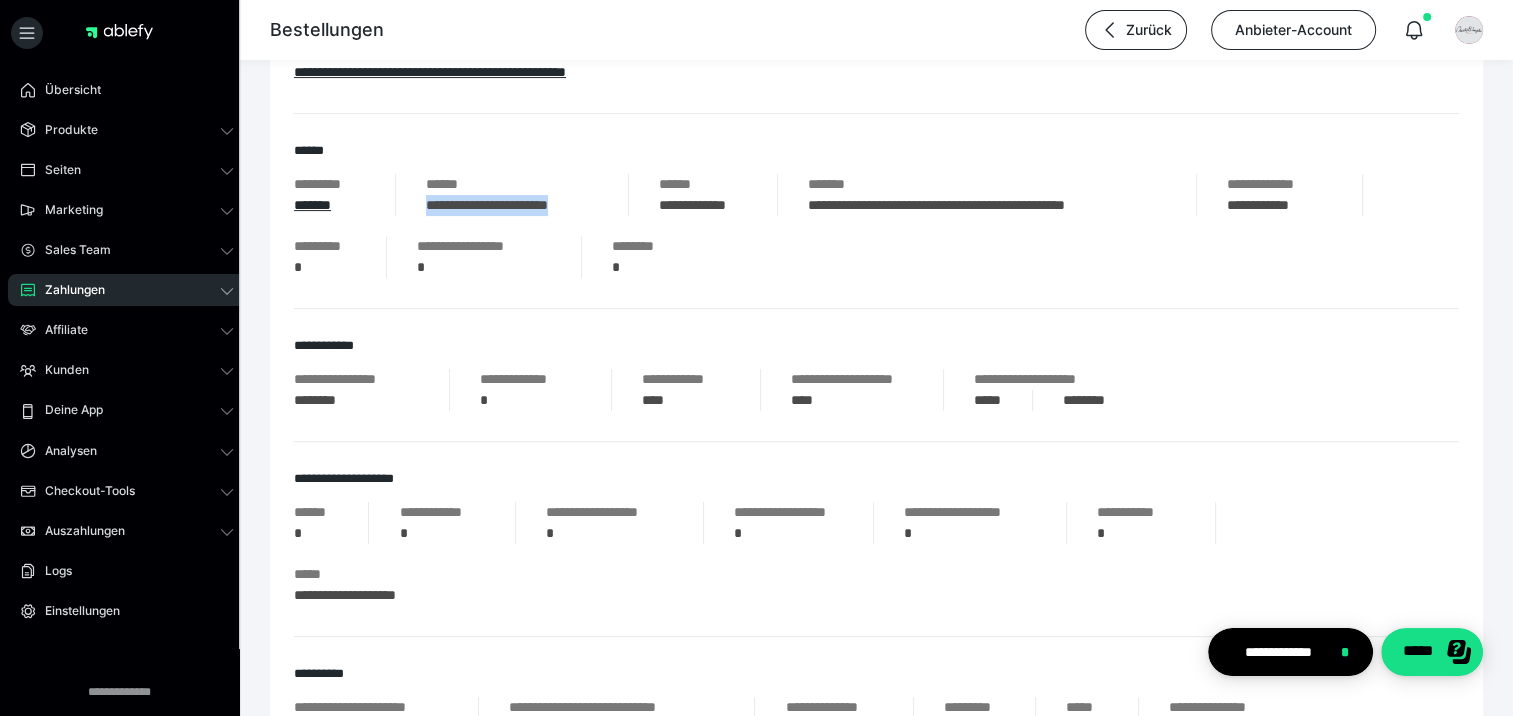 drag, startPoint x: 605, startPoint y: 200, endPoint x: 420, endPoint y: 215, distance: 185.60712 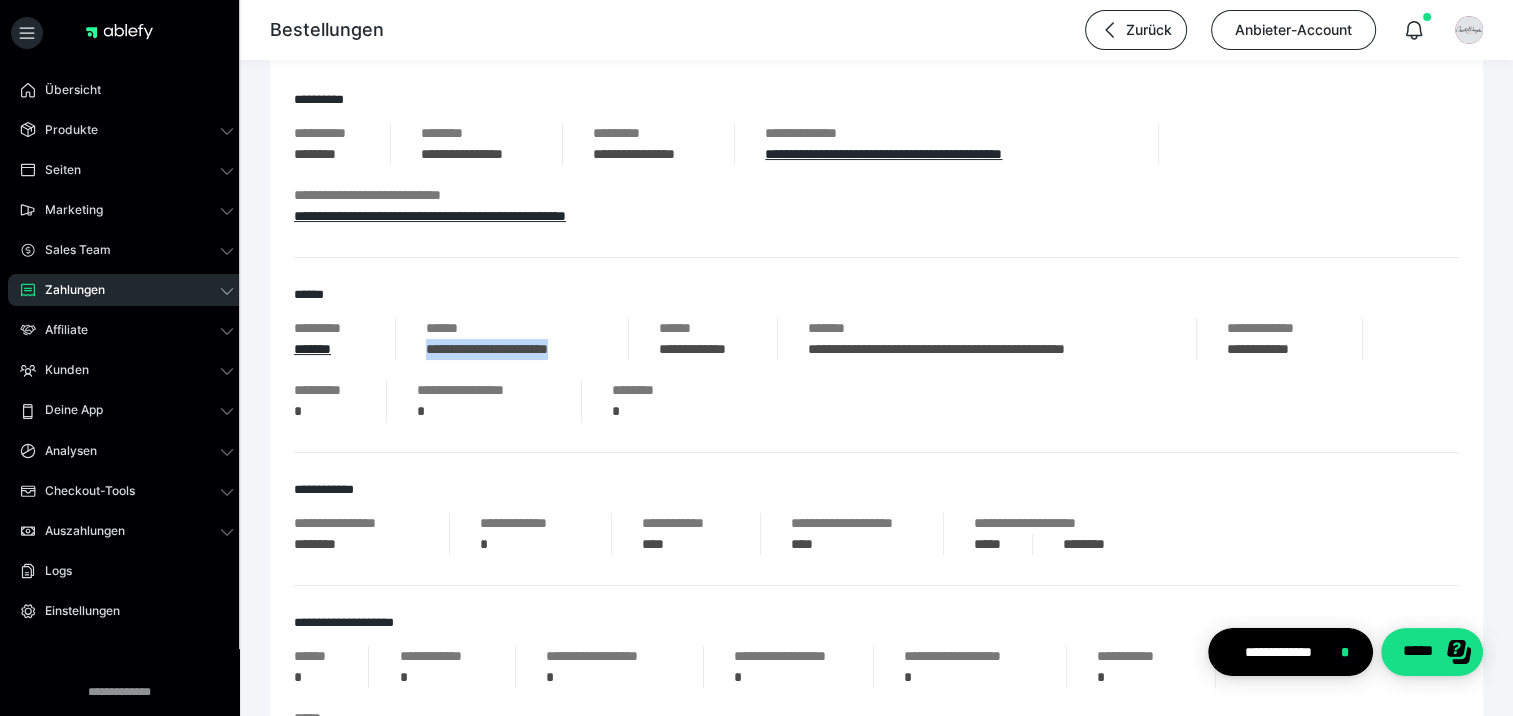 scroll, scrollTop: 200, scrollLeft: 0, axis: vertical 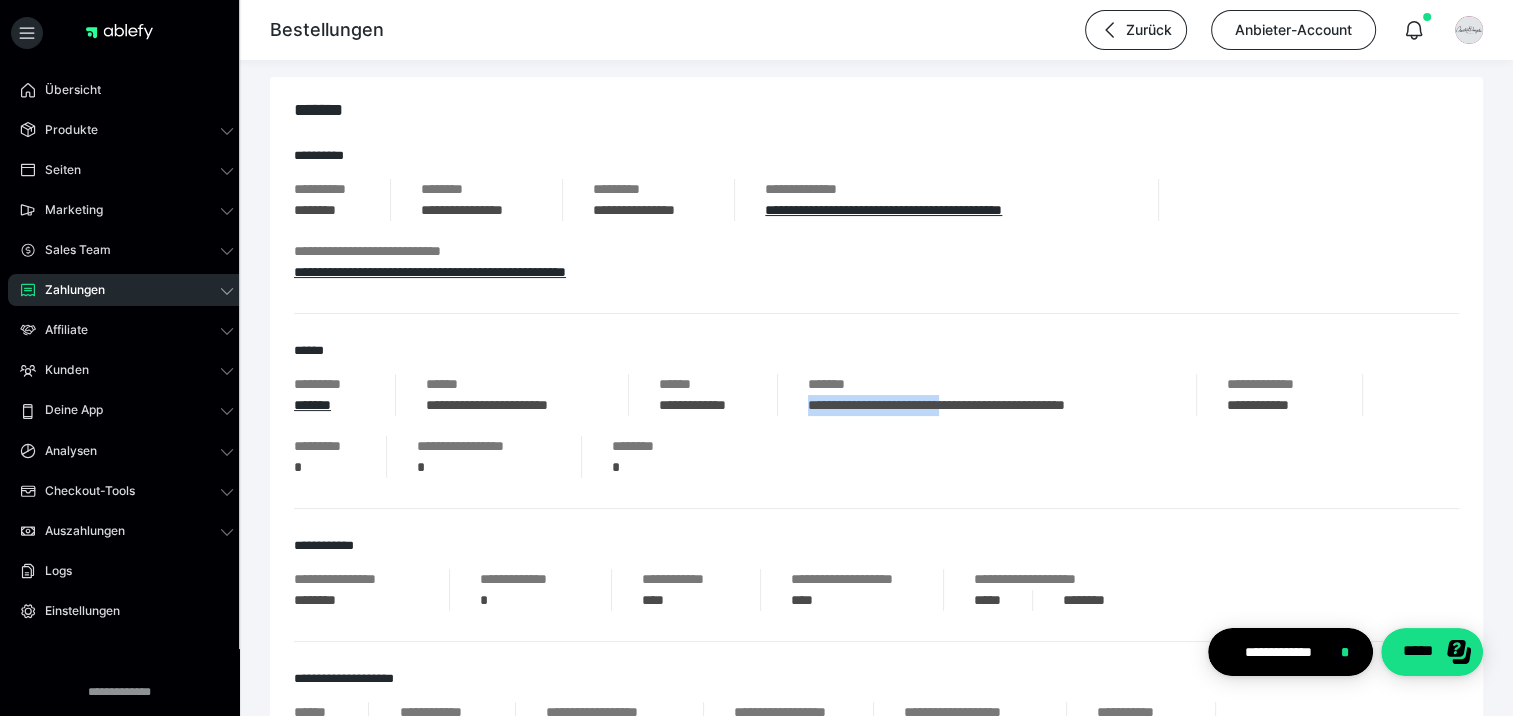 drag, startPoint x: 992, startPoint y: 402, endPoint x: 810, endPoint y: 410, distance: 182.17574 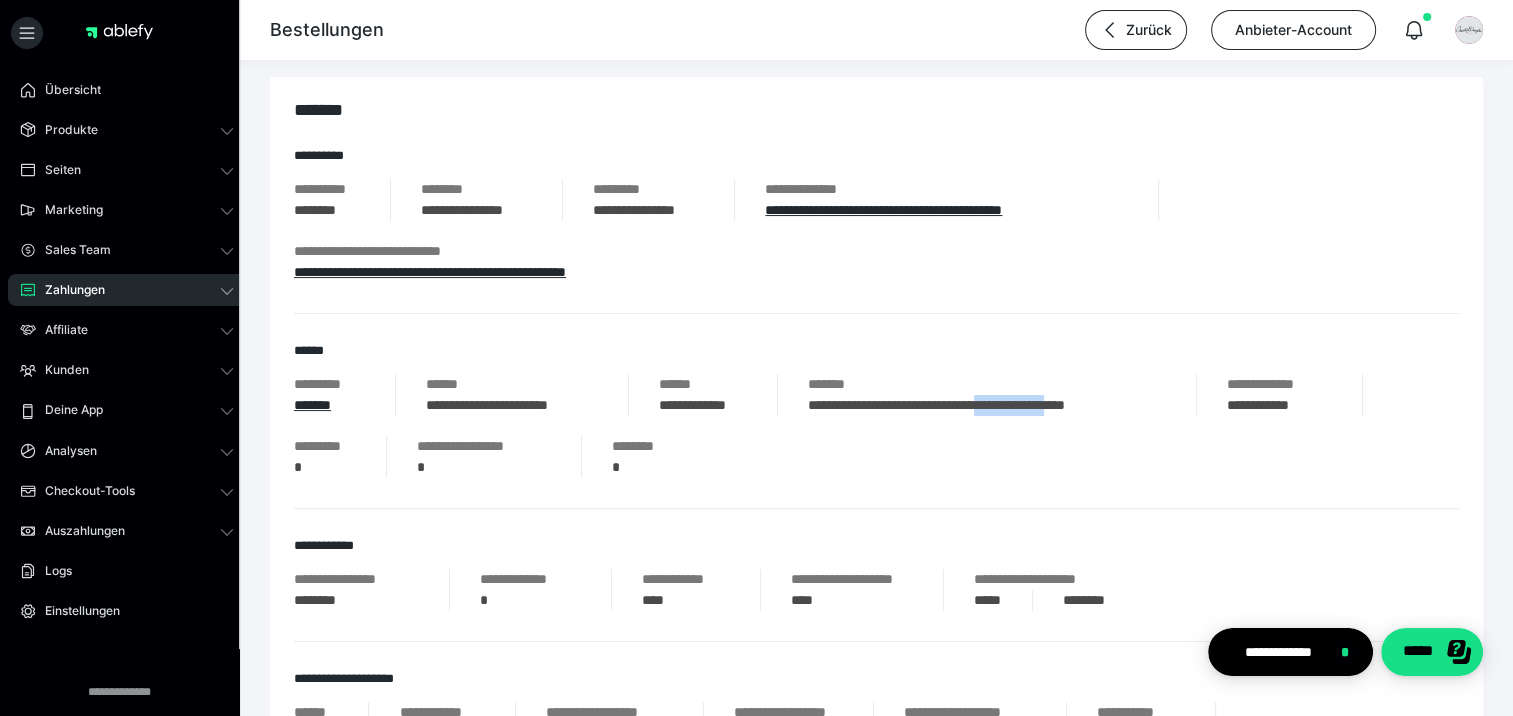 drag, startPoint x: 1139, startPoint y: 404, endPoint x: 1037, endPoint y: 408, distance: 102.0784 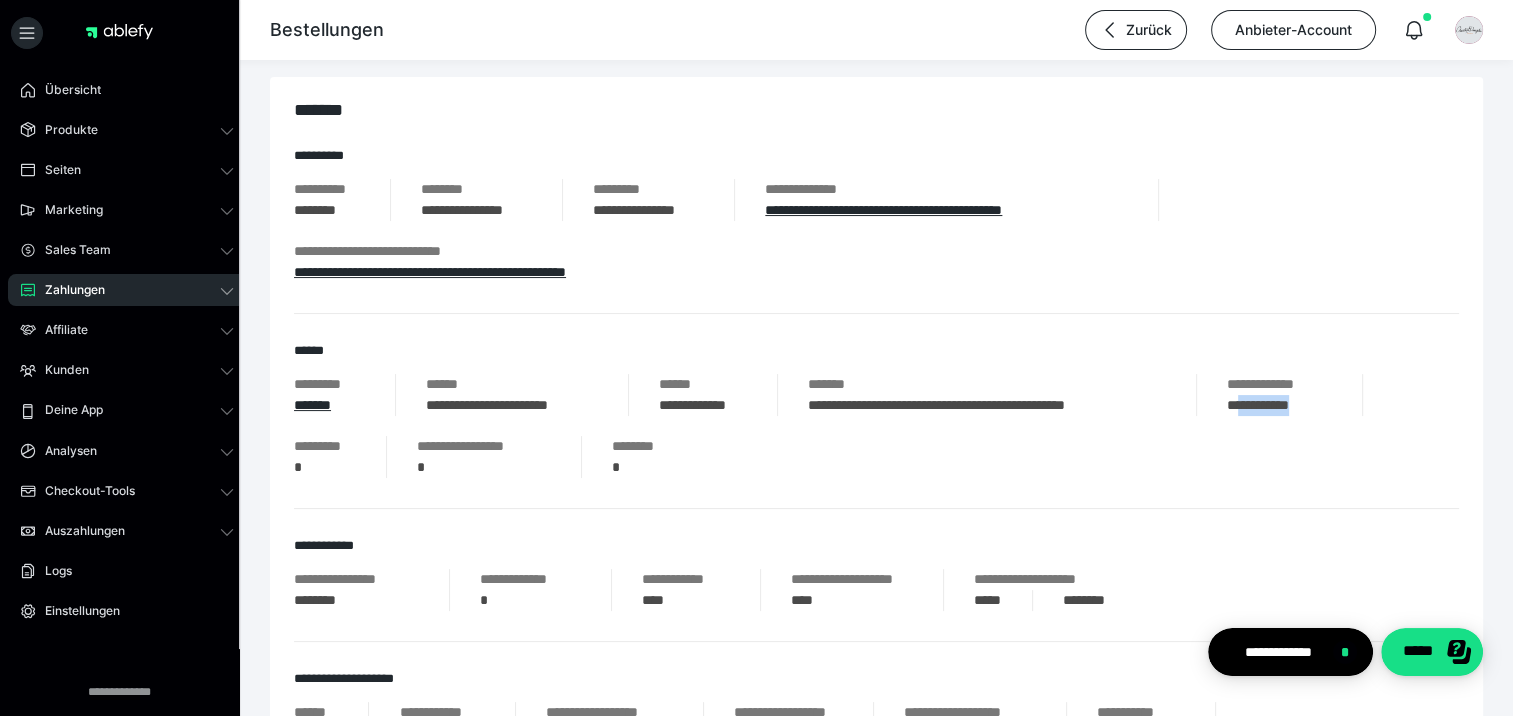 drag, startPoint x: 1336, startPoint y: 405, endPoint x: 1244, endPoint y: 413, distance: 92.34717 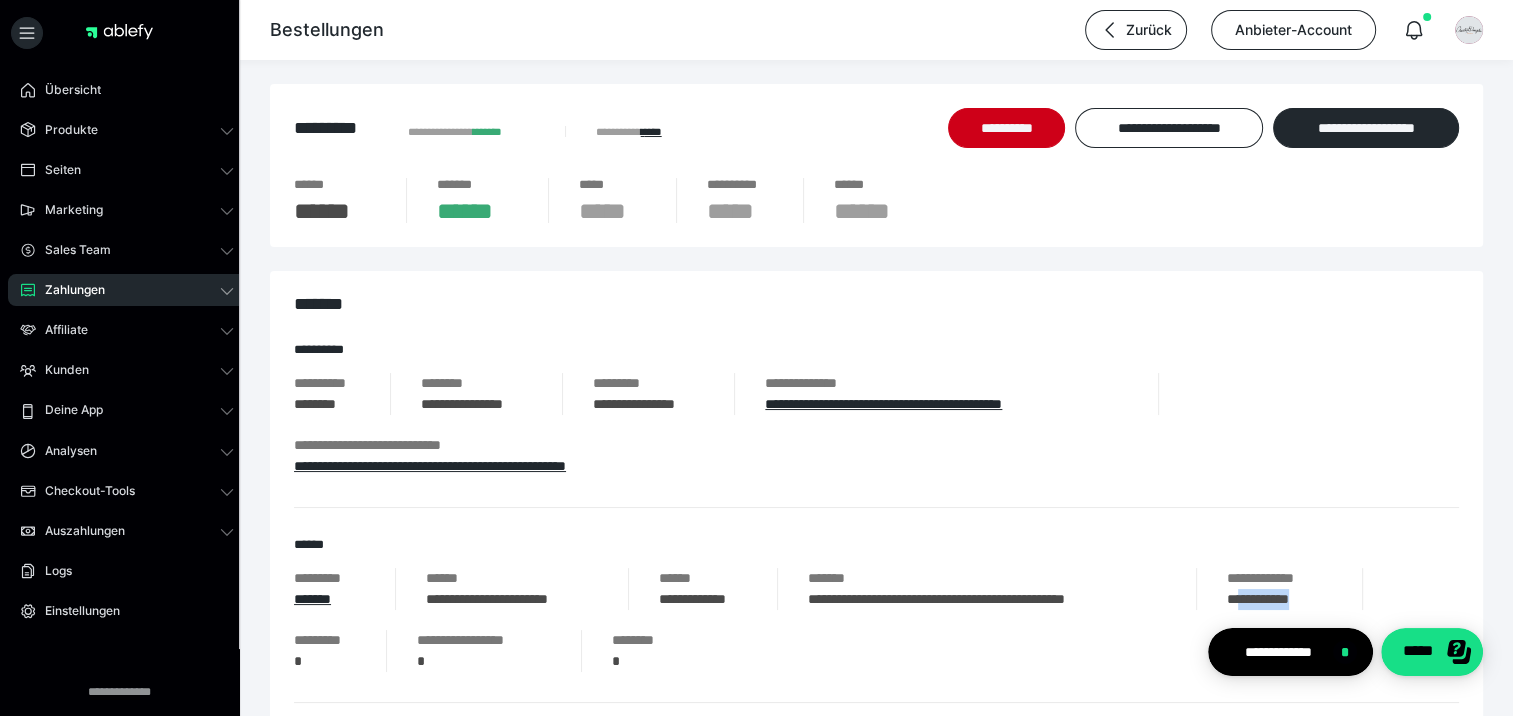 scroll, scrollTop: 0, scrollLeft: 0, axis: both 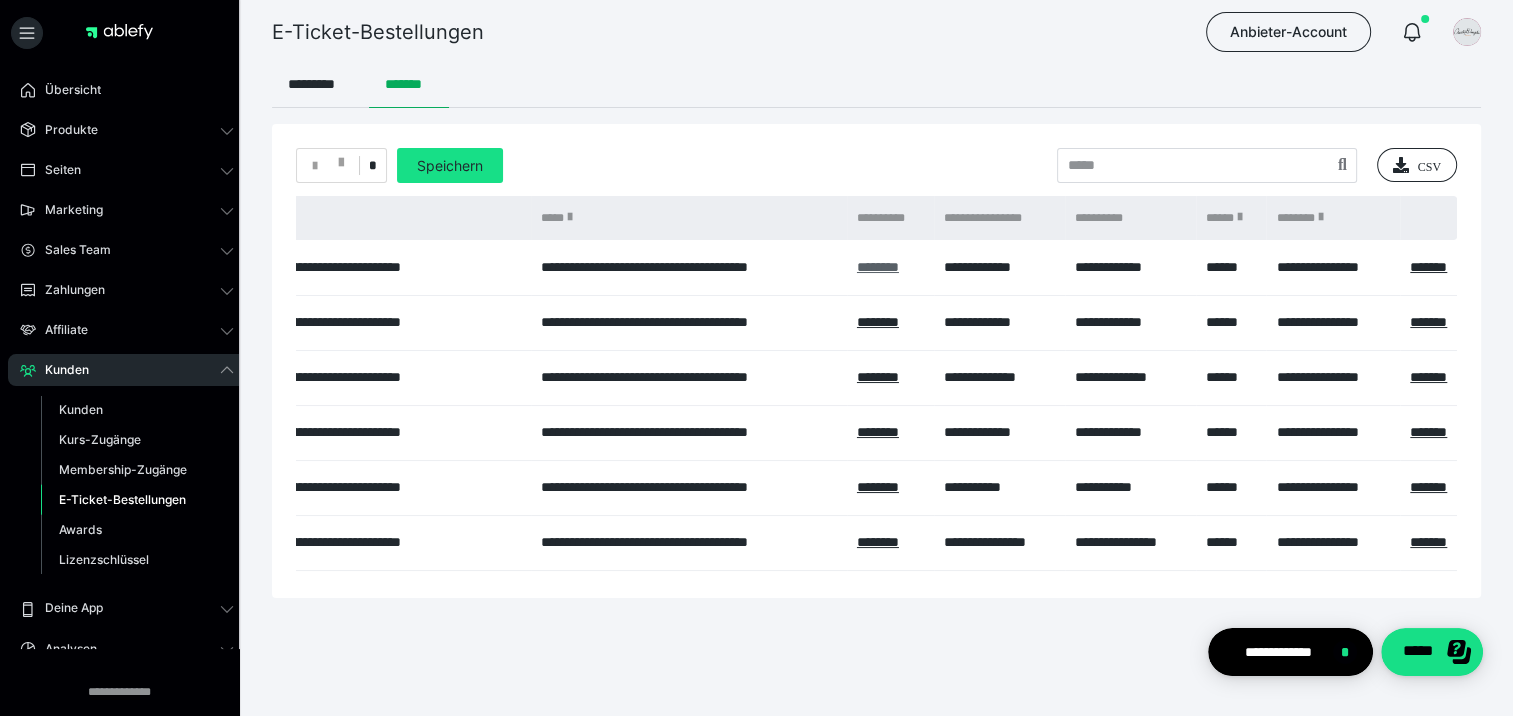 click on "********" at bounding box center [878, 267] 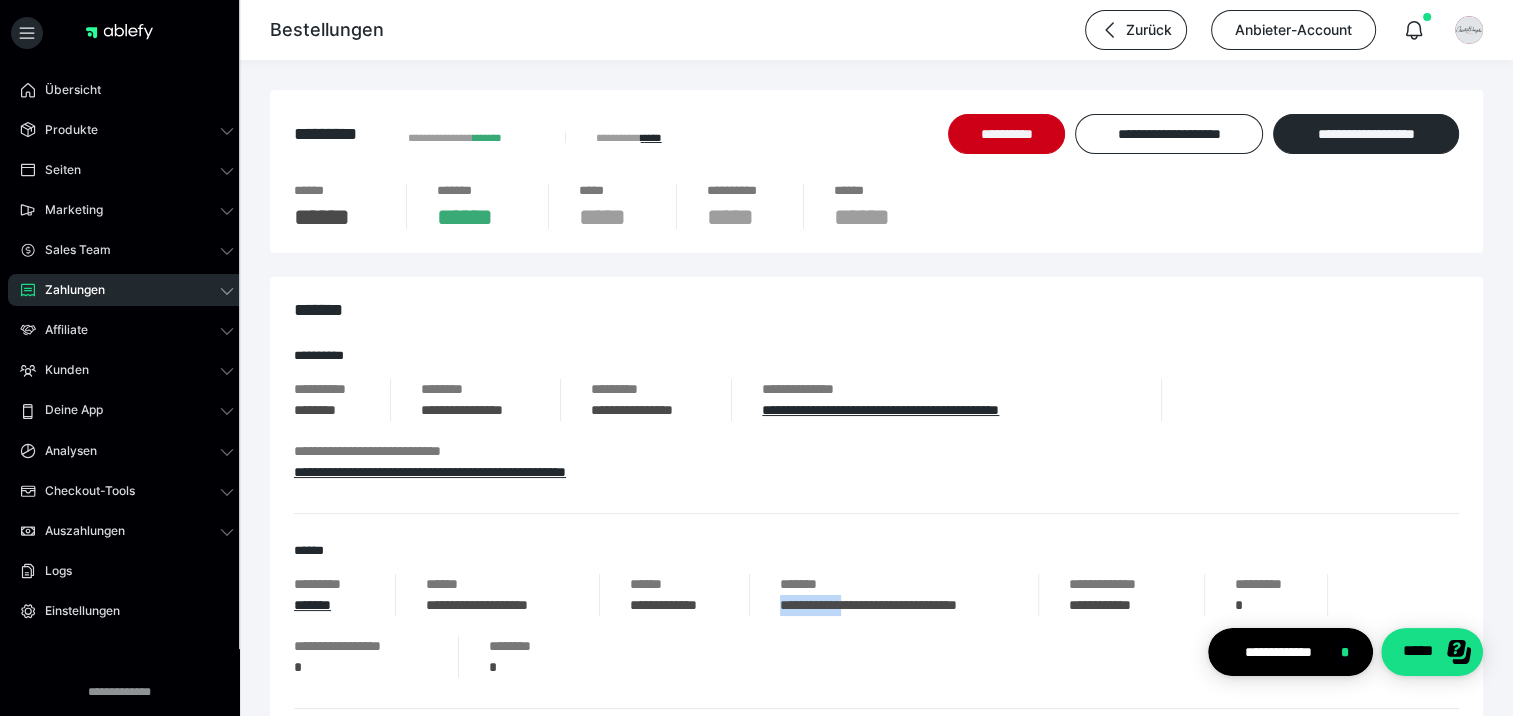 drag, startPoint x: 864, startPoint y: 600, endPoint x: 771, endPoint y: 606, distance: 93.193344 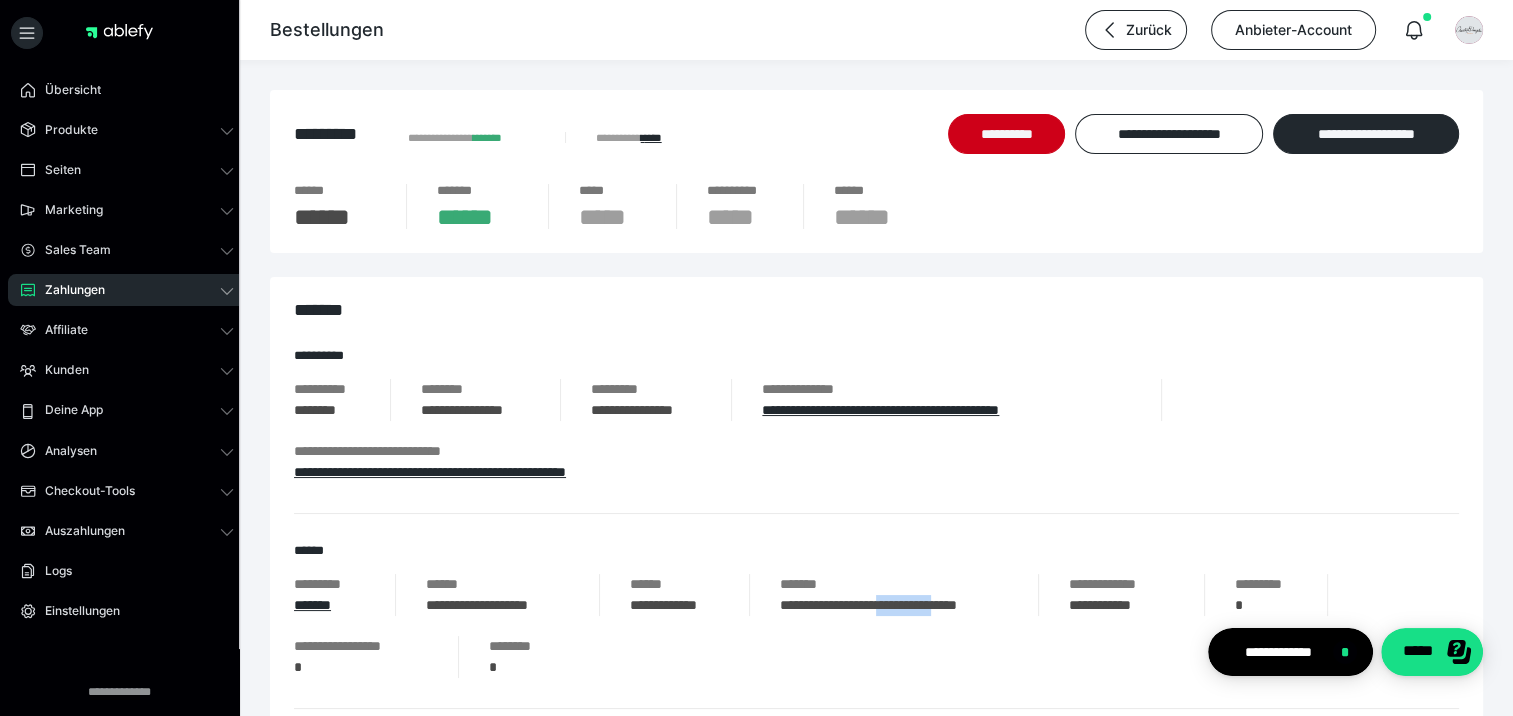 drag, startPoint x: 978, startPoint y: 604, endPoint x: 912, endPoint y: 608, distance: 66.1211 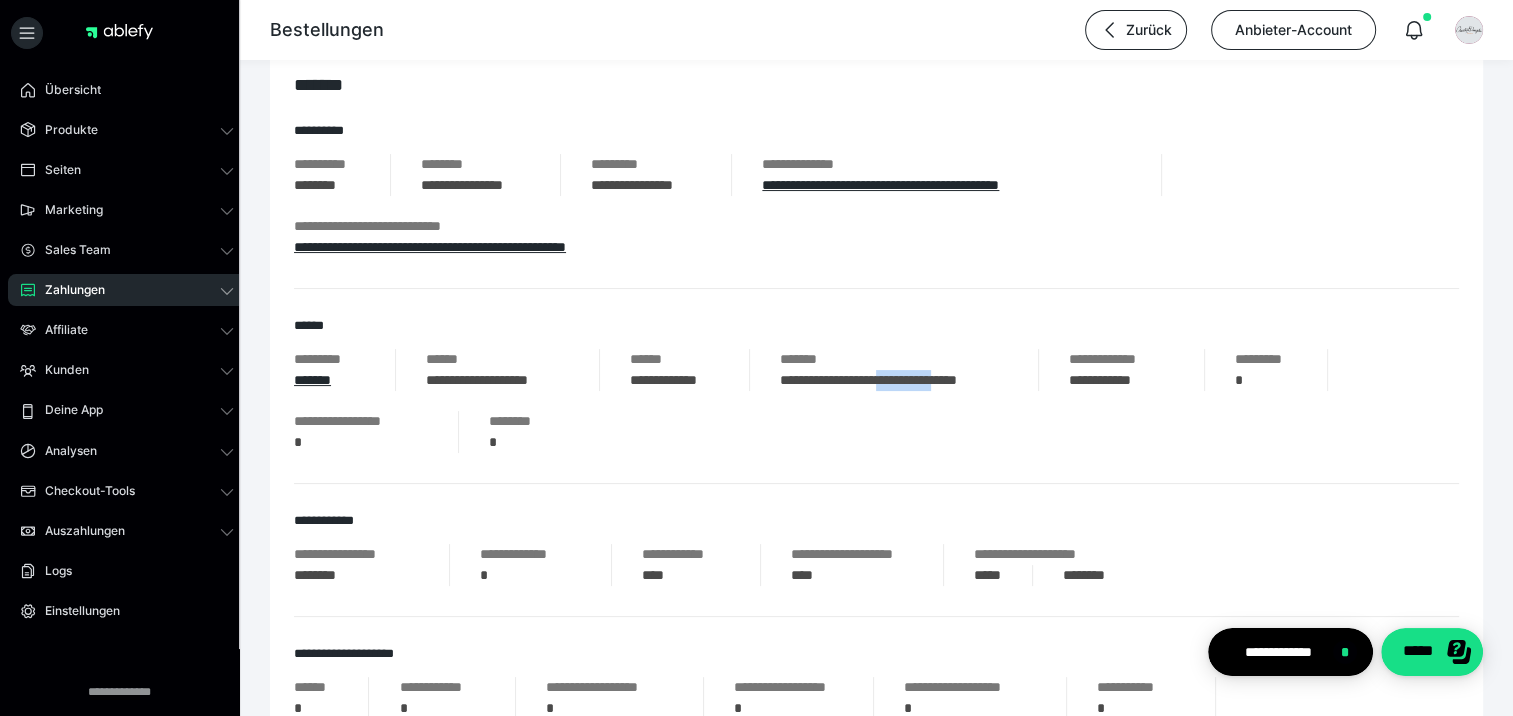 scroll, scrollTop: 300, scrollLeft: 0, axis: vertical 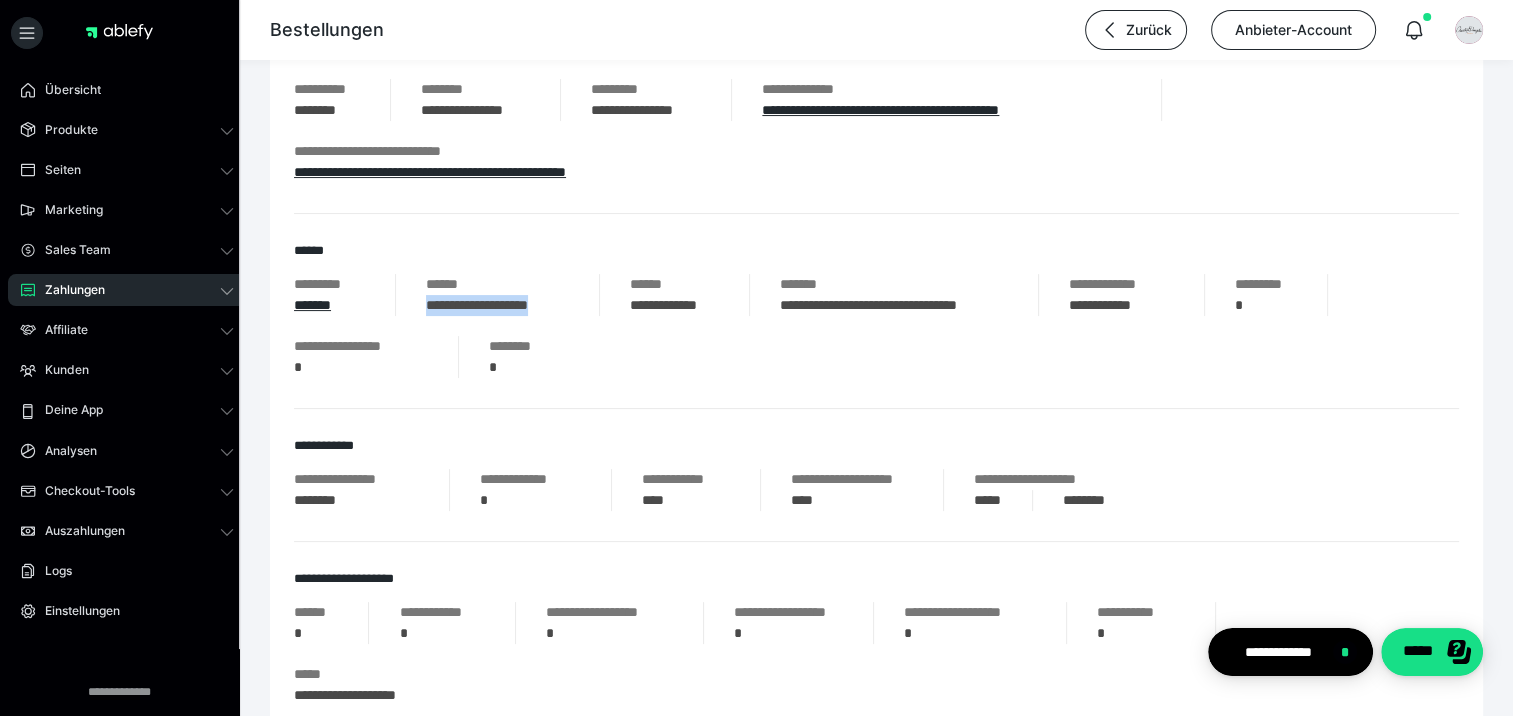 drag, startPoint x: 580, startPoint y: 307, endPoint x: 428, endPoint y: 309, distance: 152.01315 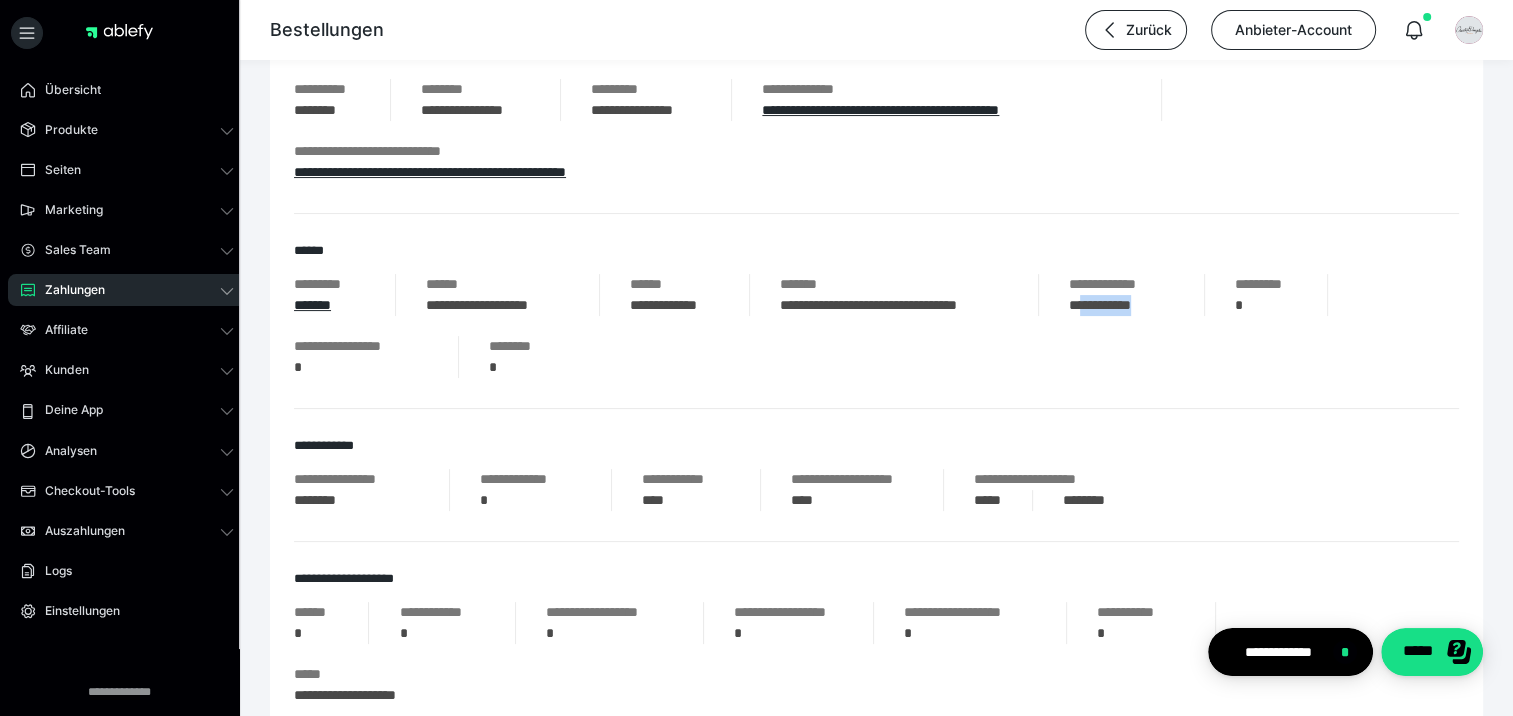 drag, startPoint x: 1184, startPoint y: 305, endPoint x: 1084, endPoint y: 309, distance: 100.07997 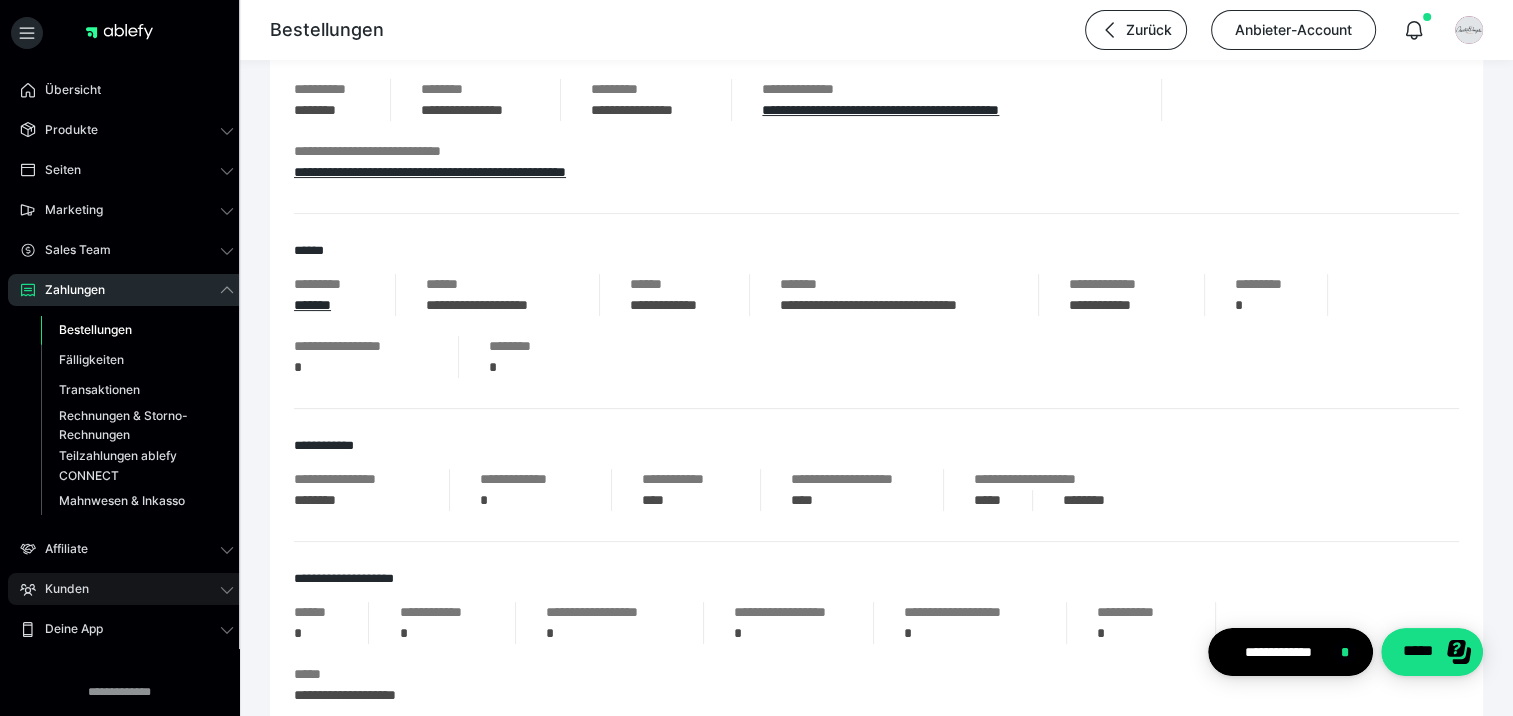 click on "Kunden" at bounding box center [60, 589] 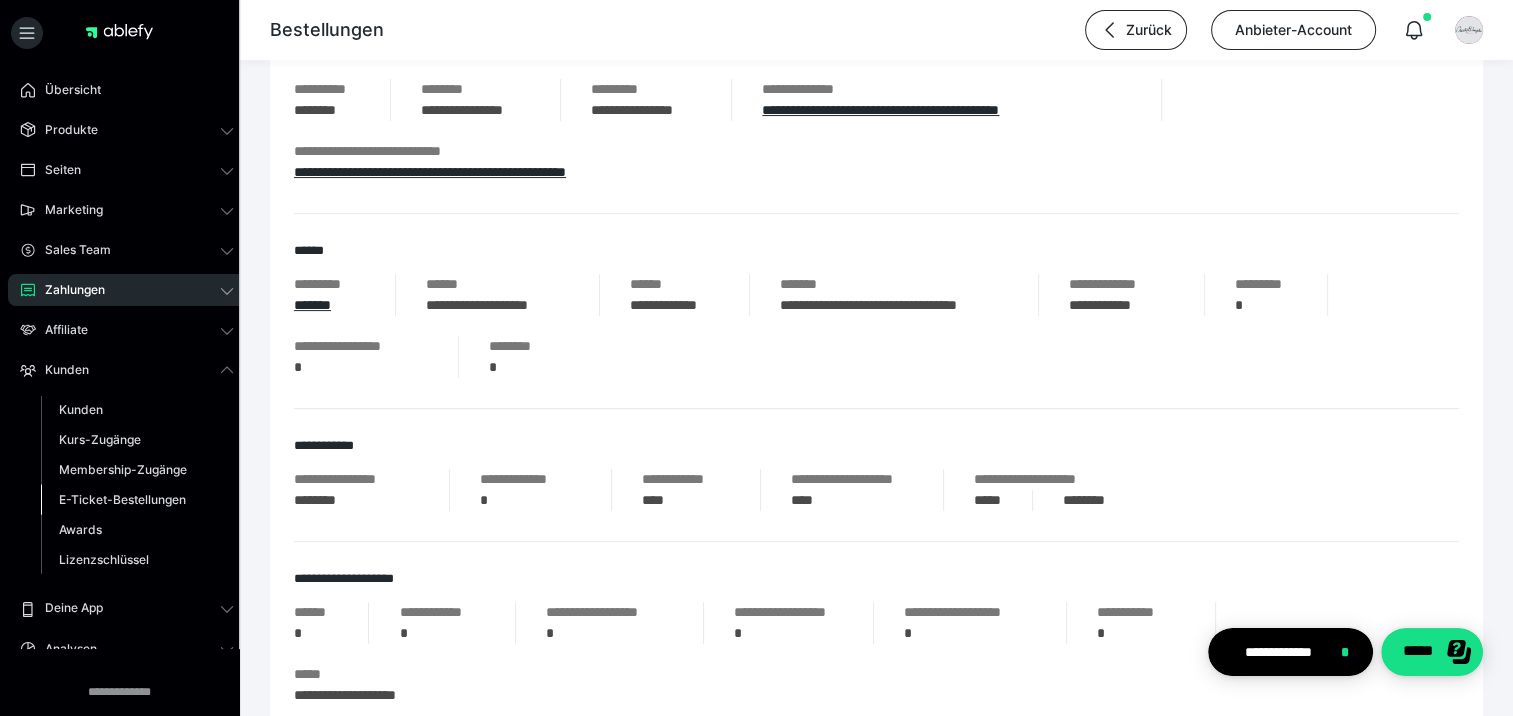 click on "E-Ticket-Bestellungen" at bounding box center (122, 499) 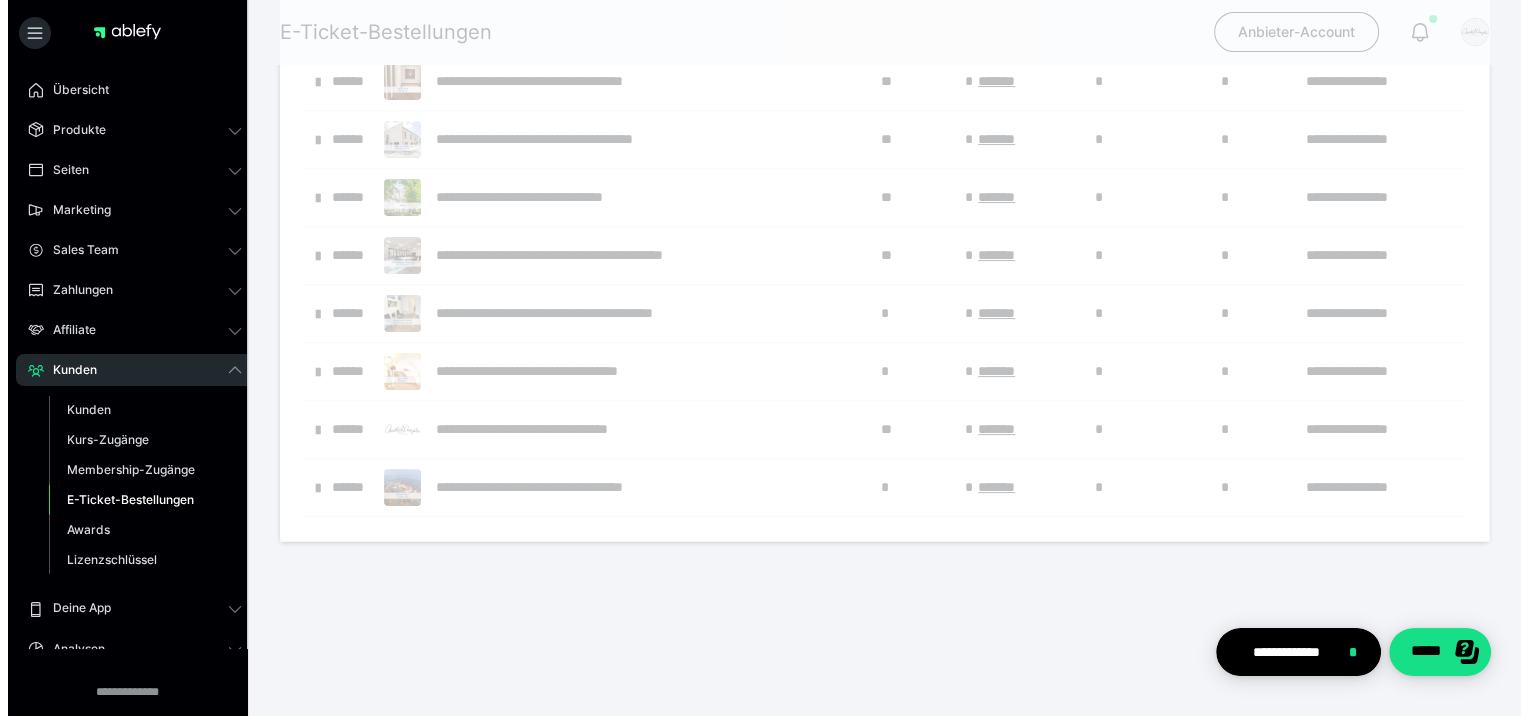 scroll, scrollTop: 0, scrollLeft: 0, axis: both 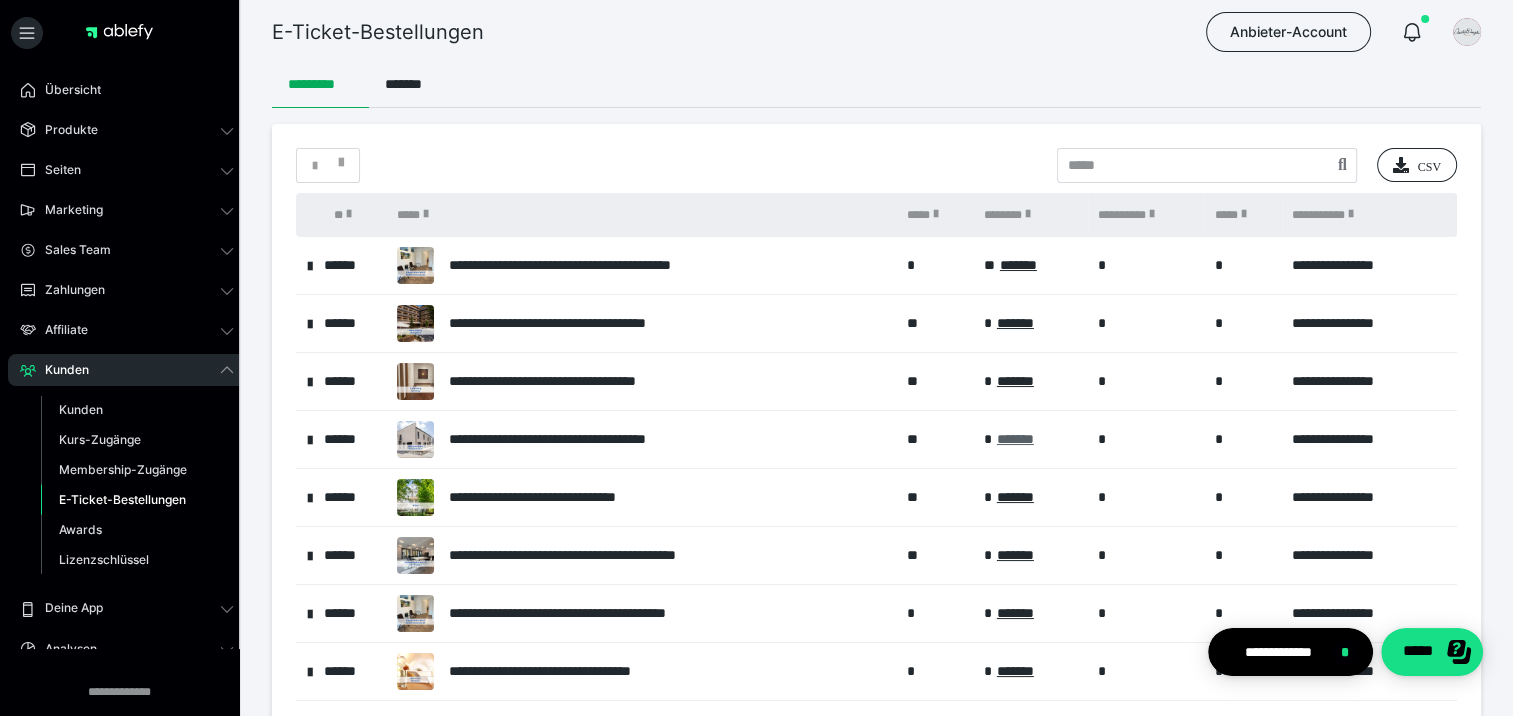 click on "*******" at bounding box center (1015, 439) 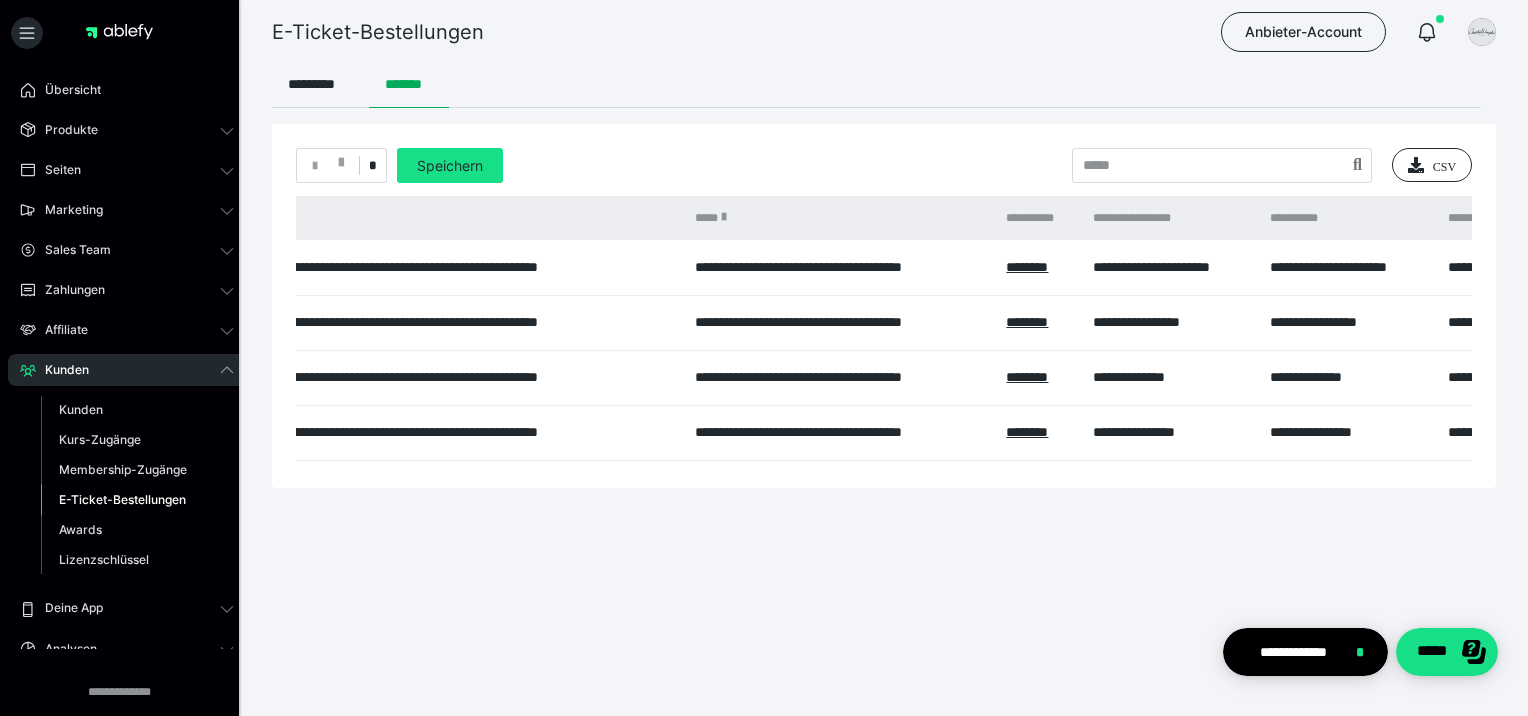 scroll, scrollTop: 0, scrollLeft: 1191, axis: horizontal 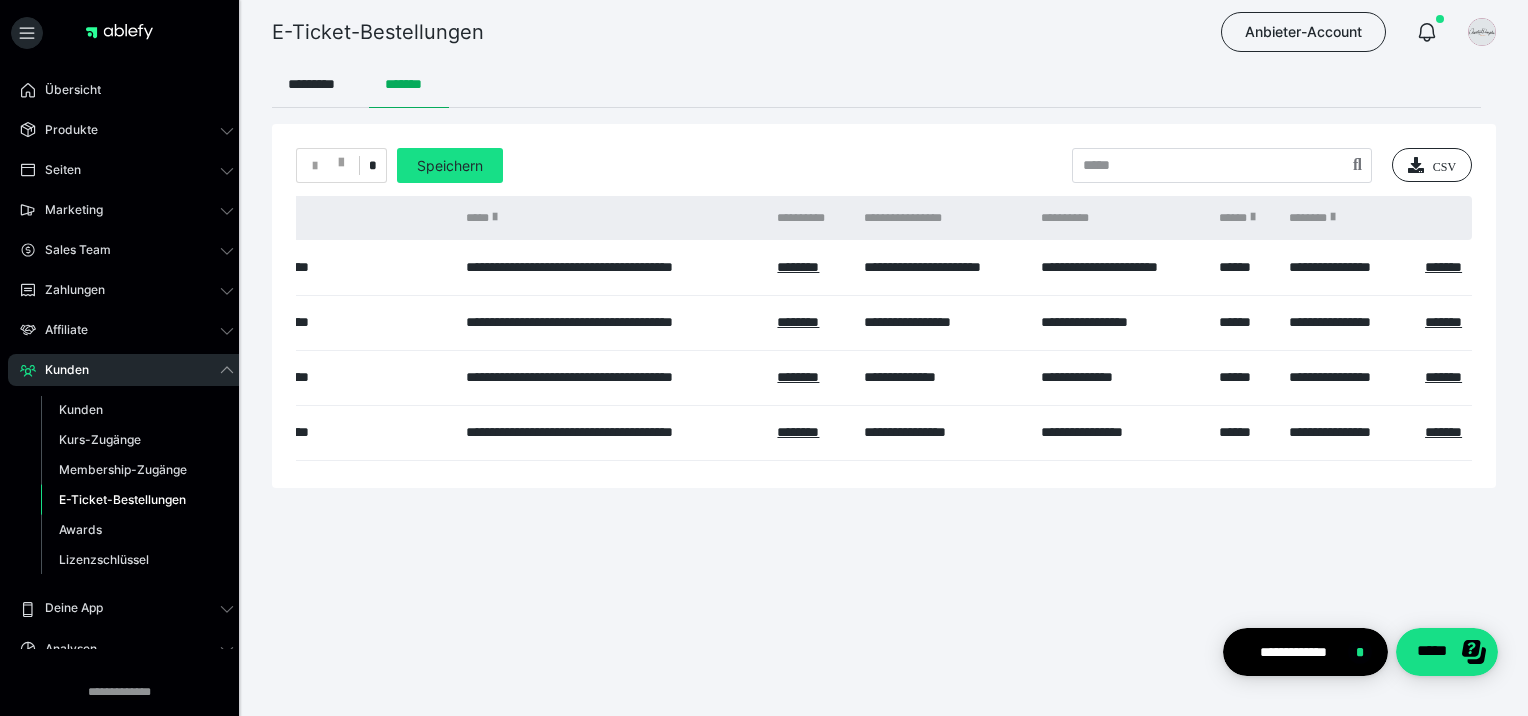 click on "E-Ticket-Bestellungen" at bounding box center (122, 499) 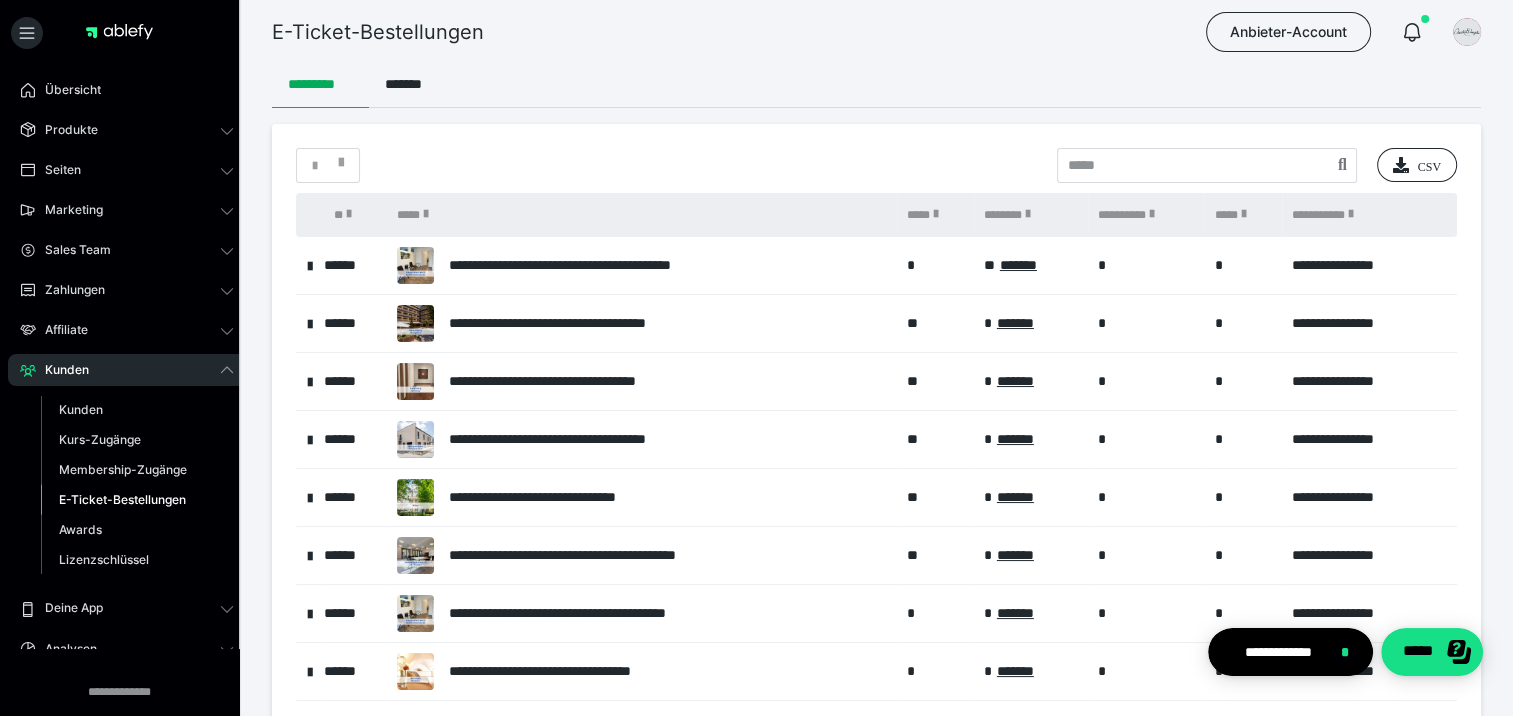click on "* *******" at bounding box center [1031, 498] 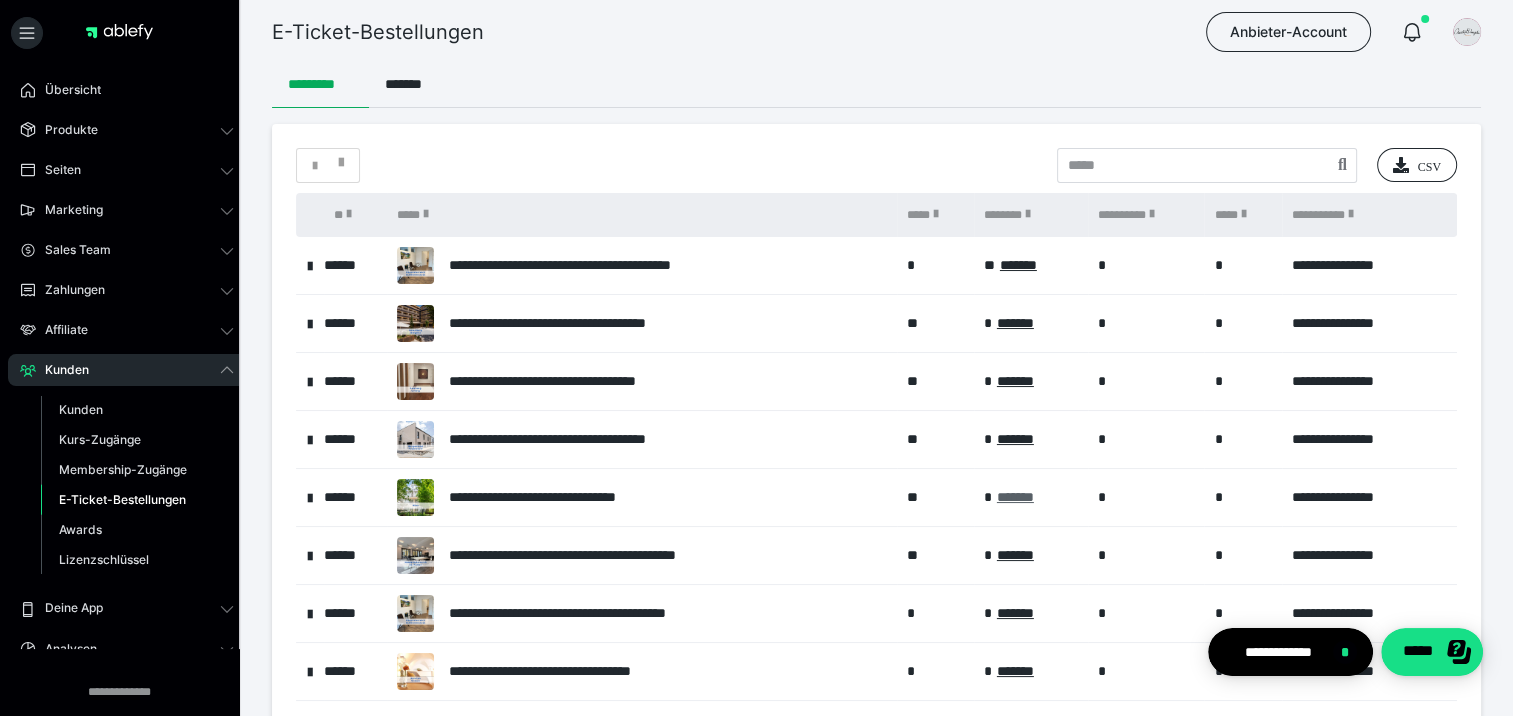 click on "*******" at bounding box center [1015, 497] 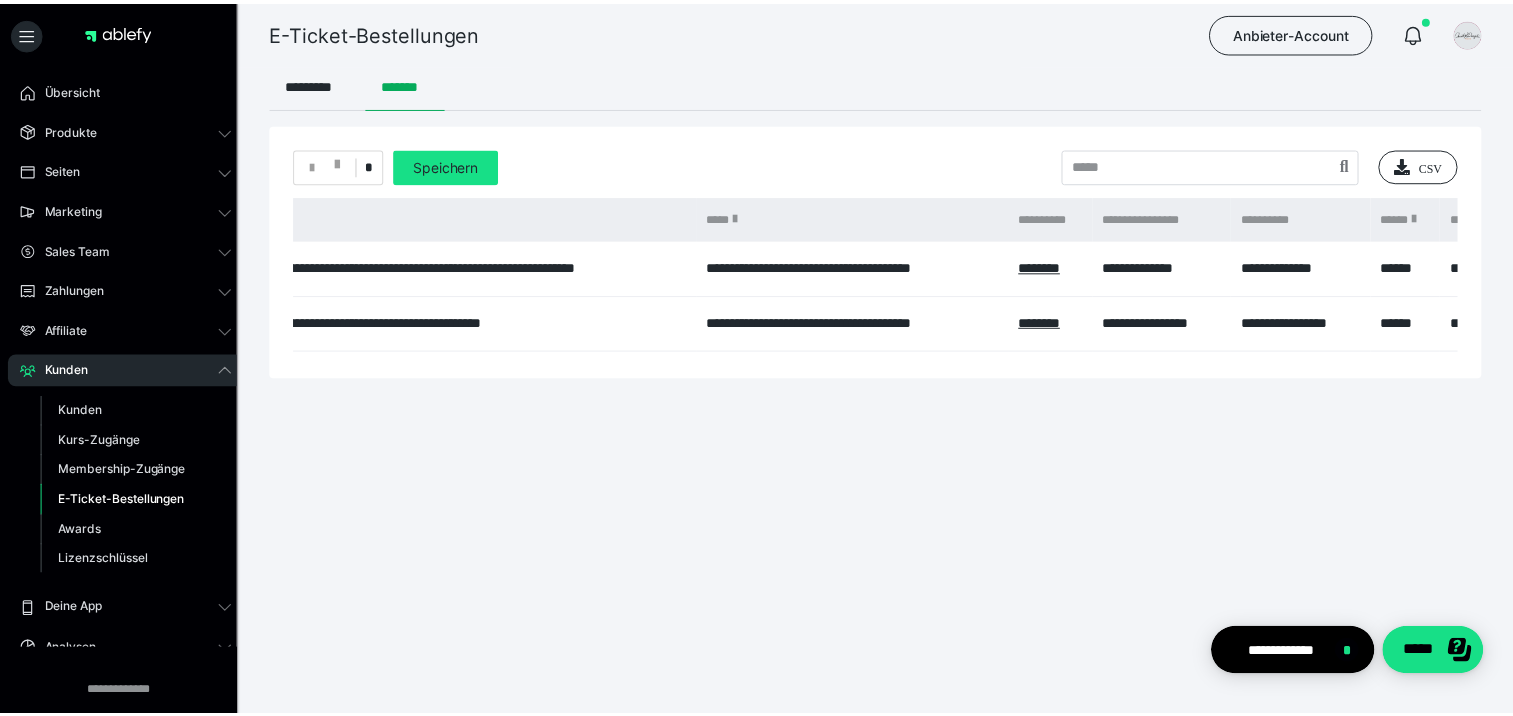 scroll, scrollTop: 0, scrollLeft: 1003, axis: horizontal 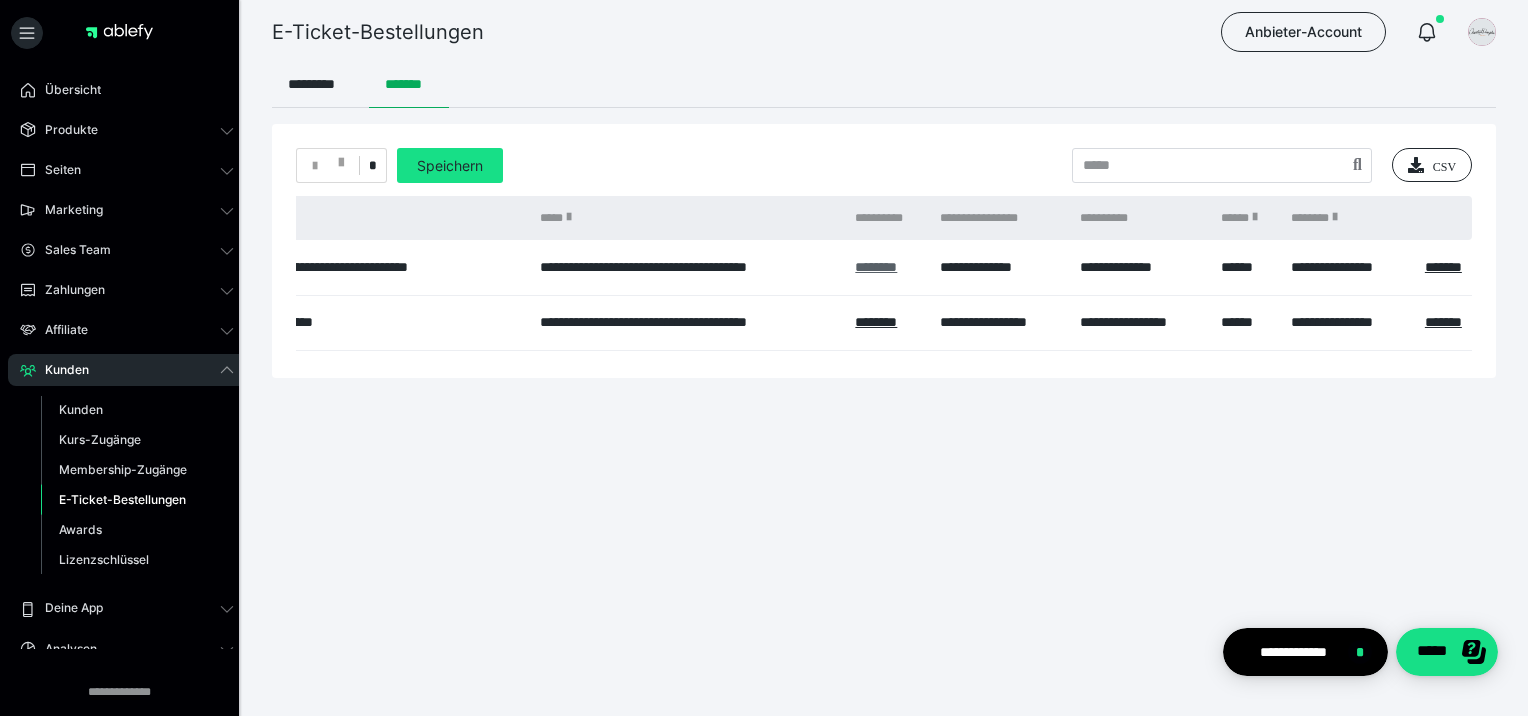 click on "********" at bounding box center (876, 267) 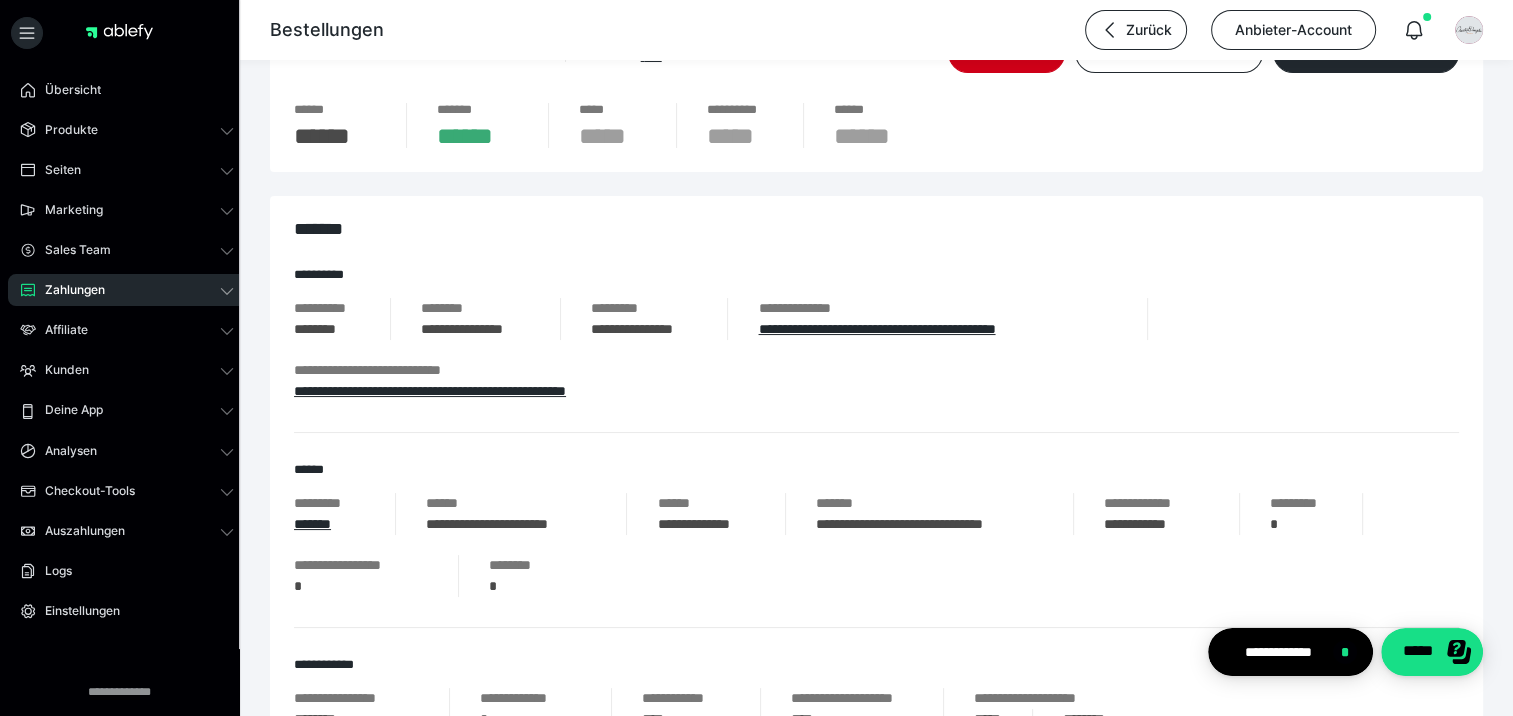 scroll, scrollTop: 200, scrollLeft: 0, axis: vertical 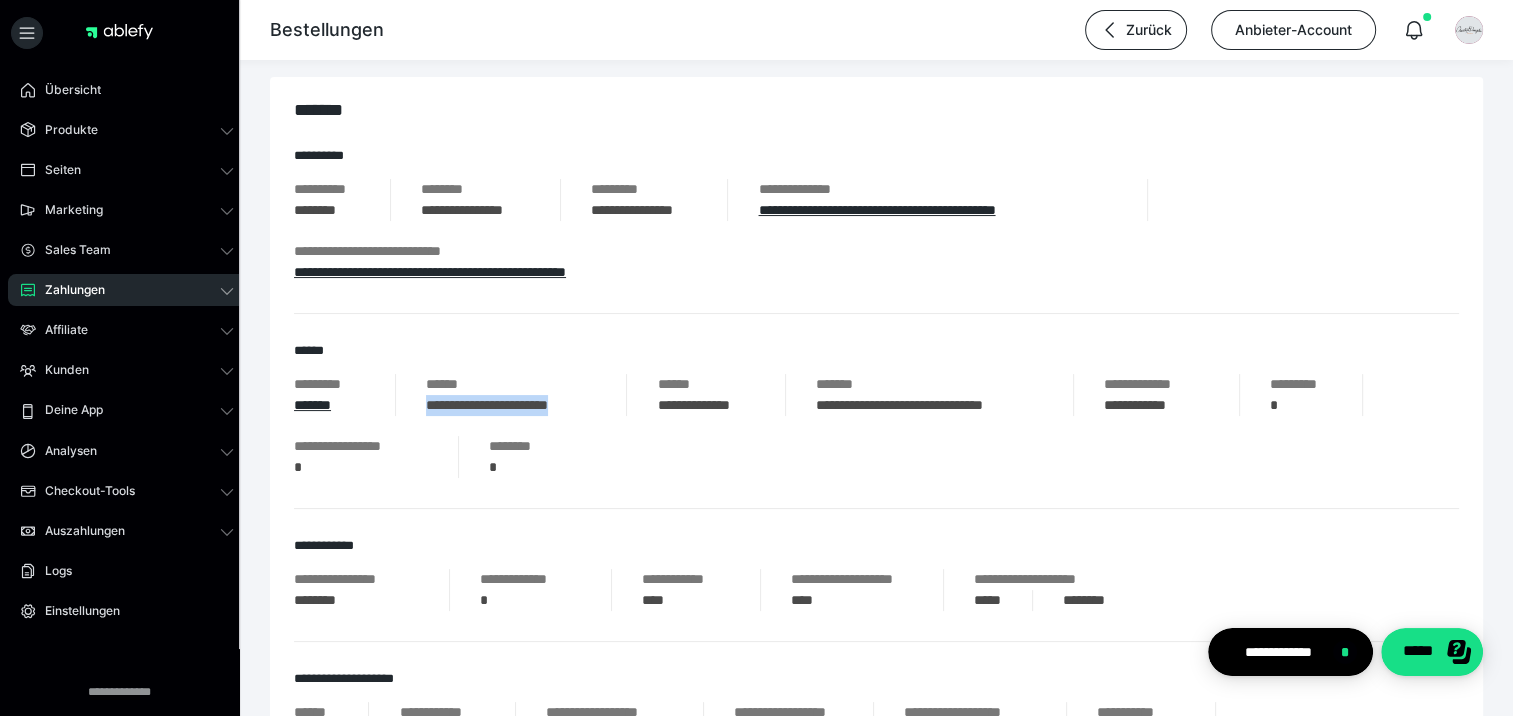 drag, startPoint x: 599, startPoint y: 406, endPoint x: 424, endPoint y: 408, distance: 175.01143 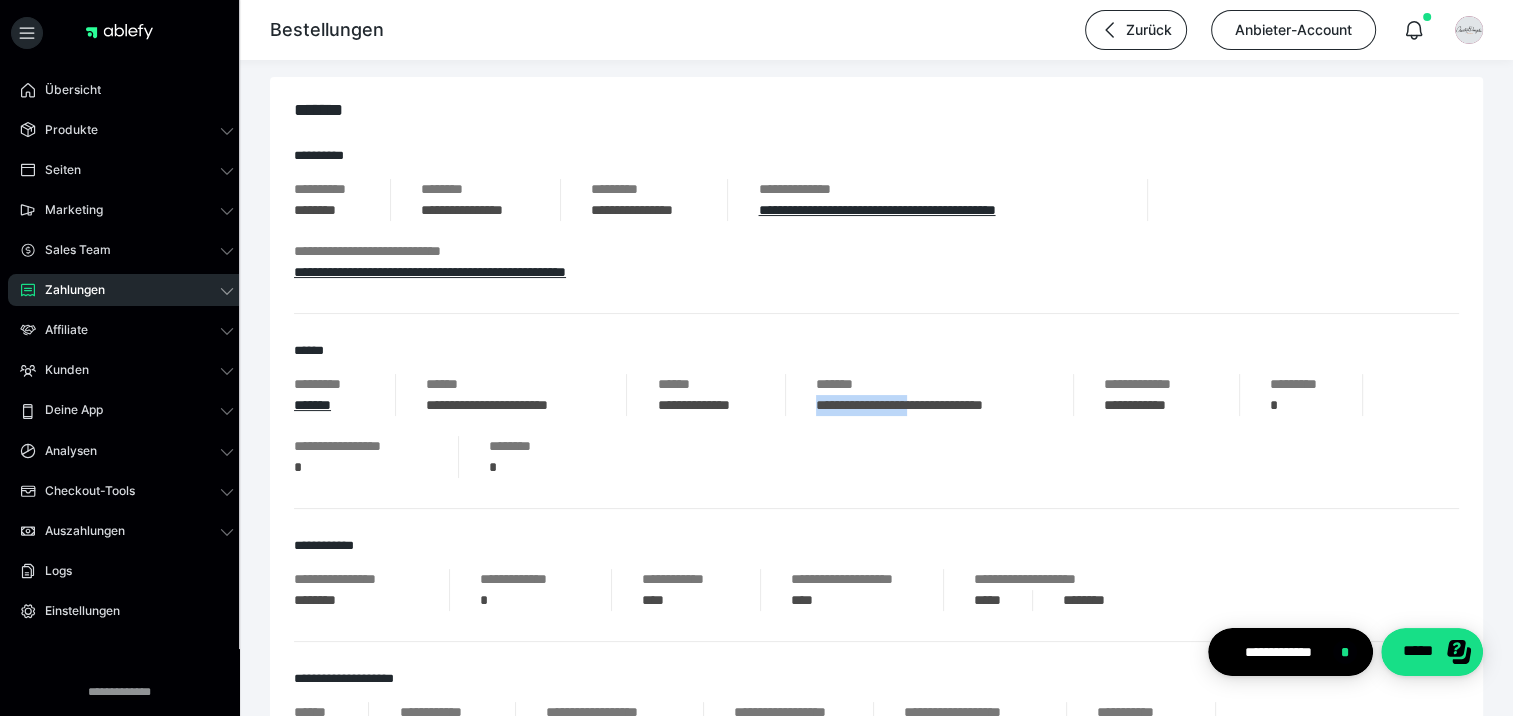 drag, startPoint x: 937, startPoint y: 396, endPoint x: 818, endPoint y: 408, distance: 119.60351 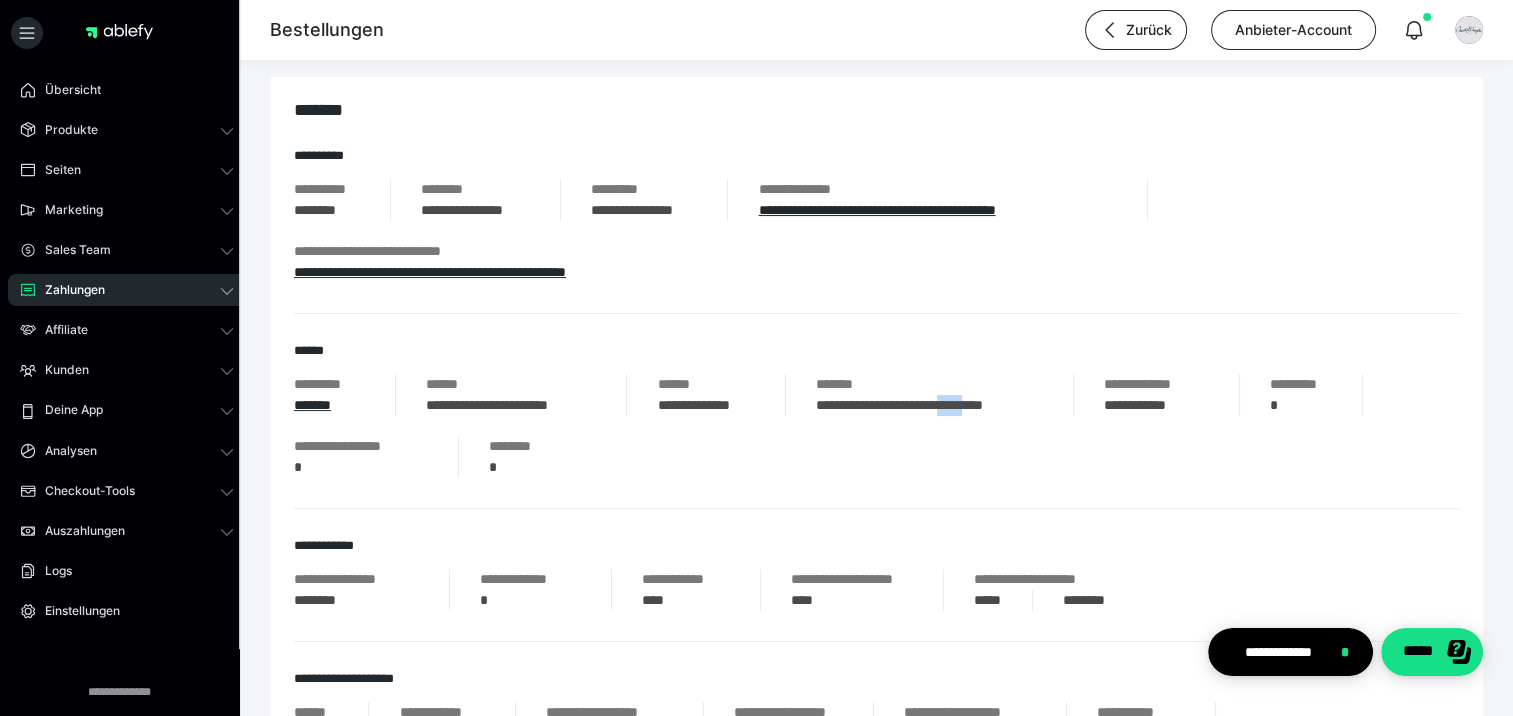 drag, startPoint x: 1017, startPoint y: 402, endPoint x: 980, endPoint y: 406, distance: 37.215588 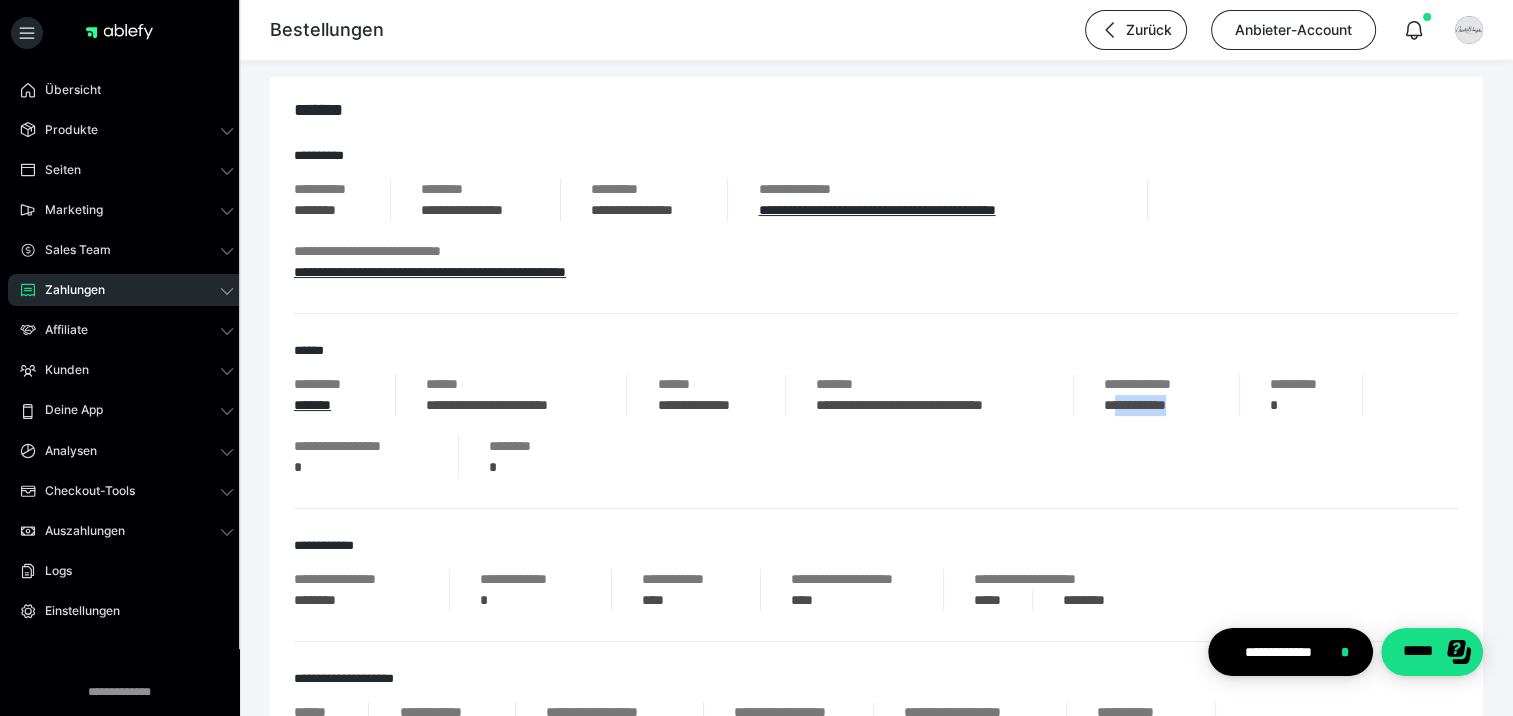 drag, startPoint x: 1218, startPoint y: 410, endPoint x: 1124, endPoint y: 415, distance: 94.13288 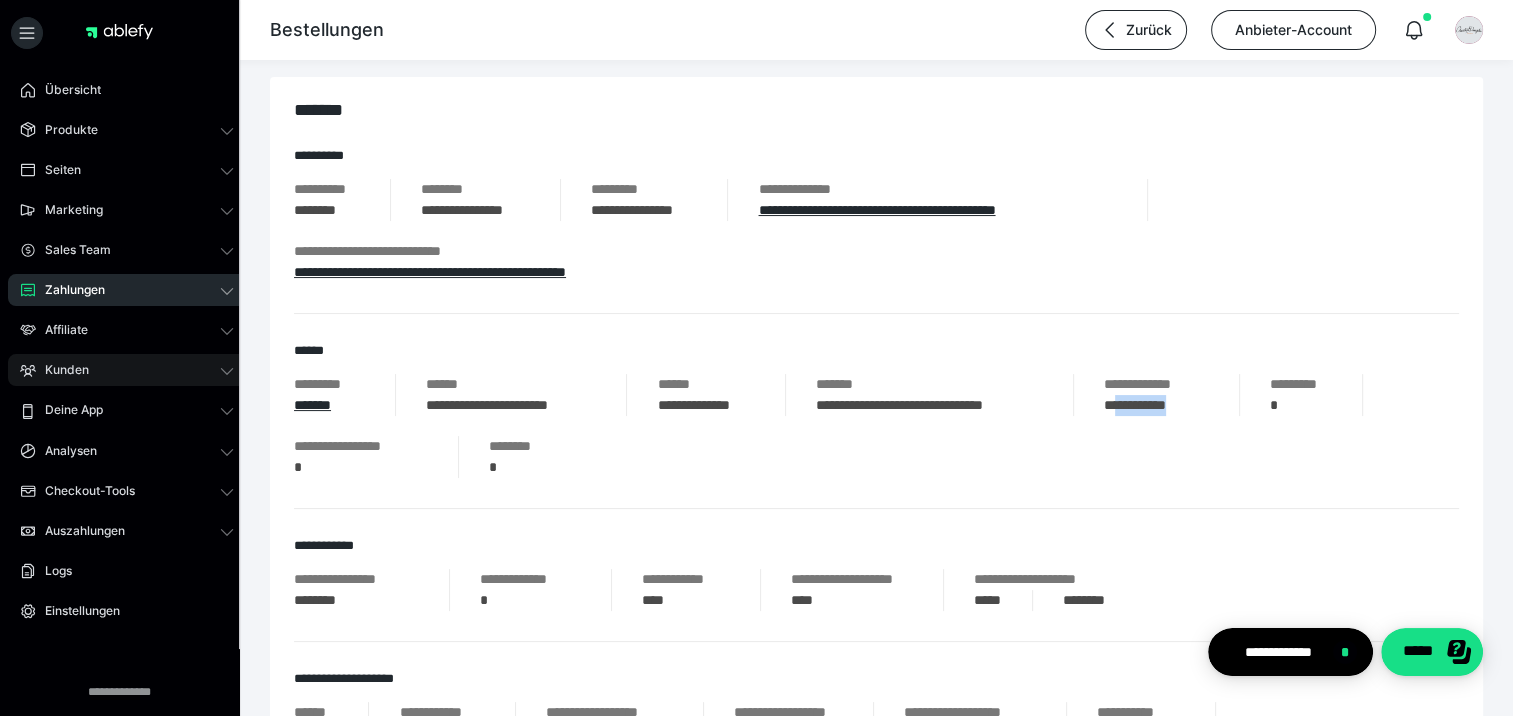 click on "Kunden" at bounding box center [60, 370] 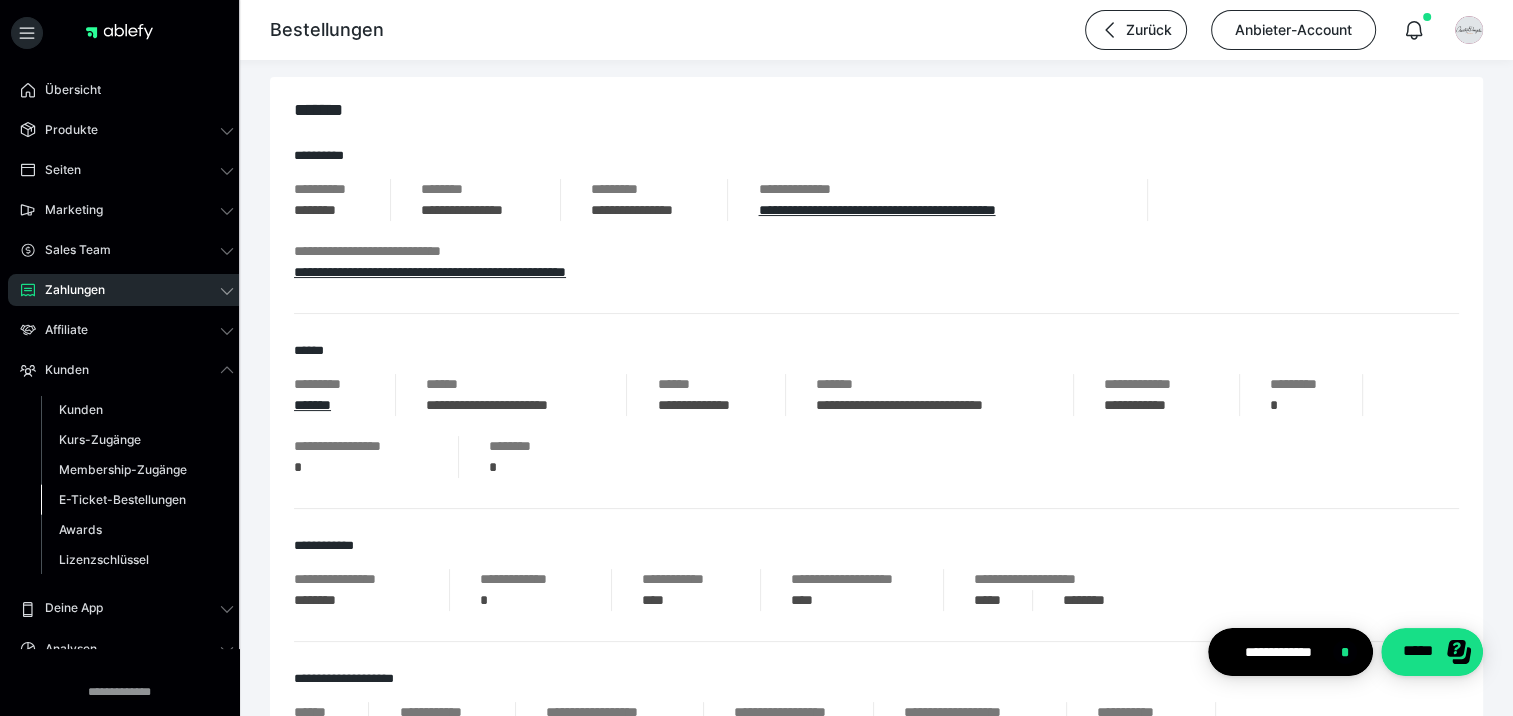 click on "E-Ticket-Bestellungen" at bounding box center [122, 499] 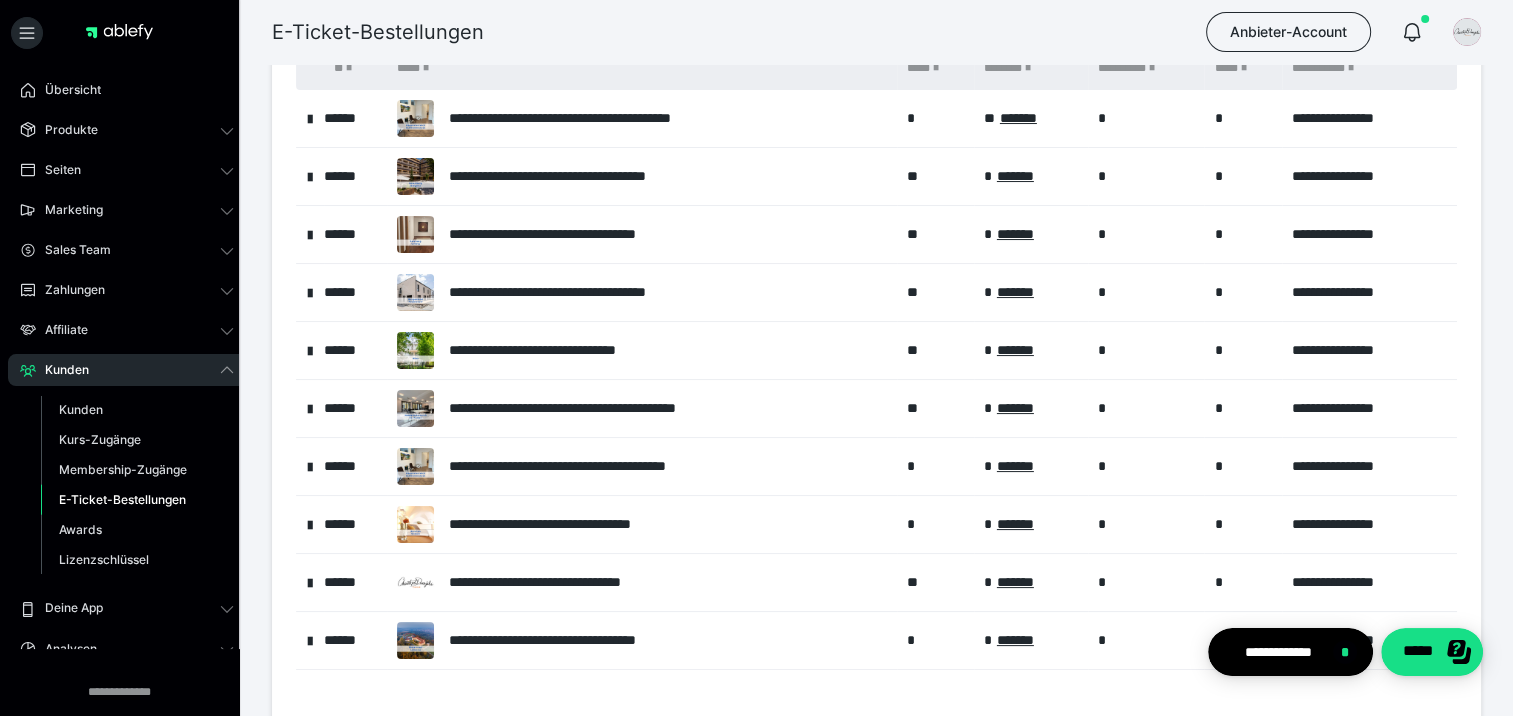 scroll, scrollTop: 200, scrollLeft: 0, axis: vertical 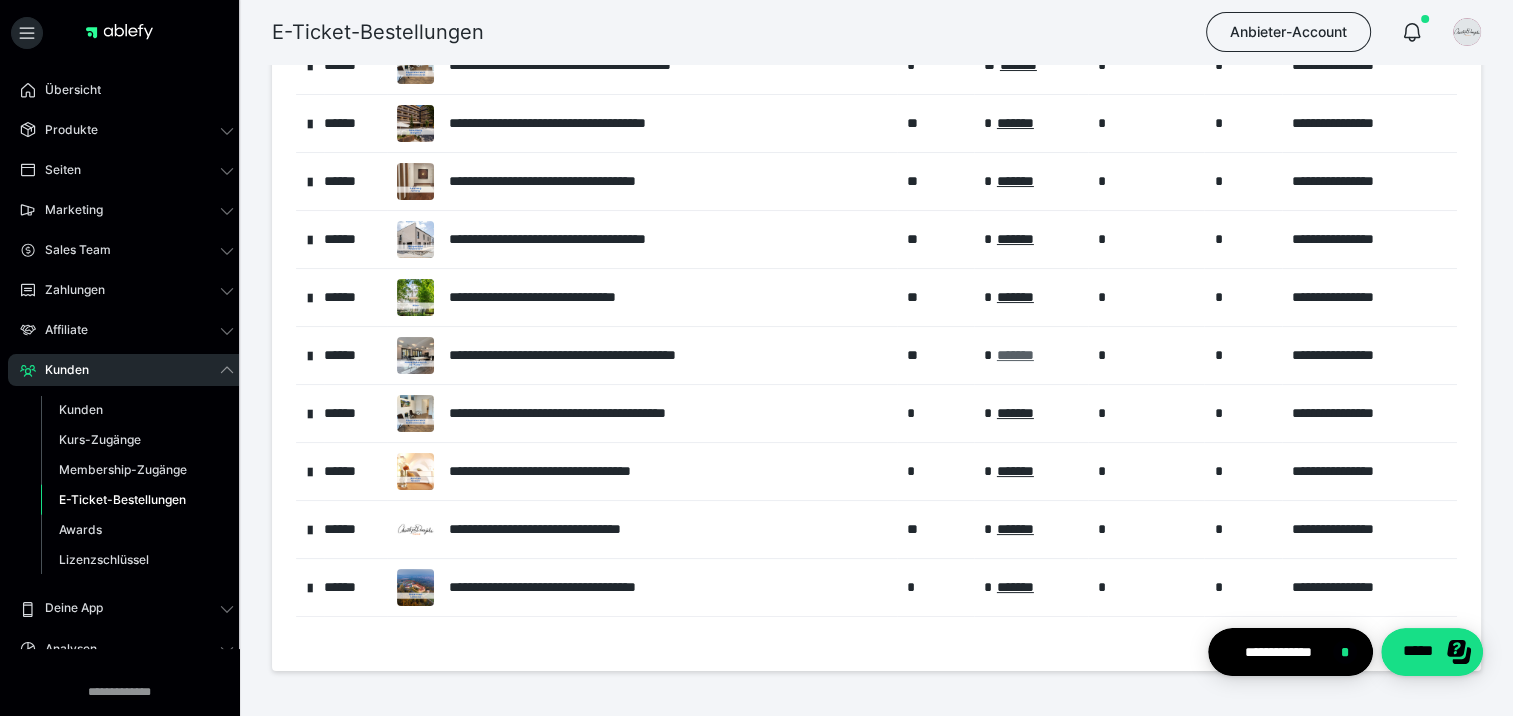 click on "*******" at bounding box center [1015, 355] 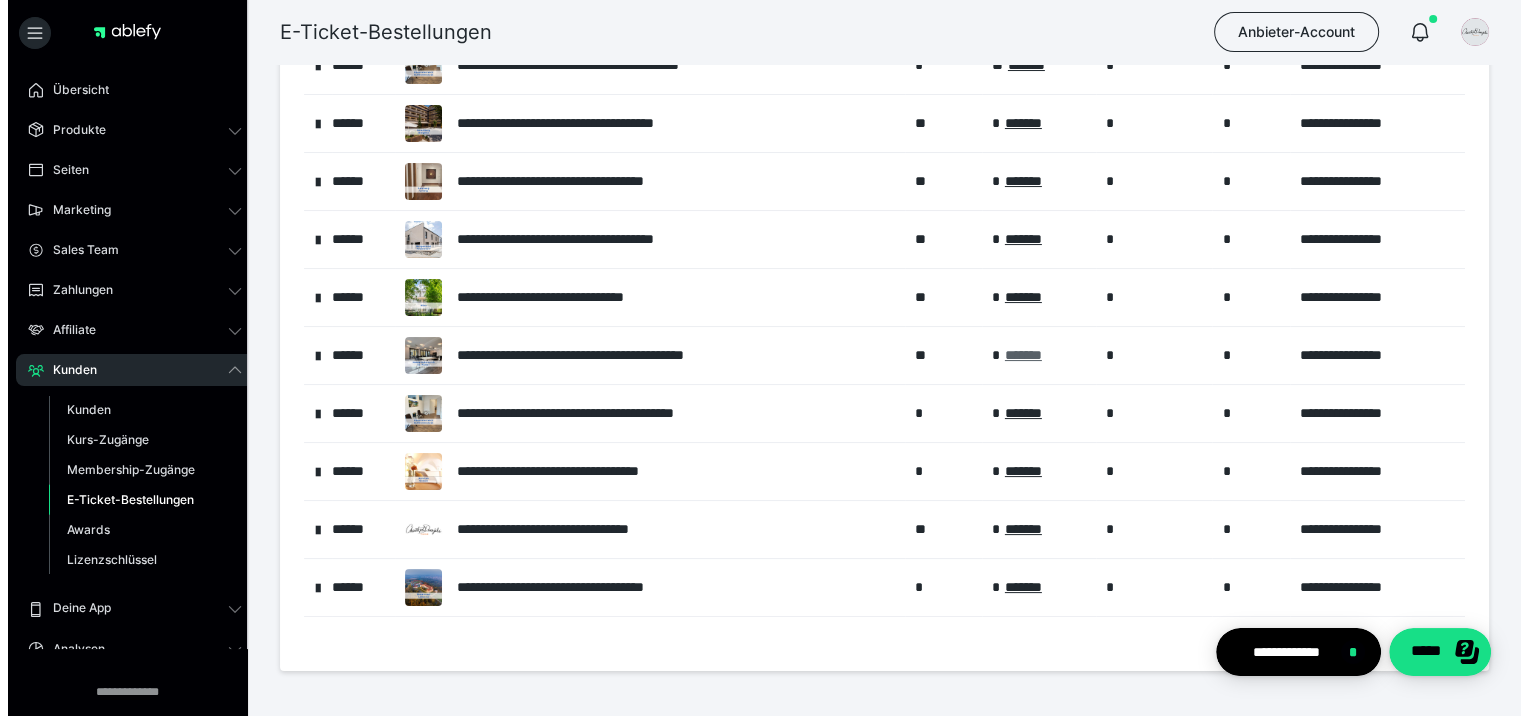 scroll, scrollTop: 0, scrollLeft: 0, axis: both 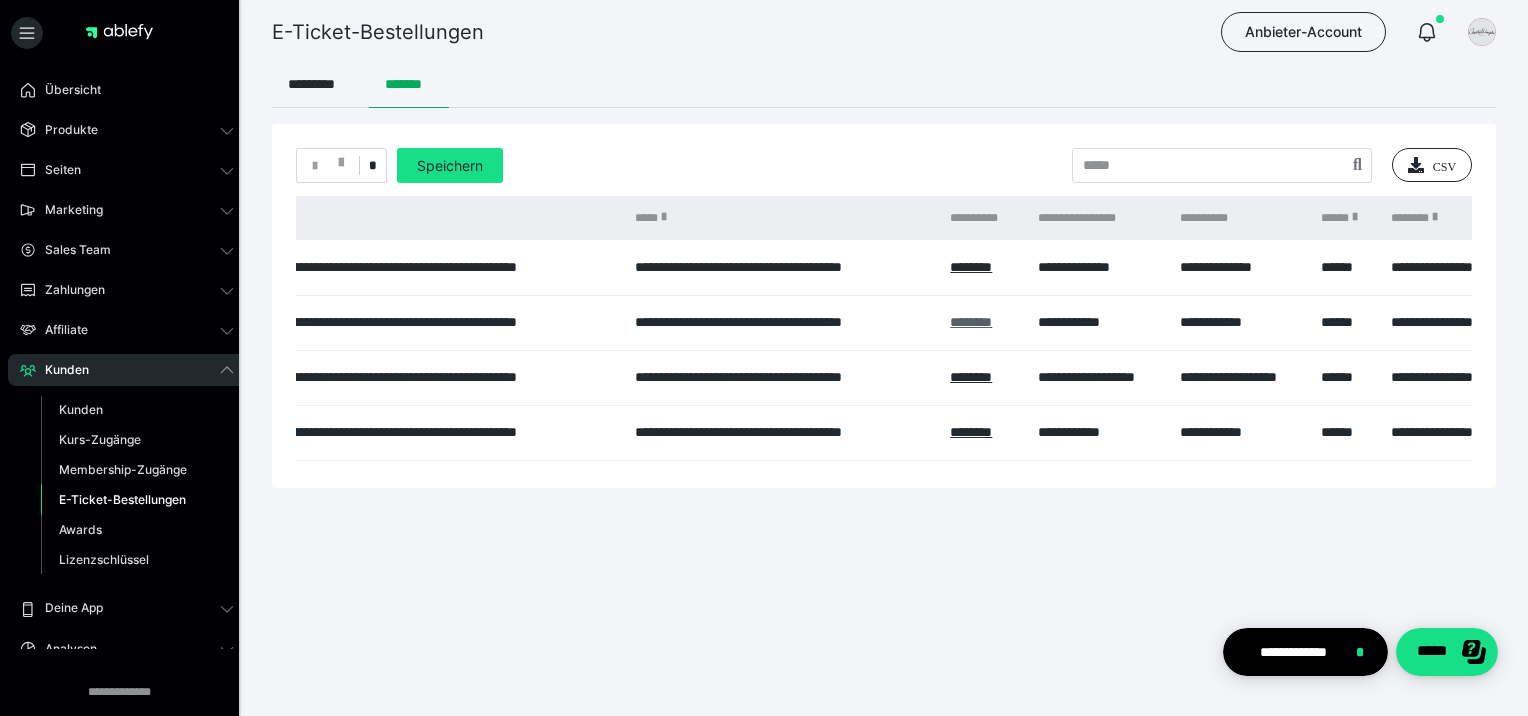 click on "********" at bounding box center [971, 322] 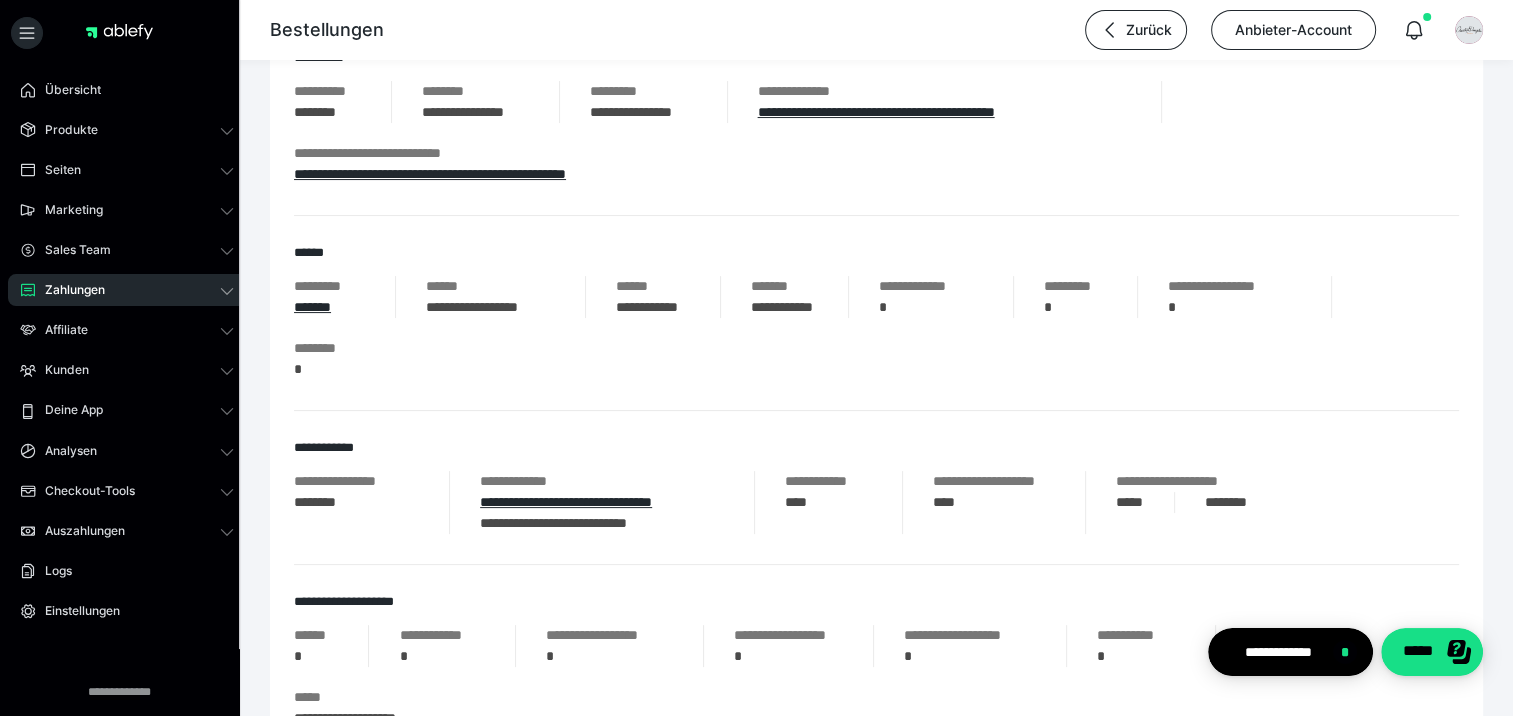 scroll, scrollTop: 300, scrollLeft: 0, axis: vertical 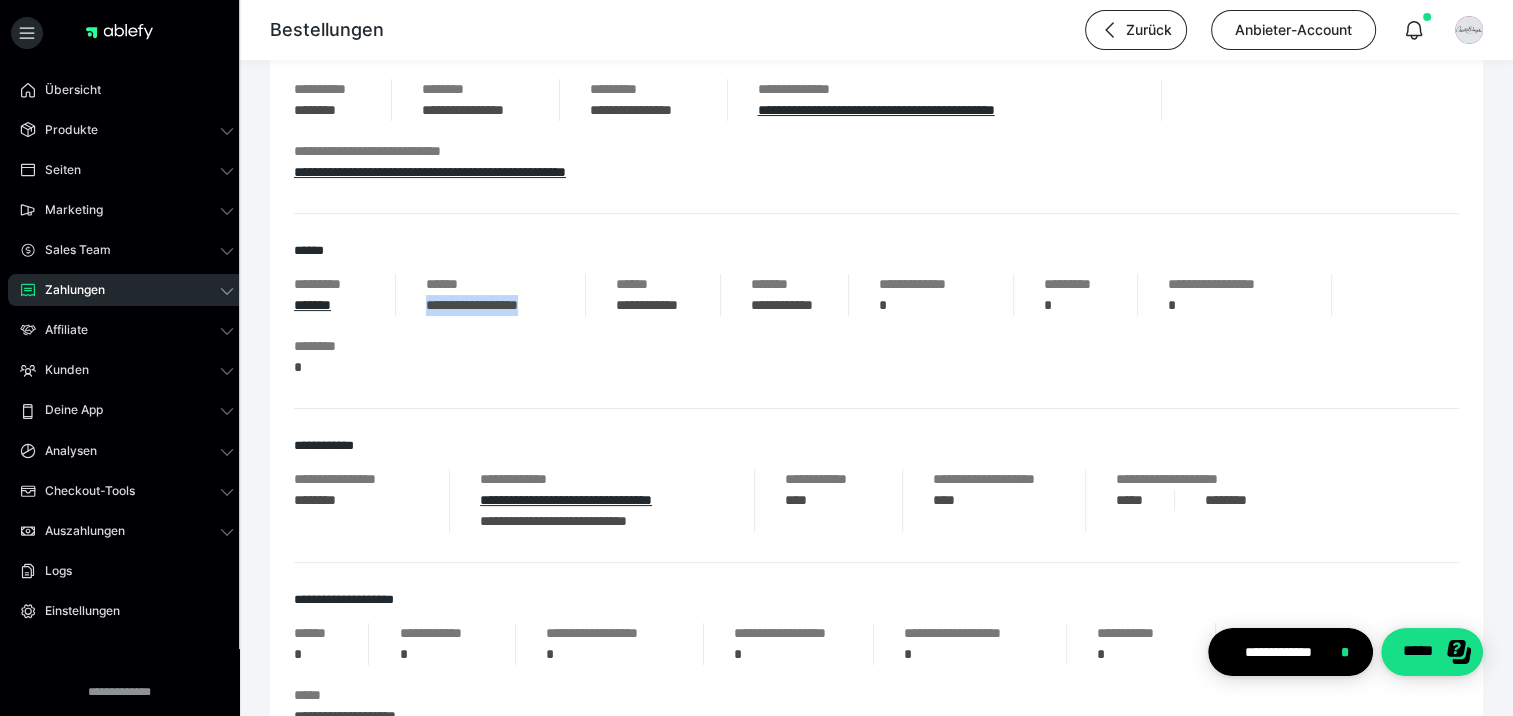 drag, startPoint x: 561, startPoint y: 304, endPoint x: 423, endPoint y: 309, distance: 138.09055 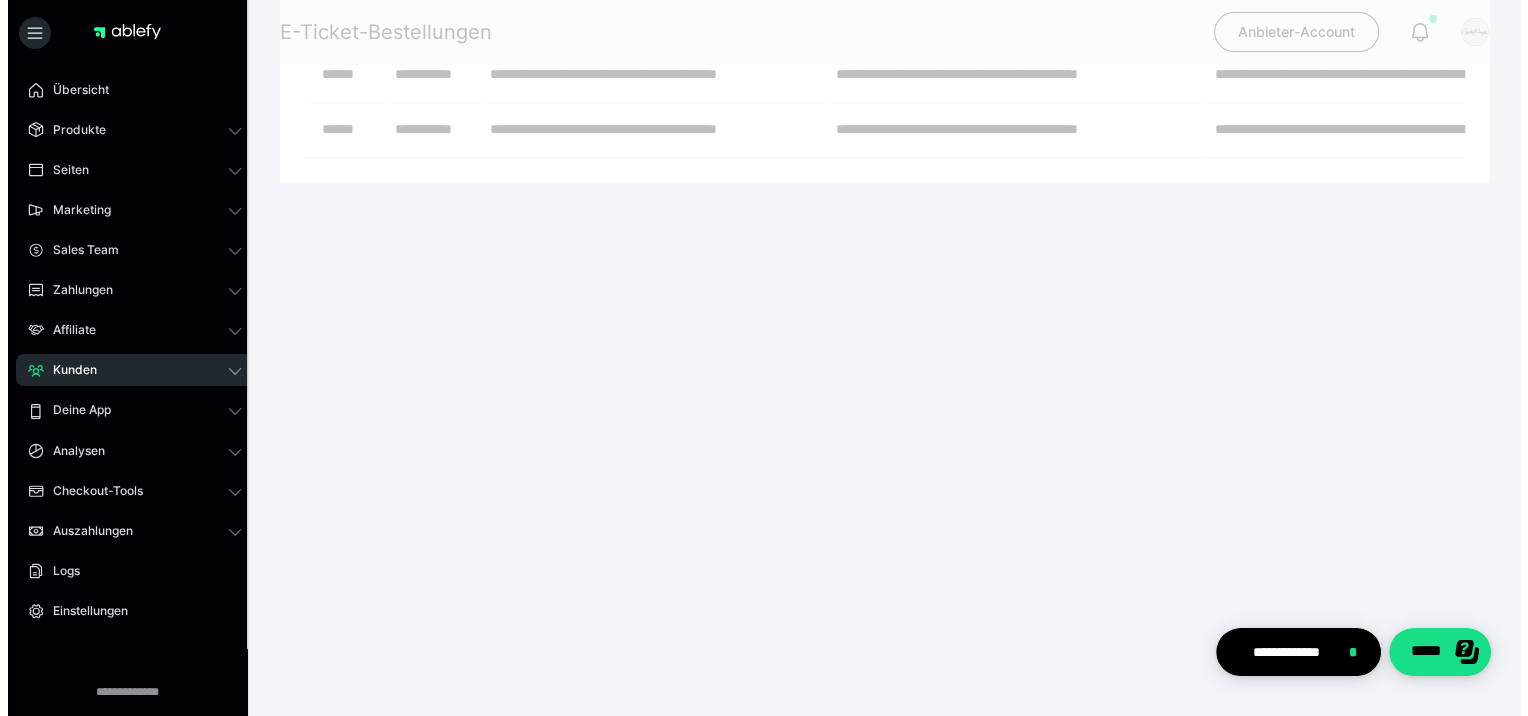 scroll, scrollTop: 0, scrollLeft: 0, axis: both 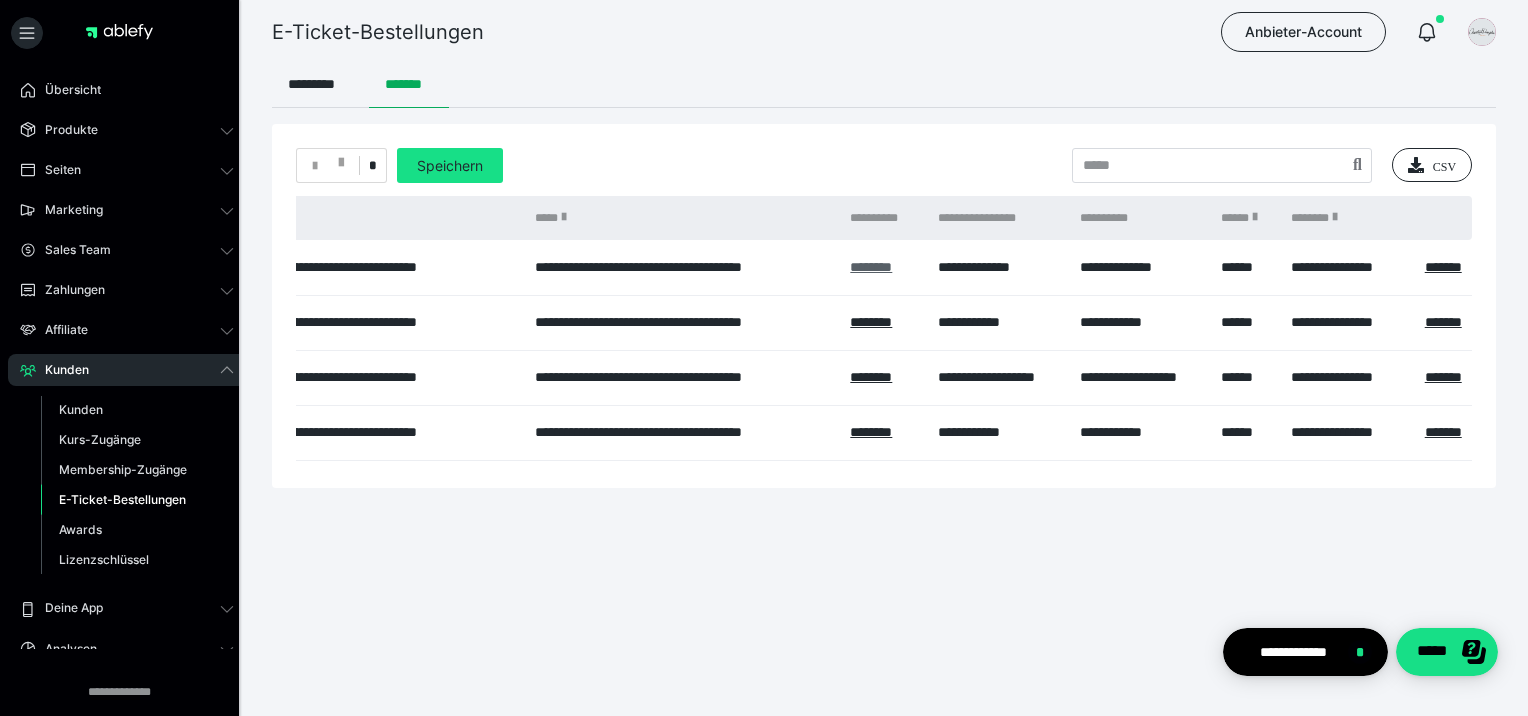 click on "********" at bounding box center [871, 267] 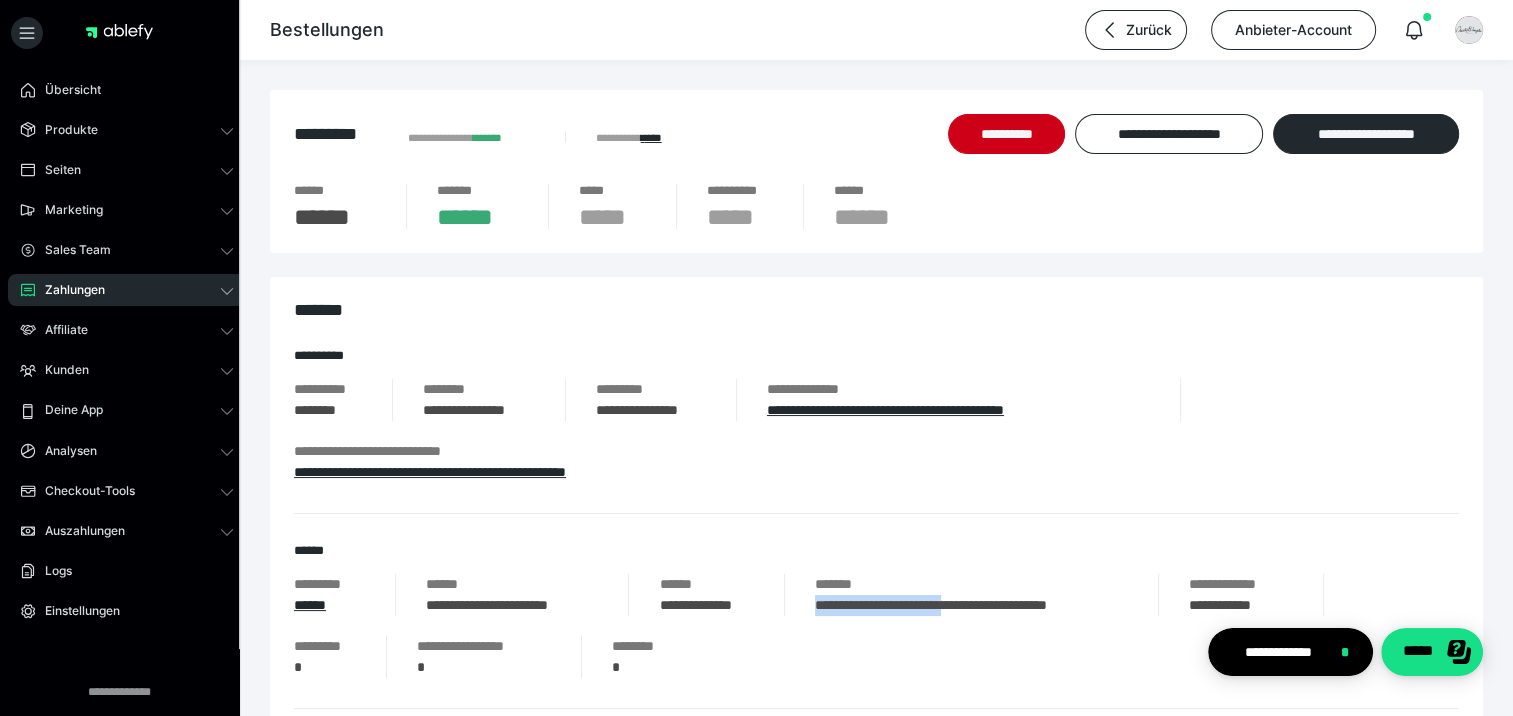 drag, startPoint x: 992, startPoint y: 600, endPoint x: 800, endPoint y: 605, distance: 192.0651 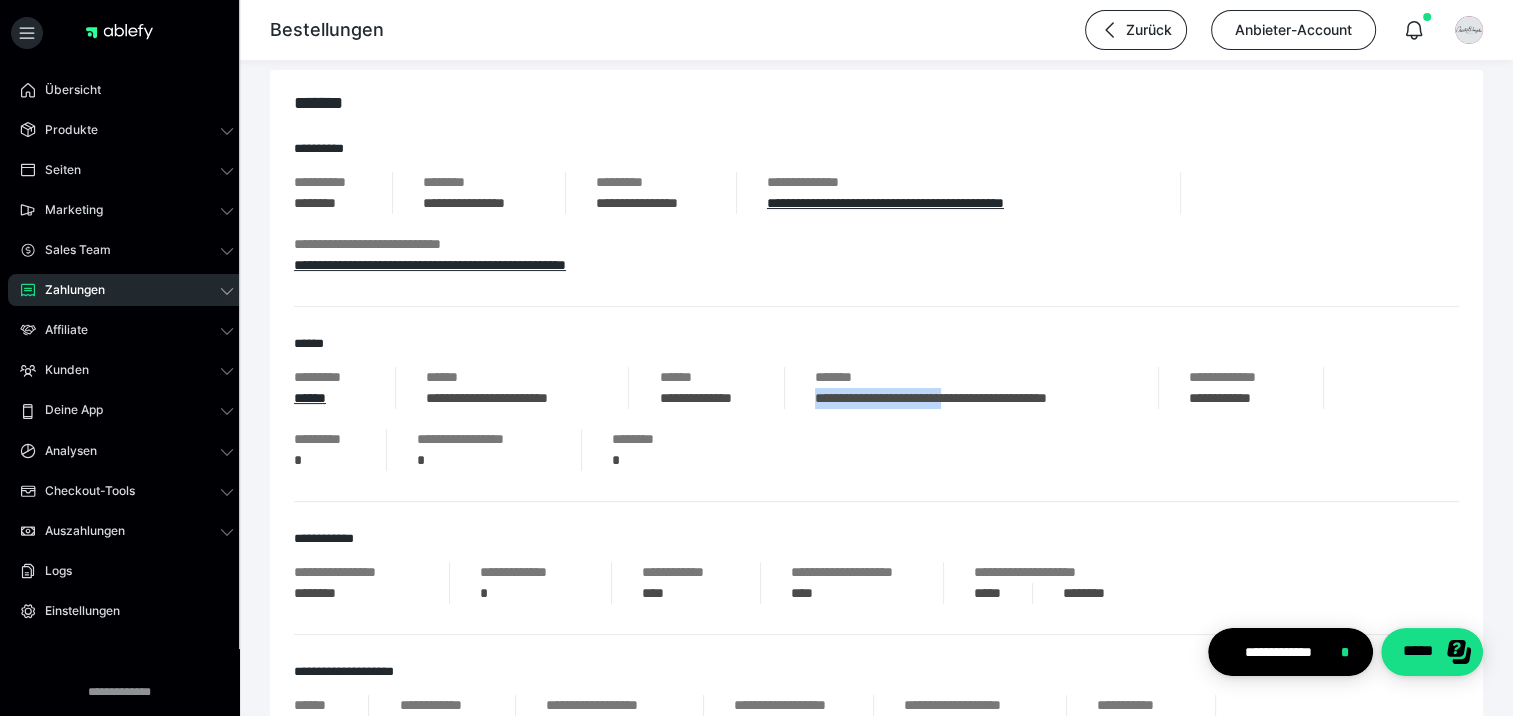 scroll, scrollTop: 300, scrollLeft: 0, axis: vertical 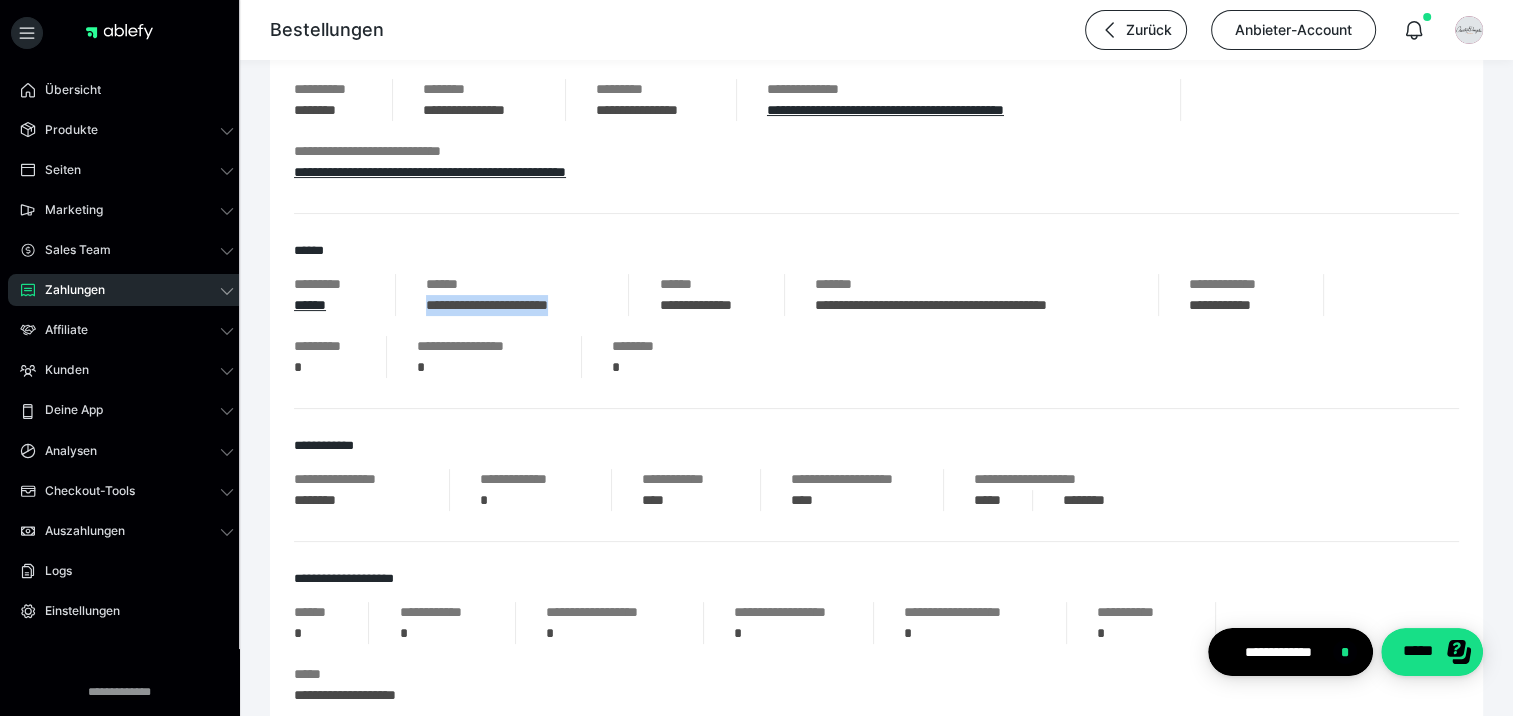 drag, startPoint x: 604, startPoint y: 305, endPoint x: 424, endPoint y: 310, distance: 180.06943 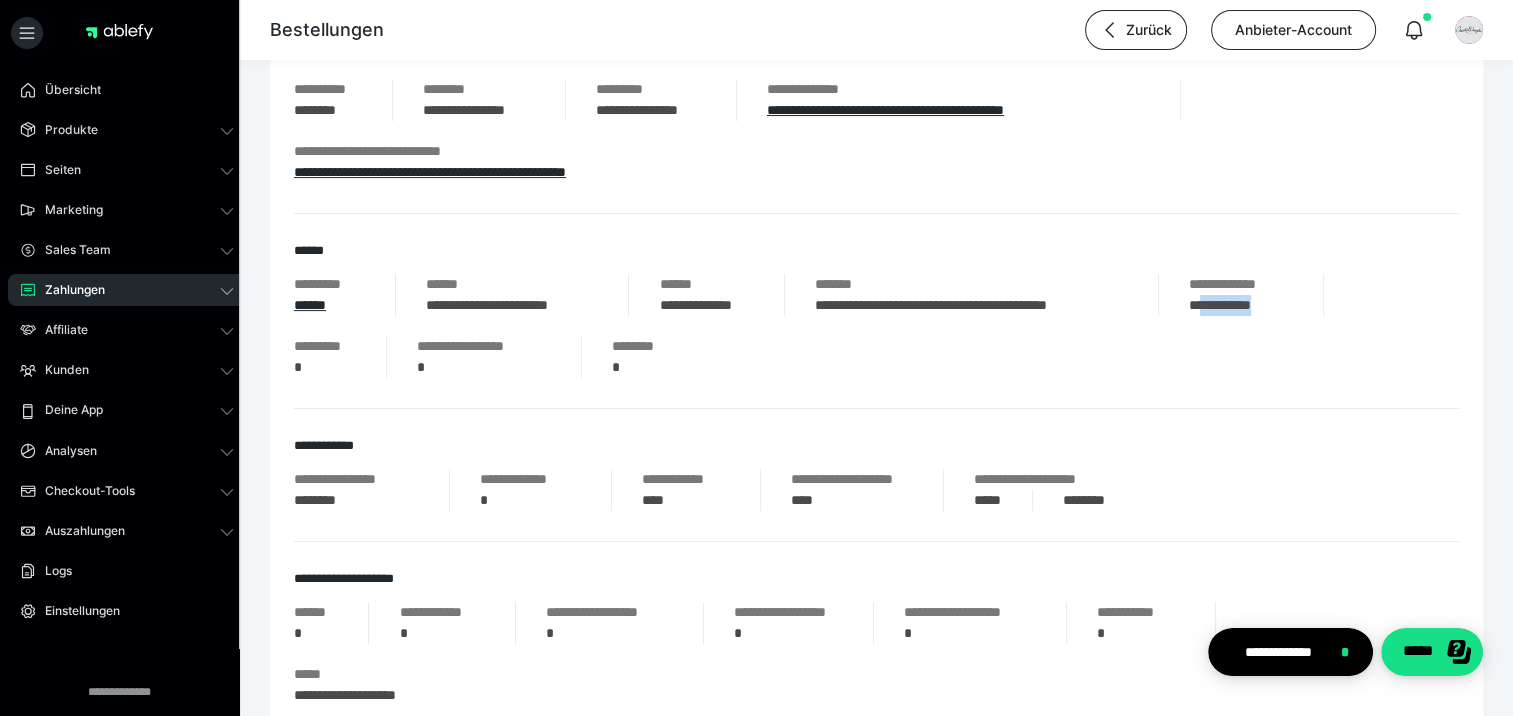 drag, startPoint x: 1293, startPoint y: 300, endPoint x: 1208, endPoint y: 306, distance: 85.2115 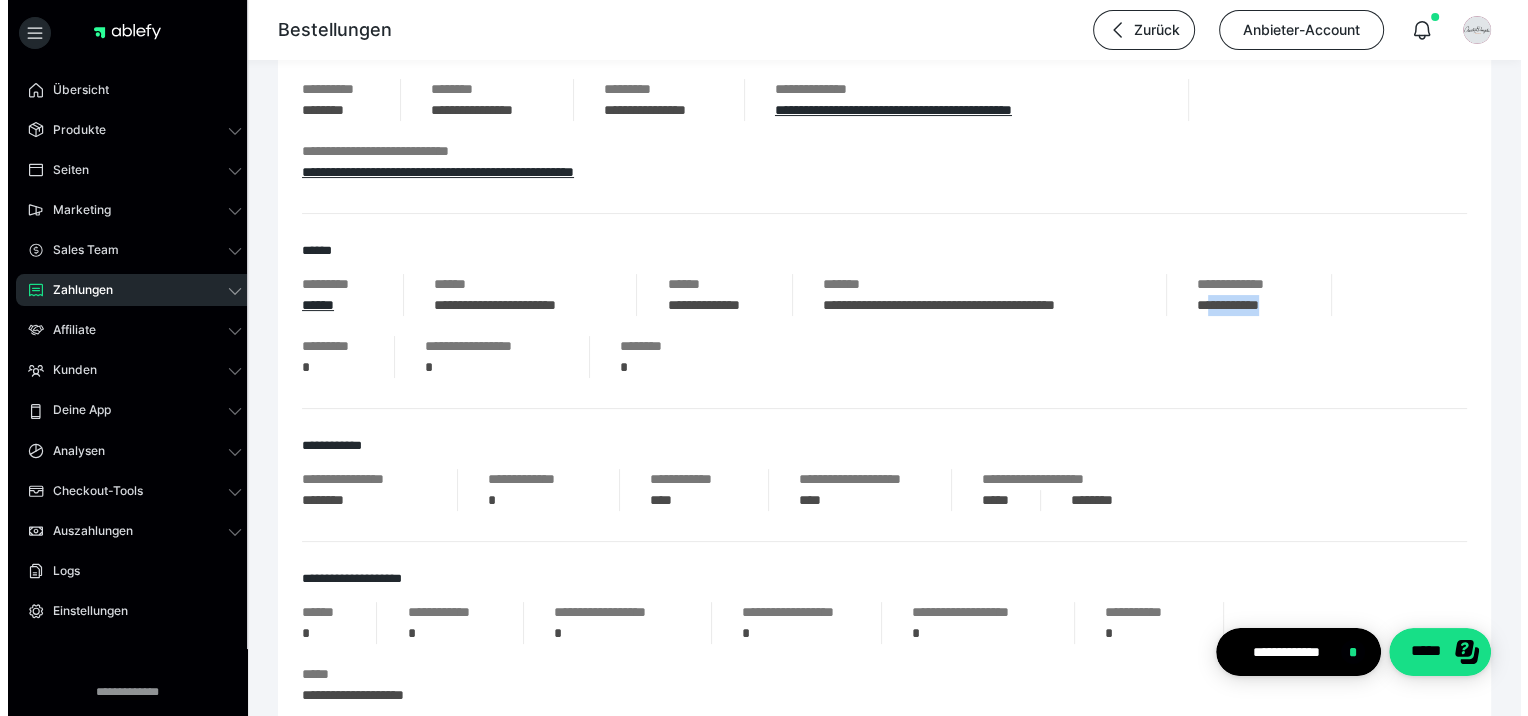 scroll, scrollTop: 0, scrollLeft: 0, axis: both 